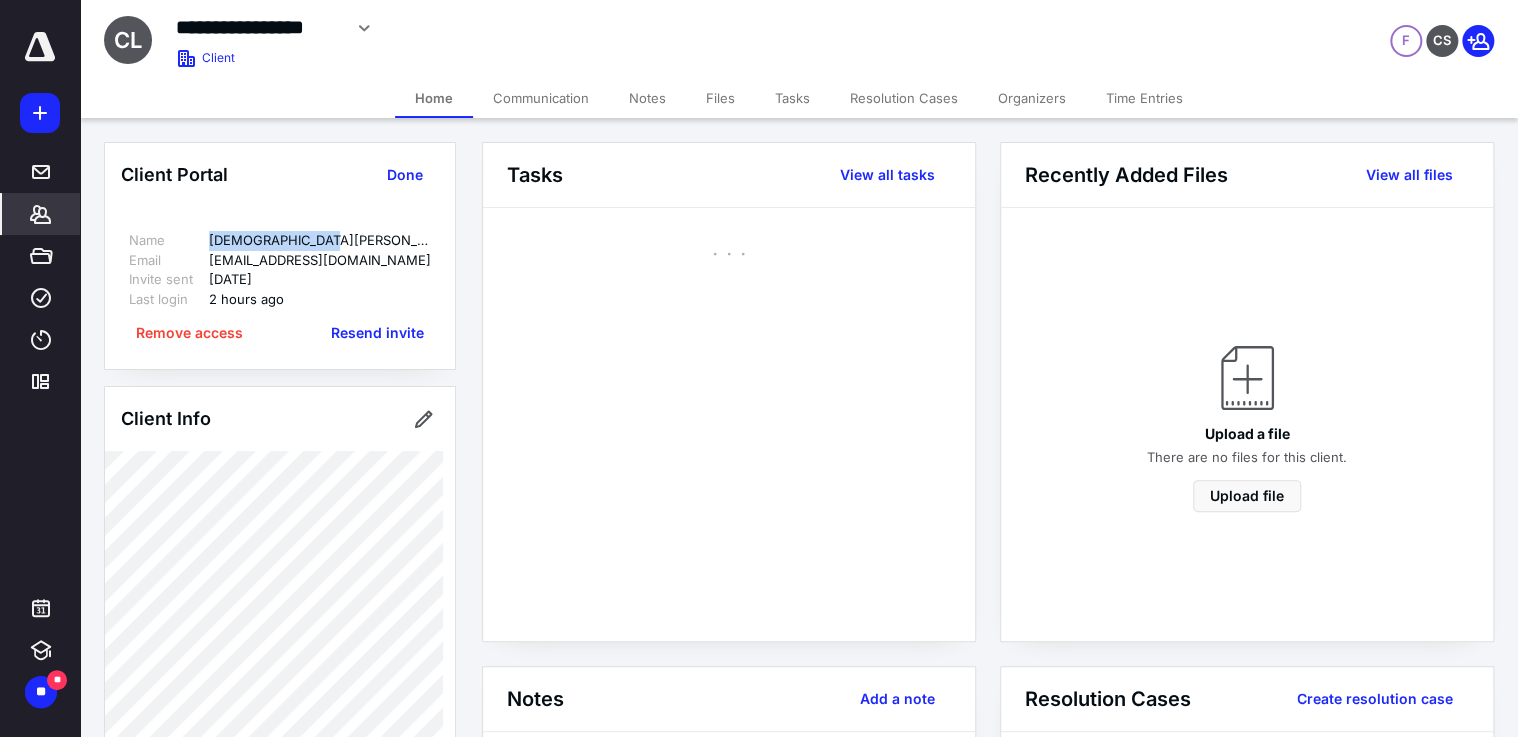 scroll, scrollTop: 0, scrollLeft: 0, axis: both 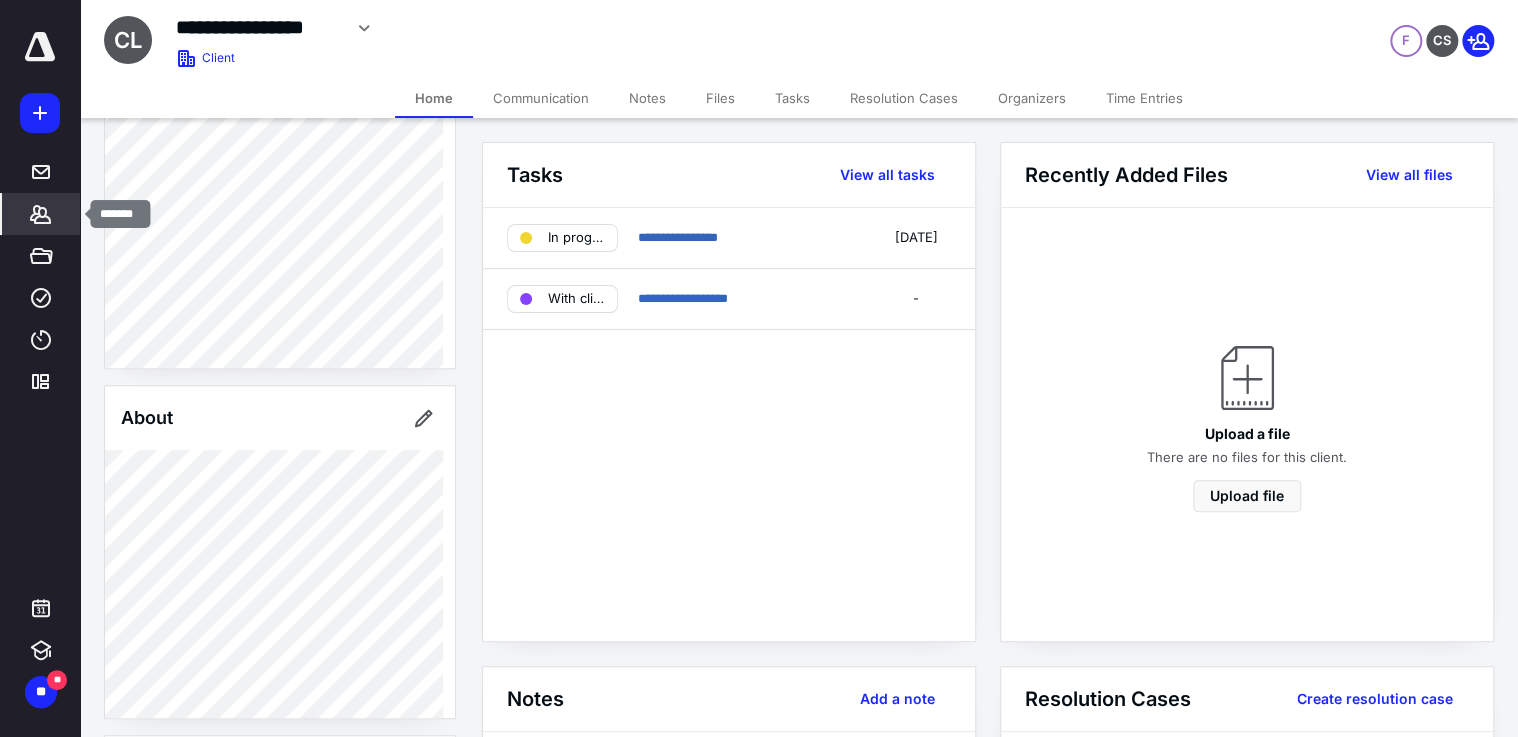 click 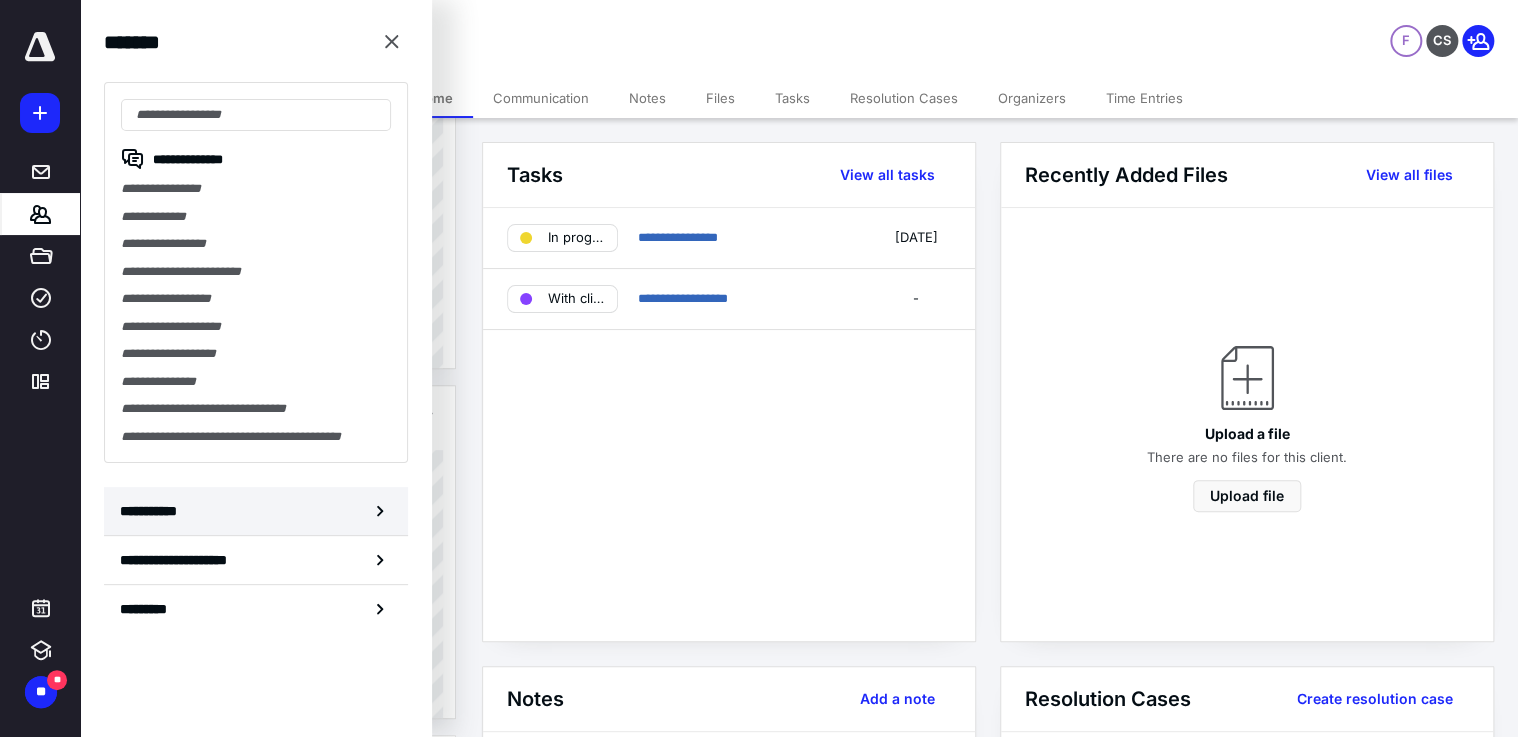 click on "**********" at bounding box center (256, 511) 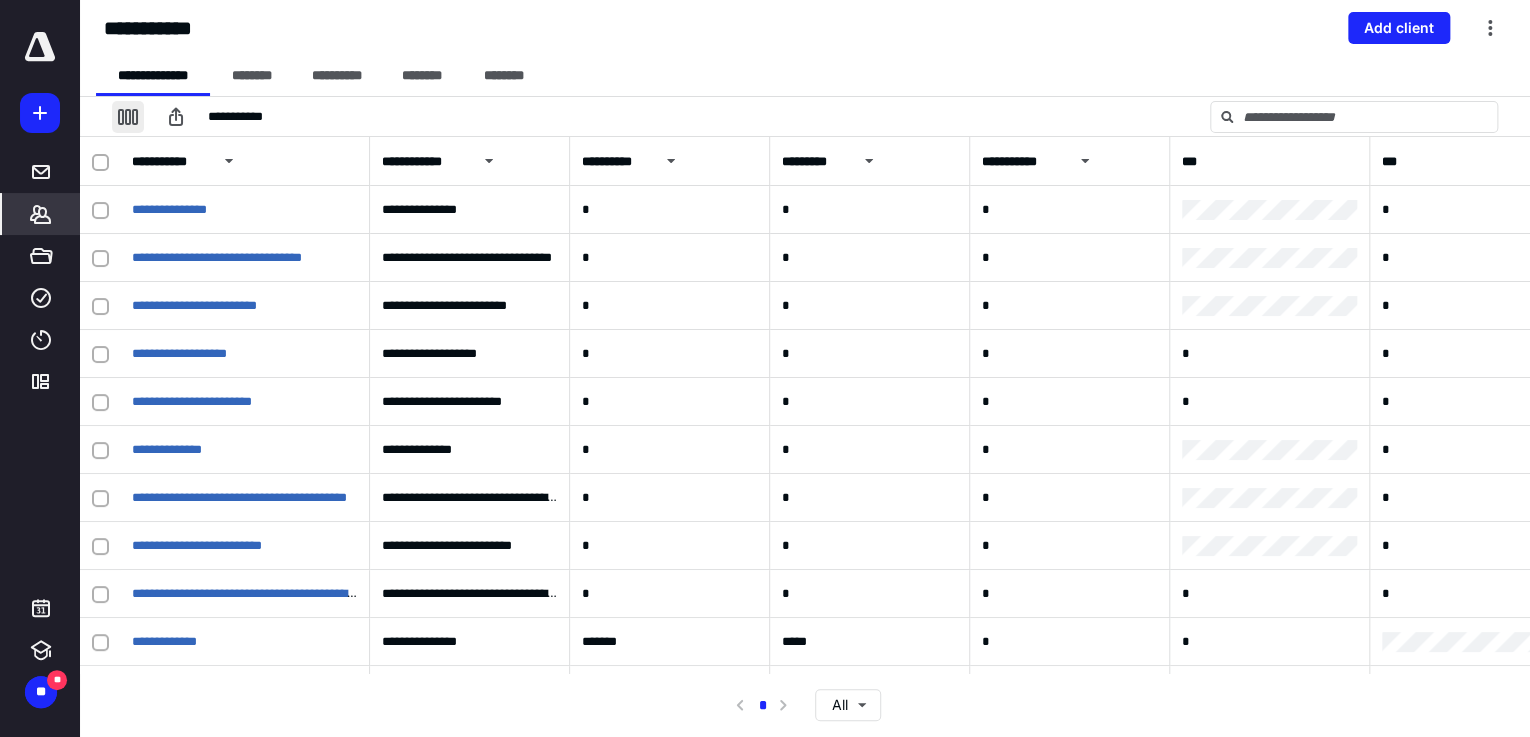 click at bounding box center [128, 117] 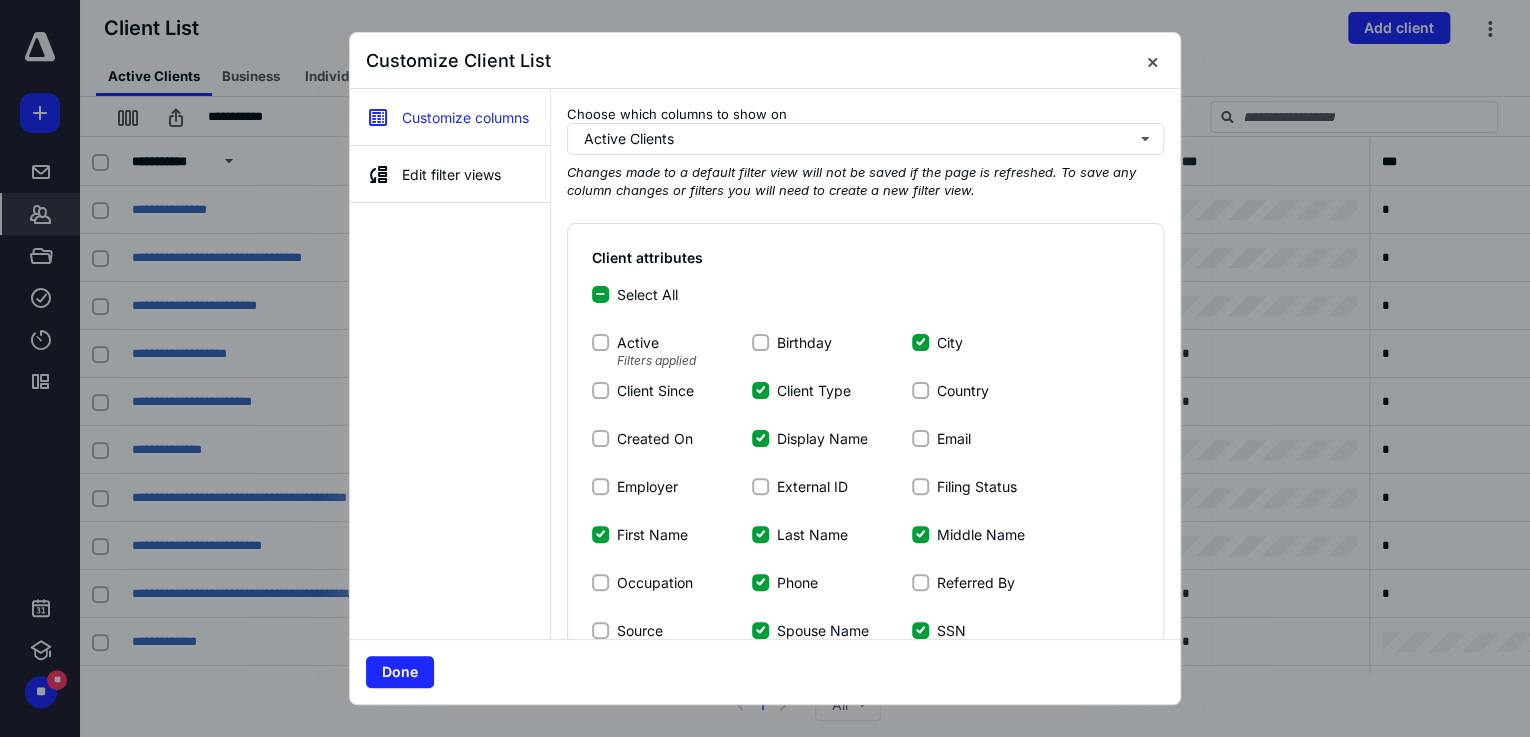 click 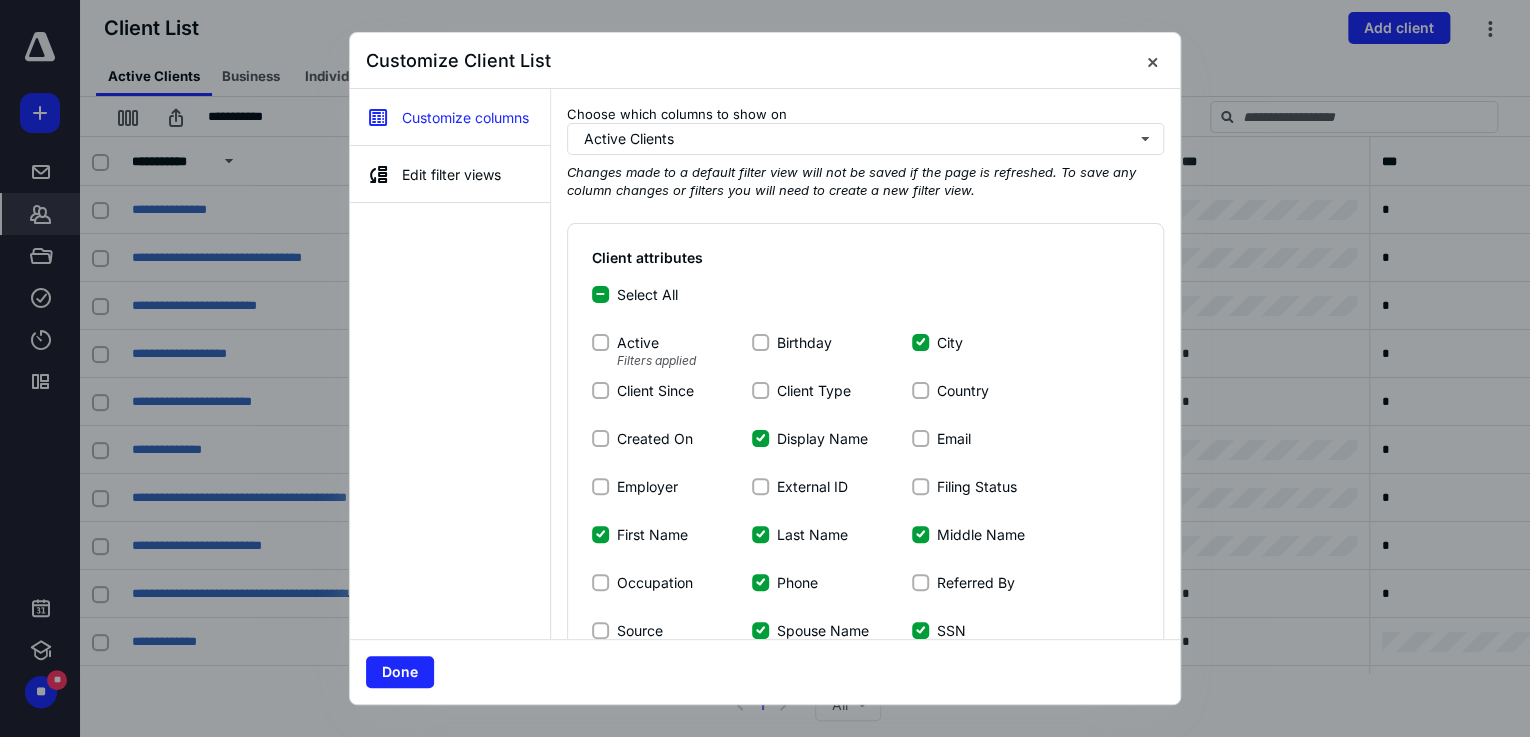 click 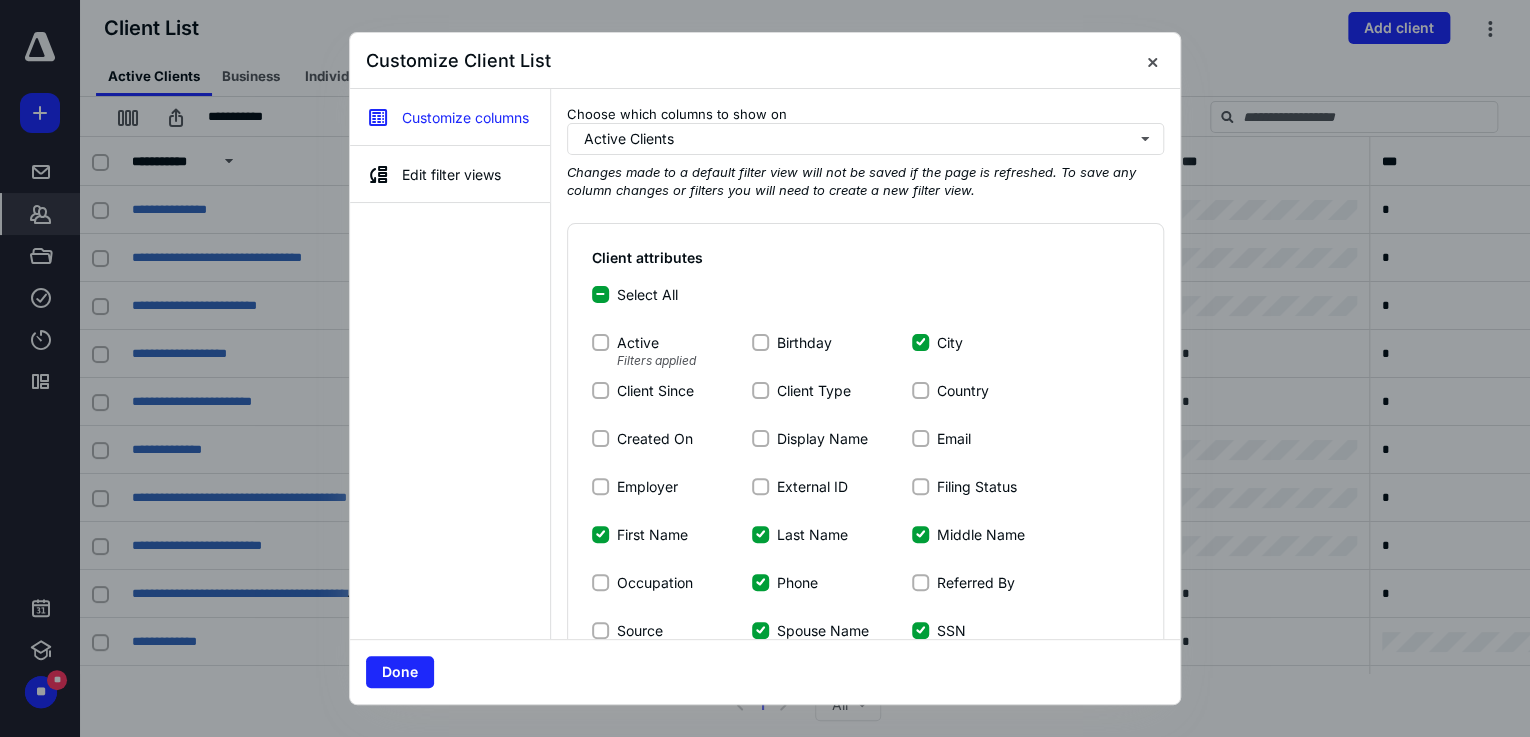 click on "City" at bounding box center [920, 342] 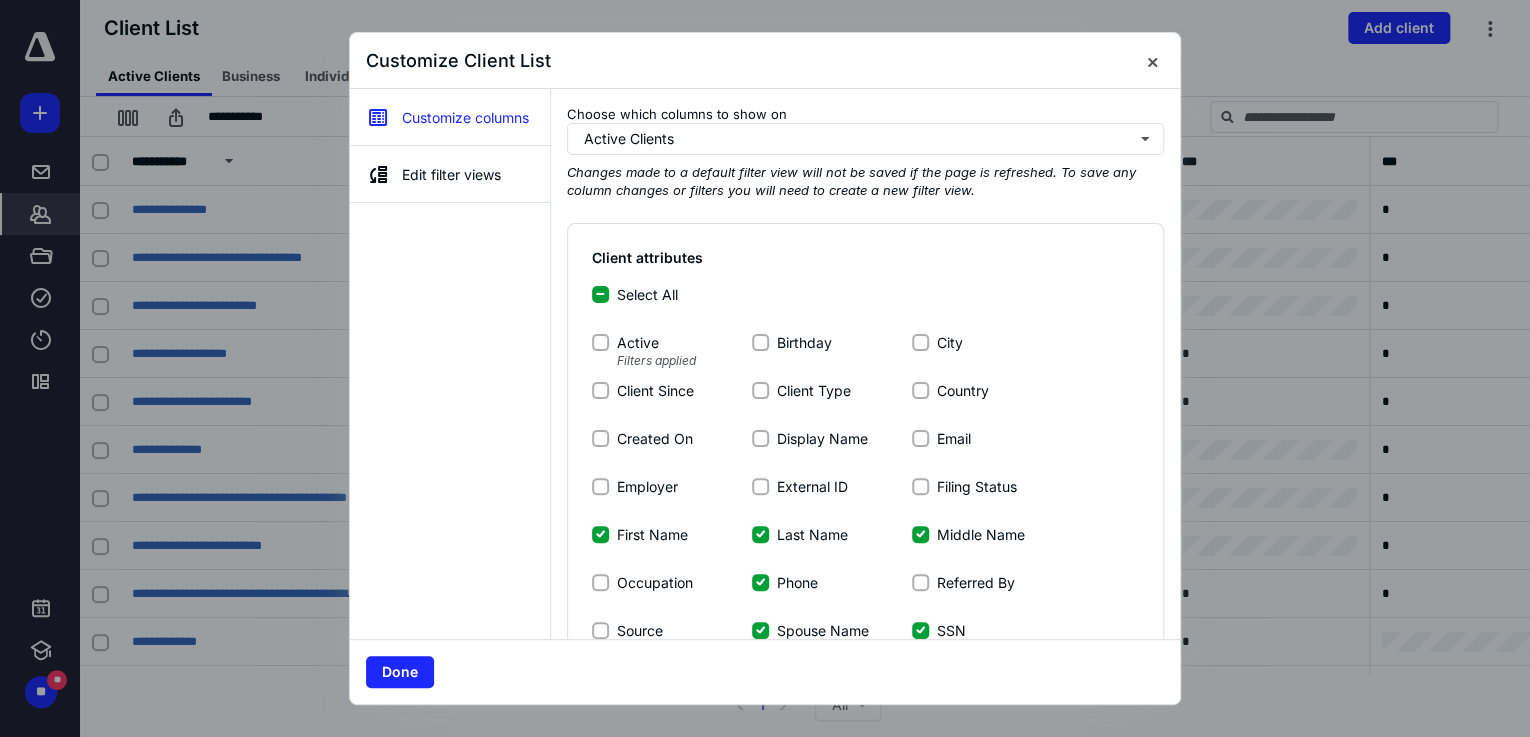 scroll, scrollTop: 320, scrollLeft: 0, axis: vertical 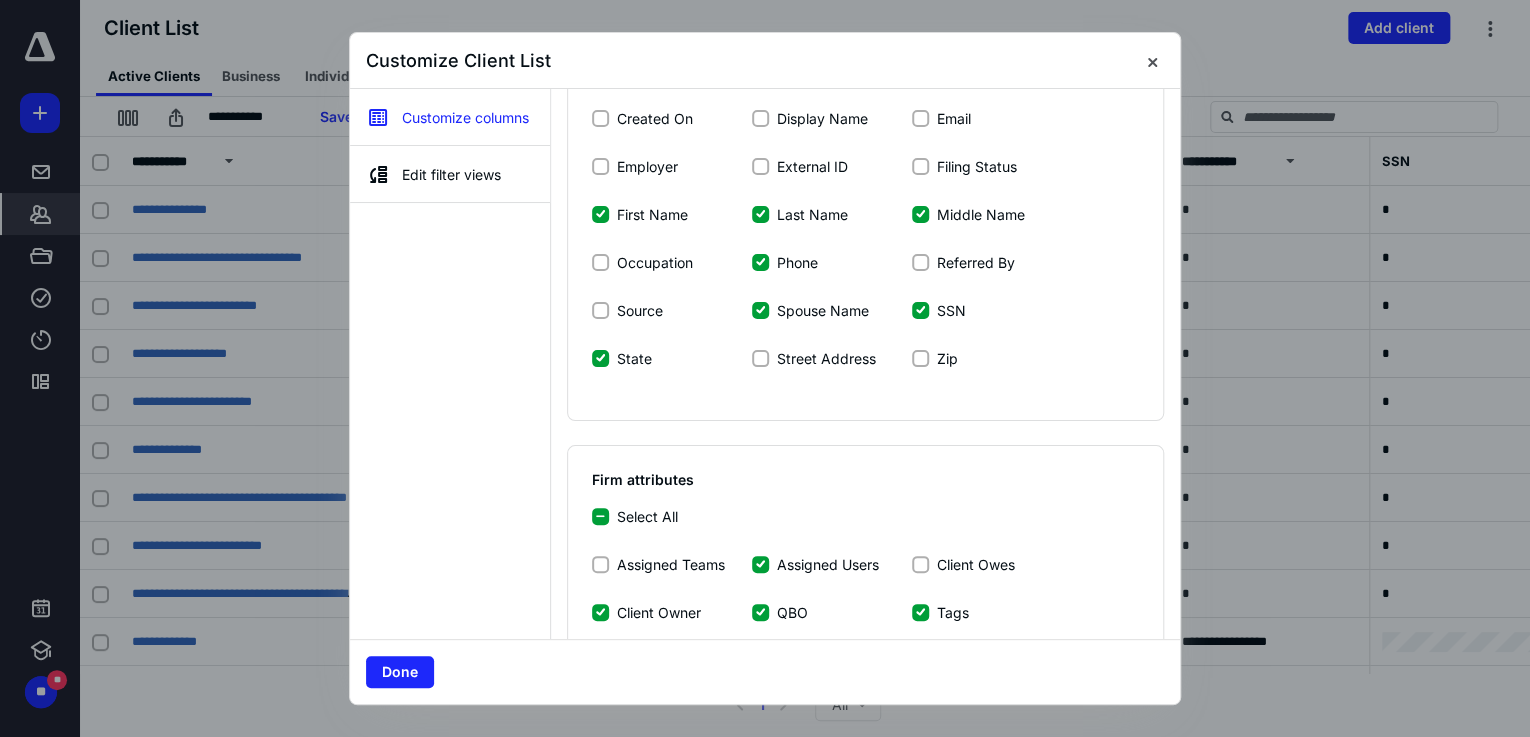 click 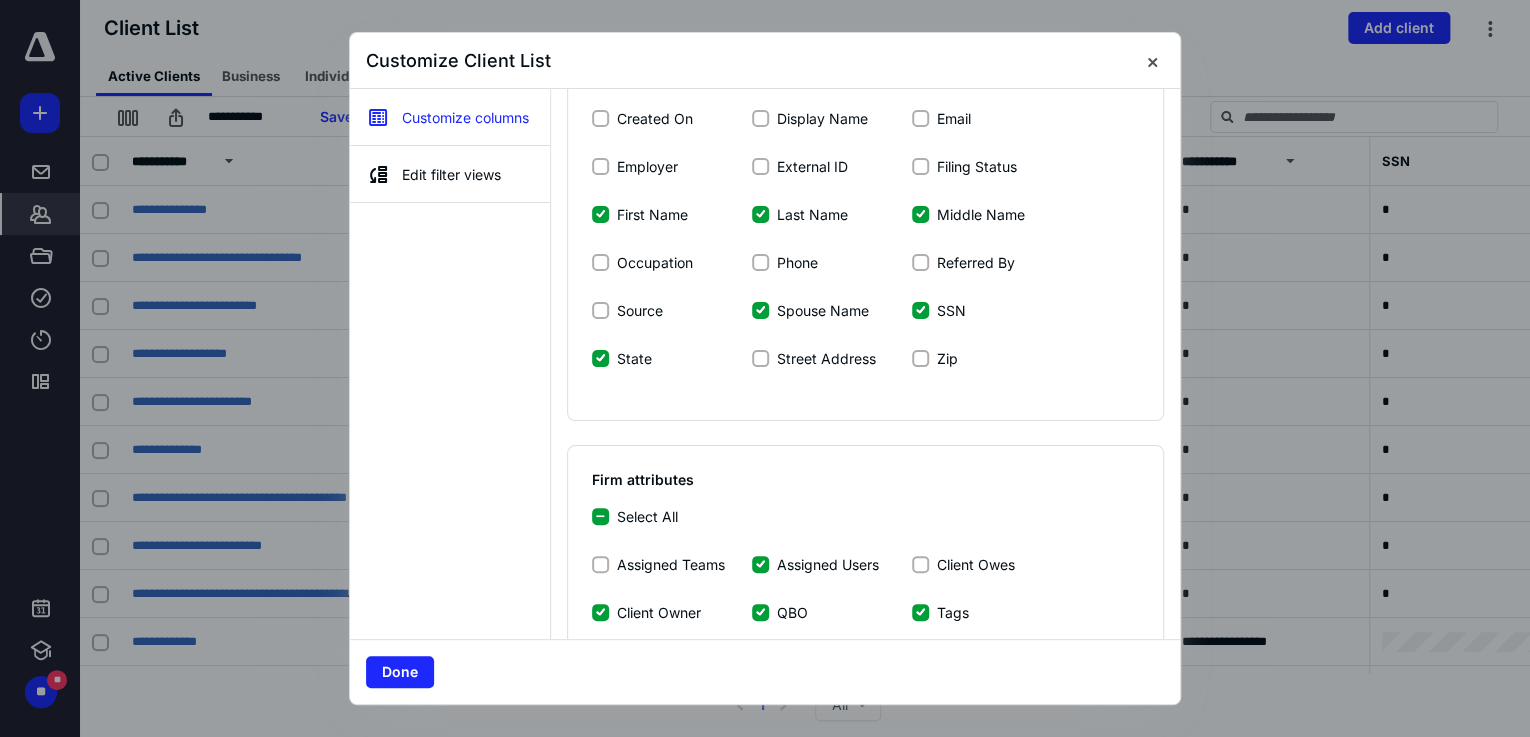 click 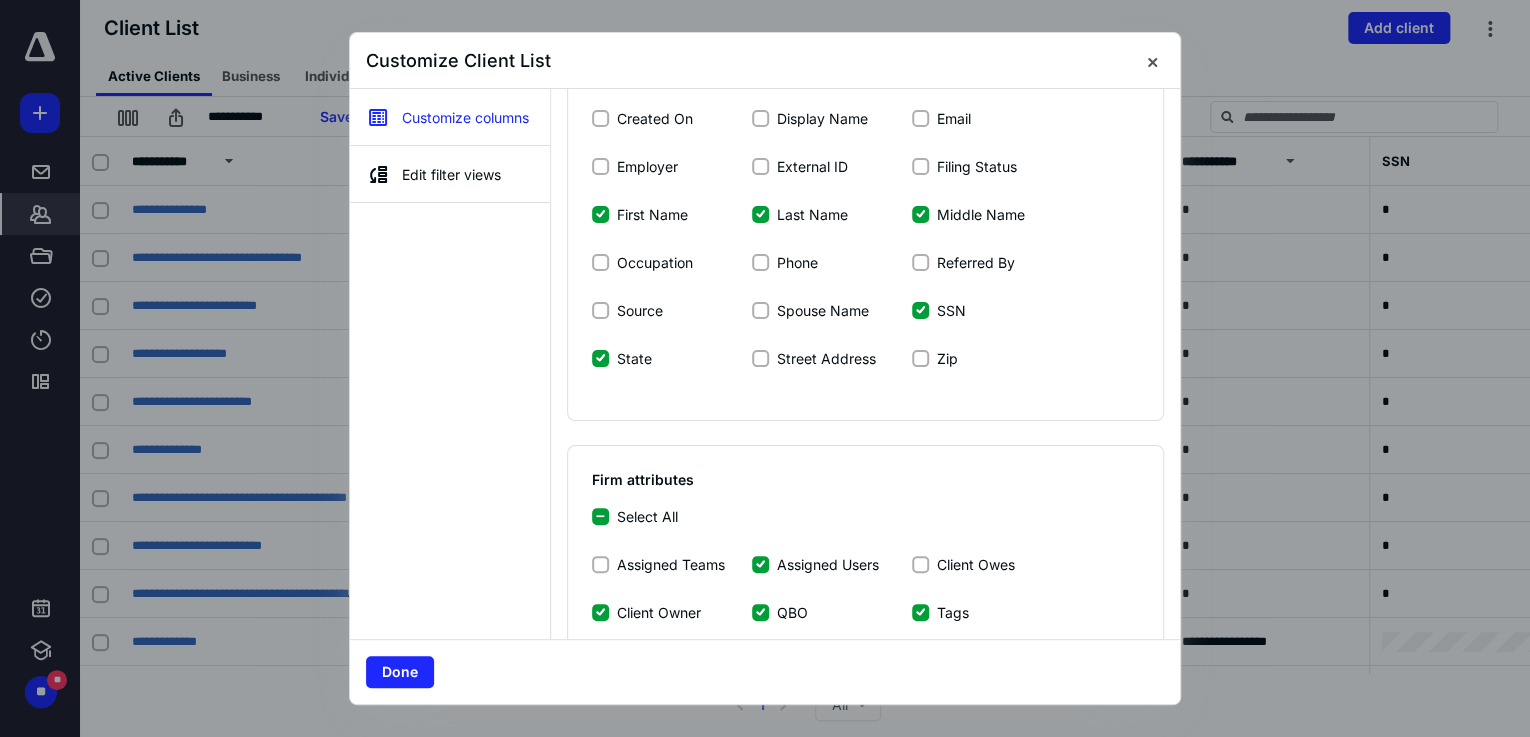 click on "State" at bounding box center (600, 358) 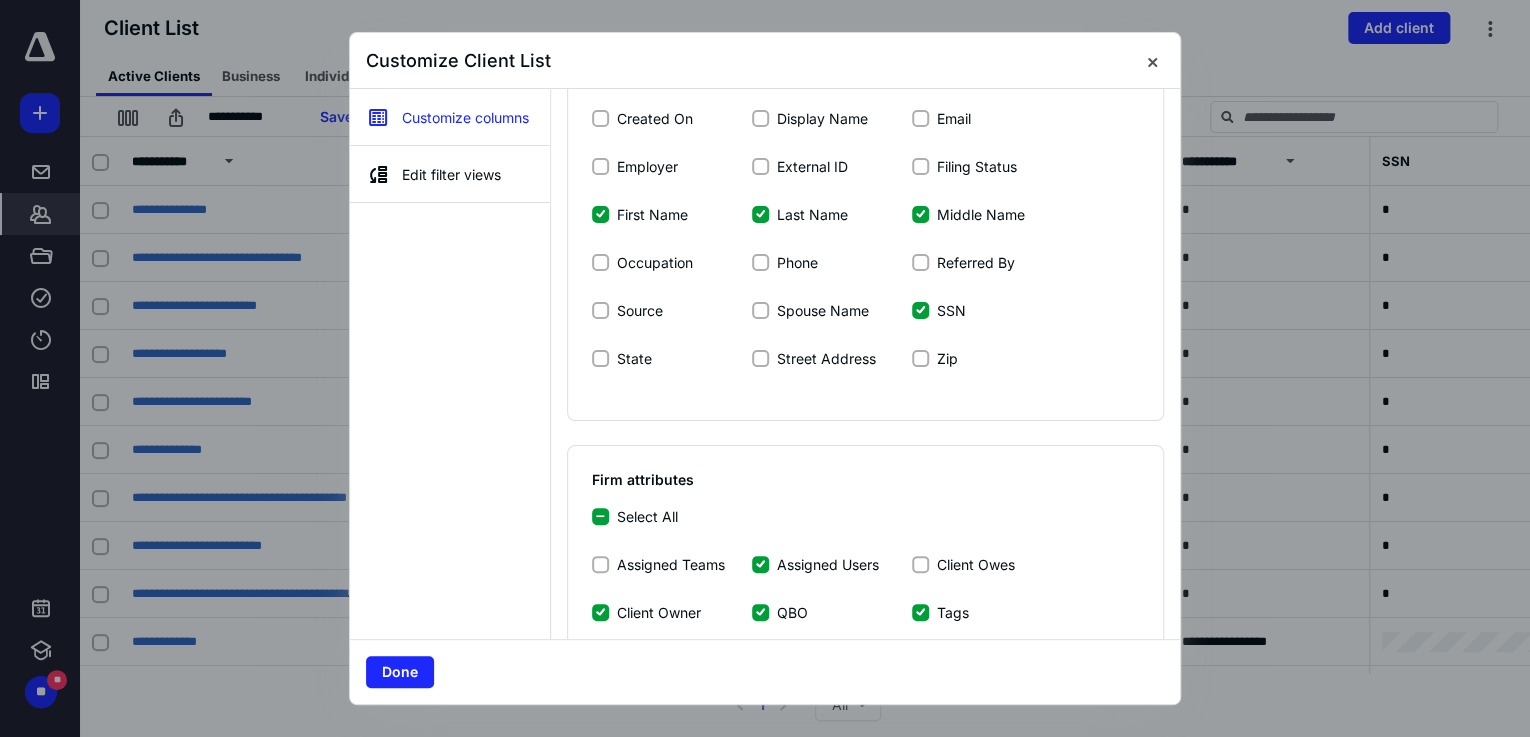 click on "SSN" at bounding box center [920, 310] 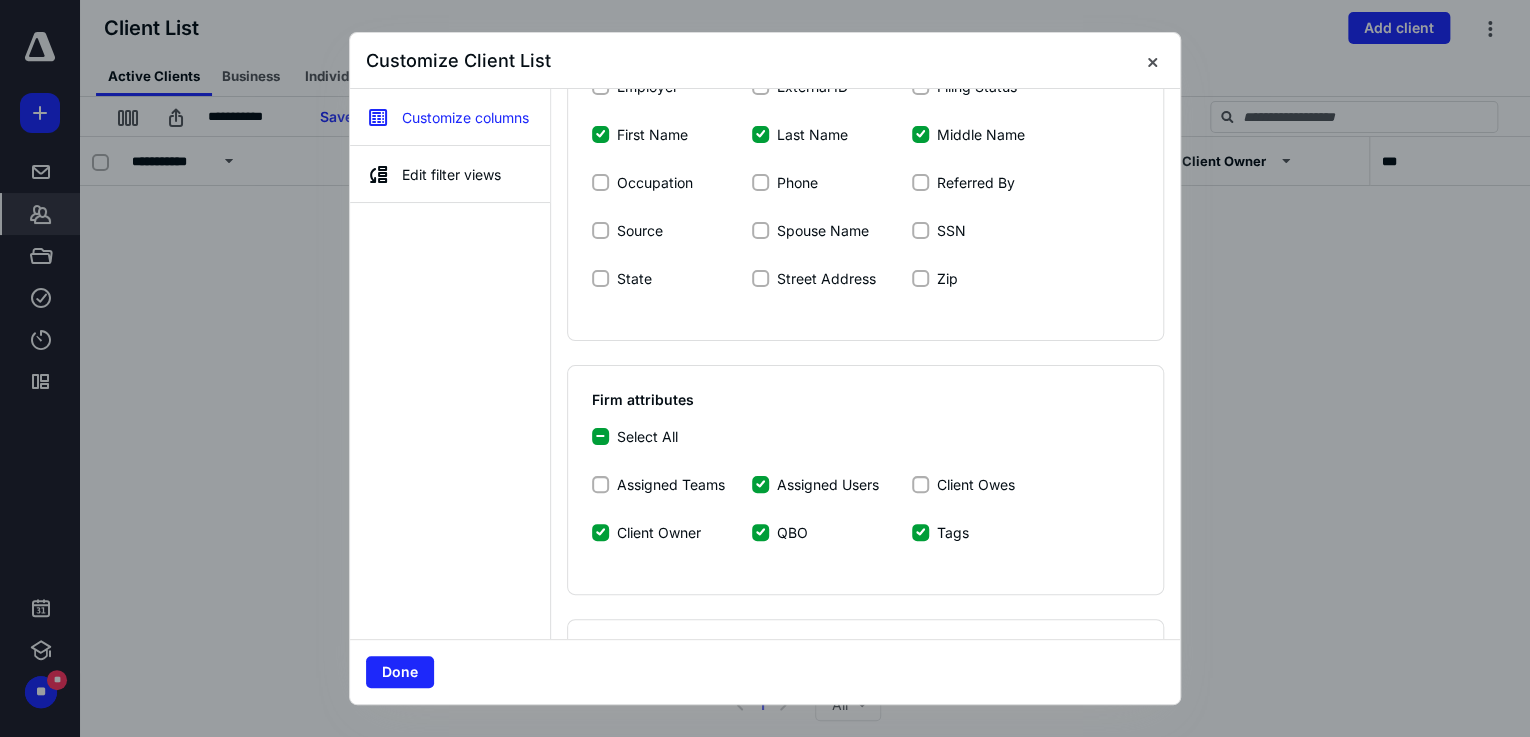 scroll, scrollTop: 480, scrollLeft: 0, axis: vertical 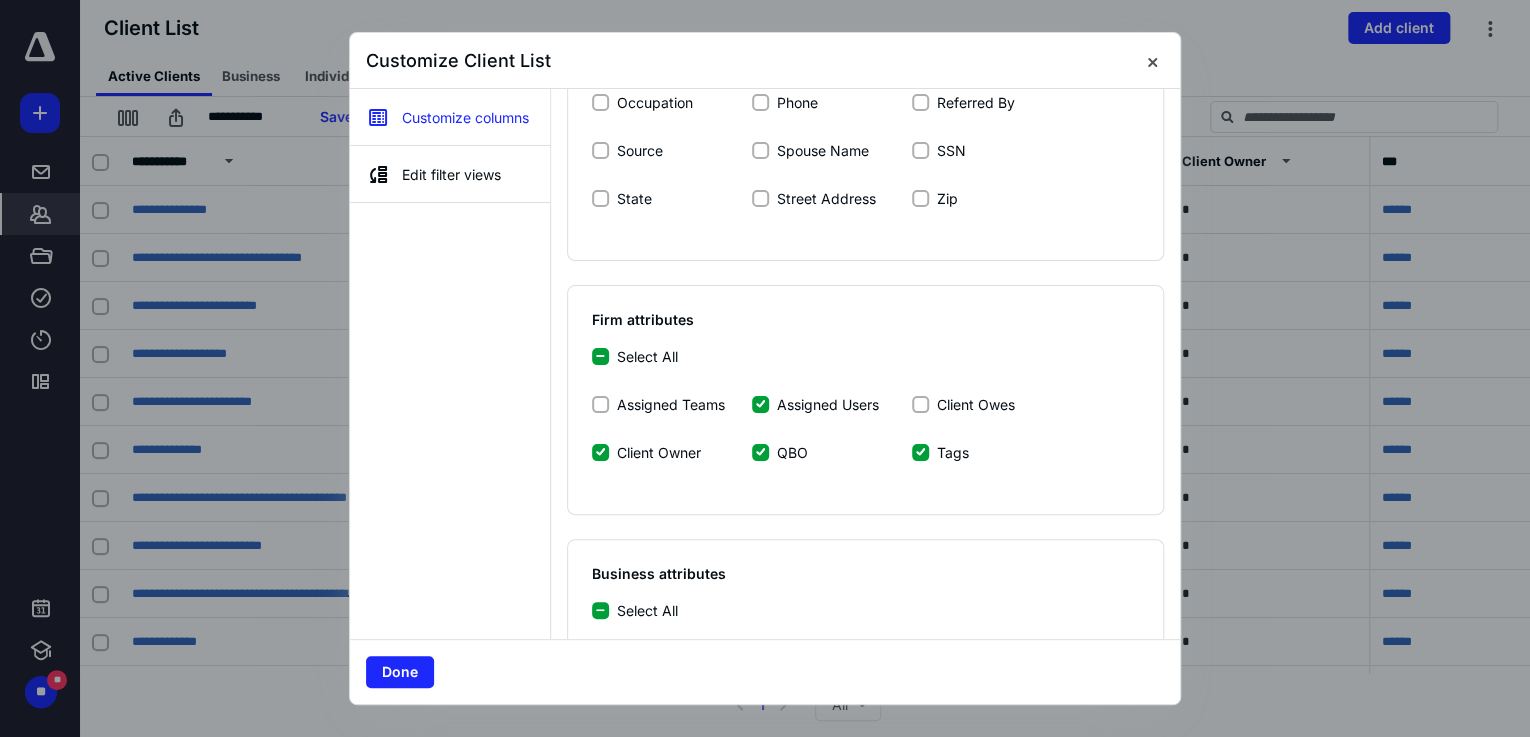 click 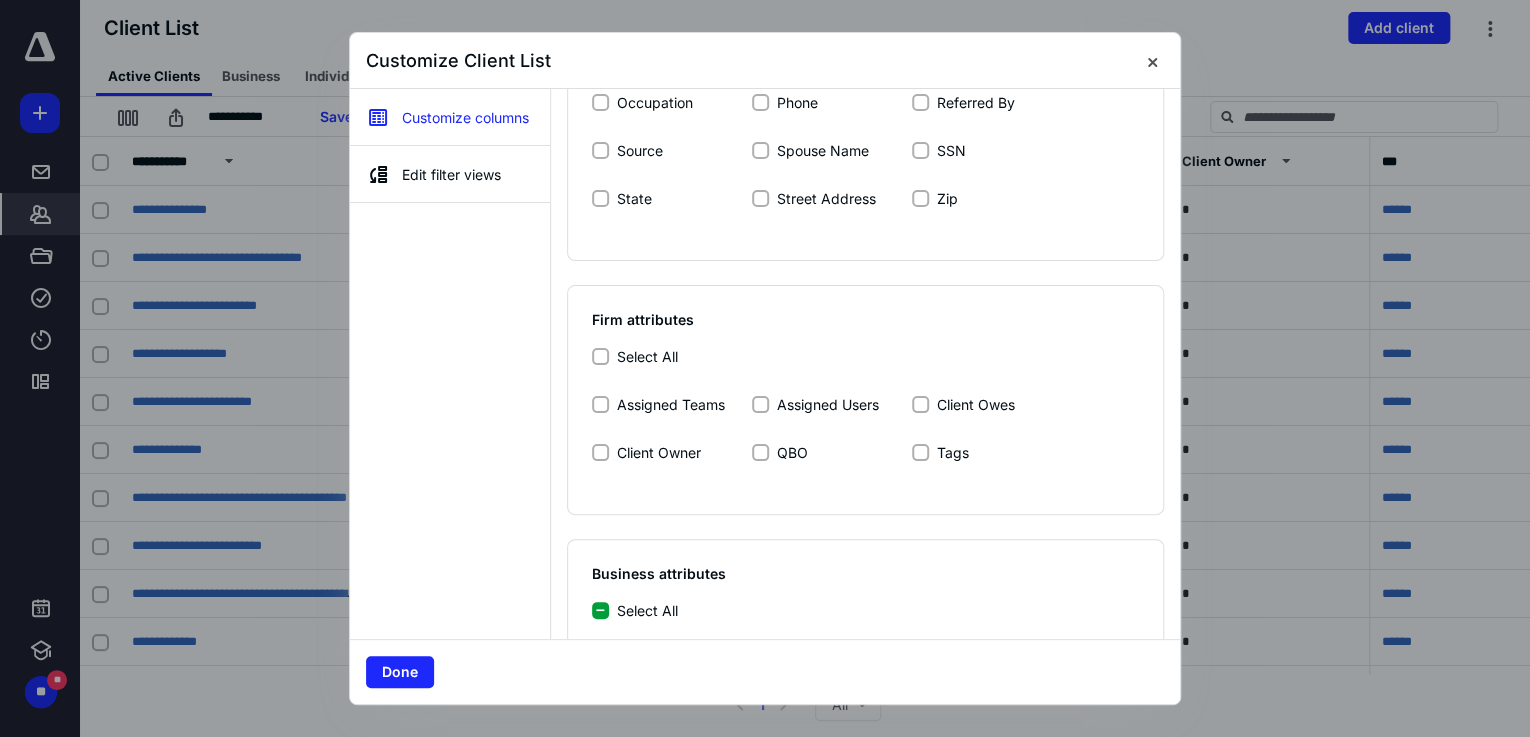 scroll, scrollTop: 800, scrollLeft: 0, axis: vertical 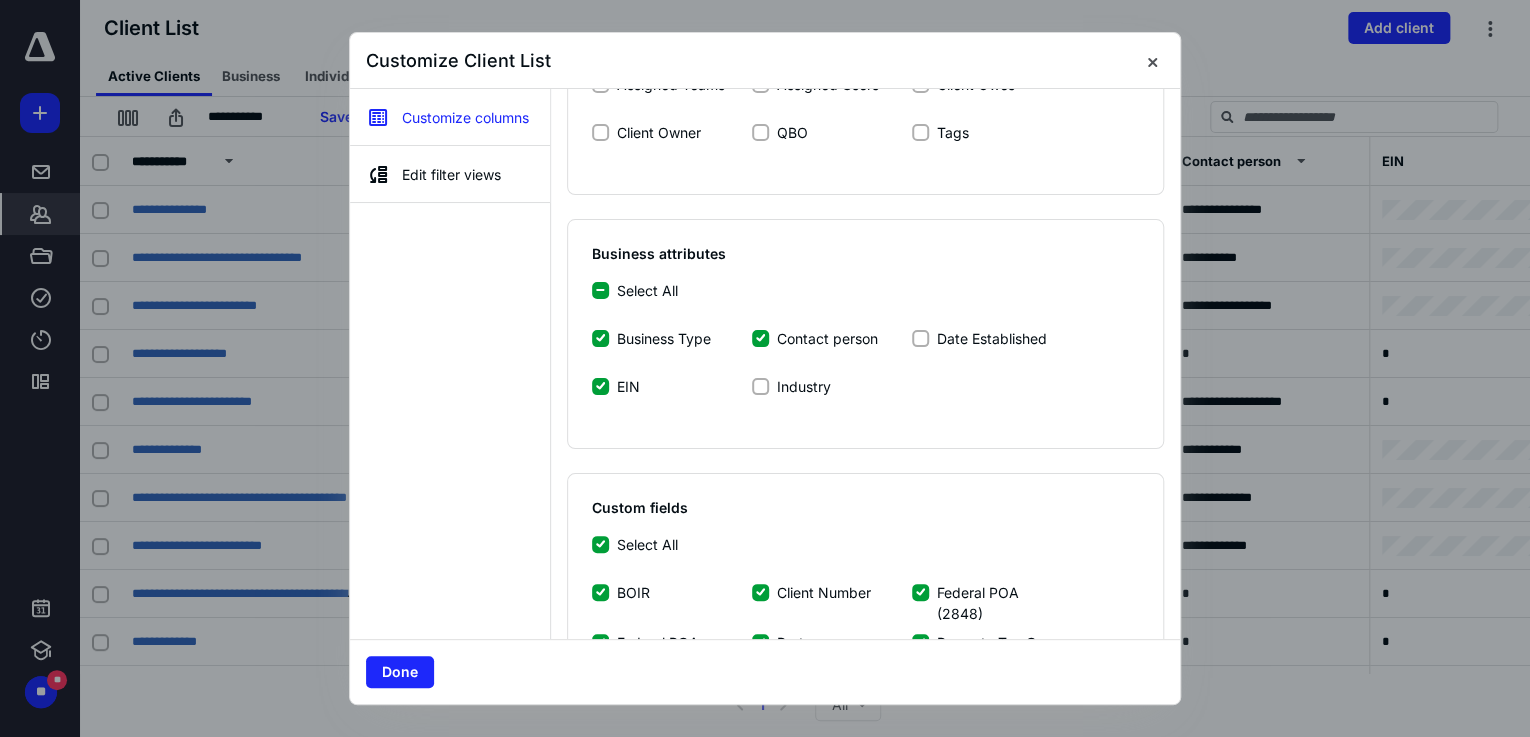 click 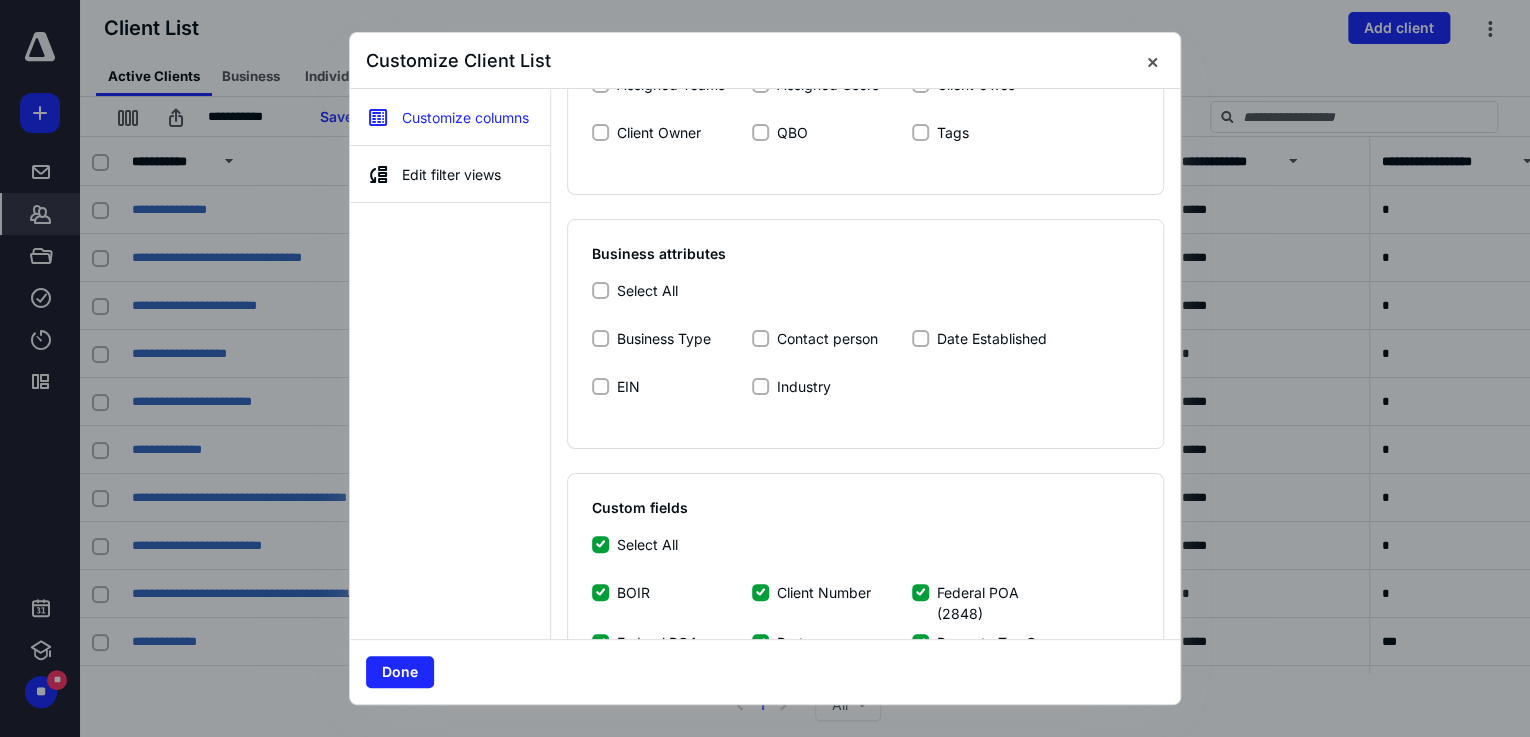 click 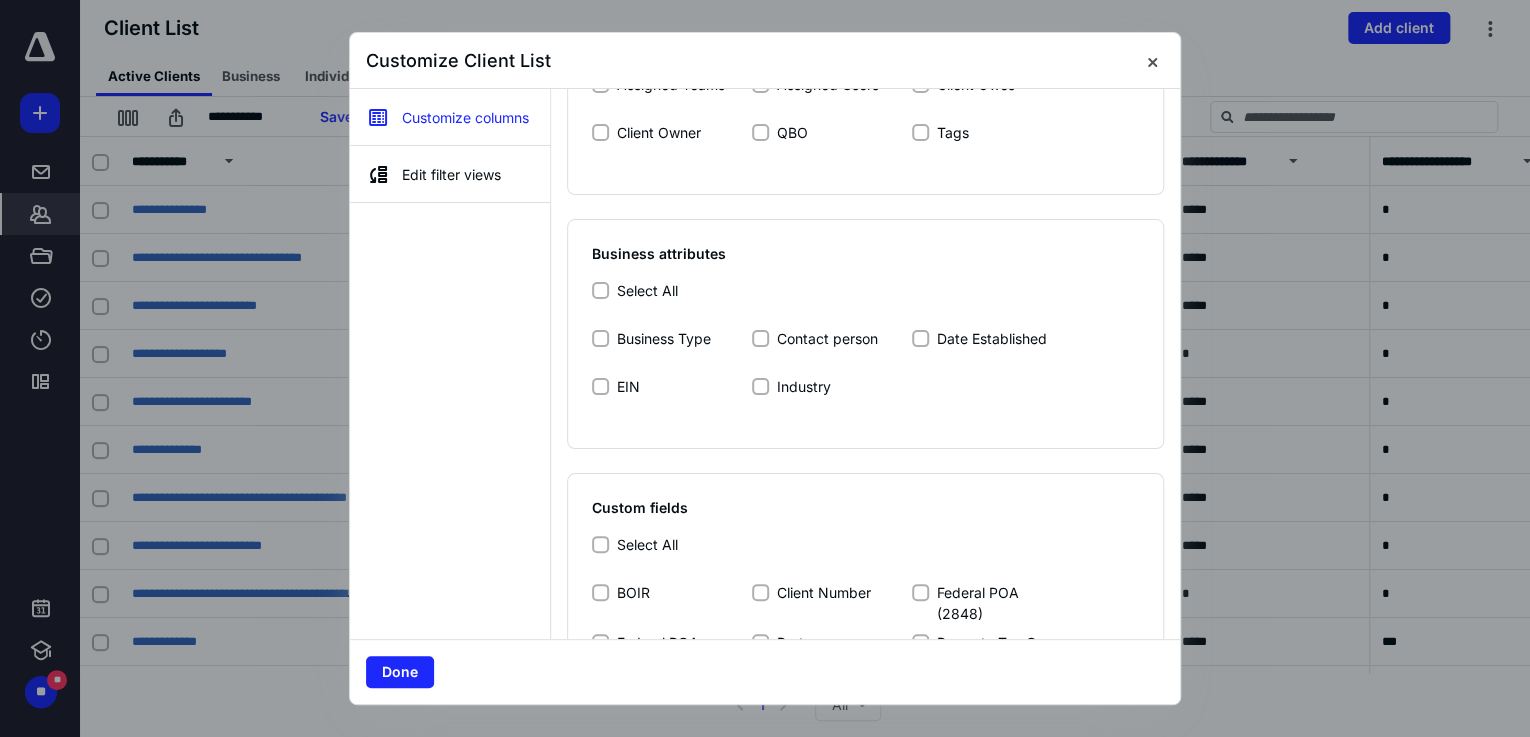 click 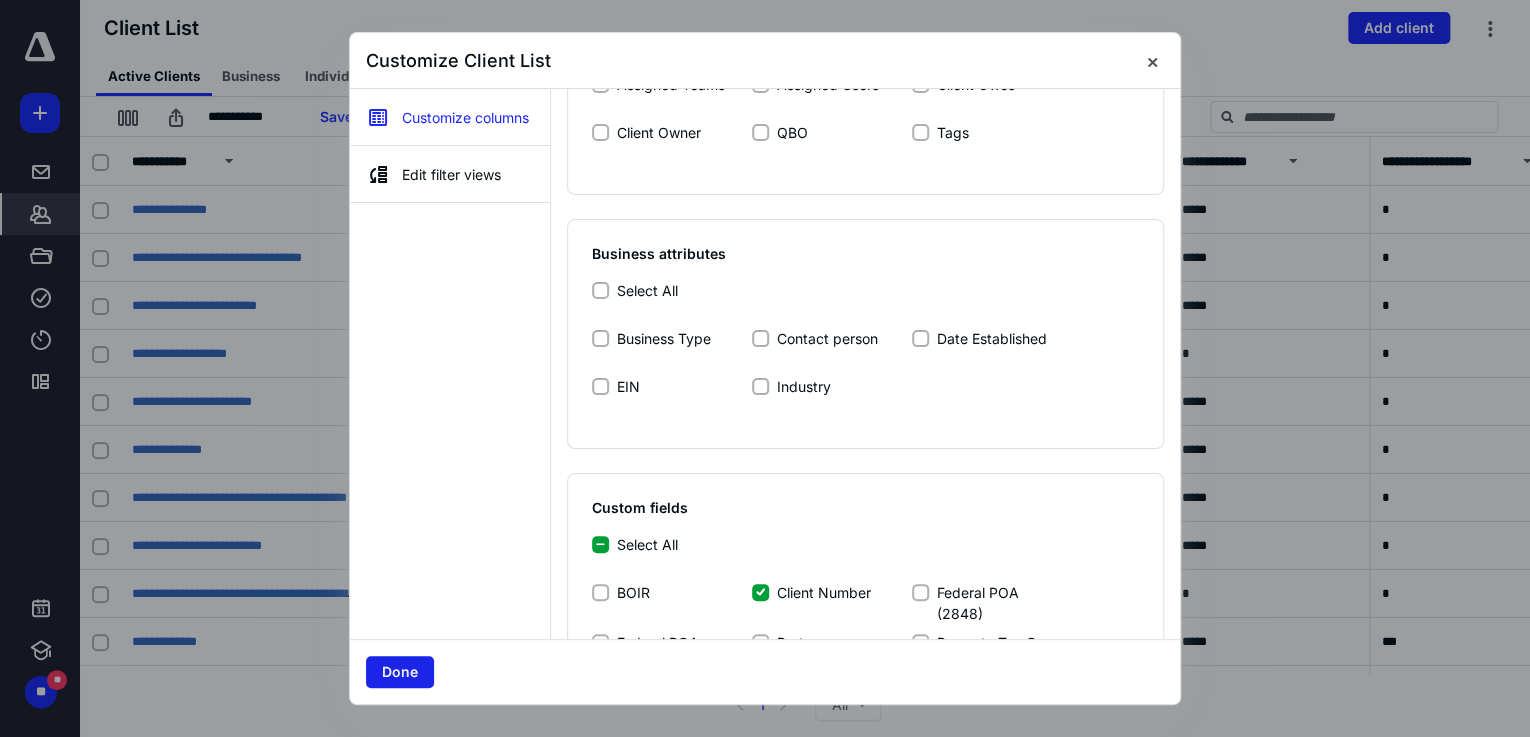 click on "Done" at bounding box center [400, 672] 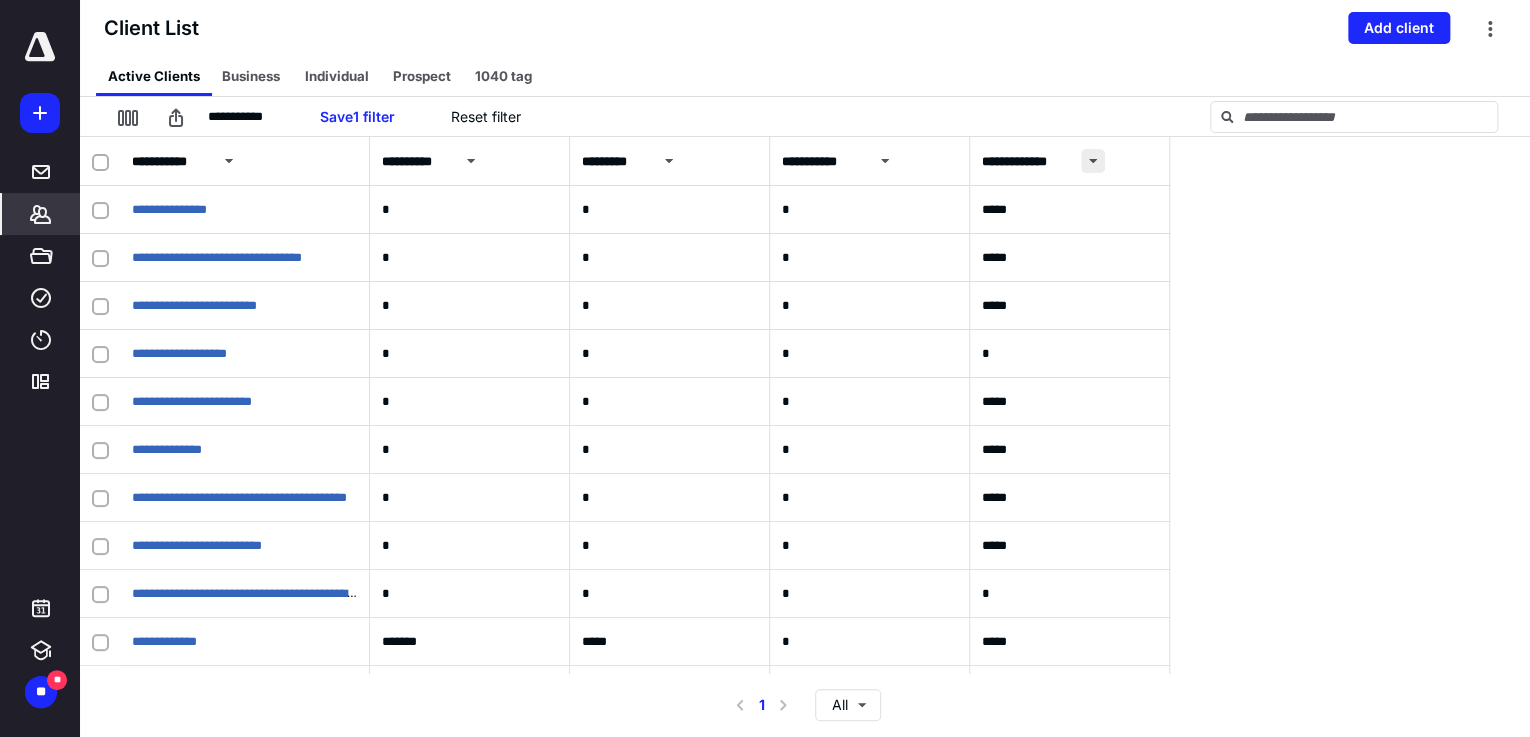 click at bounding box center [1093, 161] 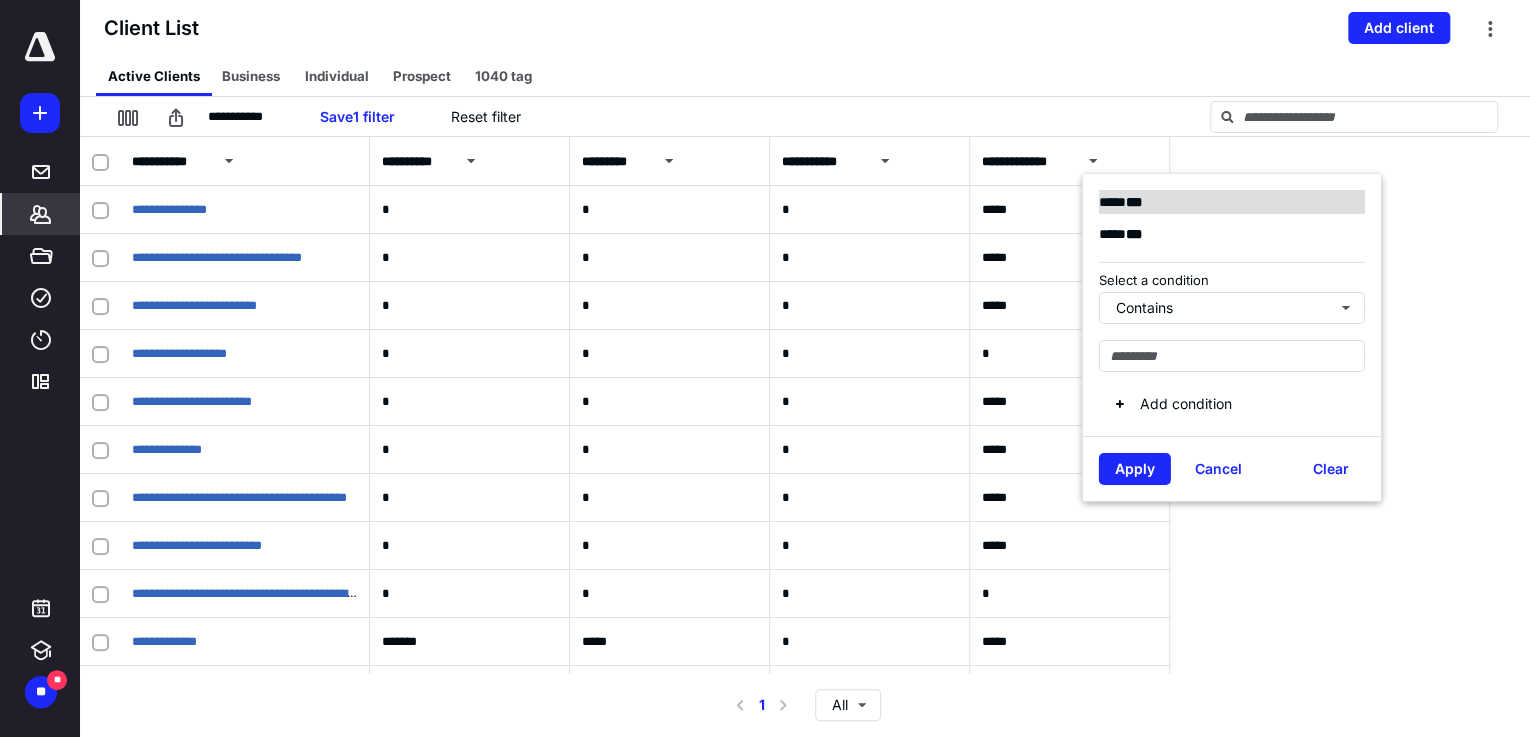 click on "***" at bounding box center [1134, 202] 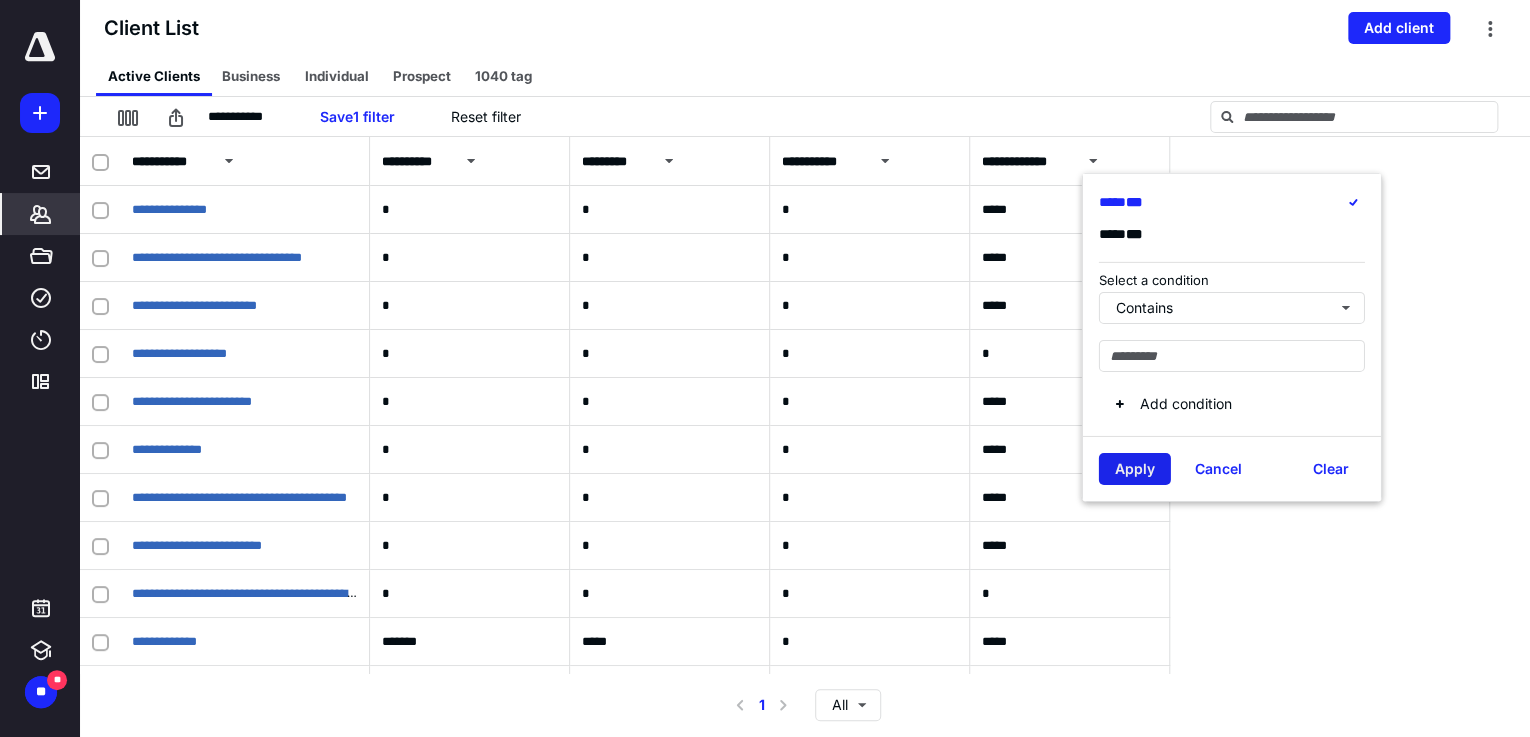 click on "Apply" at bounding box center (1135, 468) 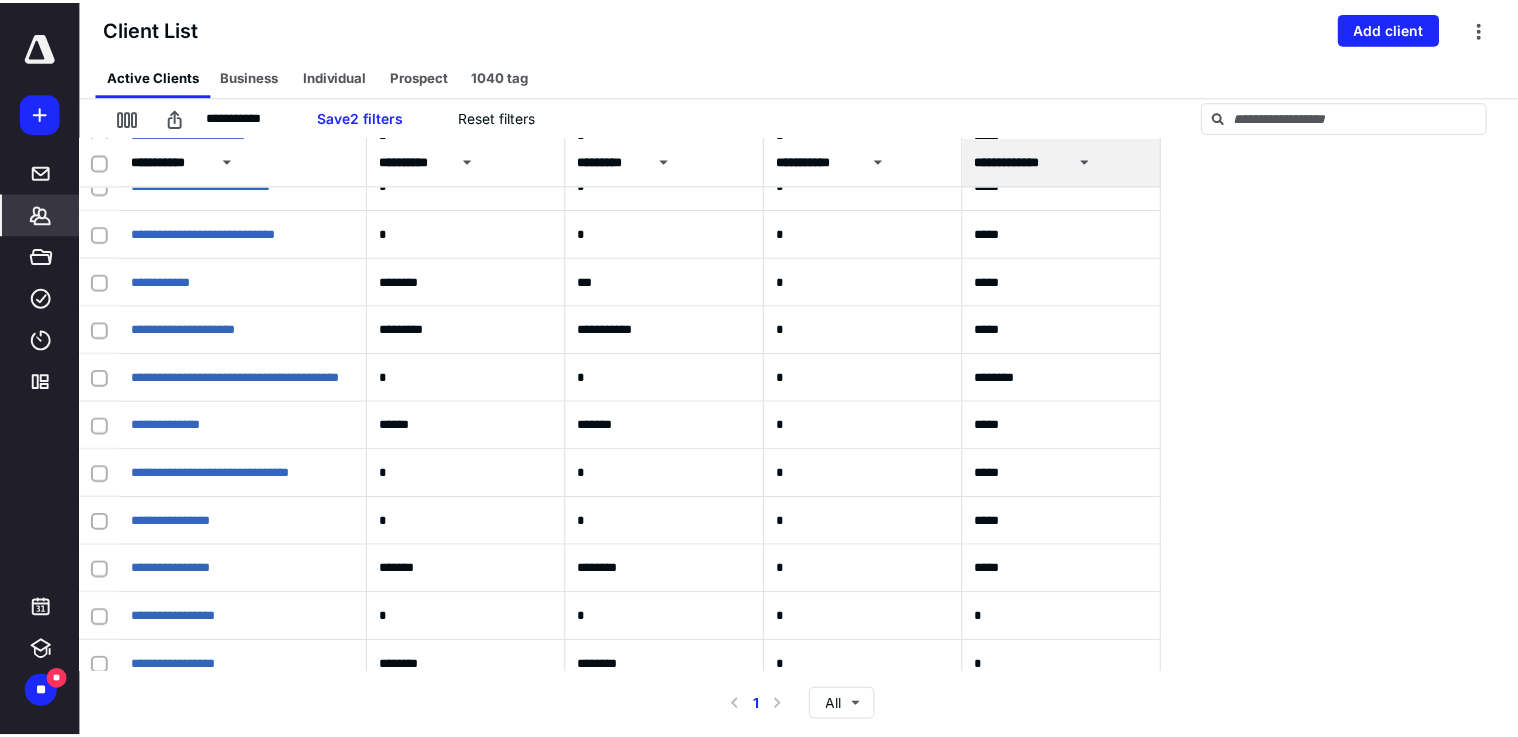 scroll, scrollTop: 40312, scrollLeft: 0, axis: vertical 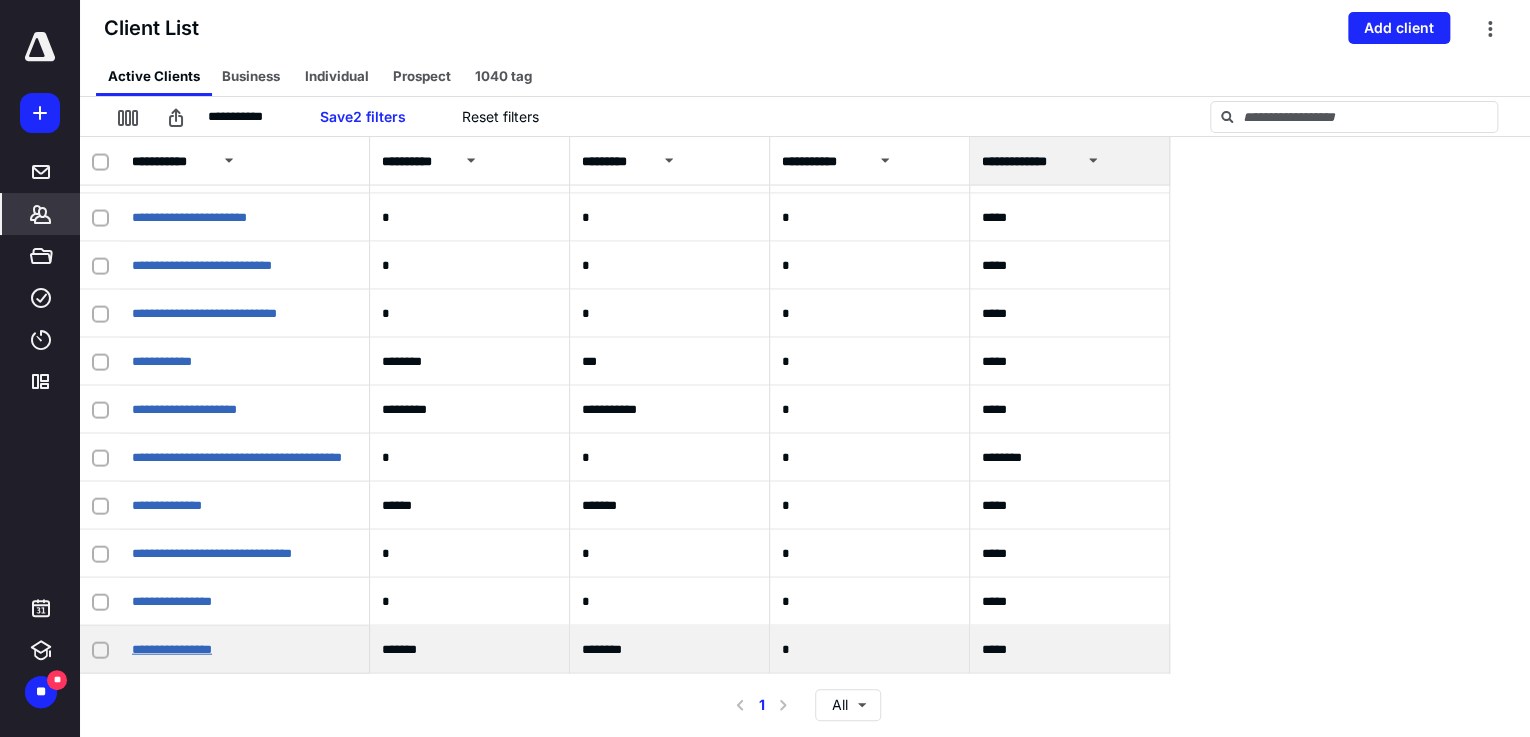 click on "**********" at bounding box center [172, 649] 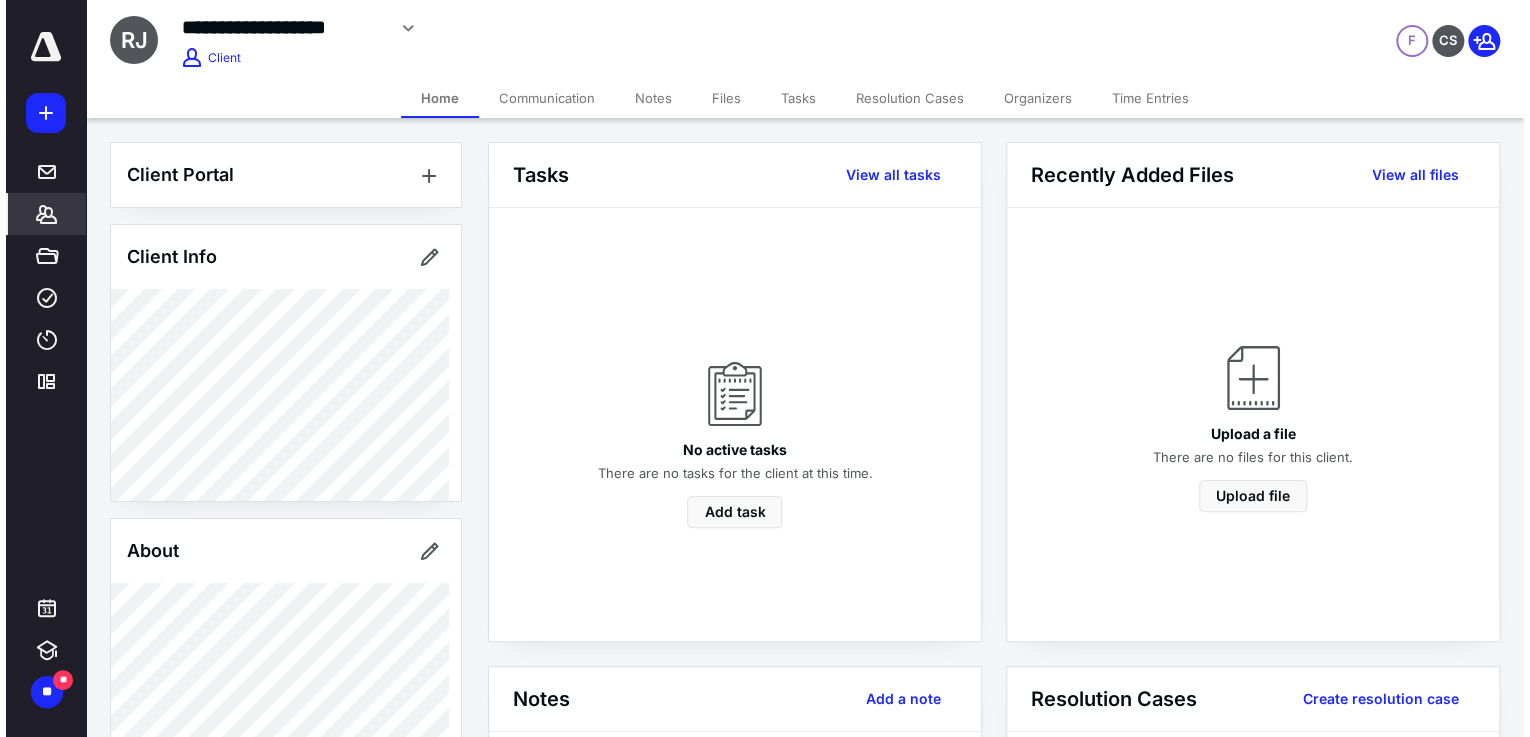 scroll, scrollTop: 560, scrollLeft: 0, axis: vertical 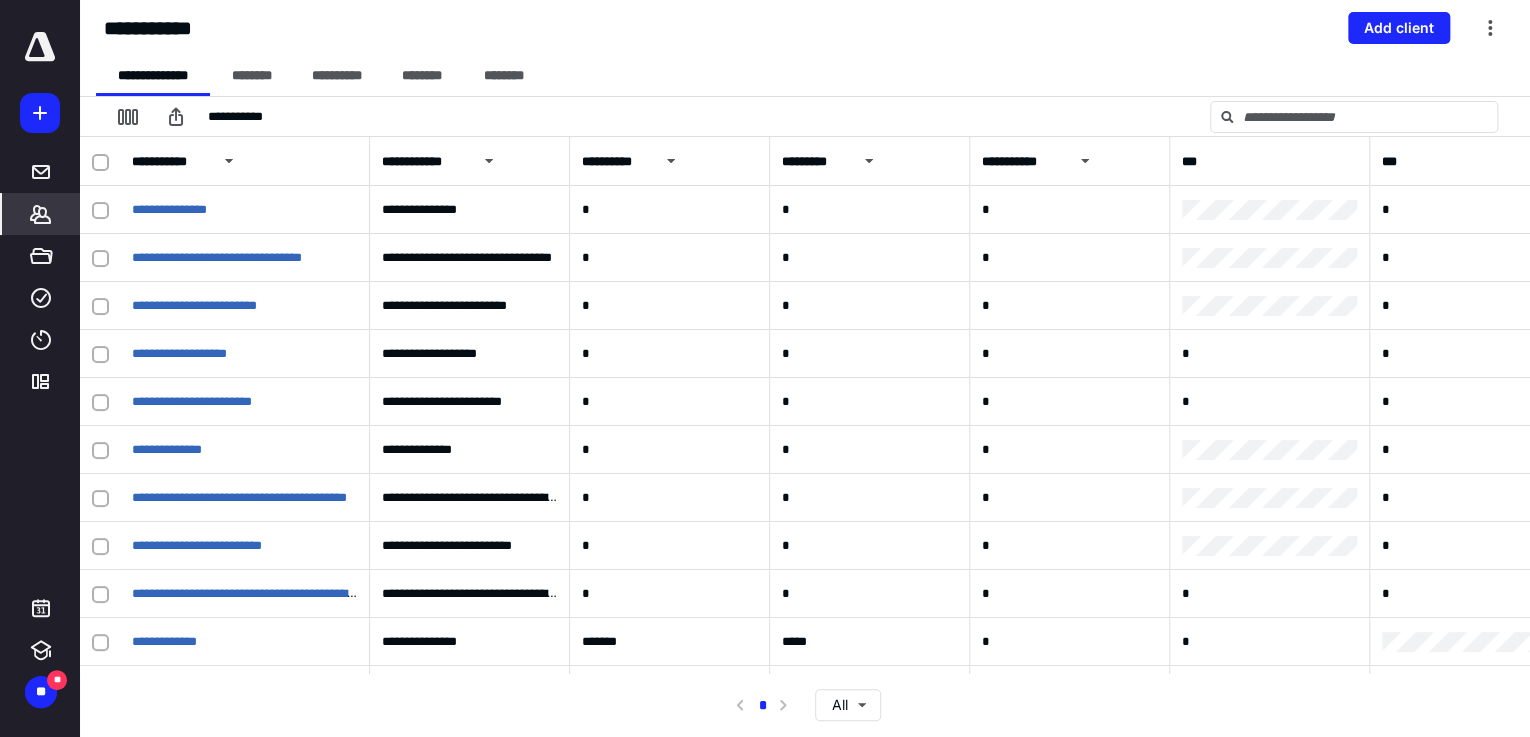click on "**********" at bounding box center (805, 28) 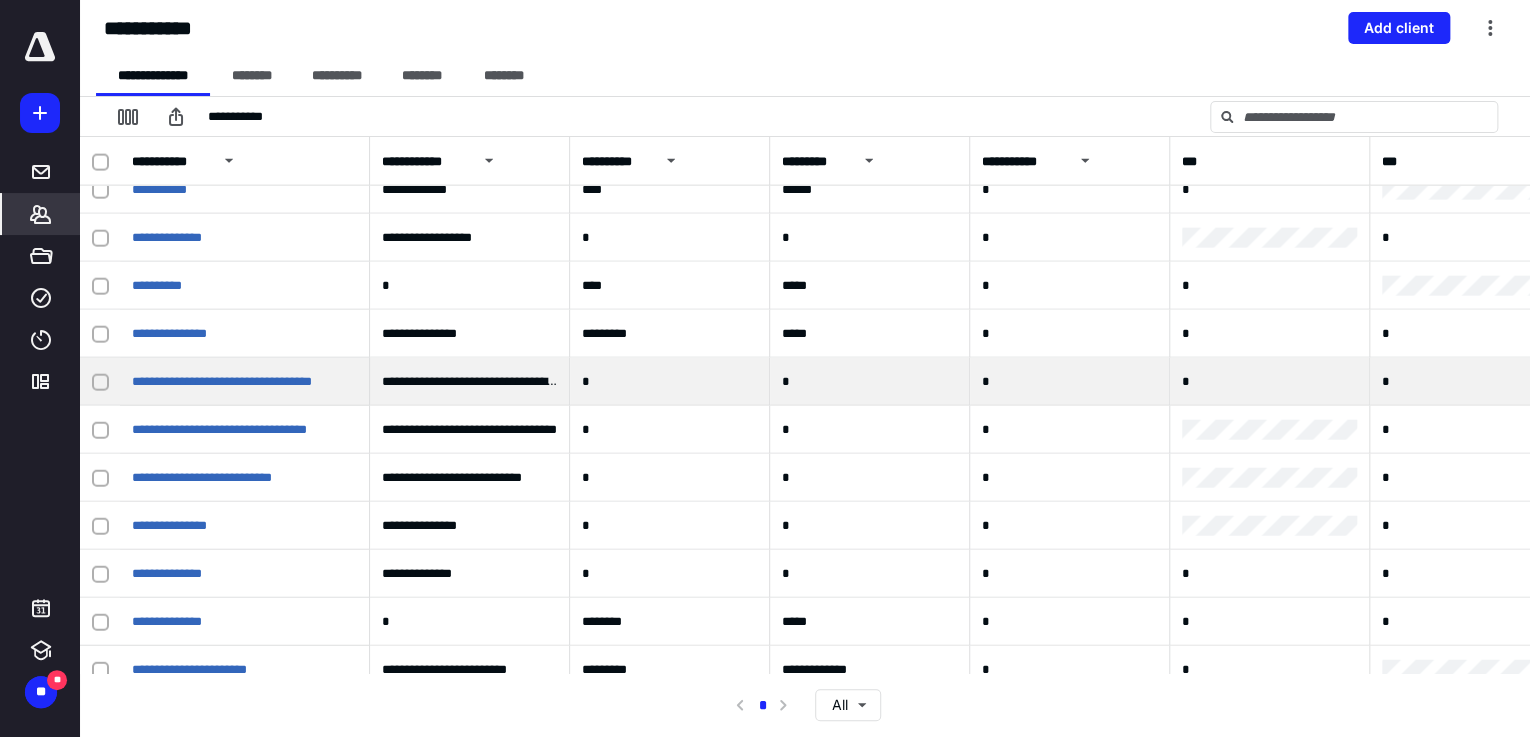 scroll, scrollTop: 18164, scrollLeft: 0, axis: vertical 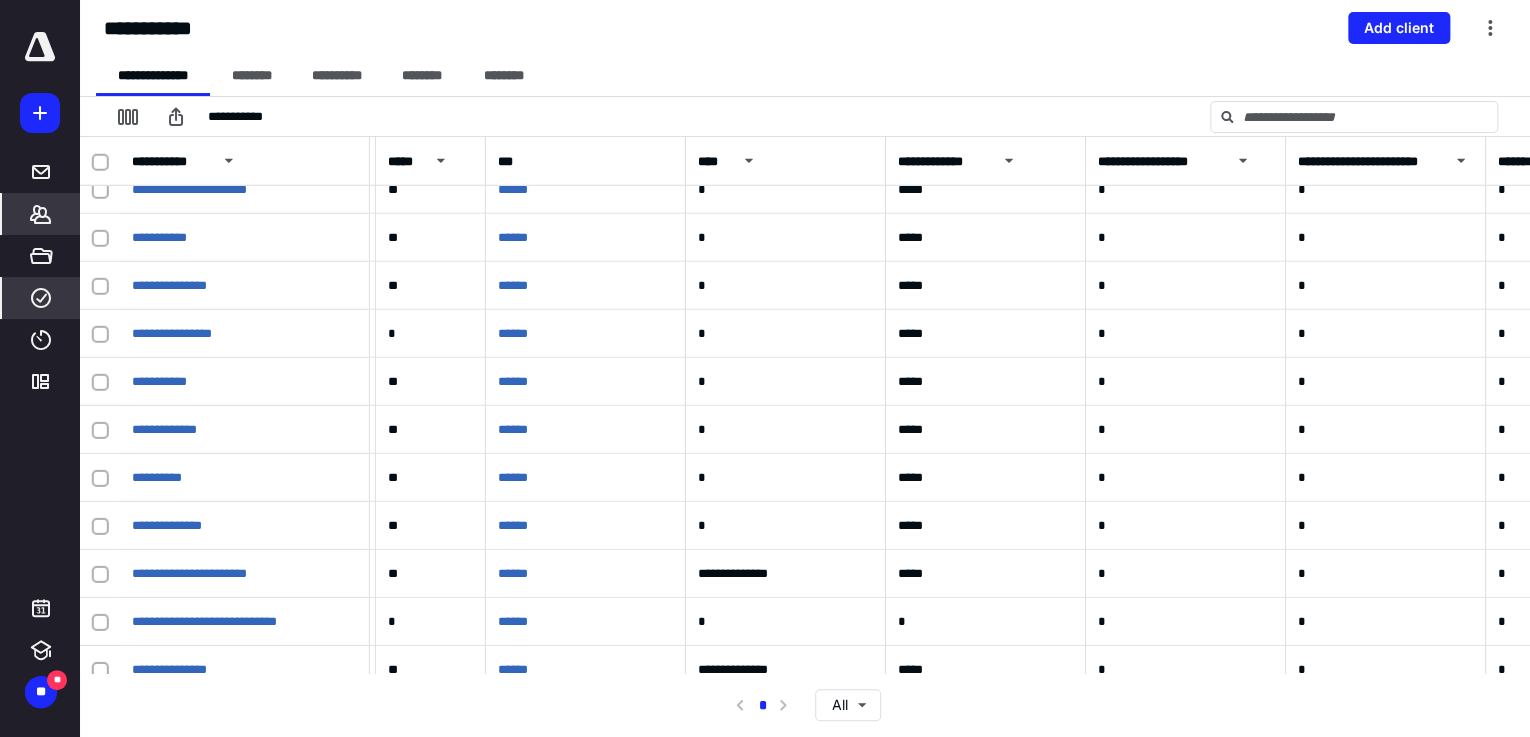 click on "****" at bounding box center [41, 298] 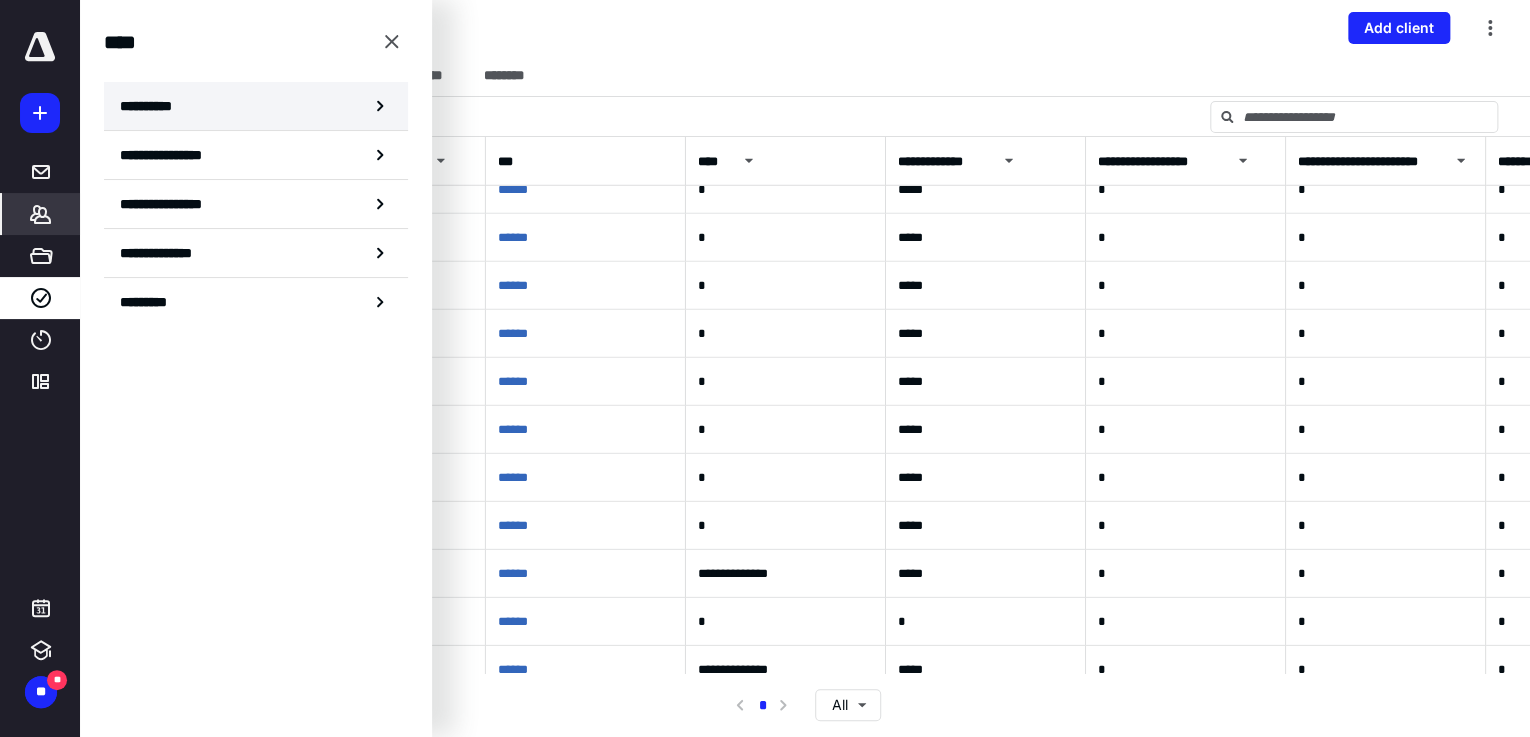 click on "**********" at bounding box center [153, 106] 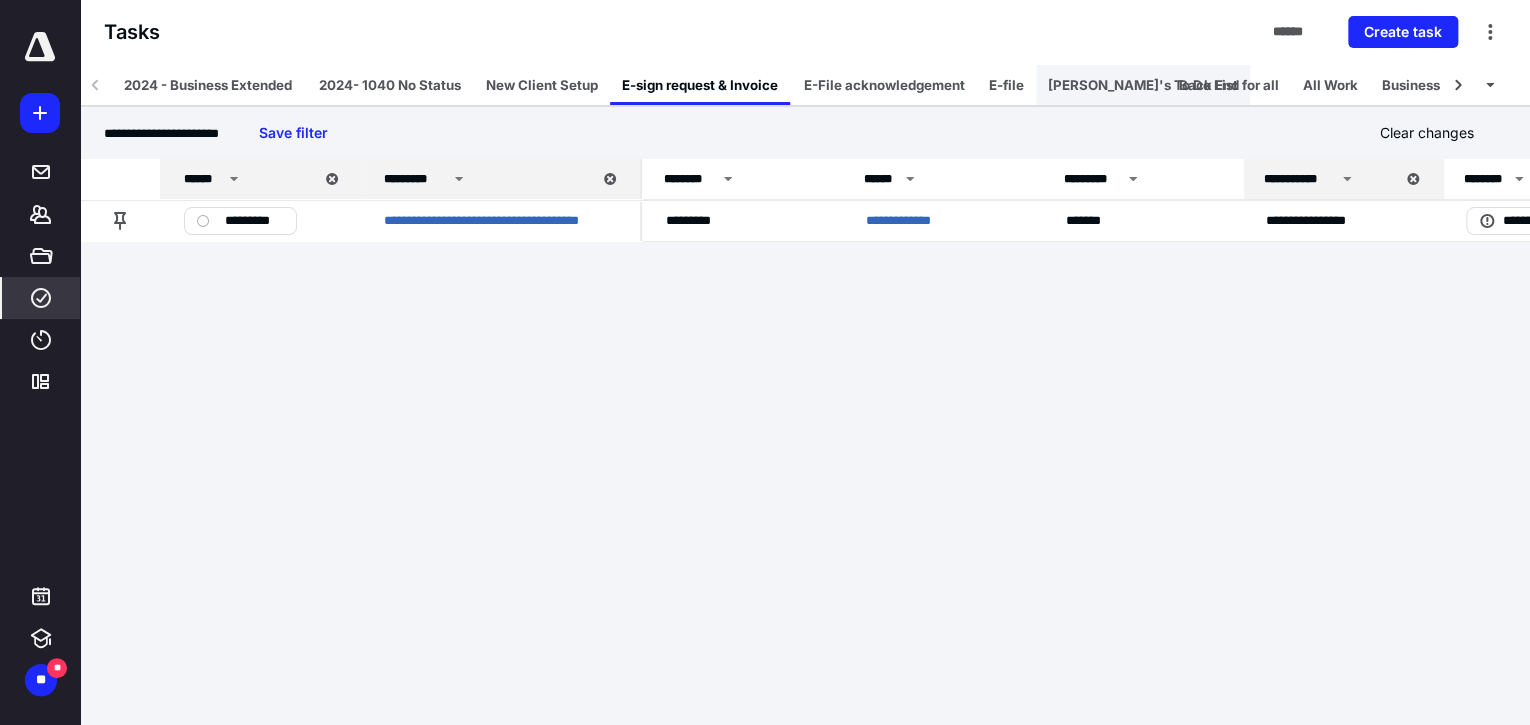 click on "Kyle's To Do List" at bounding box center (1143, 85) 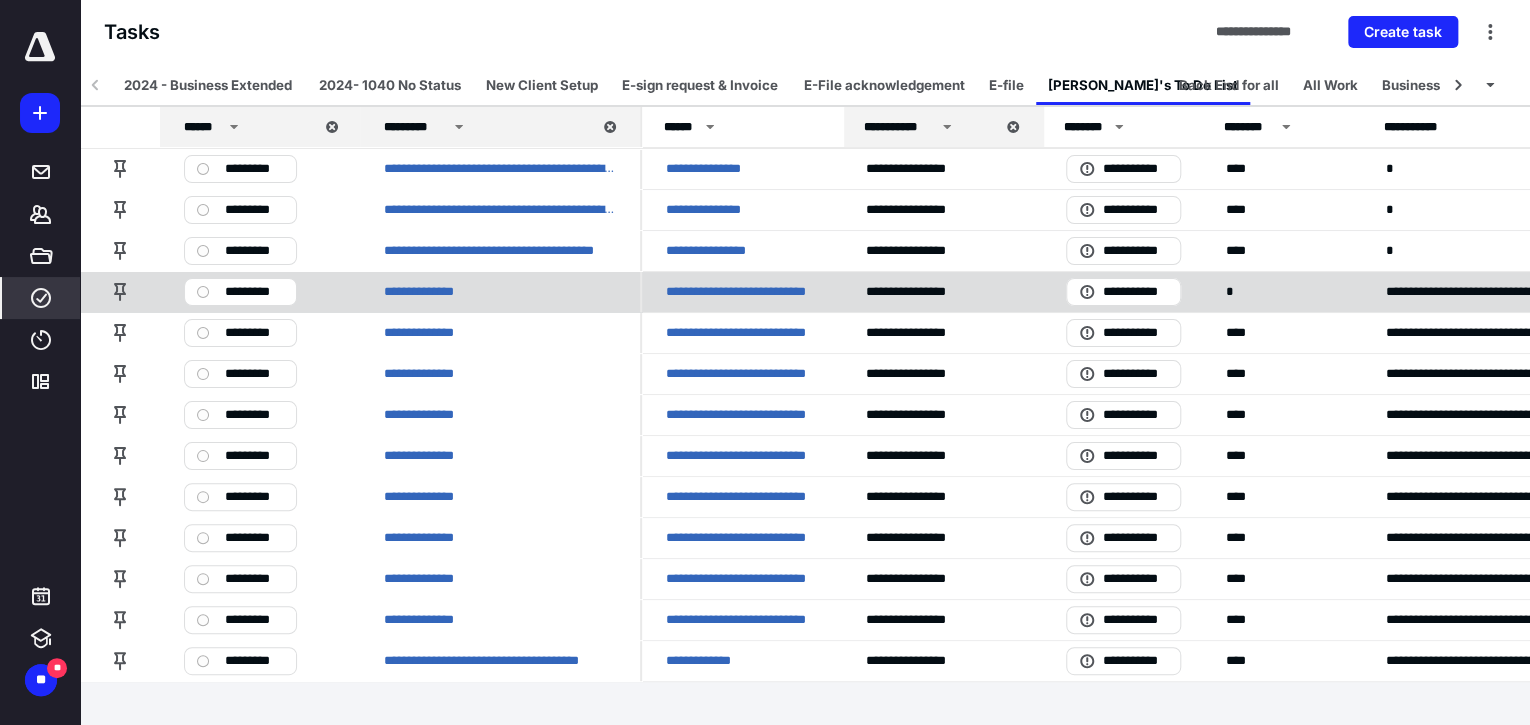 click on "**********" at bounding box center [742, 292] 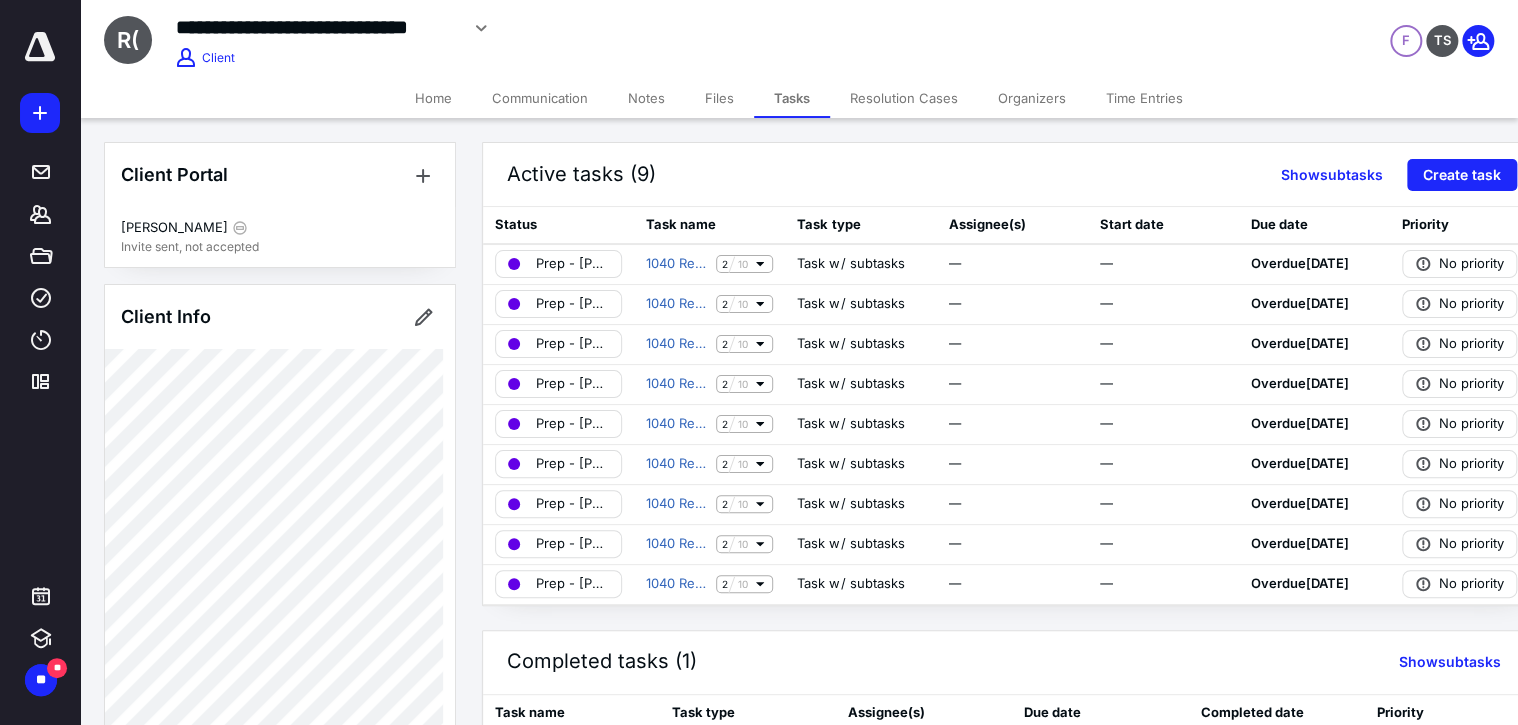 click on "Tasks" at bounding box center [792, 98] 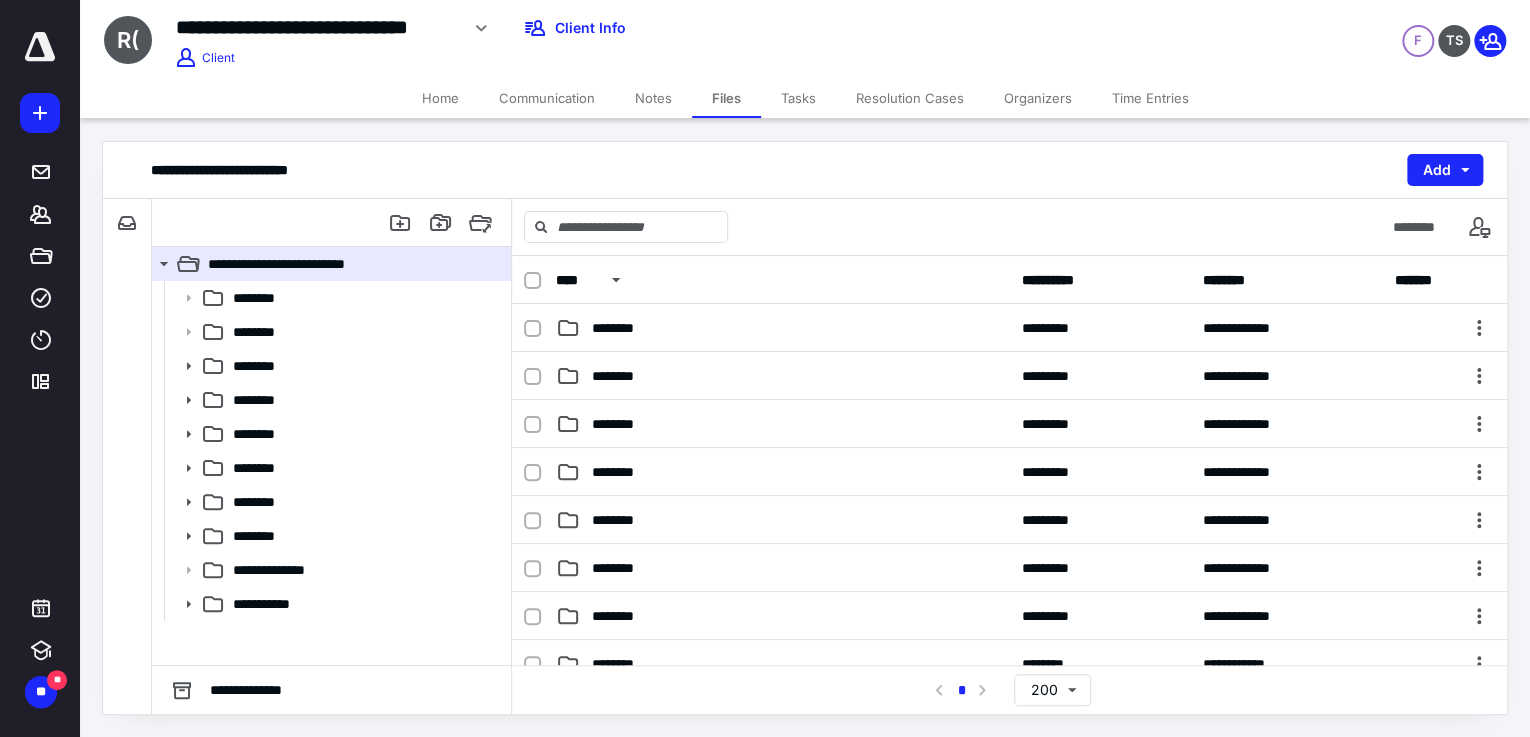 click on "Tasks" at bounding box center [798, 98] 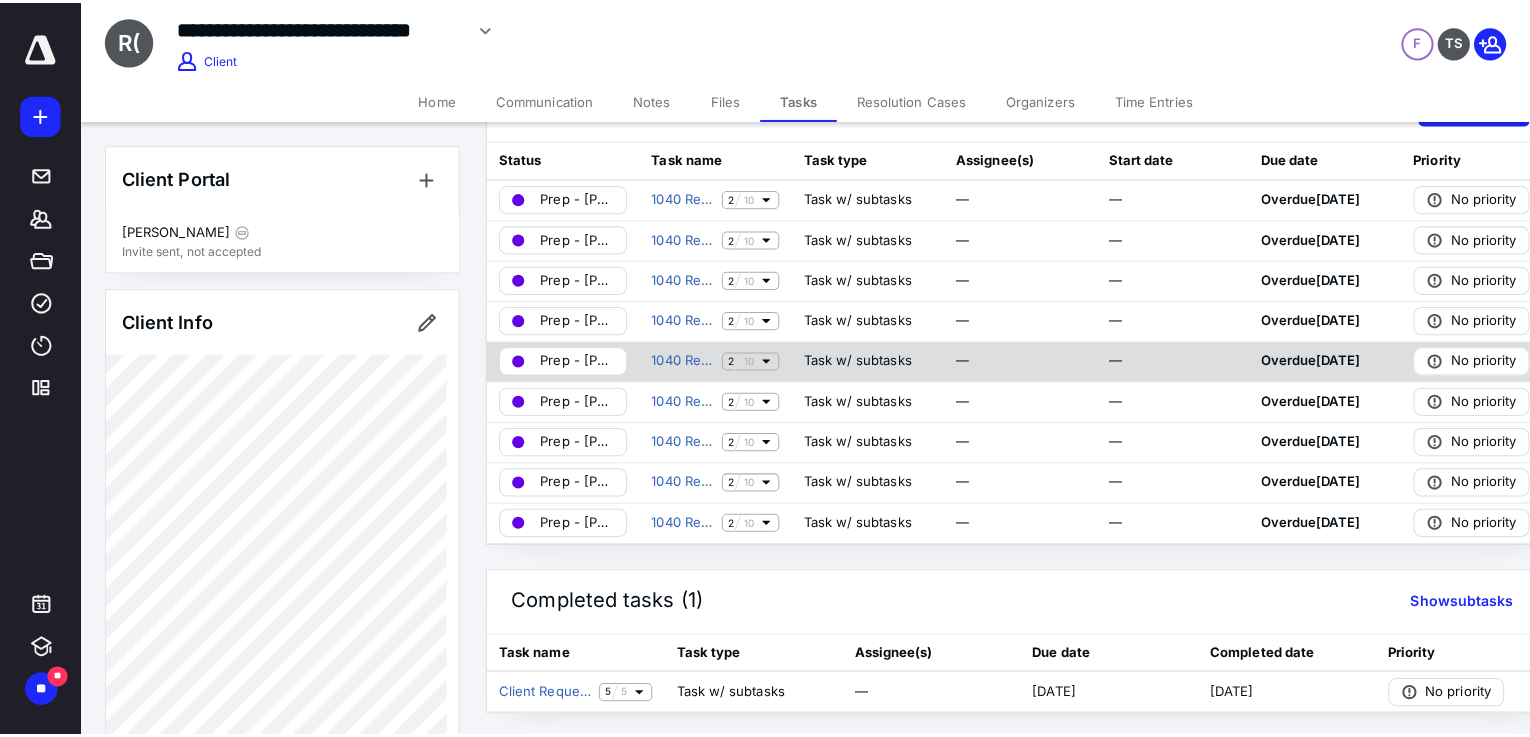 scroll, scrollTop: 0, scrollLeft: 0, axis: both 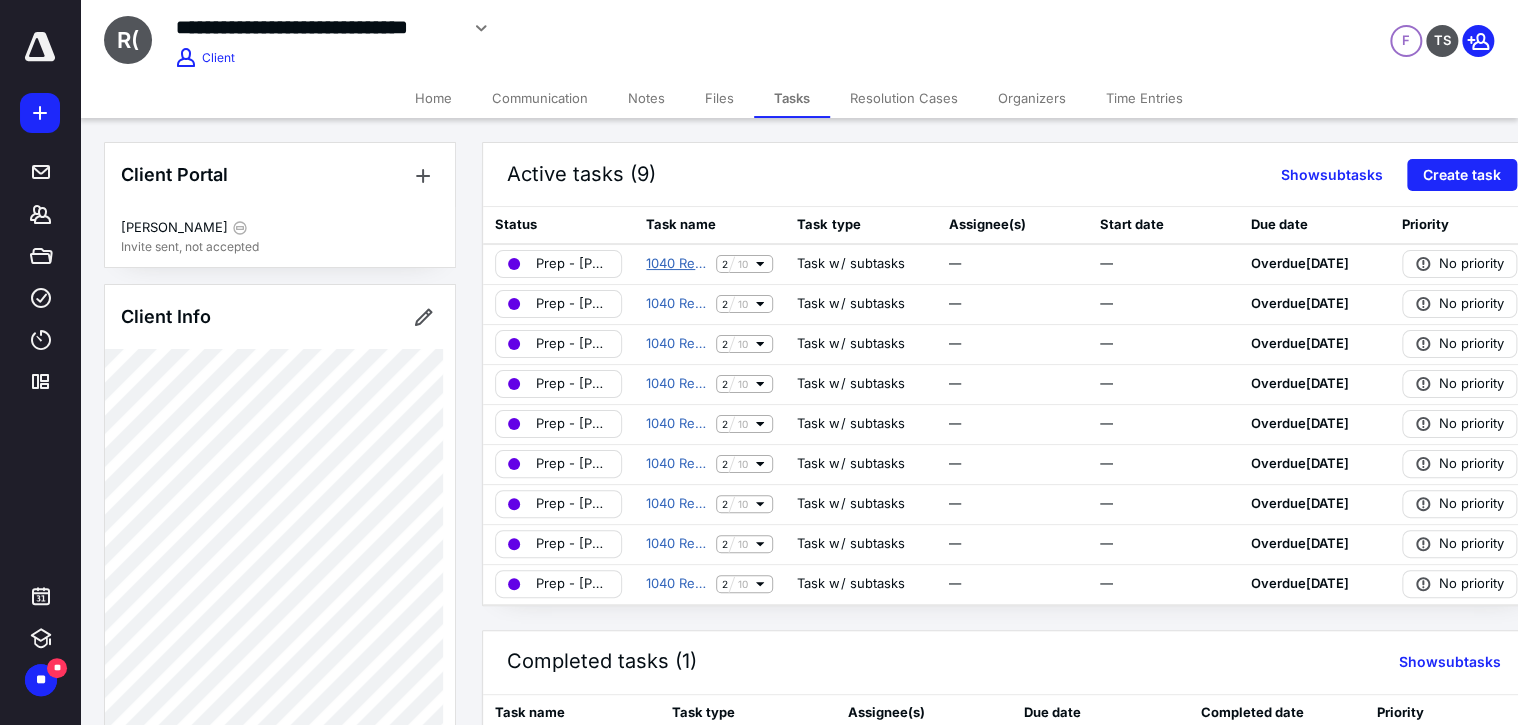 click on "1040 Return" at bounding box center (677, 264) 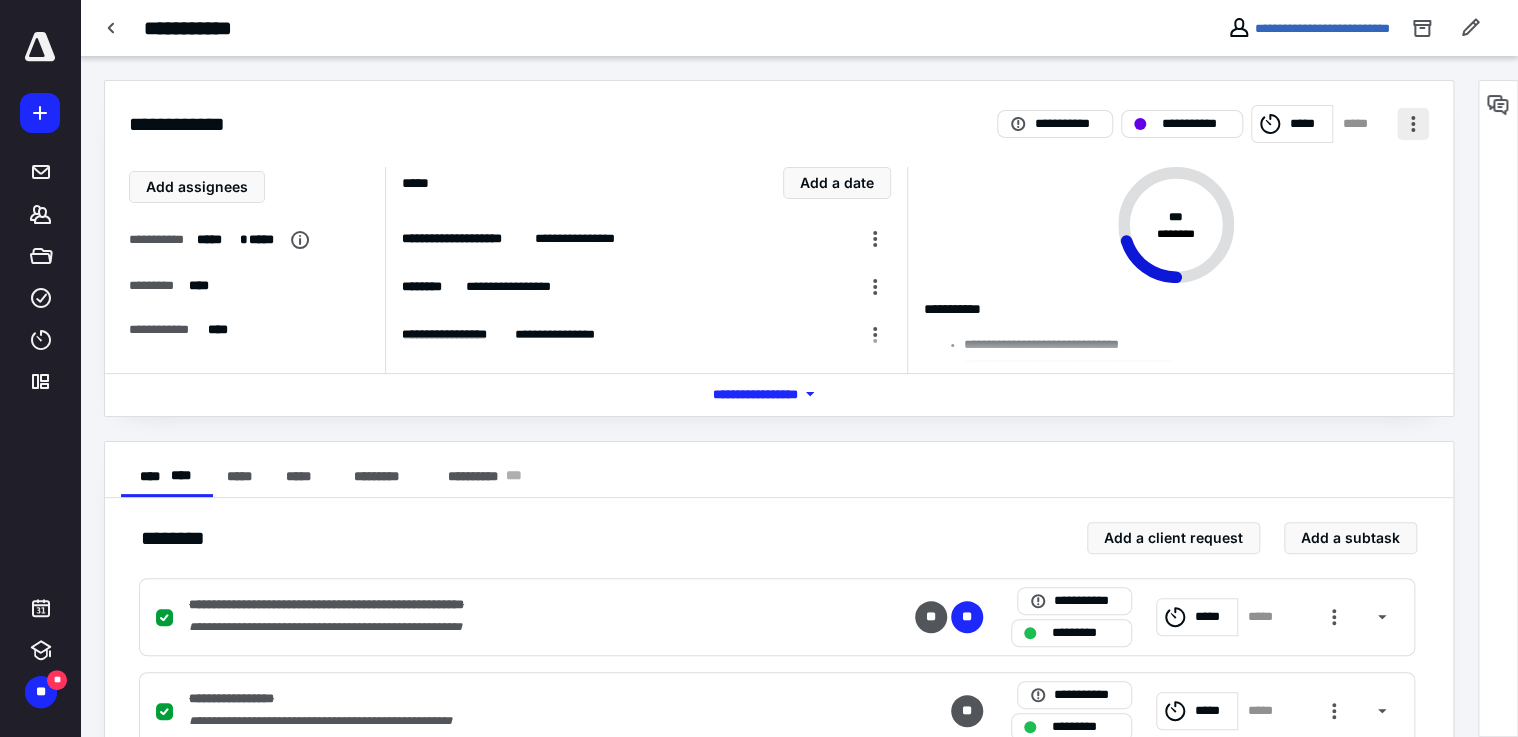click at bounding box center [1413, 124] 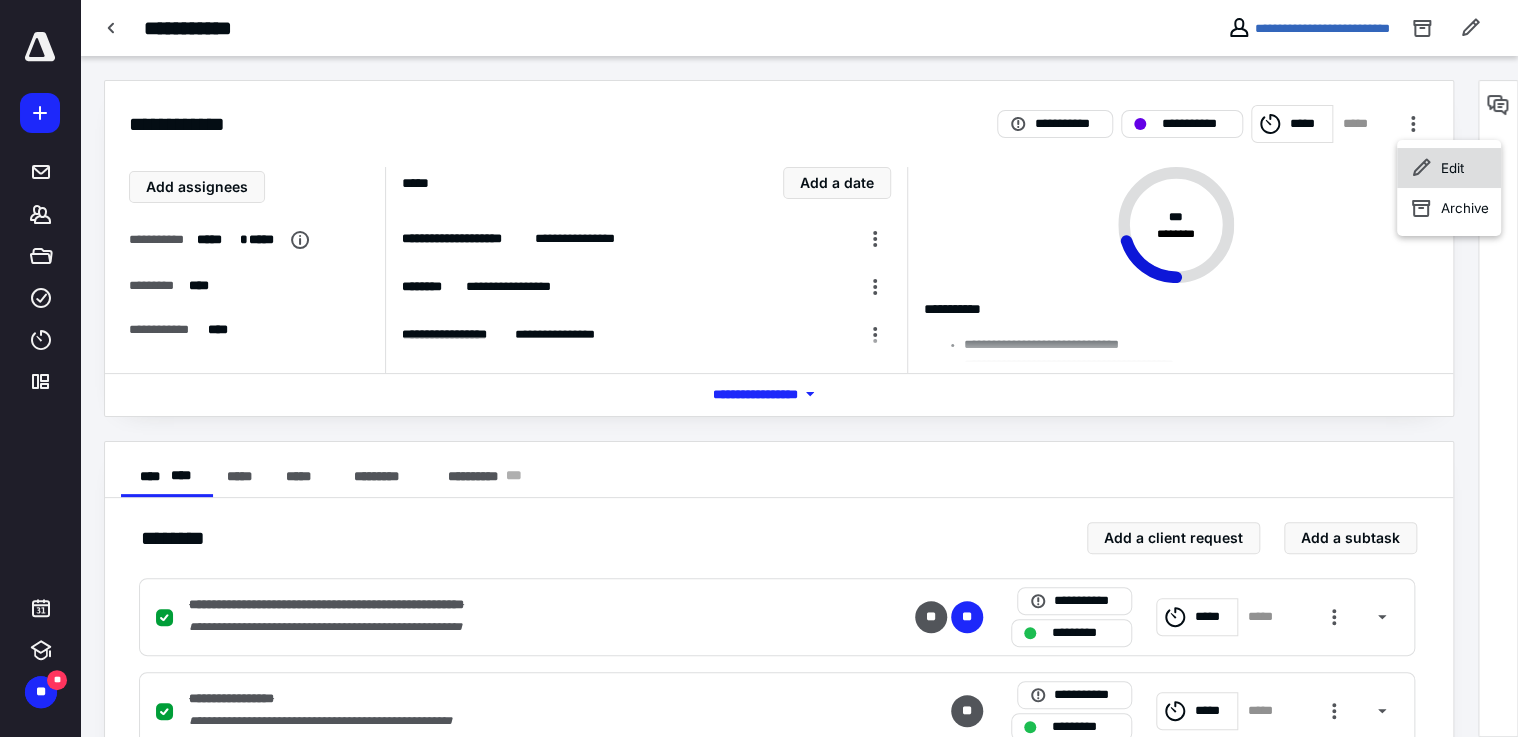 click on "Edit" at bounding box center [1452, 168] 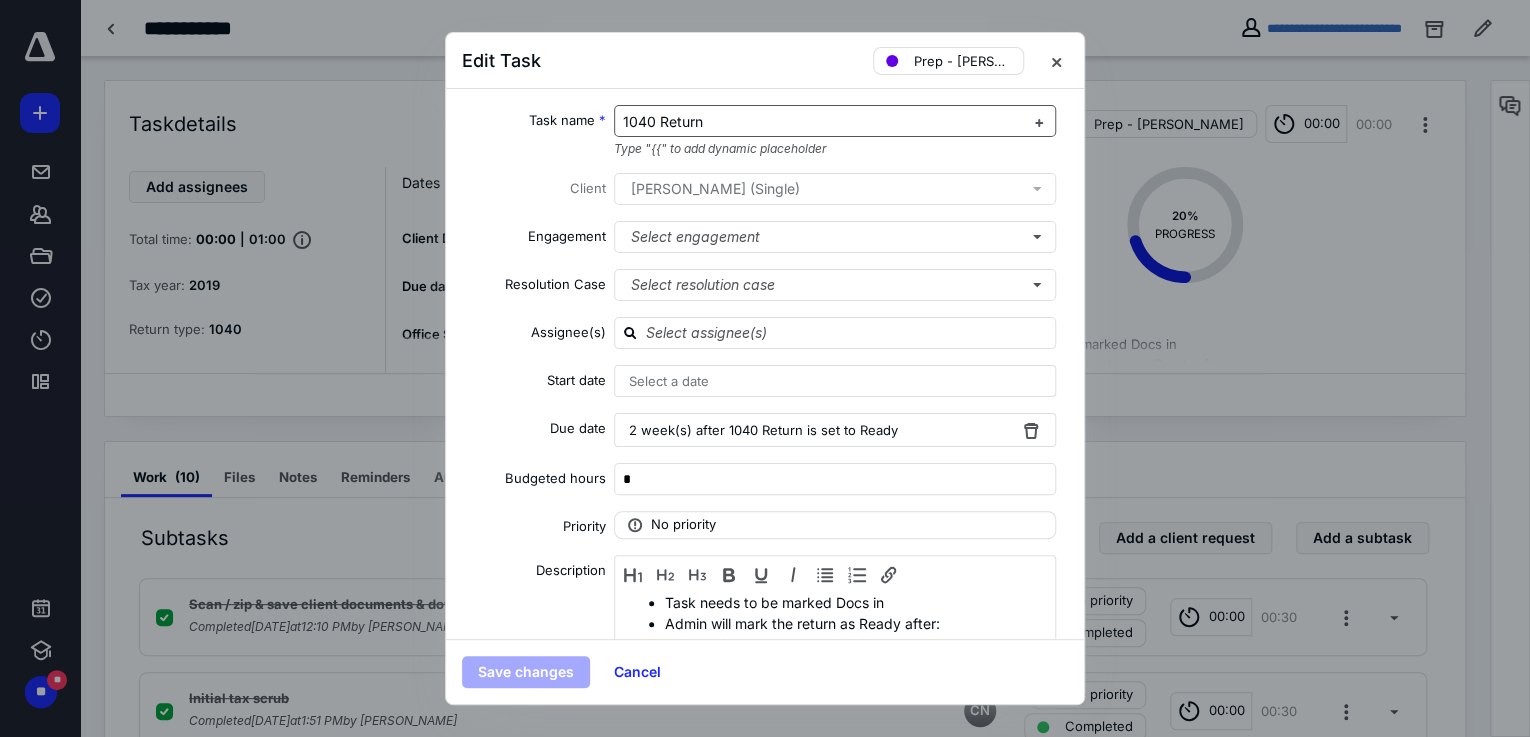 click on "1040 Return" at bounding box center [823, 122] 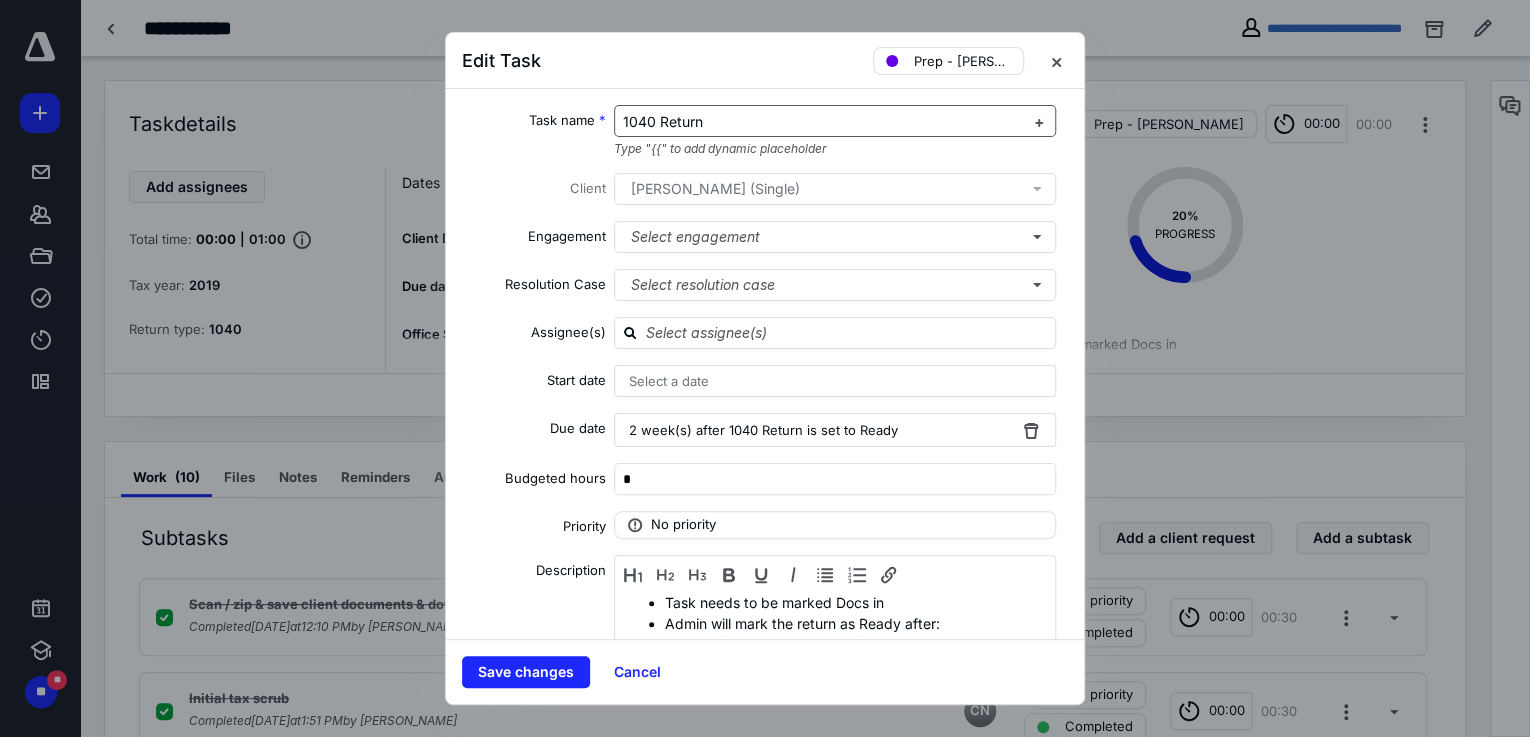 type 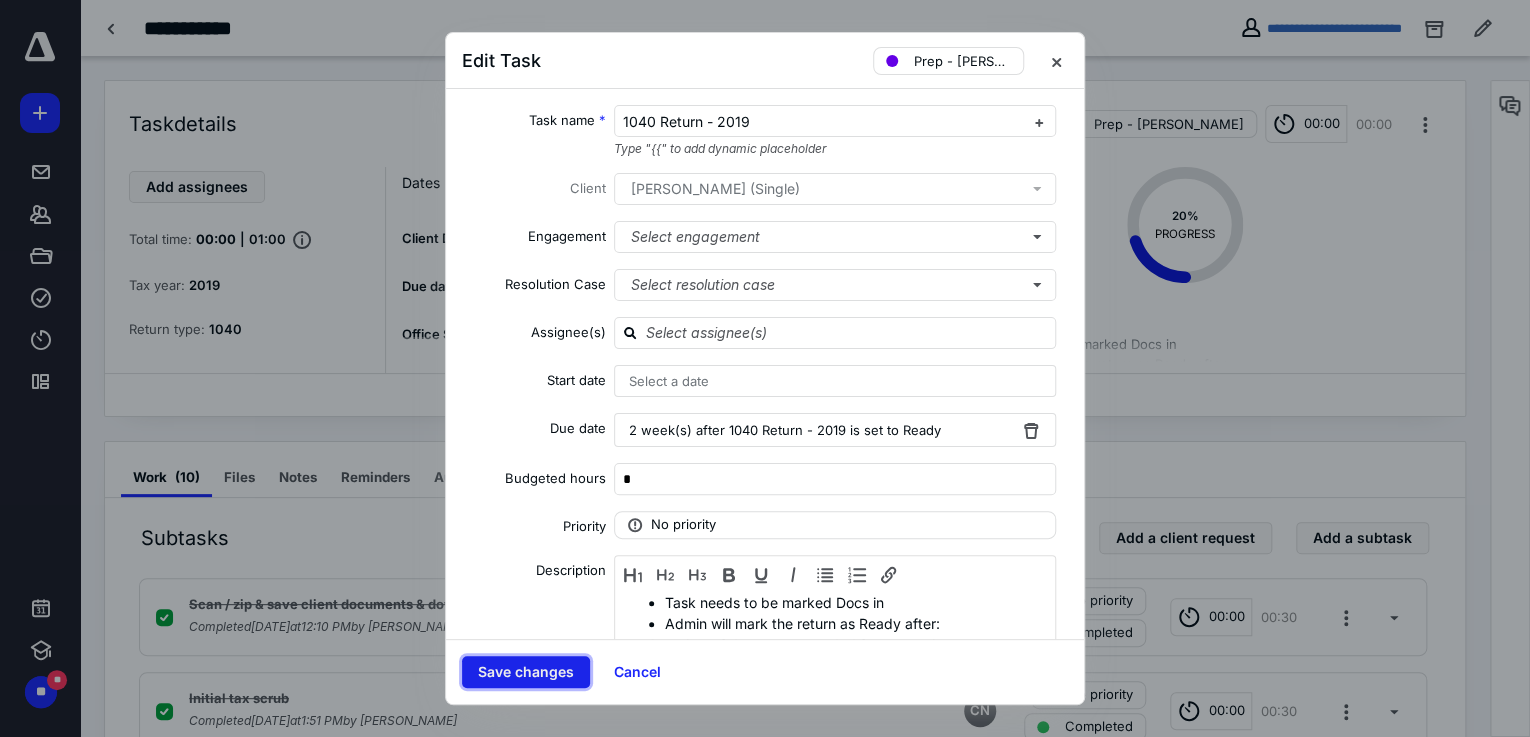 click on "Save changes" at bounding box center [526, 672] 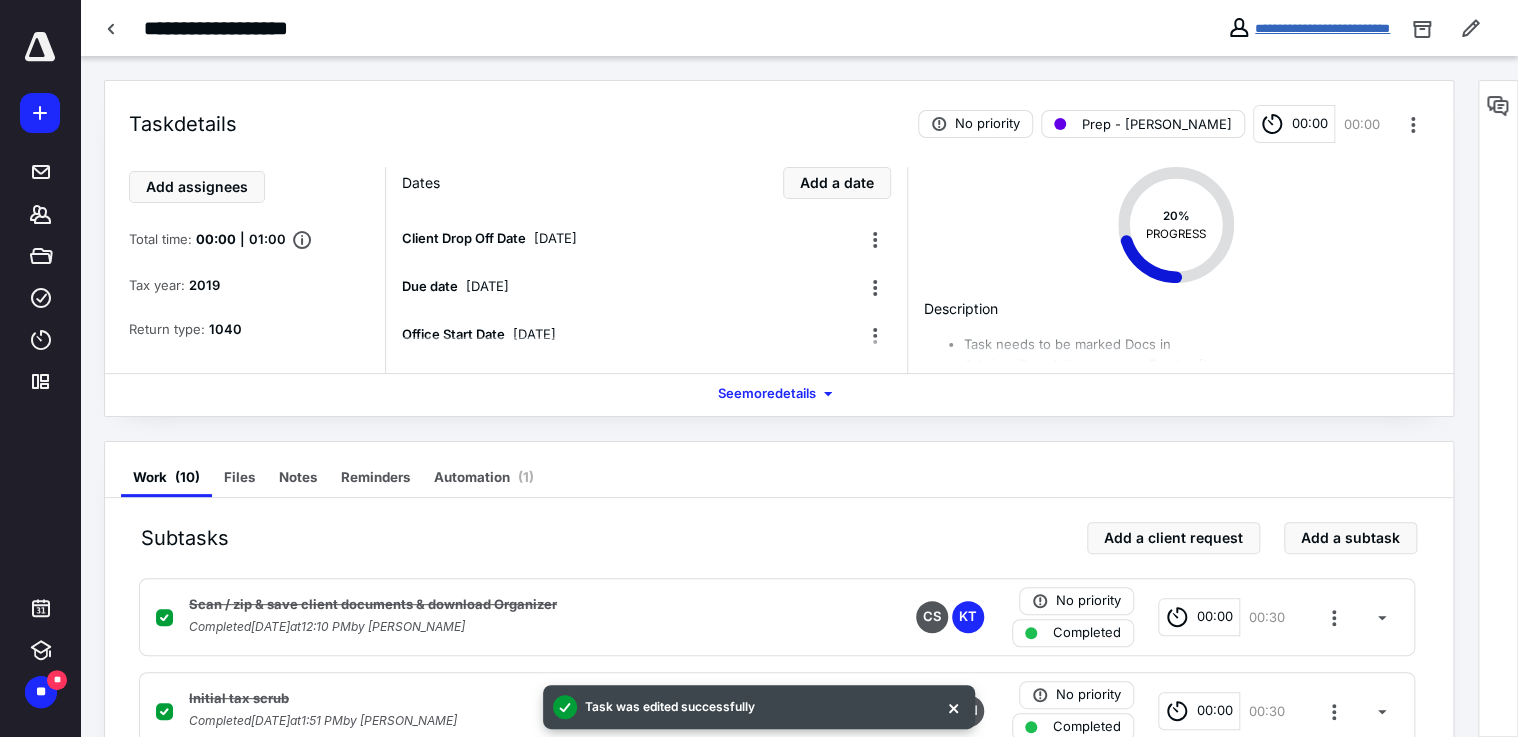 click on "**********" at bounding box center [1322, 28] 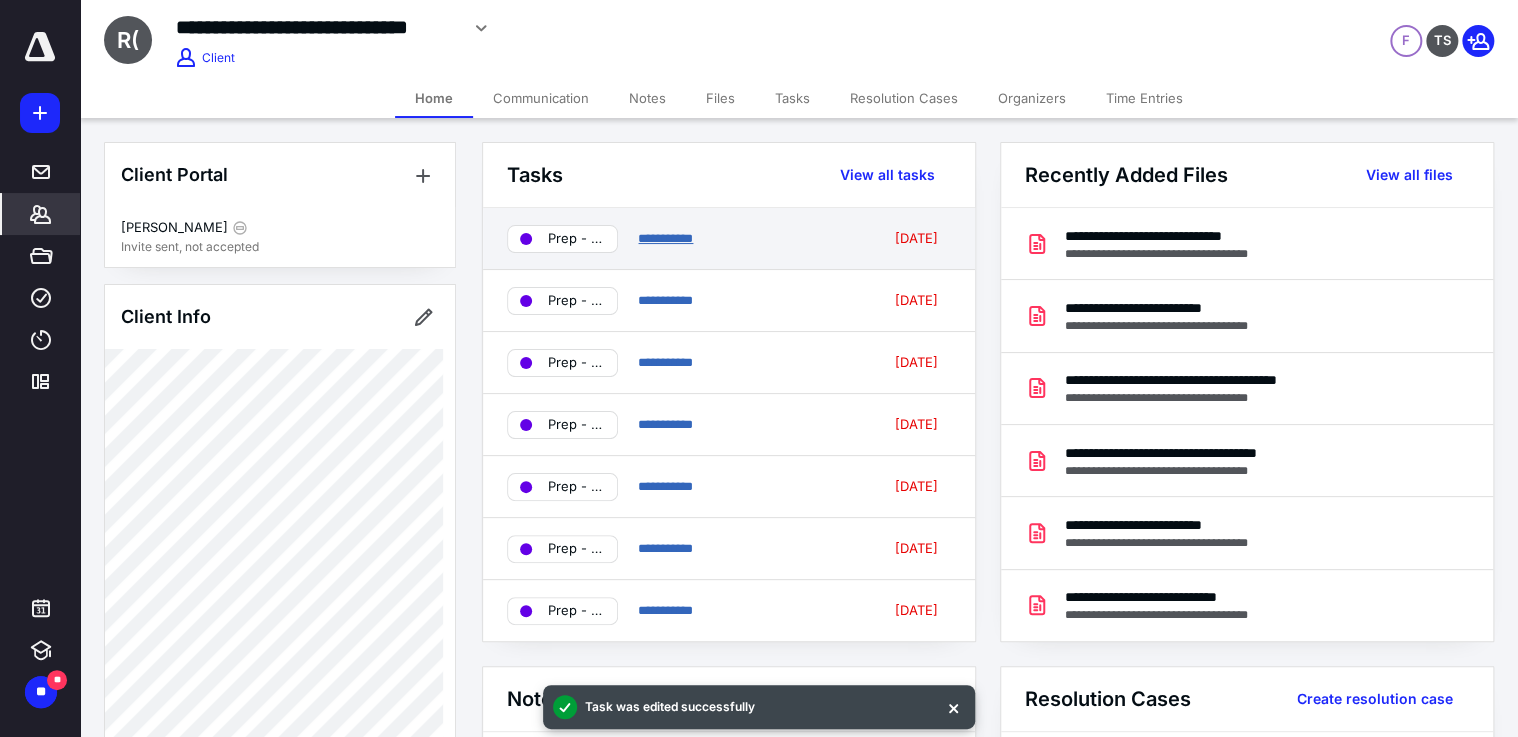 click on "**********" at bounding box center (665, 238) 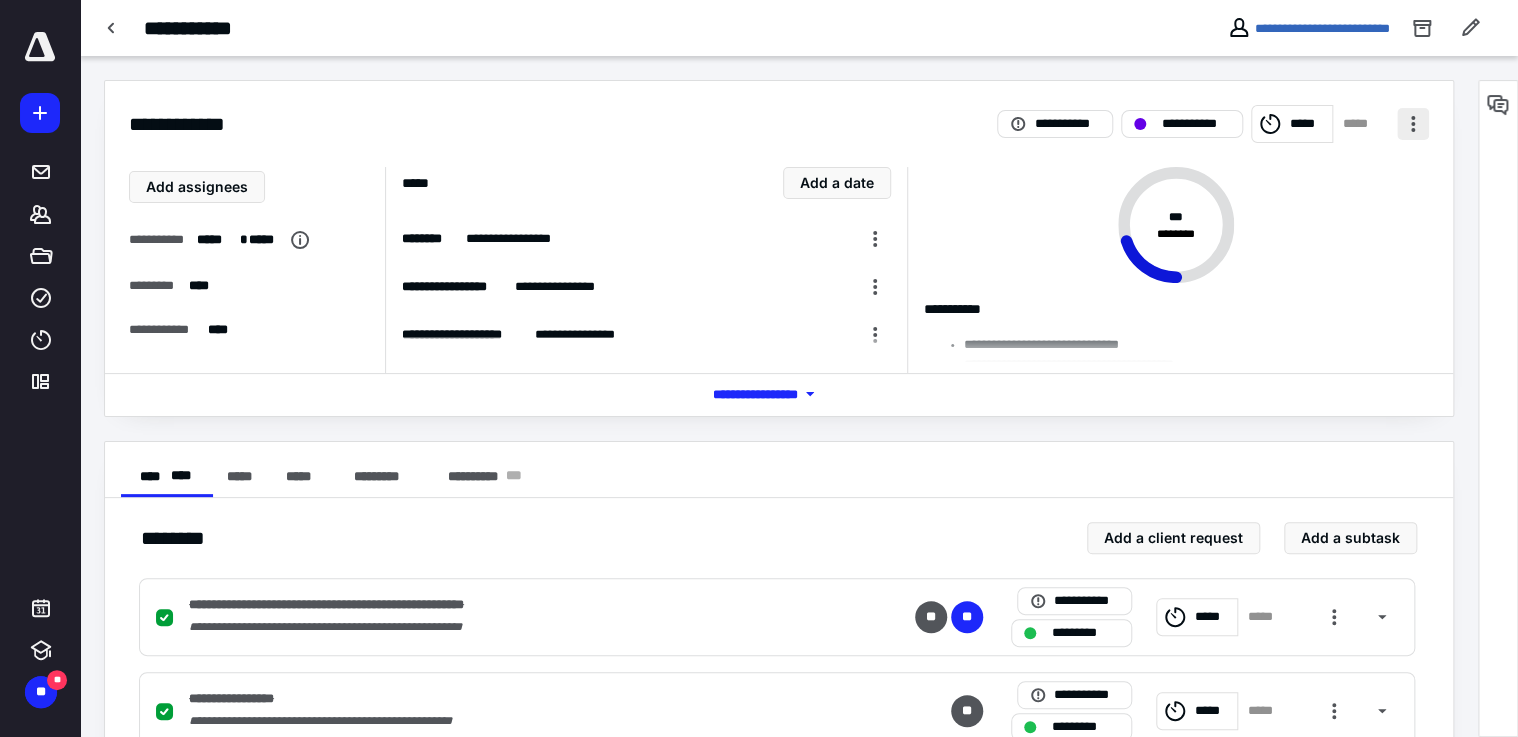 click at bounding box center [1413, 124] 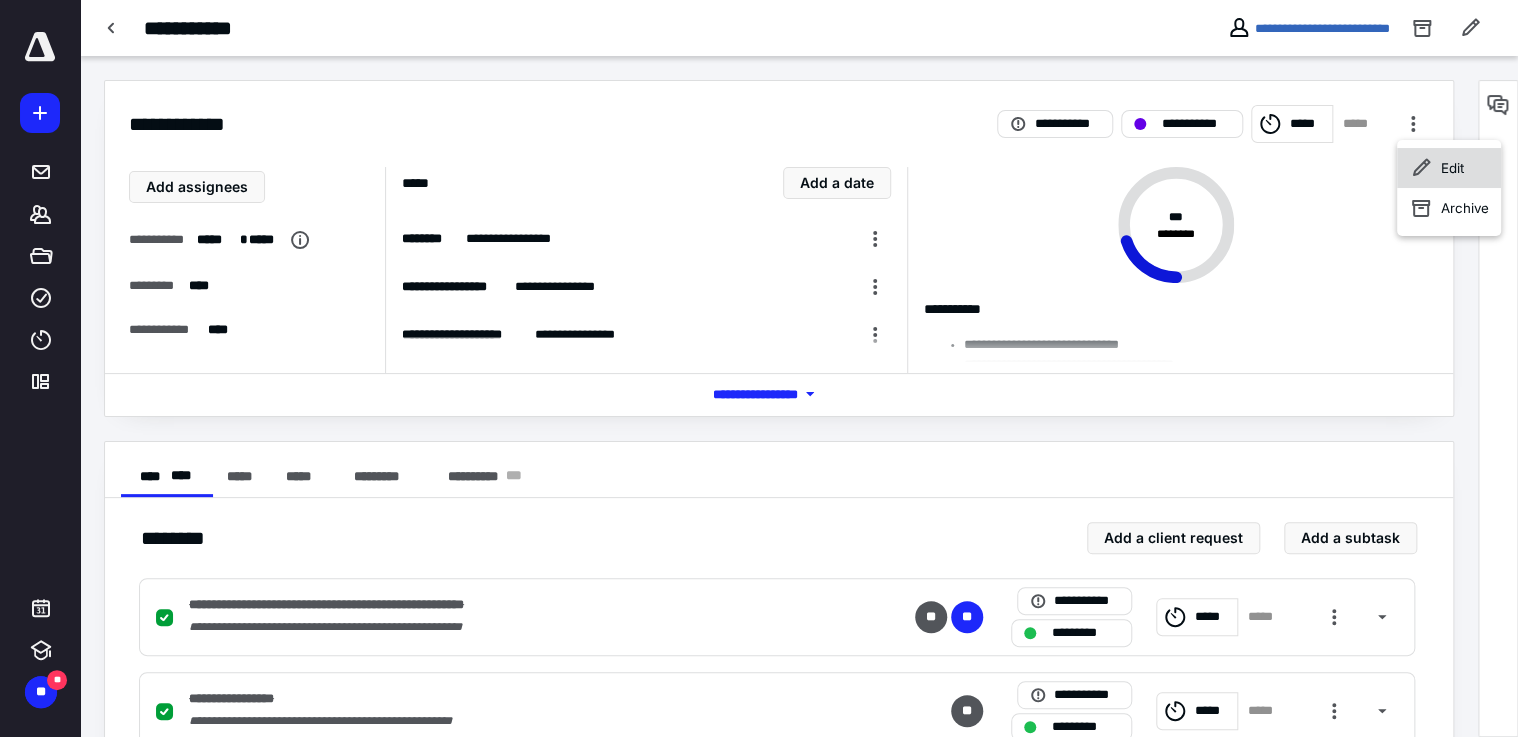 click on "Edit" at bounding box center [1452, 168] 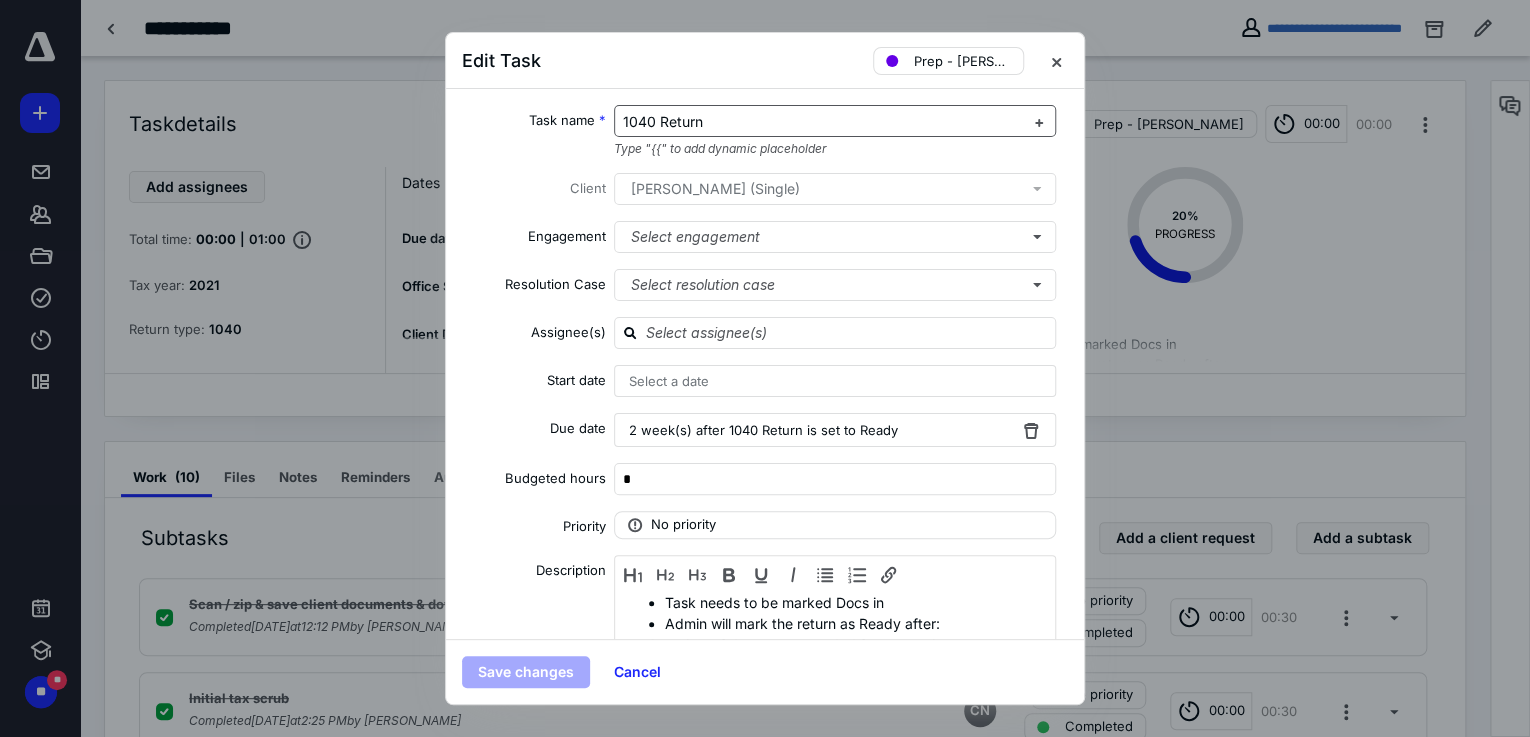 click on "1040 Return" at bounding box center (823, 122) 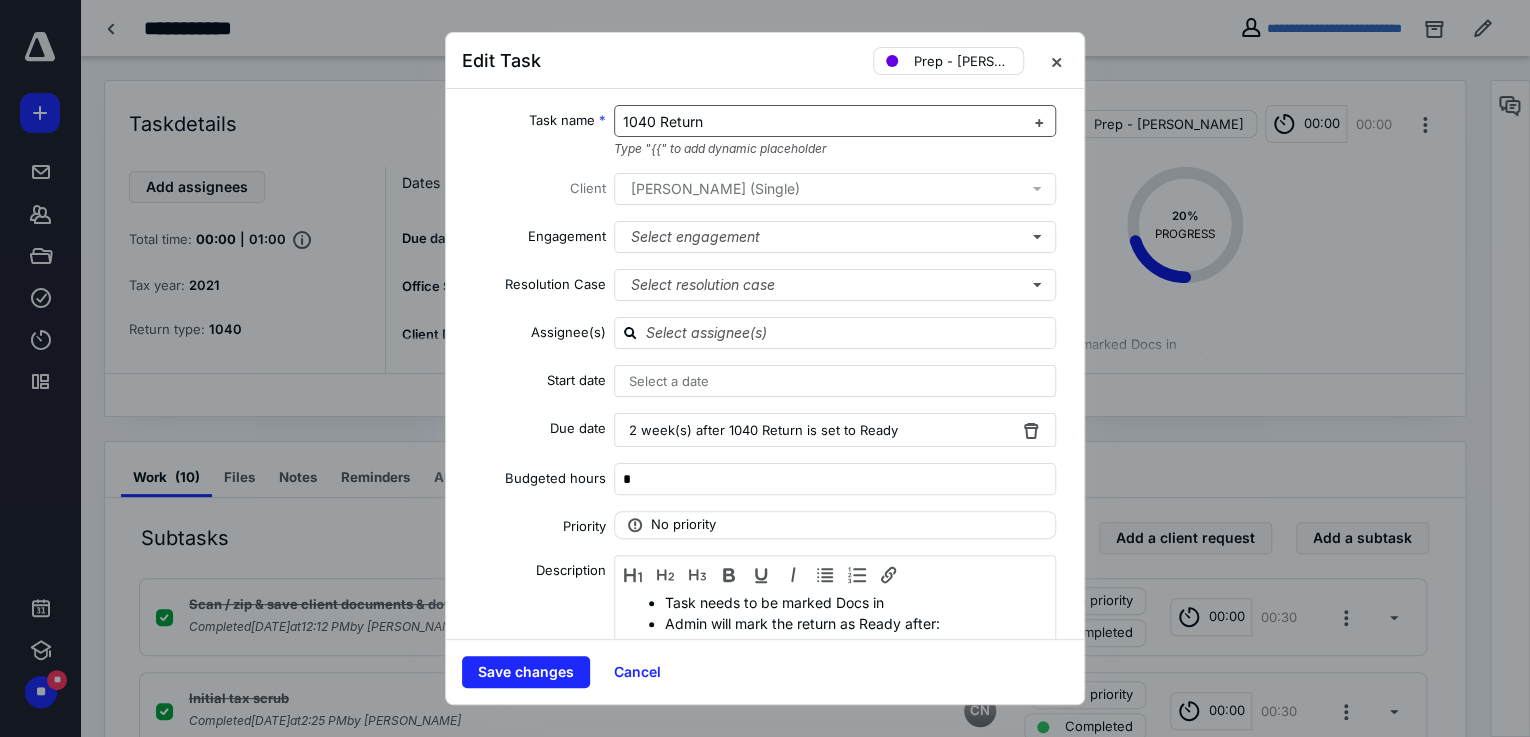type 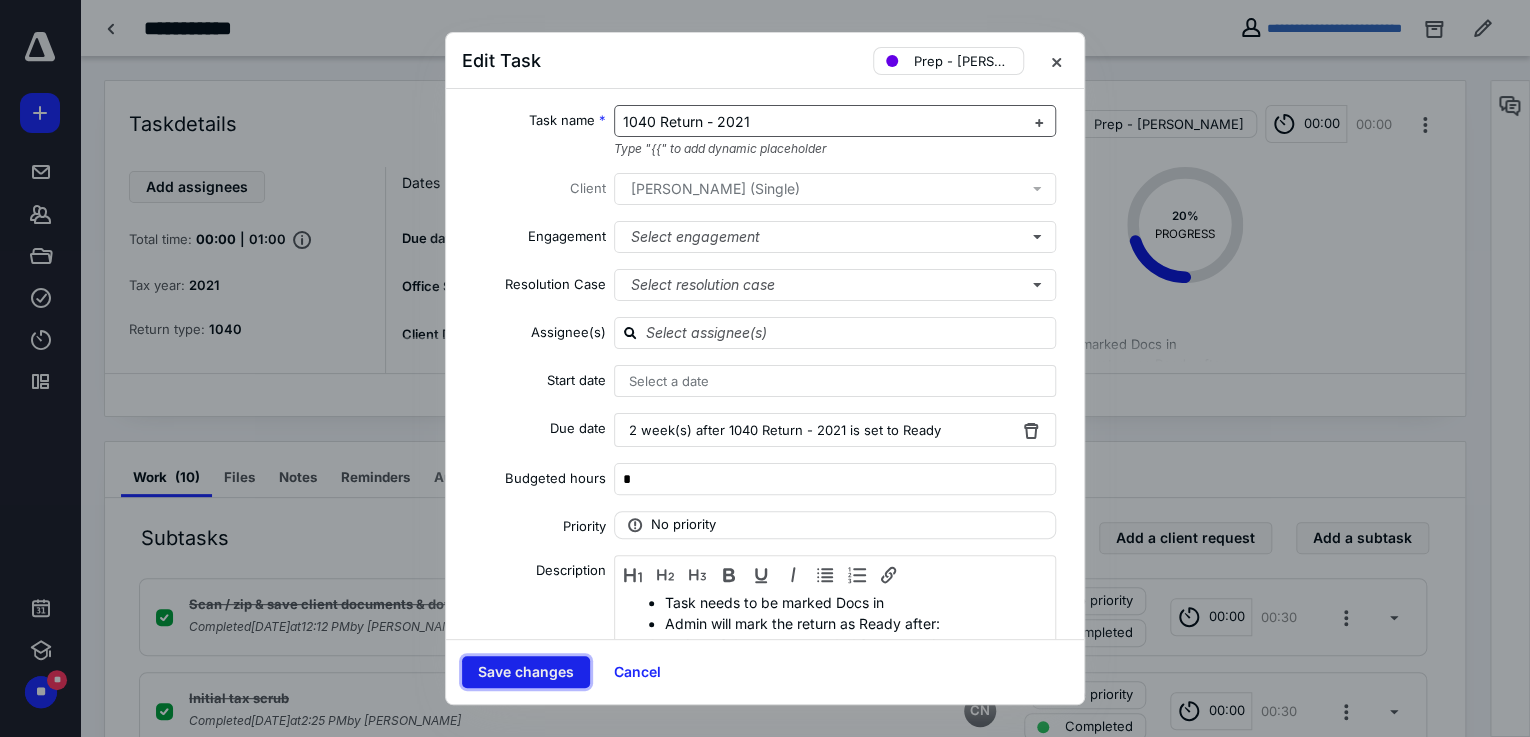 click on "Save changes" at bounding box center [526, 672] 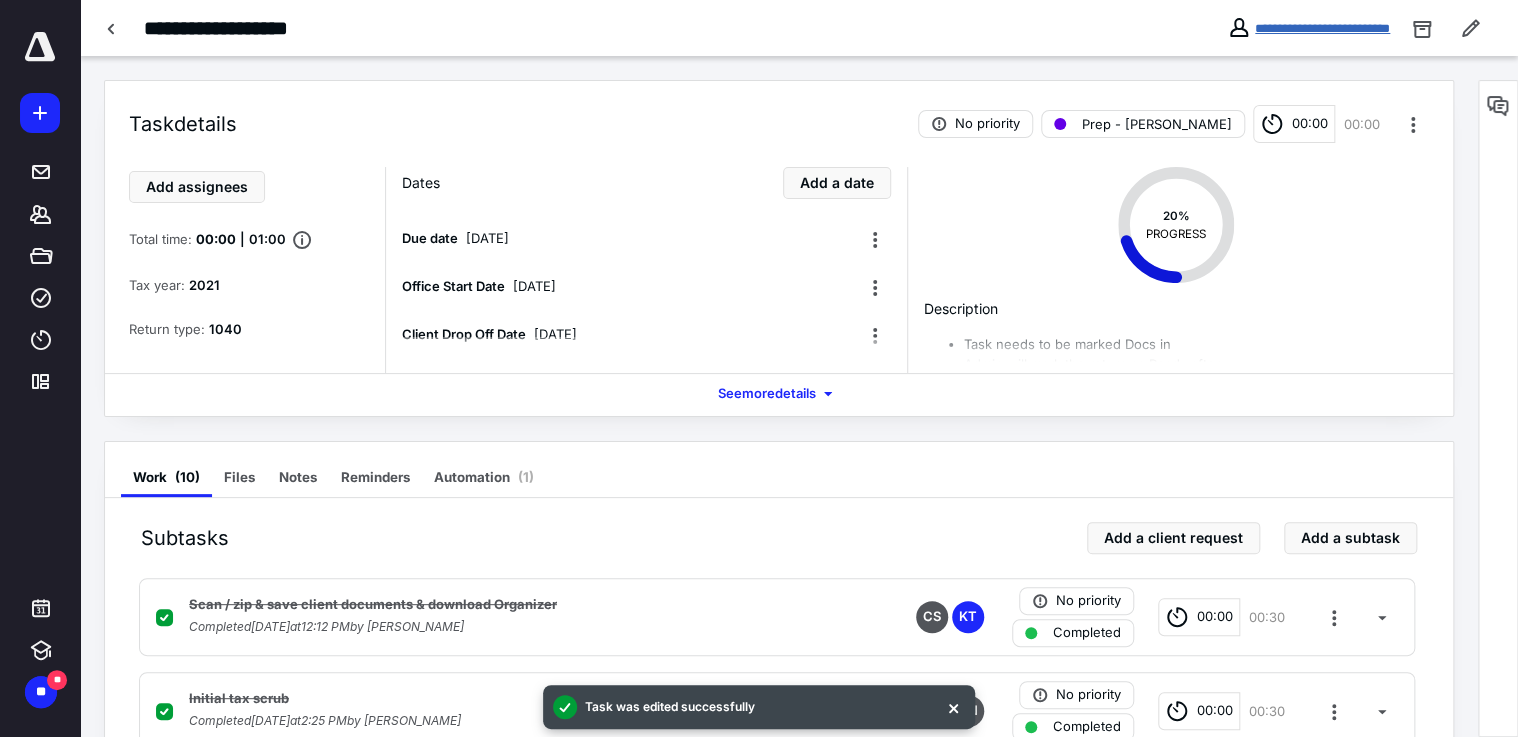 click on "**********" at bounding box center (1322, 28) 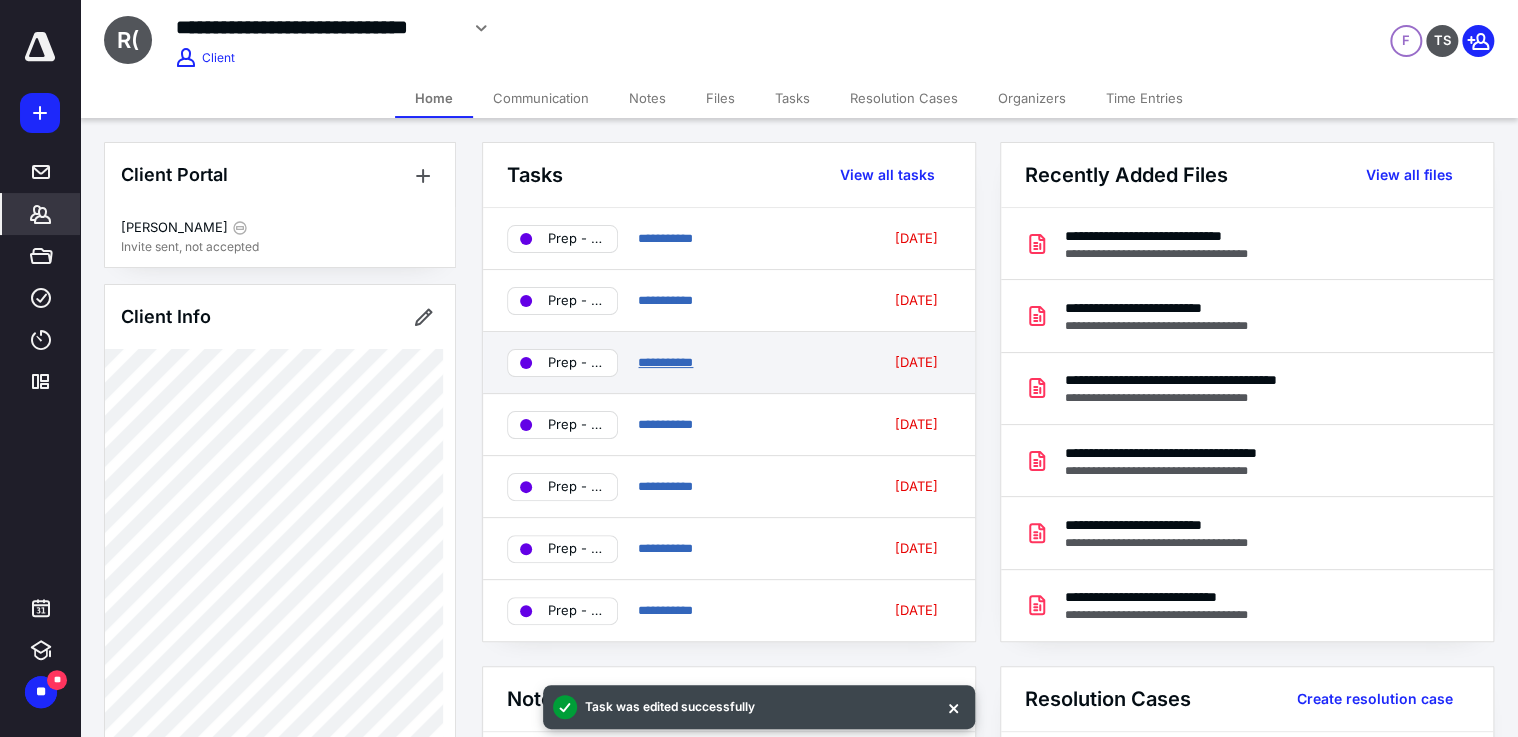 click on "**********" at bounding box center [665, 362] 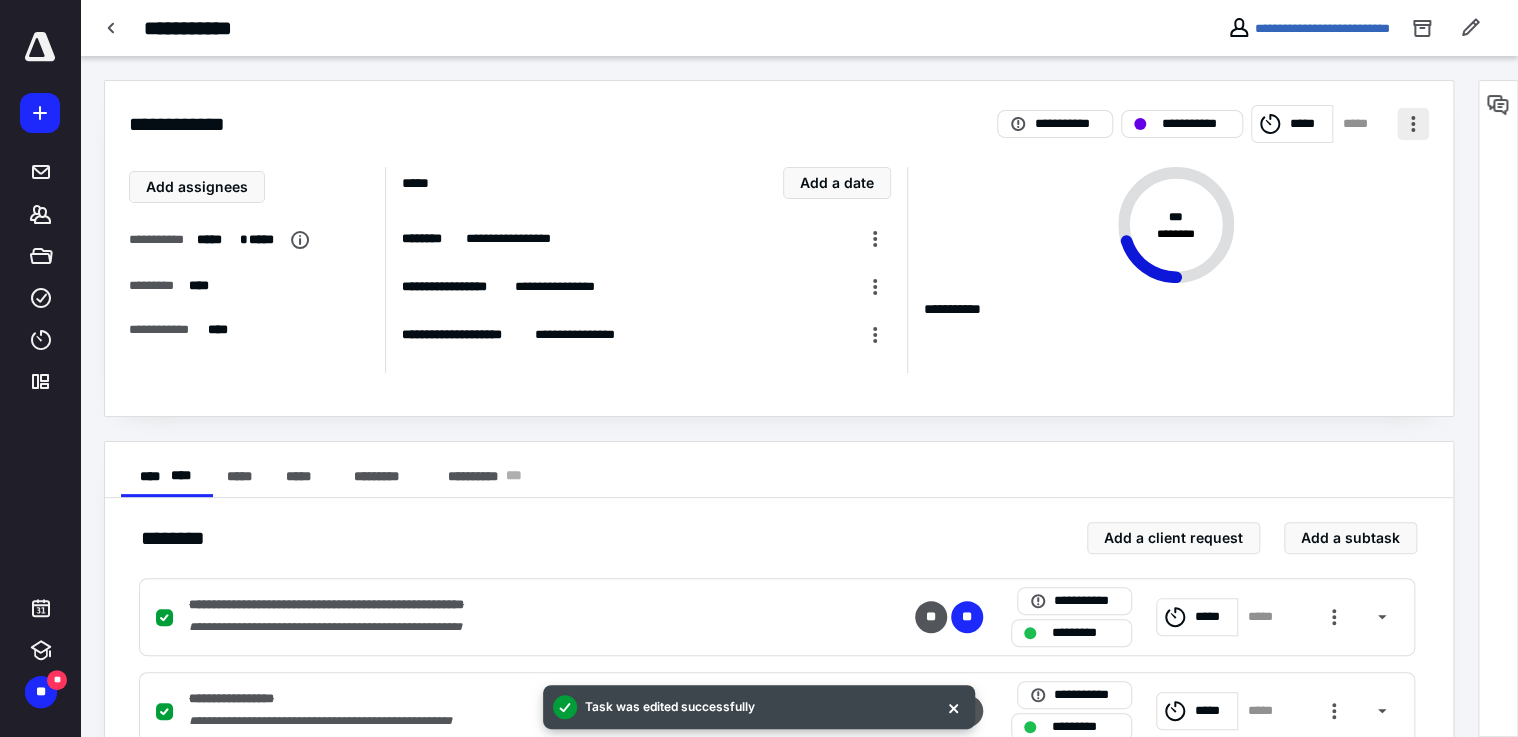 click at bounding box center (1413, 124) 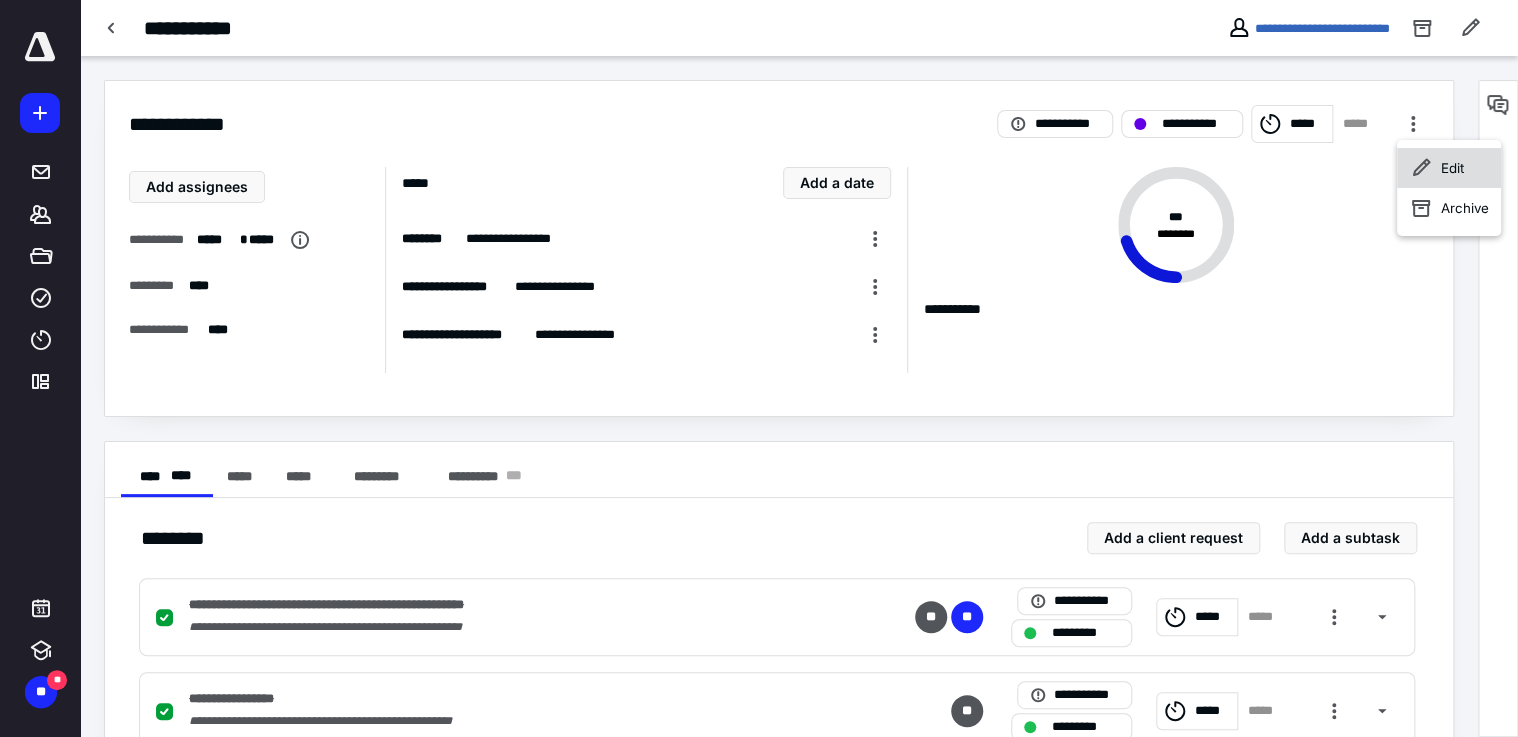 click on "Edit" at bounding box center [1452, 168] 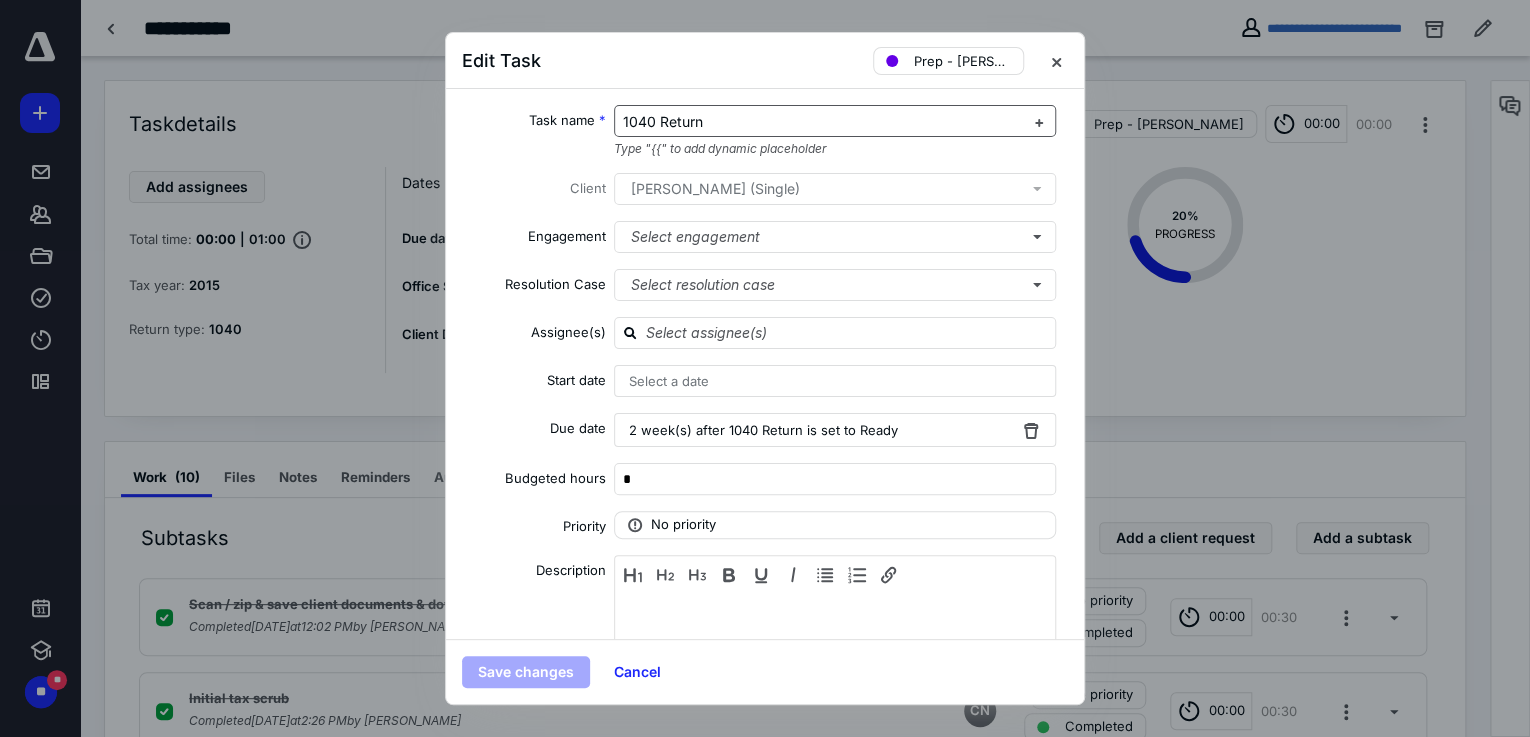 click on "1040 Return" at bounding box center (823, 122) 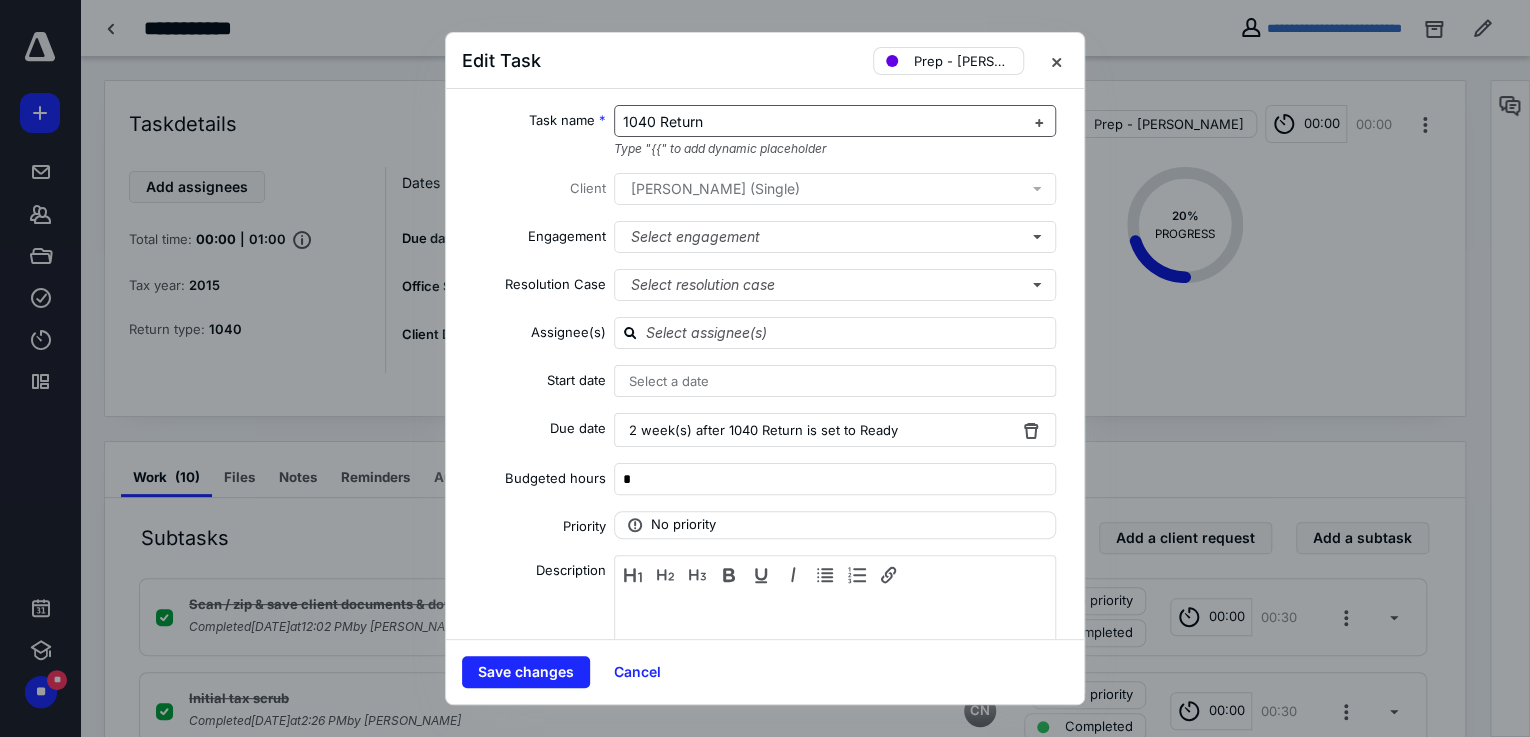 type 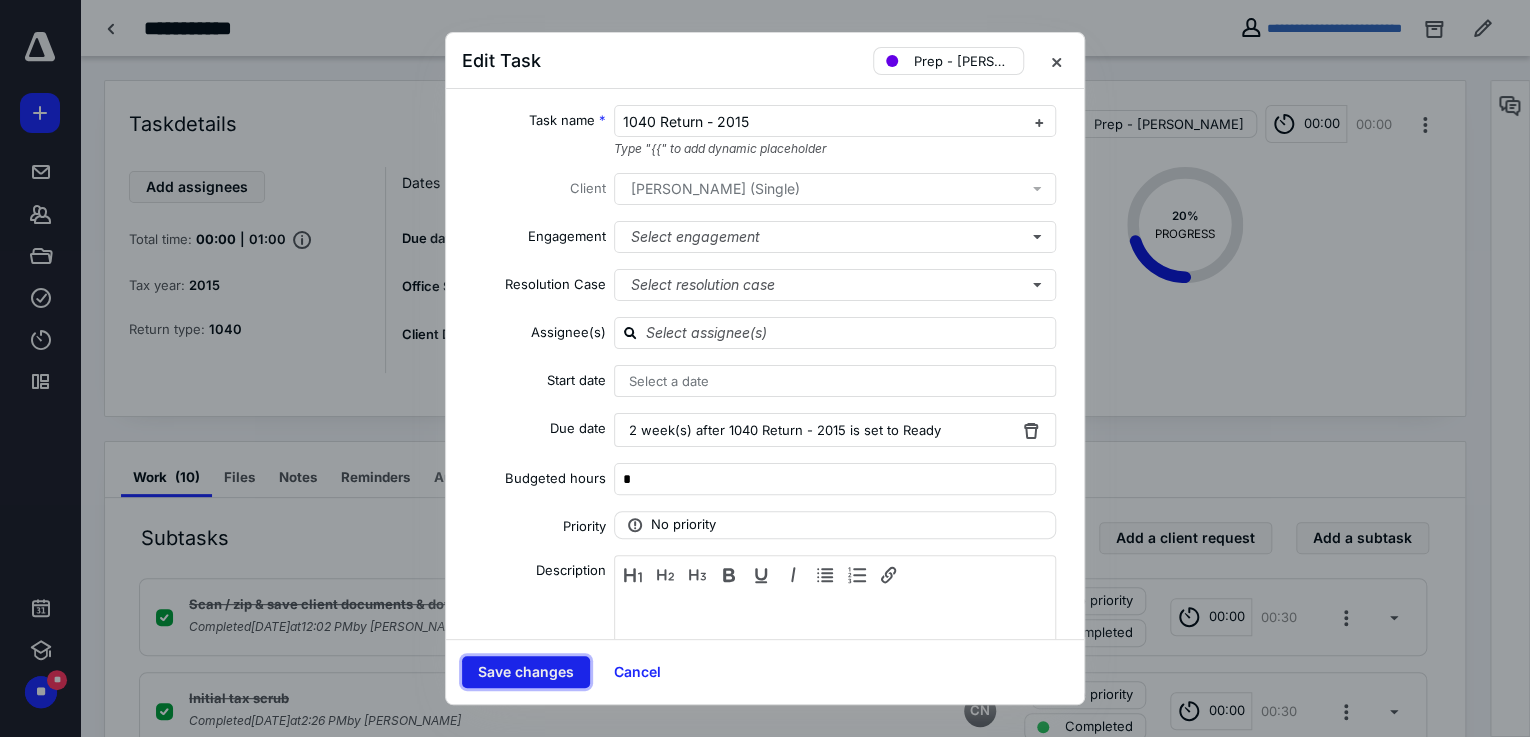 click on "Save changes" at bounding box center [526, 672] 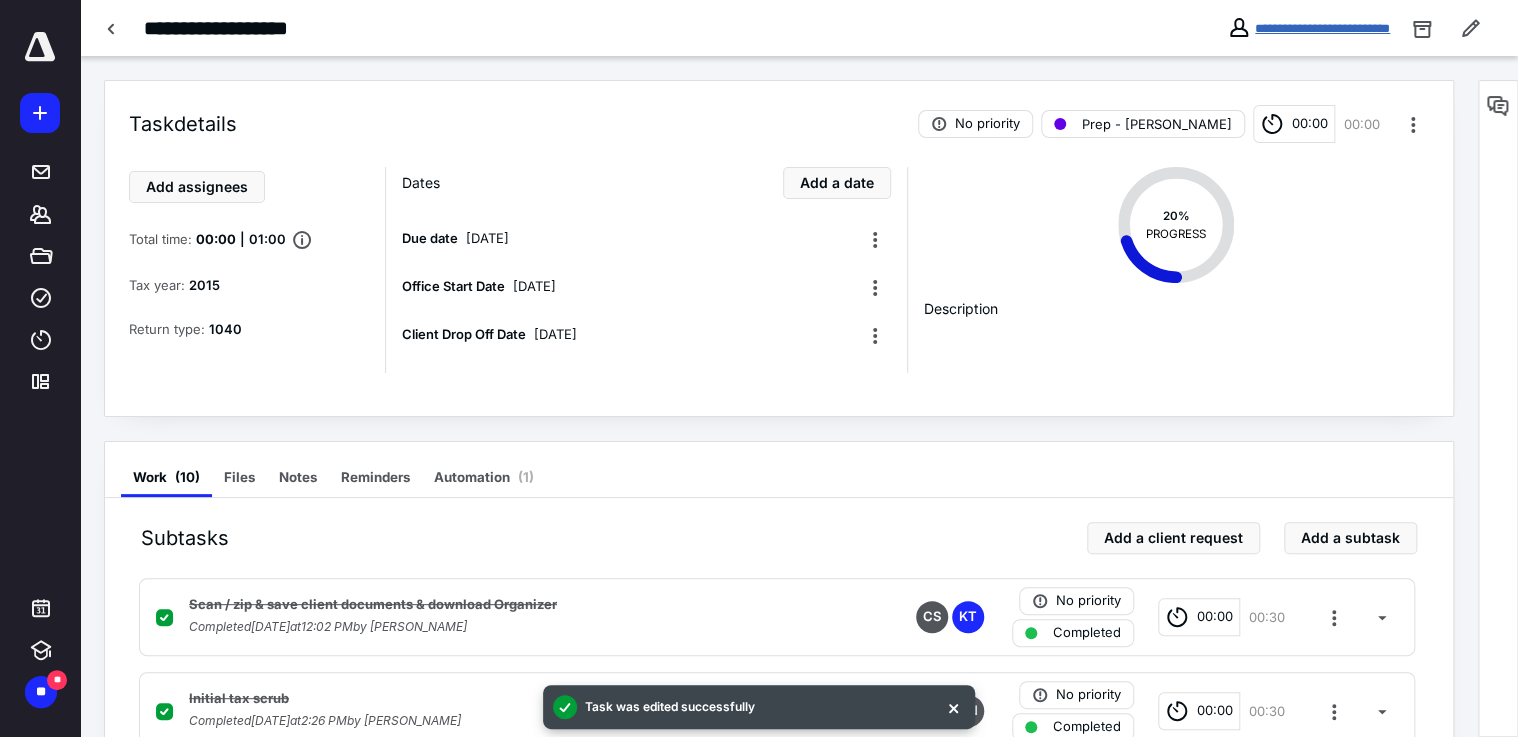 click on "**********" at bounding box center (1322, 28) 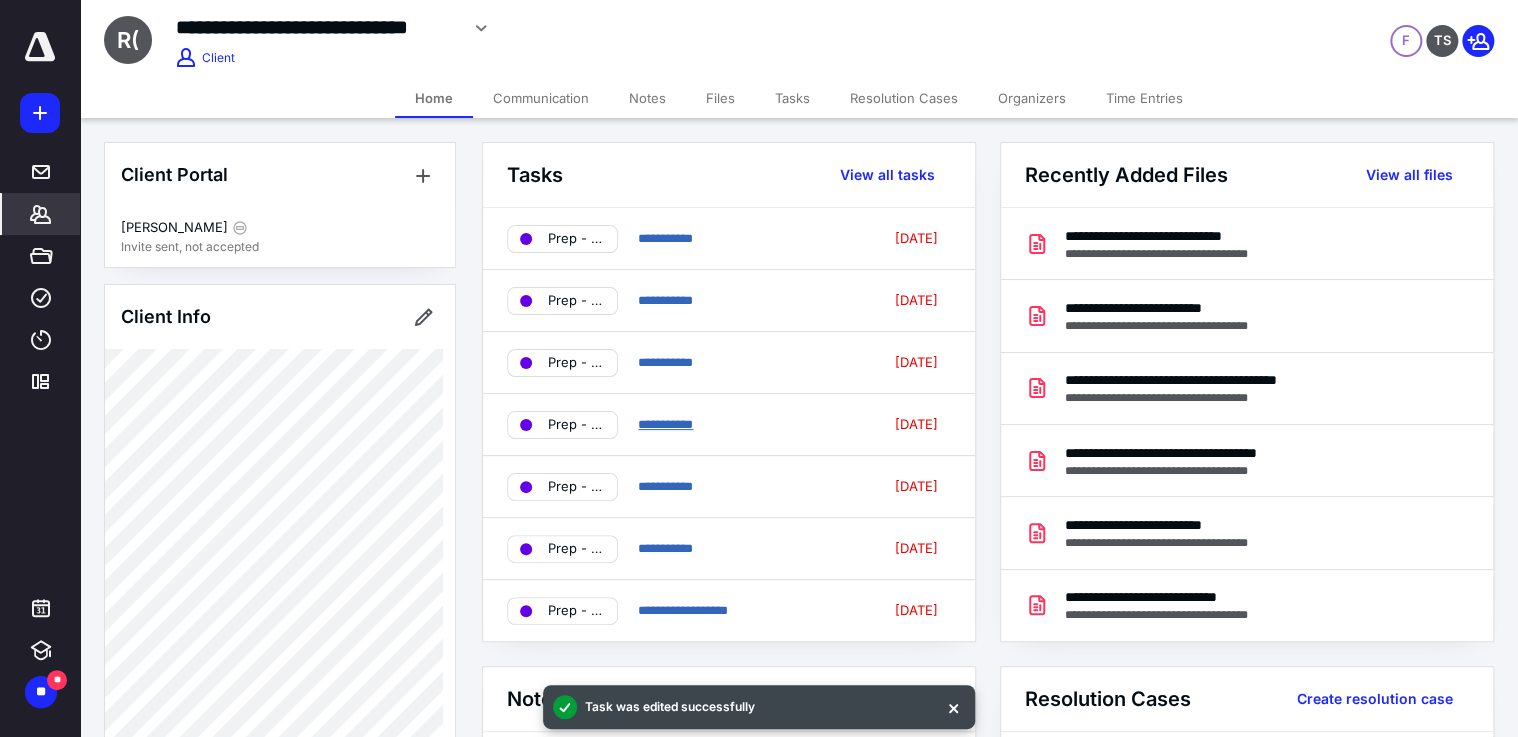 click on "**********" at bounding box center [665, 424] 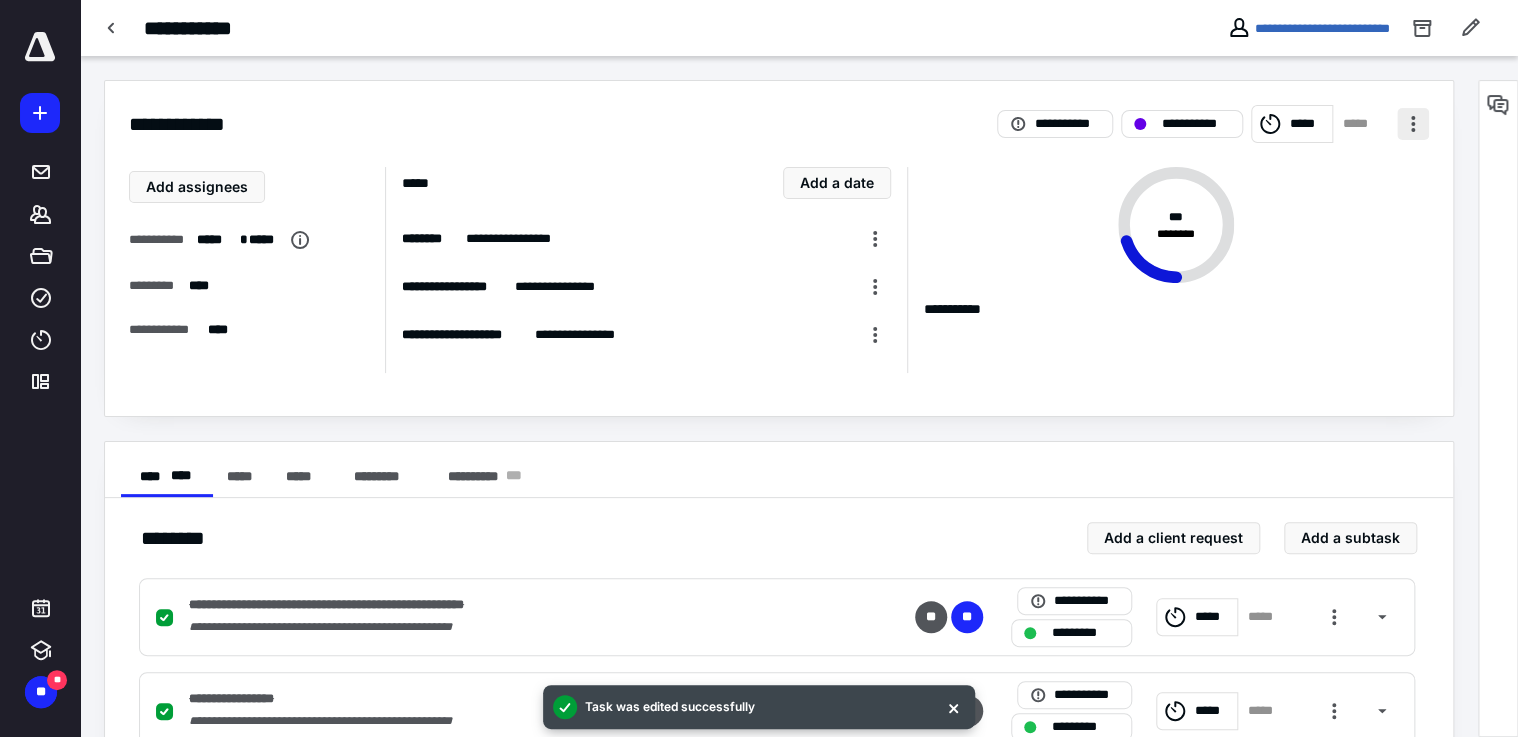 click at bounding box center (1413, 124) 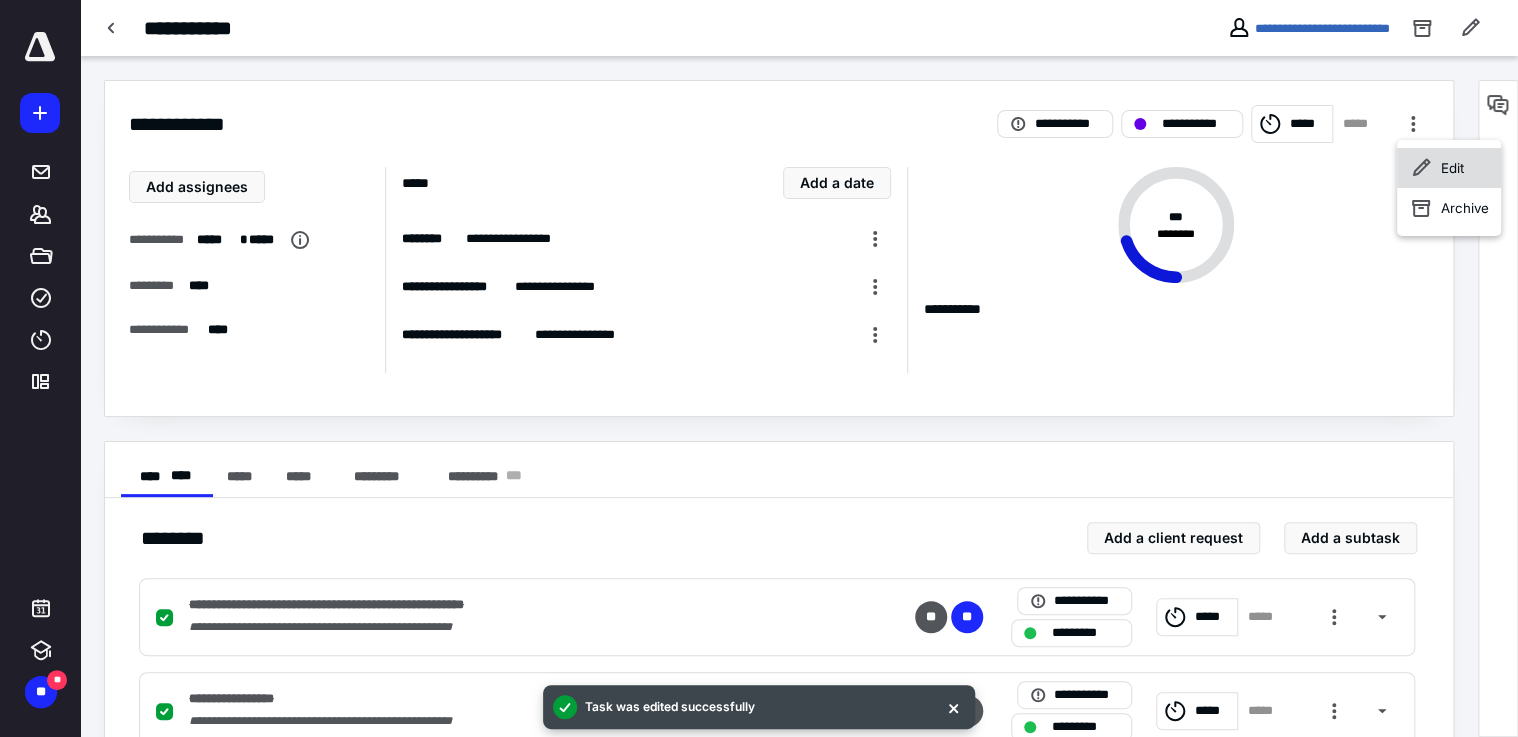 click on "Edit" at bounding box center (1449, 168) 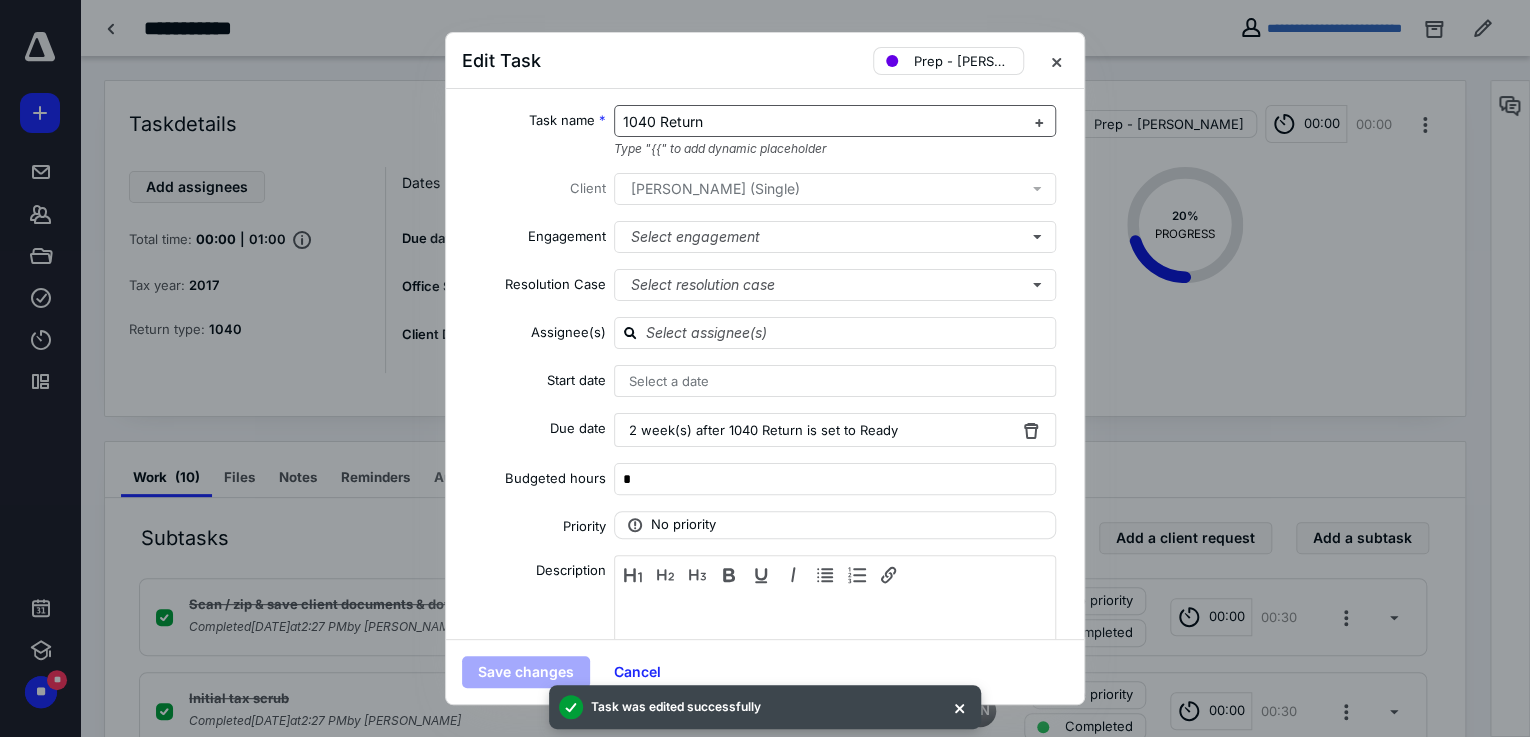 click on "1040 Return" at bounding box center (823, 122) 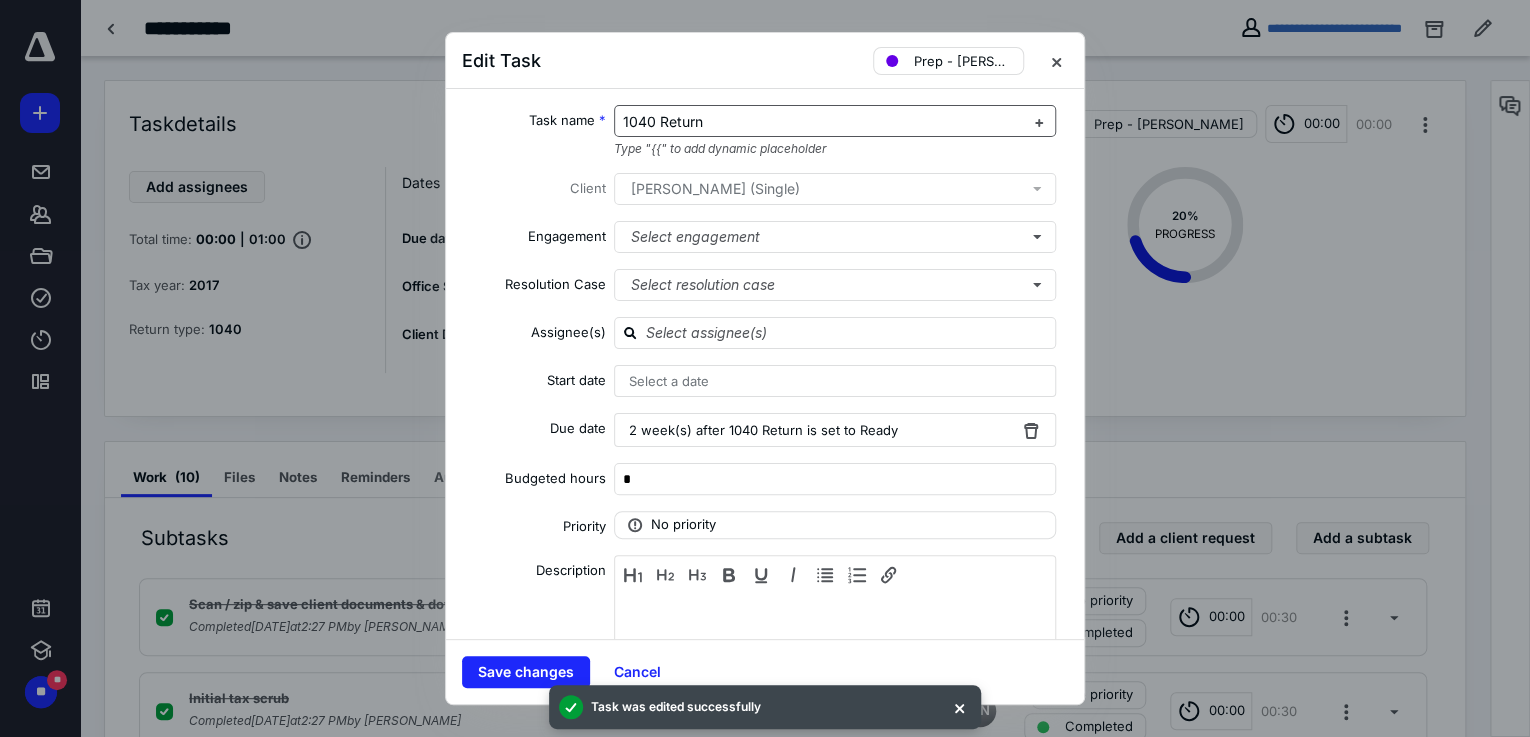 type 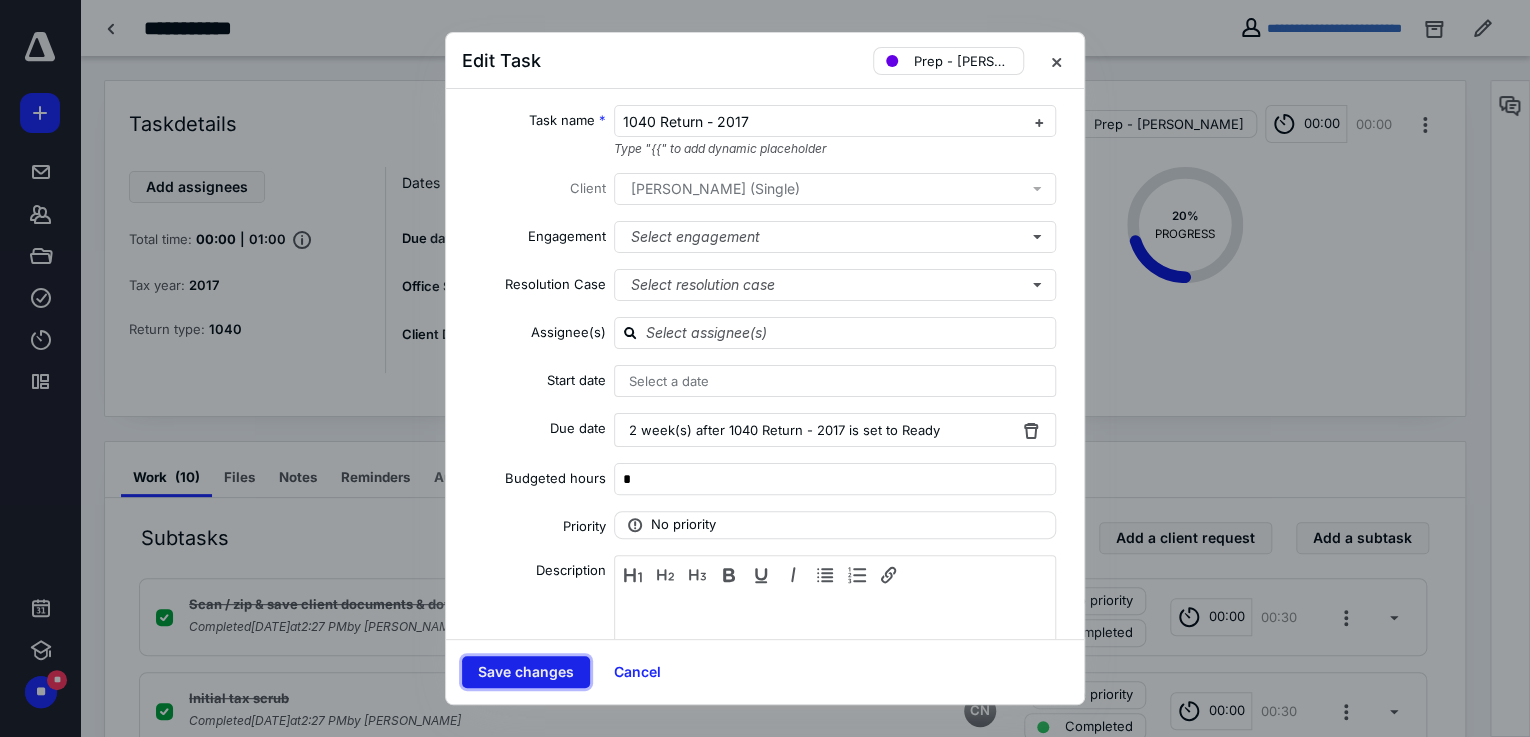 click on "Save changes" at bounding box center (526, 672) 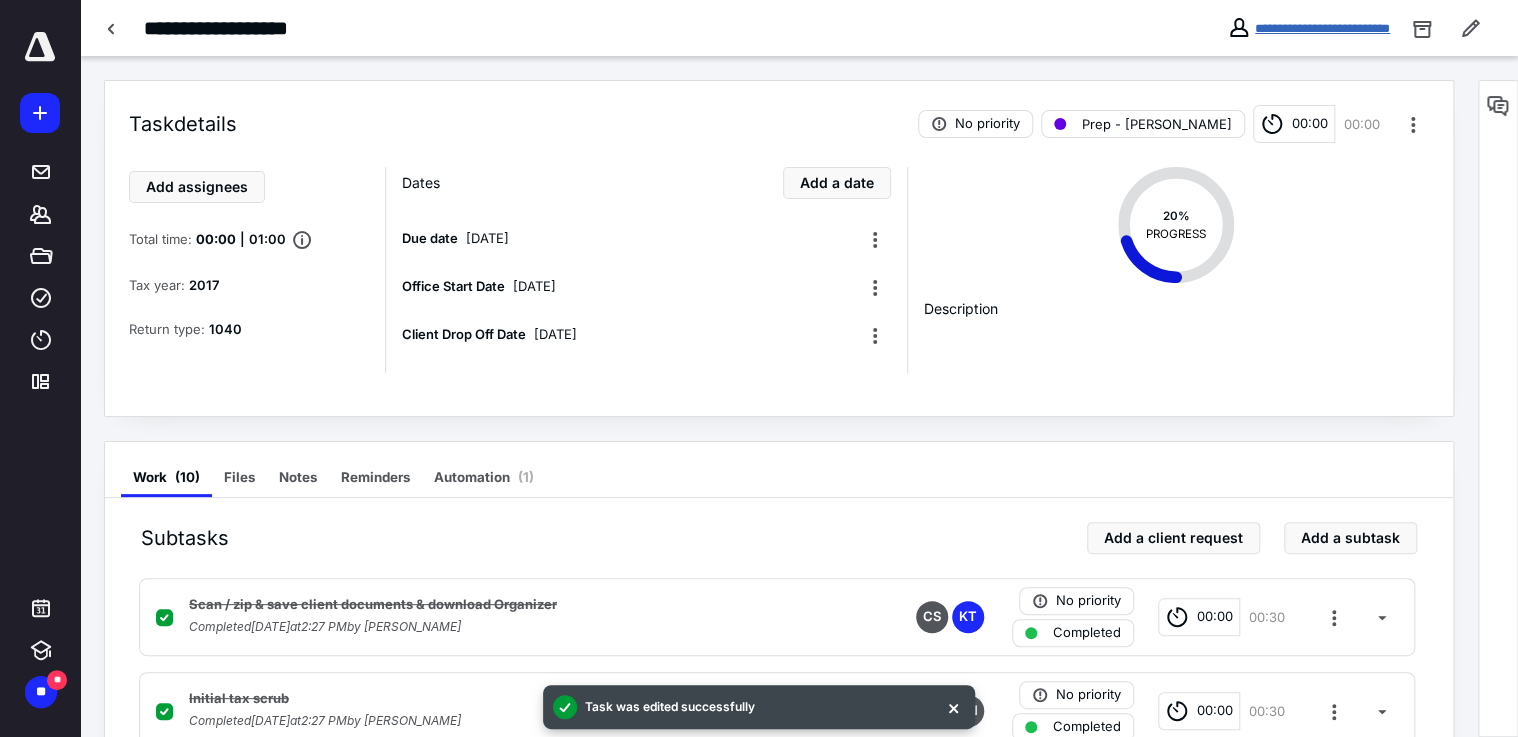 click on "**********" at bounding box center [1322, 28] 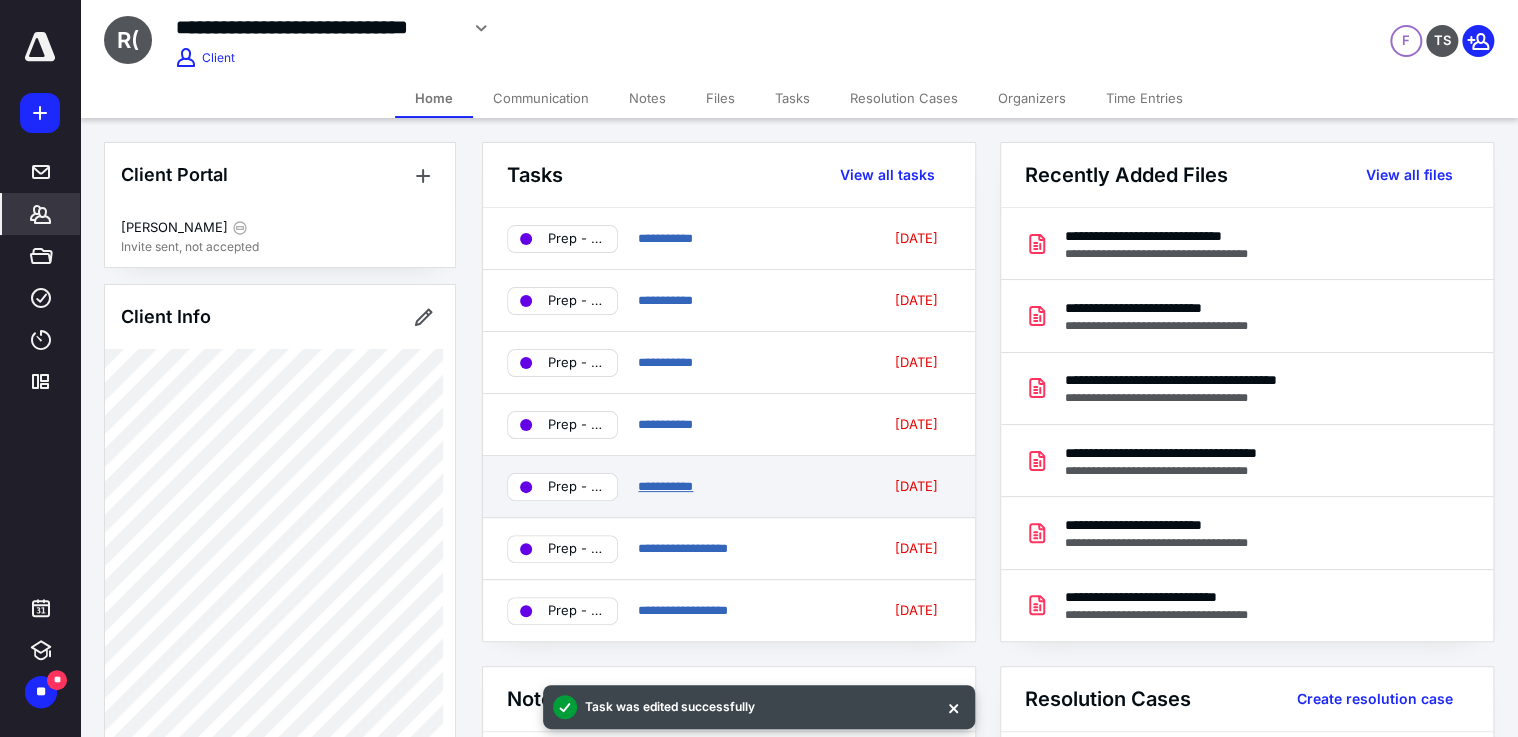 click on "**********" at bounding box center [665, 486] 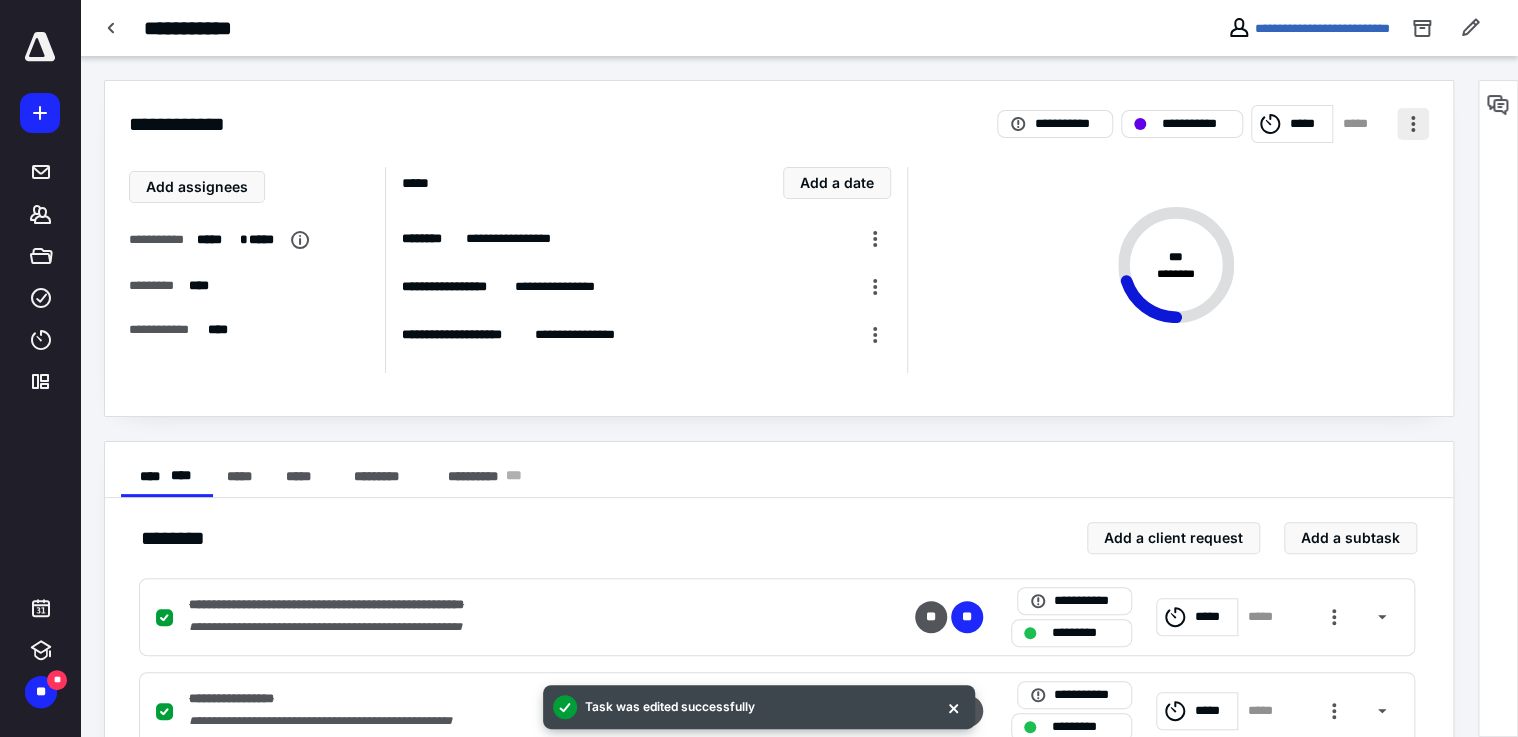 click at bounding box center (1413, 124) 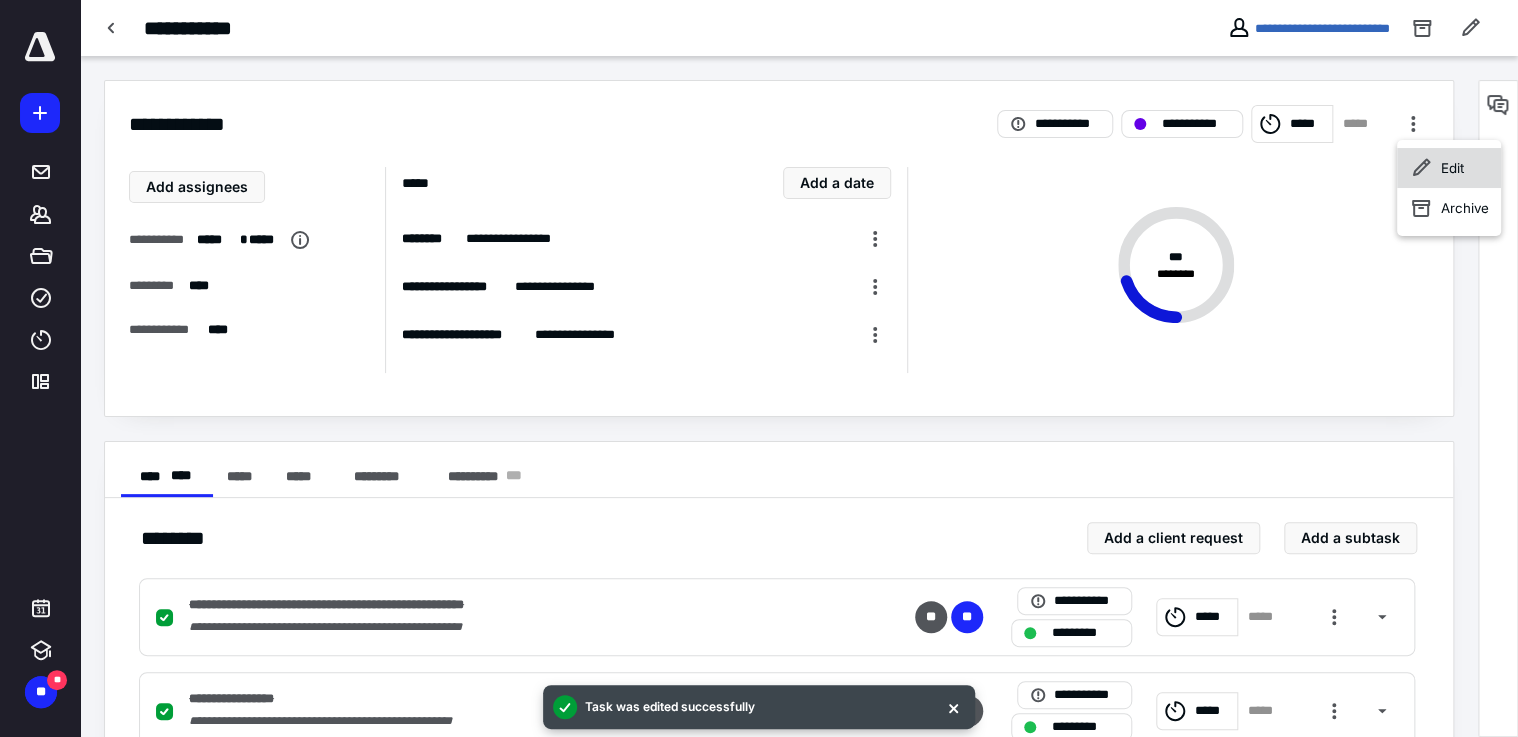 click on "Edit" at bounding box center [1449, 168] 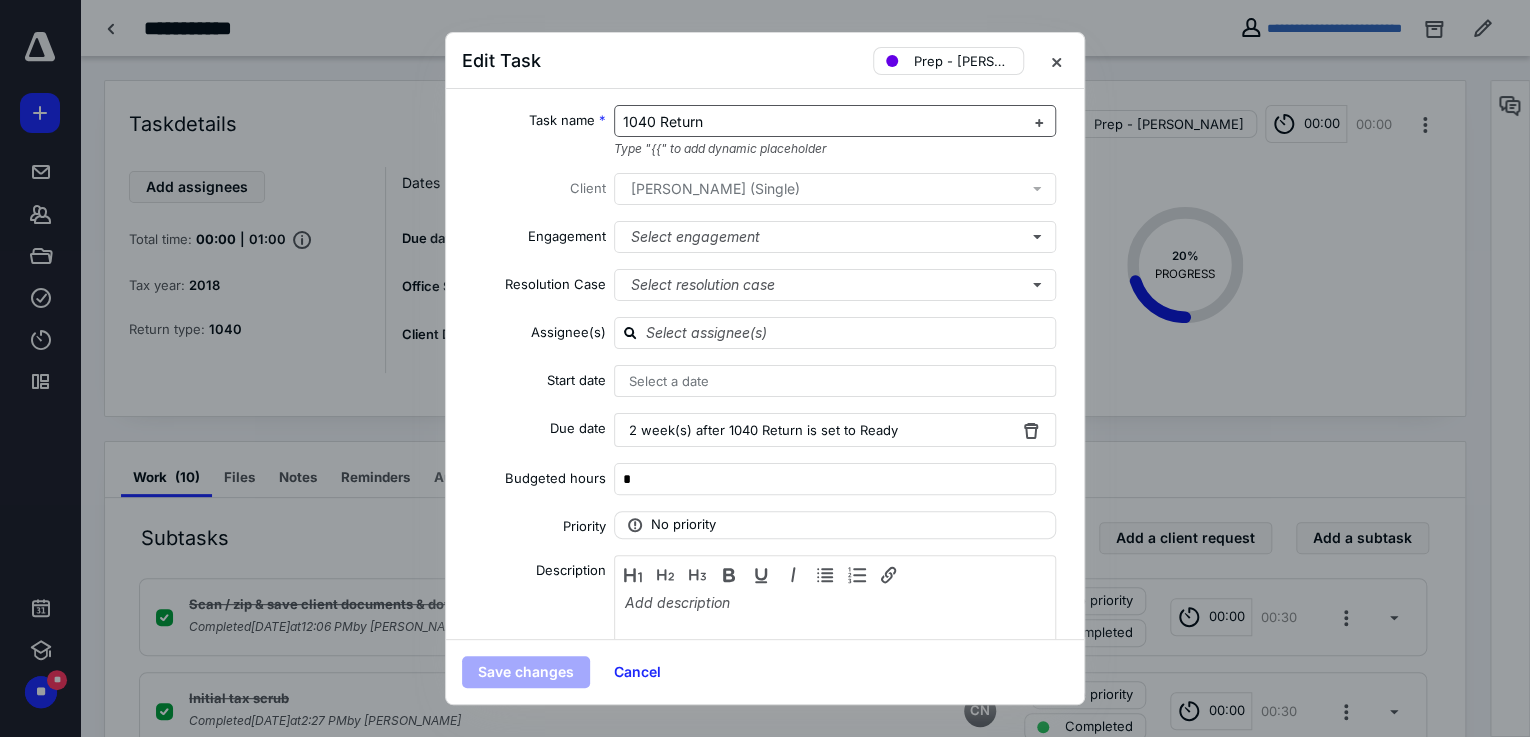 click on "1040 Return" at bounding box center (823, 122) 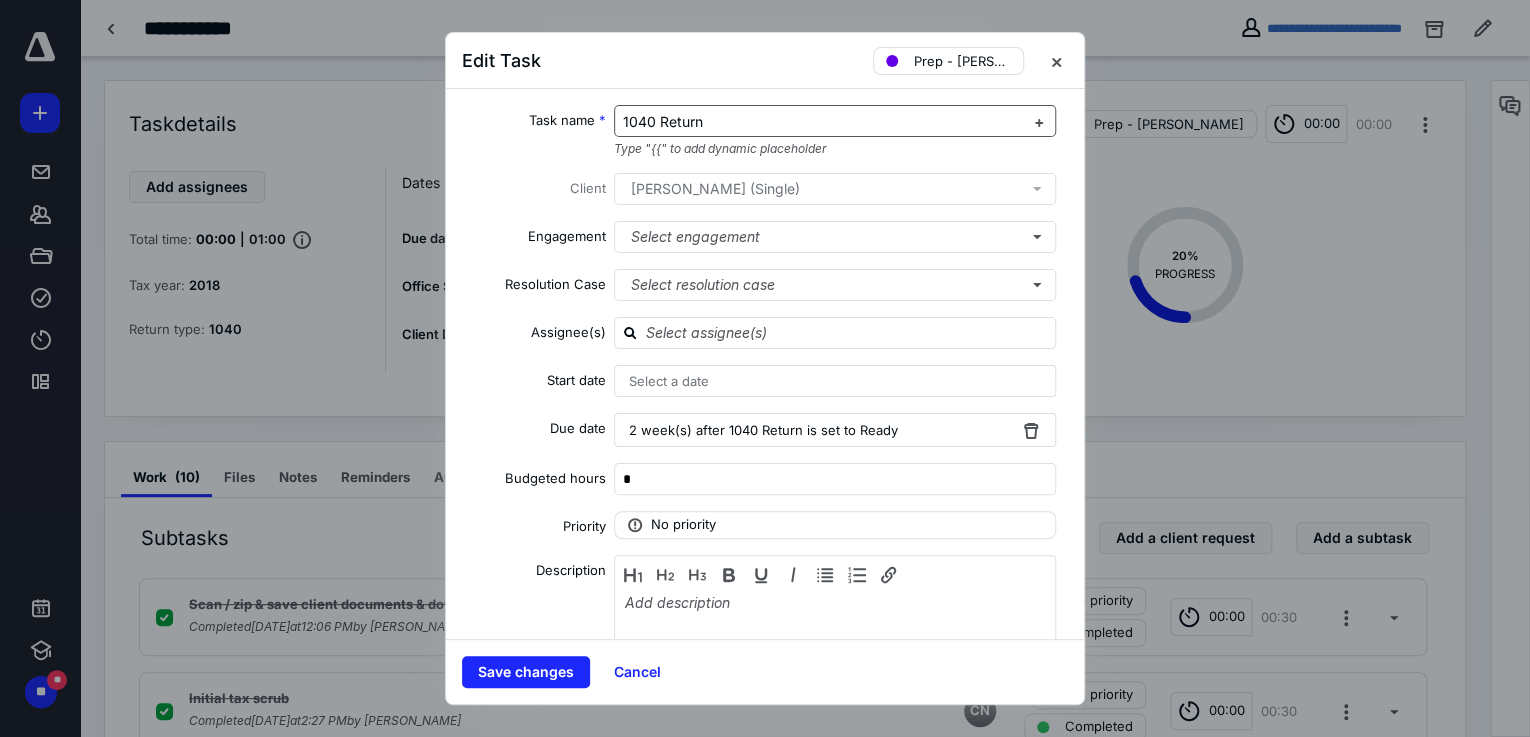 type 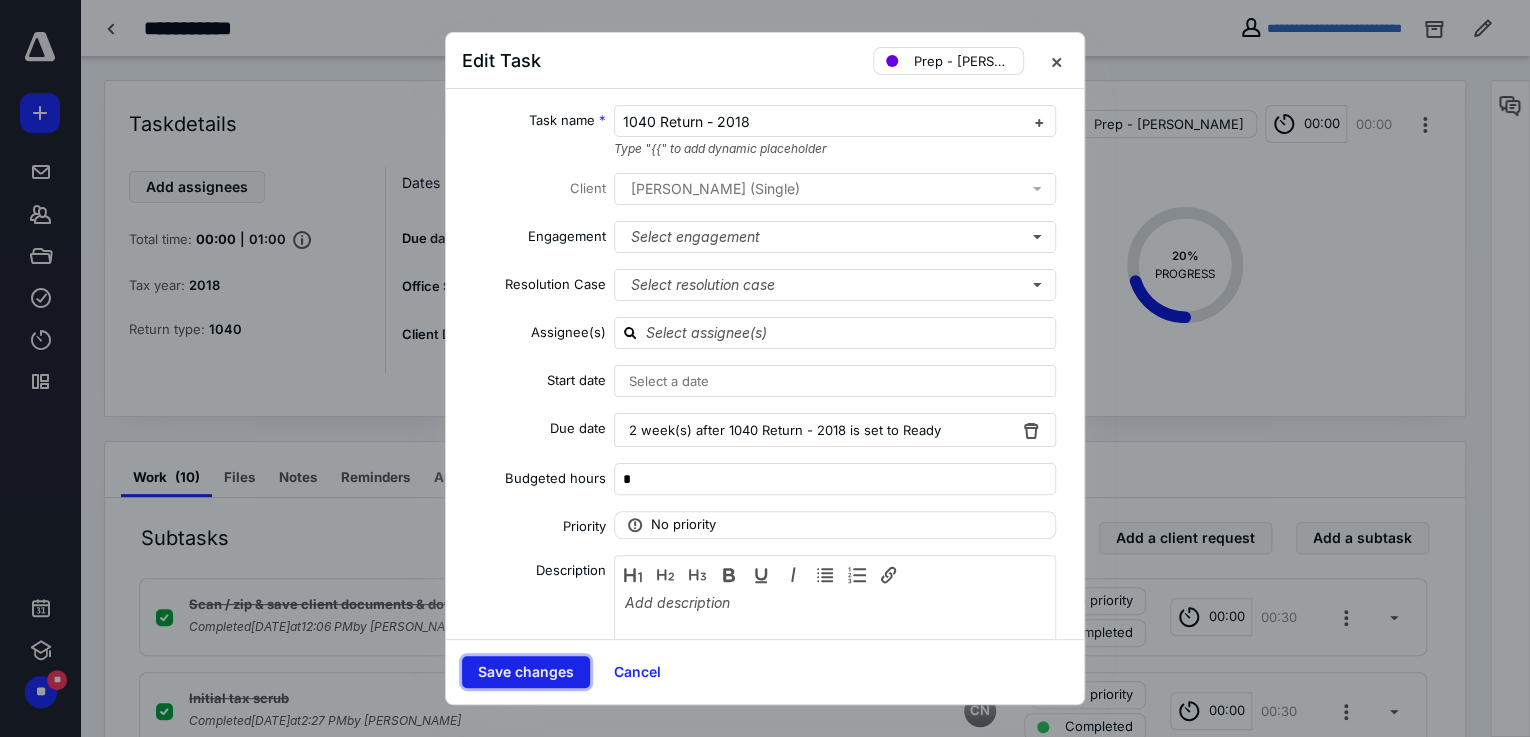 click on "Save changes" at bounding box center [526, 672] 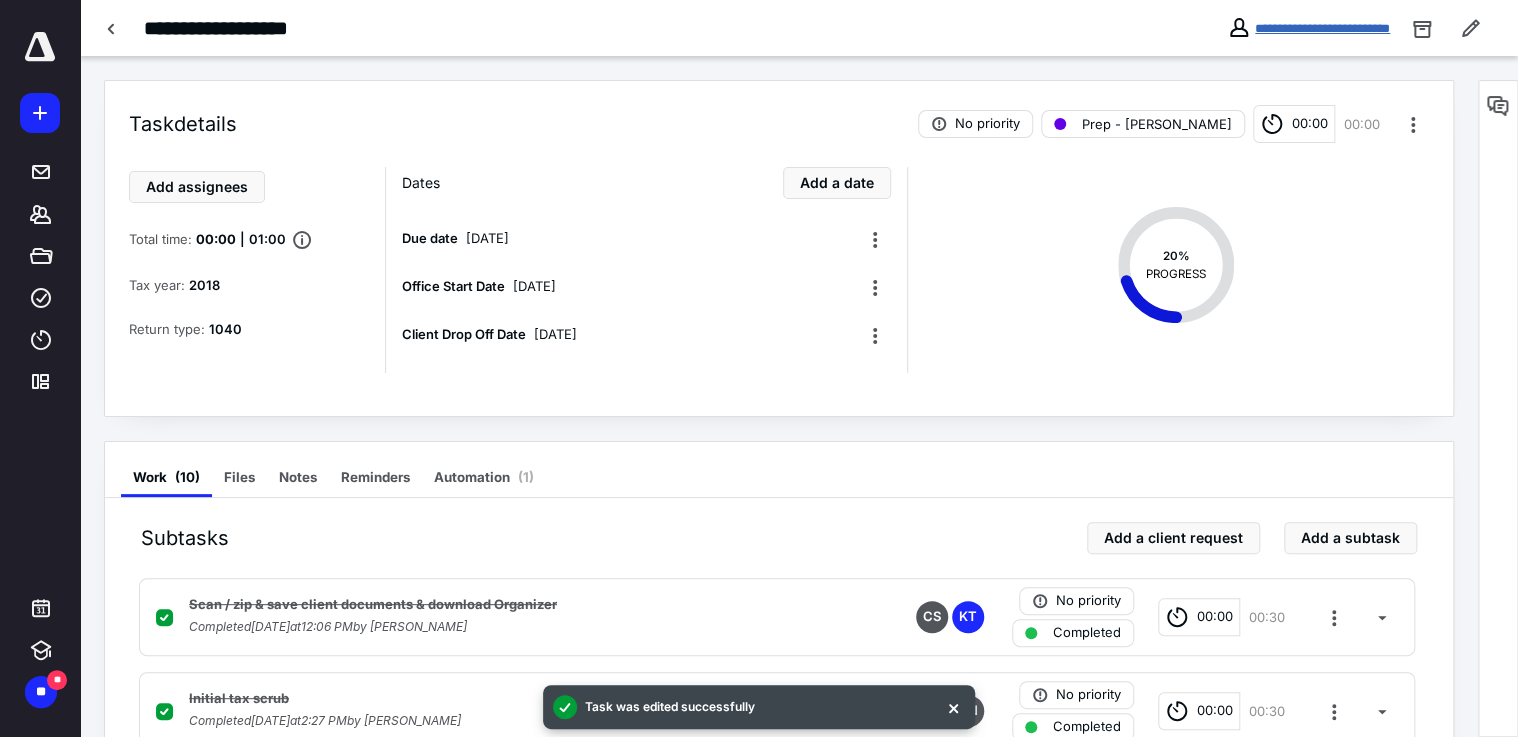 click on "**********" at bounding box center (1322, 28) 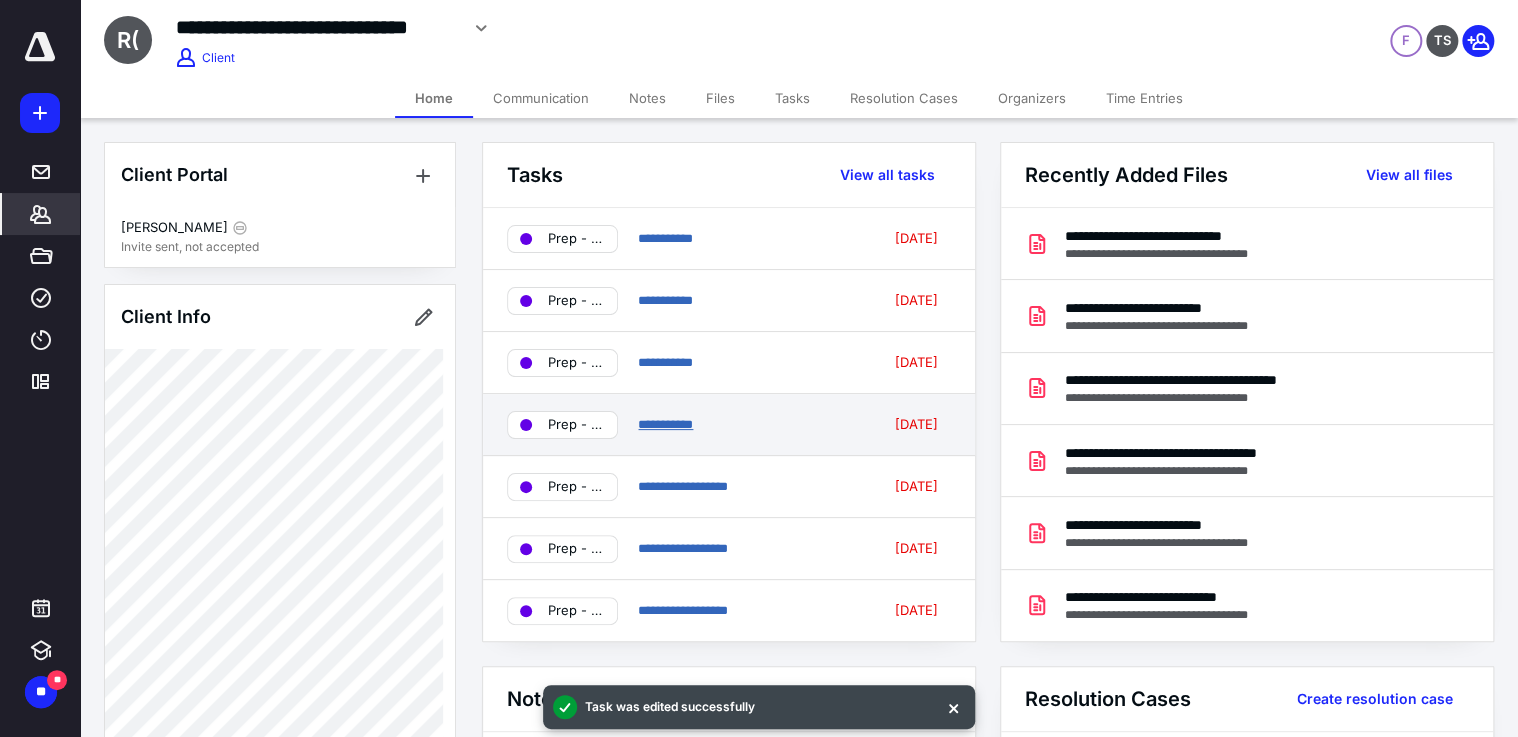 click on "**********" at bounding box center [665, 424] 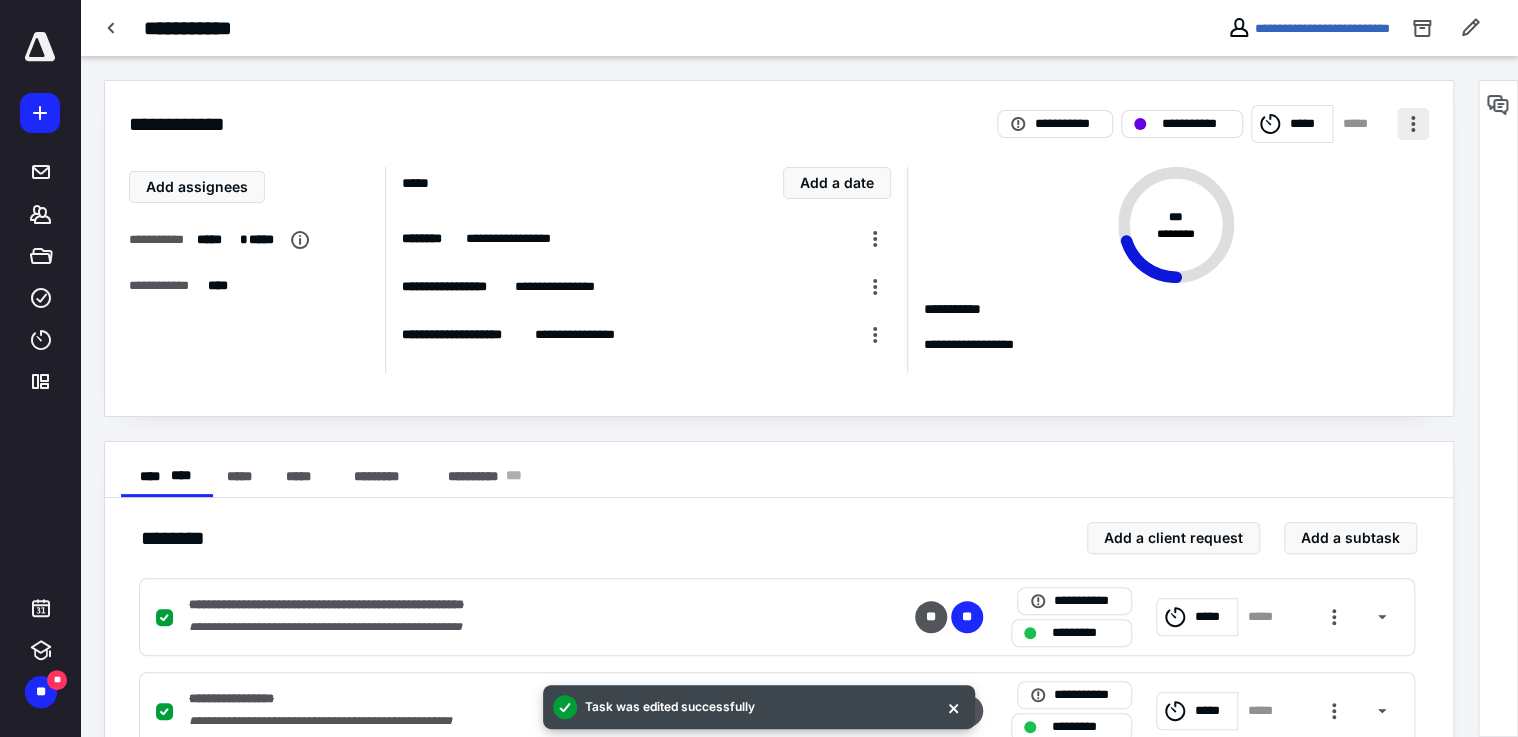 click at bounding box center [1413, 124] 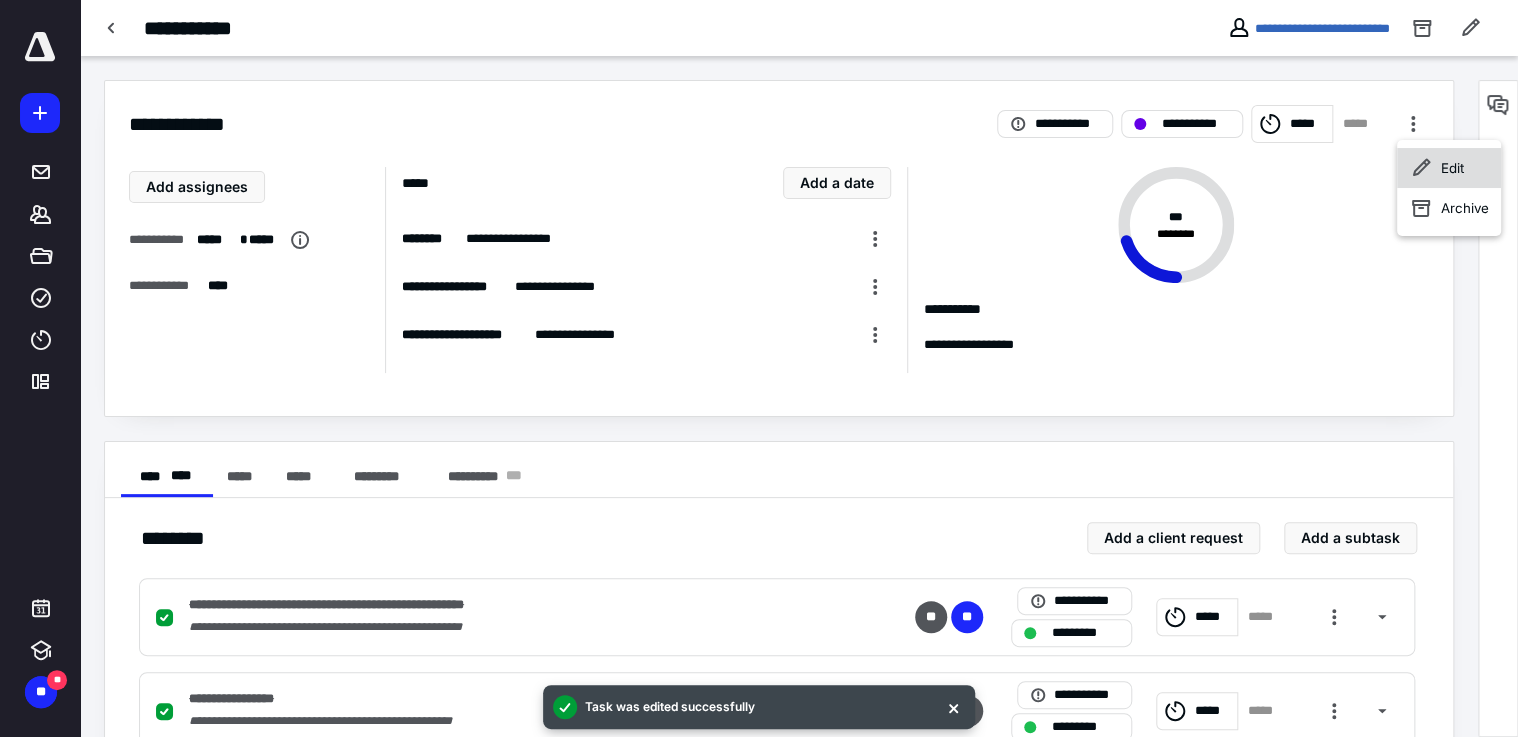 click on "Edit" at bounding box center (1452, 168) 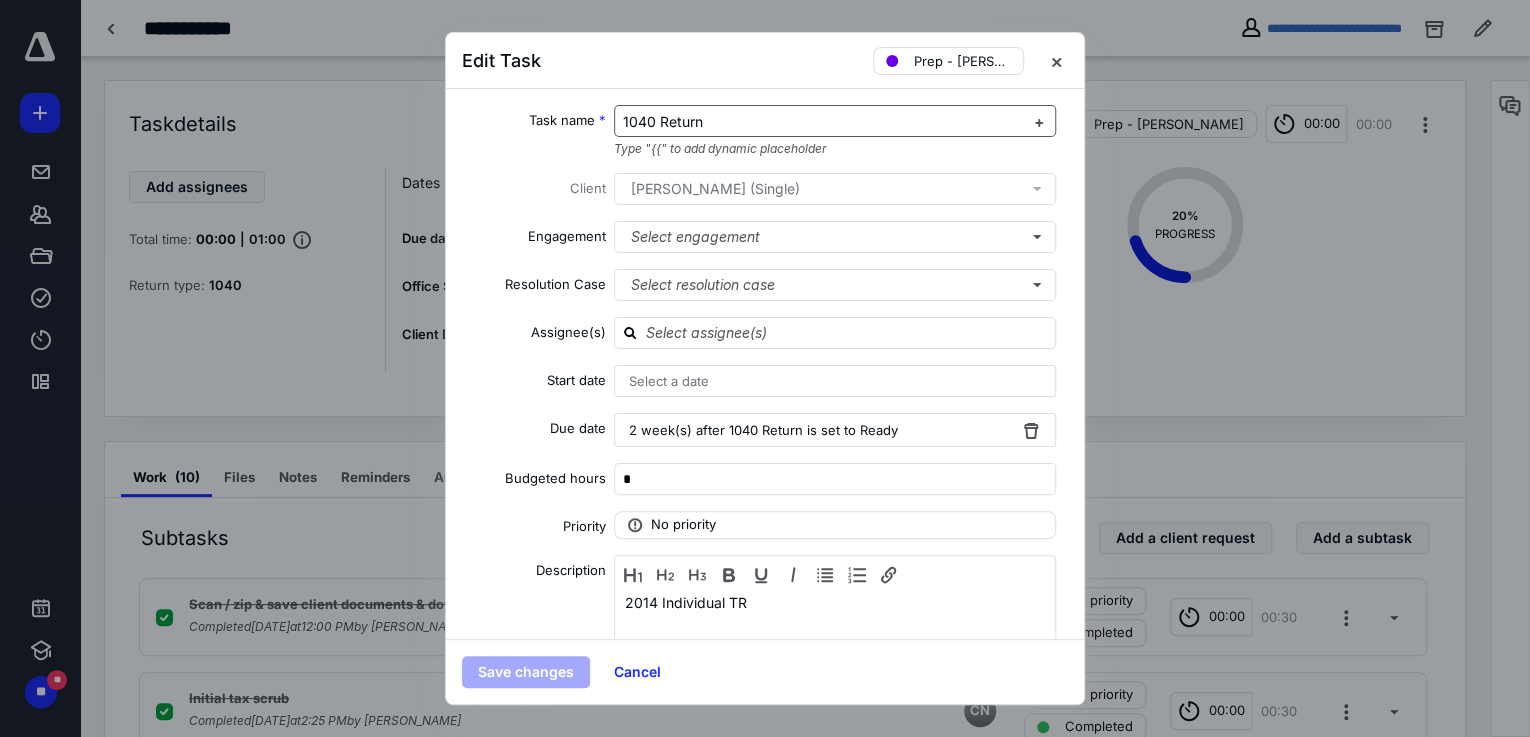 click on "1040 Return" at bounding box center (823, 122) 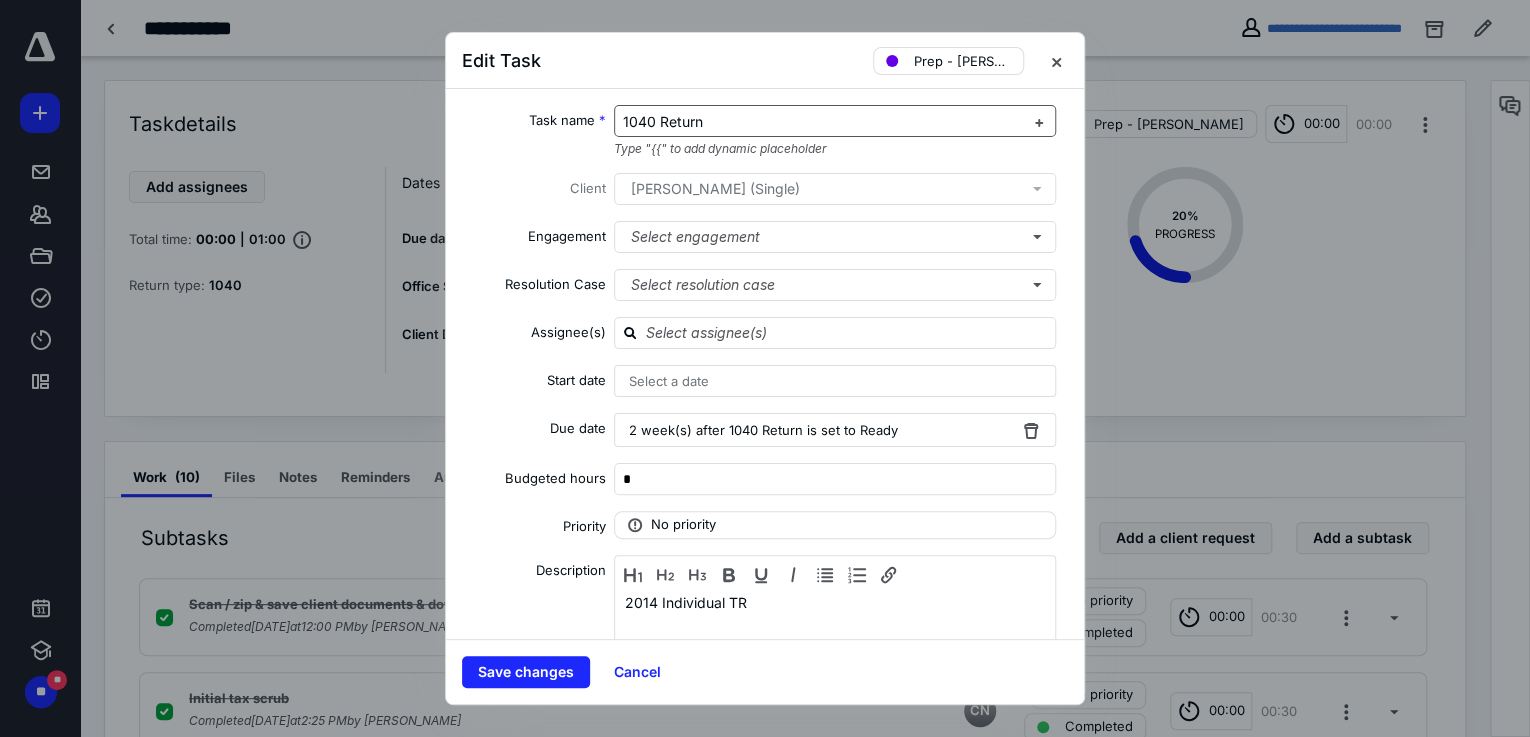 type 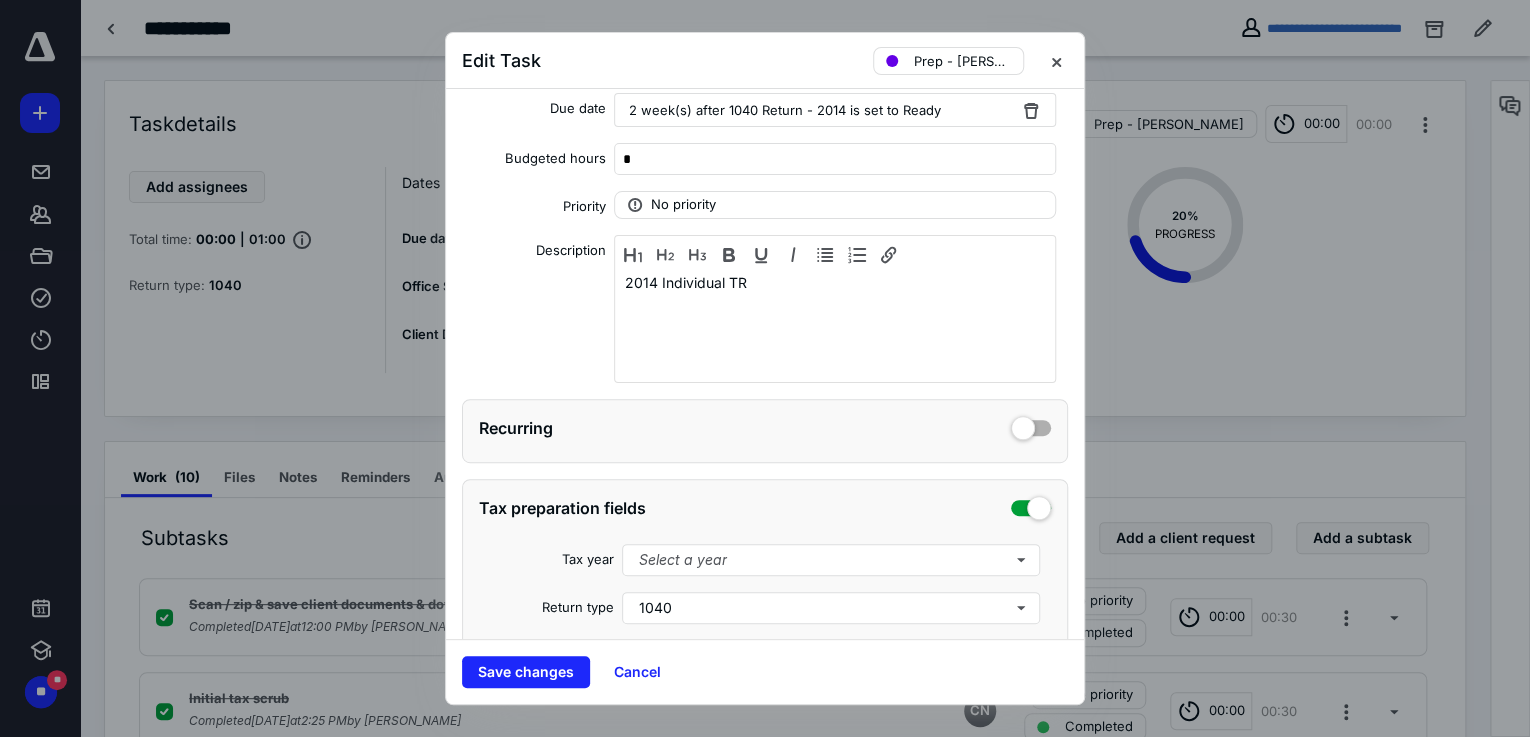 scroll, scrollTop: 368, scrollLeft: 0, axis: vertical 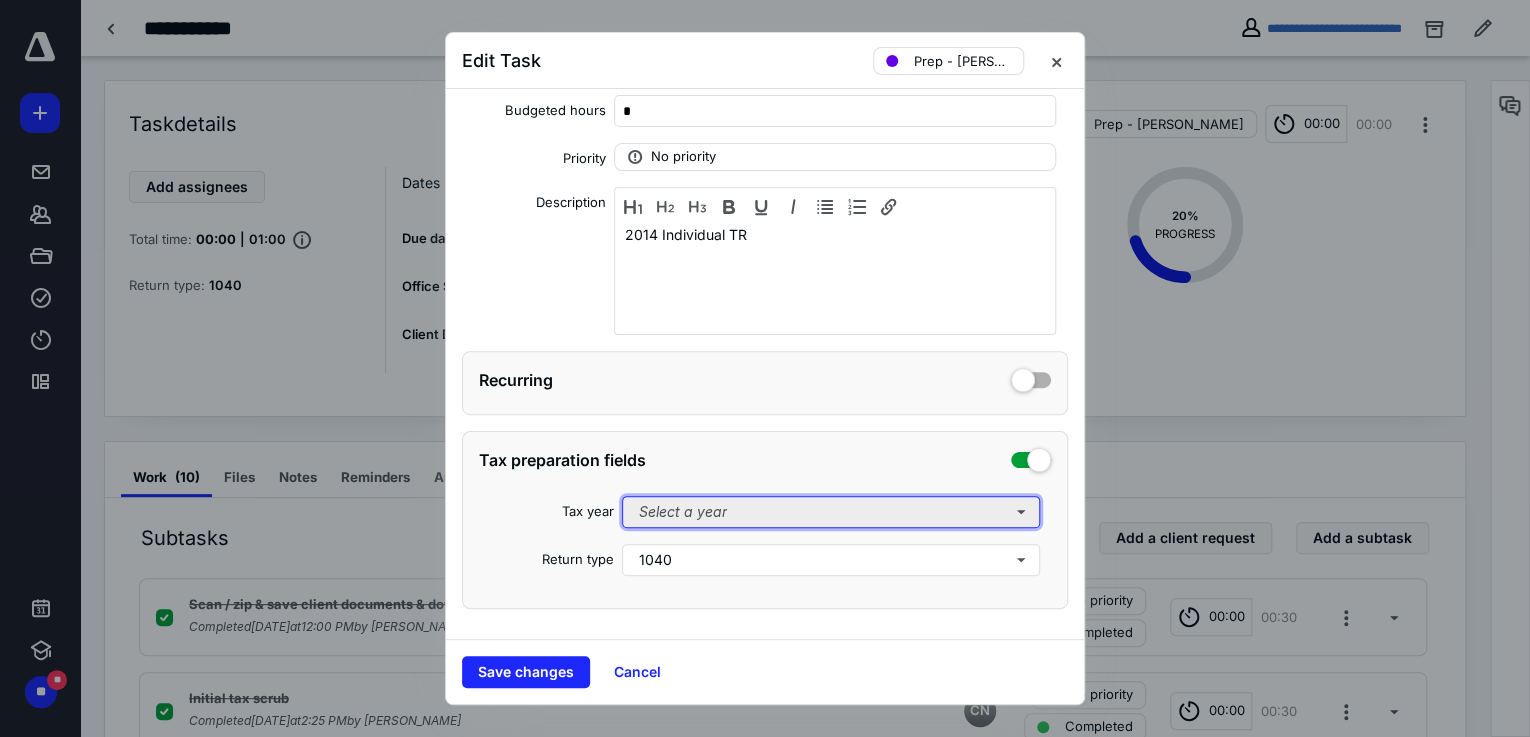 click on "Select a year" at bounding box center (831, 512) 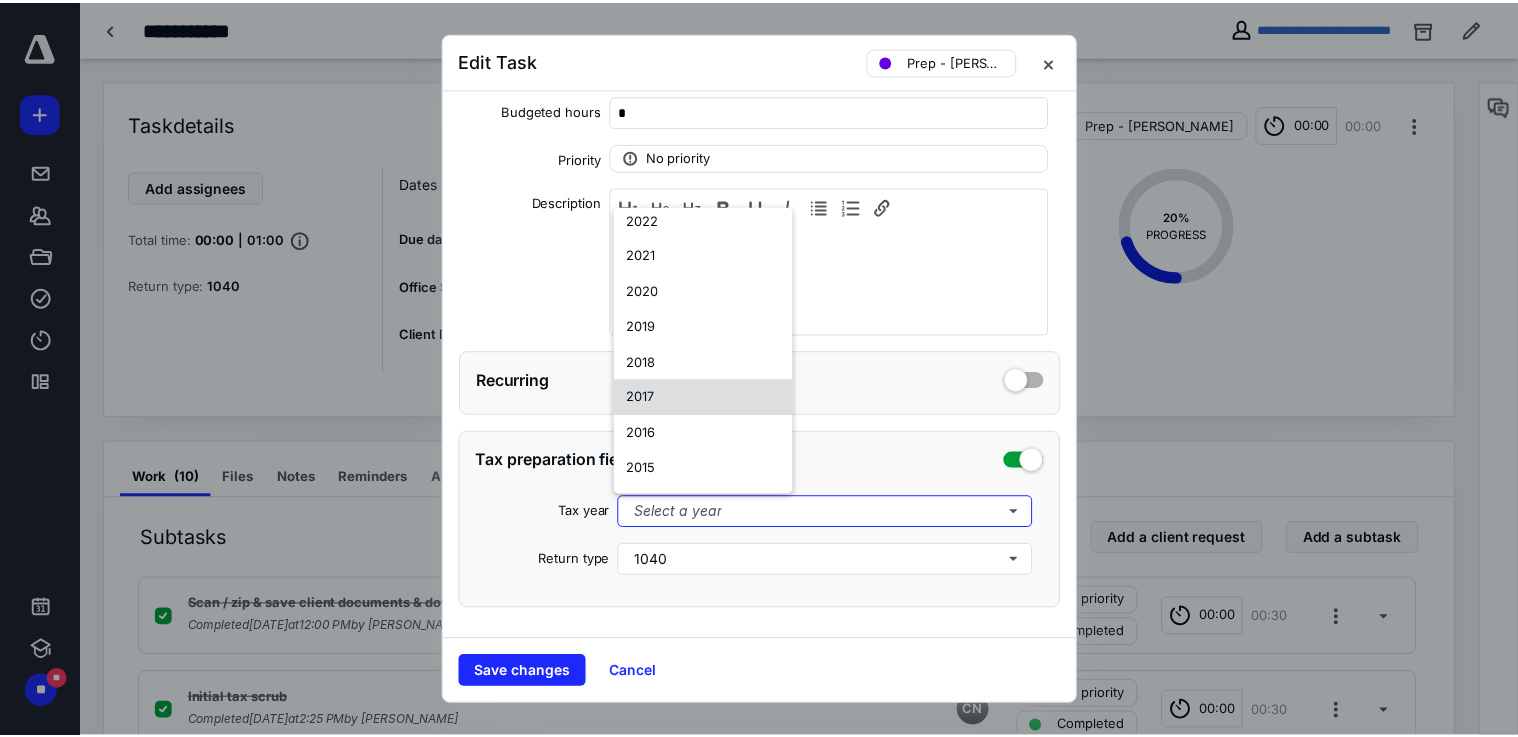 scroll, scrollTop: 0, scrollLeft: 0, axis: both 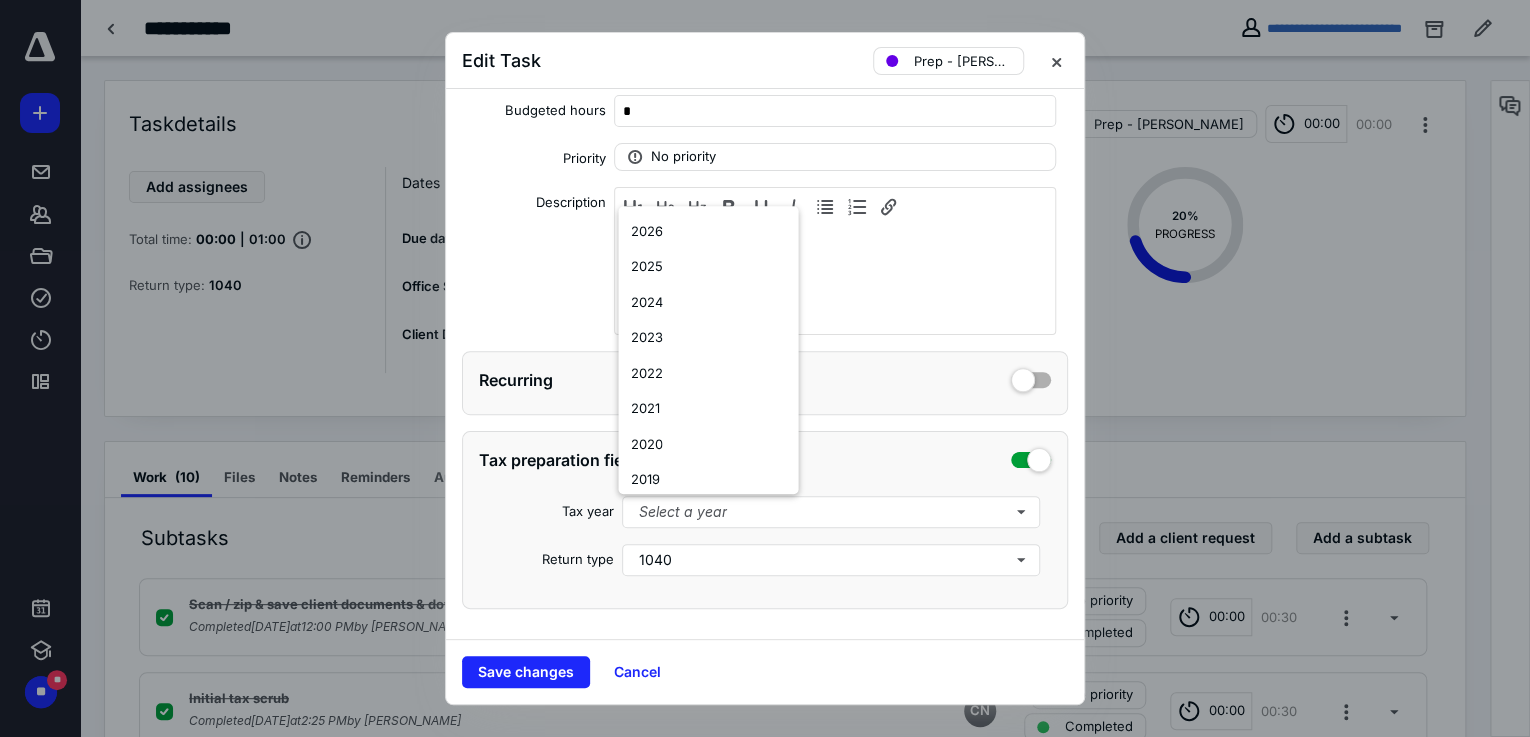 click on "Recurring" at bounding box center (765, 383) 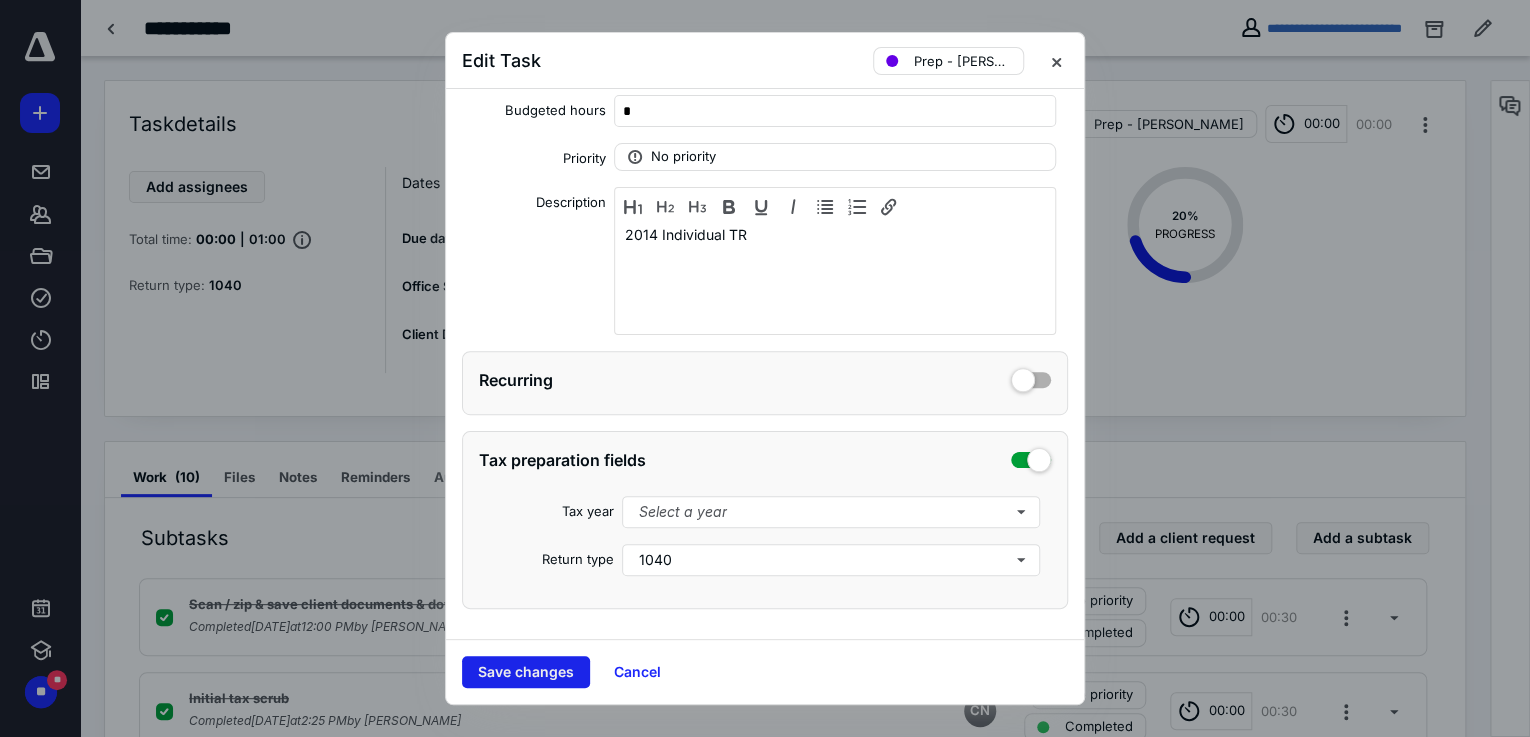 click on "Save changes" at bounding box center [526, 672] 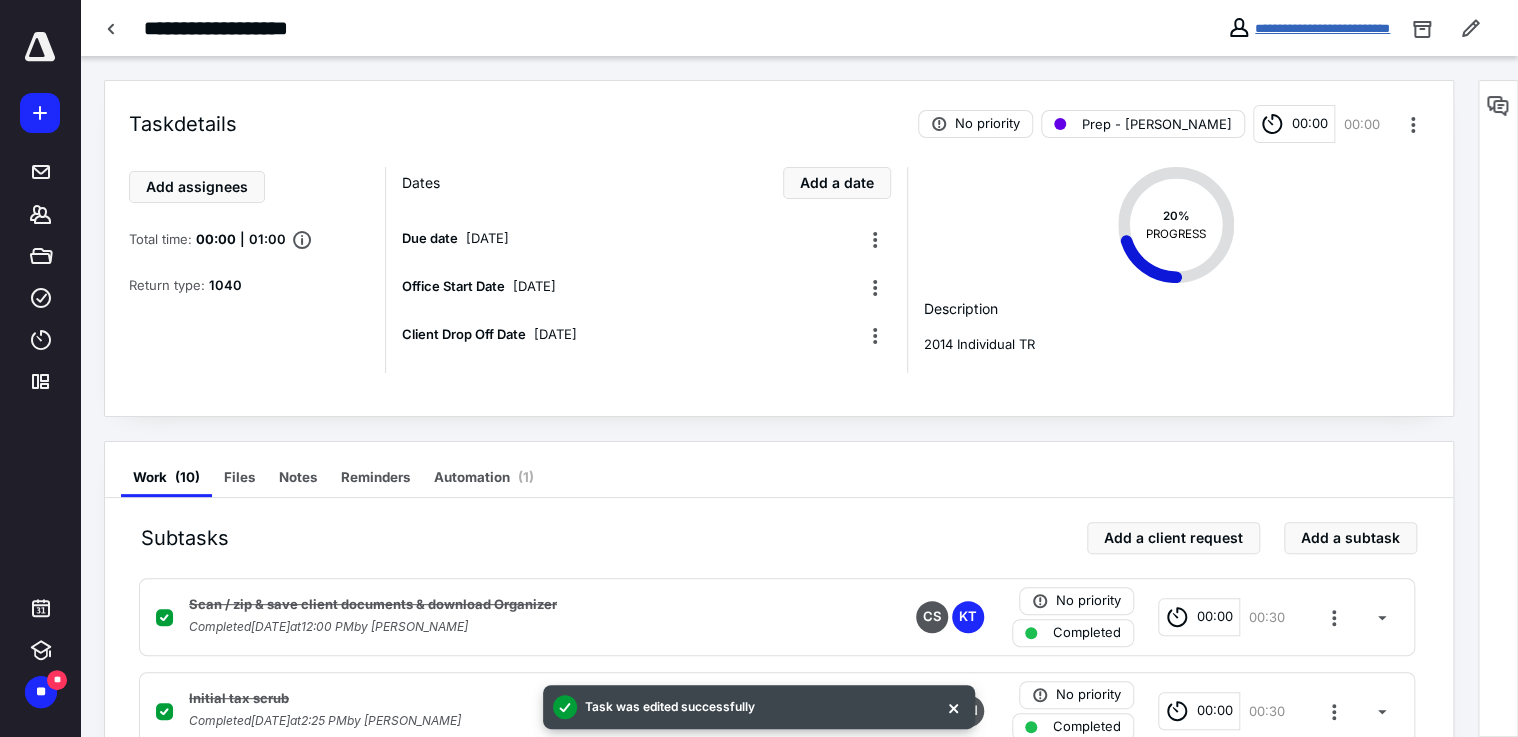 click on "**********" at bounding box center (1322, 28) 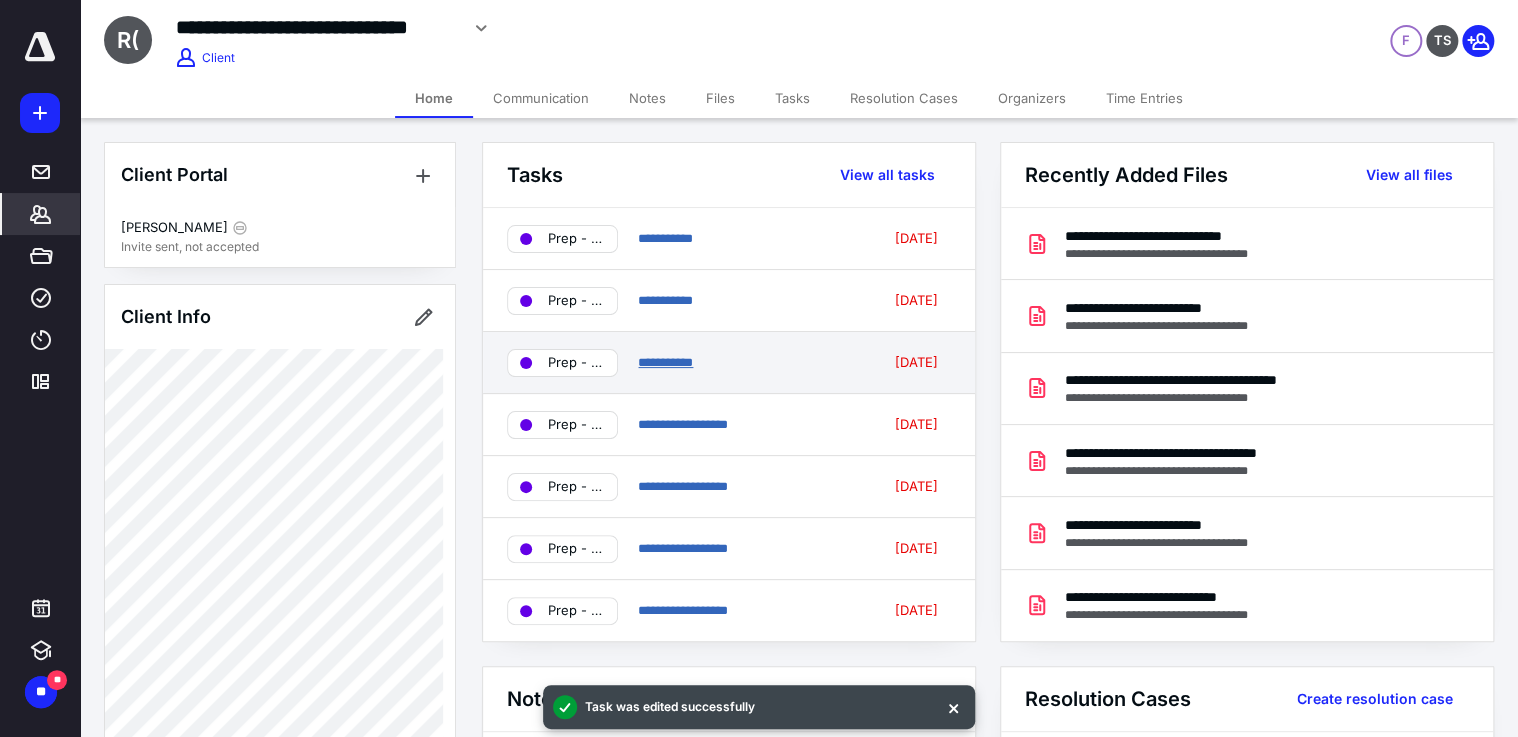 click on "**********" at bounding box center [665, 362] 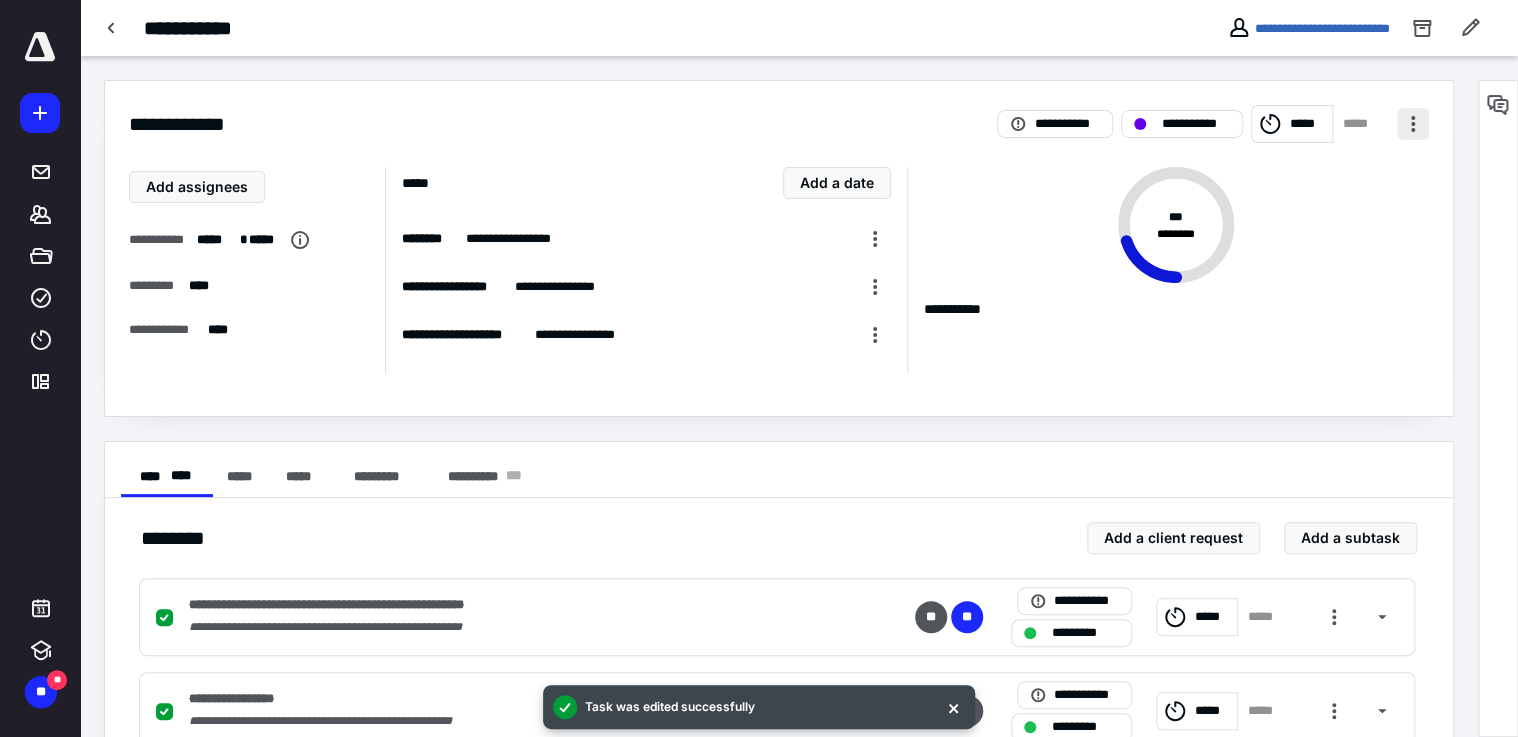 click at bounding box center [1413, 124] 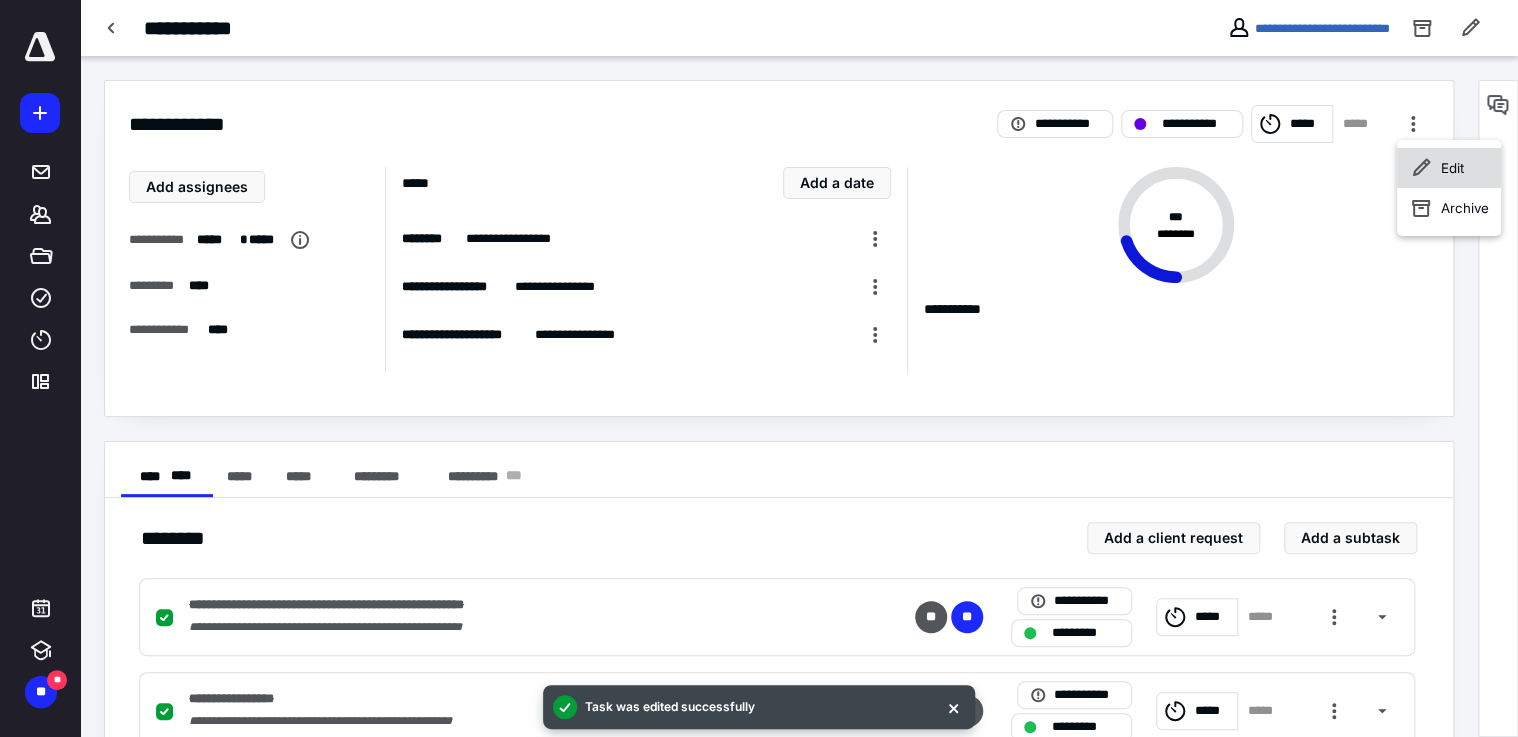 click on "Edit" at bounding box center [1452, 168] 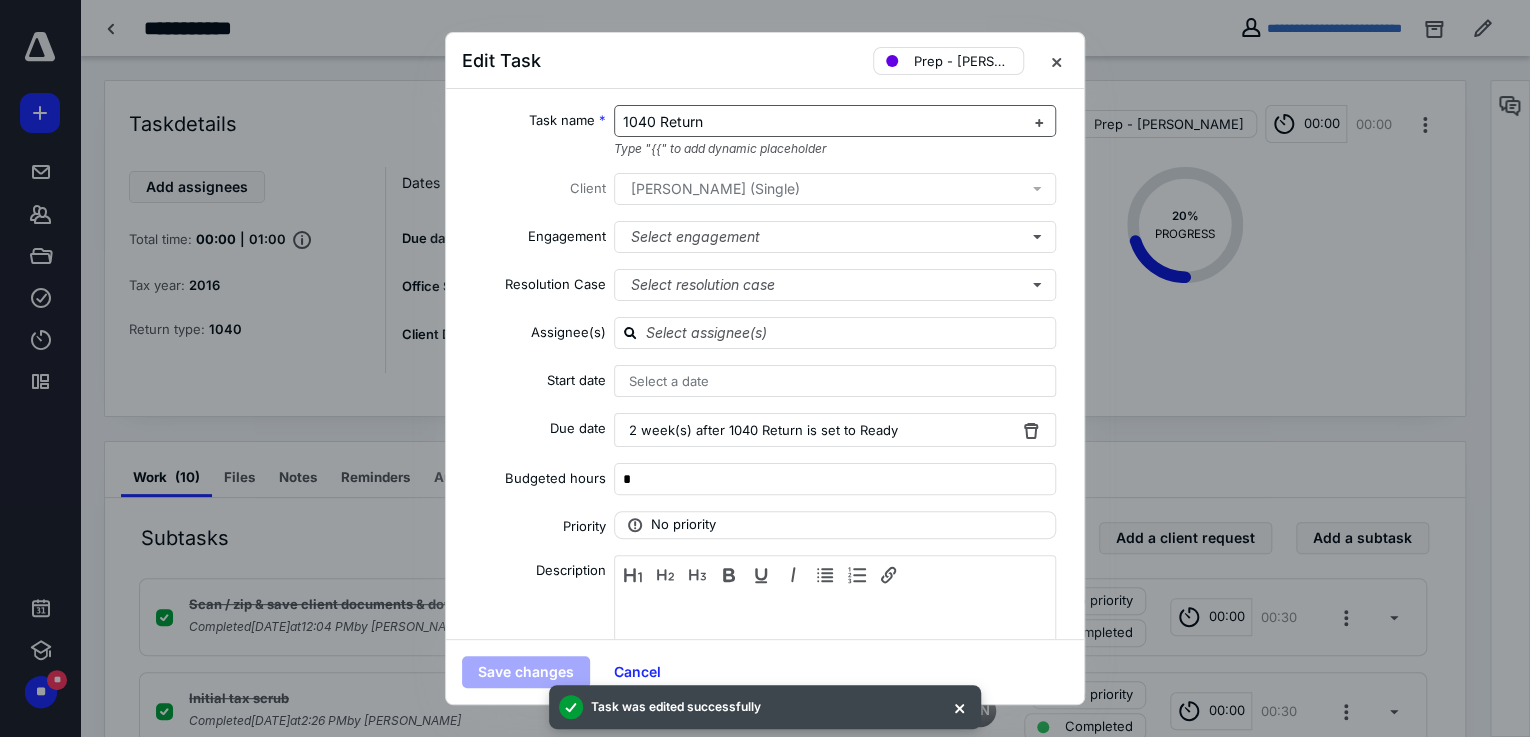 click on "1040 Return" at bounding box center (823, 122) 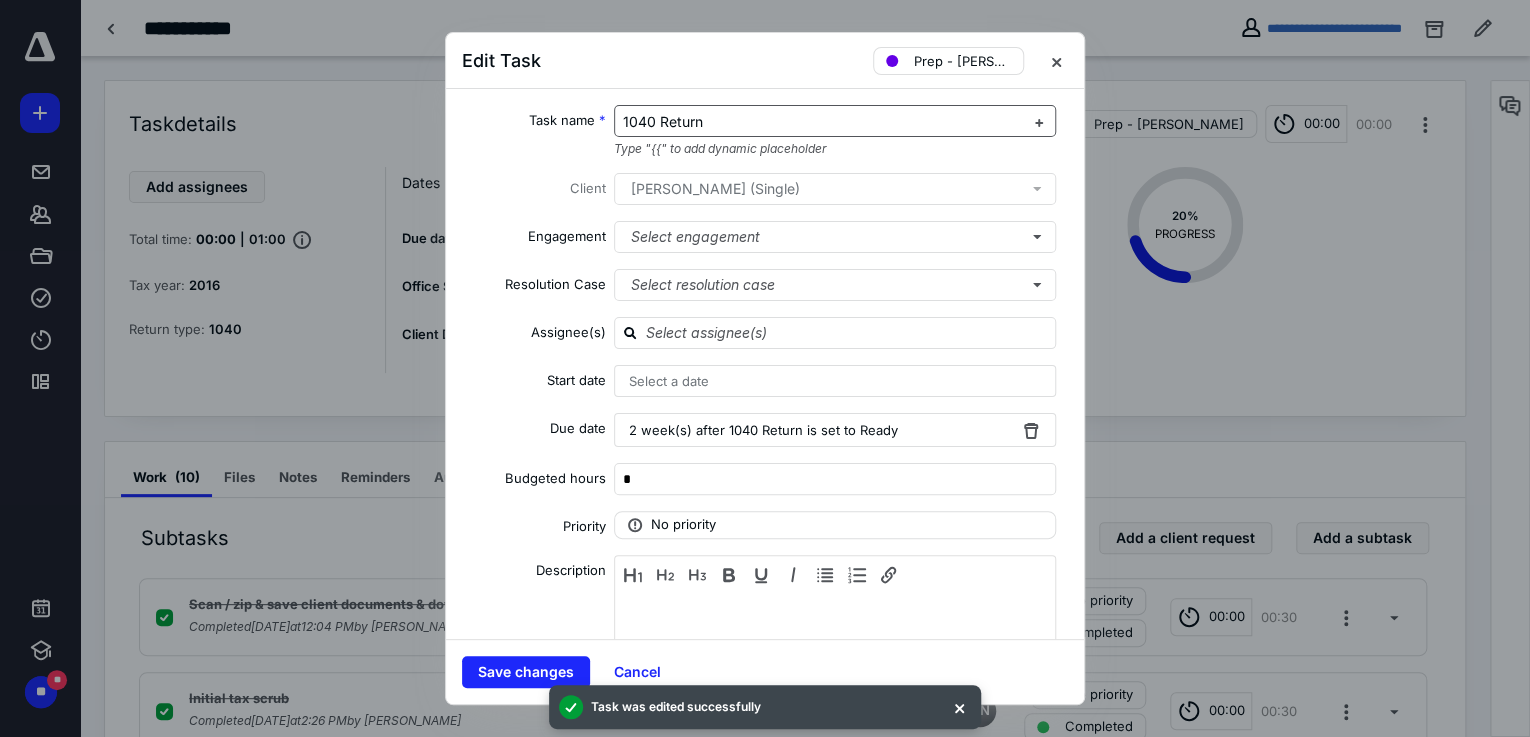 type 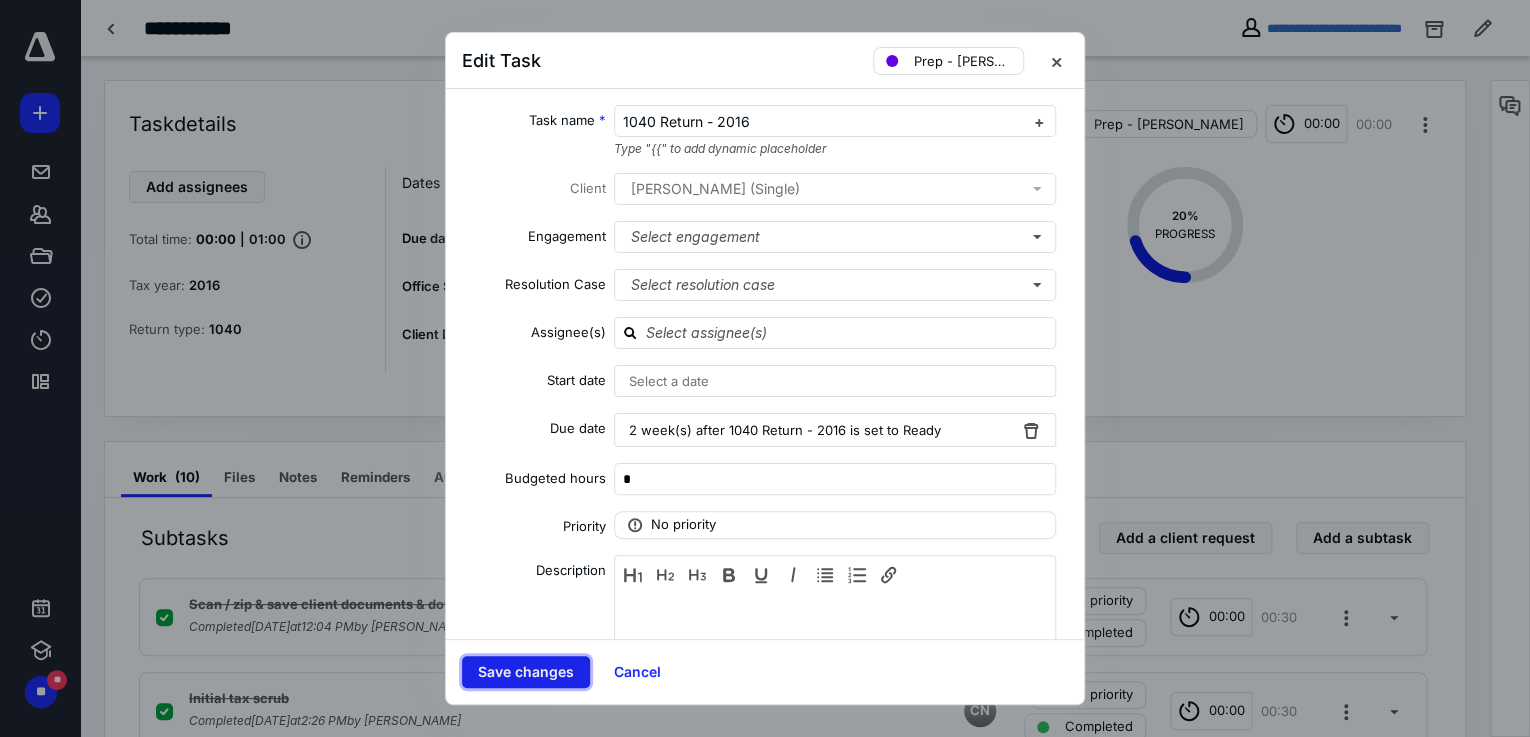 click on "Save changes" at bounding box center (526, 672) 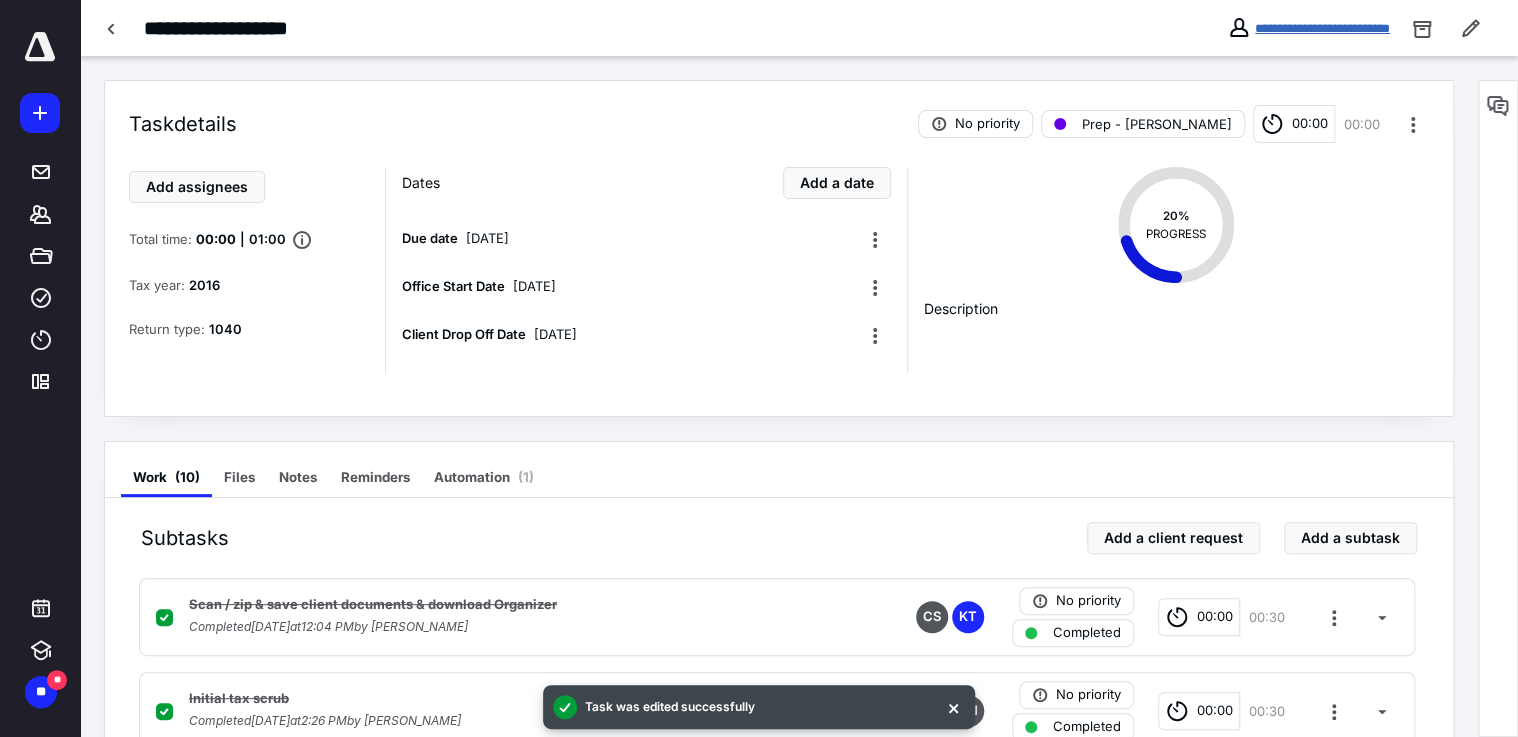 click on "**********" at bounding box center [1322, 28] 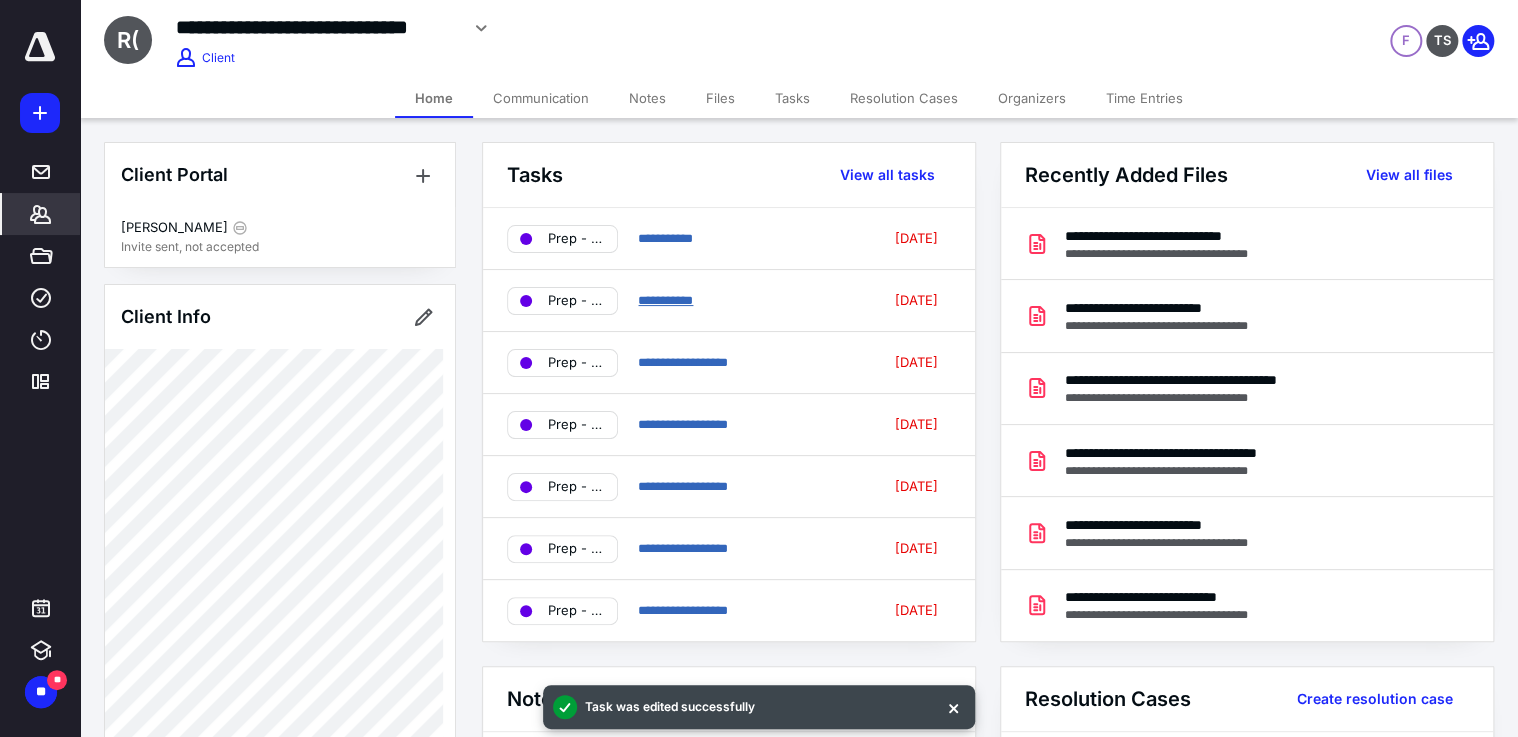 click on "**********" at bounding box center (665, 300) 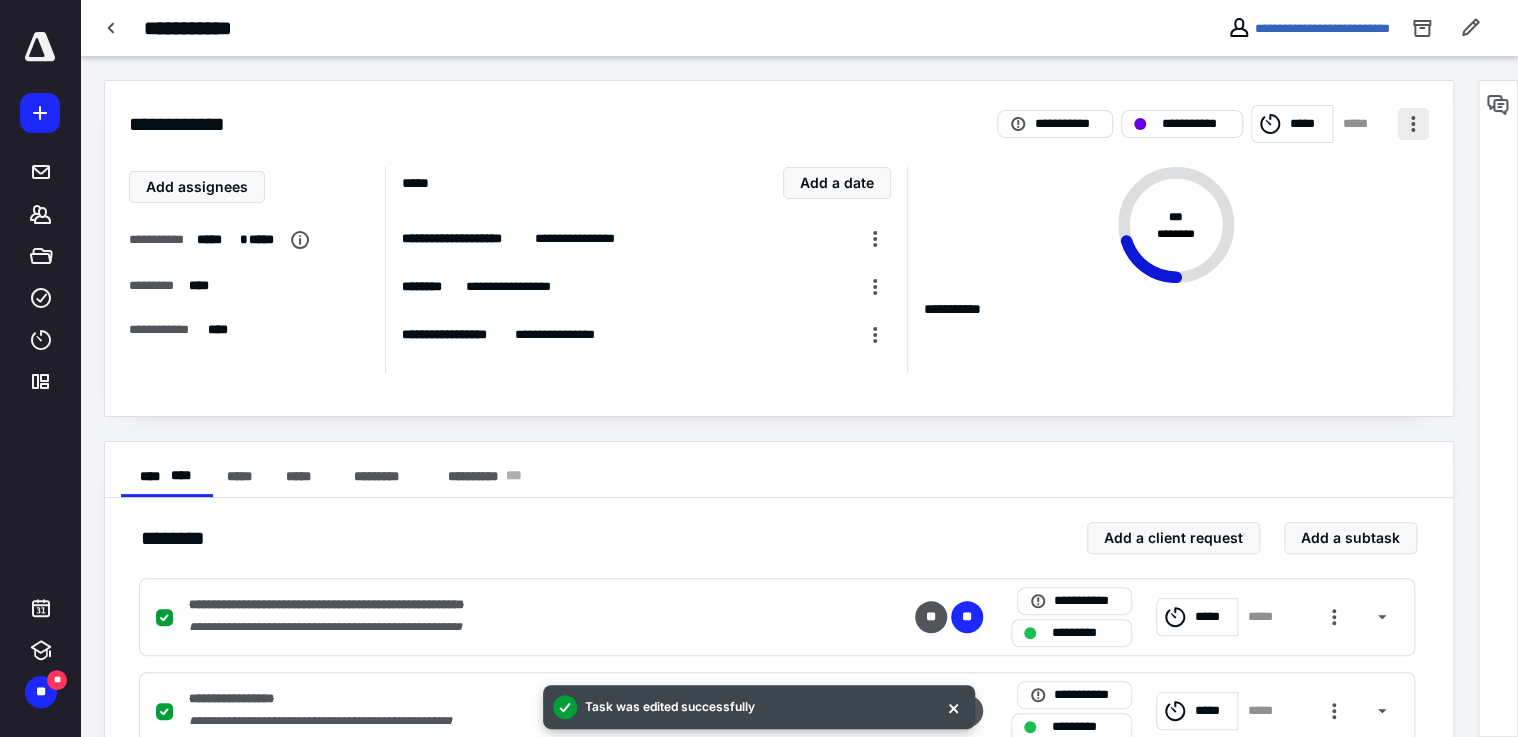 click at bounding box center (1413, 124) 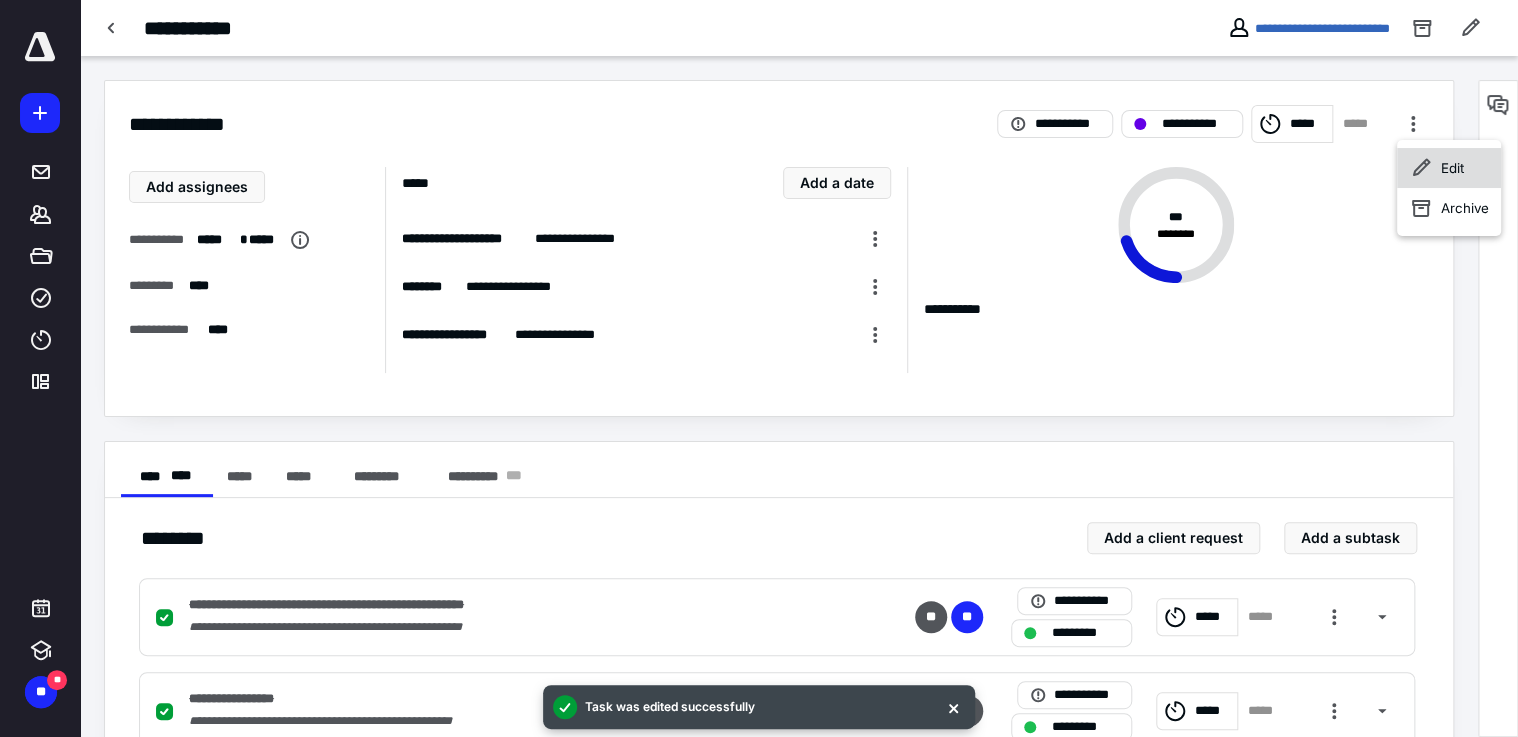 click on "Edit" at bounding box center (1452, 168) 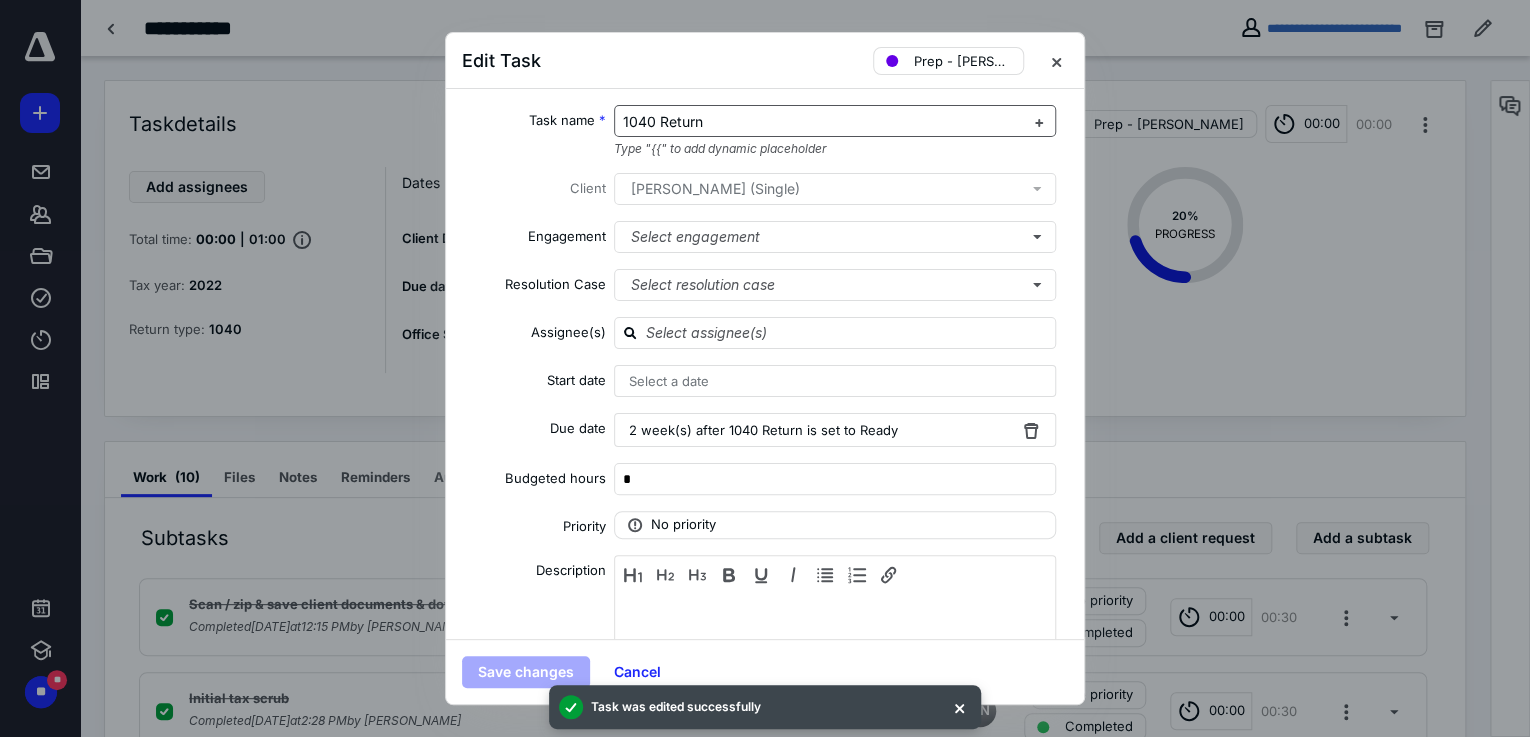 click on "1040 Return" at bounding box center [823, 122] 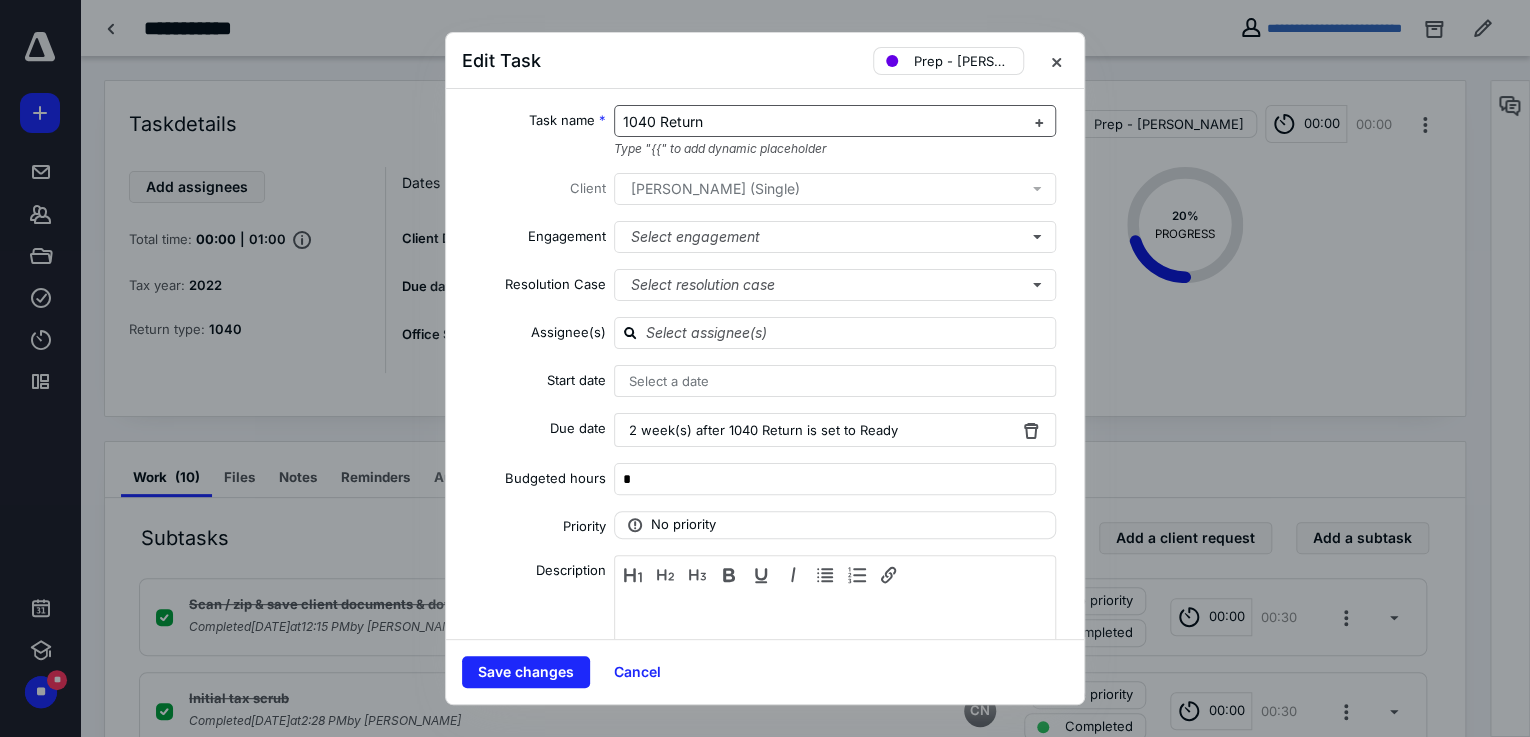 type 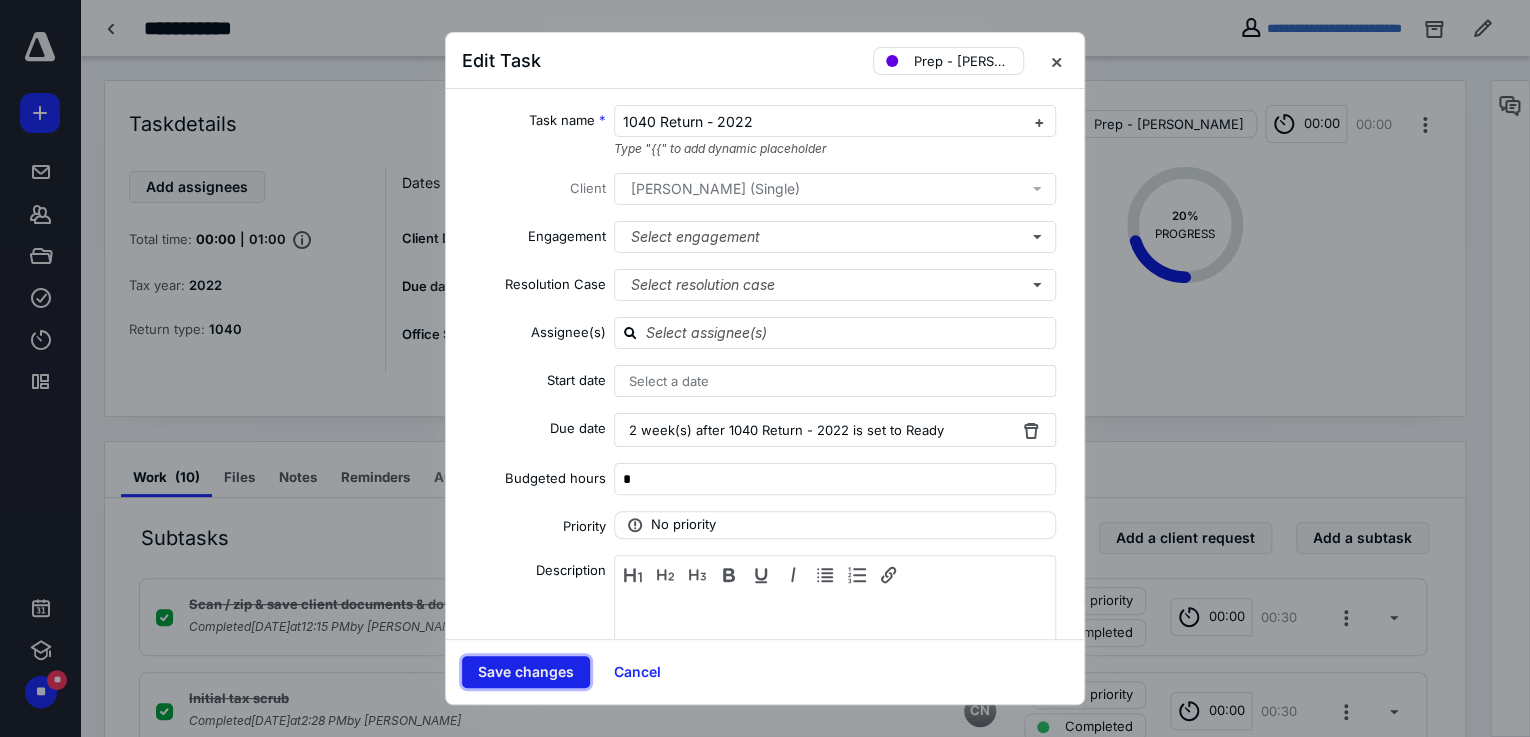 click on "Save changes" at bounding box center (526, 672) 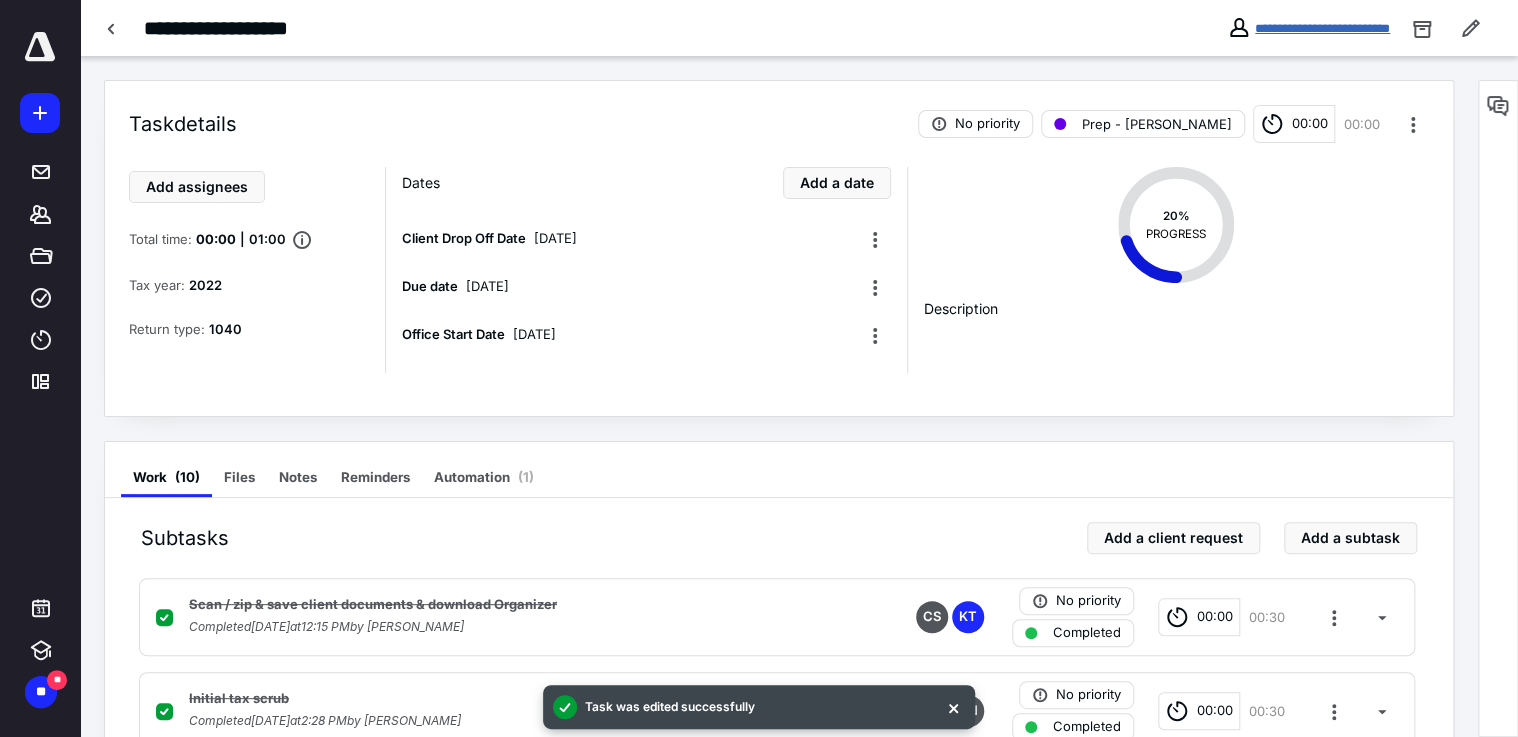 click on "**********" at bounding box center (1322, 28) 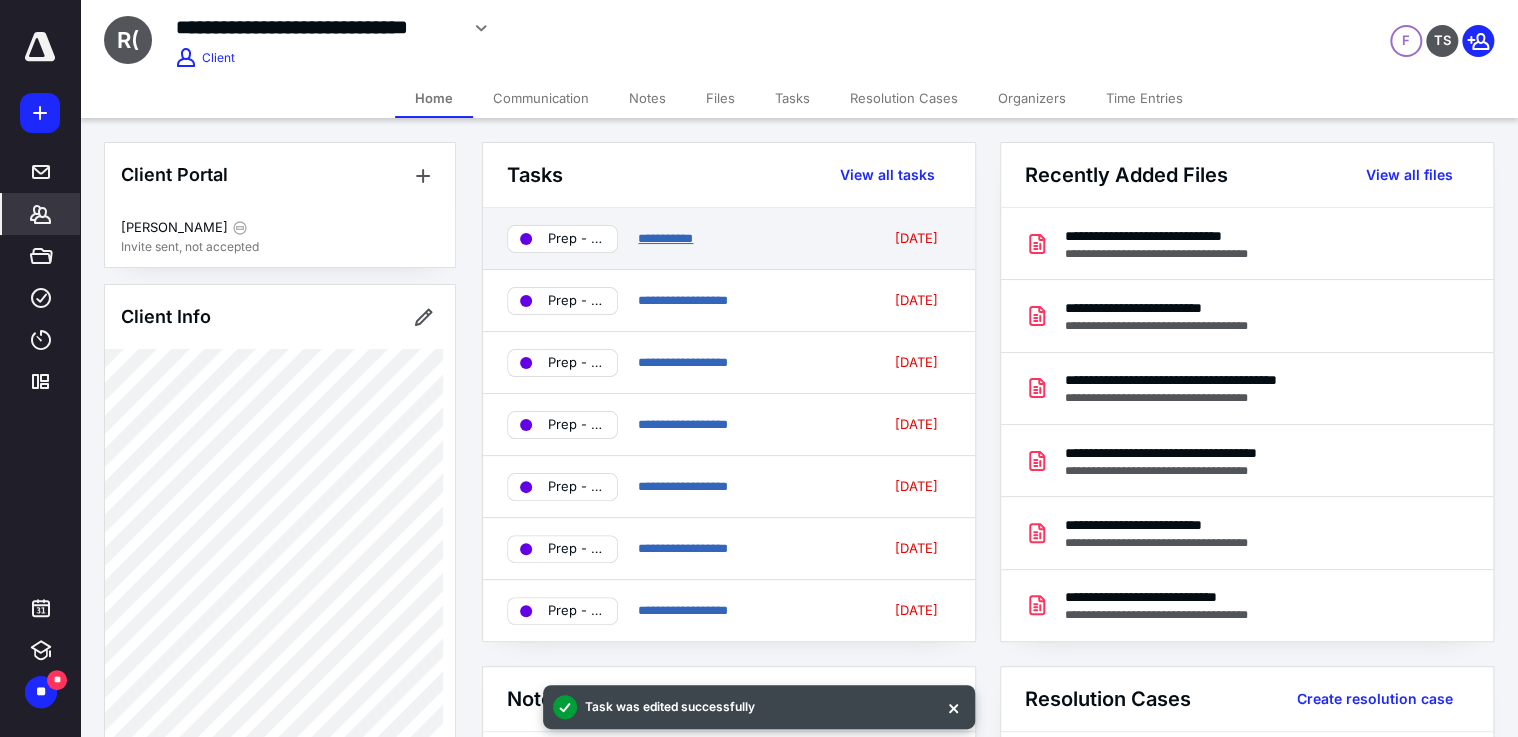 click on "**********" at bounding box center [665, 238] 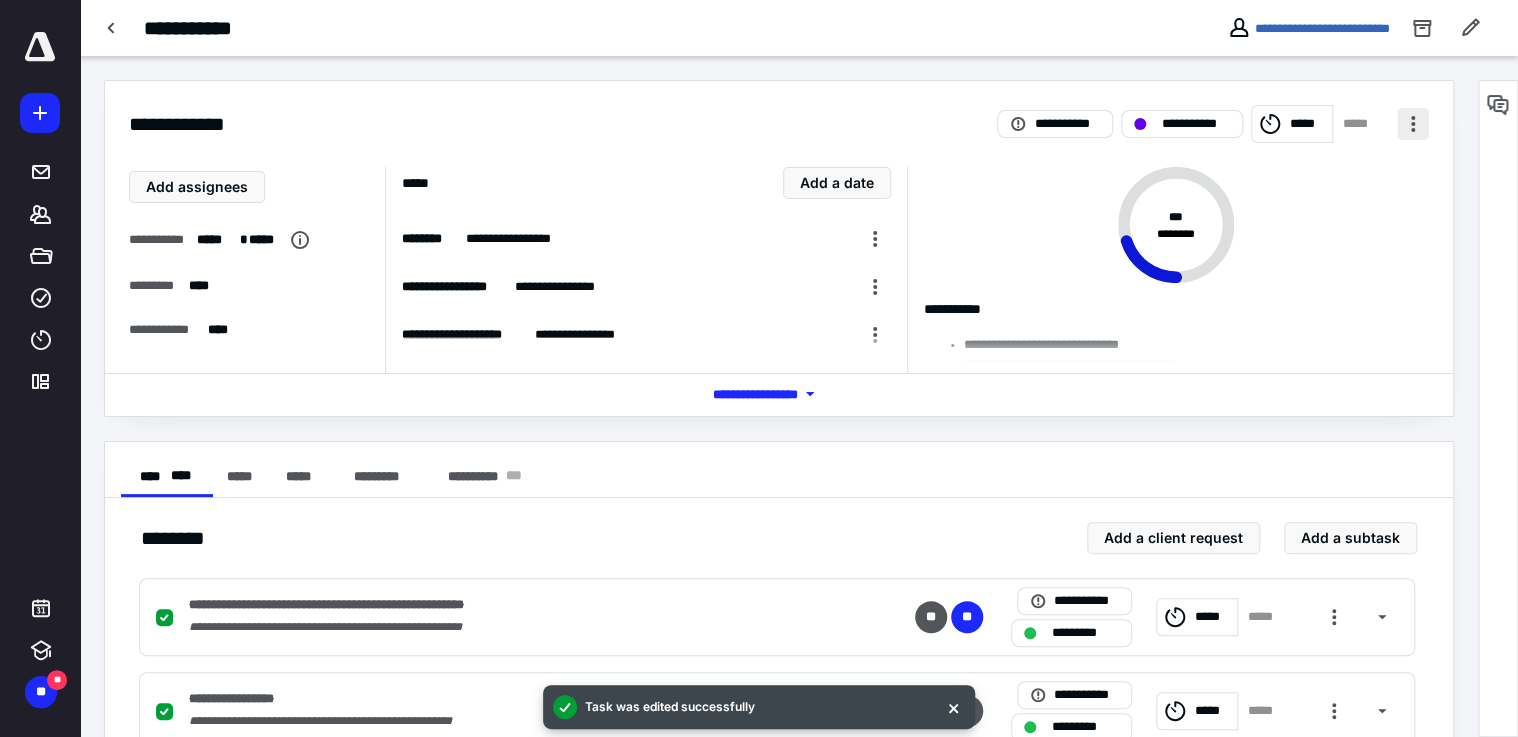 click at bounding box center (1413, 124) 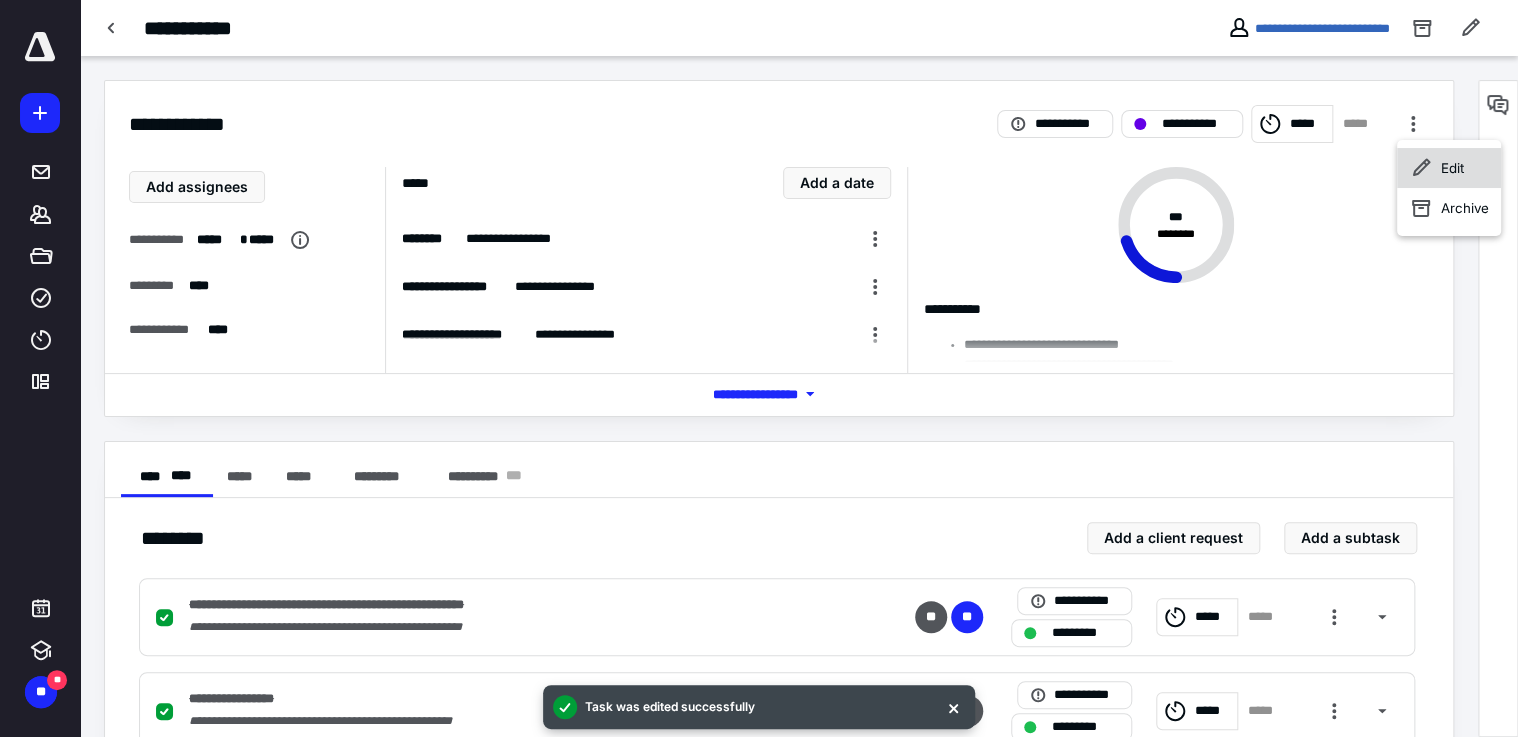 click on "Edit" at bounding box center (1449, 168) 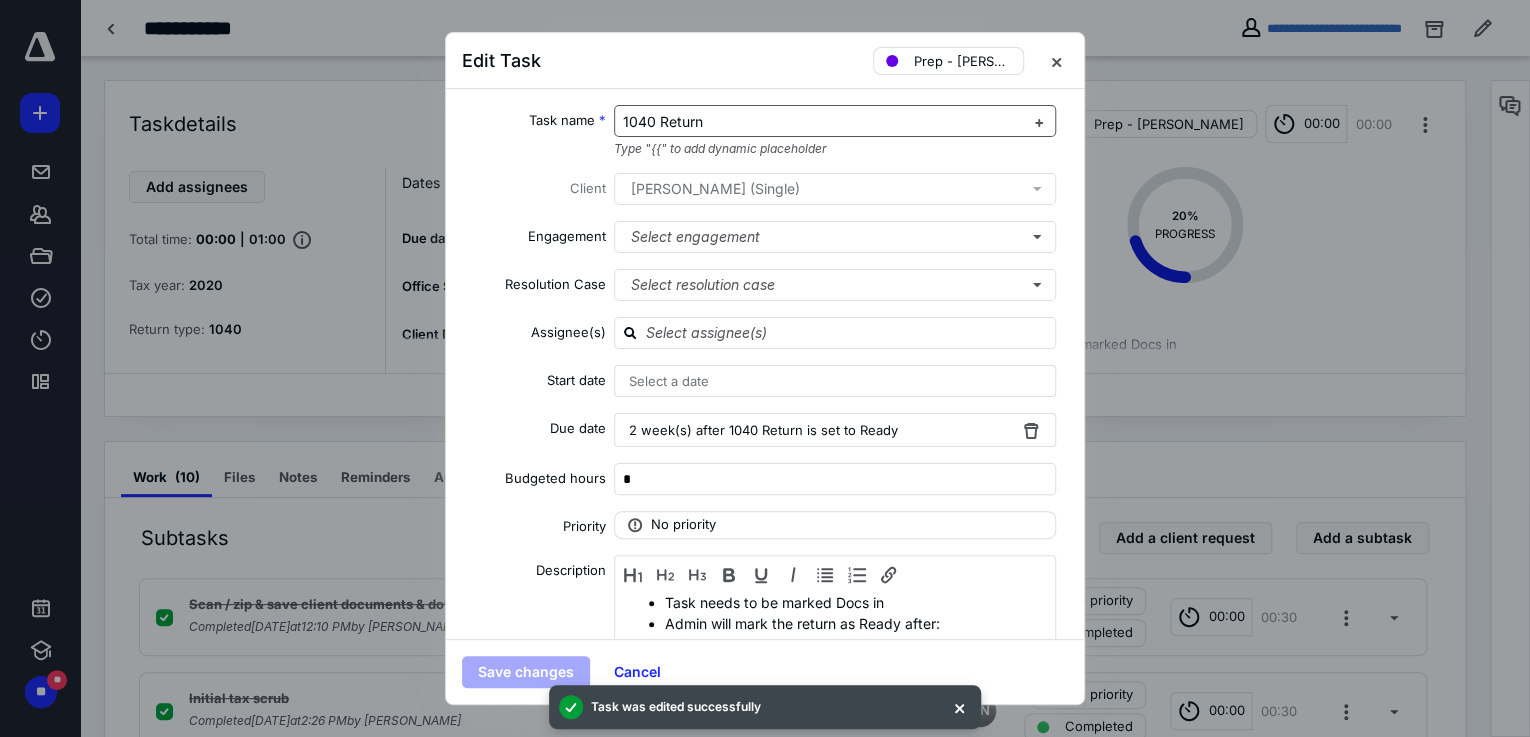 click on "1040 Return" at bounding box center [823, 122] 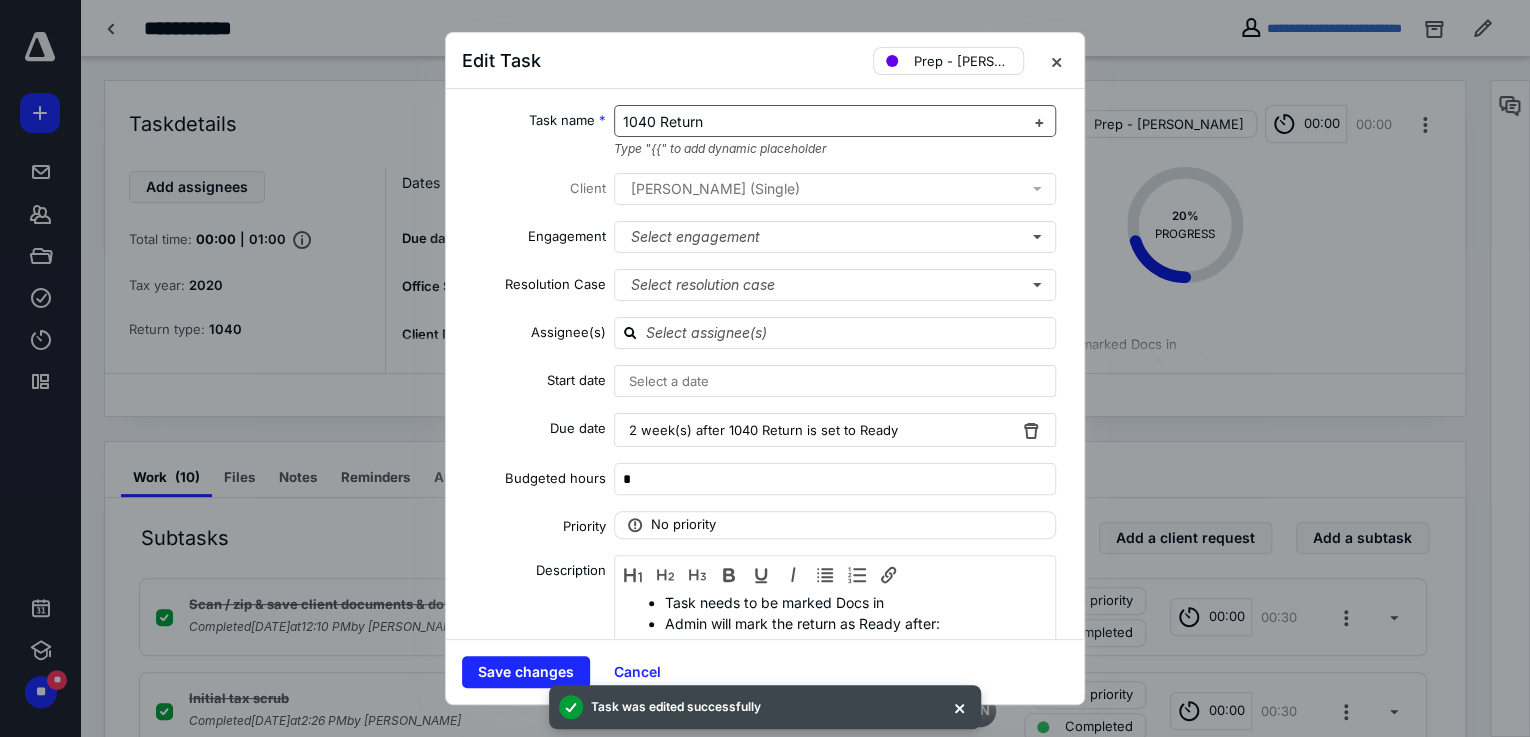 type 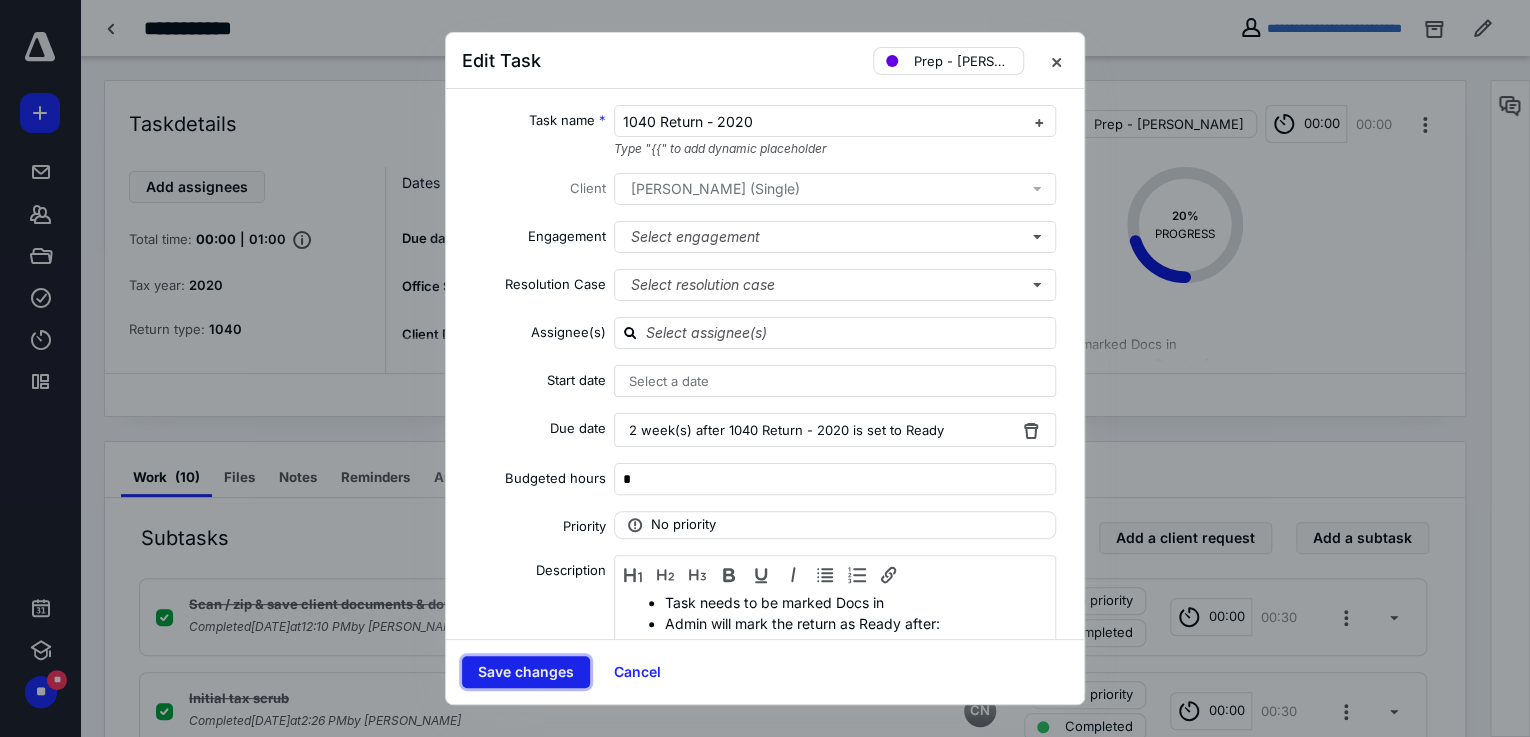click on "Save changes" at bounding box center [526, 672] 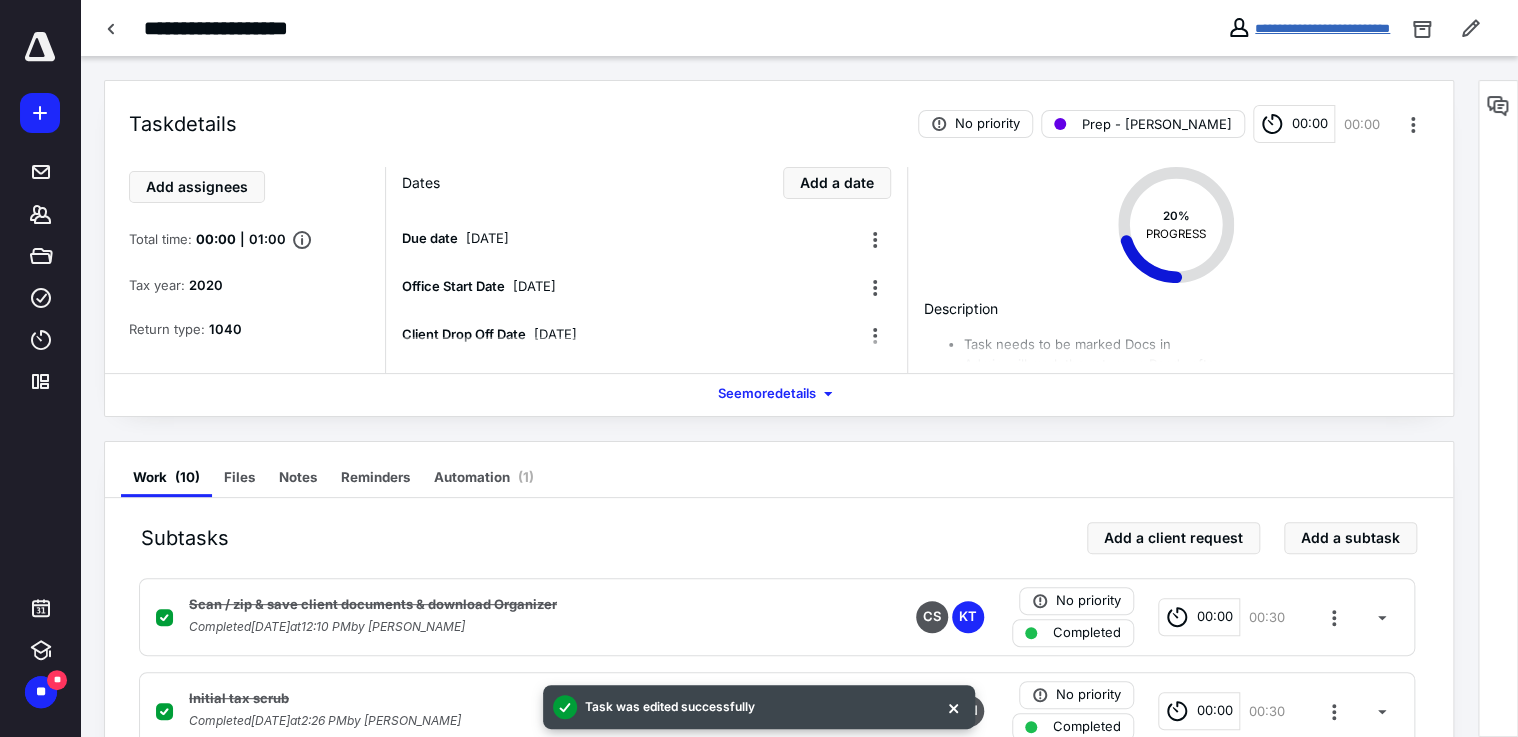 click on "**********" at bounding box center (1322, 28) 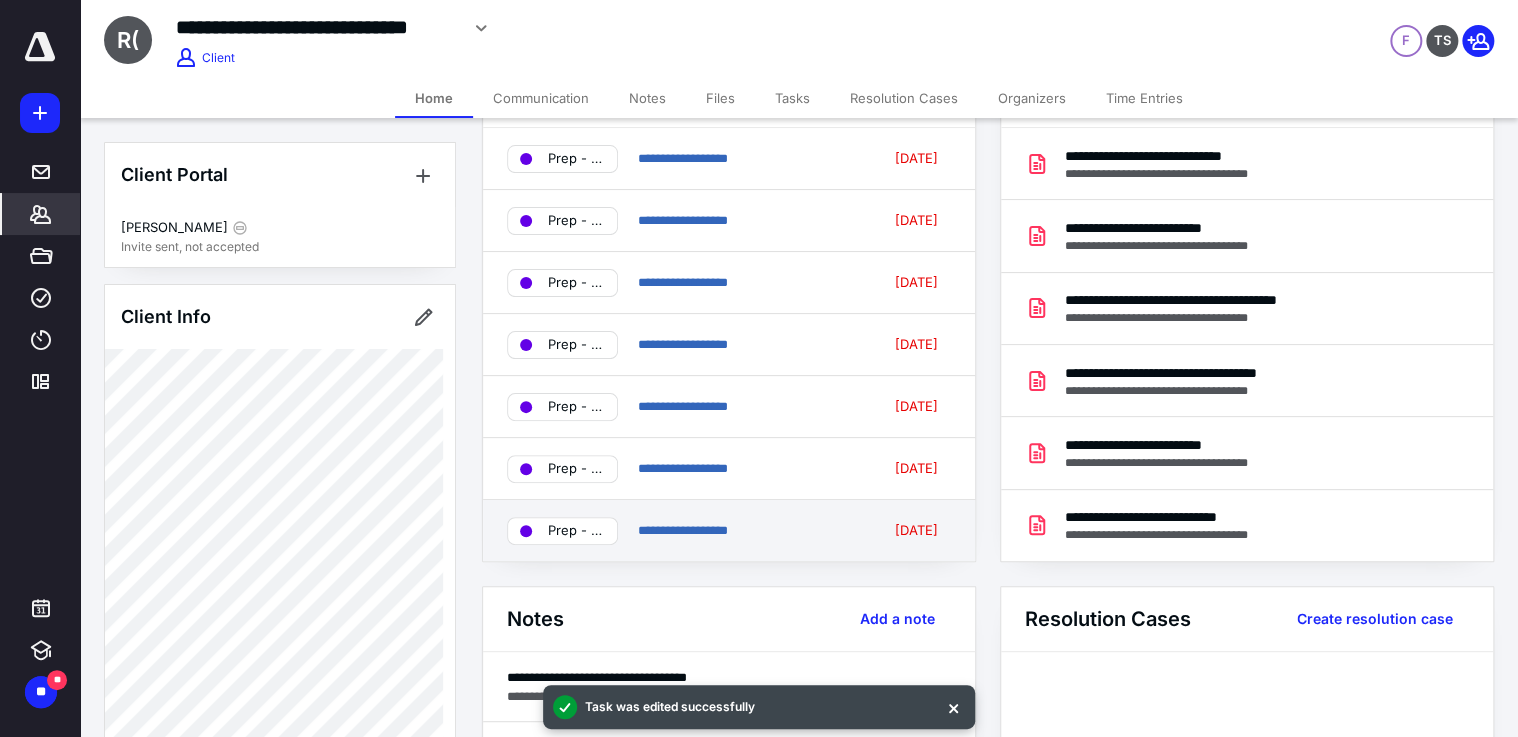 scroll, scrollTop: 0, scrollLeft: 0, axis: both 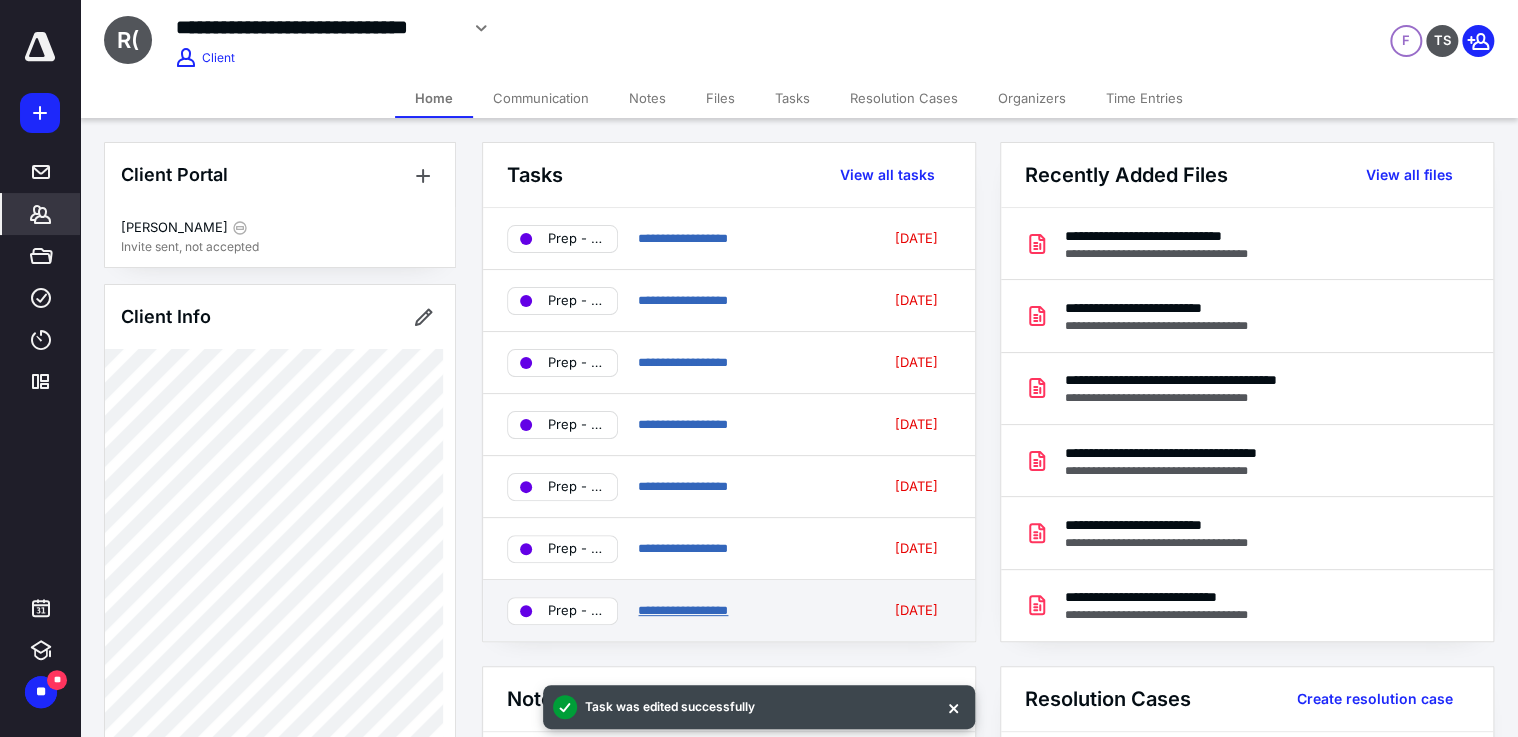 click on "**********" at bounding box center (683, 610) 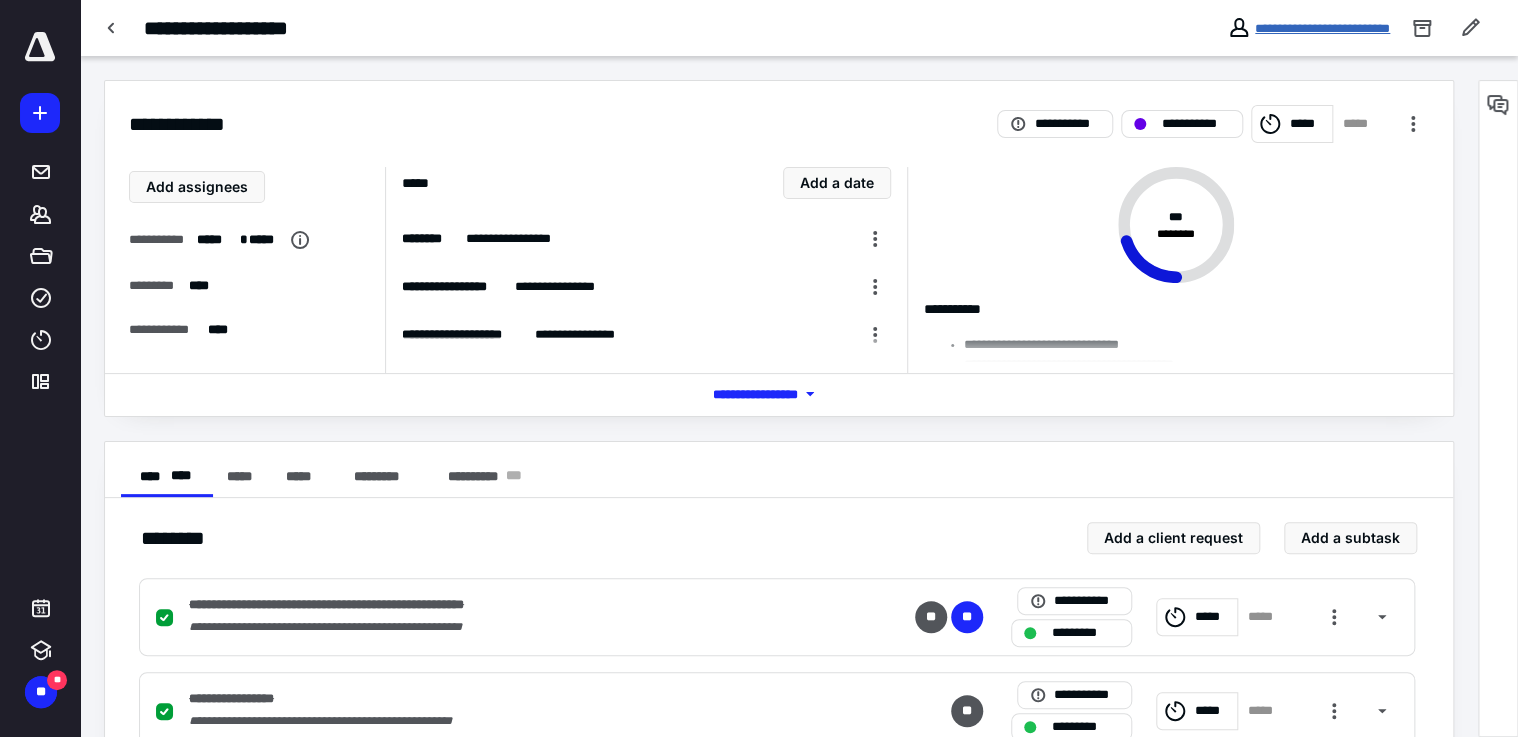 click on "**********" at bounding box center (1322, 28) 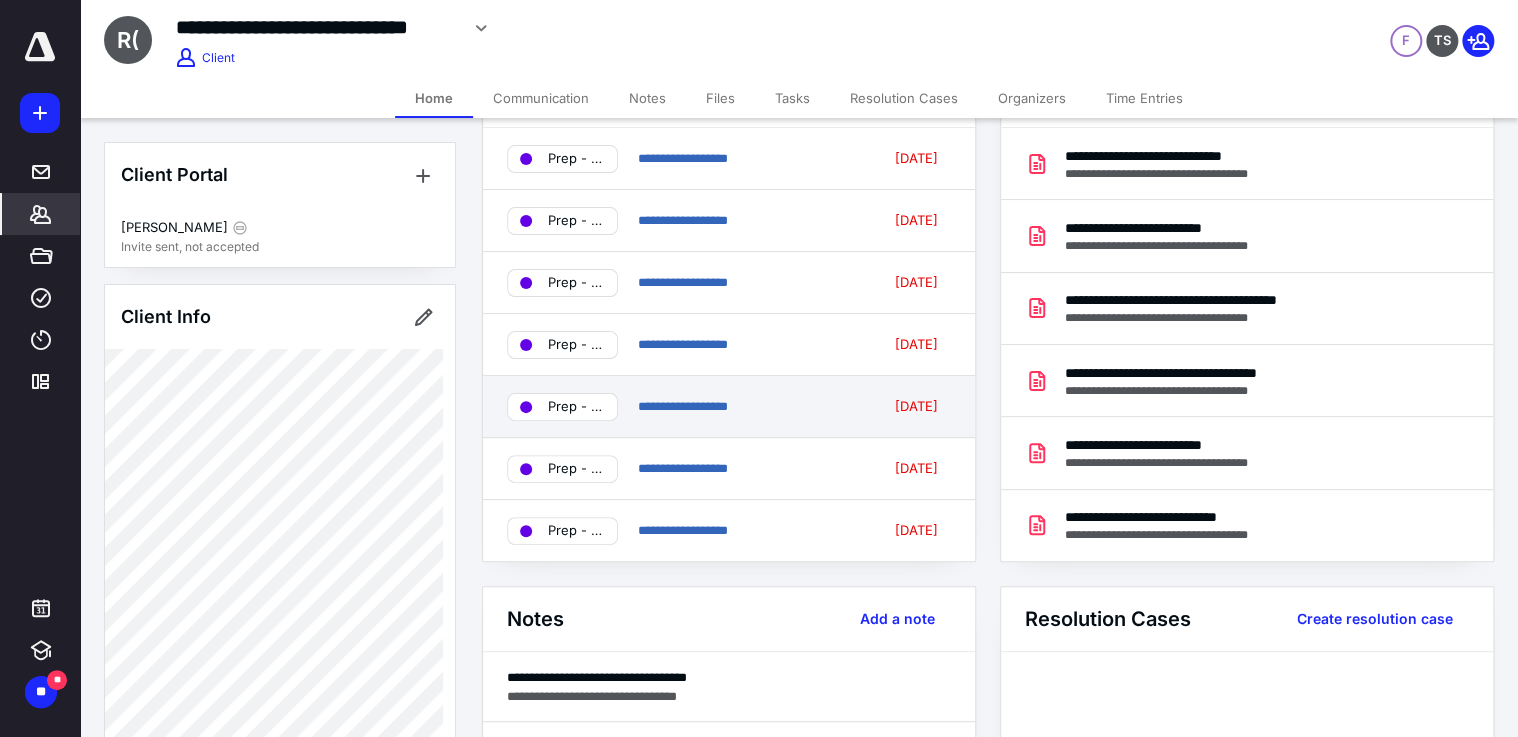 scroll, scrollTop: 0, scrollLeft: 0, axis: both 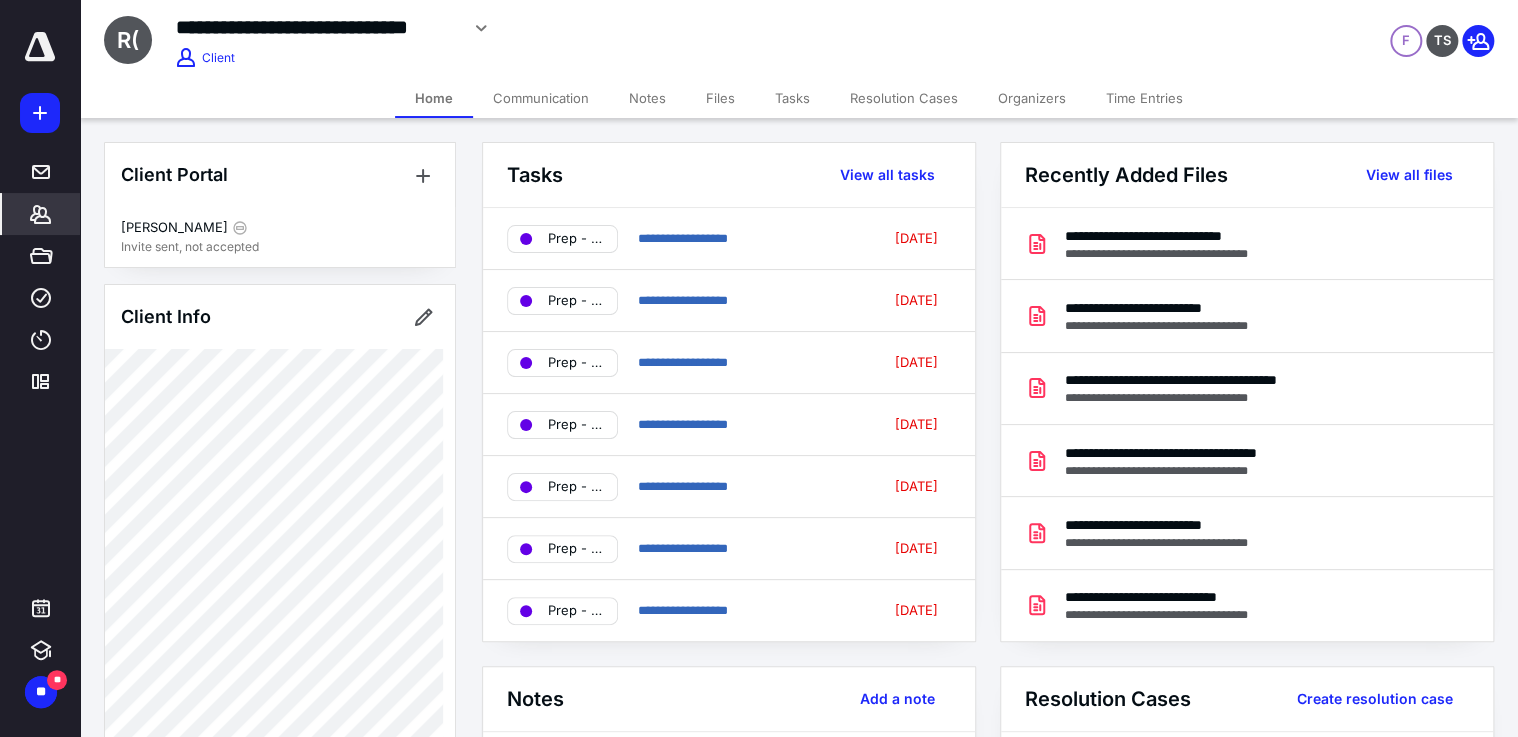 click on "Tasks" at bounding box center (792, 98) 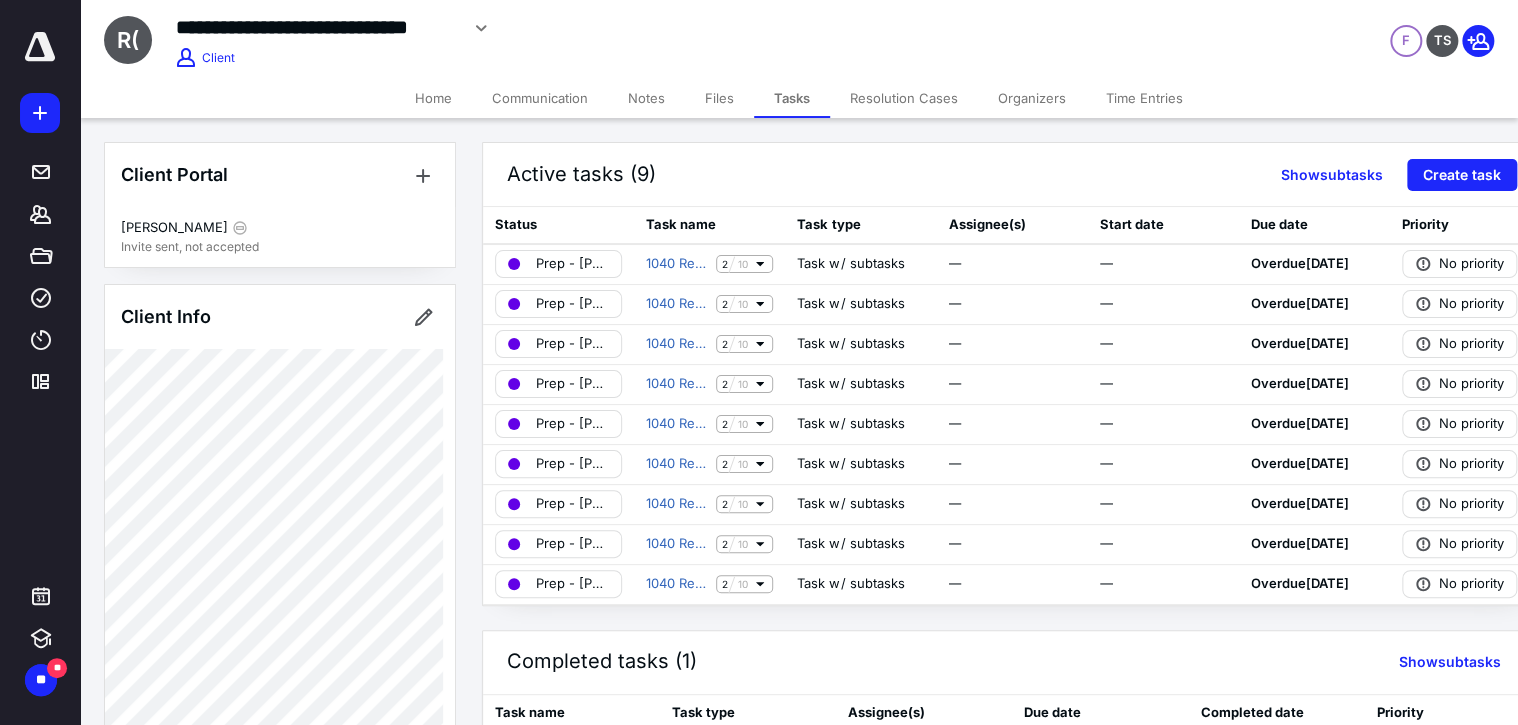 click on "Active   tasks   (9) Show  subtasks Create task" at bounding box center (1012, 175) 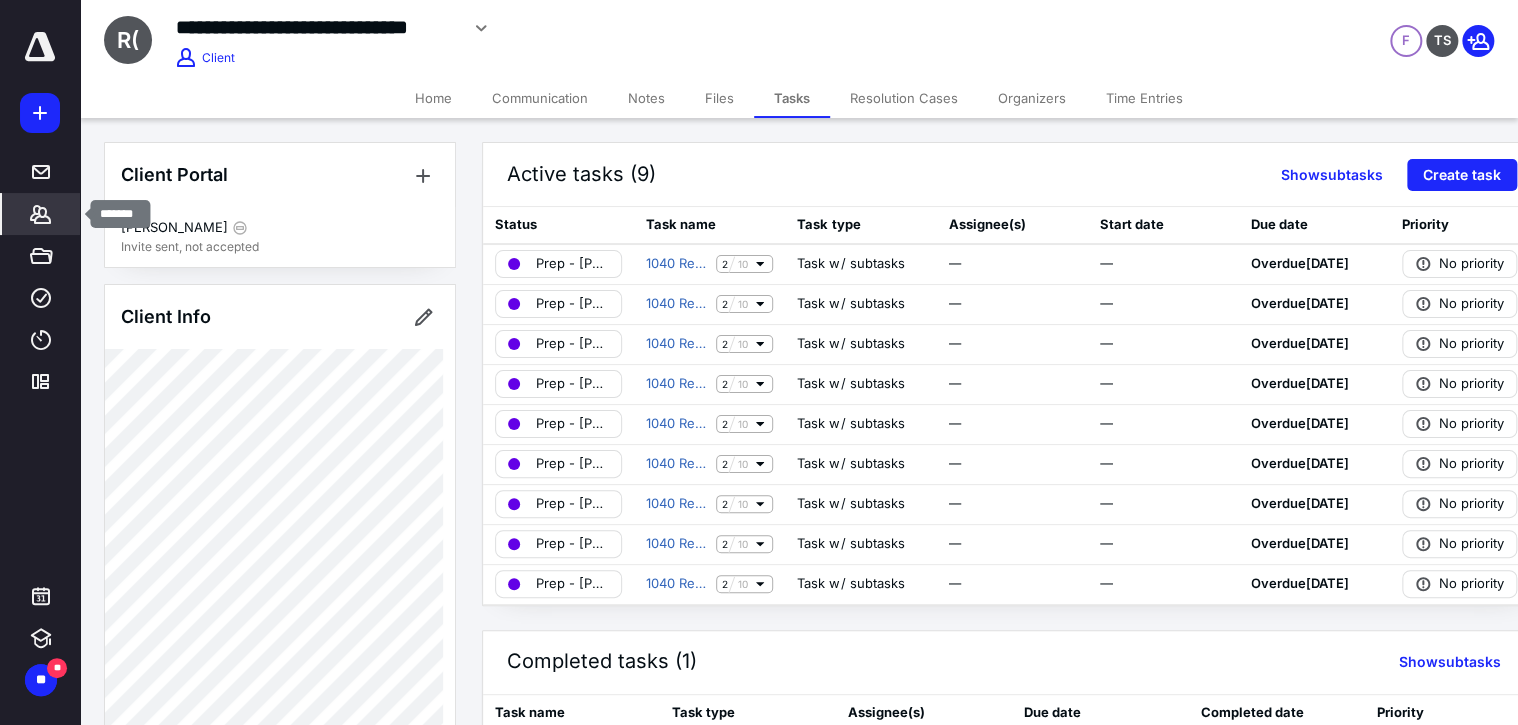 click 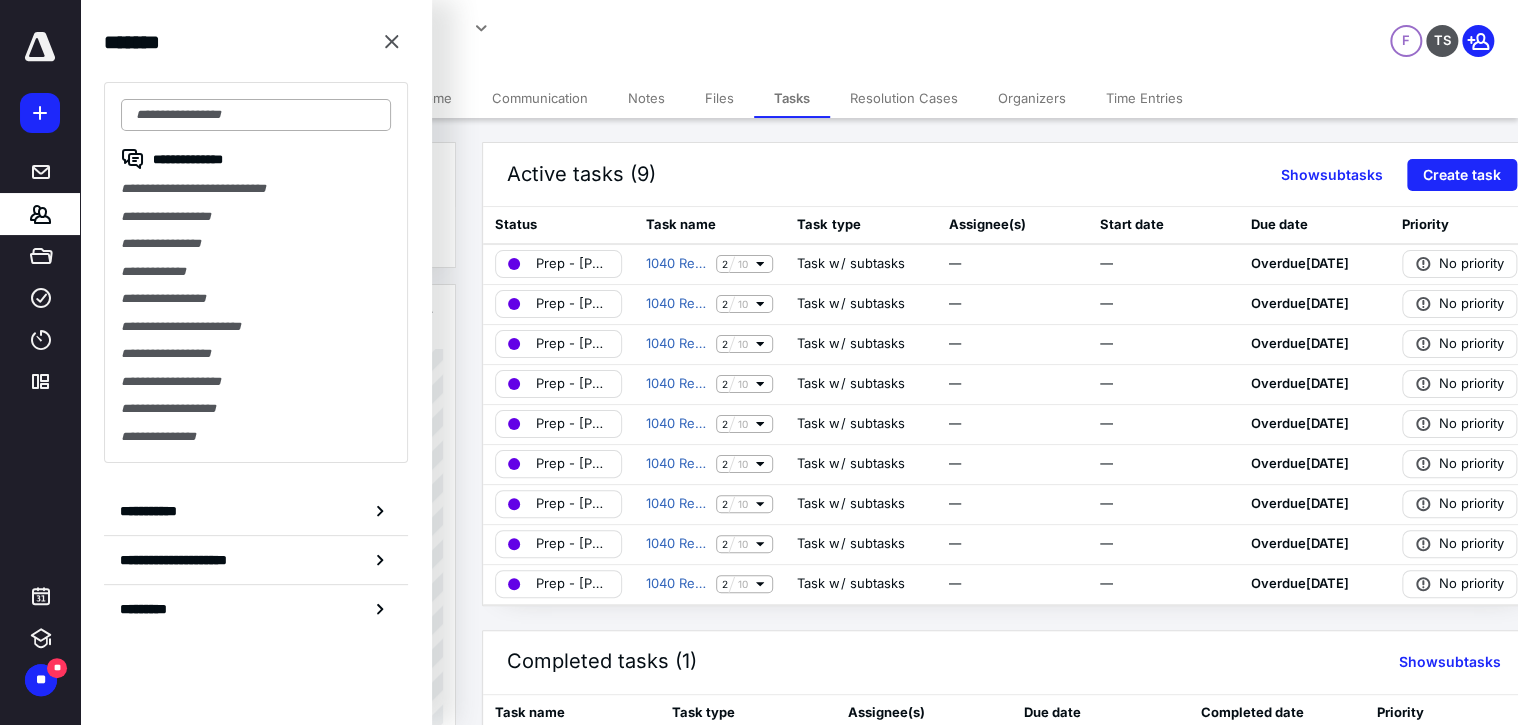 click at bounding box center [256, 115] 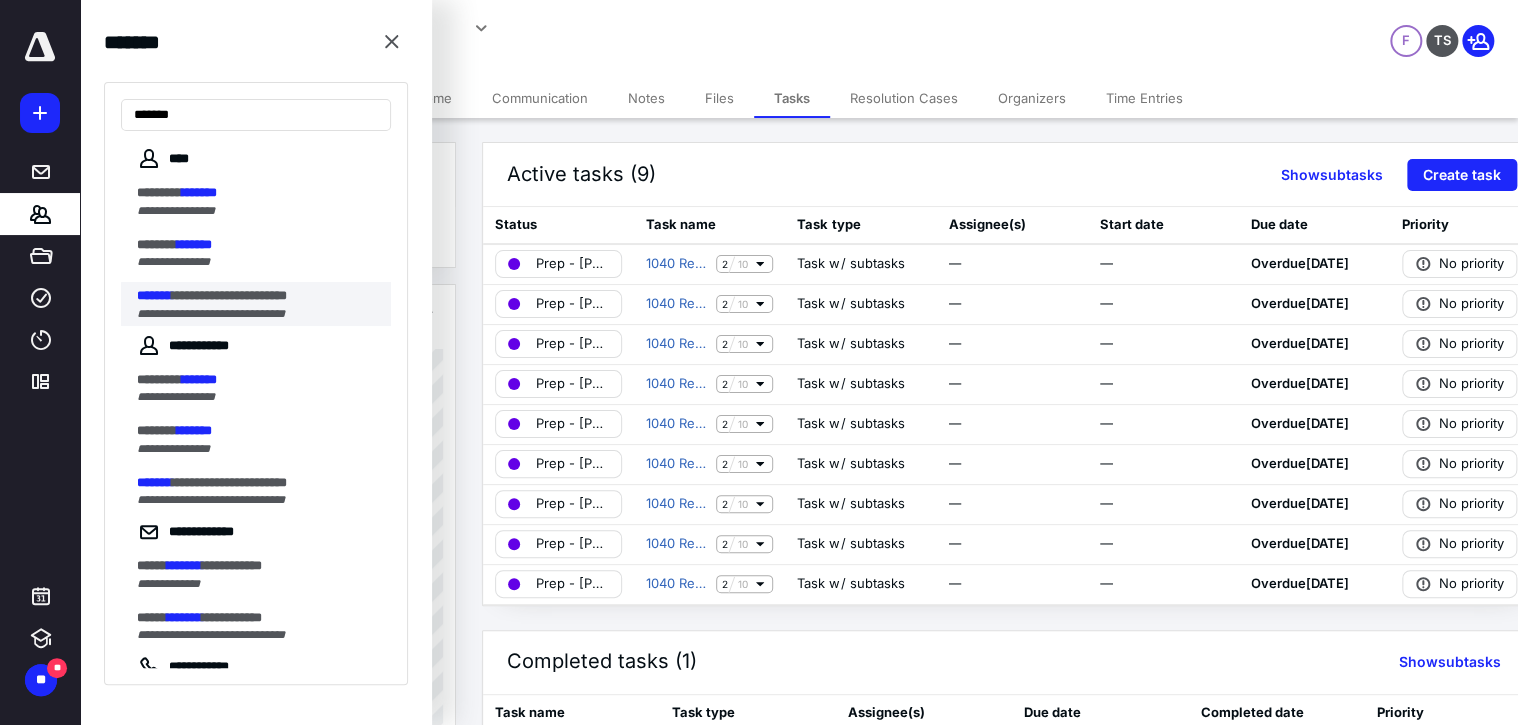 type on "*******" 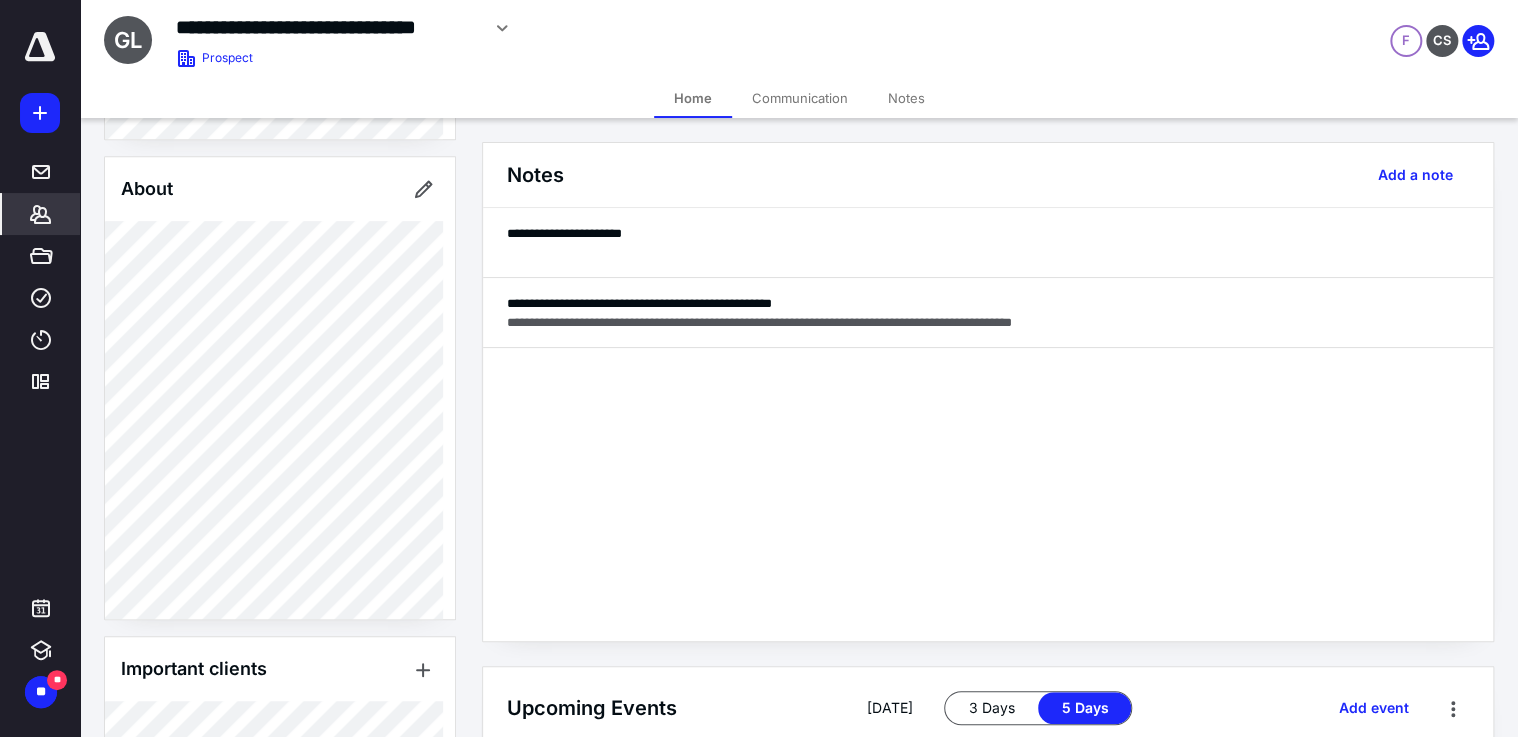 scroll, scrollTop: 560, scrollLeft: 0, axis: vertical 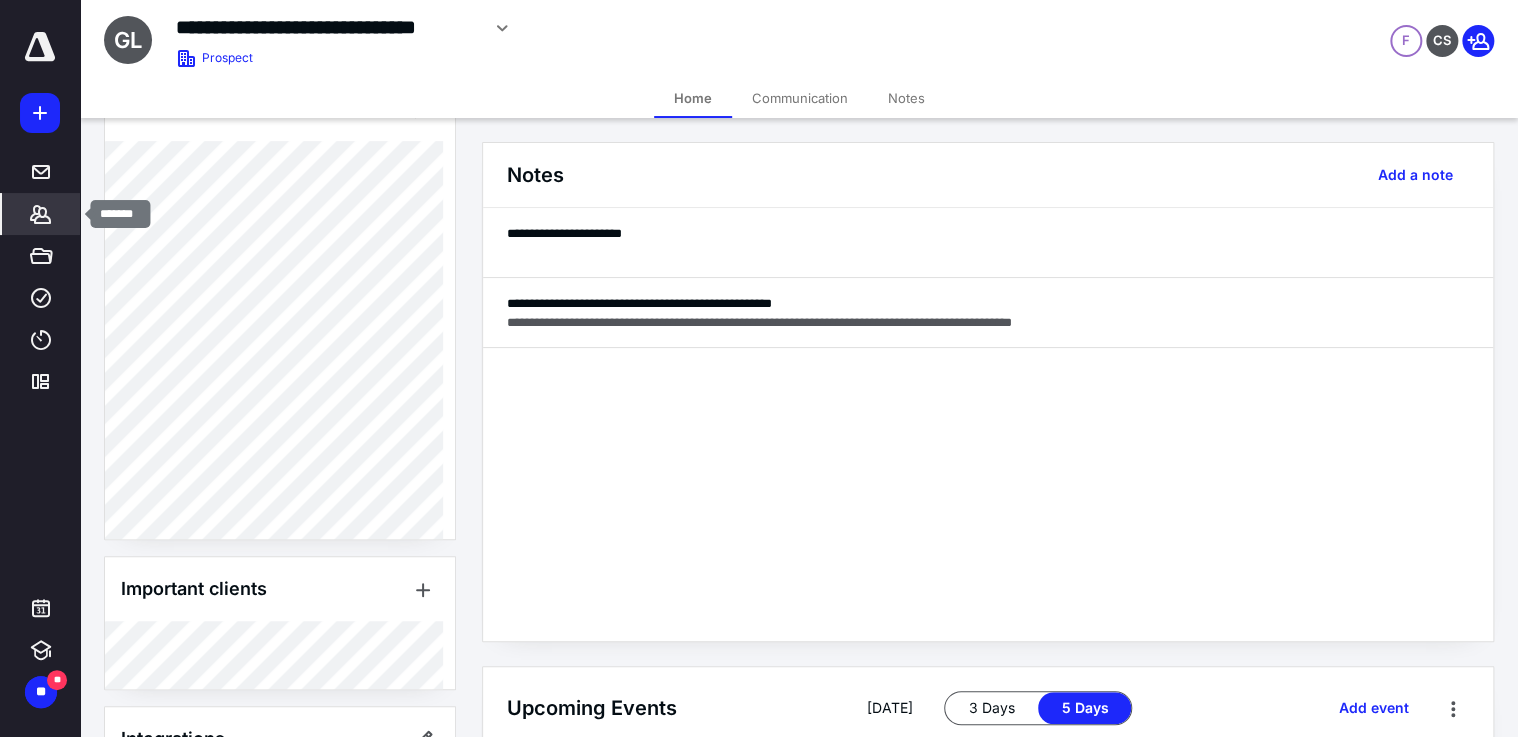 click 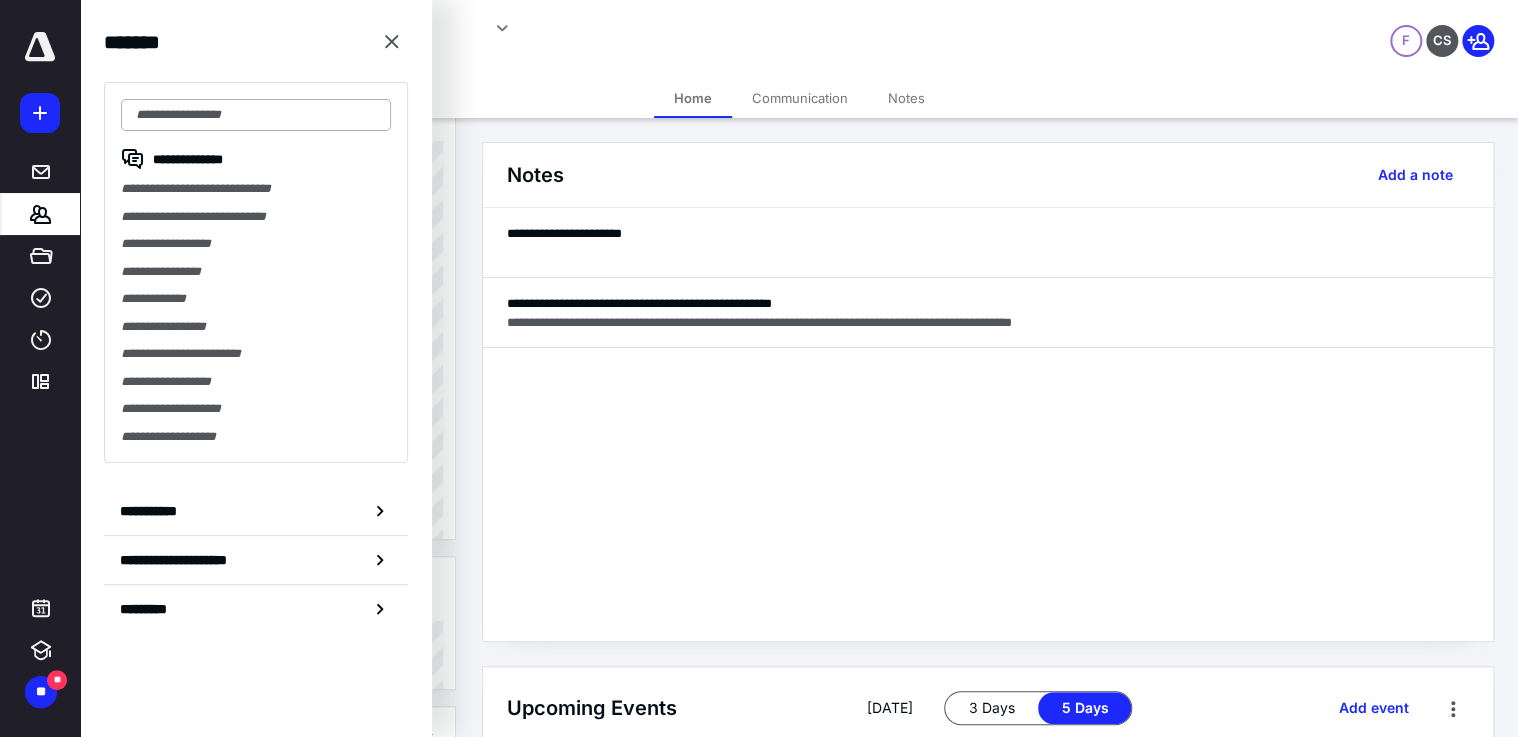 click at bounding box center [256, 115] 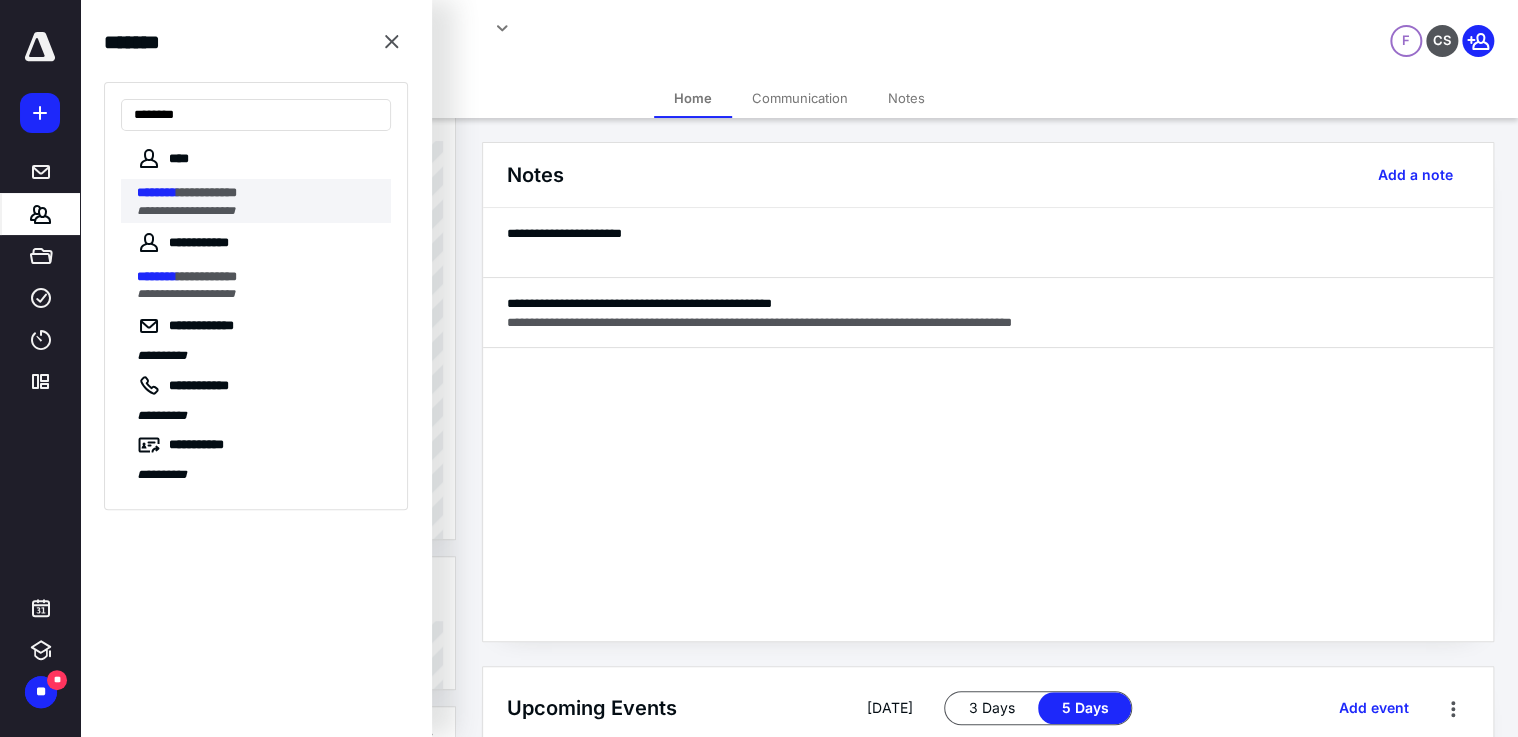 type on "********" 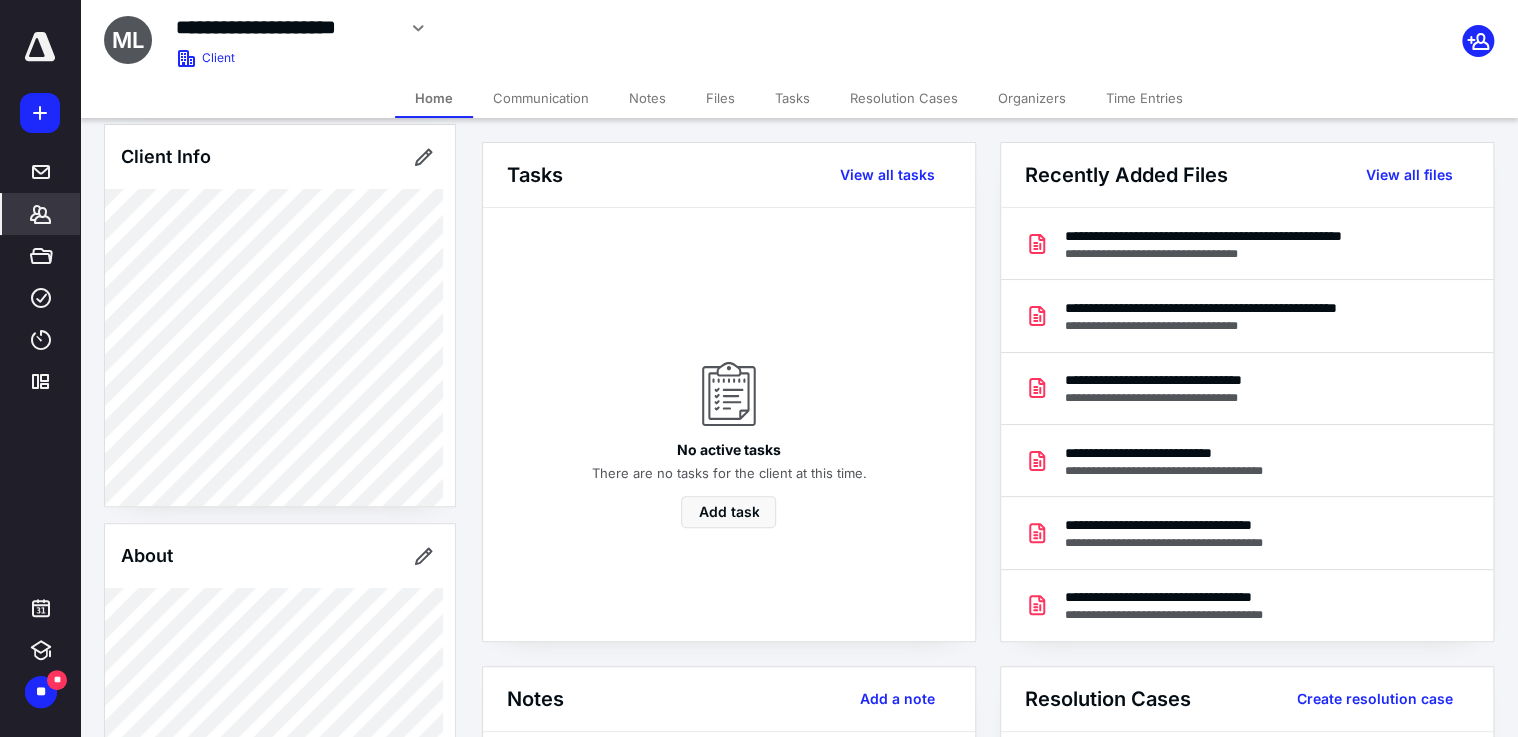 scroll, scrollTop: 800, scrollLeft: 0, axis: vertical 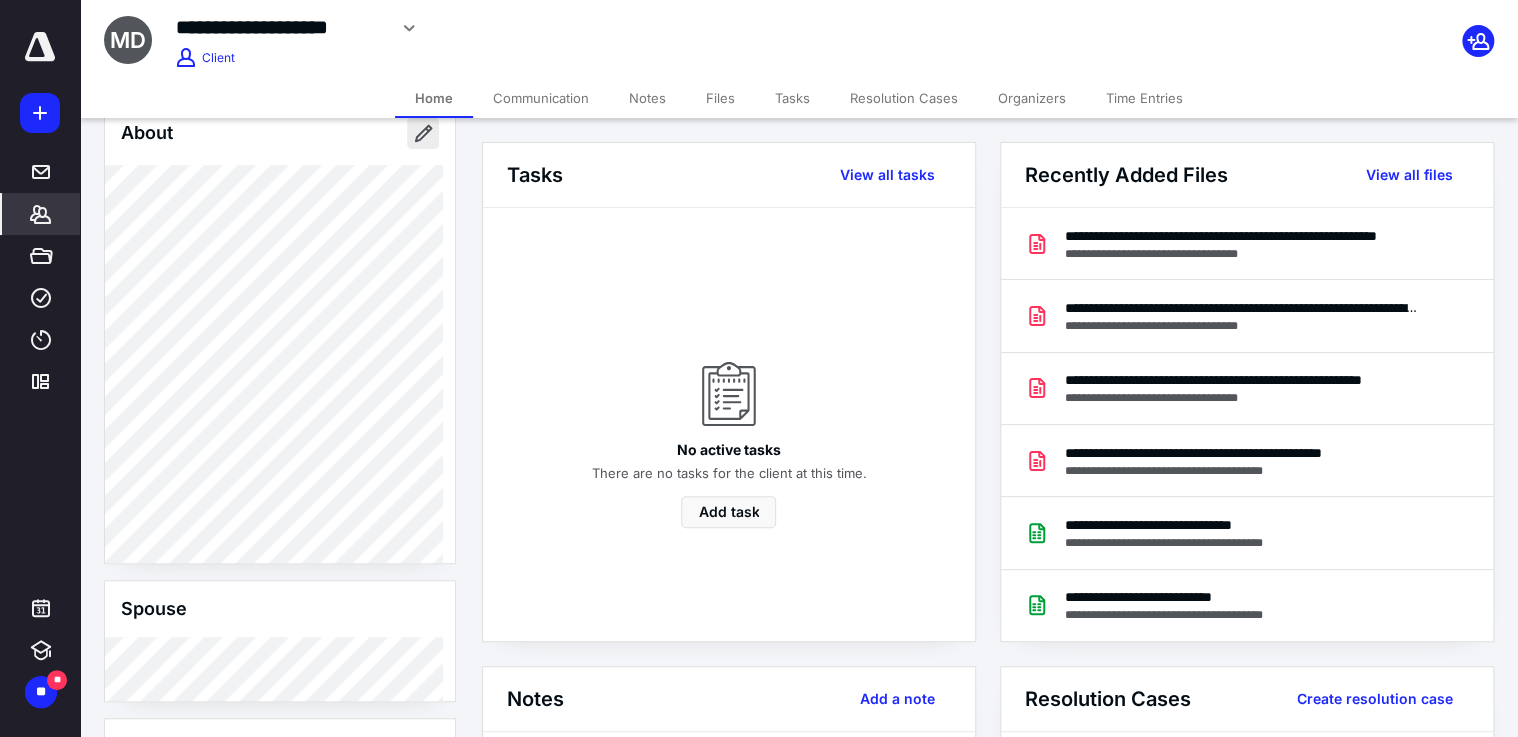 click at bounding box center (423, 133) 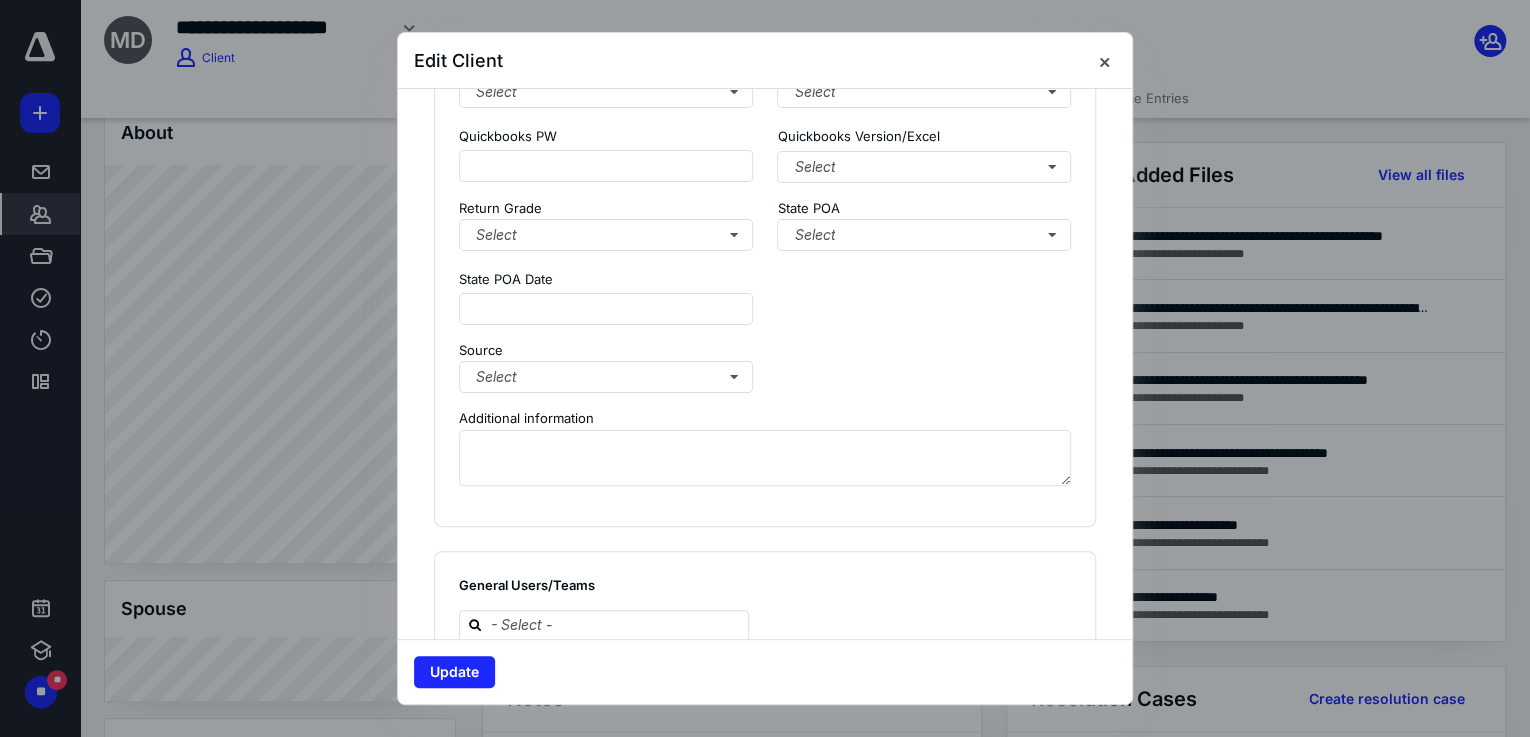 scroll, scrollTop: 1520, scrollLeft: 0, axis: vertical 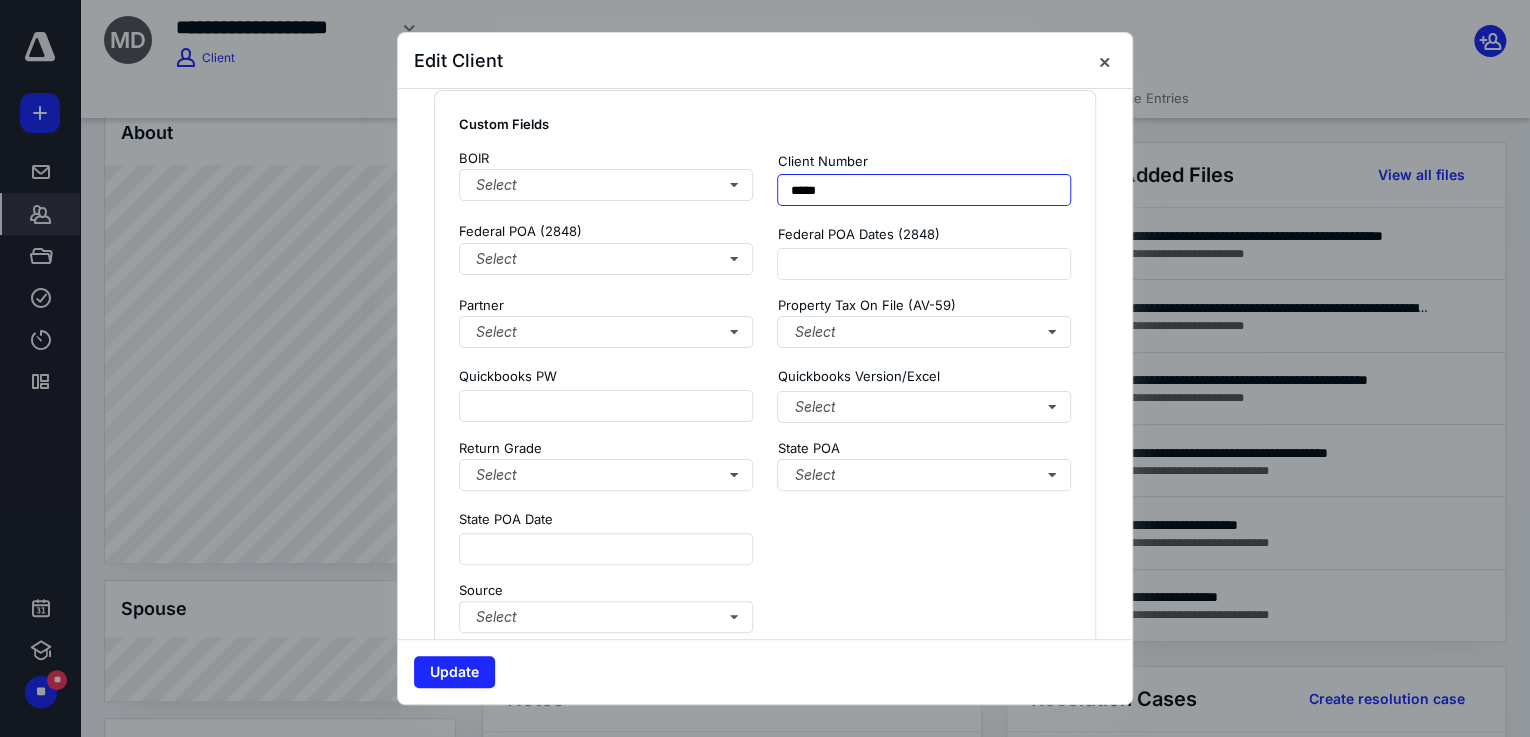 click on "*****" at bounding box center (924, 190) 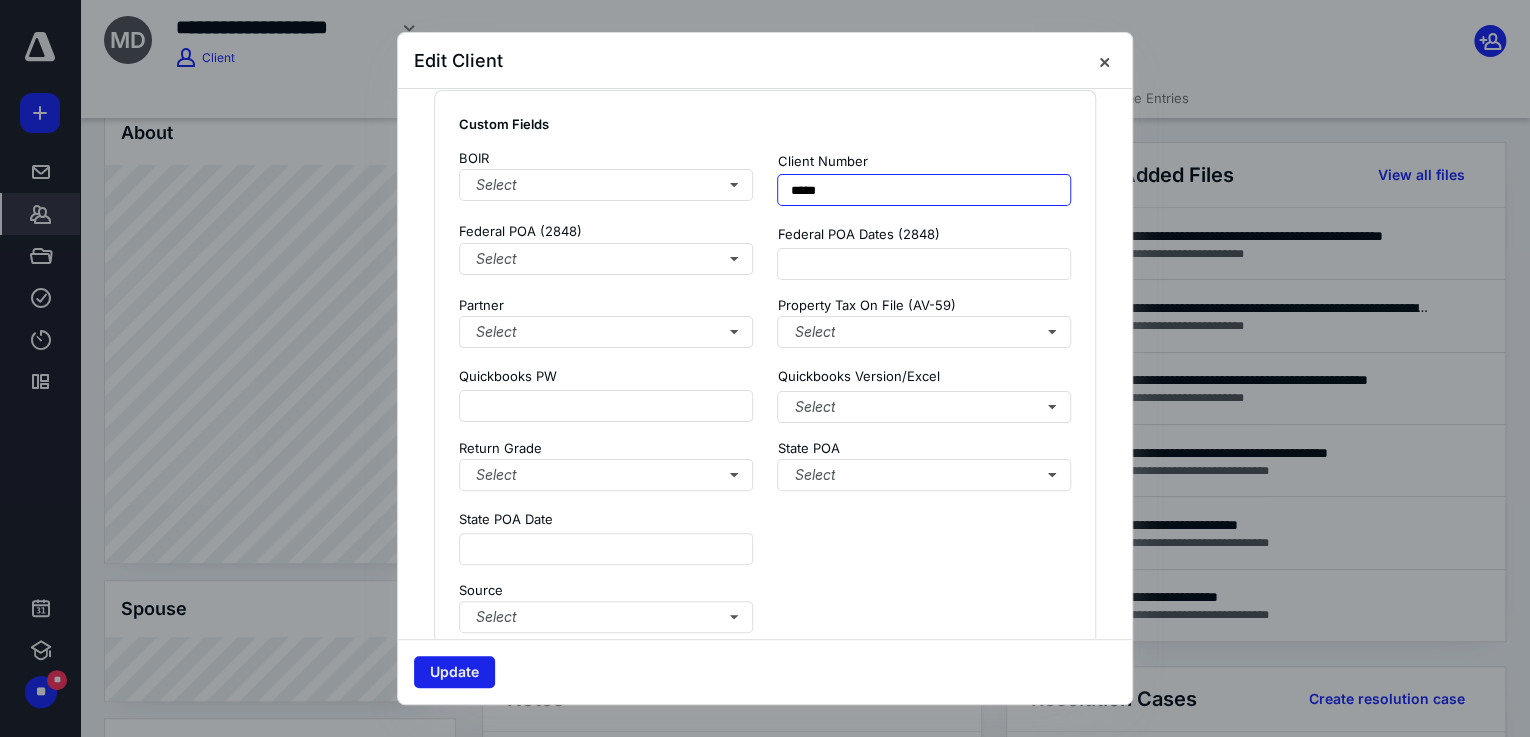 type on "*****" 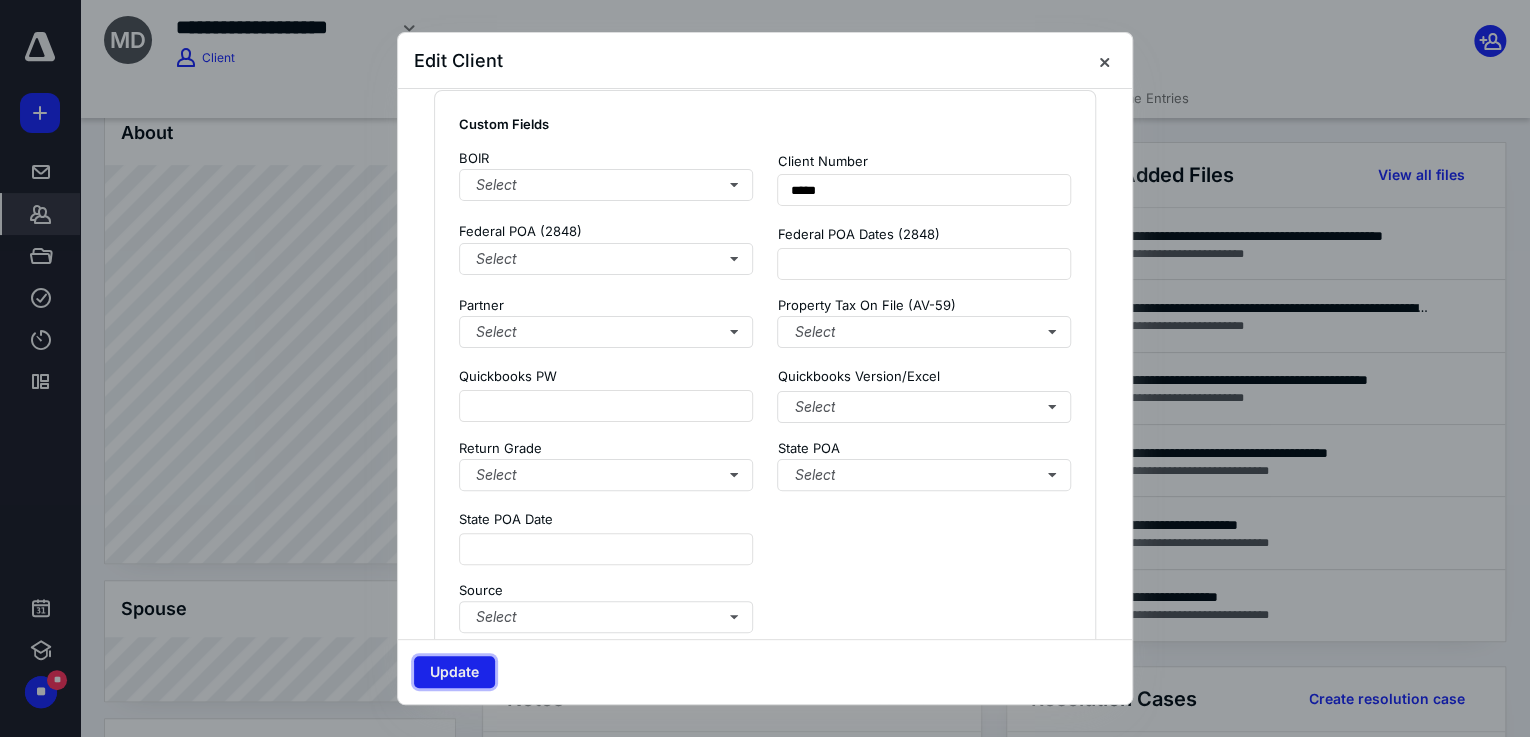 click on "Update" at bounding box center (454, 672) 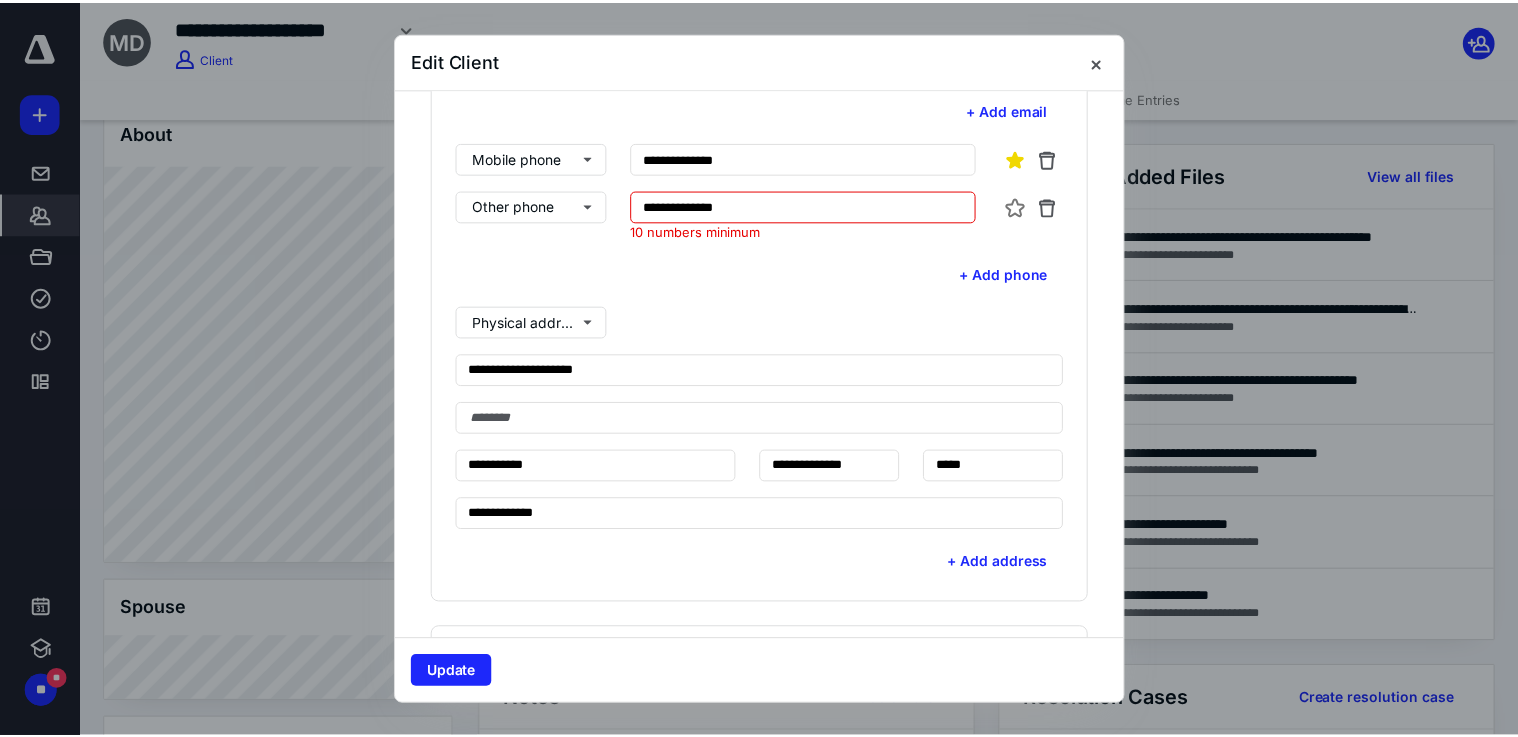 scroll, scrollTop: 432, scrollLeft: 0, axis: vertical 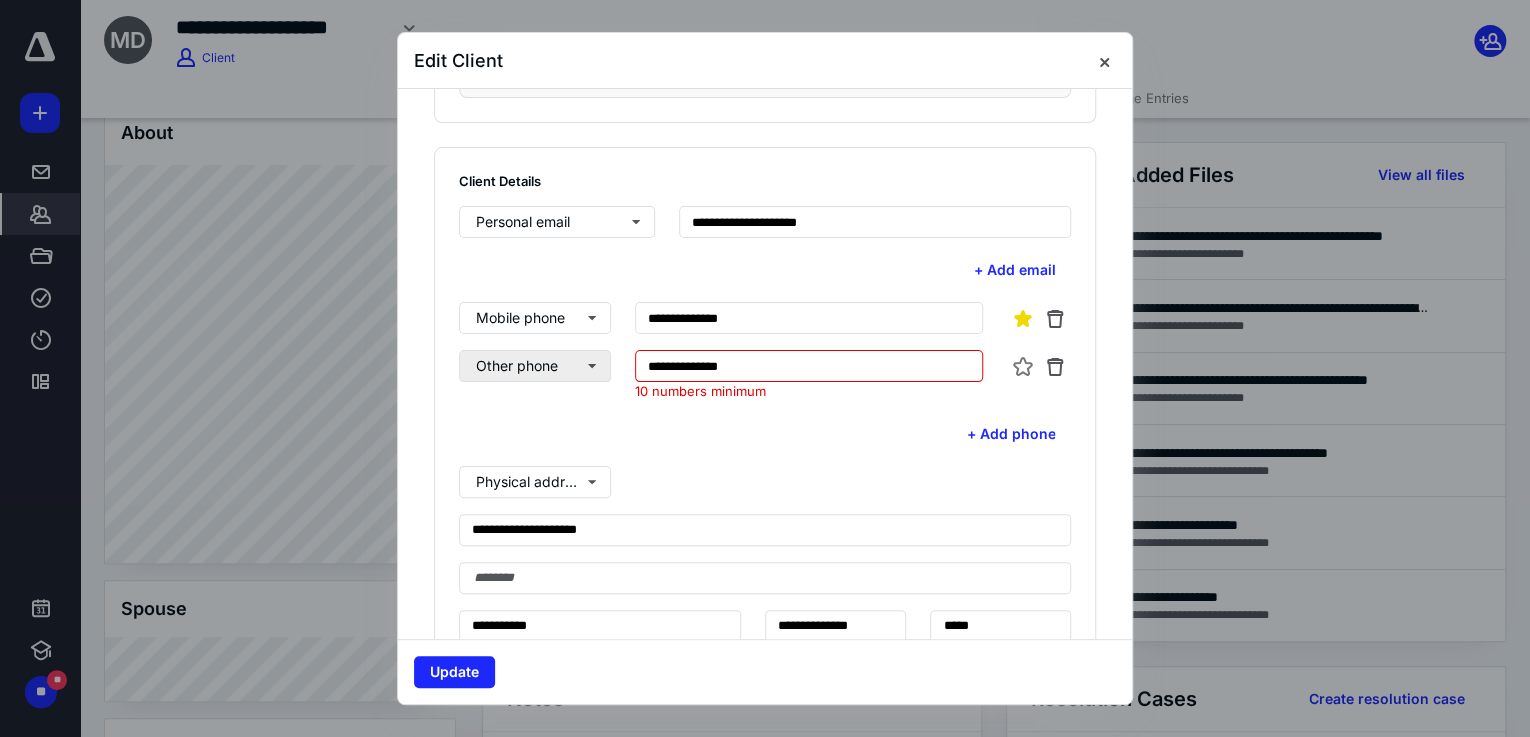 drag, startPoint x: 661, startPoint y: 366, endPoint x: 554, endPoint y: 368, distance: 107.01869 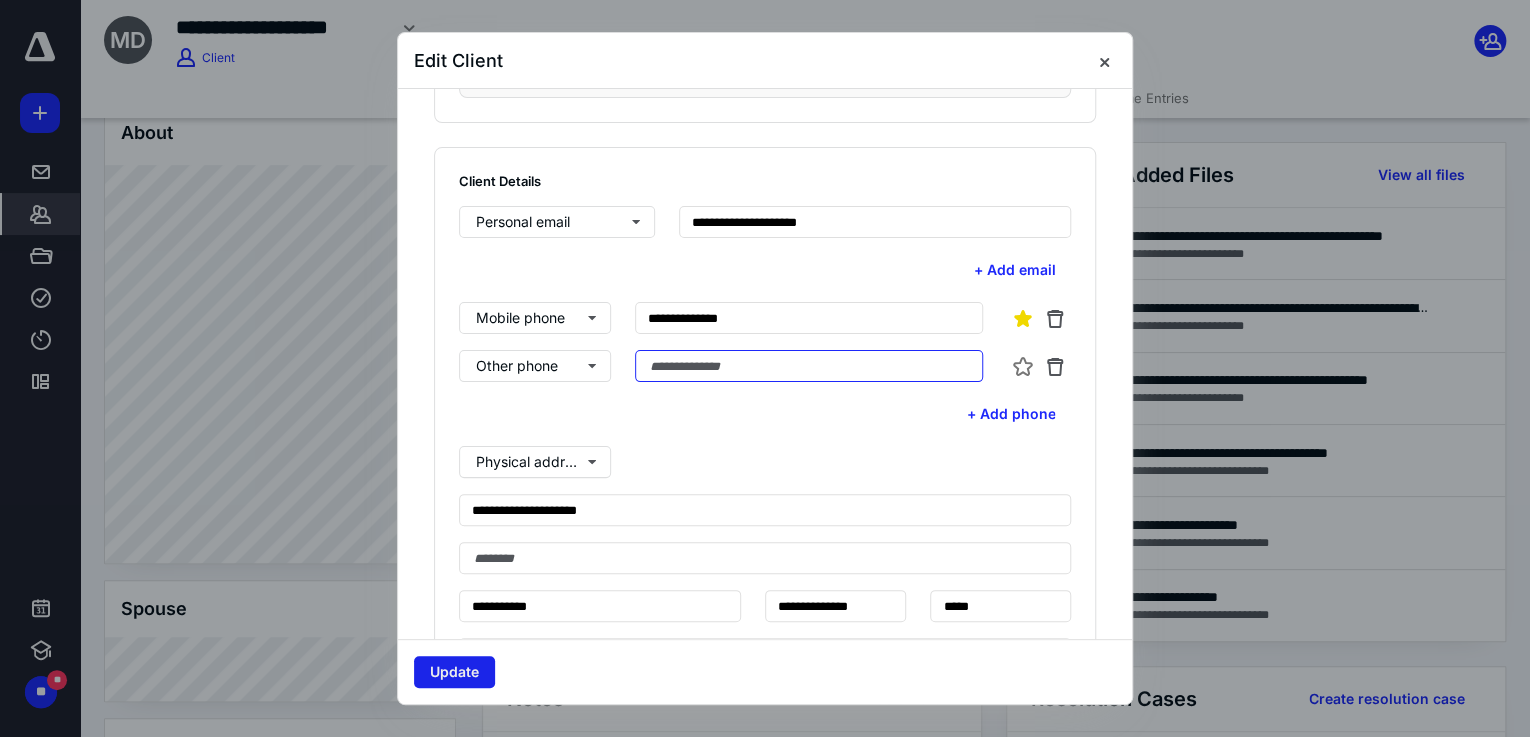 type 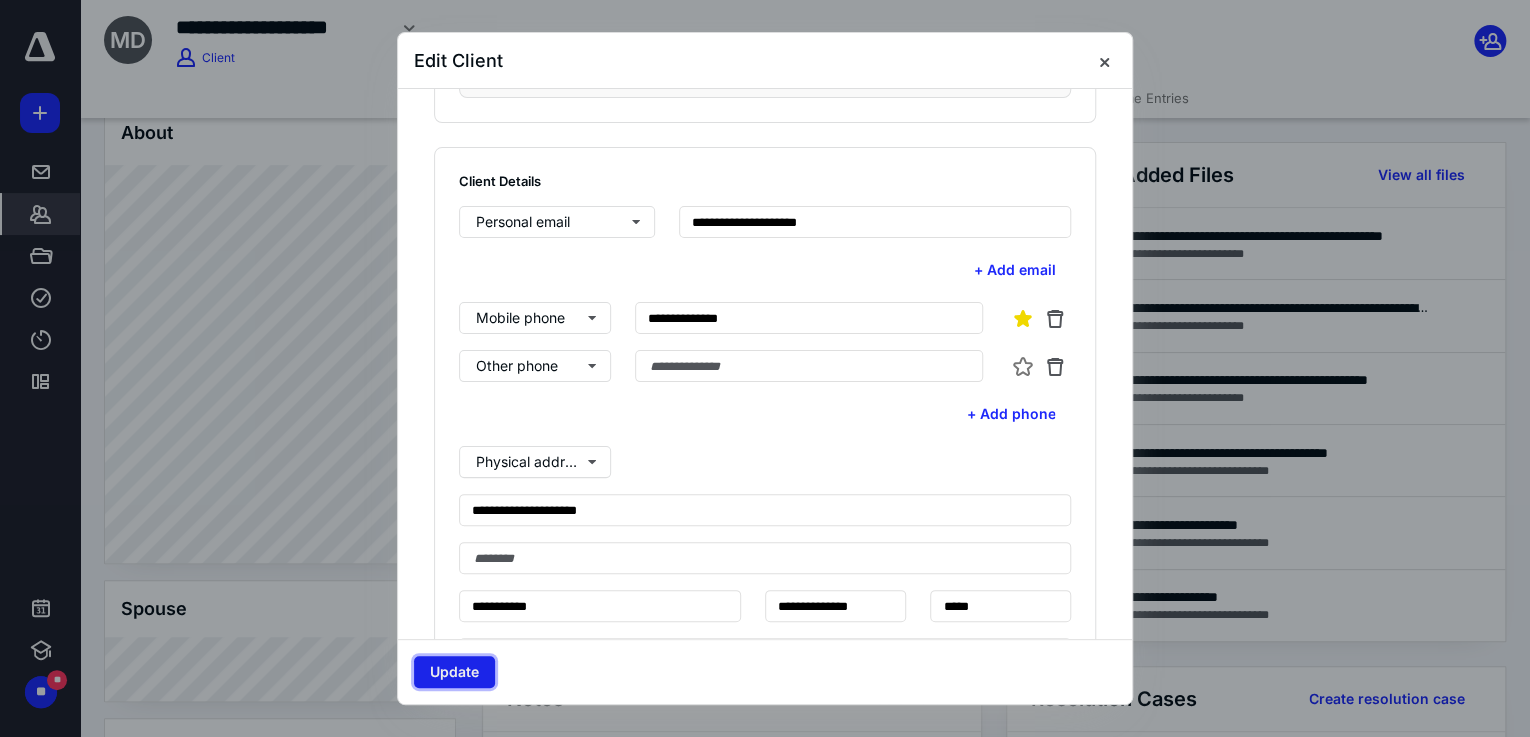 click on "Update" at bounding box center (454, 672) 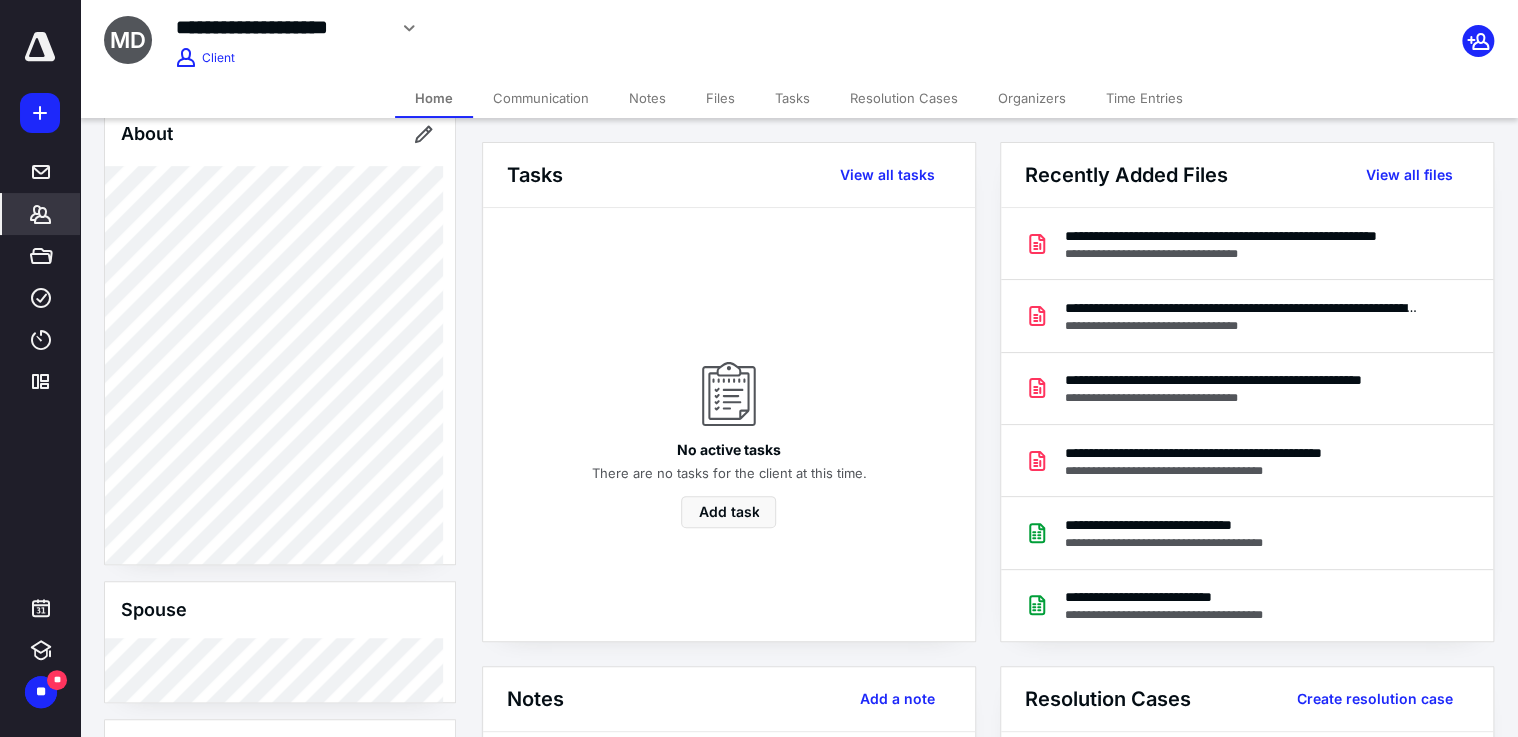 scroll, scrollTop: 974, scrollLeft: 0, axis: vertical 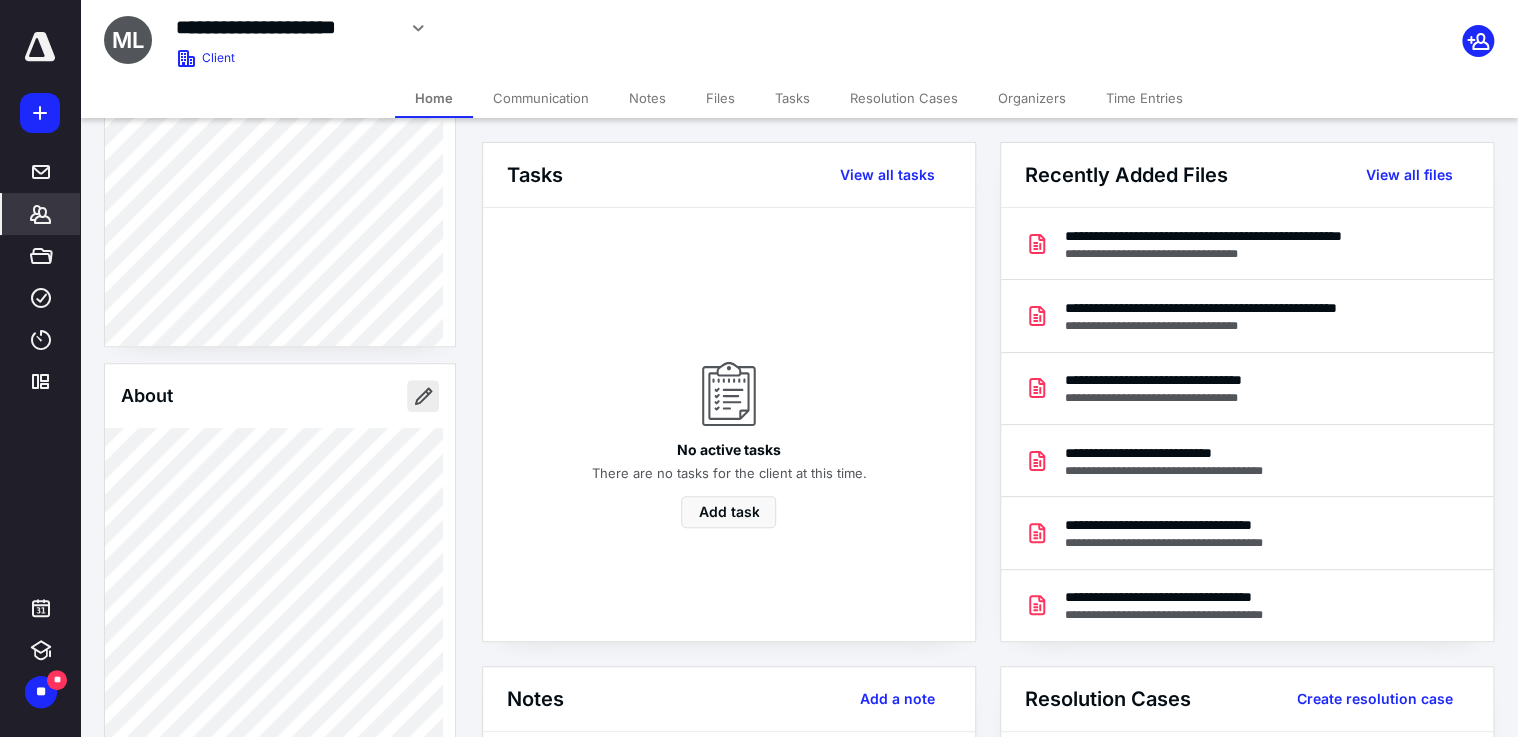 drag, startPoint x: 392, startPoint y: 401, endPoint x: 407, endPoint y: 400, distance: 15.033297 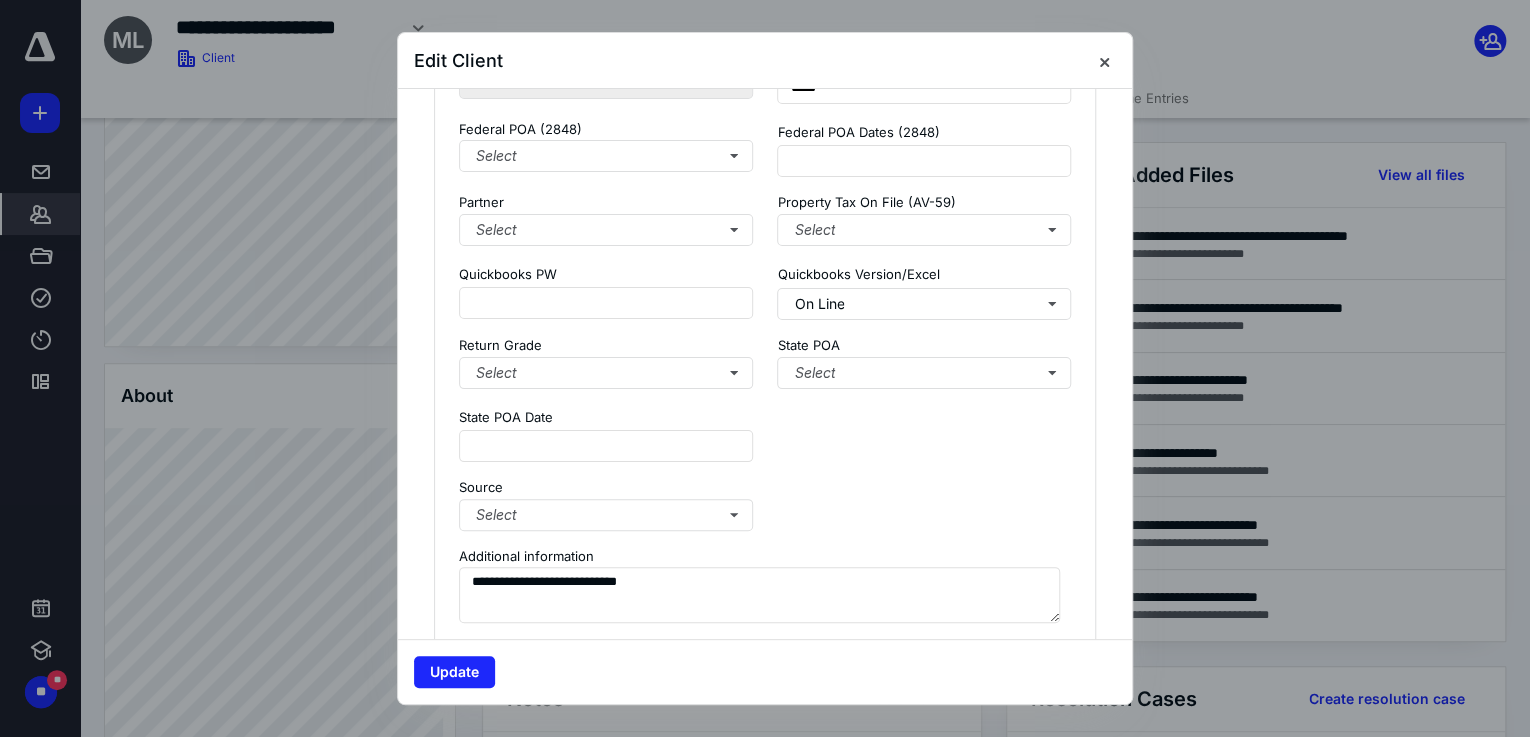 scroll, scrollTop: 1232, scrollLeft: 0, axis: vertical 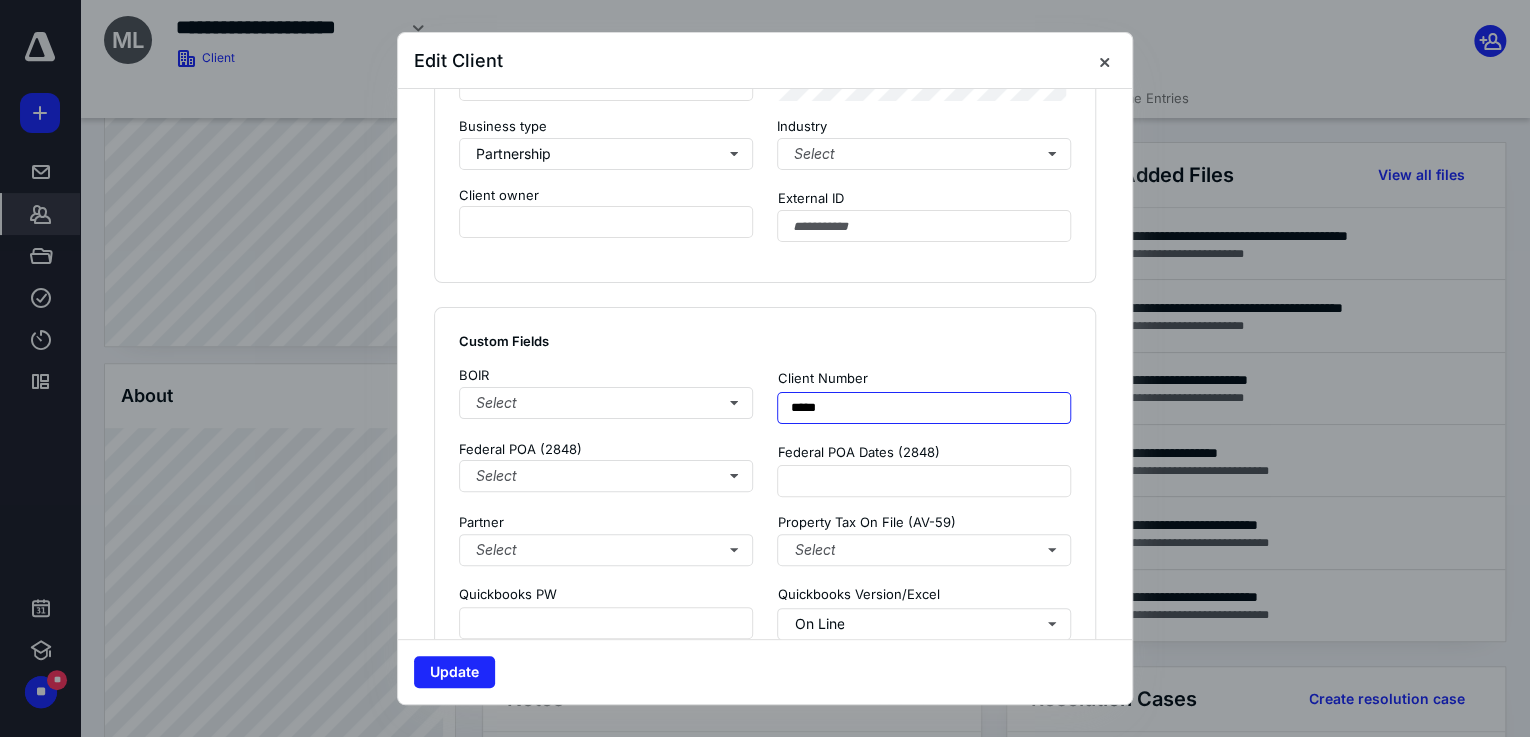 click on "*****" at bounding box center [924, 408] 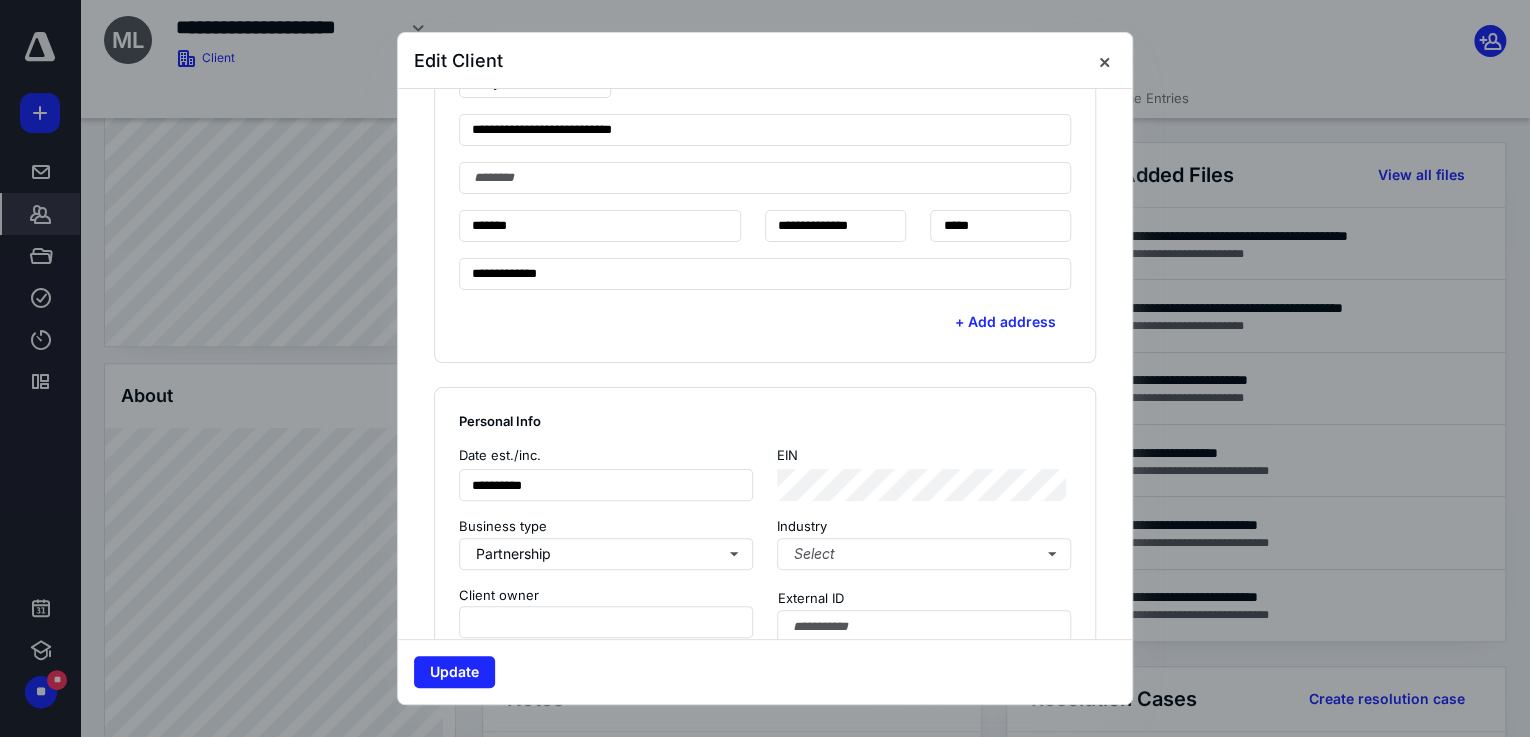 scroll, scrollTop: 432, scrollLeft: 0, axis: vertical 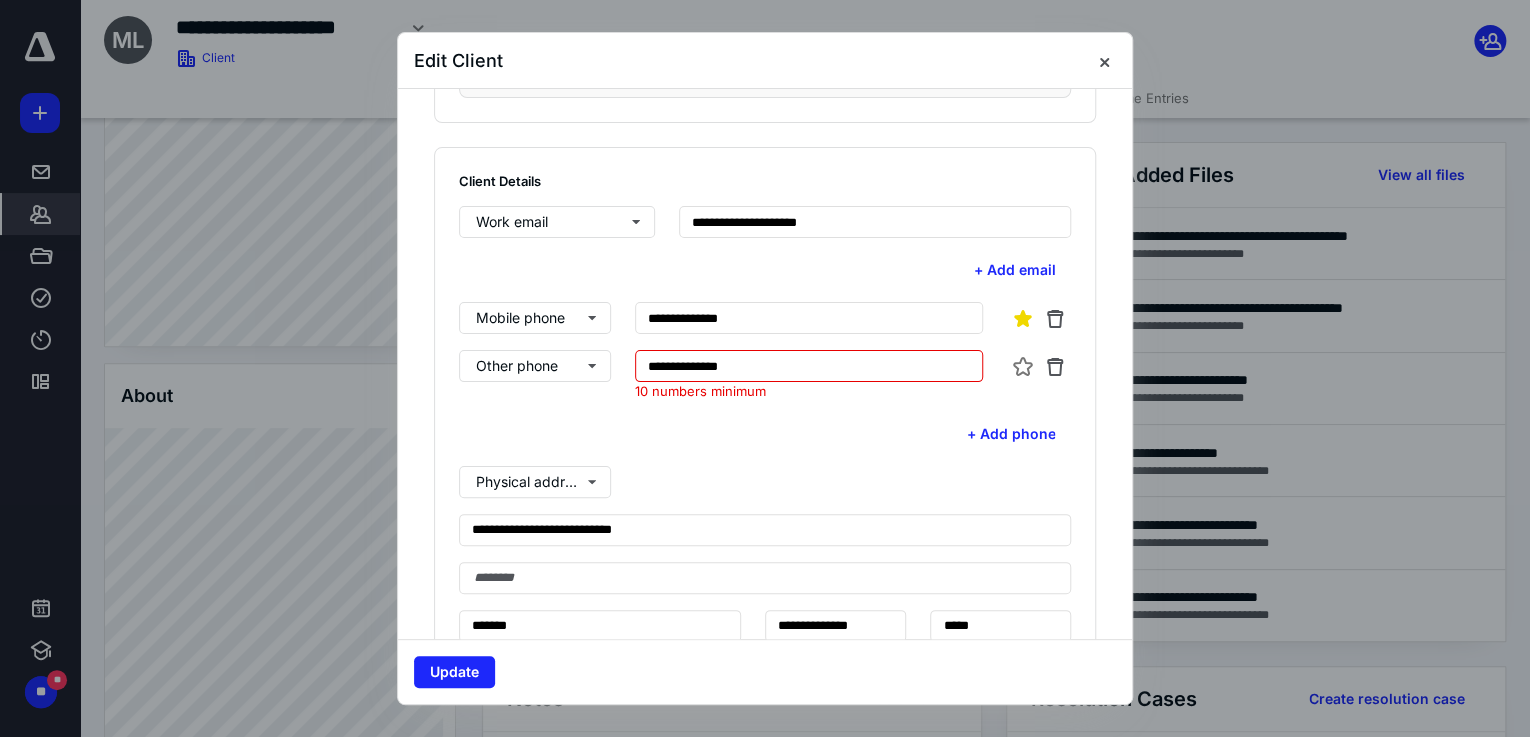 type on "*****" 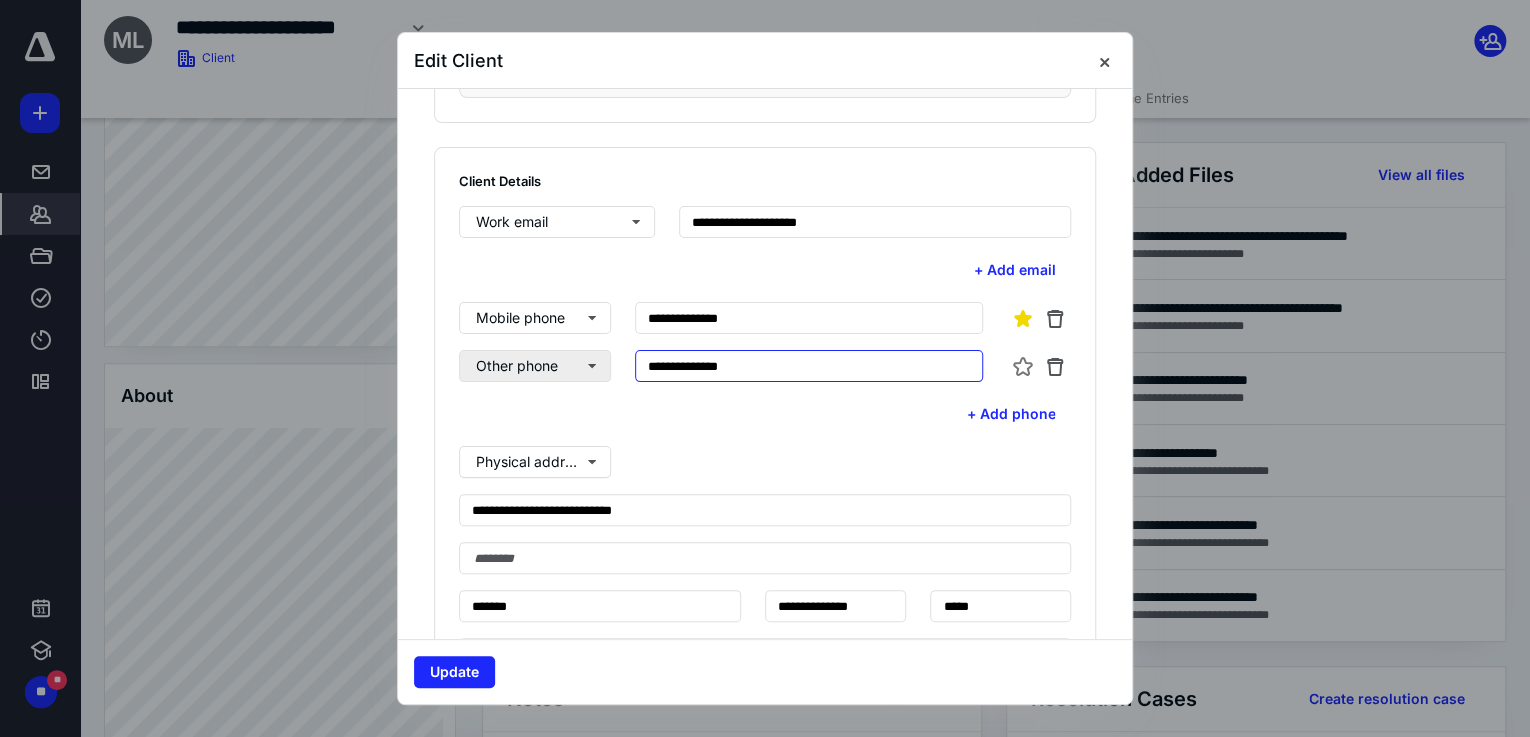 drag, startPoint x: 720, startPoint y: 361, endPoint x: 604, endPoint y: 368, distance: 116.21101 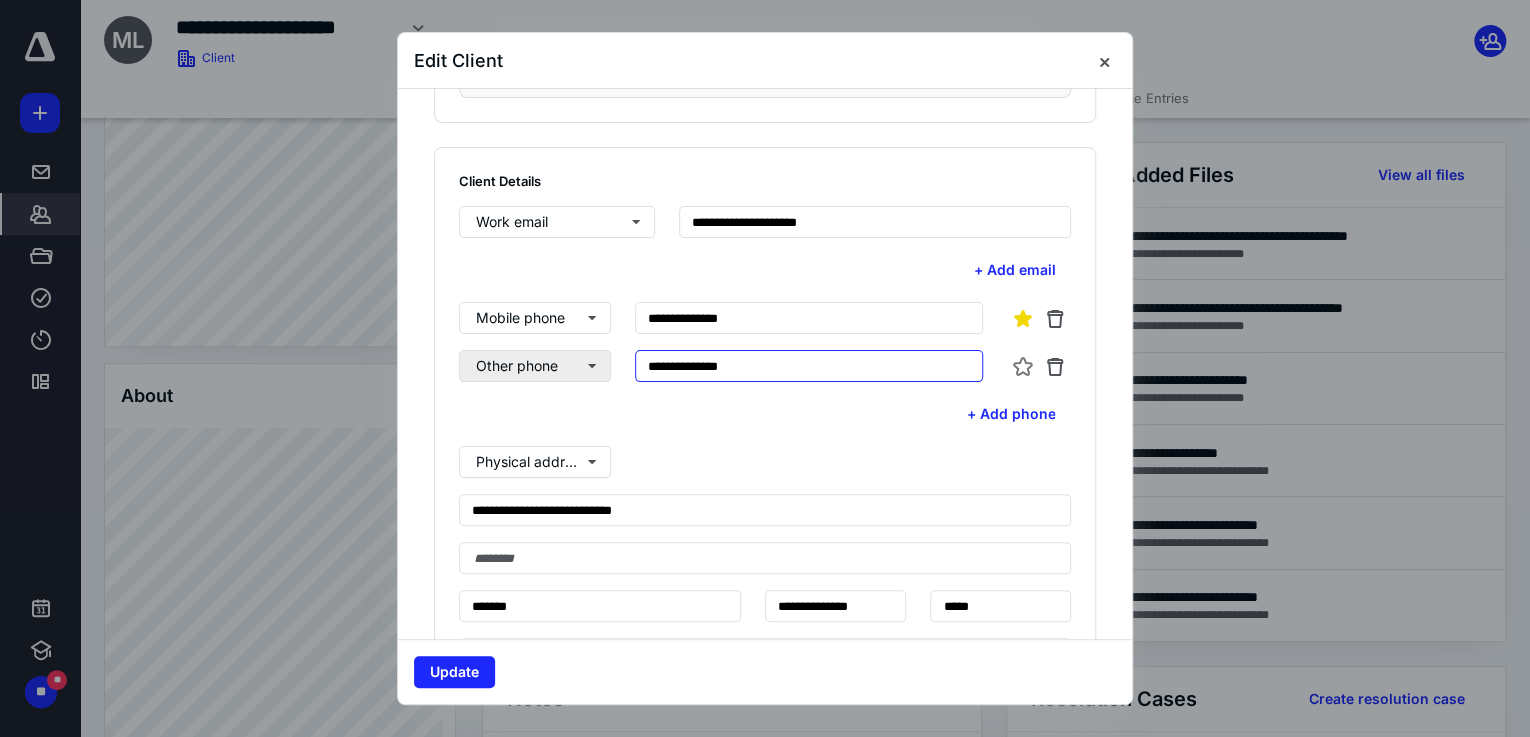 click on "**********" at bounding box center (765, 366) 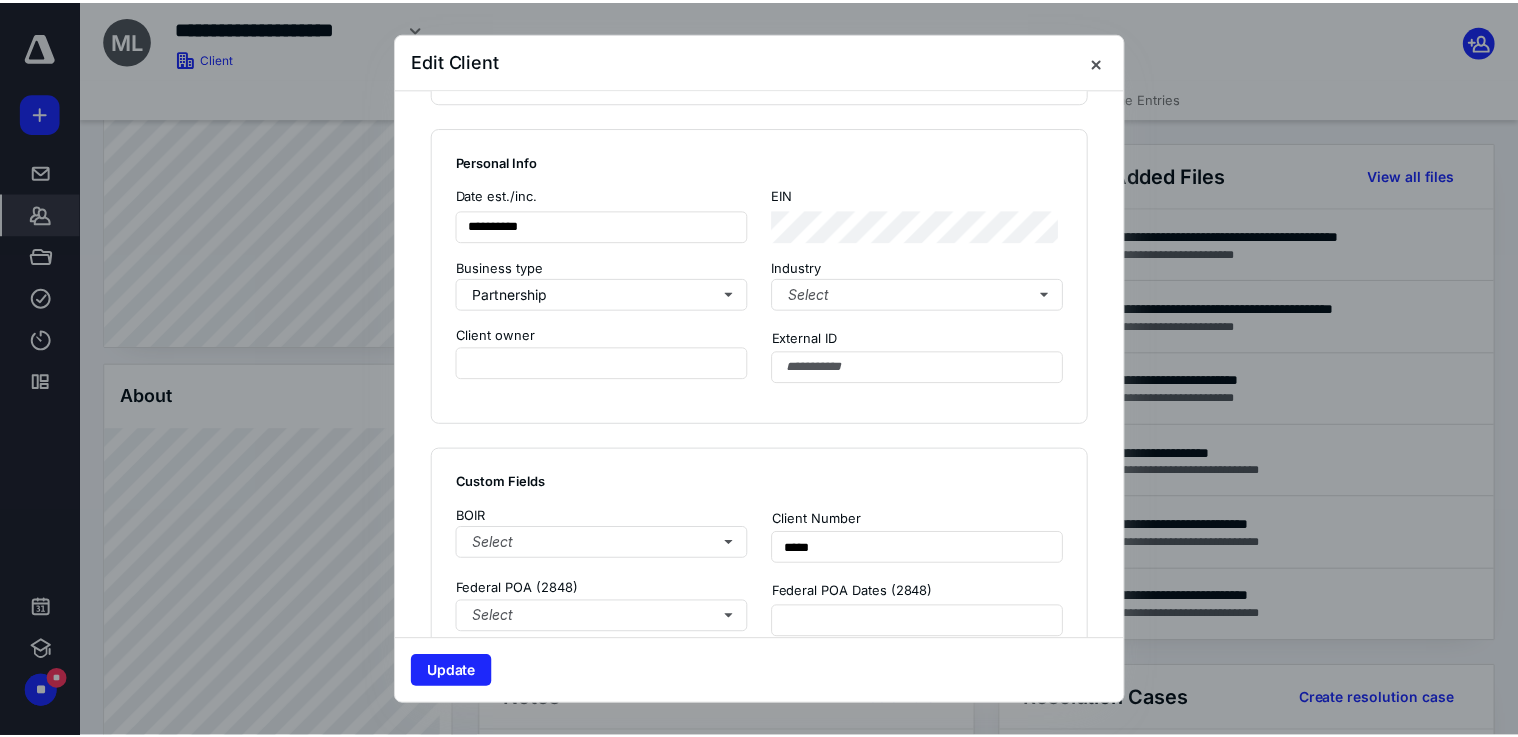 scroll, scrollTop: 1312, scrollLeft: 0, axis: vertical 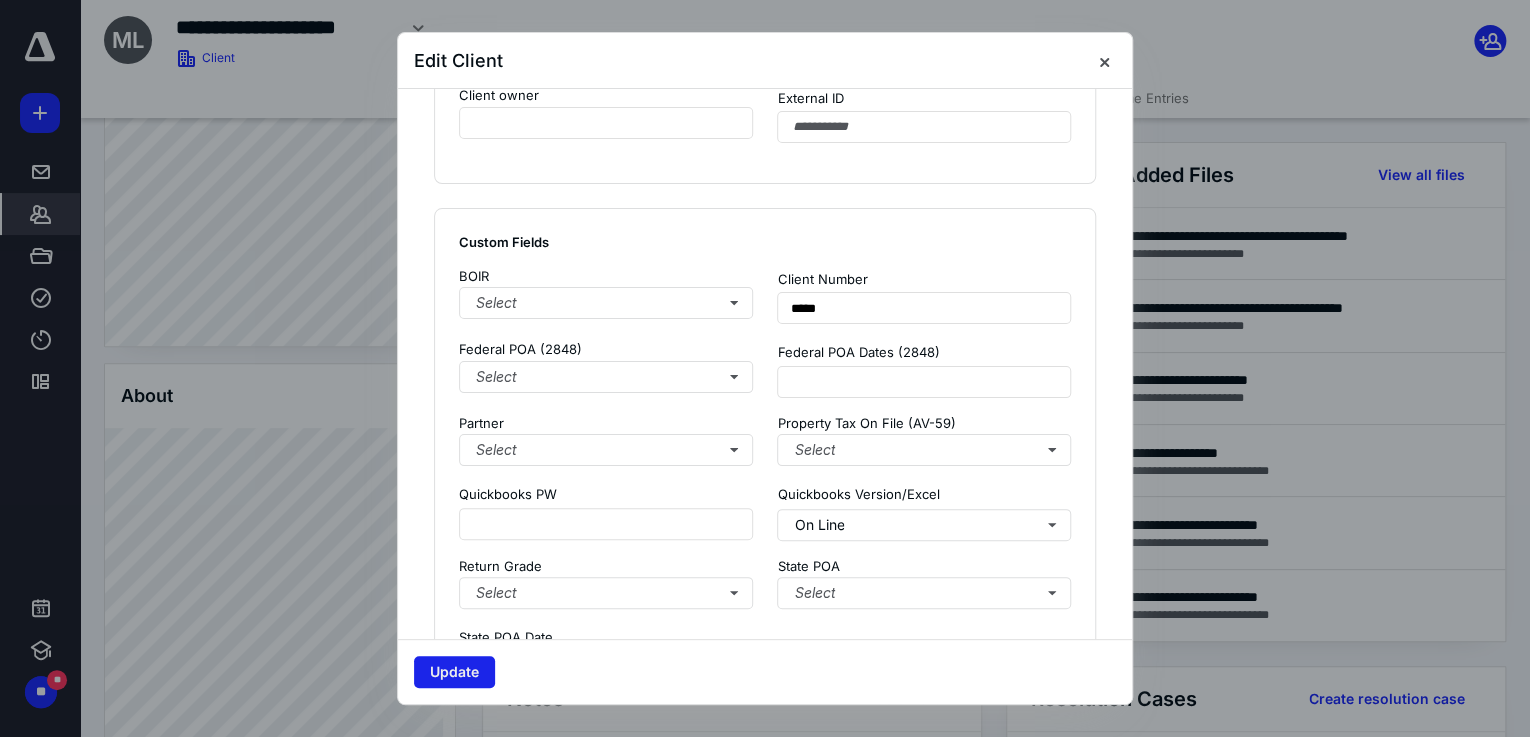 type 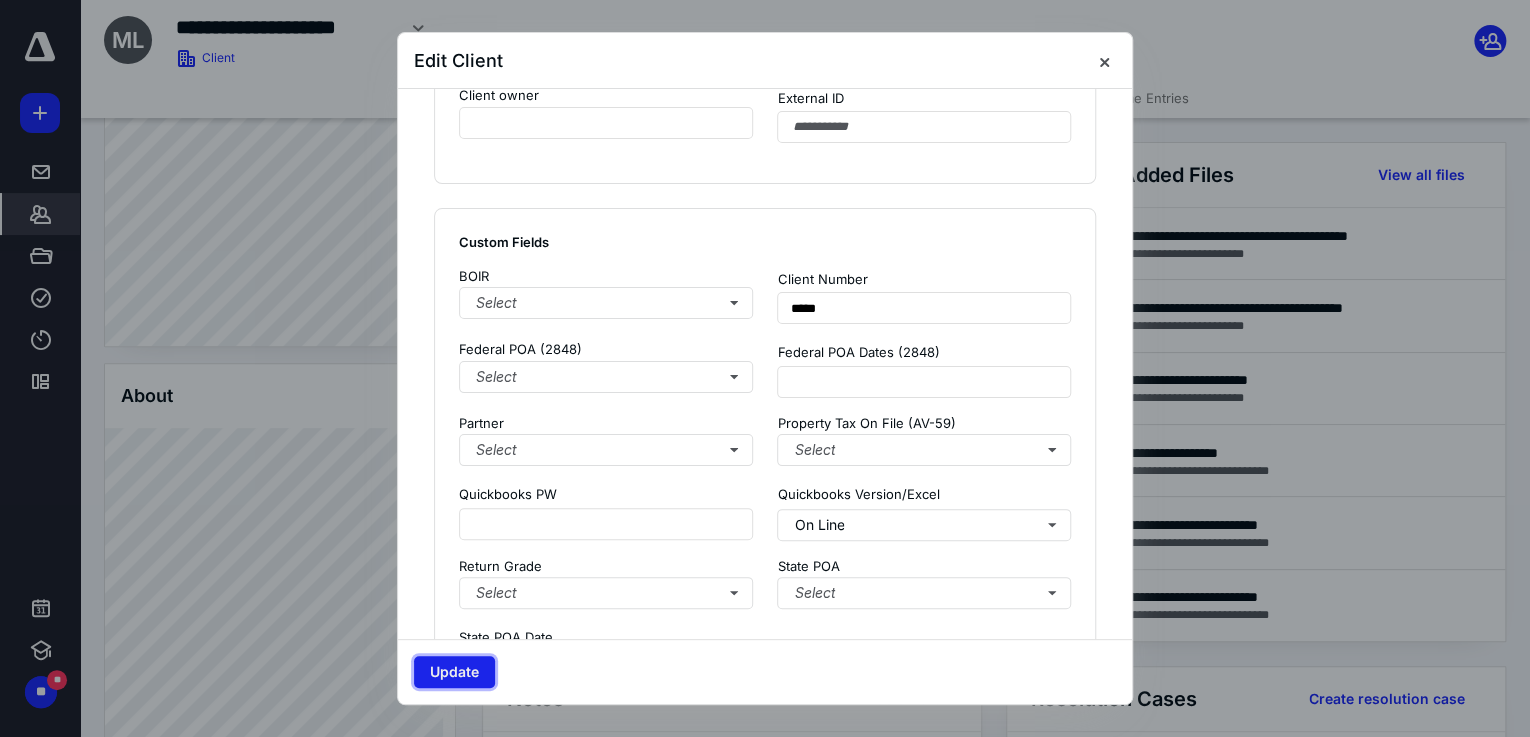 click on "Update" at bounding box center [454, 672] 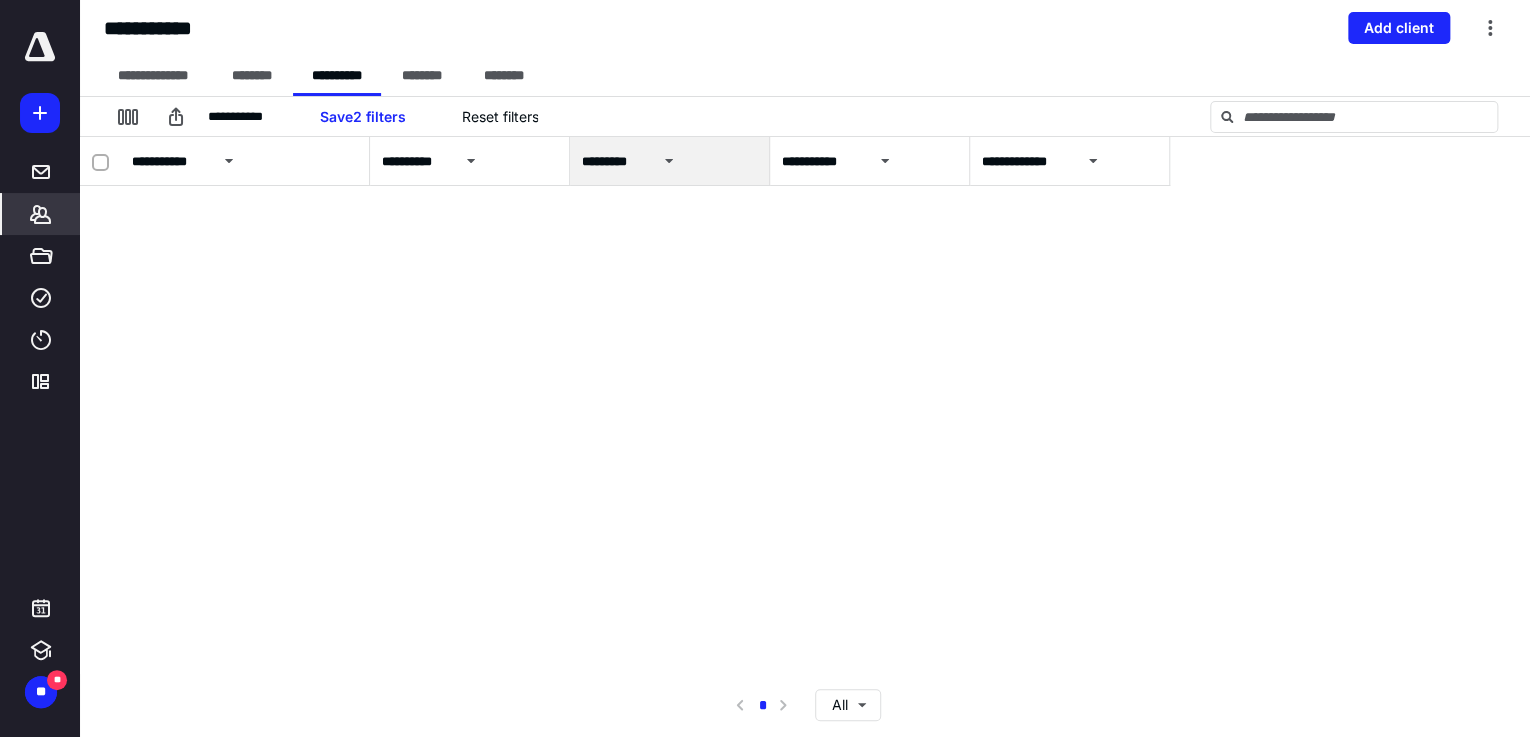 scroll, scrollTop: 0, scrollLeft: 0, axis: both 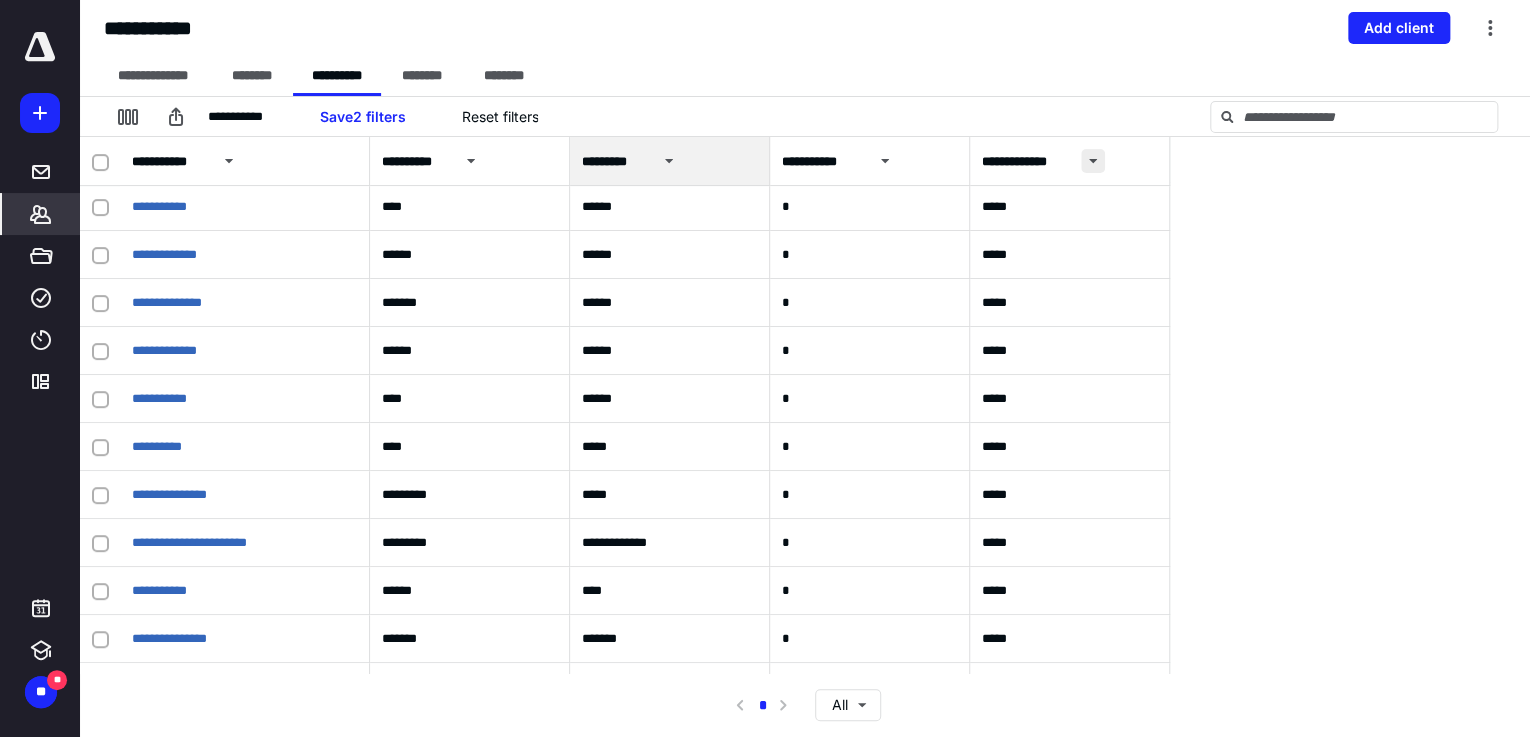click at bounding box center (1093, 161) 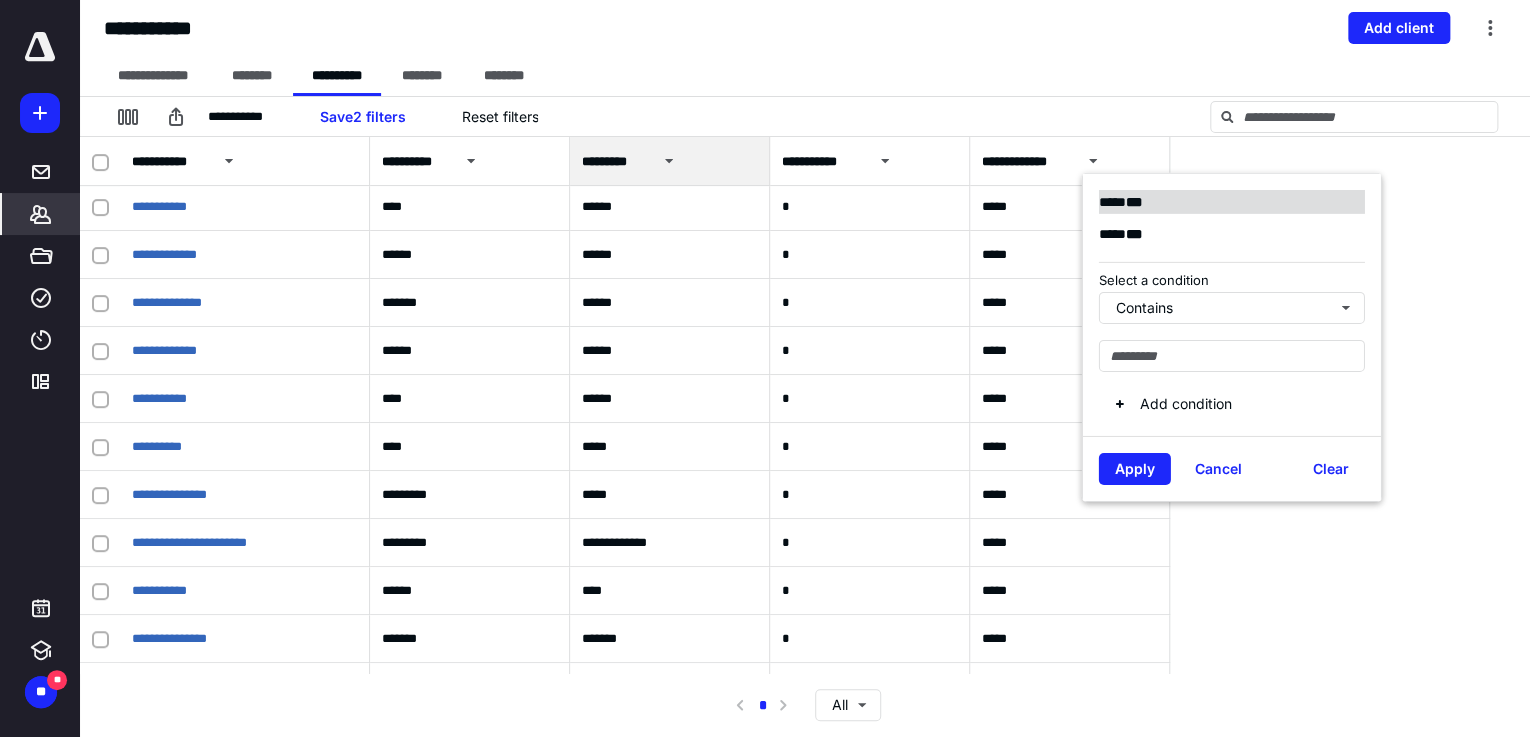click on "**** ***" at bounding box center [1127, 202] 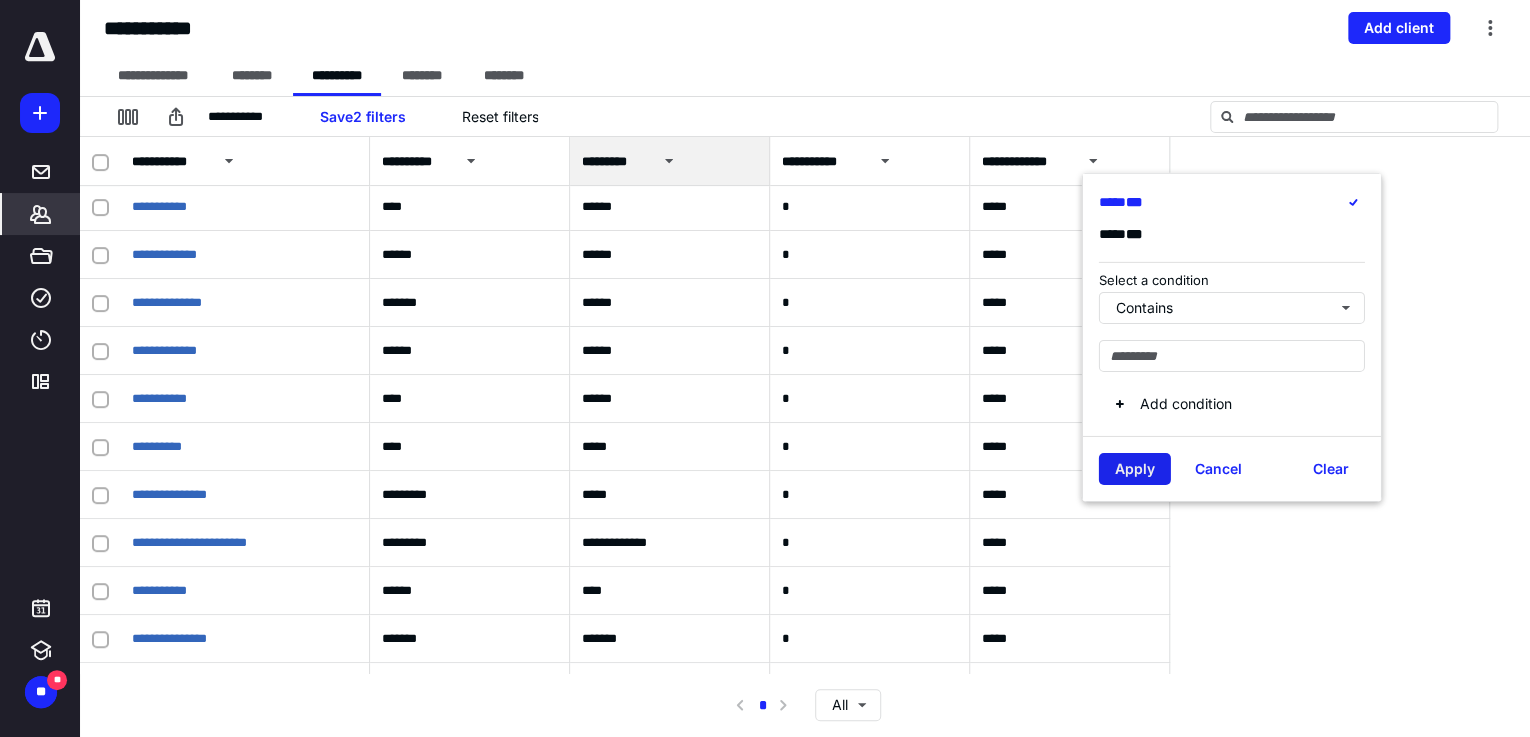 click on "Apply" at bounding box center [1135, 468] 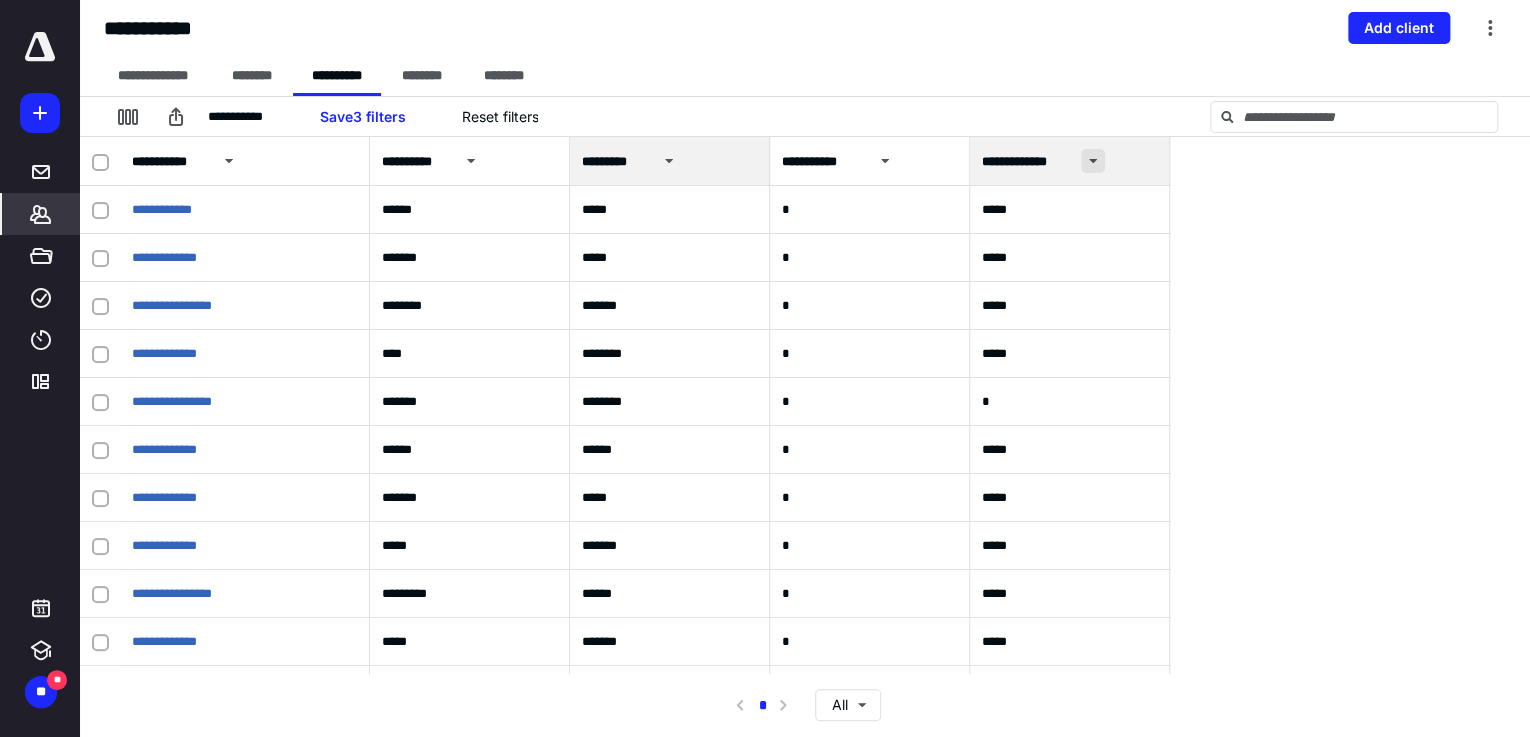 click at bounding box center [1093, 161] 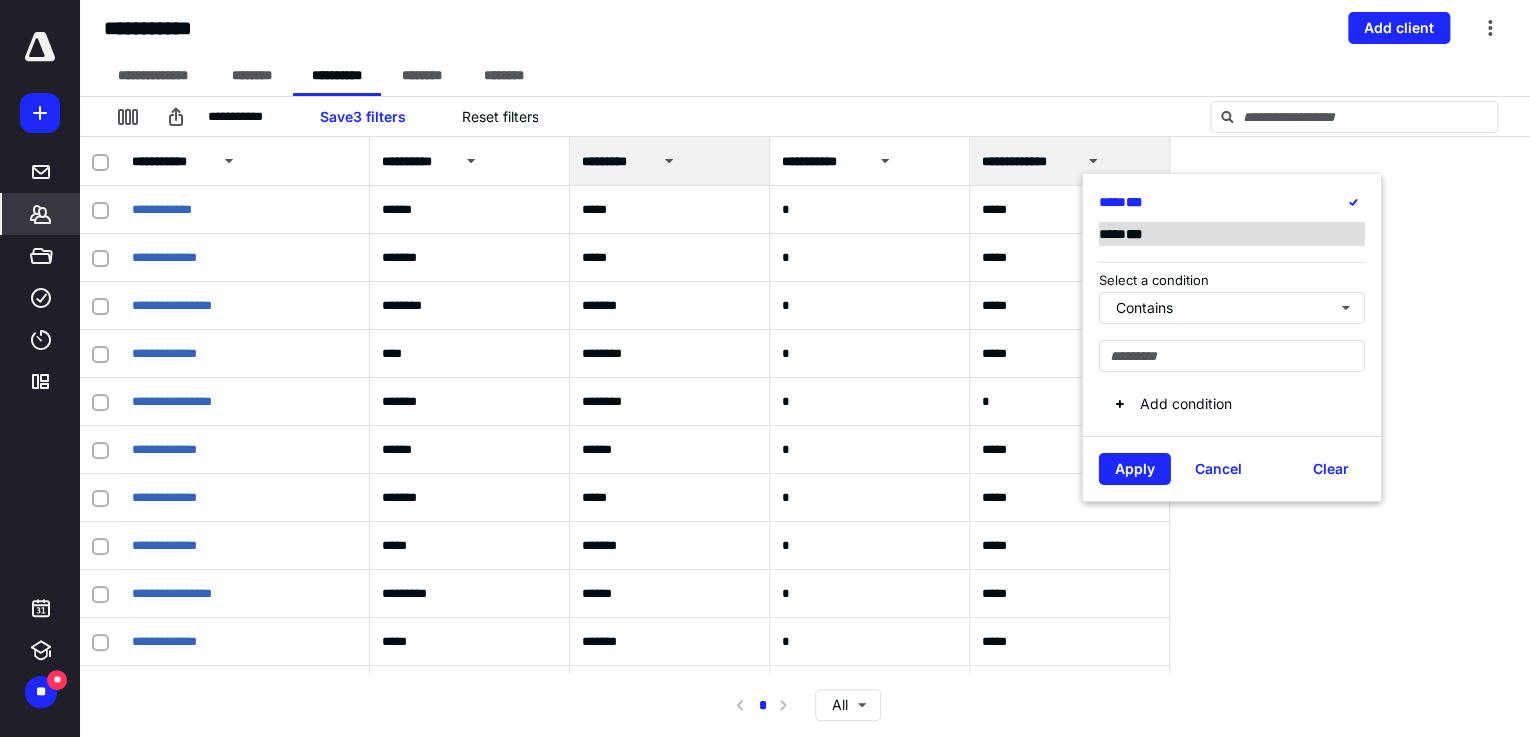click on "**** ***" at bounding box center (1127, 234) 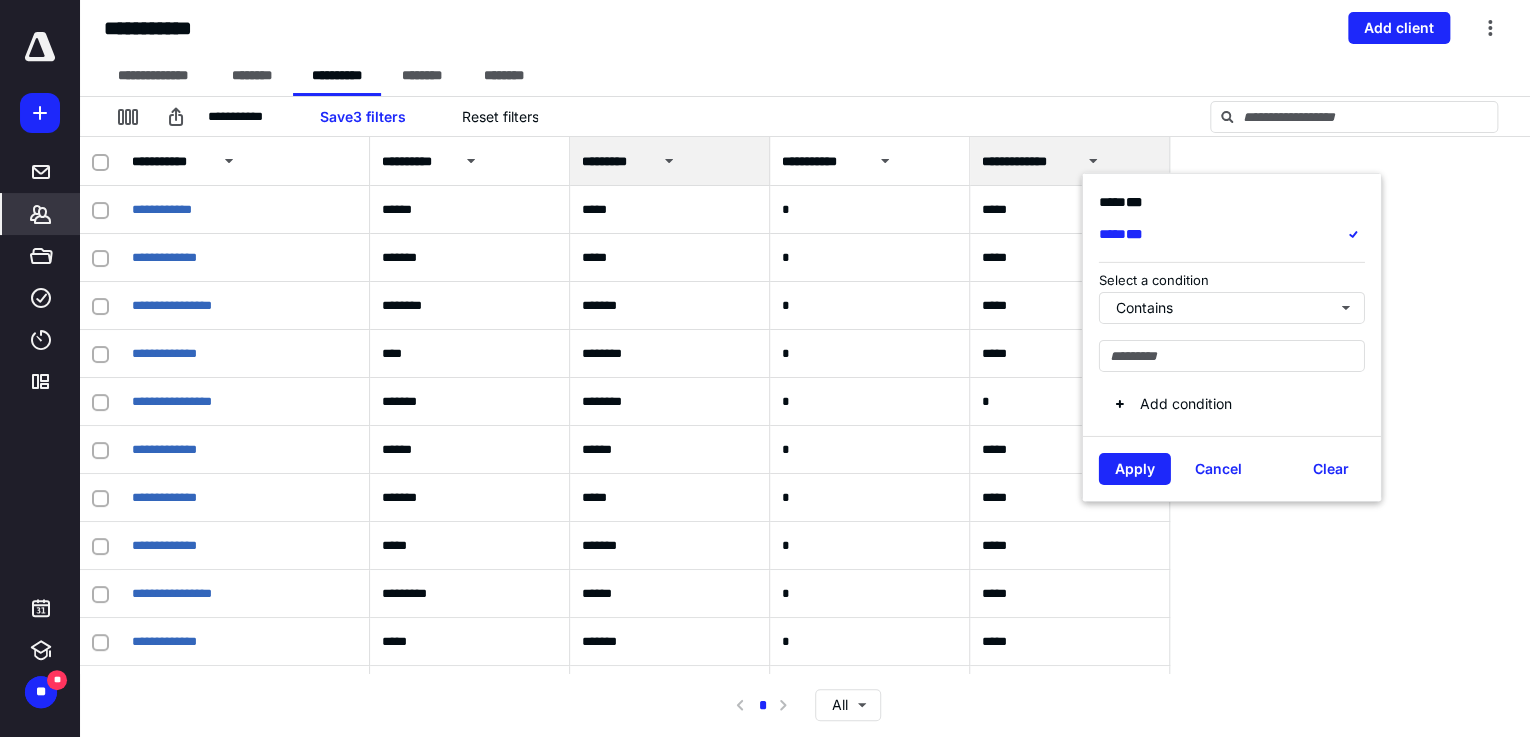 click on "Apply Cancel Clear" at bounding box center (1232, 467) 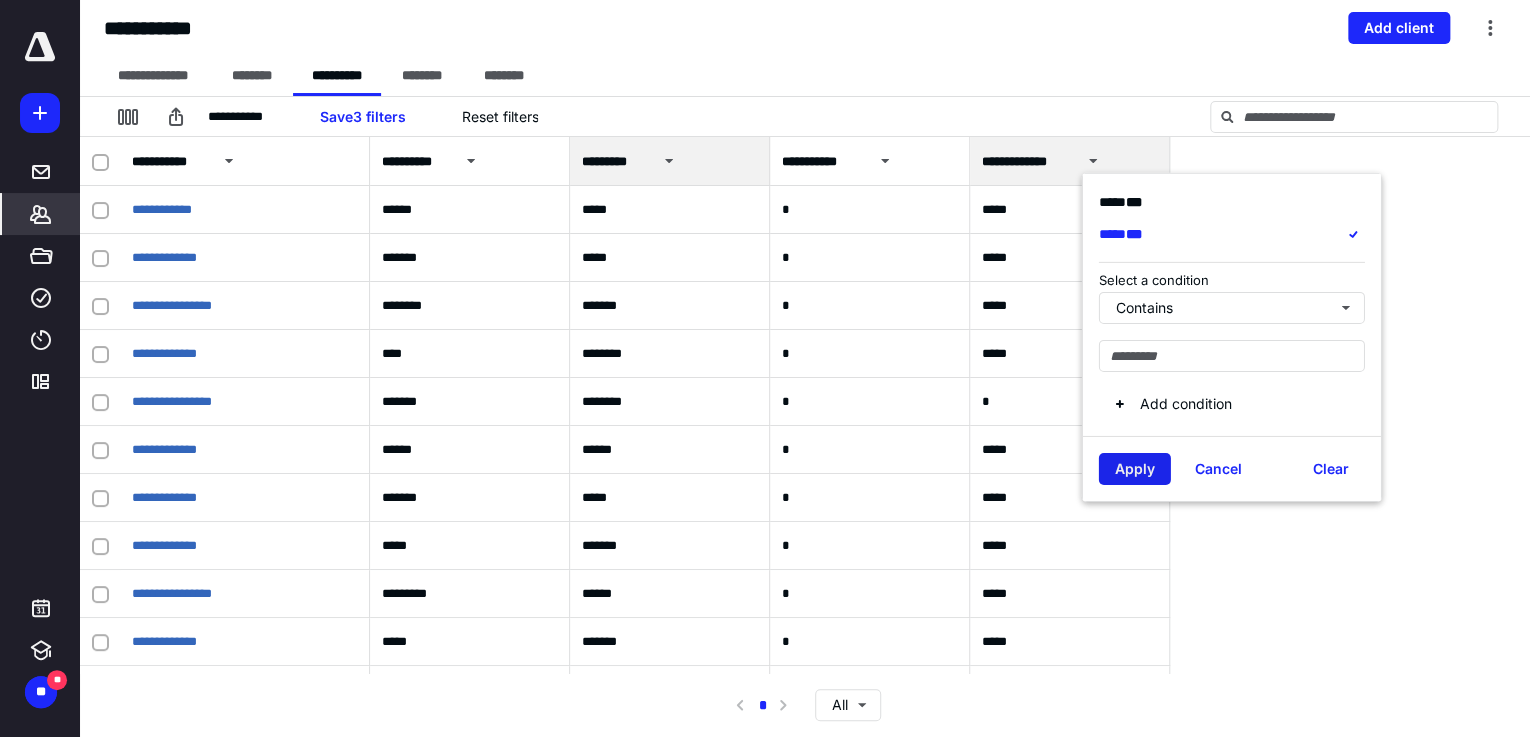 click on "Apply" at bounding box center [1135, 468] 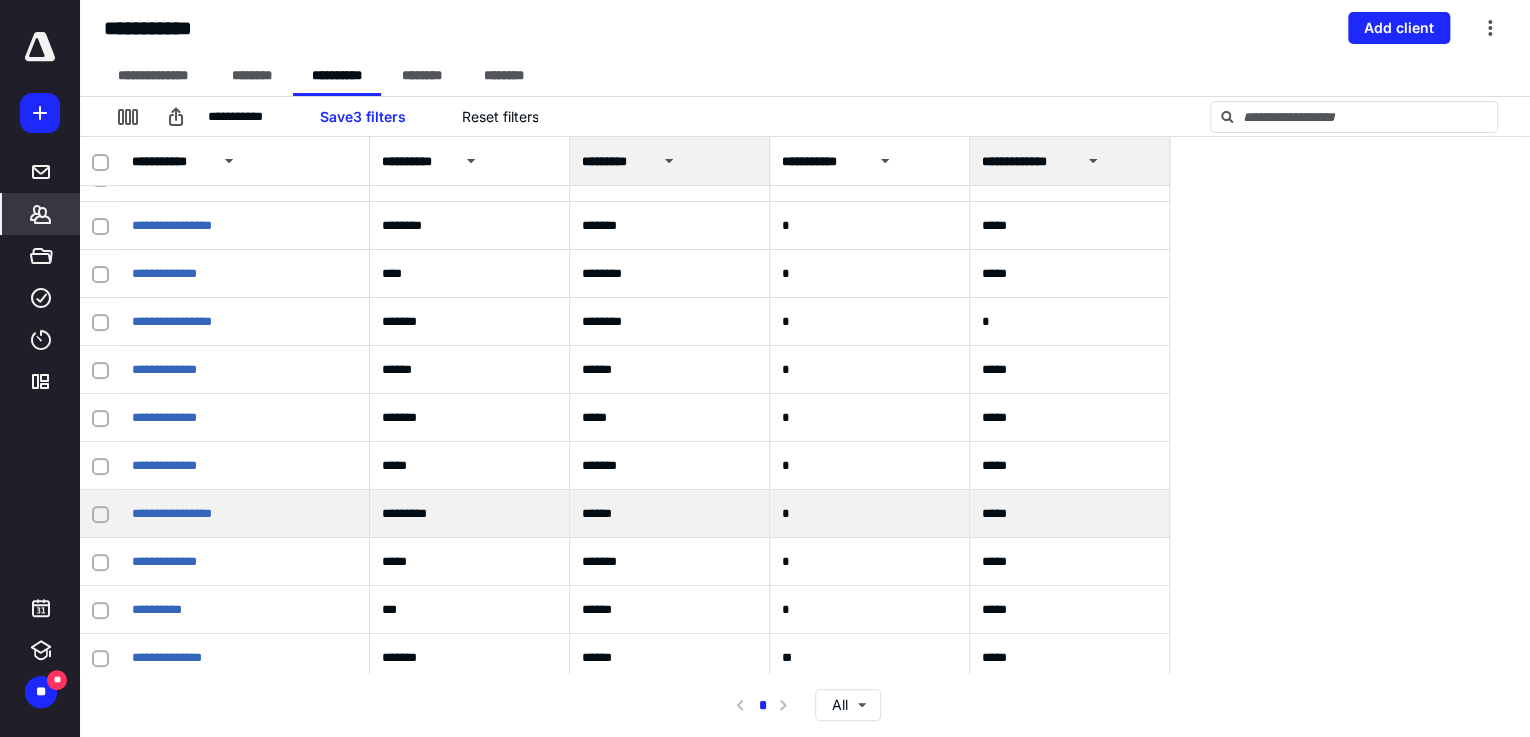 scroll, scrollTop: 0, scrollLeft: 0, axis: both 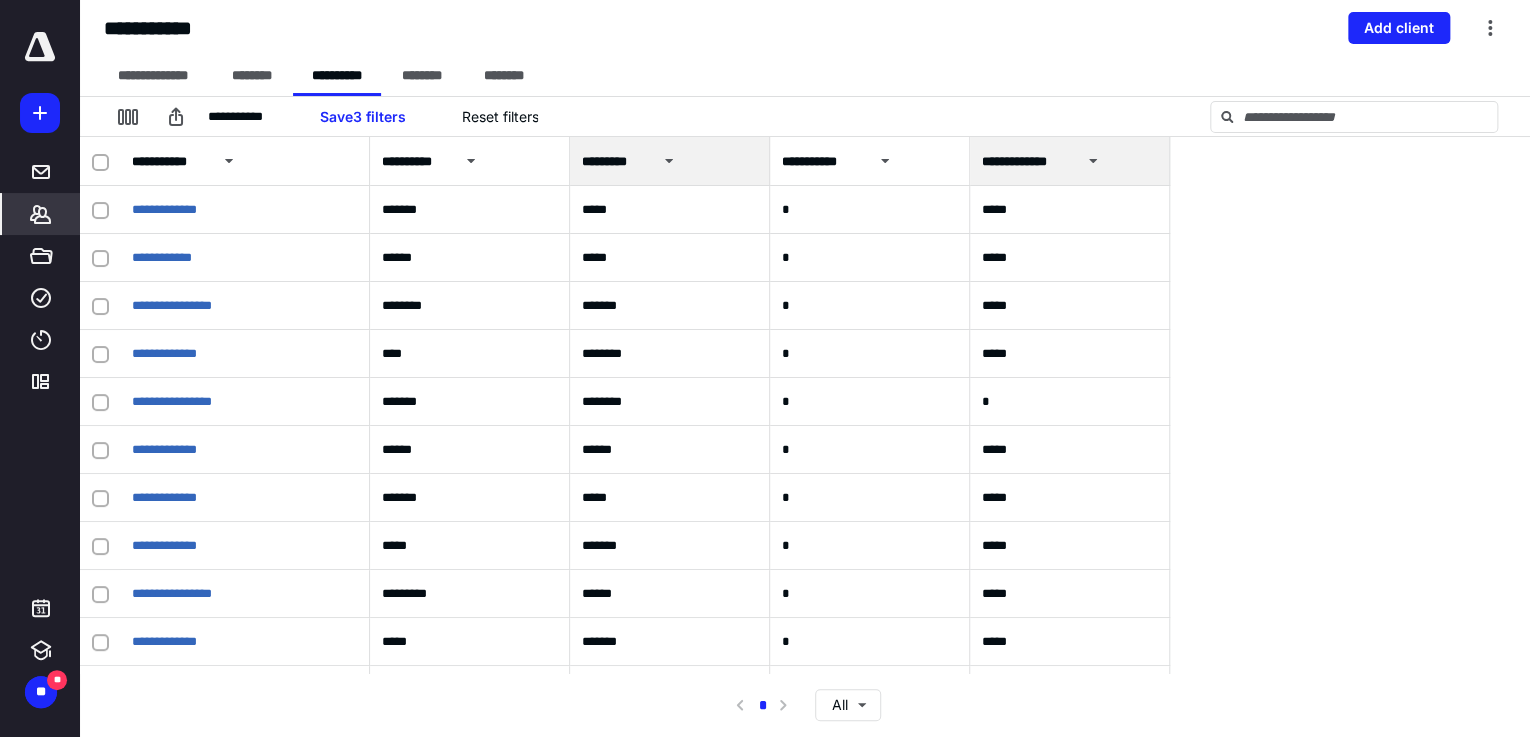 click on "**********" at bounding box center (1027, 162) 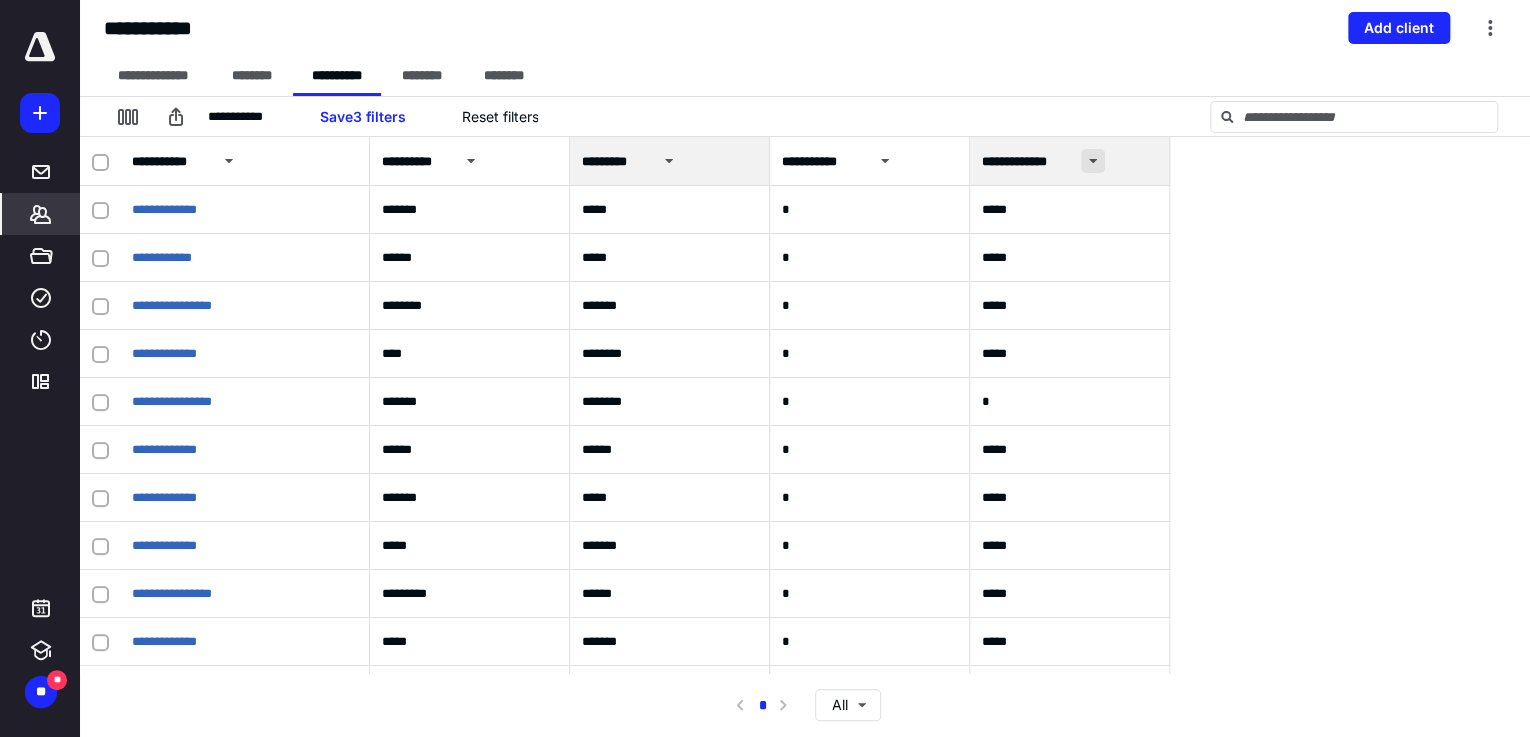 click at bounding box center (1093, 161) 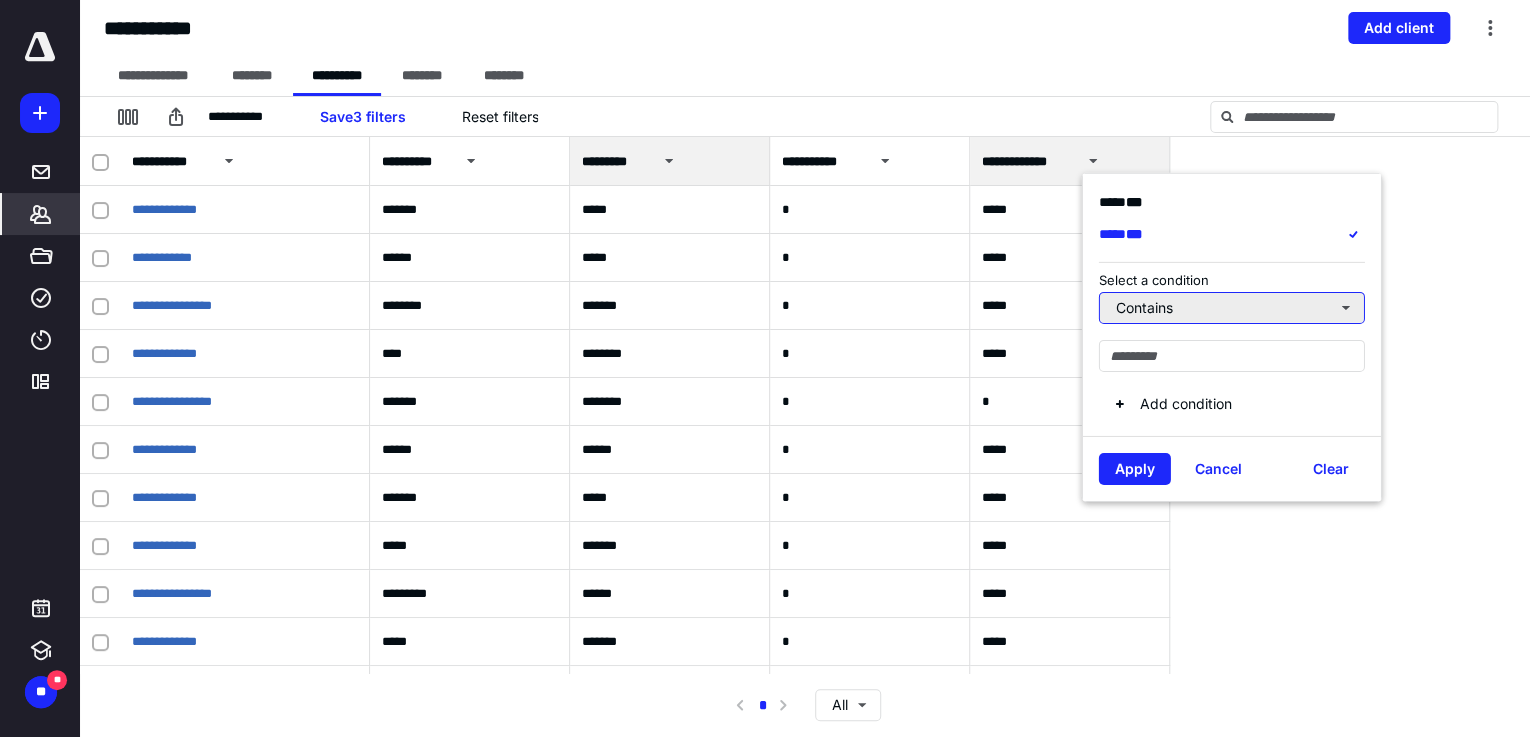 click on "Contains" at bounding box center [1232, 307] 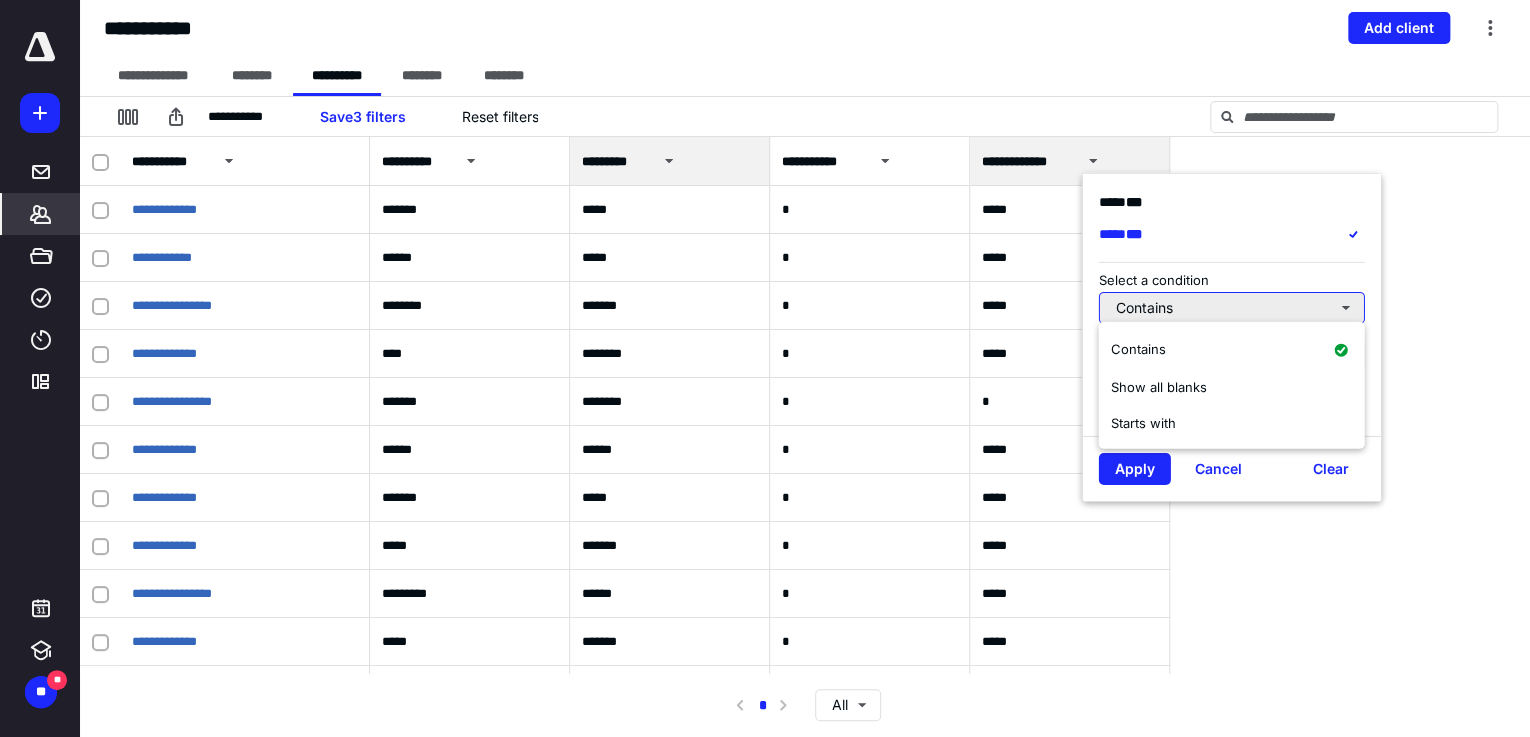 click on "Contains" at bounding box center (1232, 307) 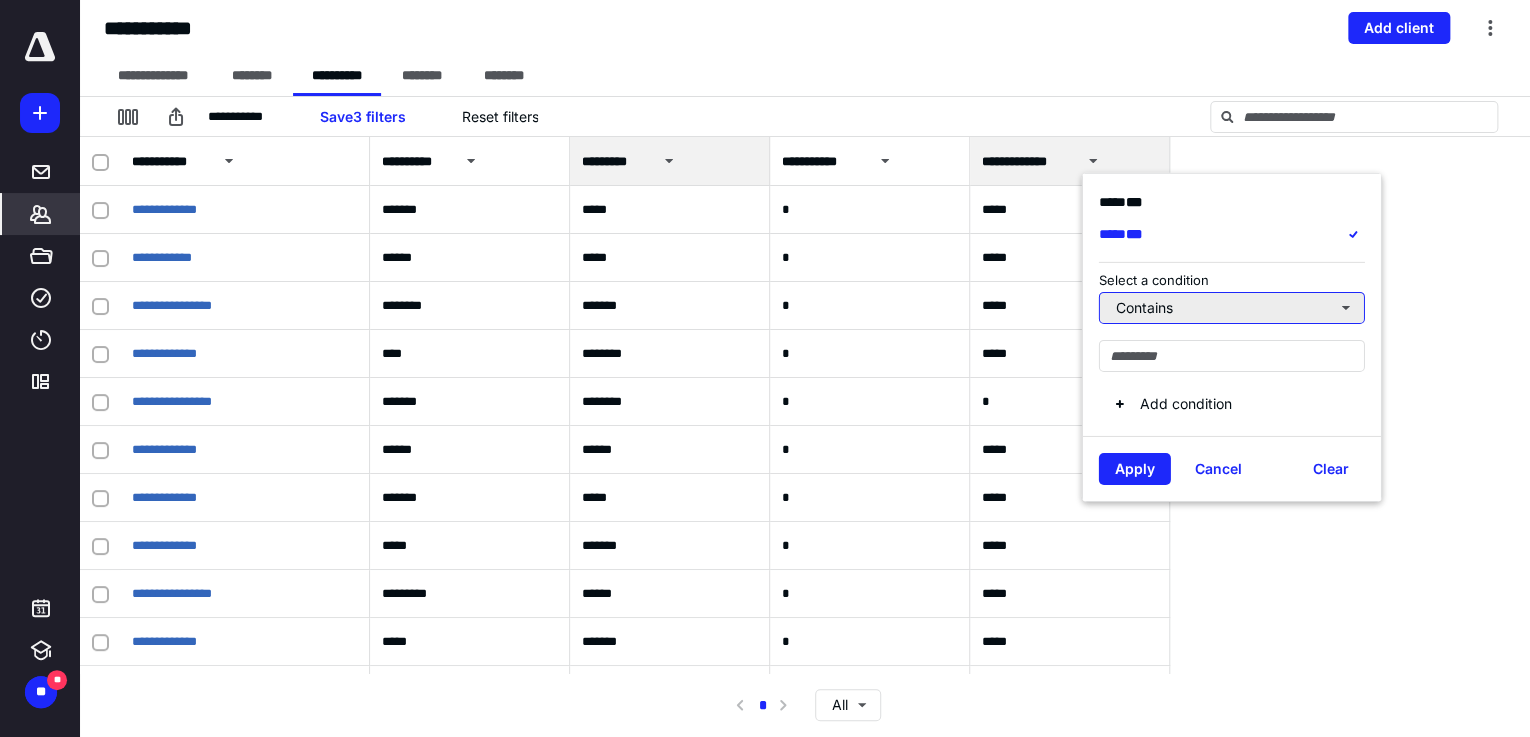 click on "Contains" at bounding box center (1232, 307) 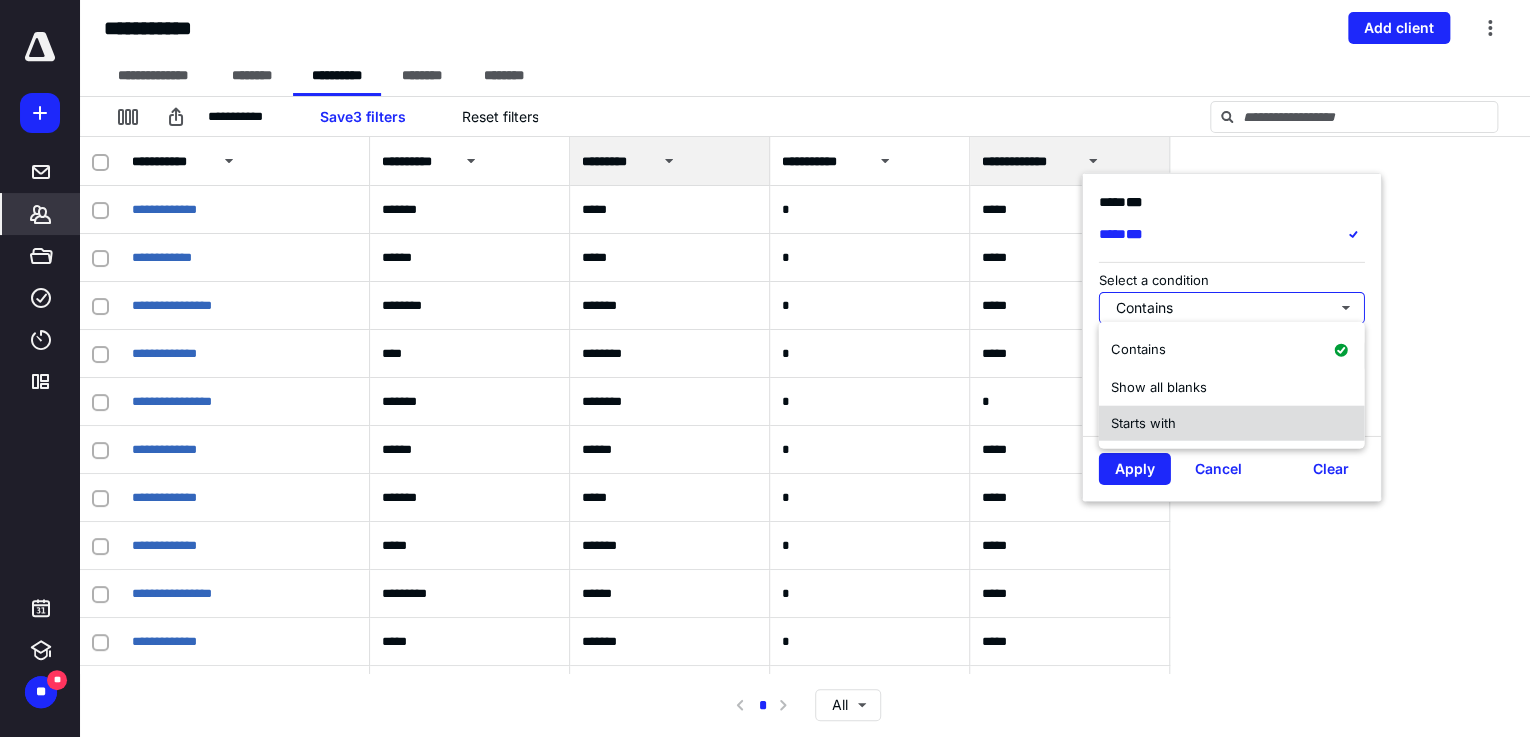click on "Starts with" at bounding box center (1142, 422) 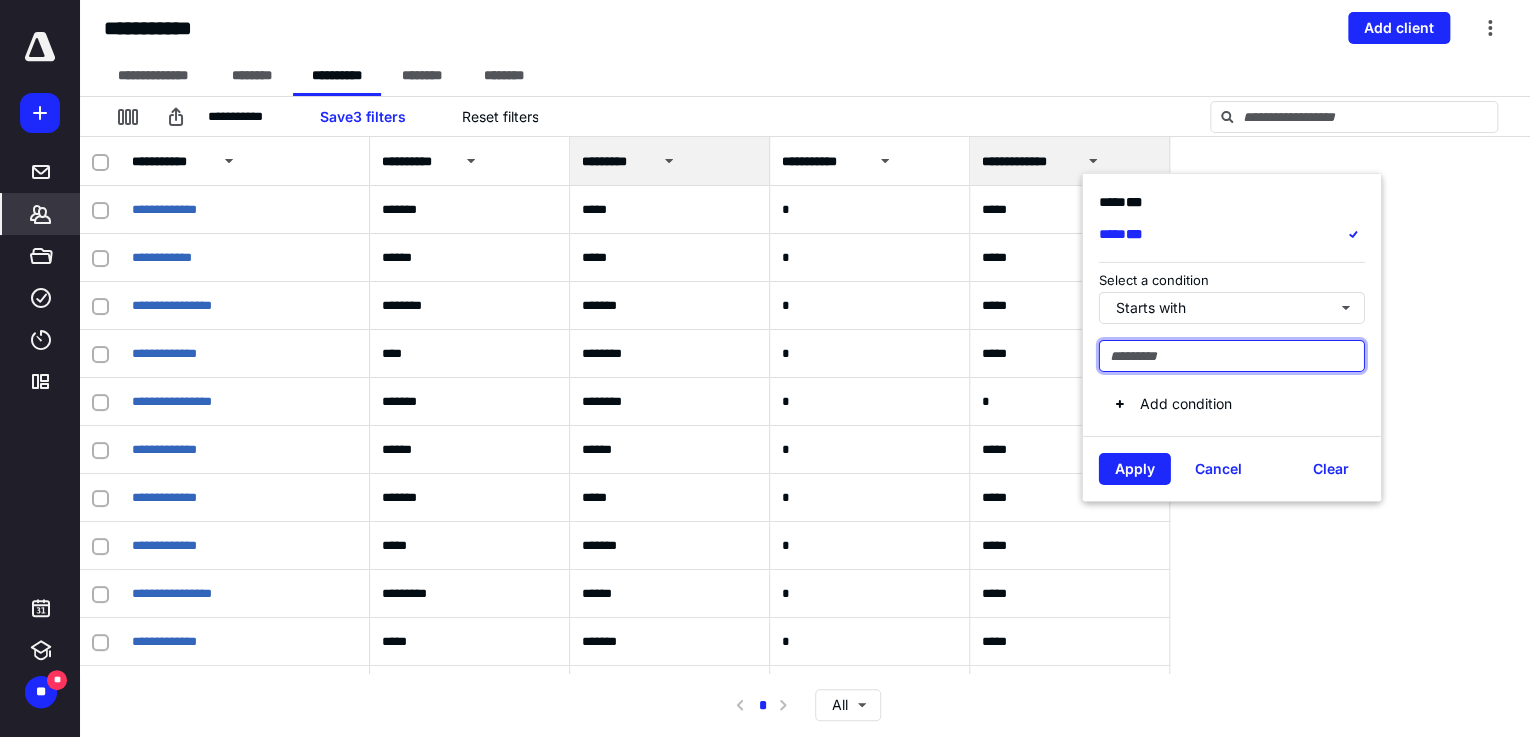 click at bounding box center (1232, 355) 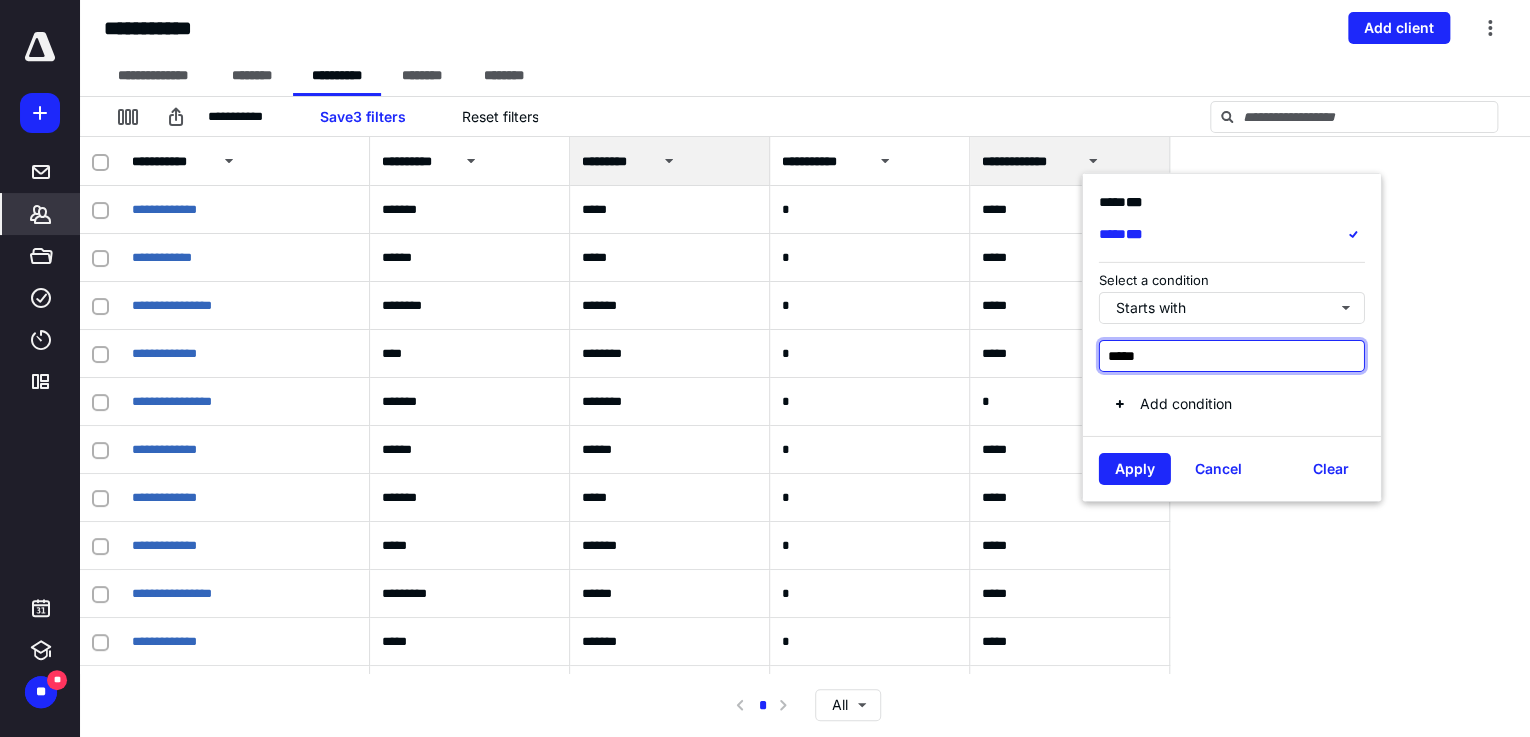 type on "*****" 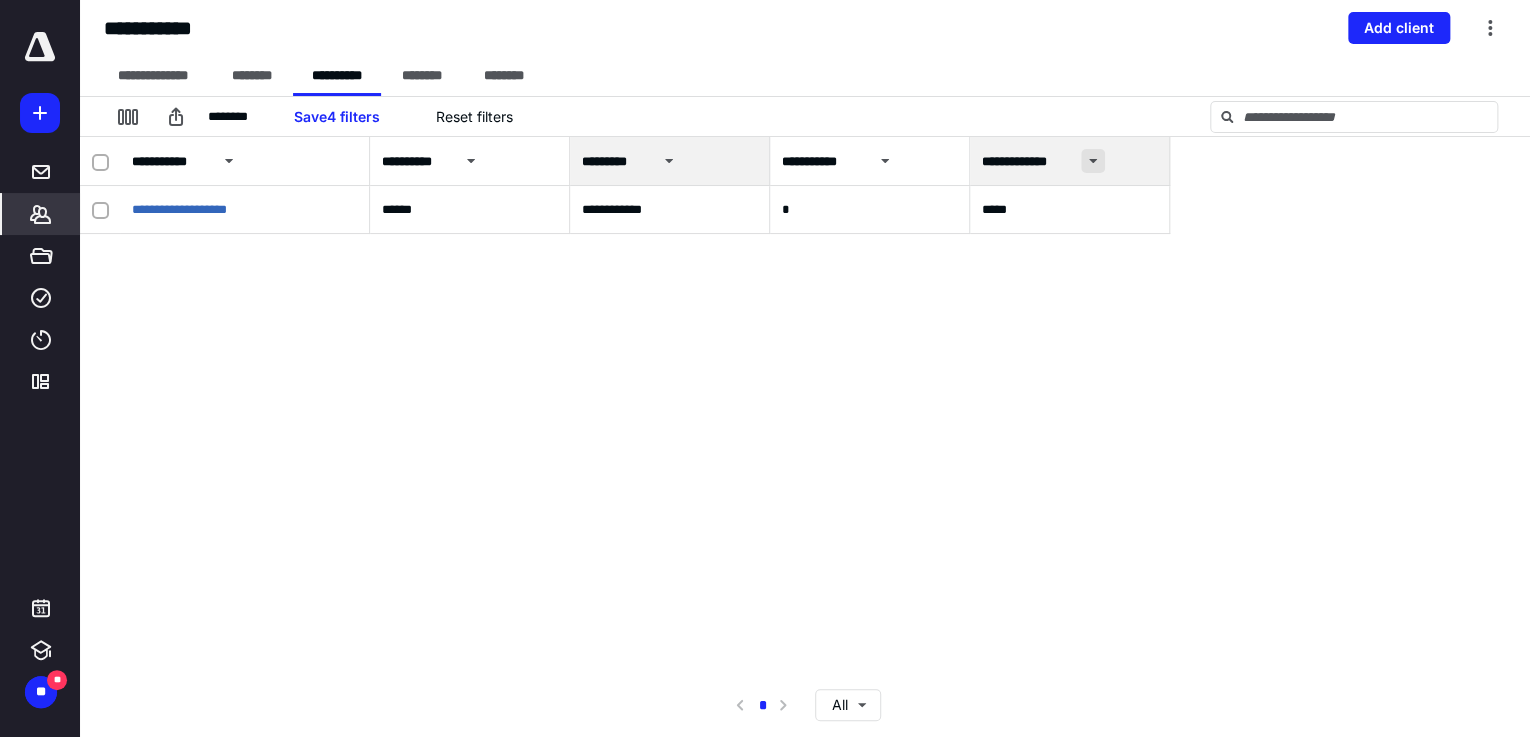 click at bounding box center [1093, 161] 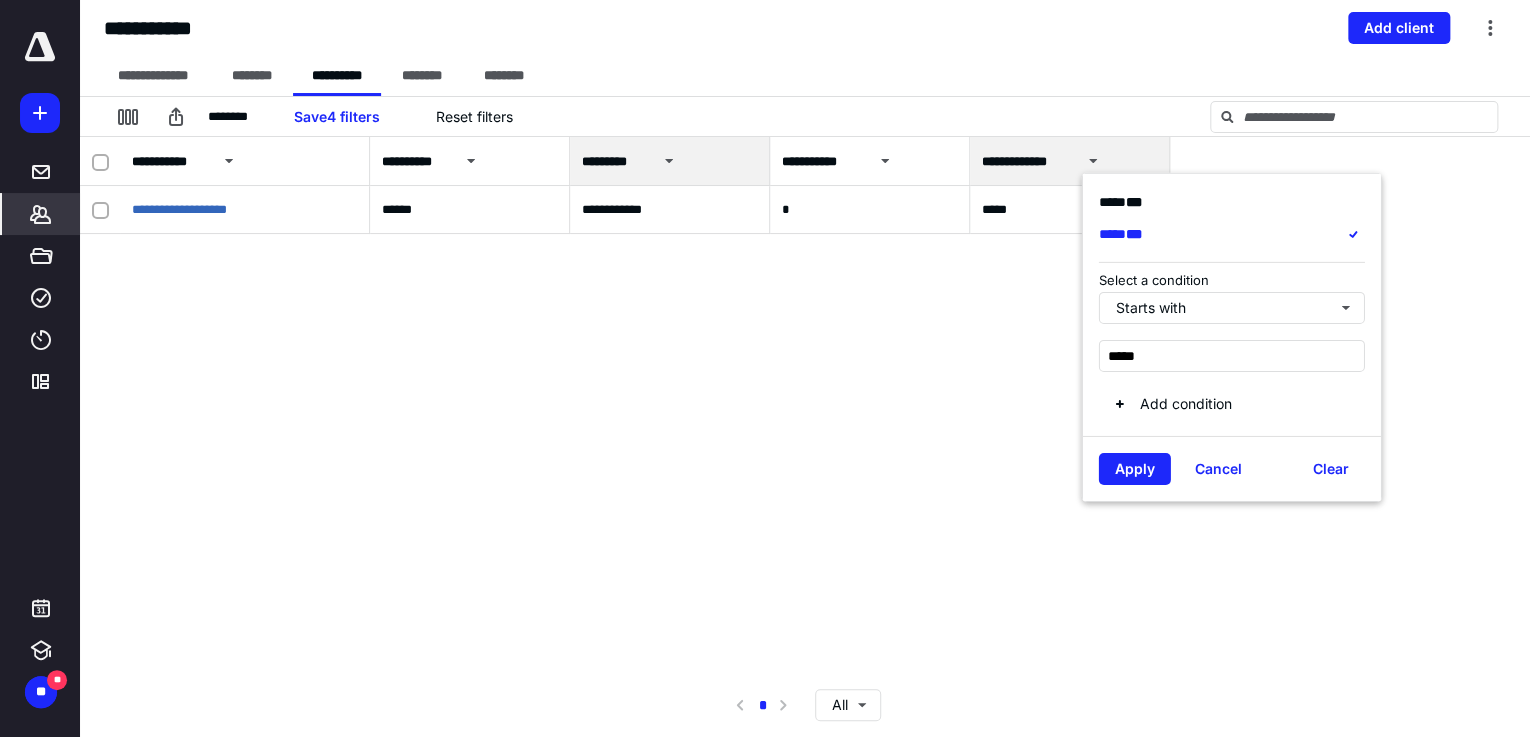 drag, startPoint x: 1178, startPoint y: 356, endPoint x: 1044, endPoint y: 372, distance: 134.95184 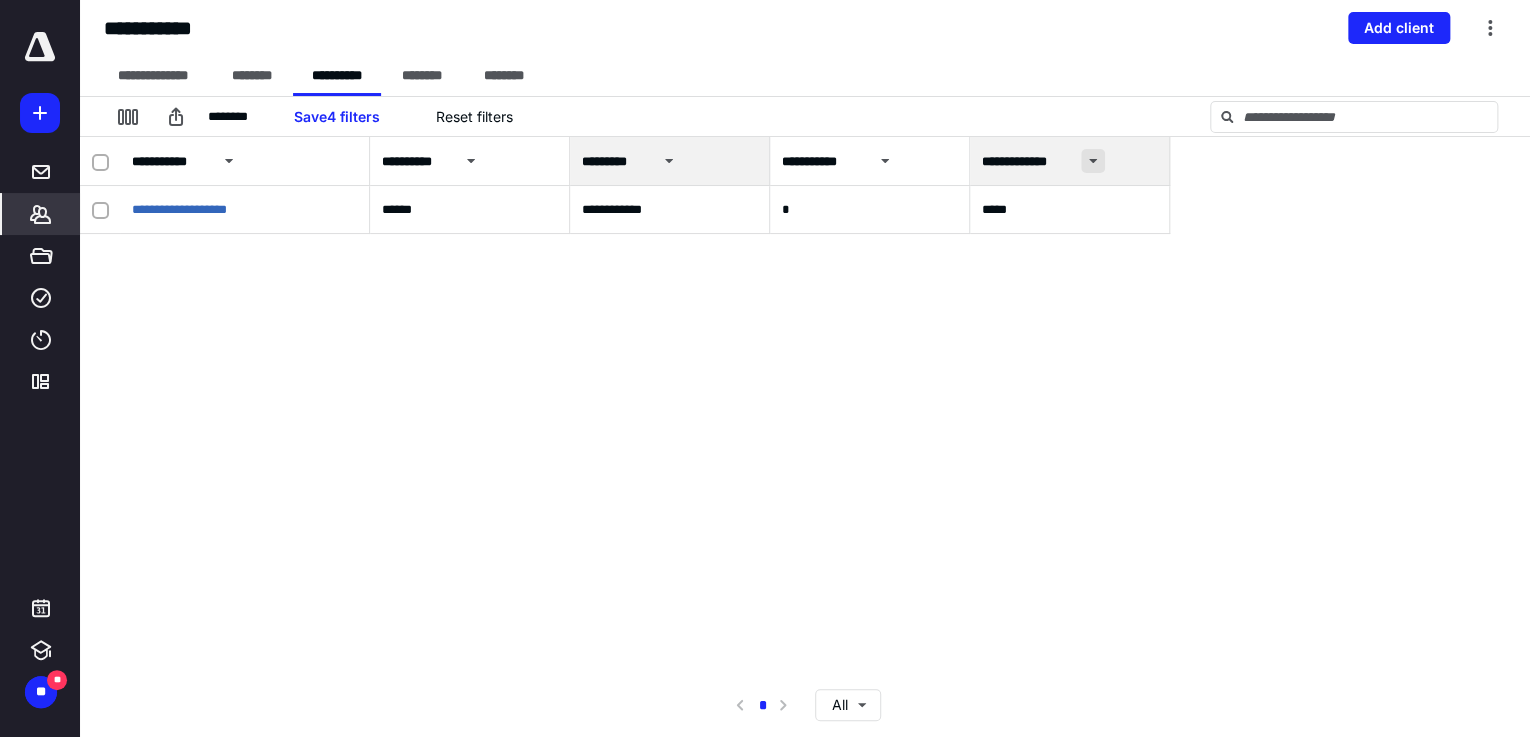 click at bounding box center (1093, 161) 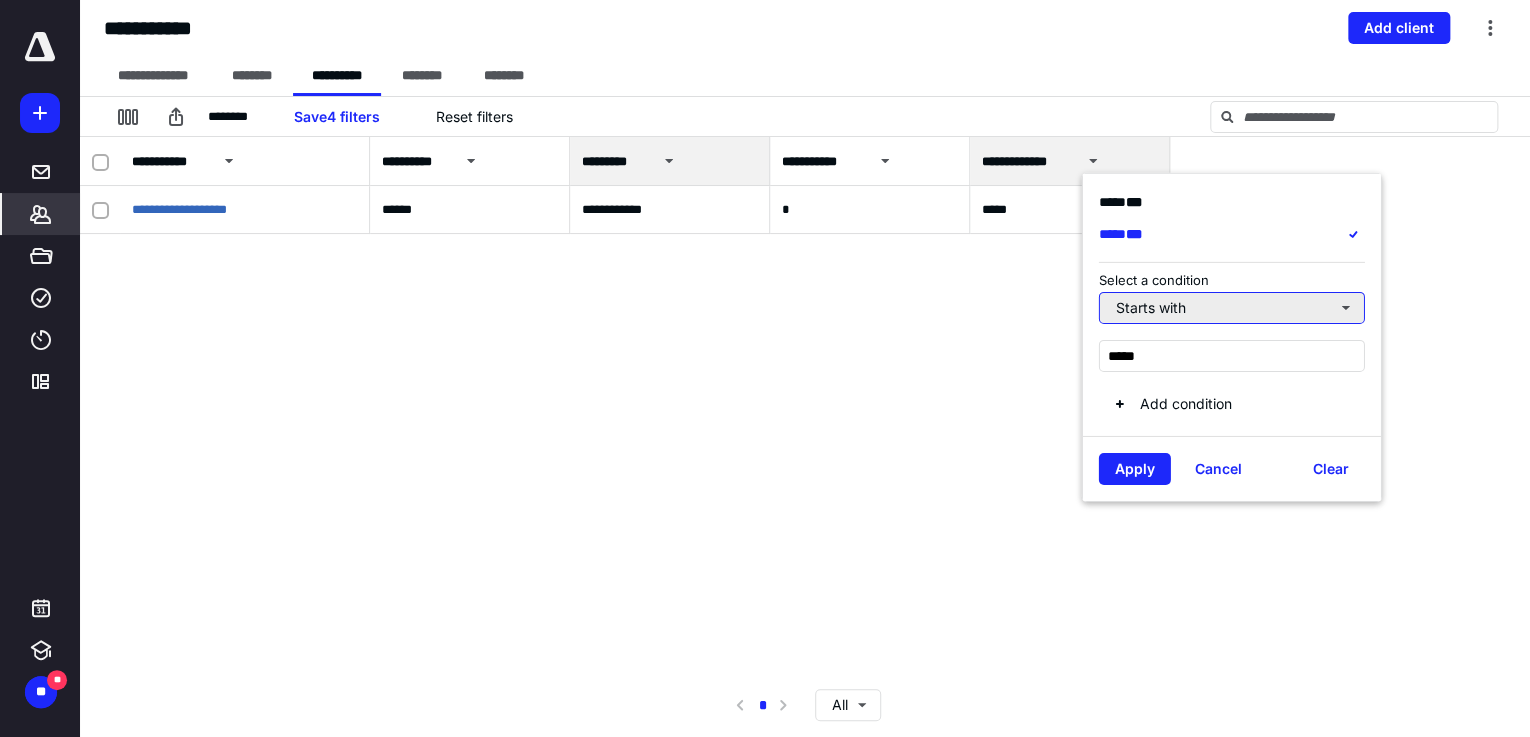 click on "Starts with" at bounding box center (1232, 307) 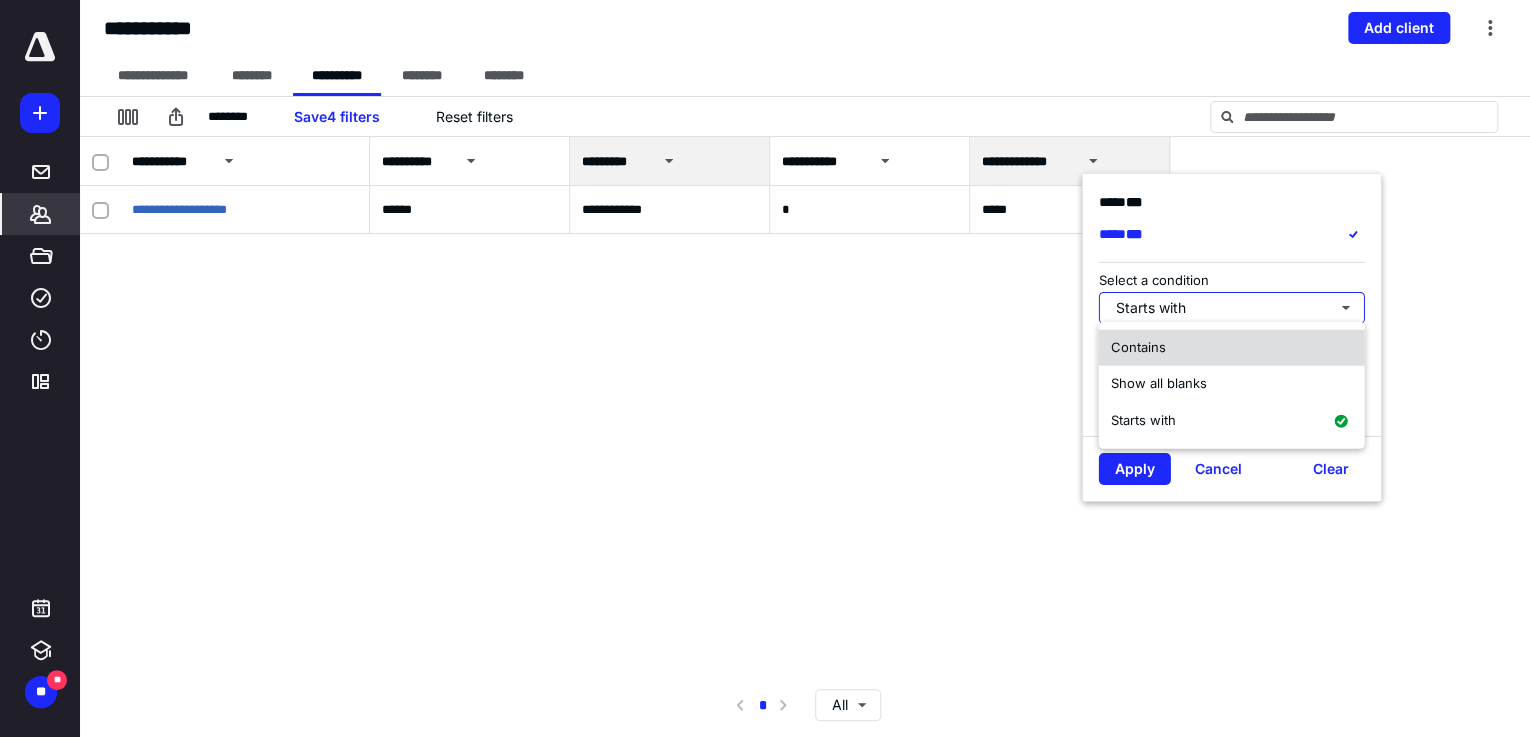 click on "Contains" at bounding box center [1231, 348] 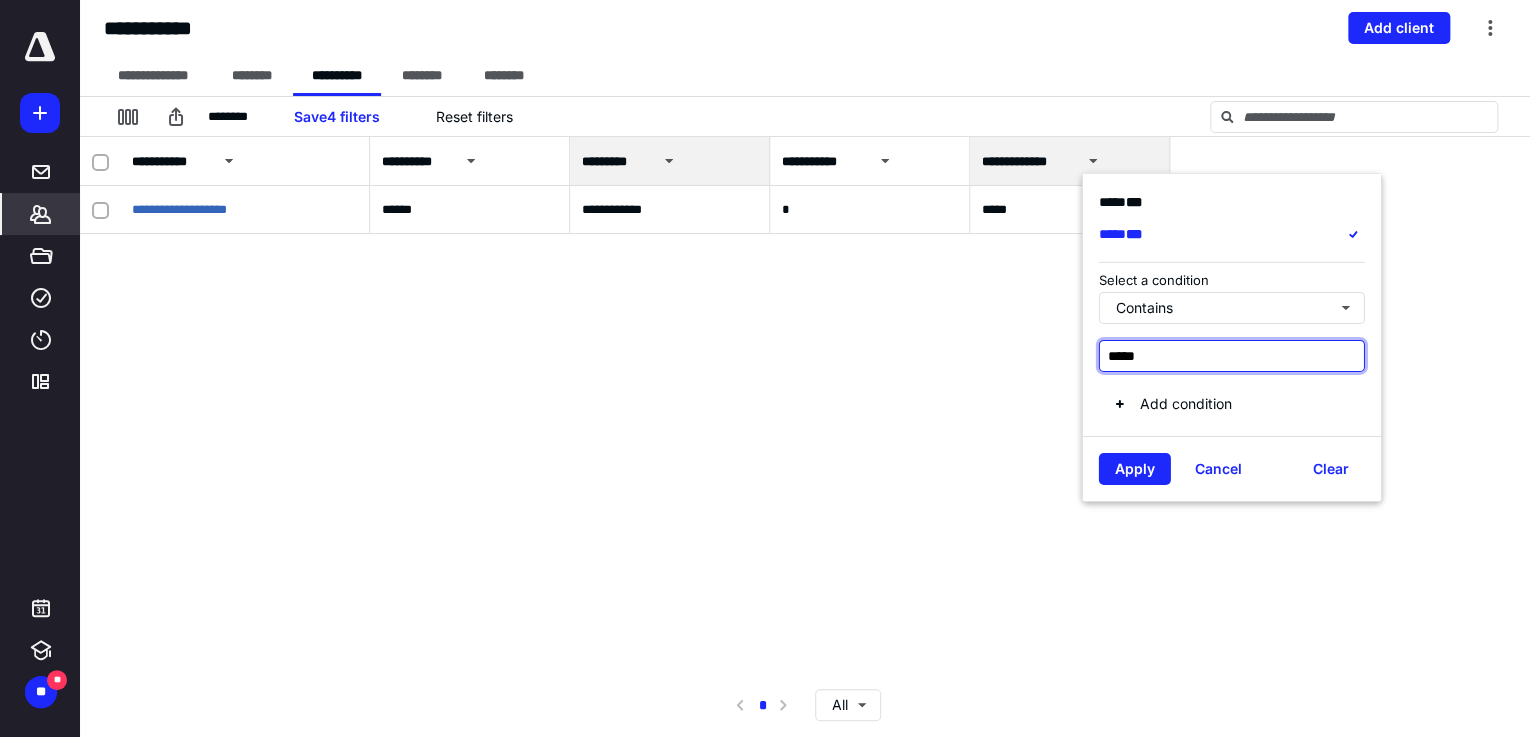 drag, startPoint x: 1160, startPoint y: 355, endPoint x: 1064, endPoint y: 365, distance: 96.519424 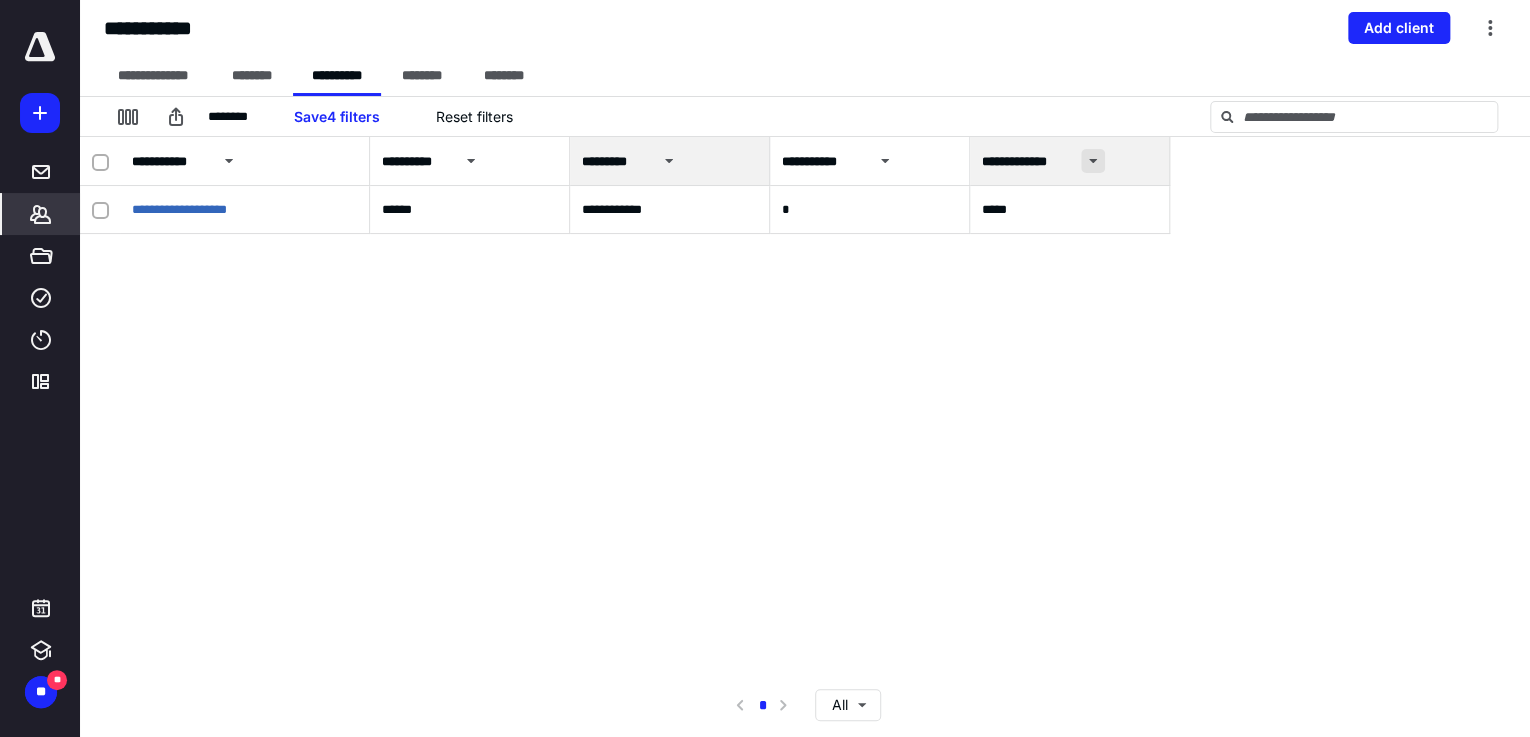 click at bounding box center (1093, 161) 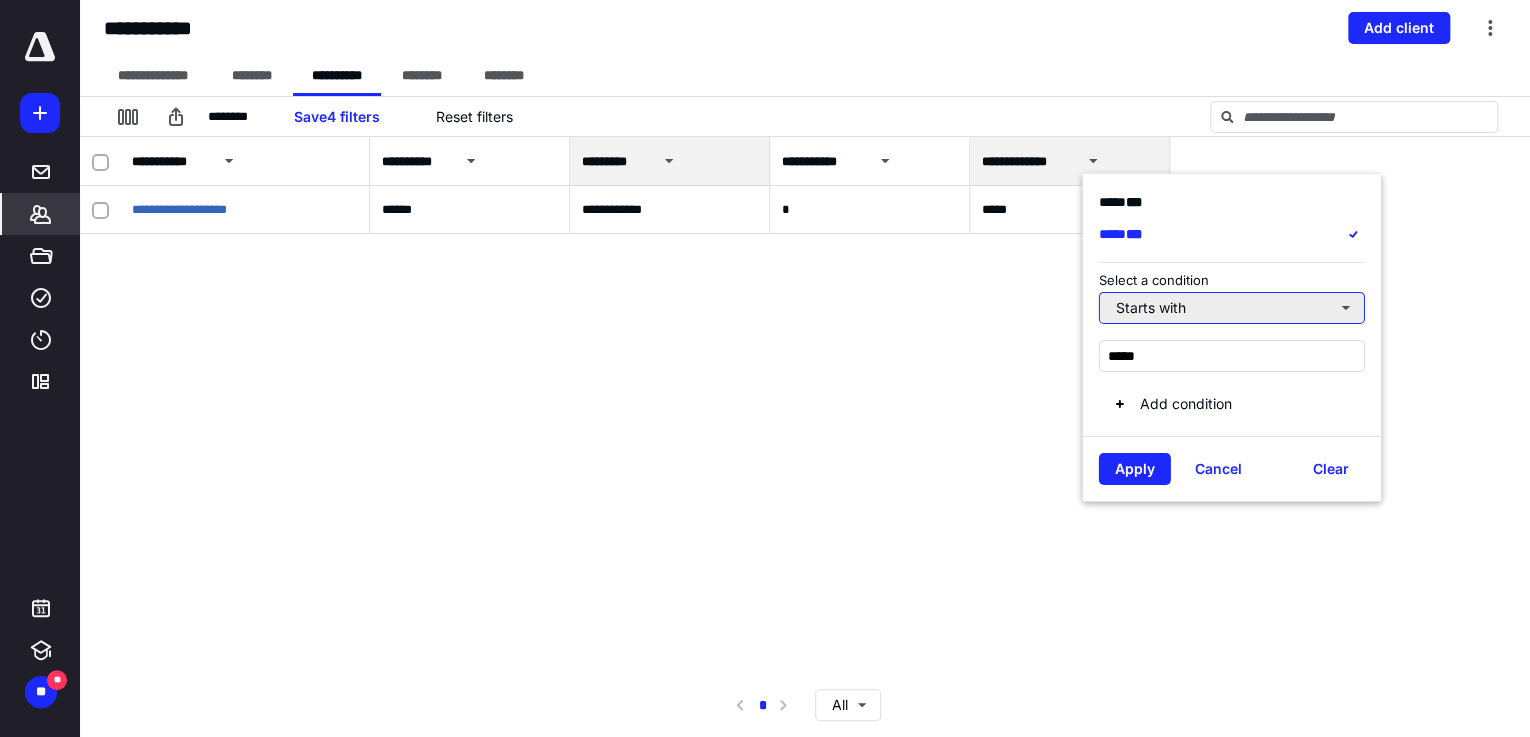 click on "Starts with" at bounding box center (1232, 307) 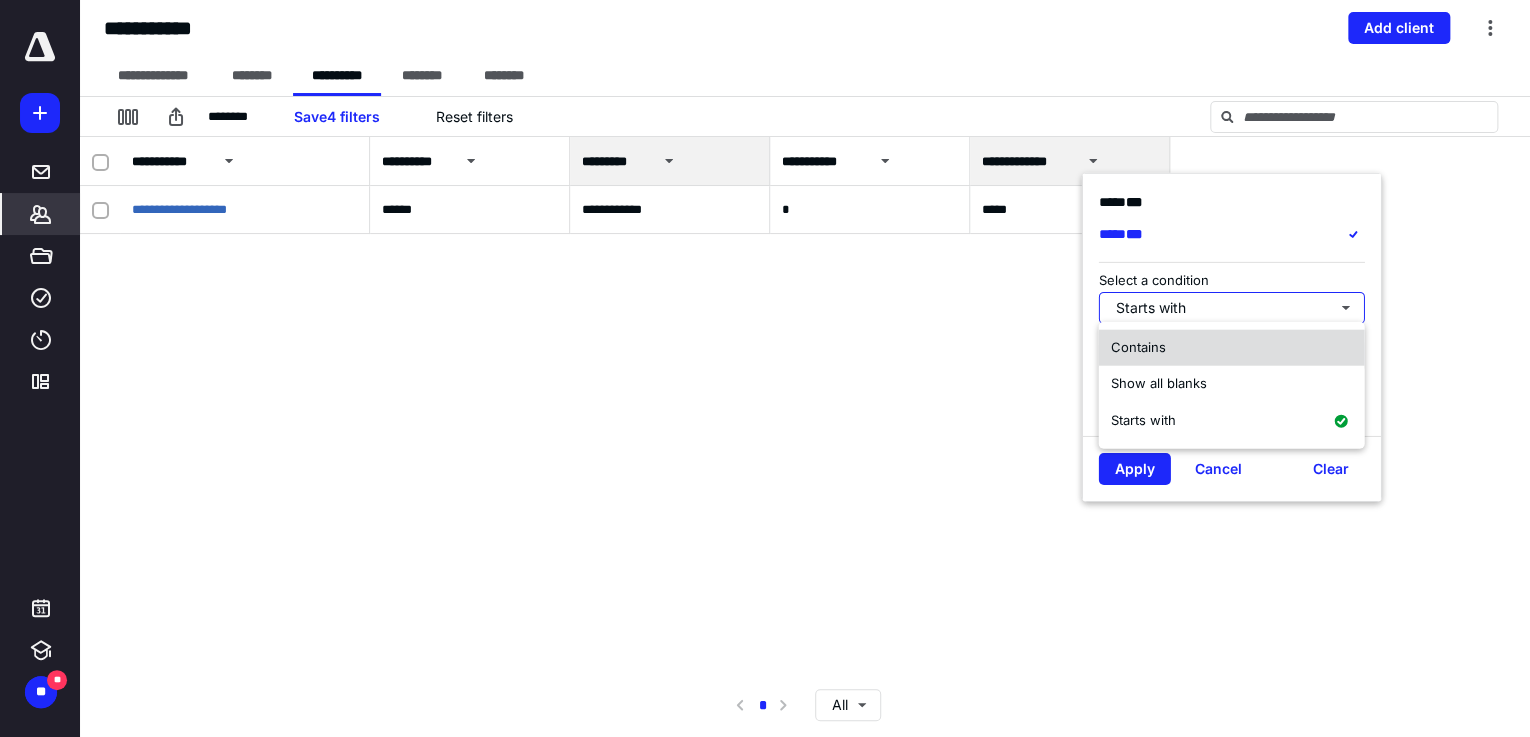 click on "Contains" at bounding box center [1231, 348] 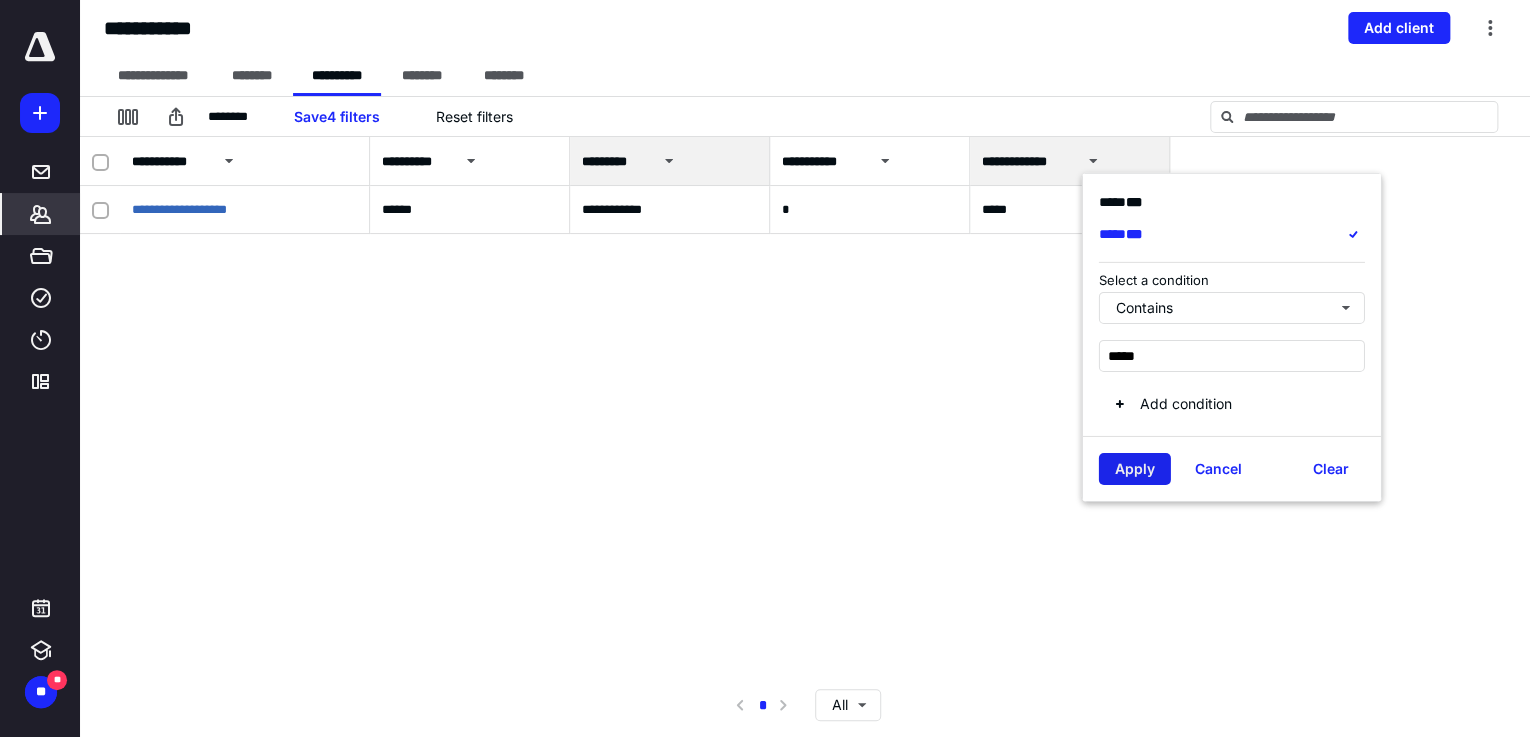 click on "Apply" at bounding box center (1135, 468) 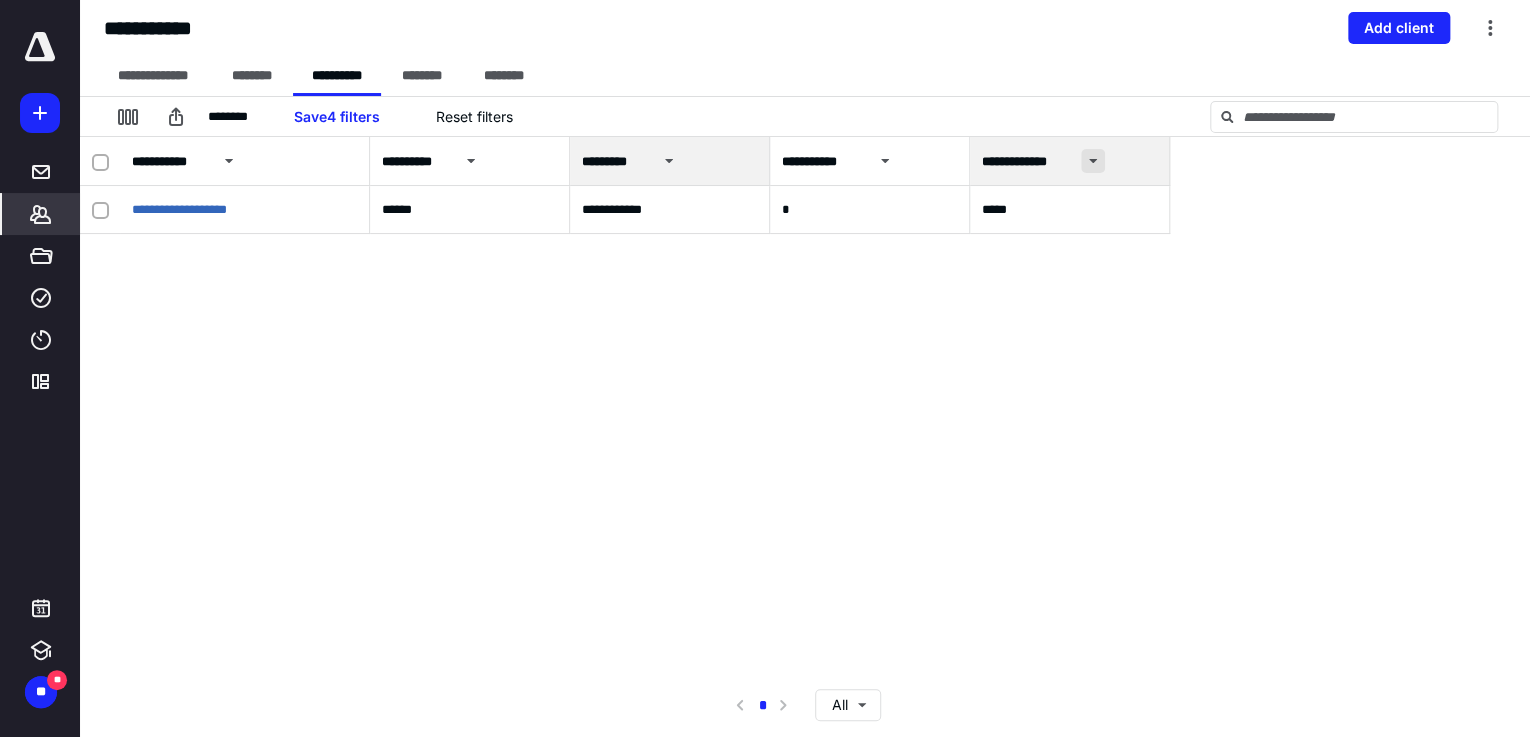 click at bounding box center (1093, 161) 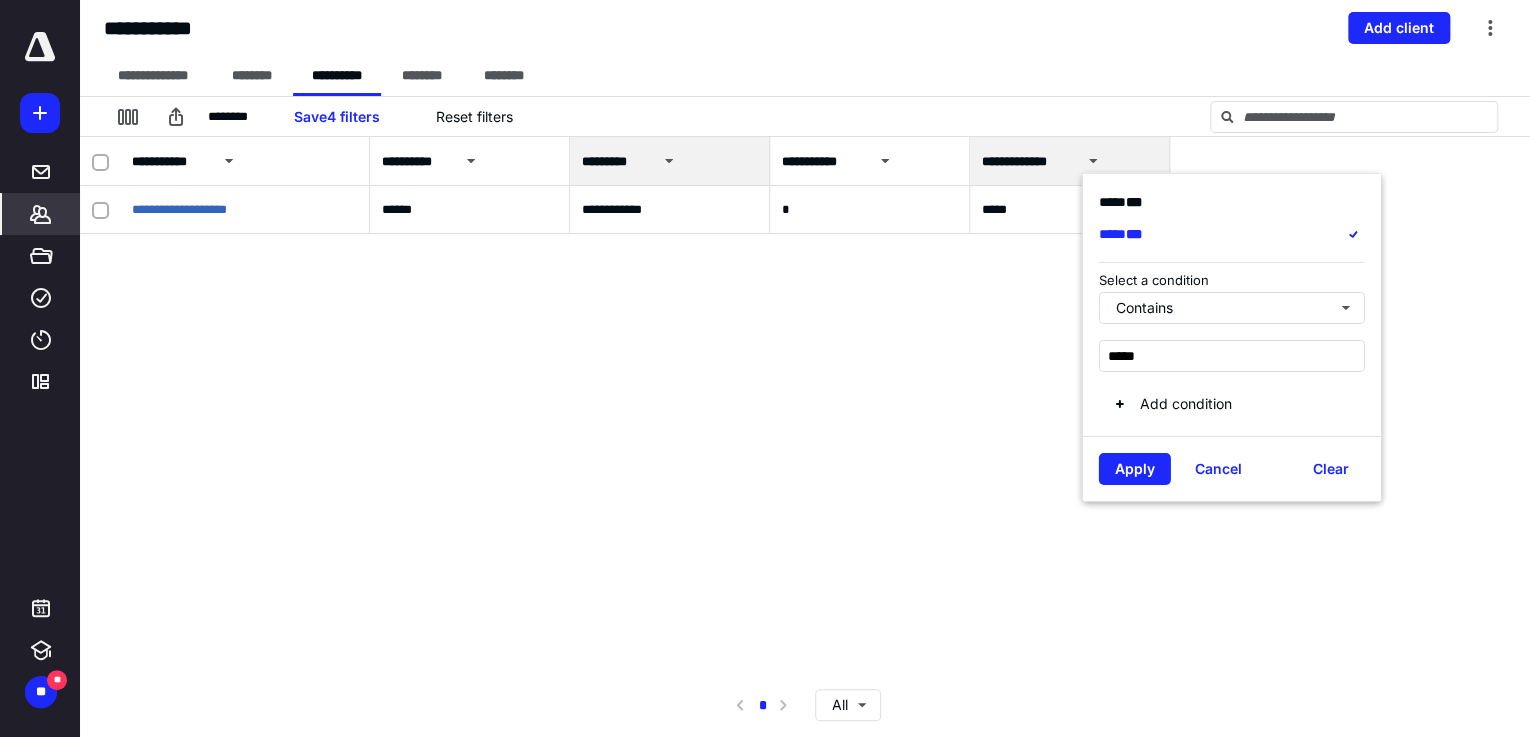 drag, startPoint x: 1164, startPoint y: 349, endPoint x: 1094, endPoint y: 352, distance: 70.064255 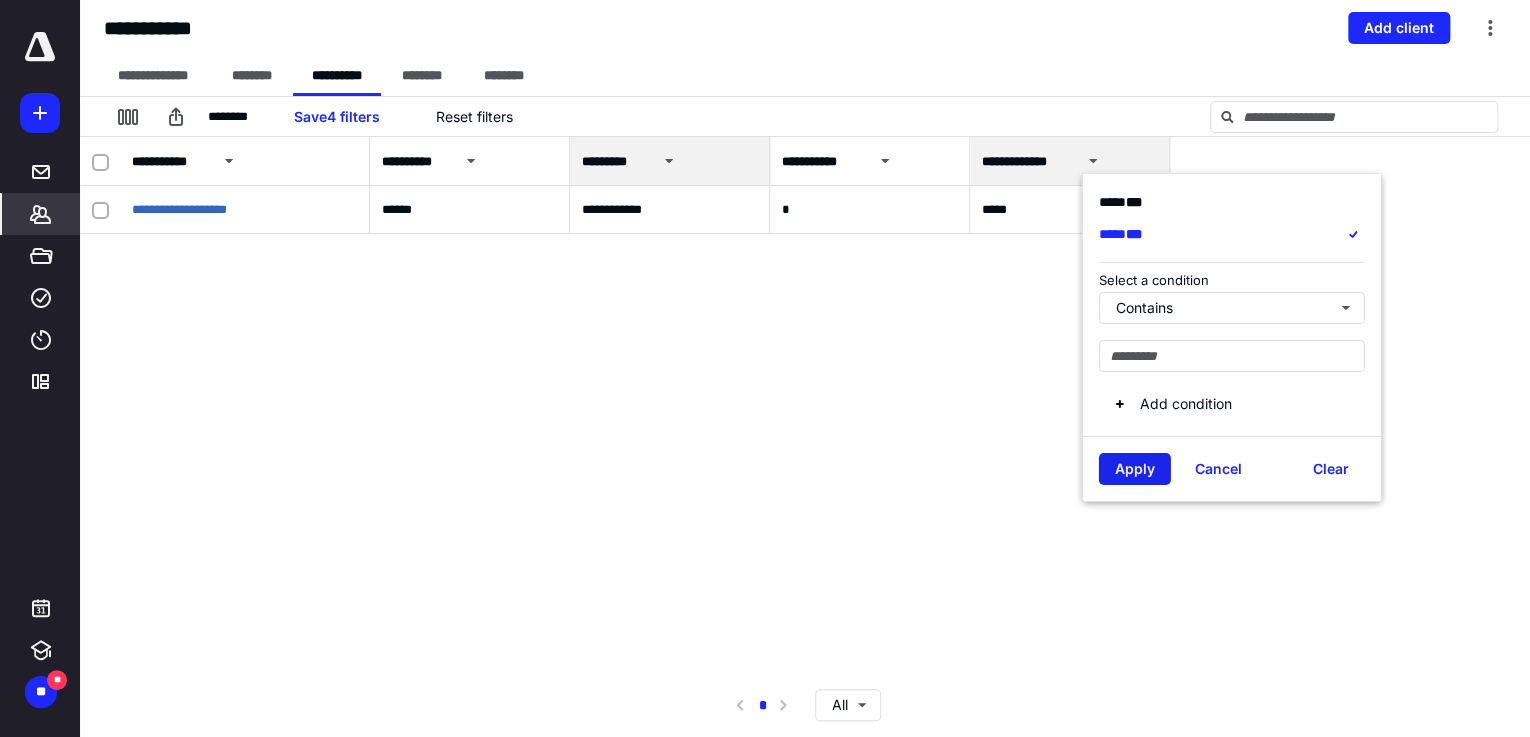 type 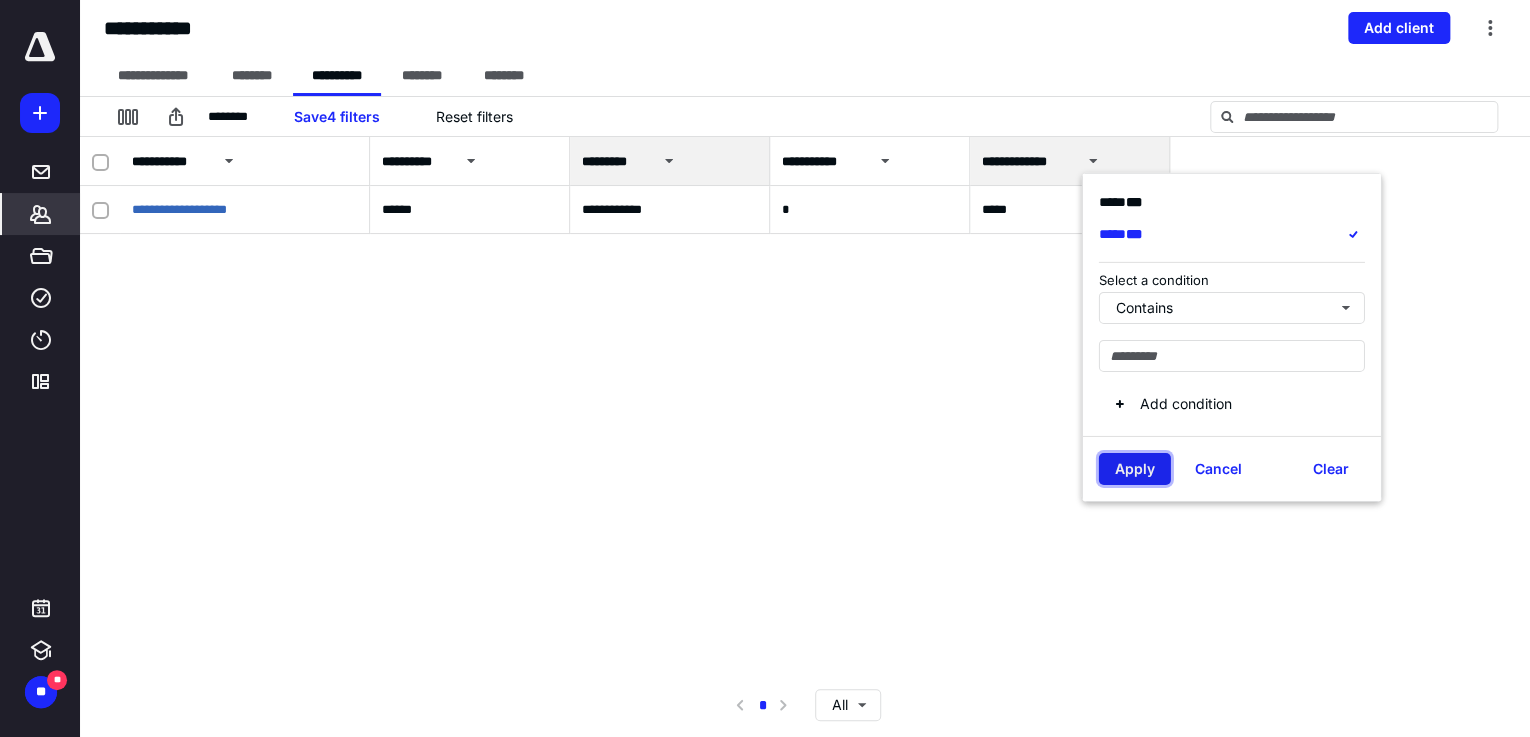 click on "Apply" at bounding box center [1135, 468] 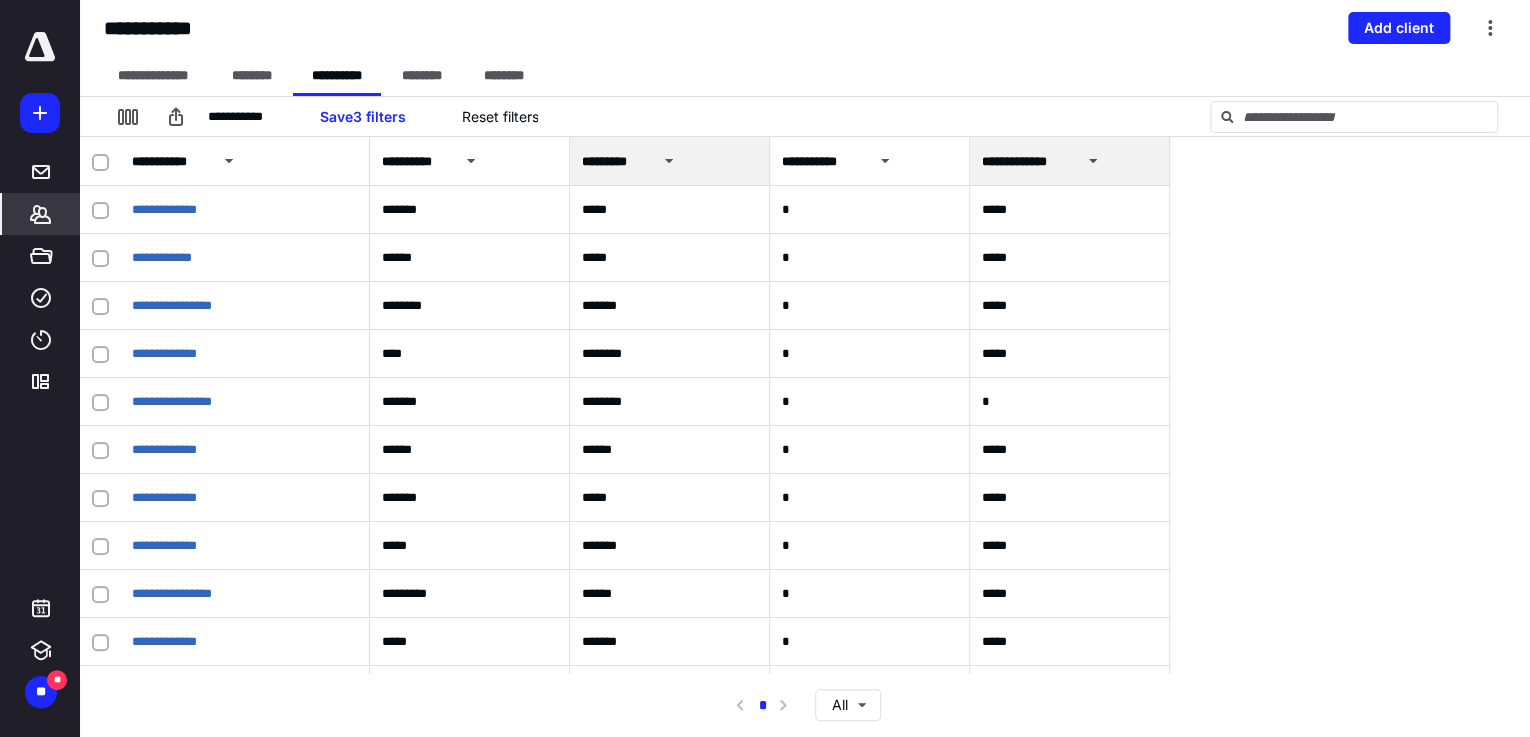 click on "**********" at bounding box center (1070, 161) 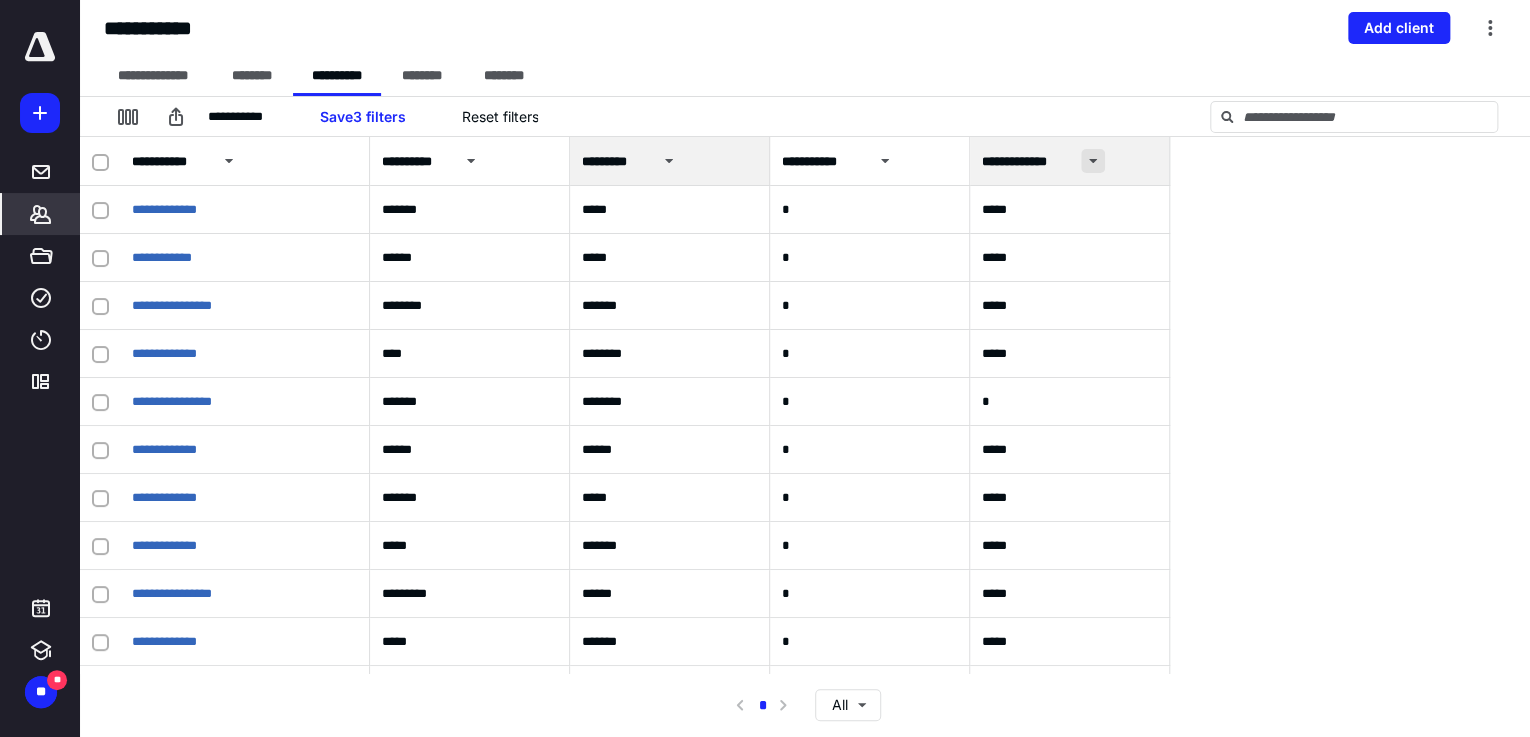 click at bounding box center (1093, 161) 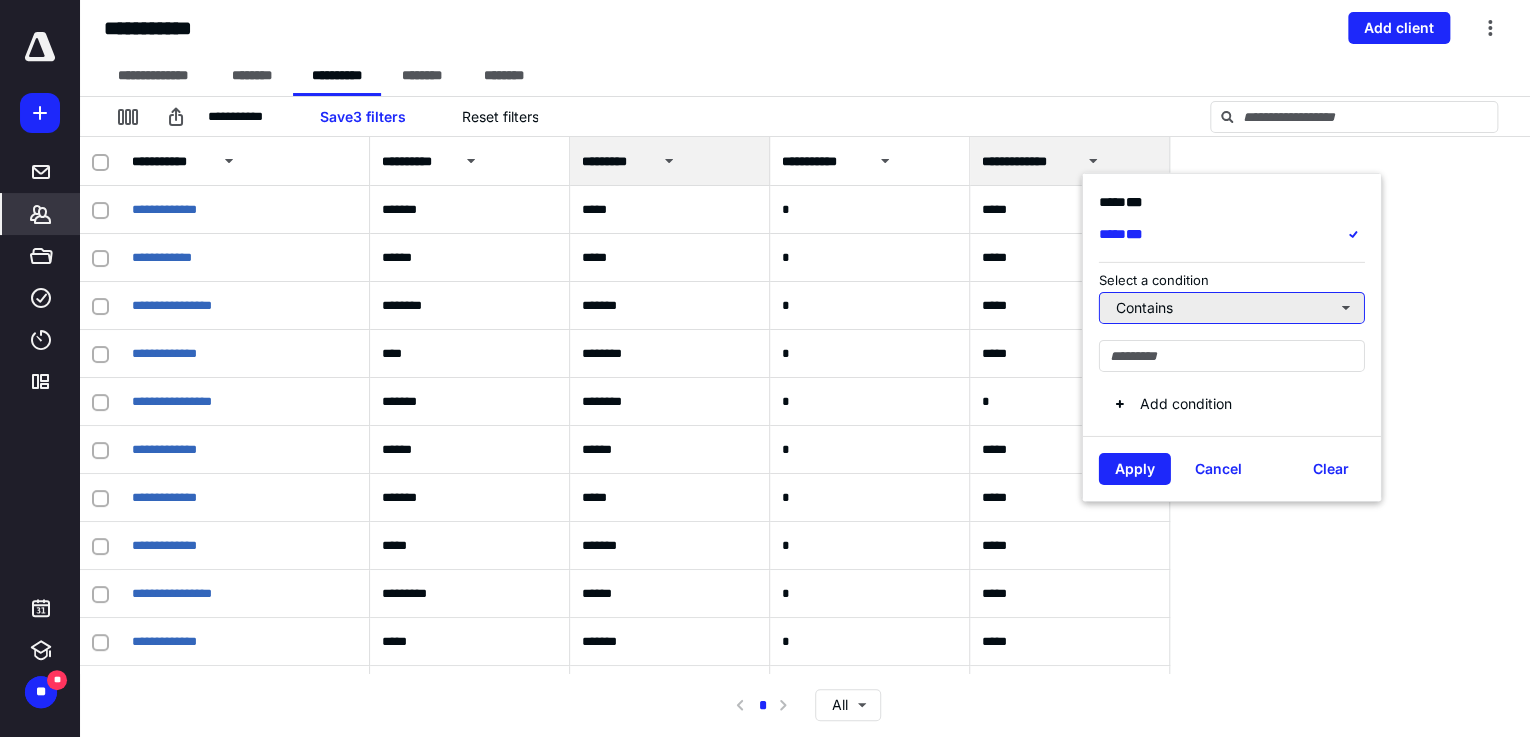 click on "Contains" at bounding box center (1232, 307) 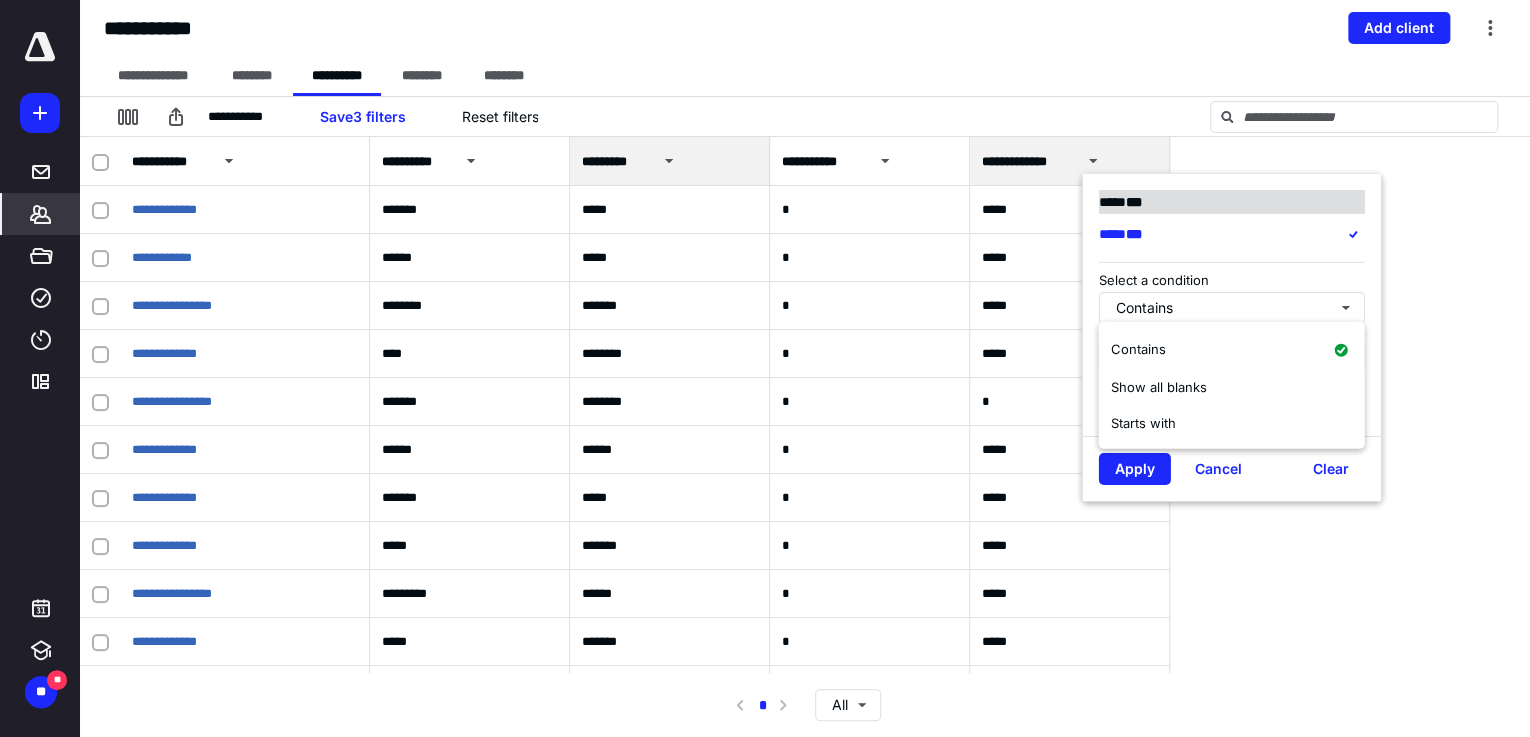 click on "***" at bounding box center (1134, 202) 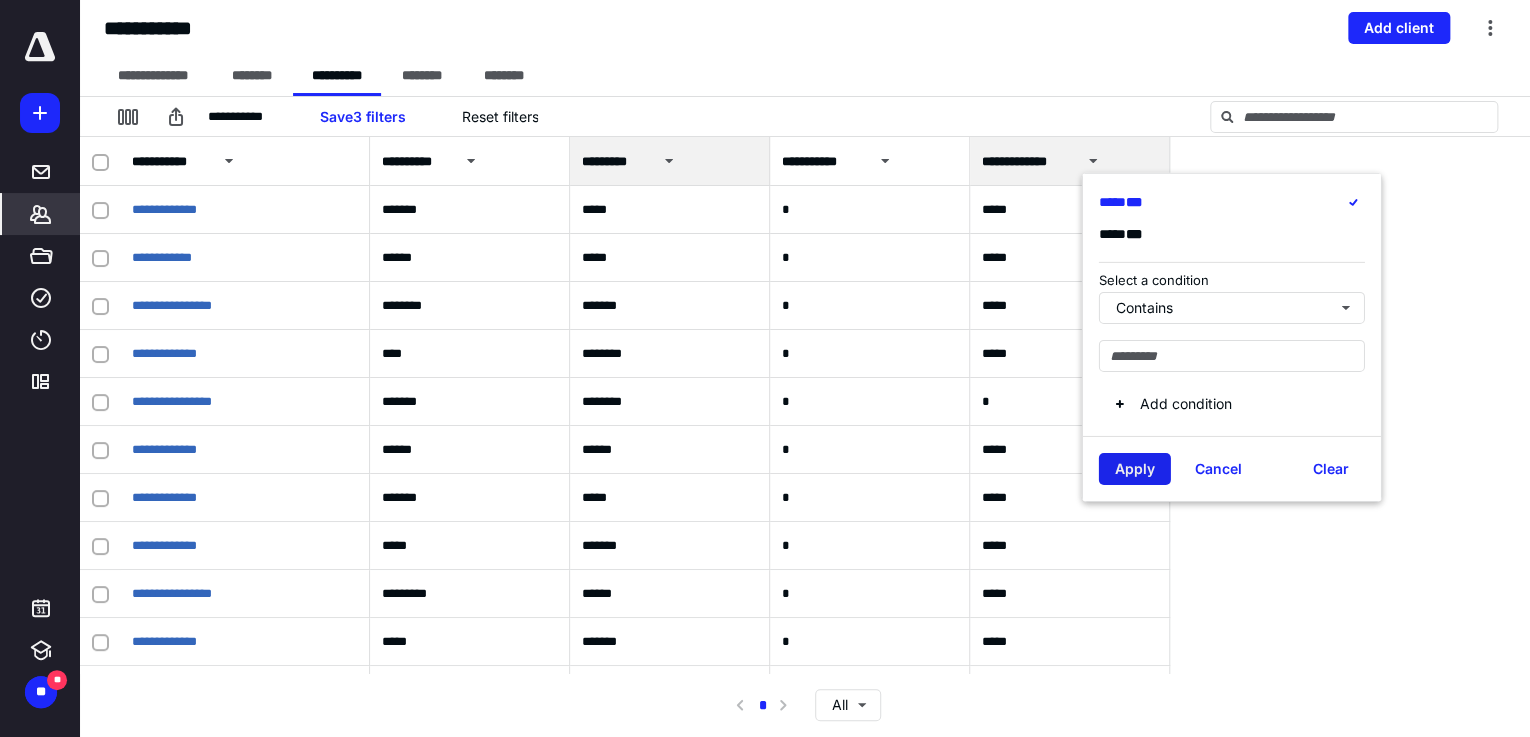 click on "Apply" at bounding box center [1135, 468] 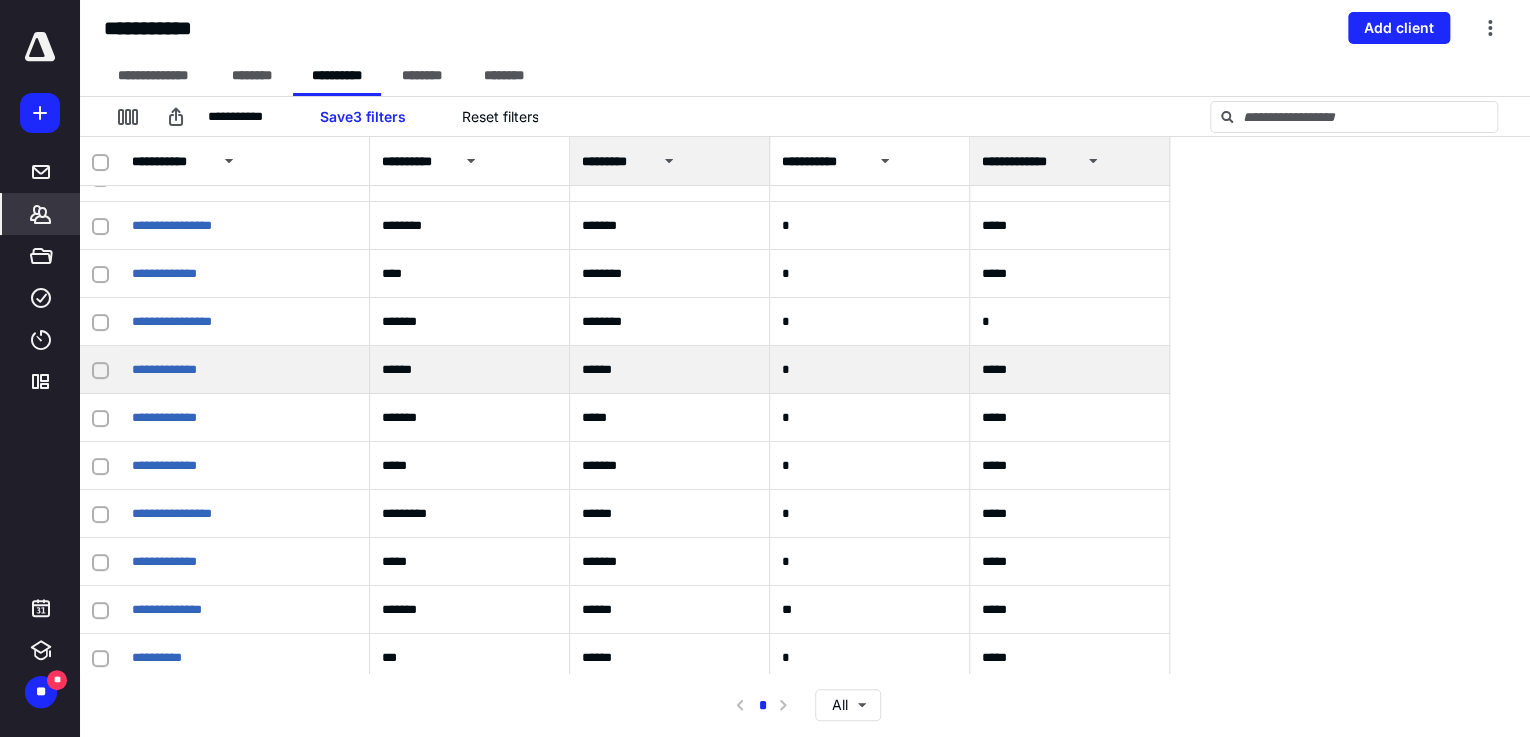 scroll, scrollTop: 0, scrollLeft: 0, axis: both 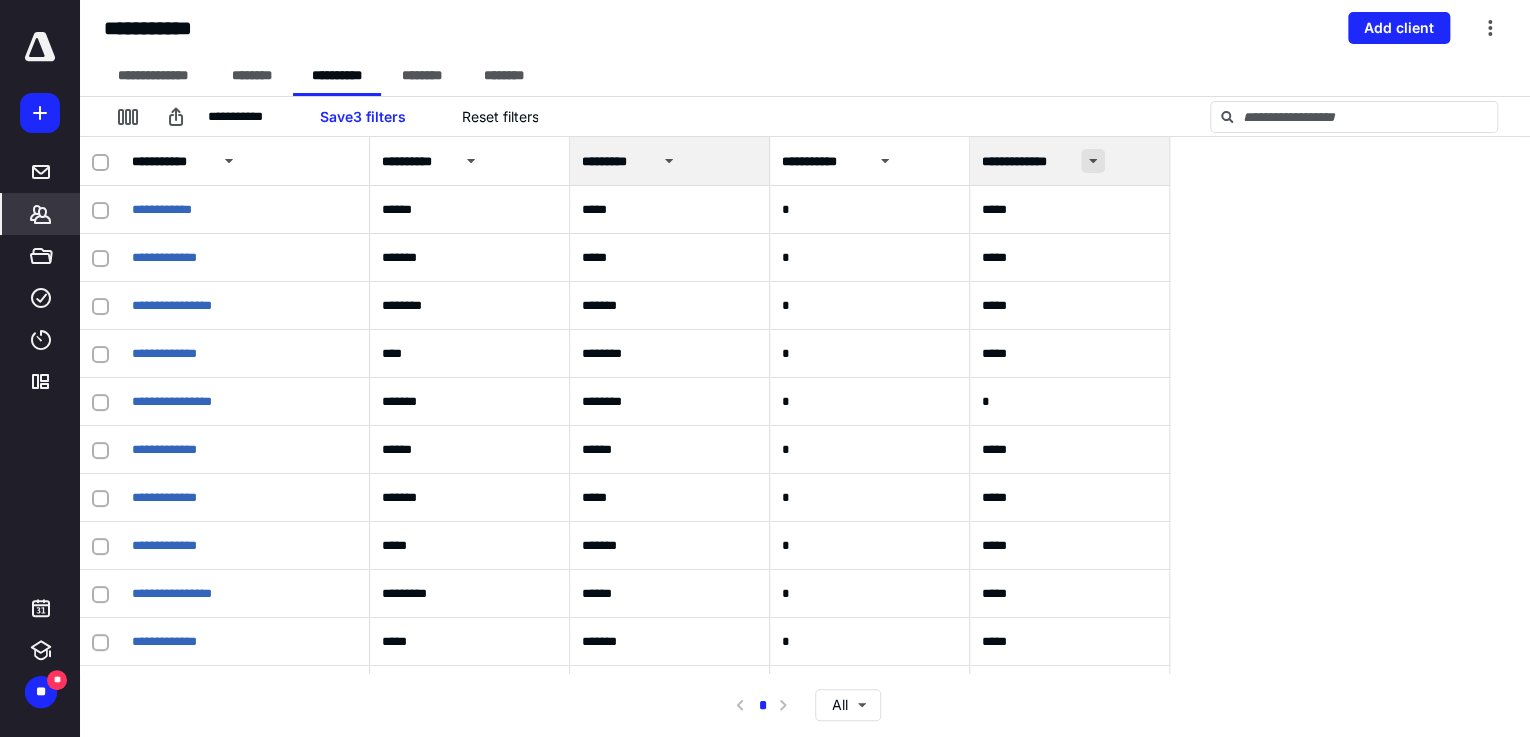 click on "**********" at bounding box center (1070, 161) 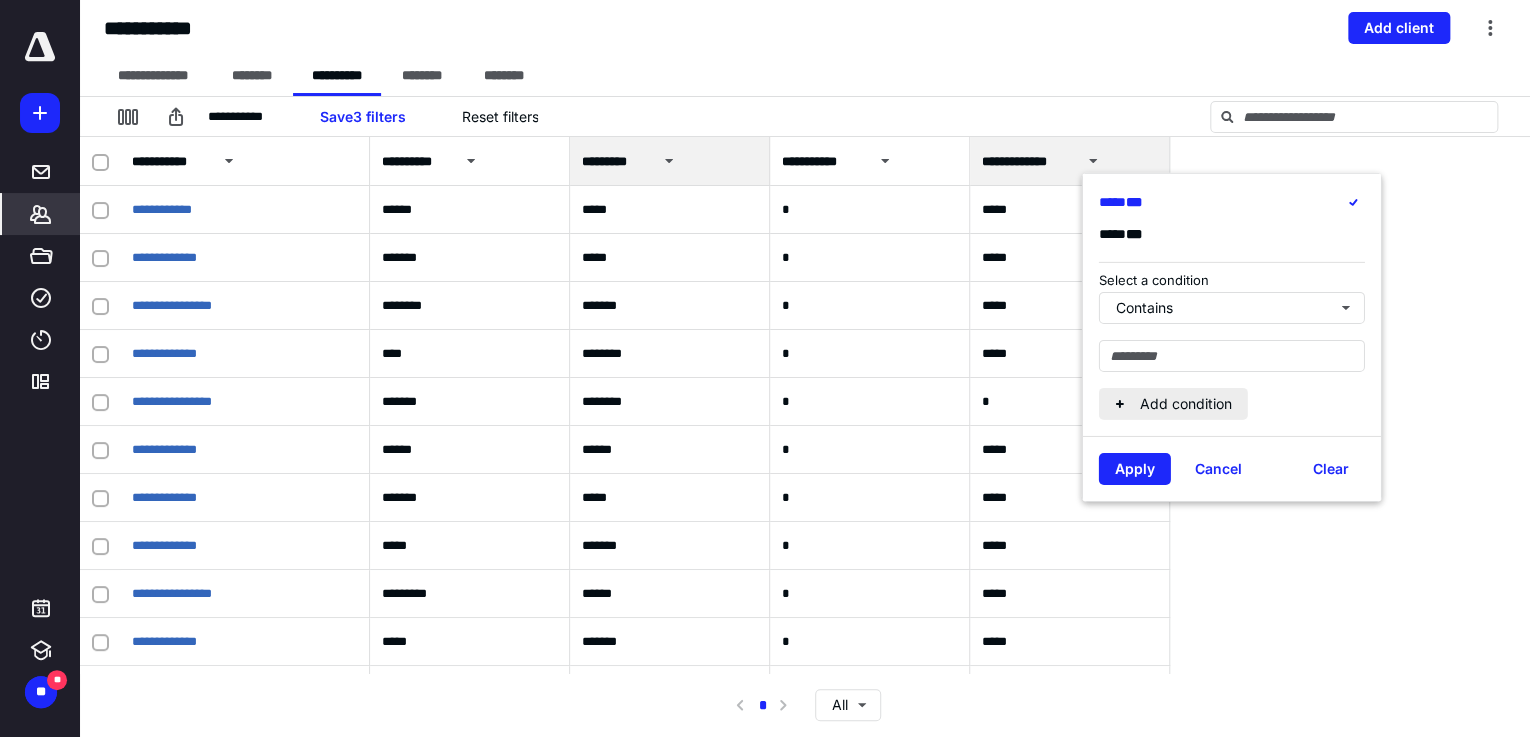 click on "Add condition" at bounding box center [1173, 403] 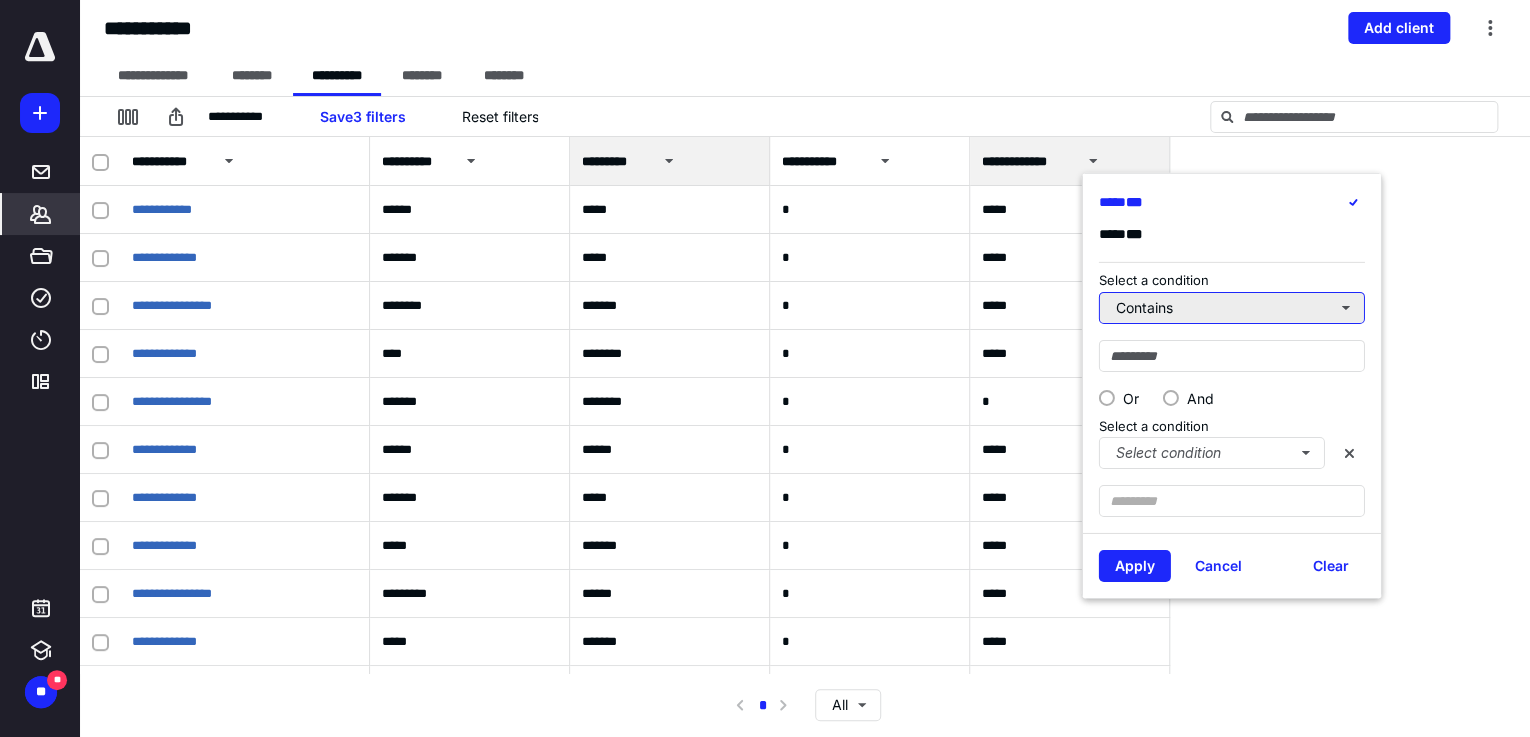 click on "Contains" at bounding box center [1232, 307] 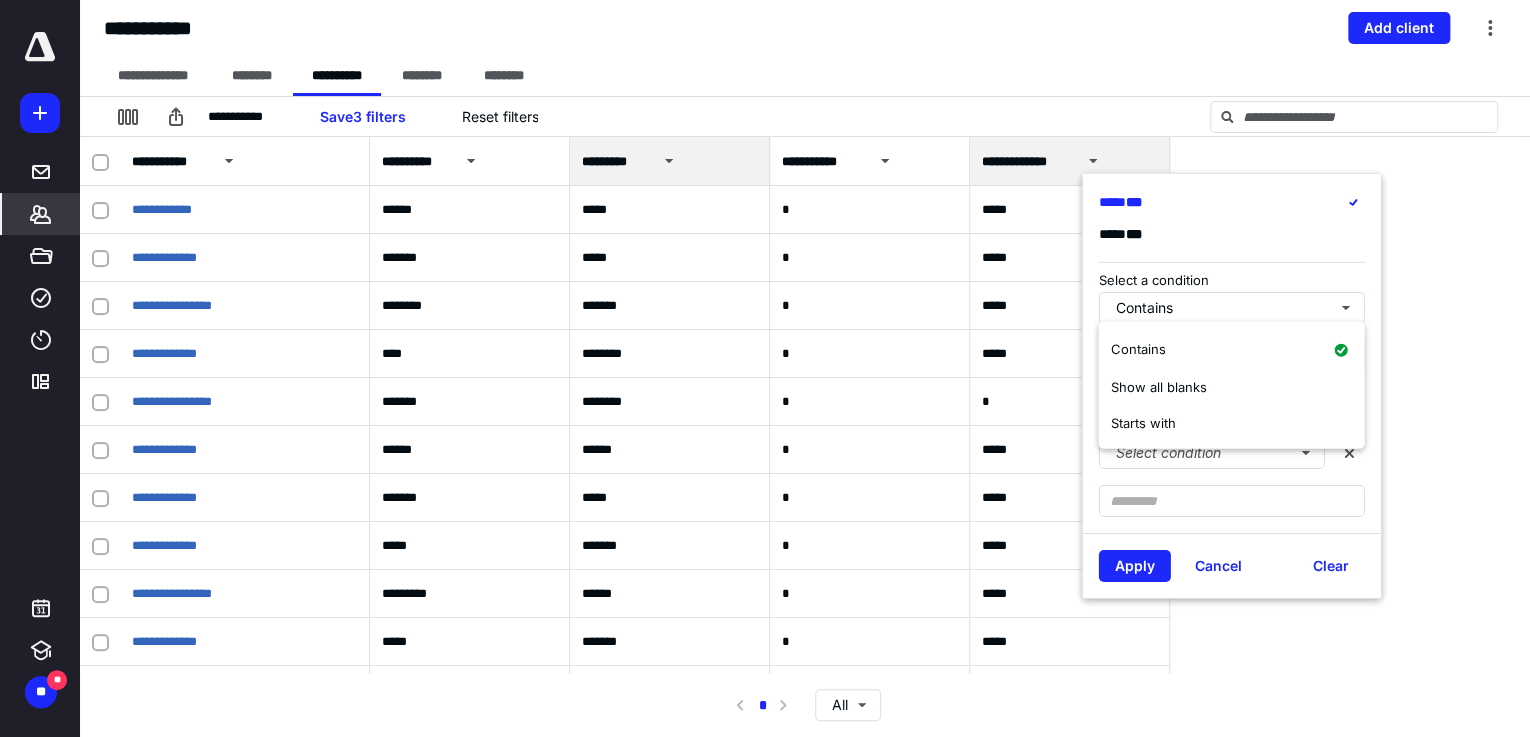 click on "**********" at bounding box center (805, 116) 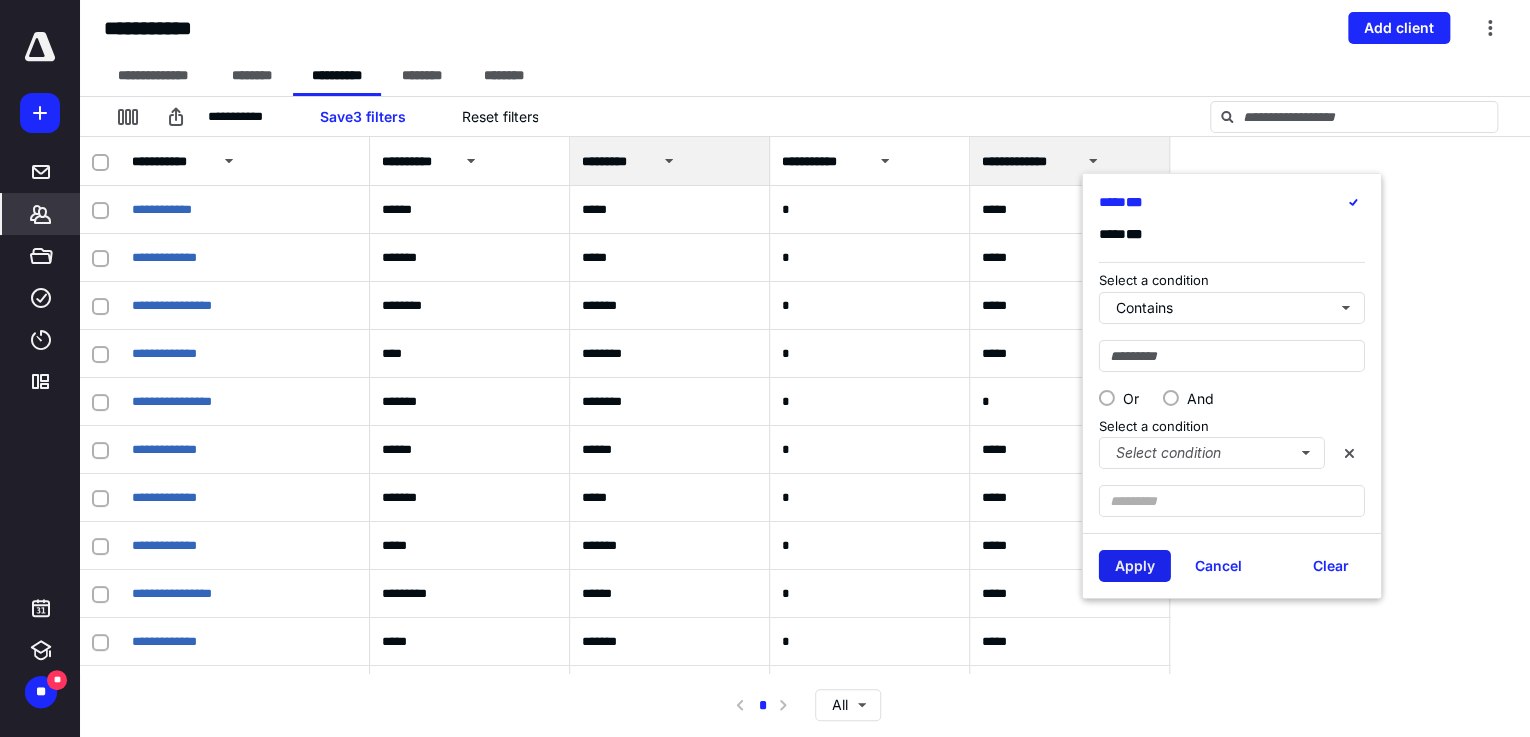 click on "Apply" at bounding box center (1135, 566) 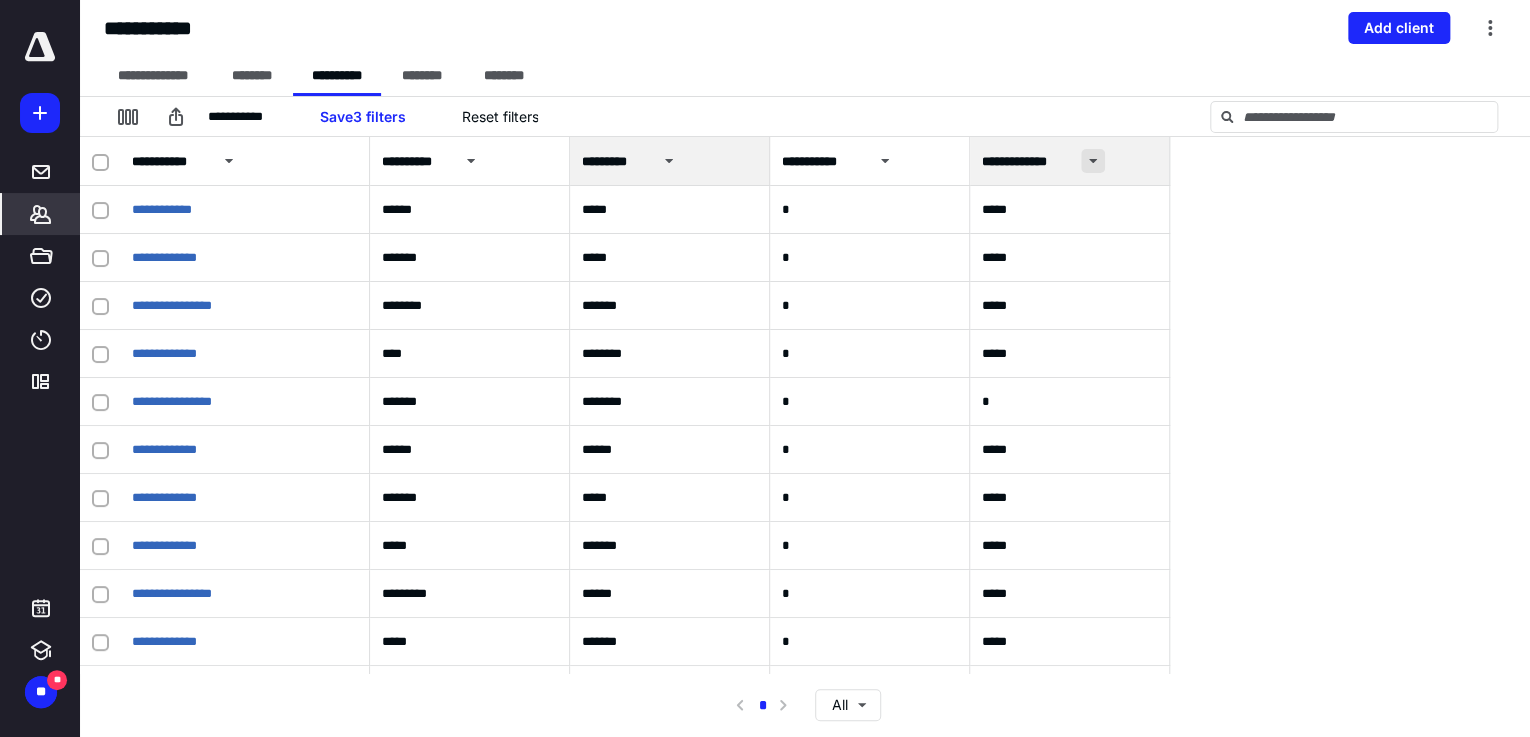 click at bounding box center (1093, 161) 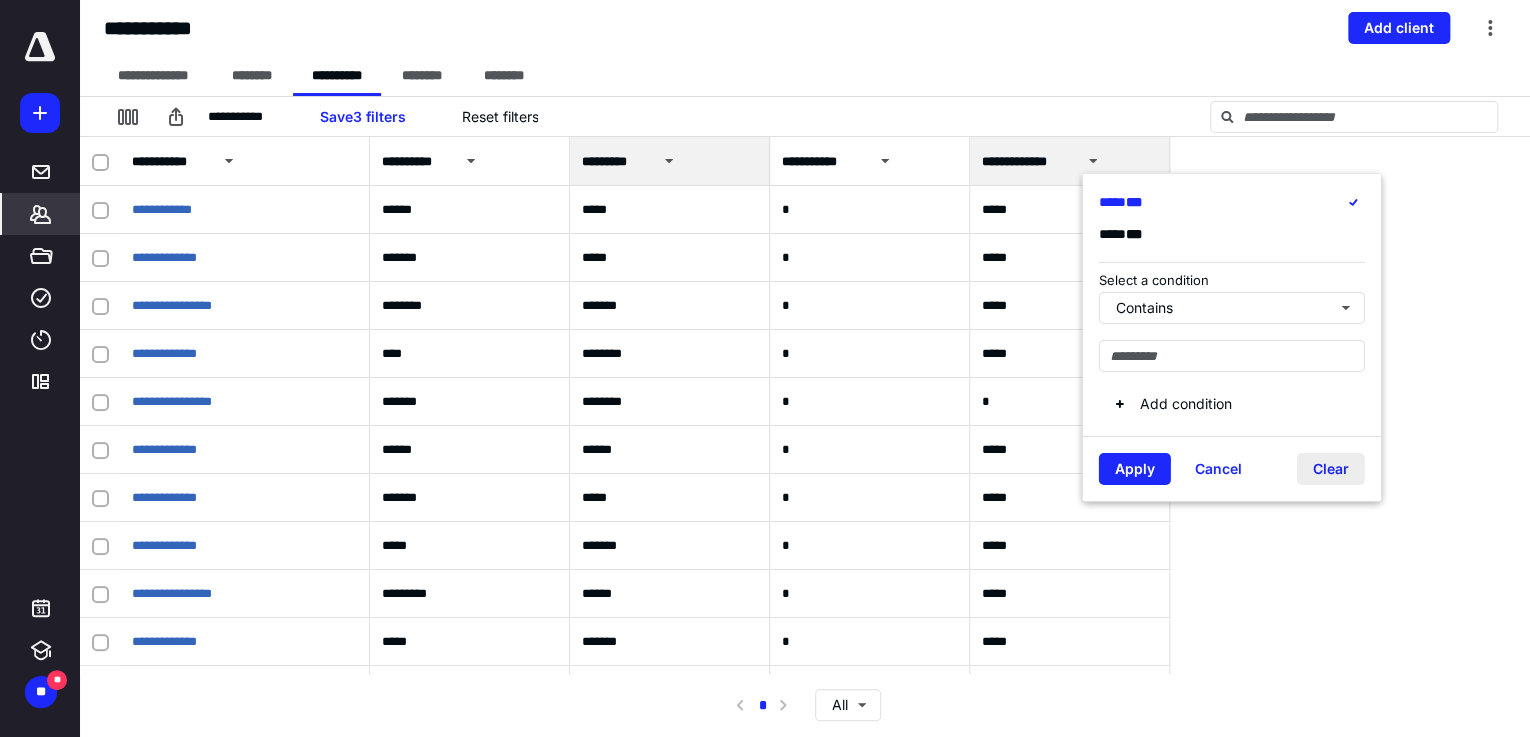 click on "Clear" at bounding box center (1331, 468) 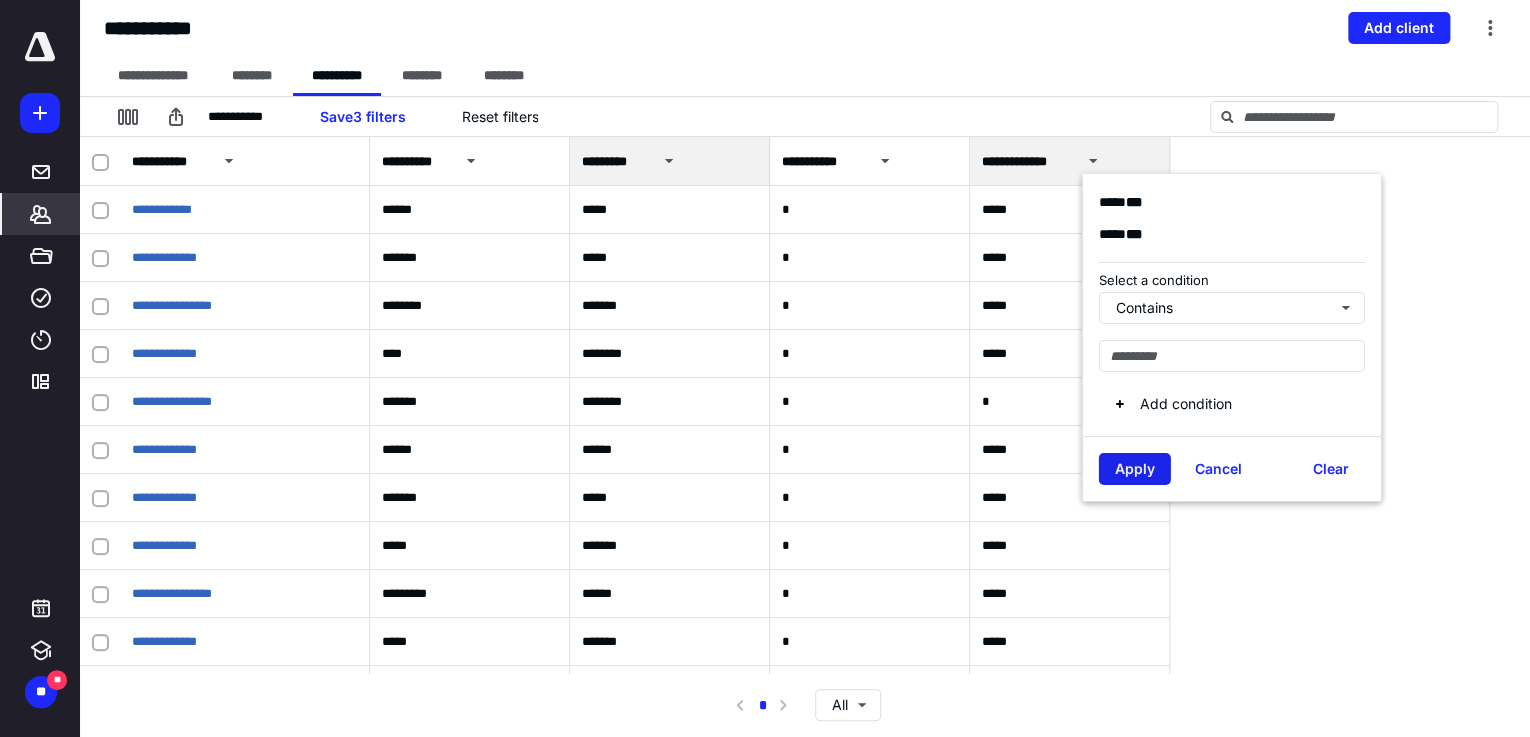 click on "Apply" at bounding box center (1135, 468) 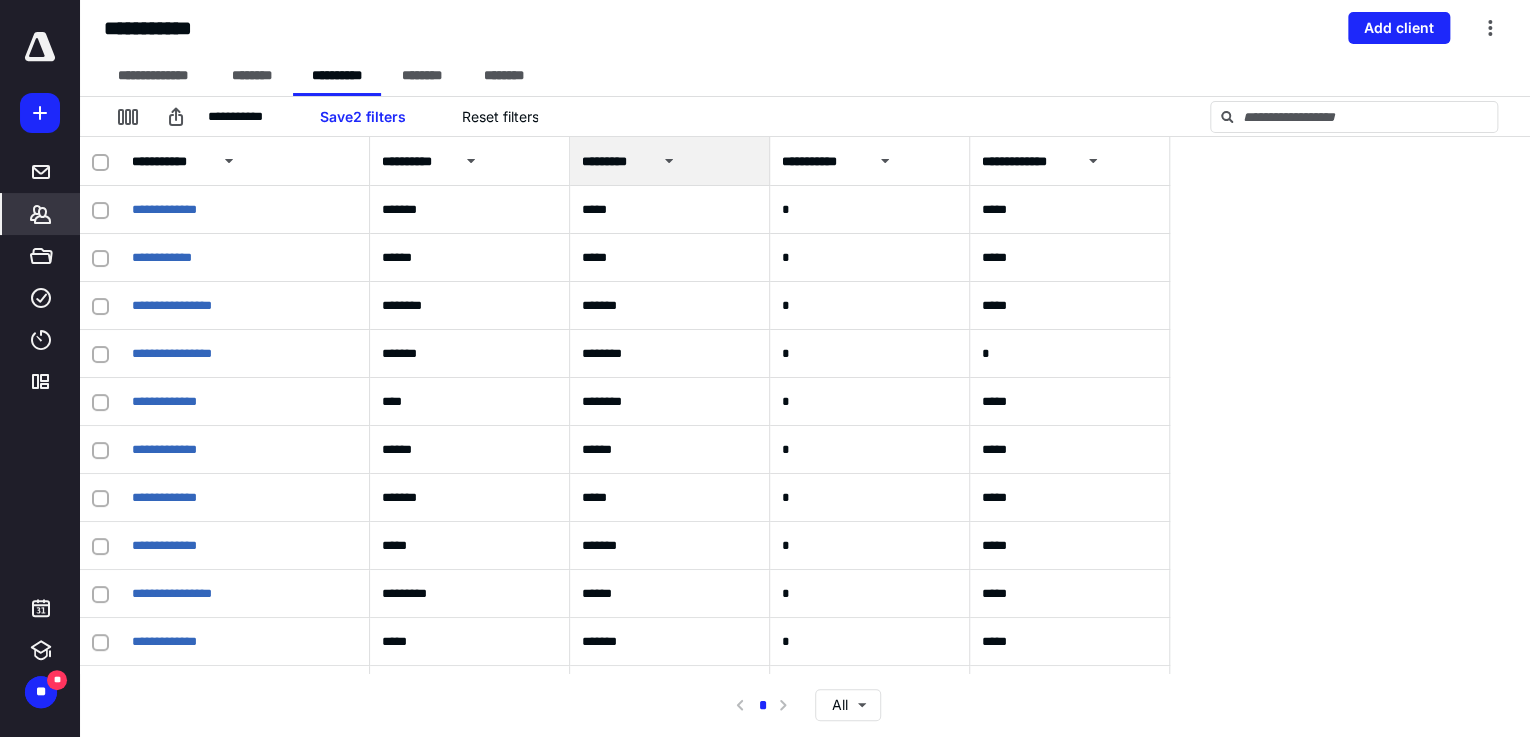 click on "**********" at bounding box center [1070, 161] 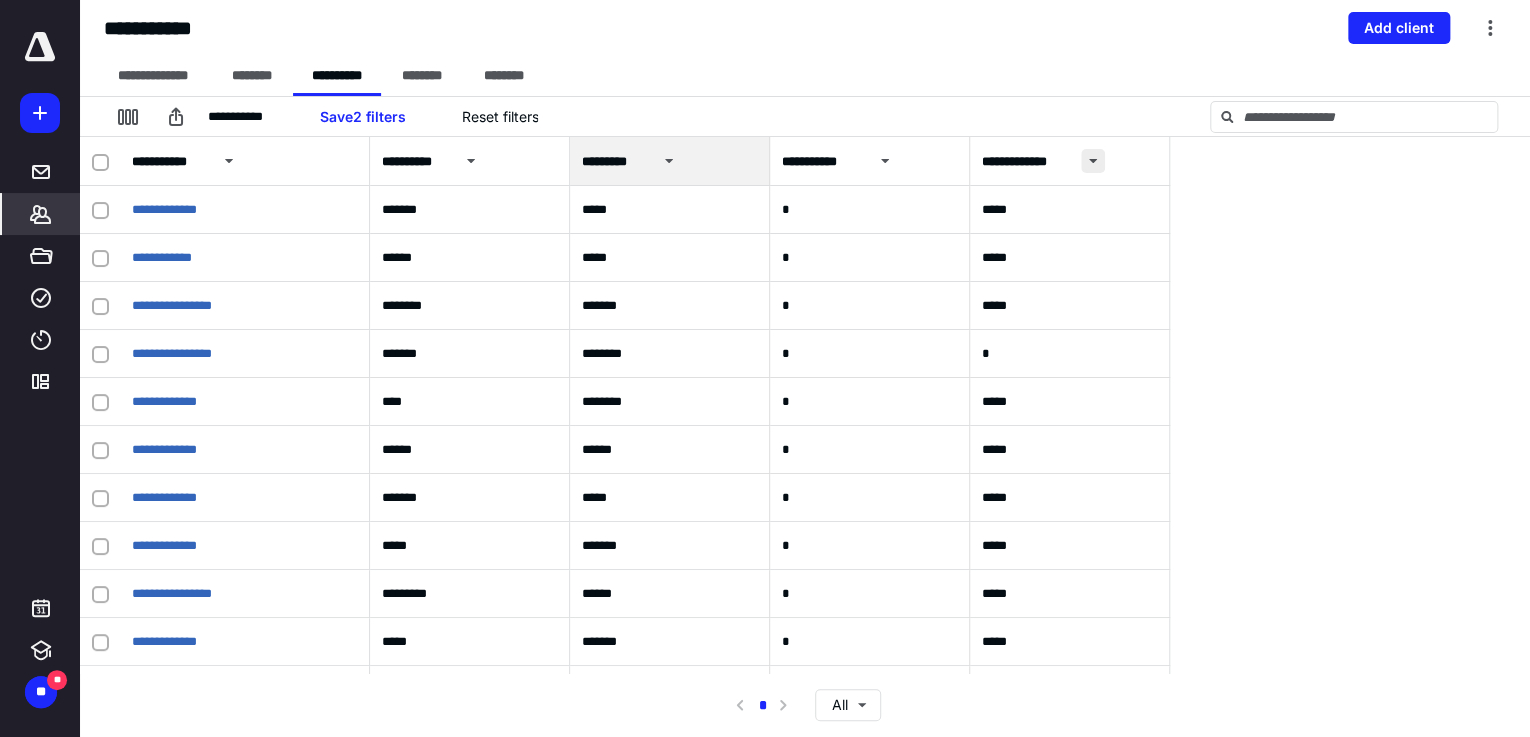 click at bounding box center (1093, 161) 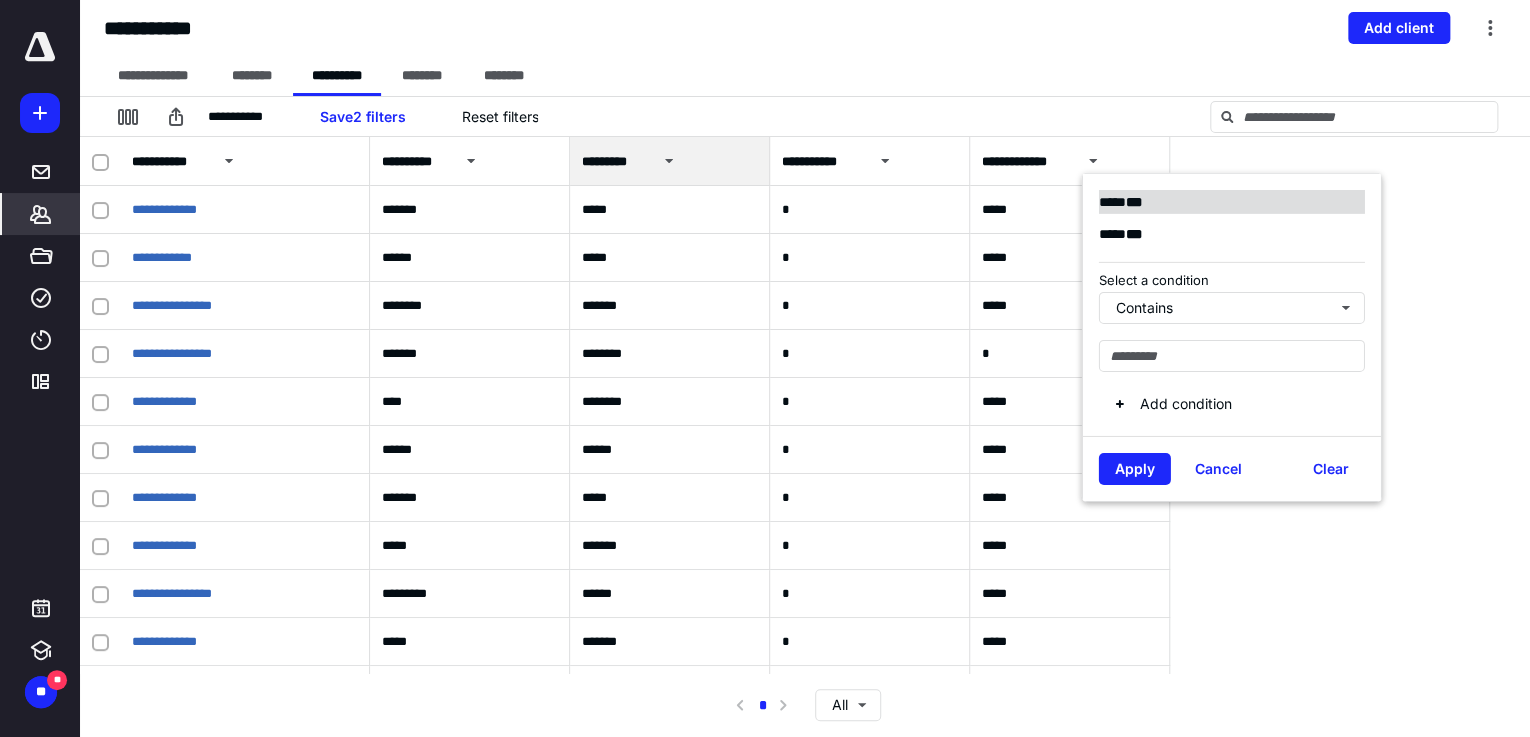 click on "**** ***" at bounding box center [1127, 202] 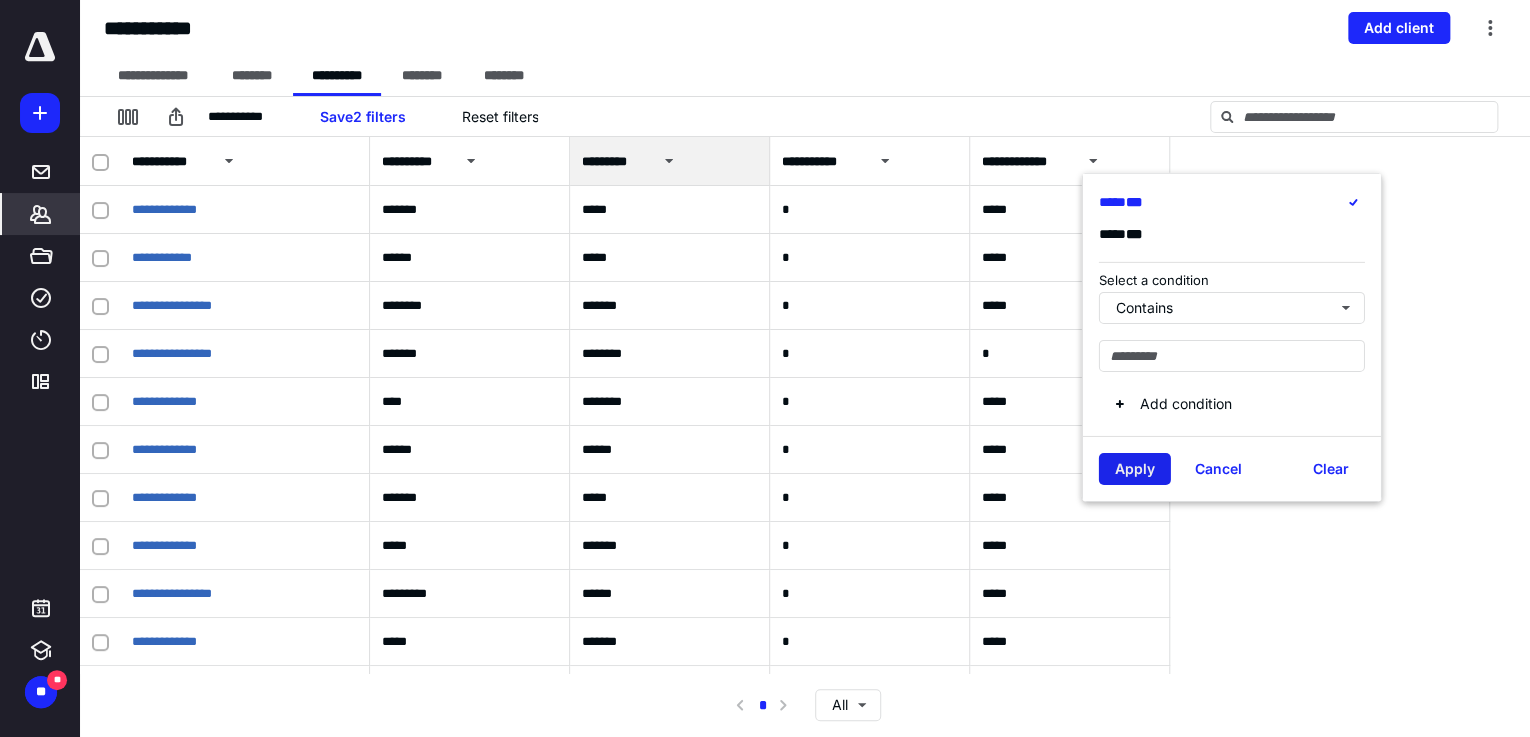 click on "Apply" at bounding box center (1135, 468) 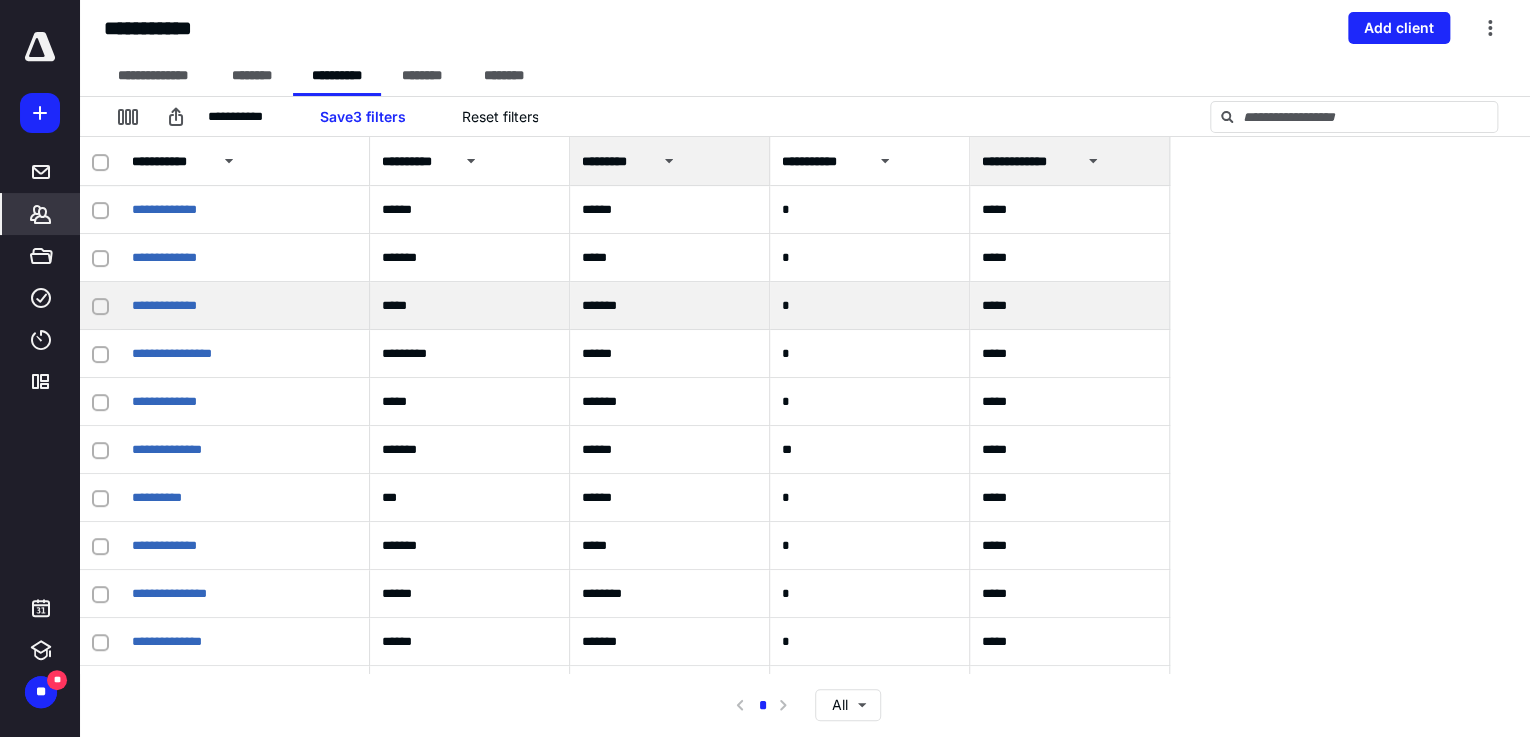 scroll, scrollTop: 0, scrollLeft: 0, axis: both 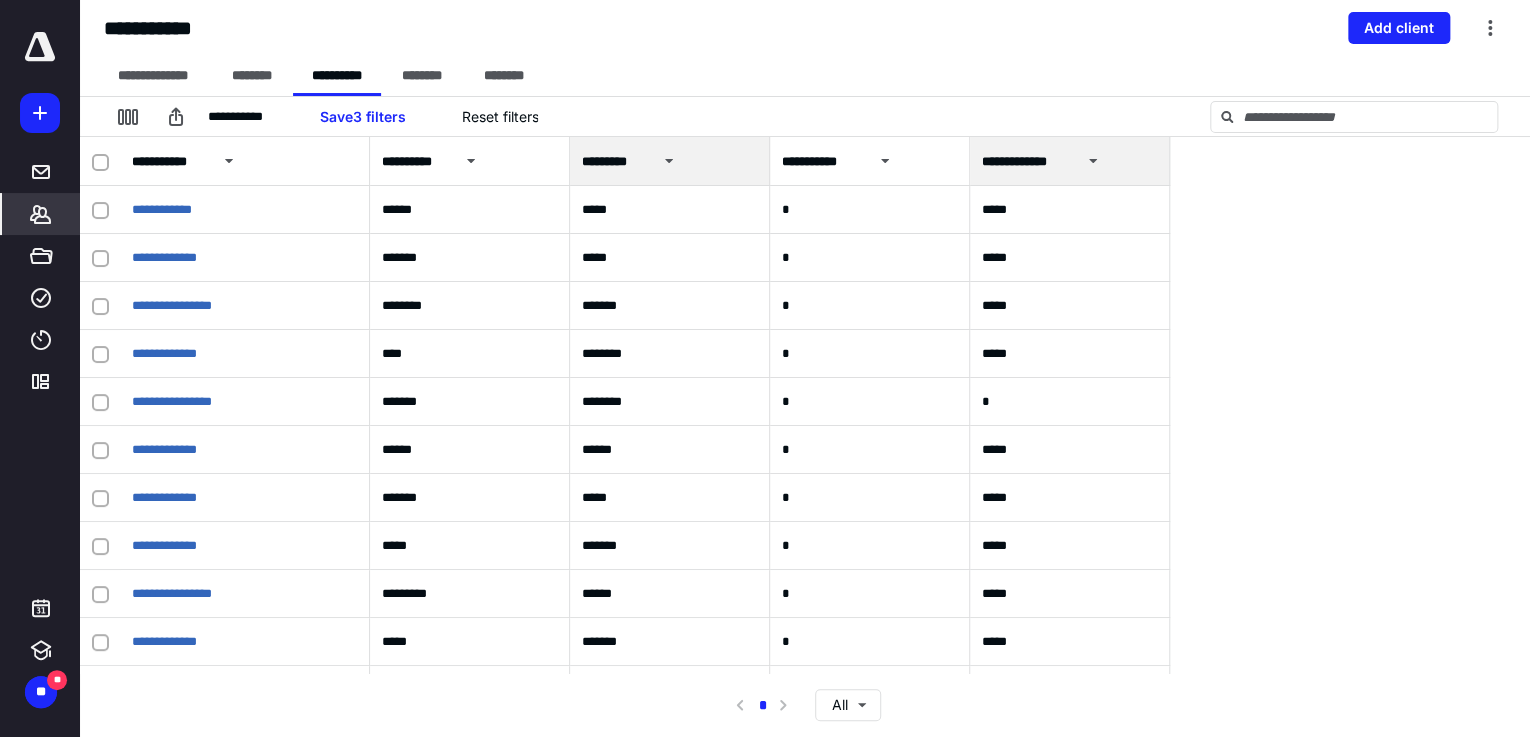 click on "*********" at bounding box center [669, 161] 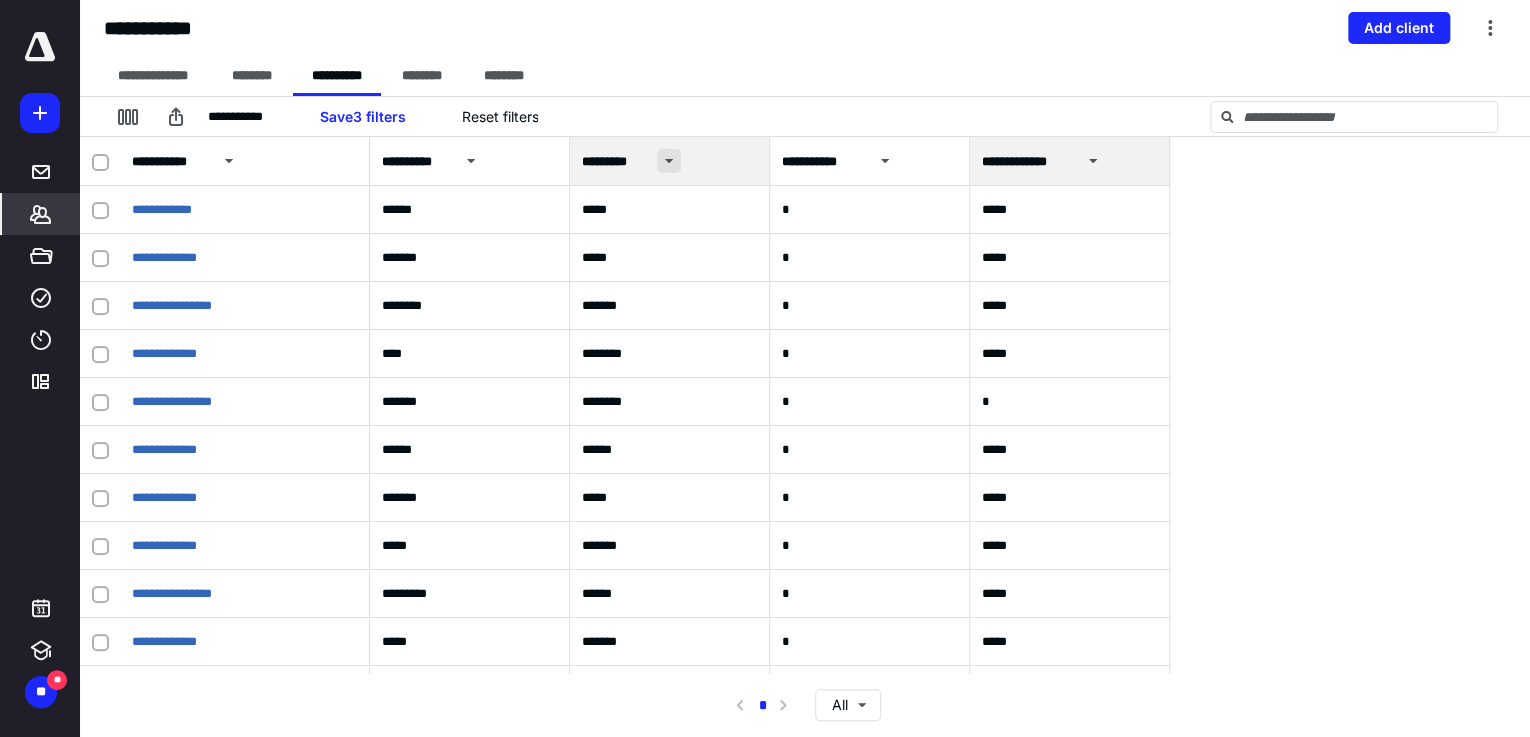 click at bounding box center (669, 161) 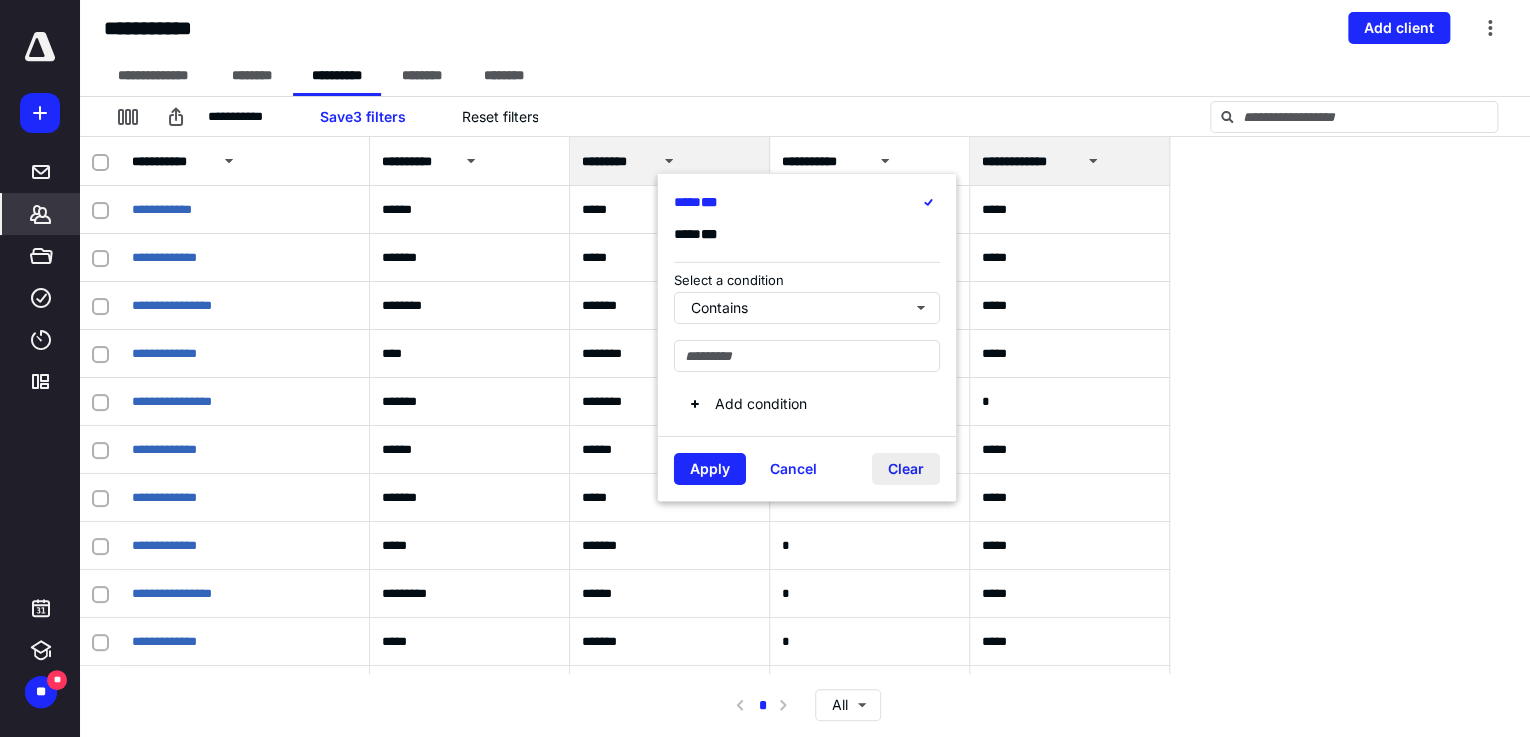 click on "Clear" at bounding box center [906, 468] 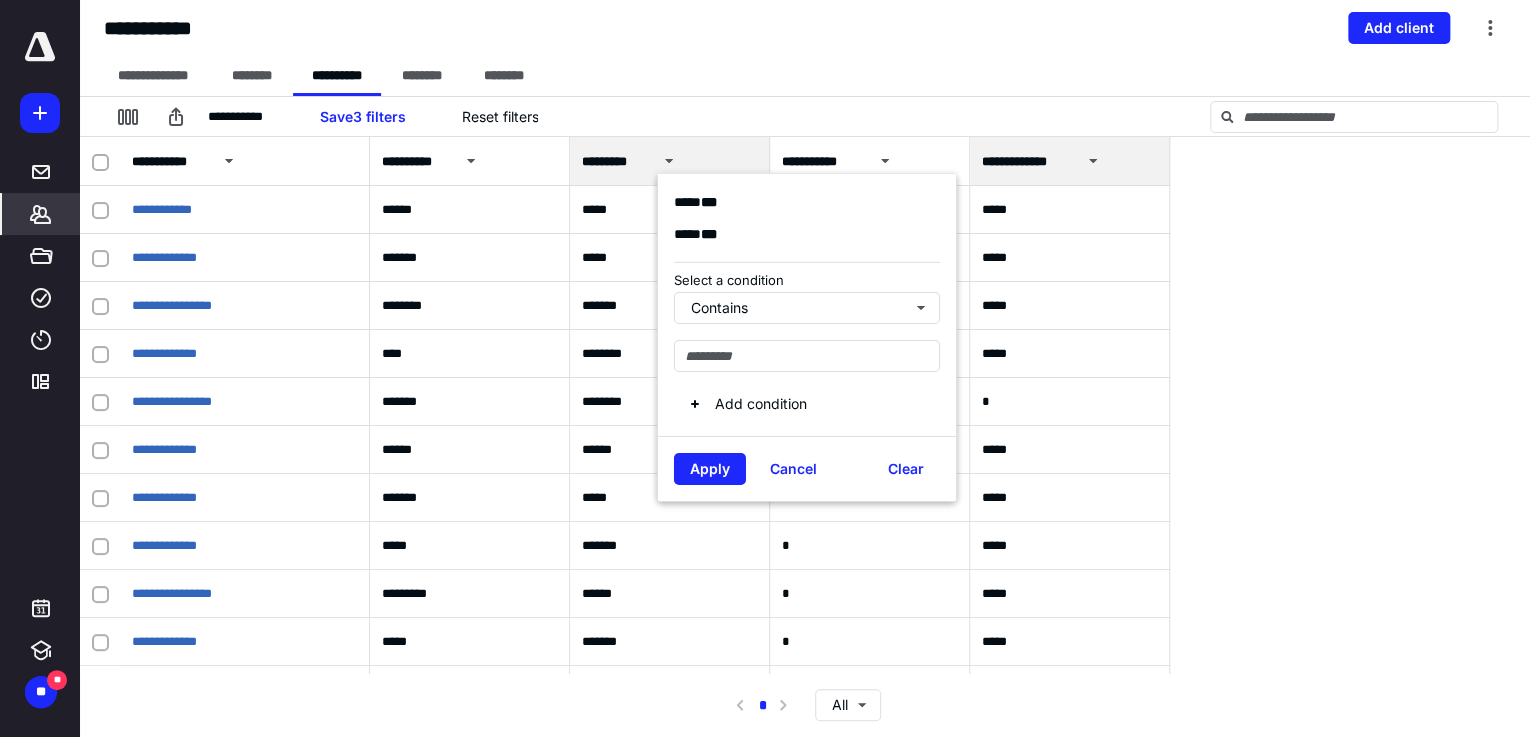 click on "Apply Cancel Clear" at bounding box center [807, 467] 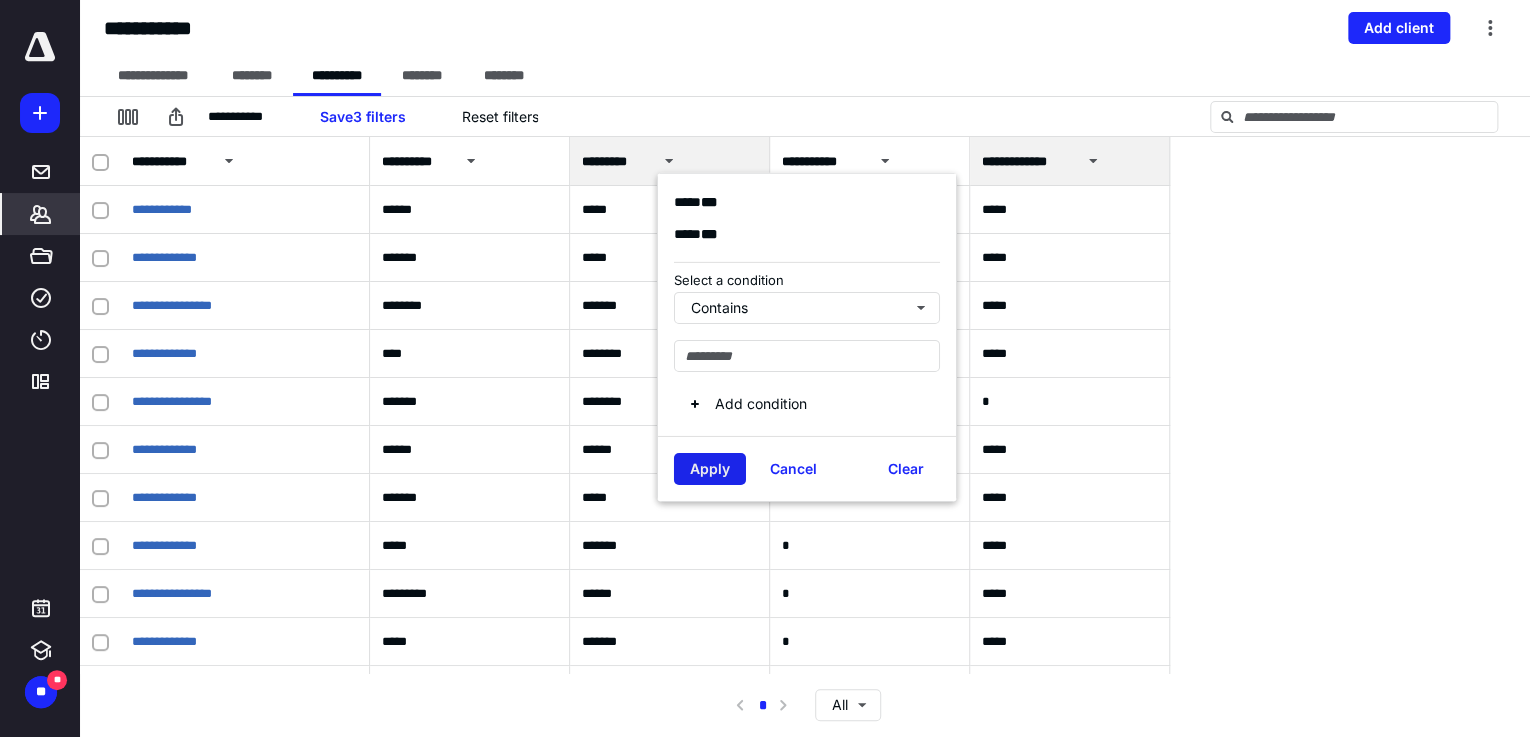 click on "Apply" at bounding box center (710, 468) 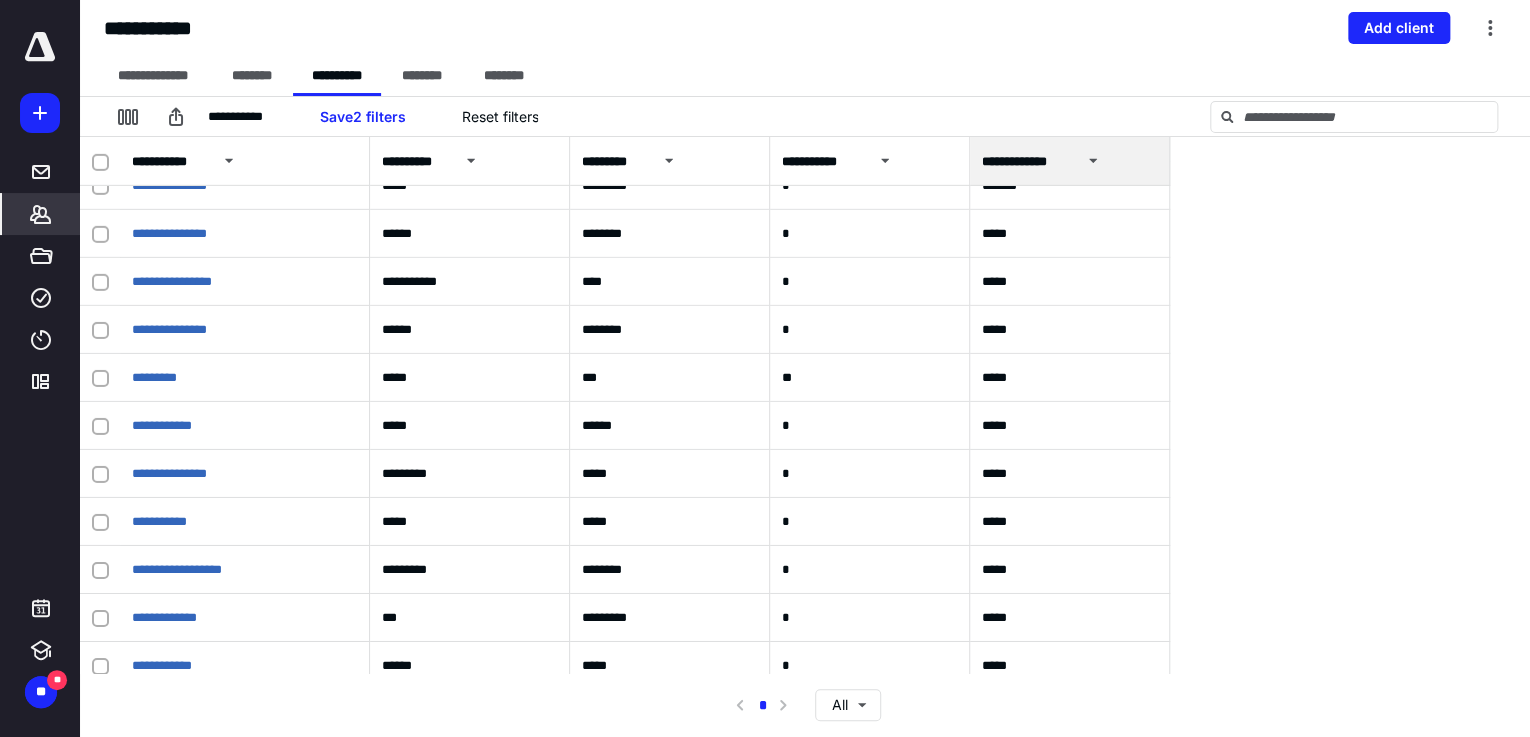 scroll, scrollTop: 3752, scrollLeft: 0, axis: vertical 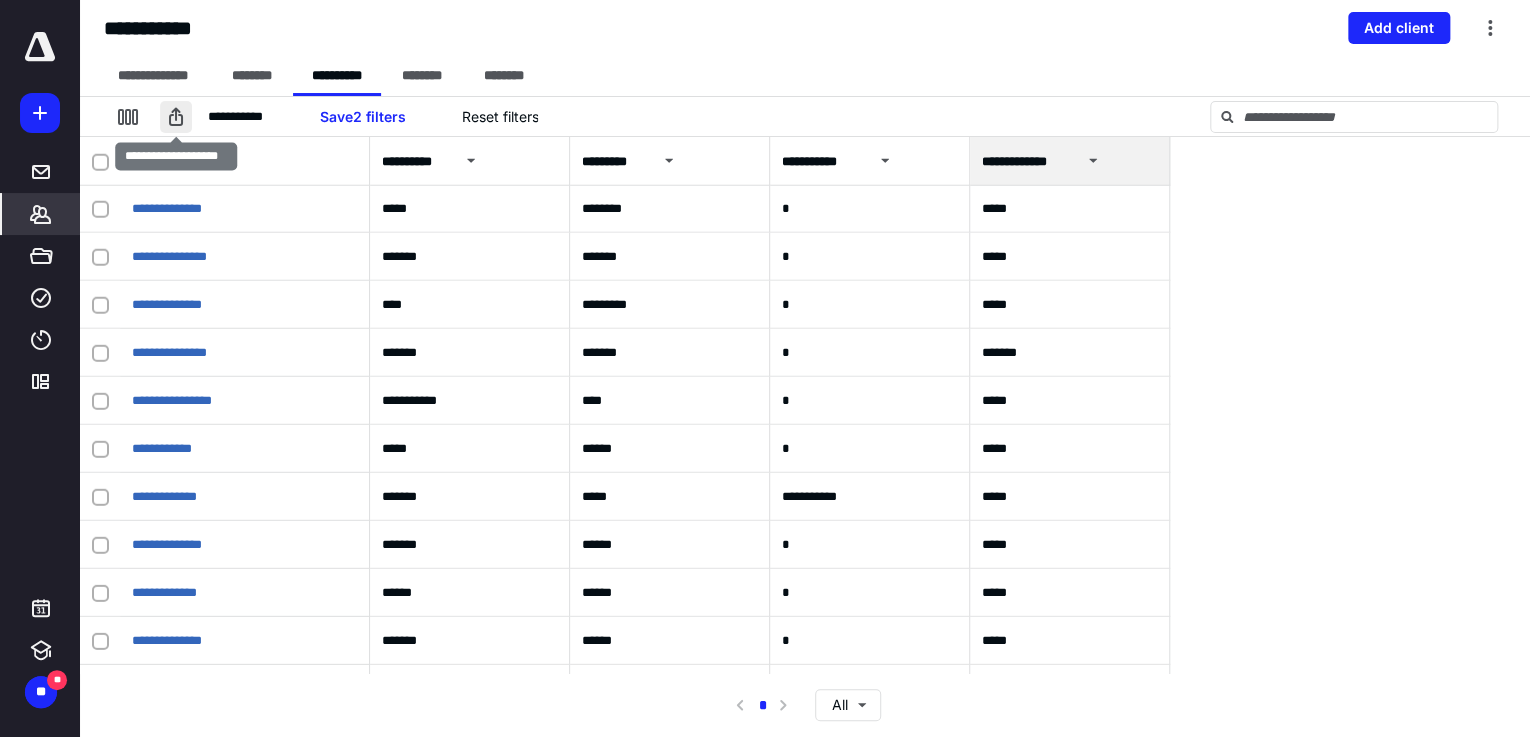 click at bounding box center (176, 117) 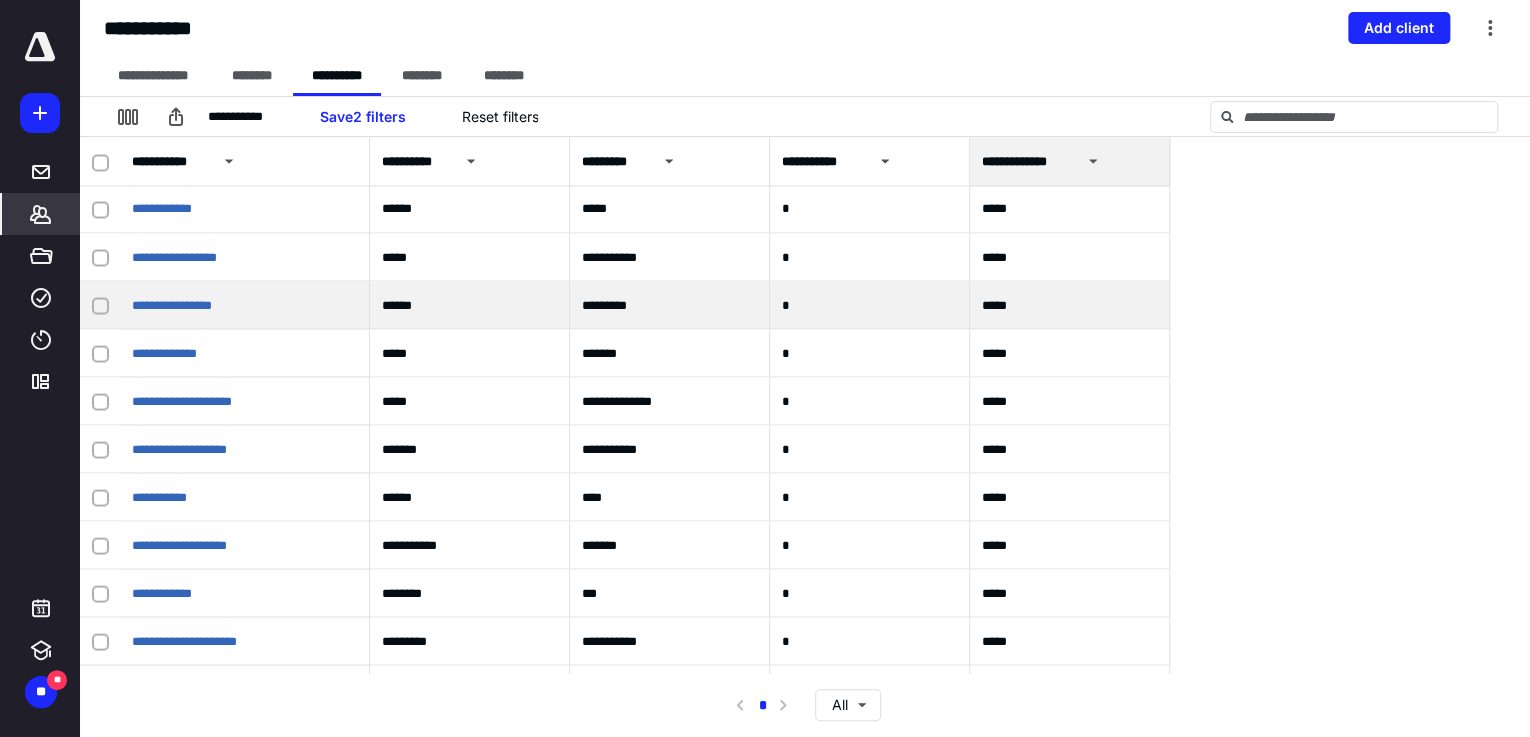 scroll, scrollTop: 28481, scrollLeft: 0, axis: vertical 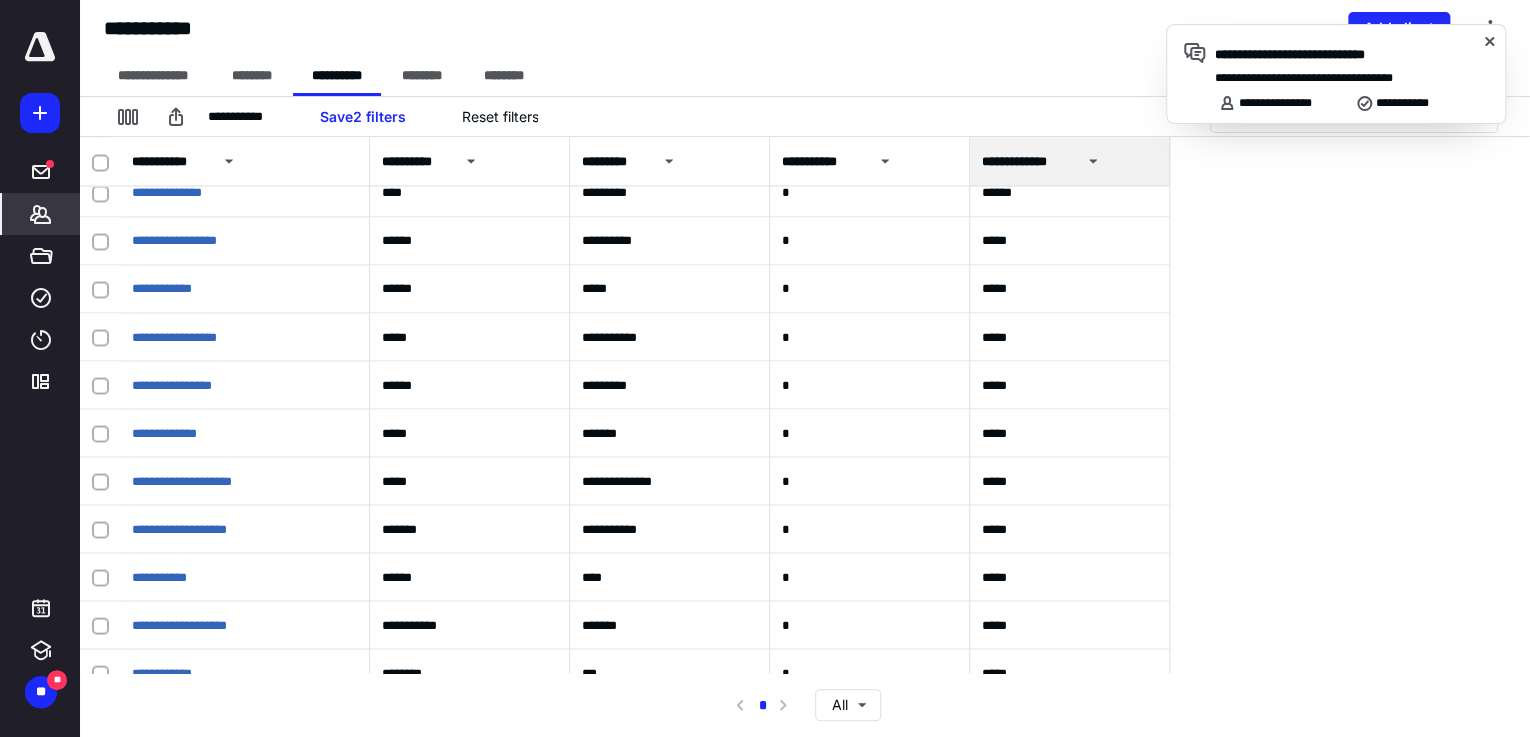 click on "**********" at bounding box center (1352, 78) 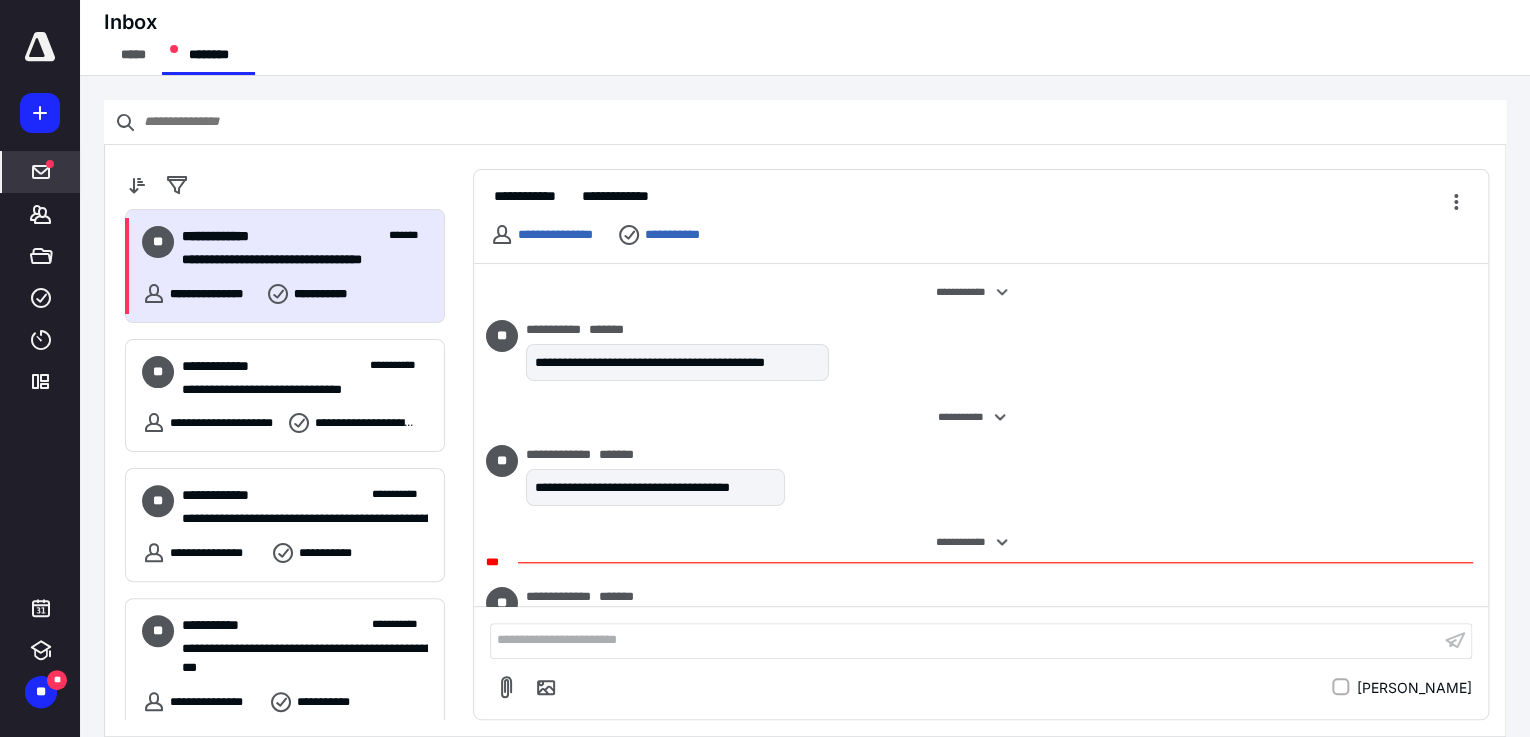 scroll, scrollTop: 59, scrollLeft: 0, axis: vertical 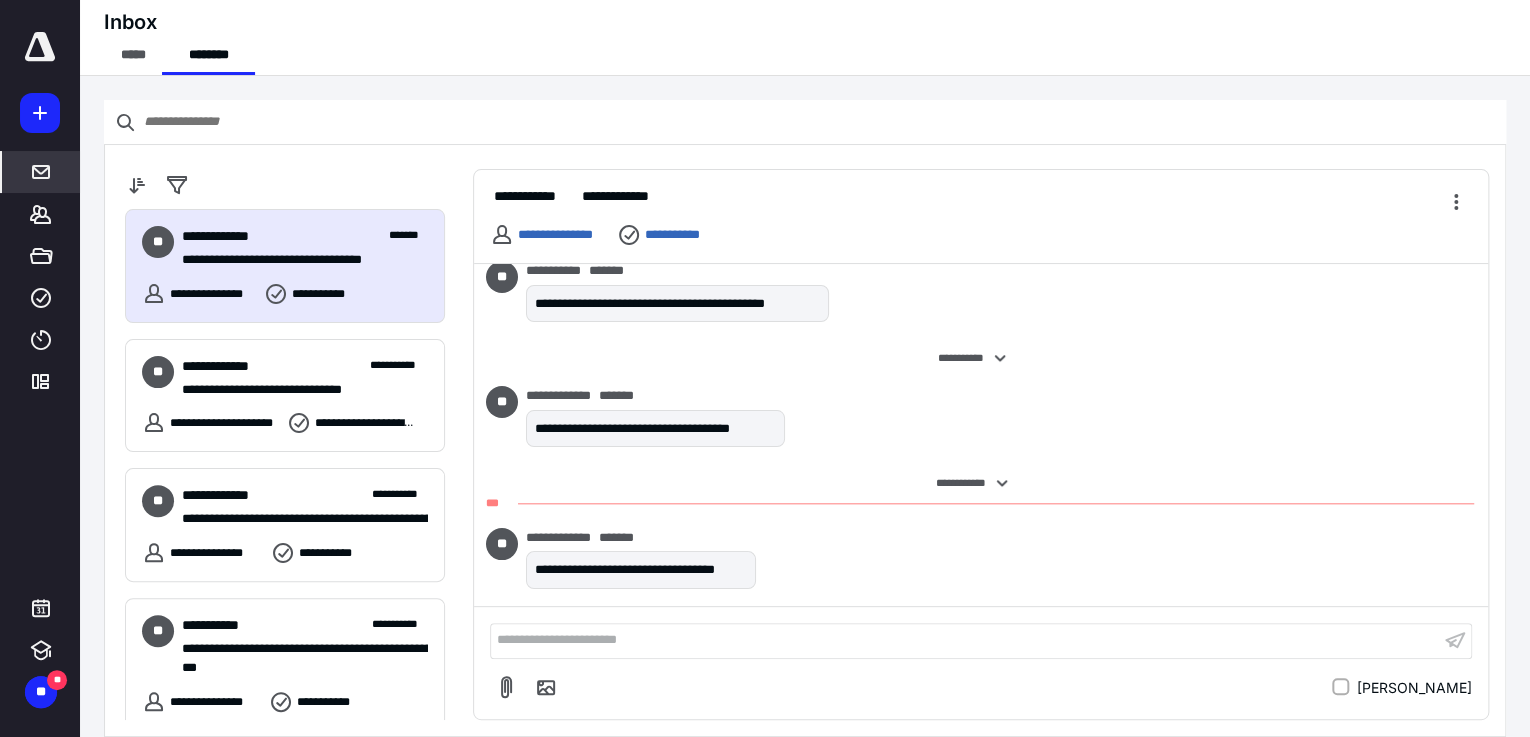 click on "**********" at bounding box center [299, 260] 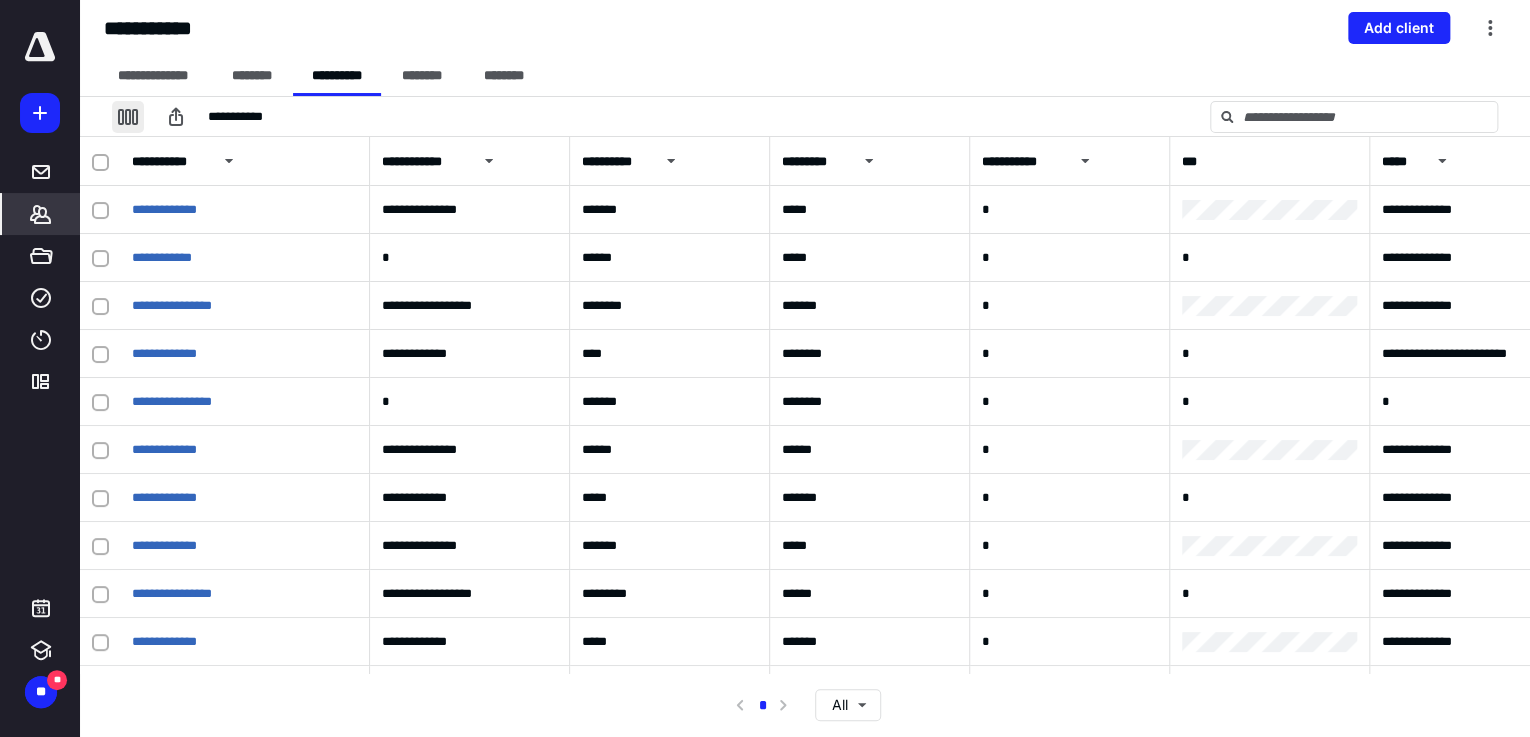 click at bounding box center (128, 117) 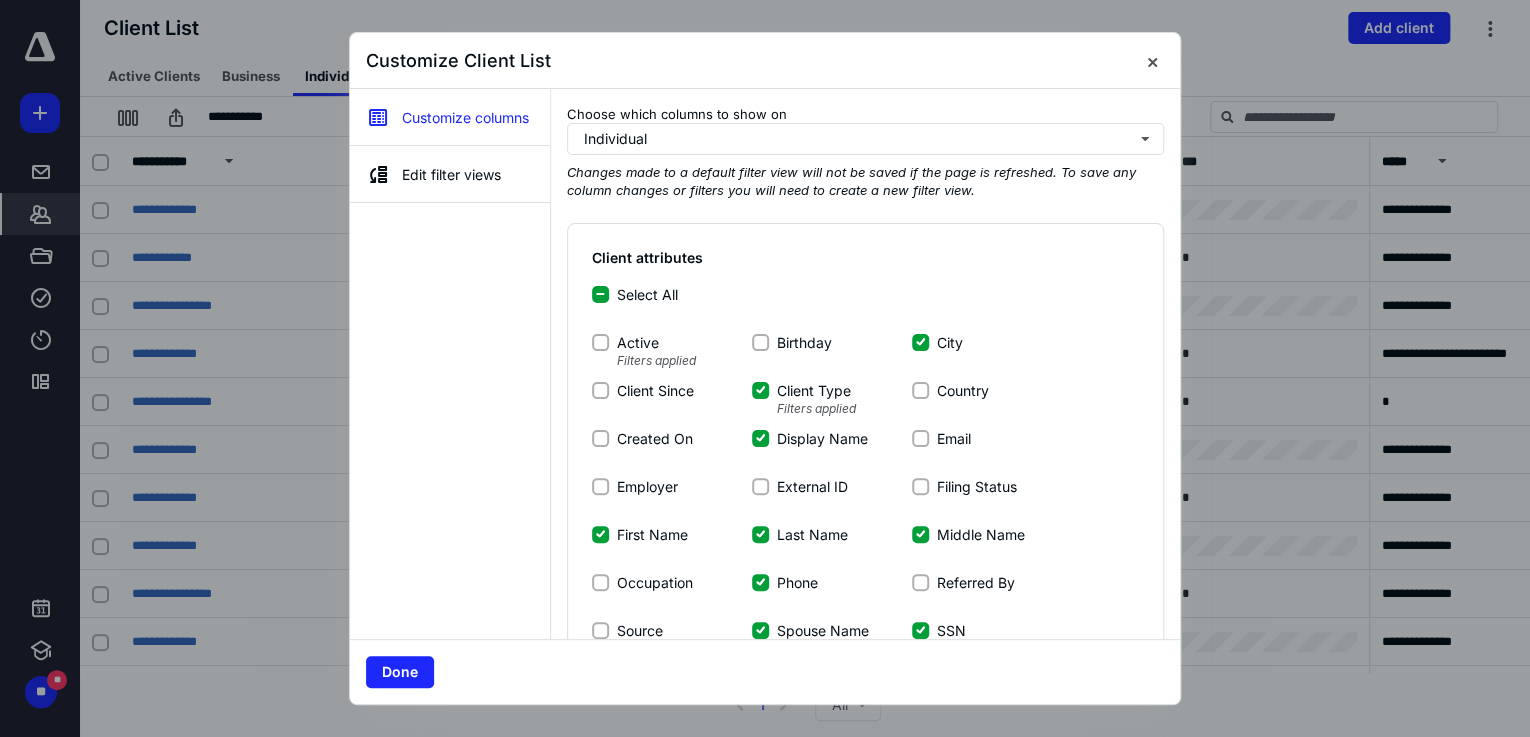 click on "City" at bounding box center [920, 342] 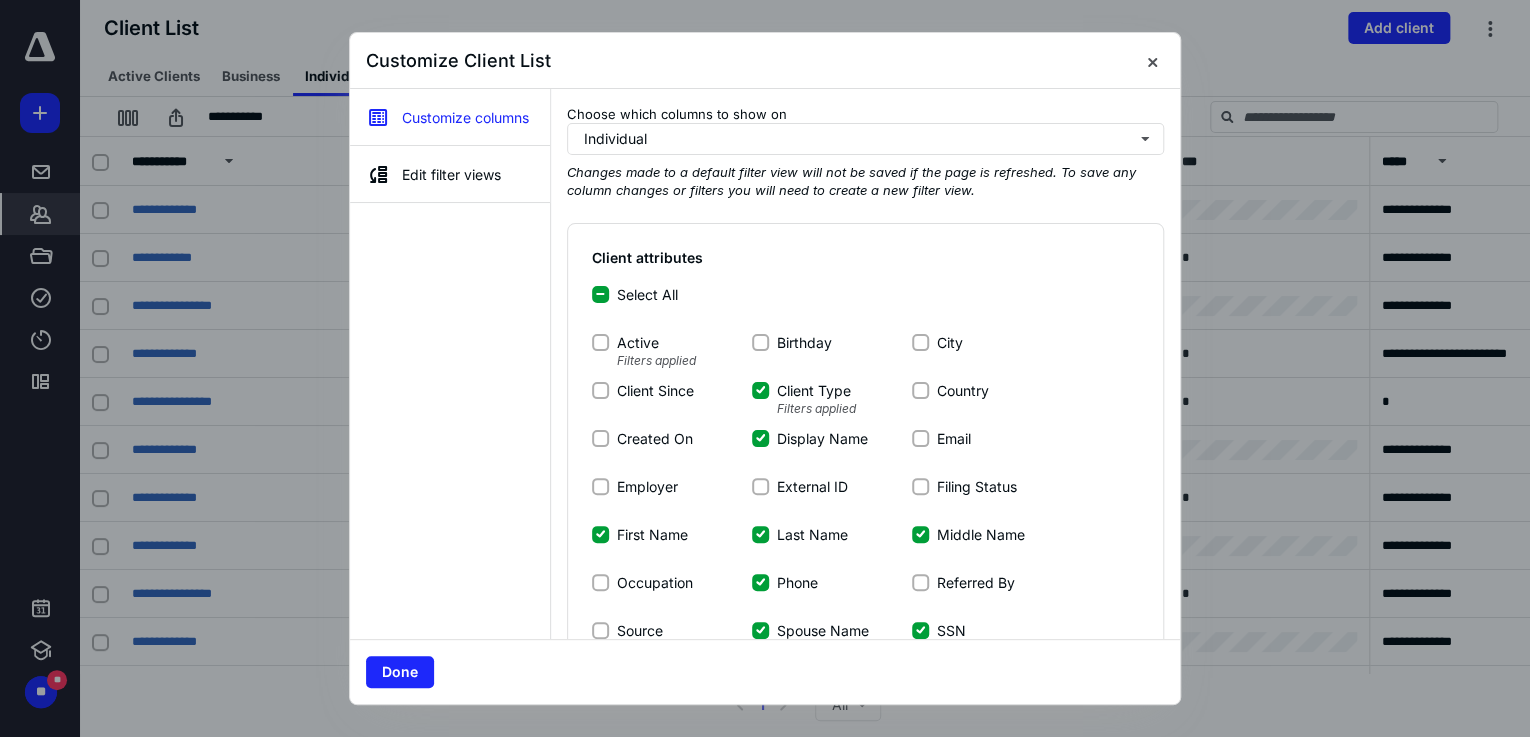 click on "Client Type Filters applied" at bounding box center [760, 390] 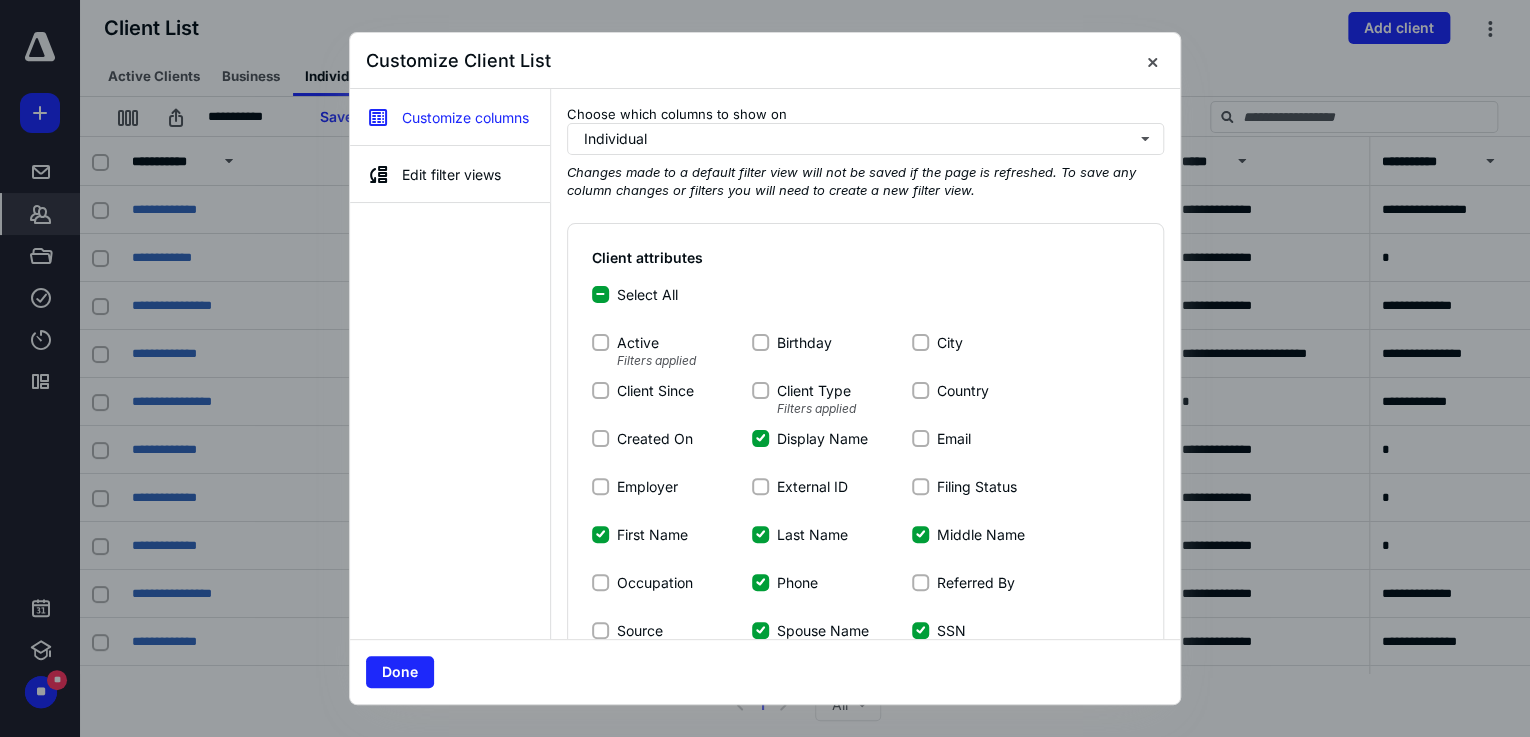 click 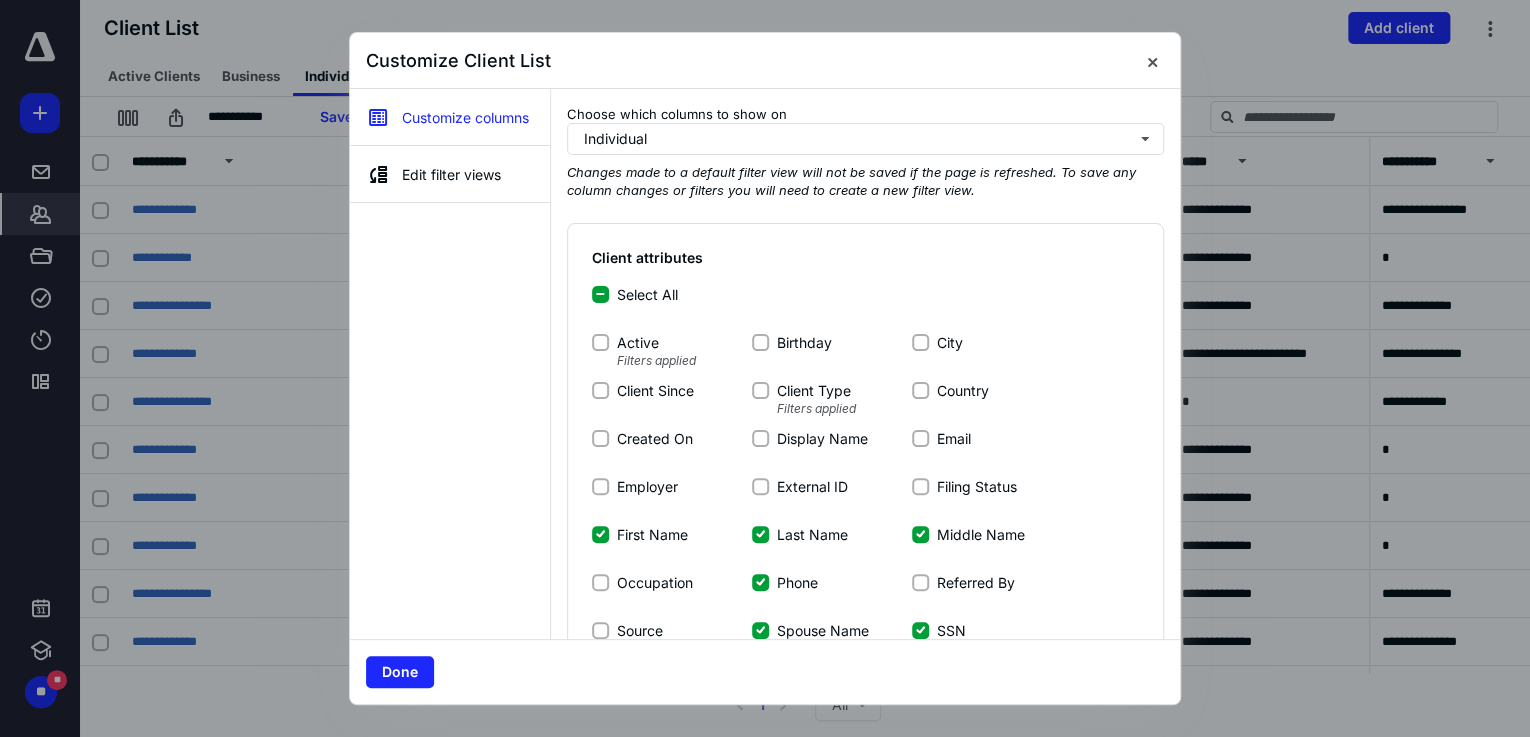 scroll, scrollTop: 320, scrollLeft: 0, axis: vertical 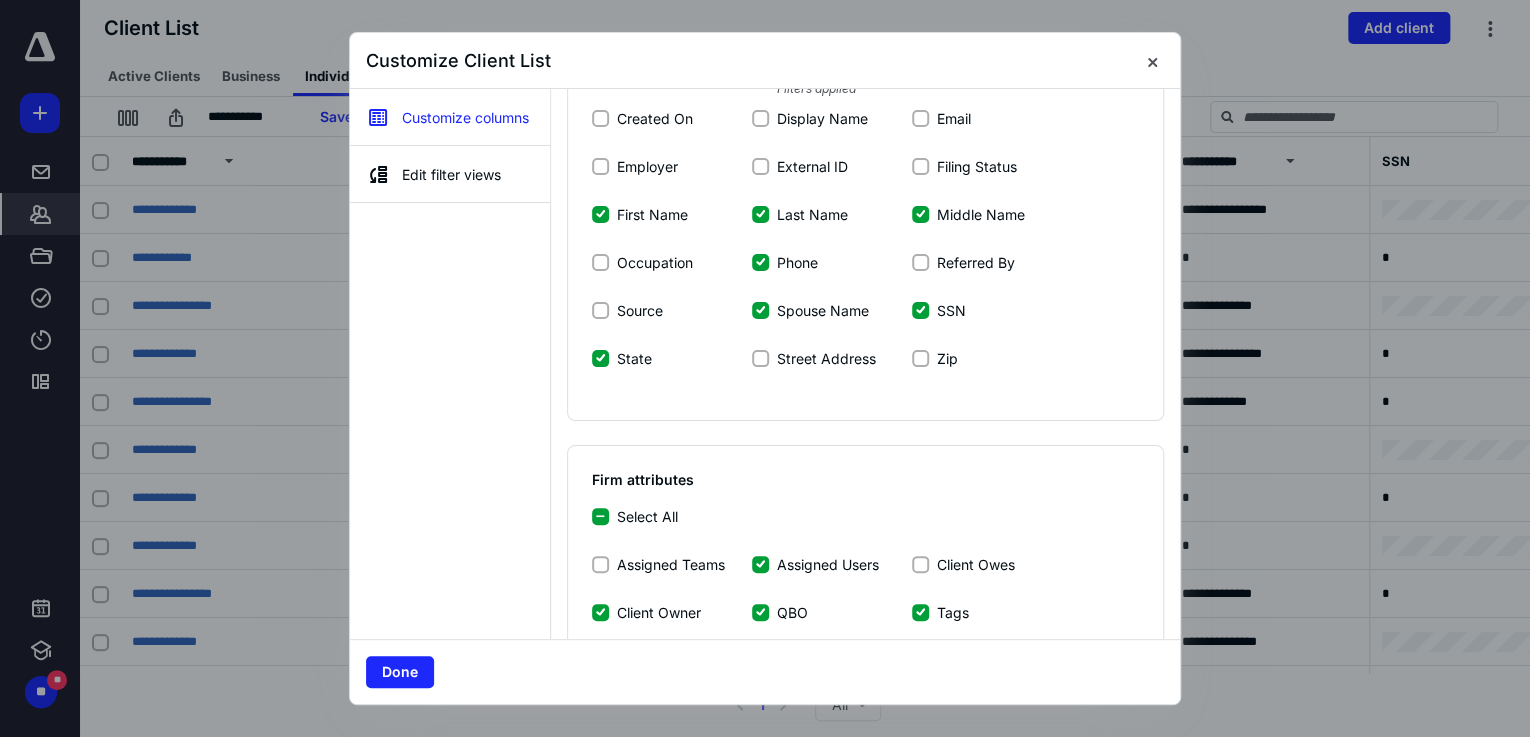 click at bounding box center (760, 262) 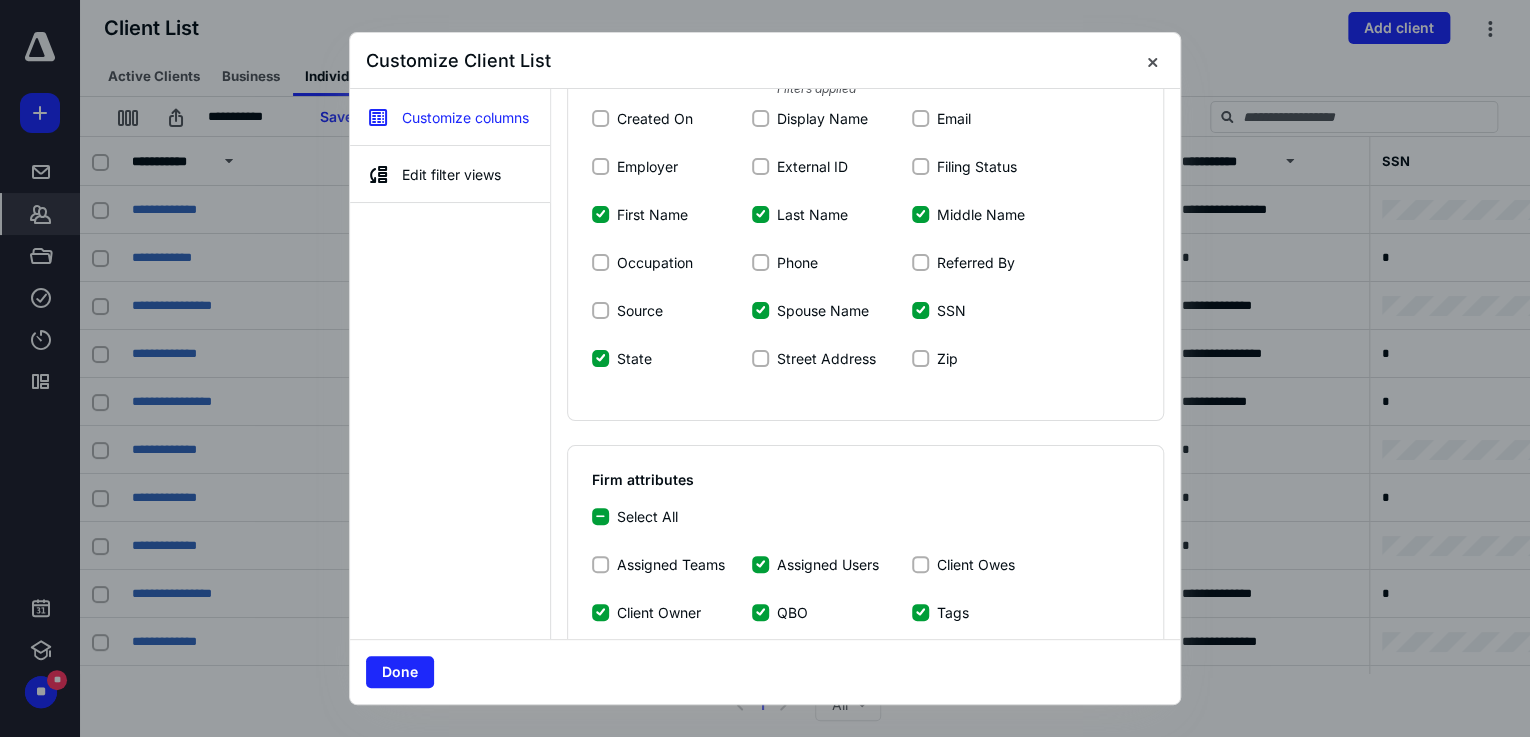 click 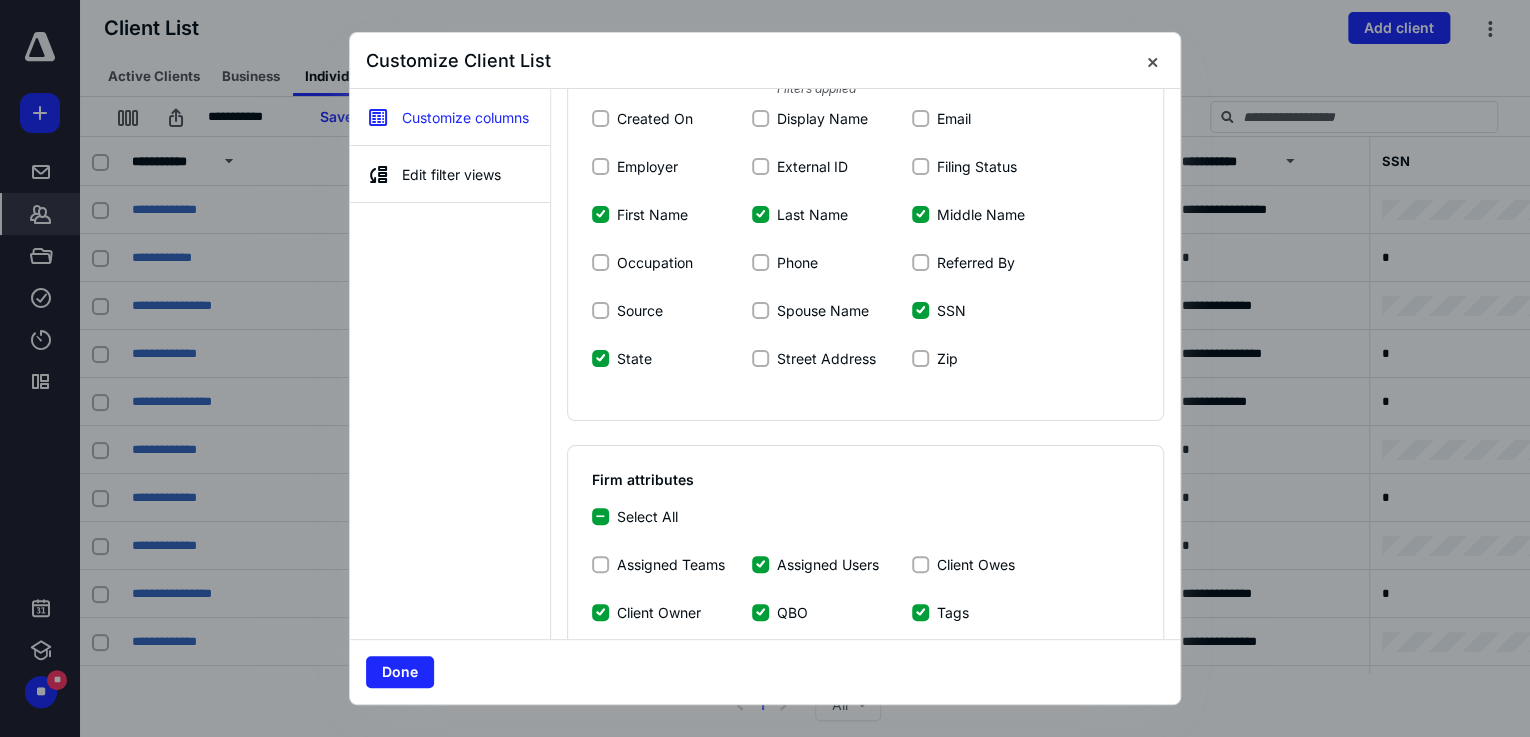 click on "State" at bounding box center (600, 358) 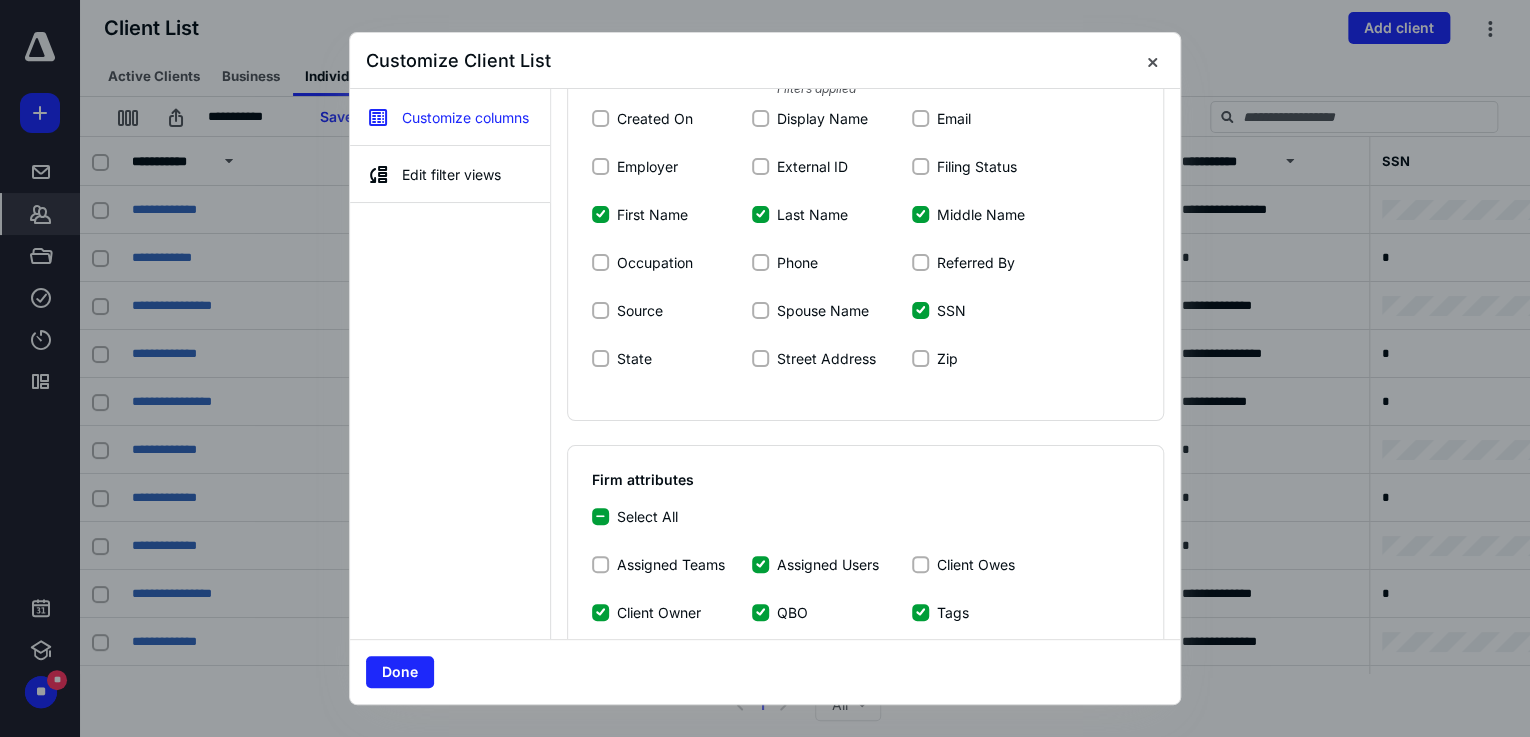 scroll, scrollTop: 560, scrollLeft: 0, axis: vertical 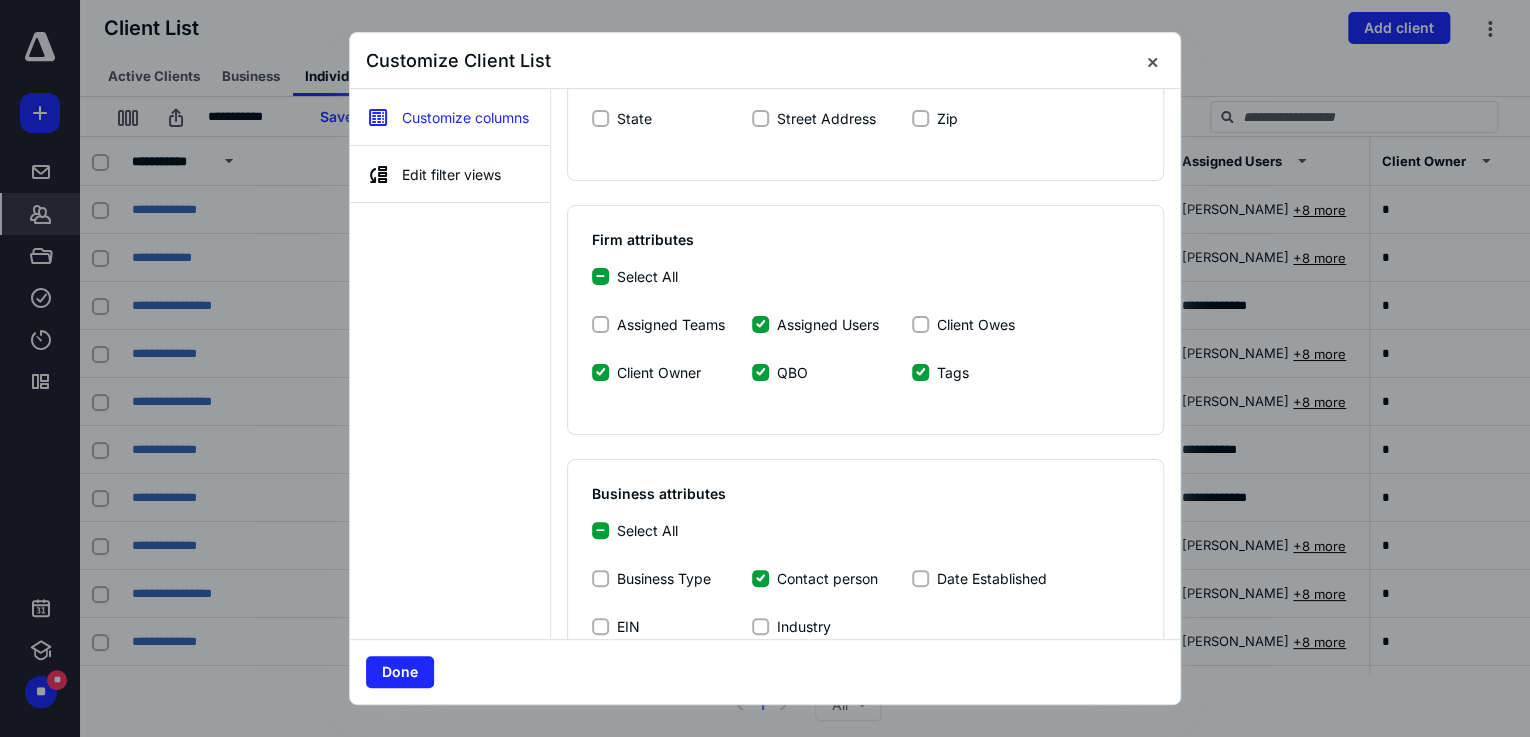 click 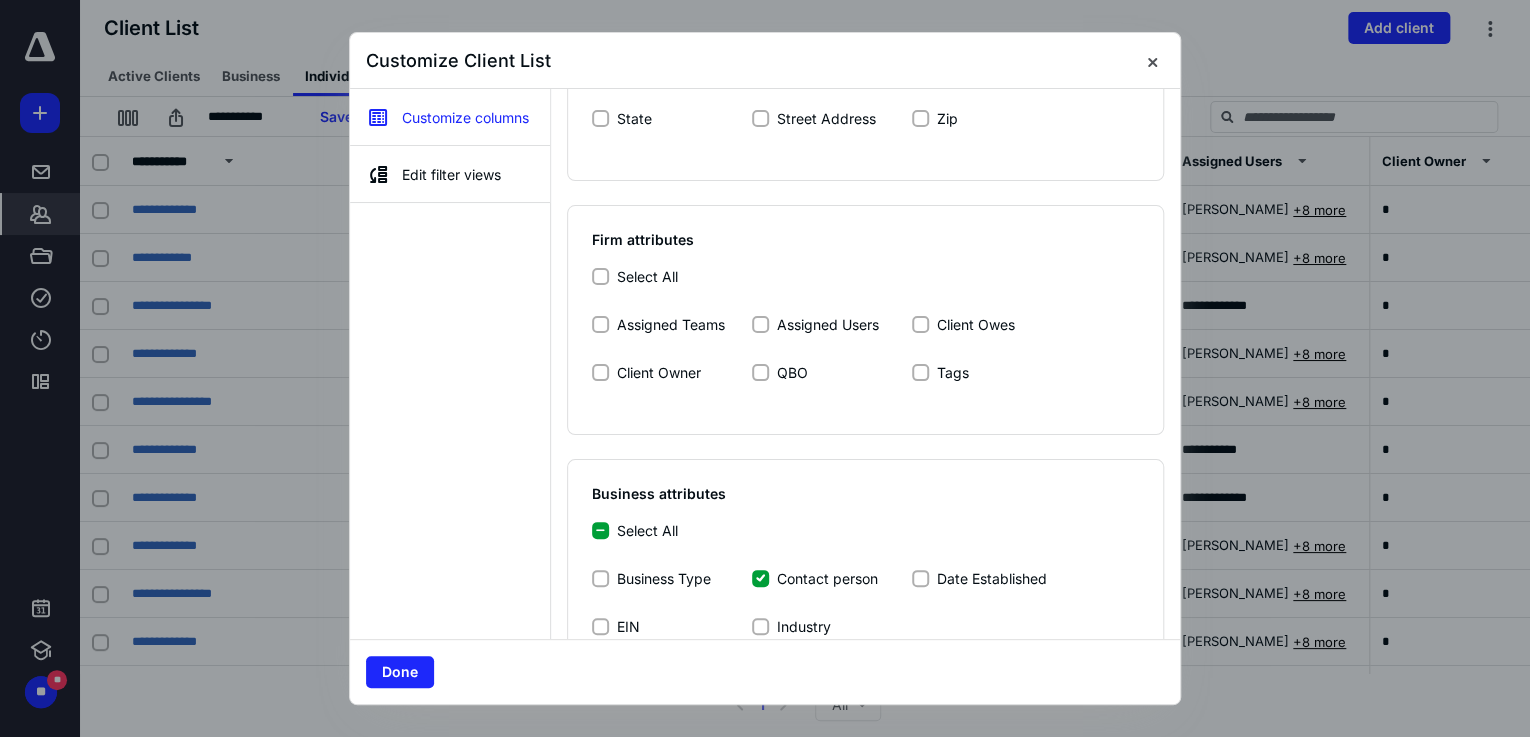 click on "Select All" at bounding box center (865, 540) 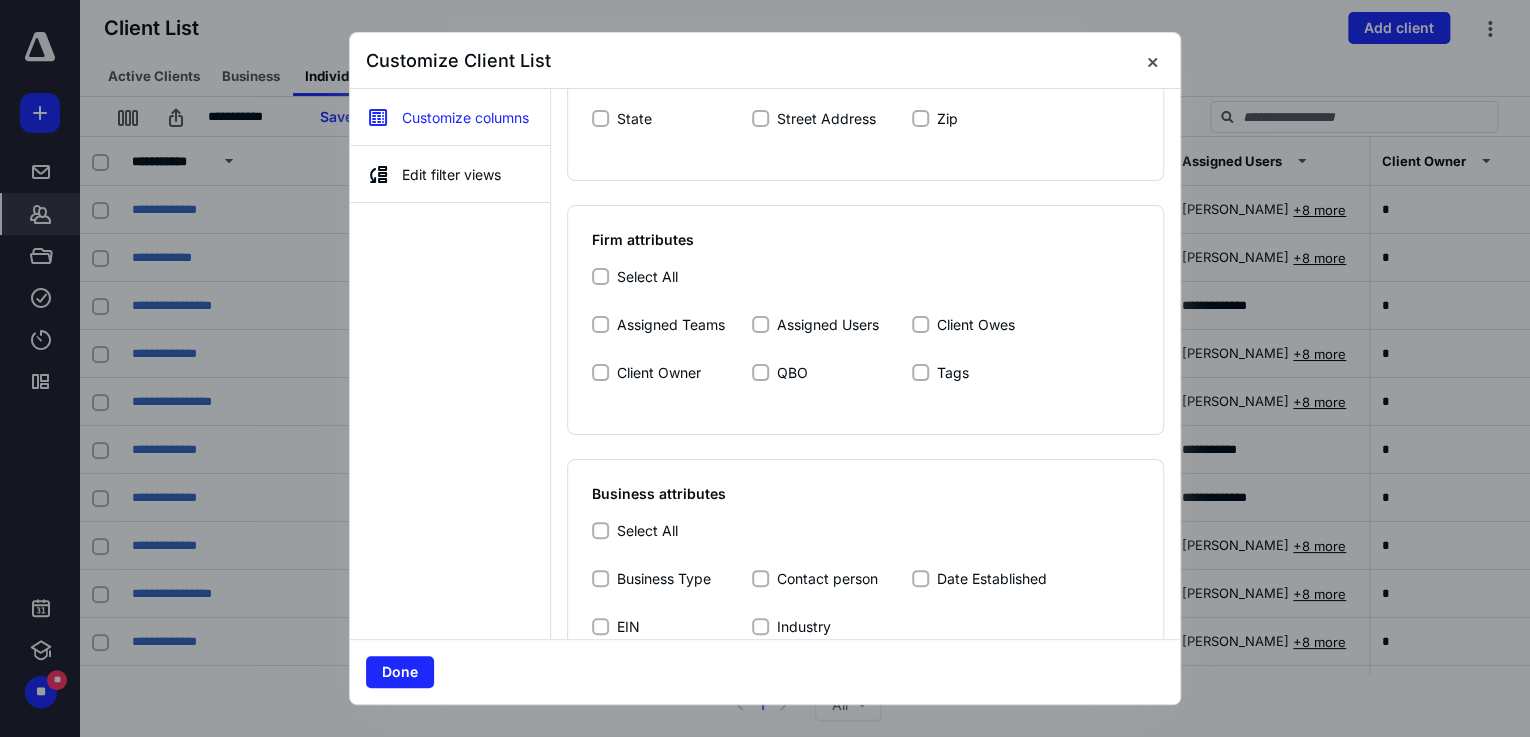 scroll, scrollTop: 980, scrollLeft: 0, axis: vertical 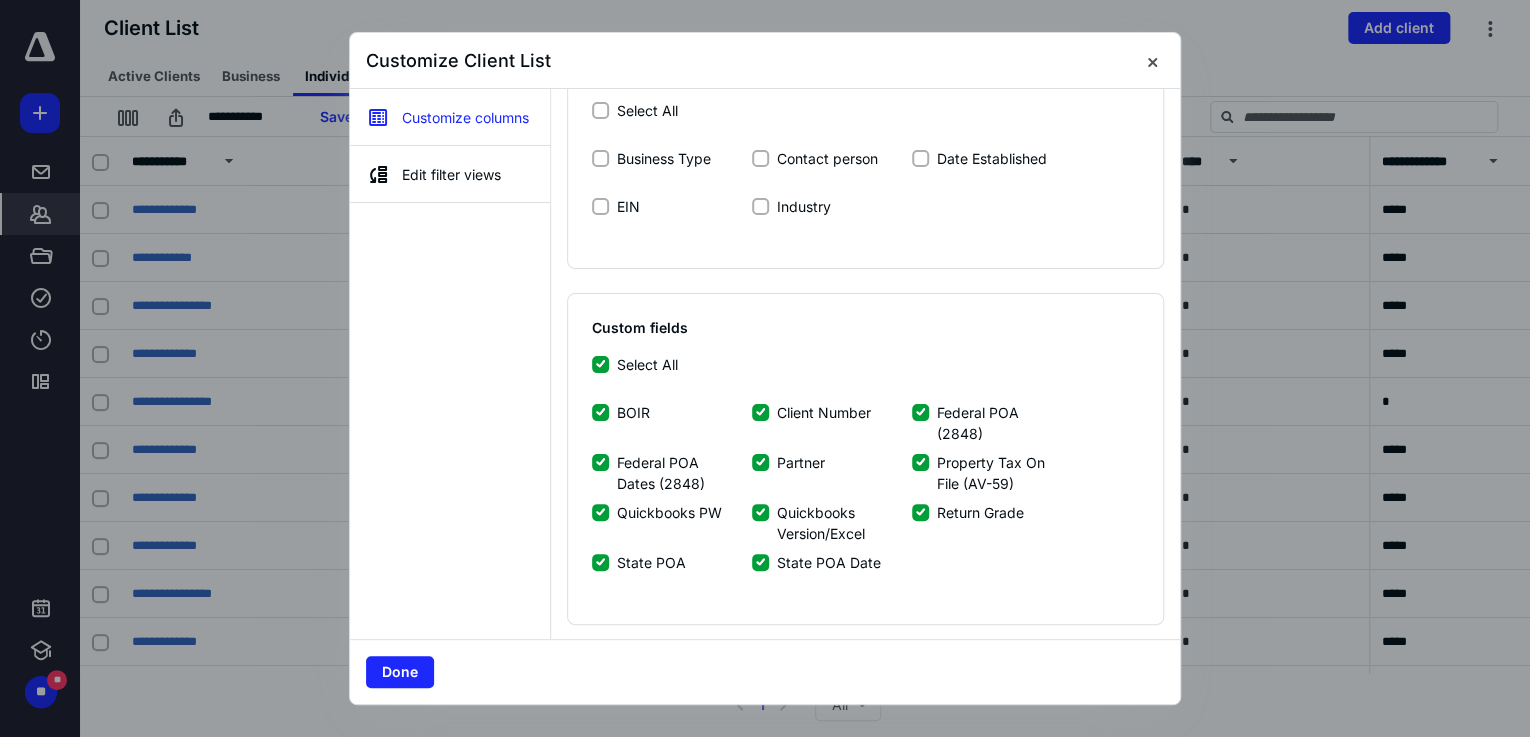click 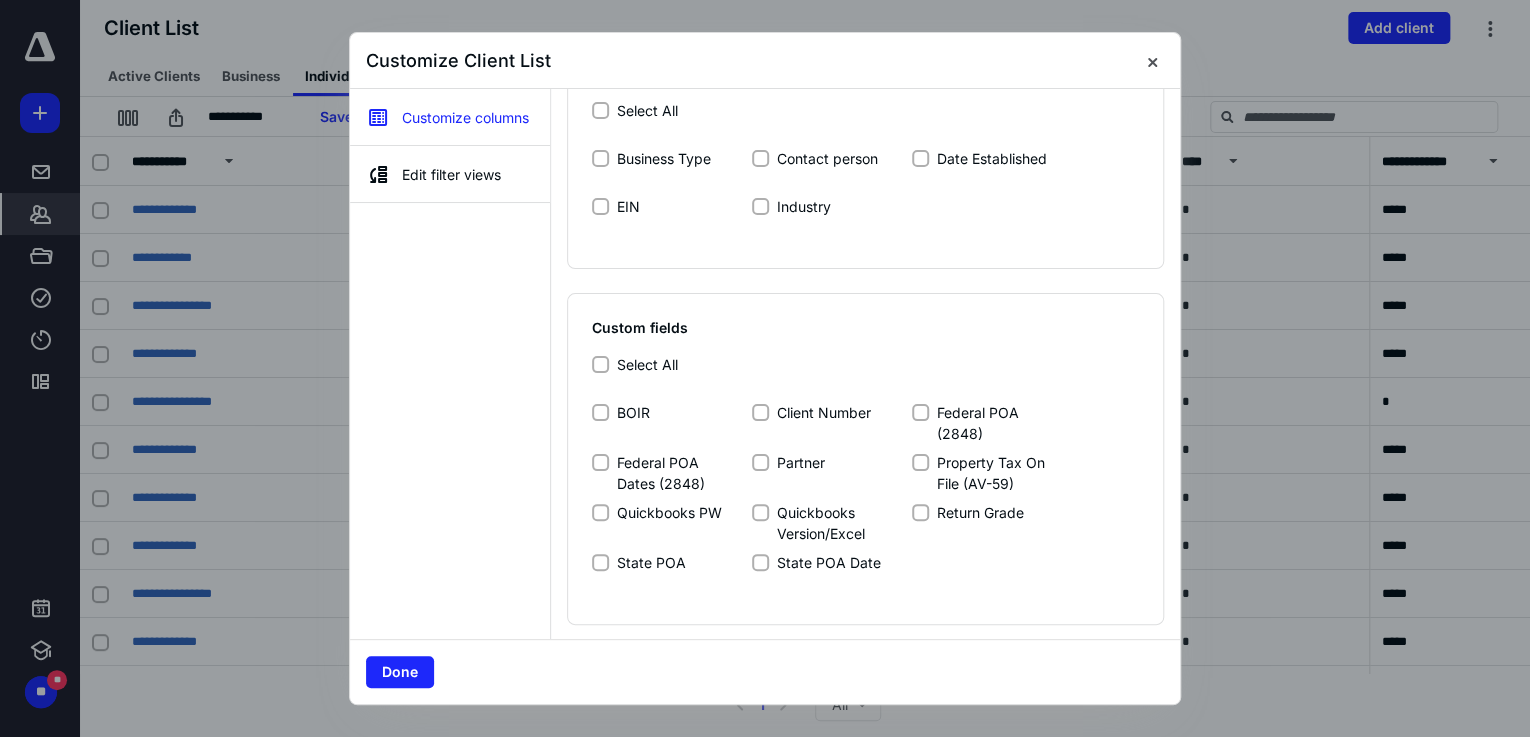 click on "Client Number" at bounding box center [760, 412] 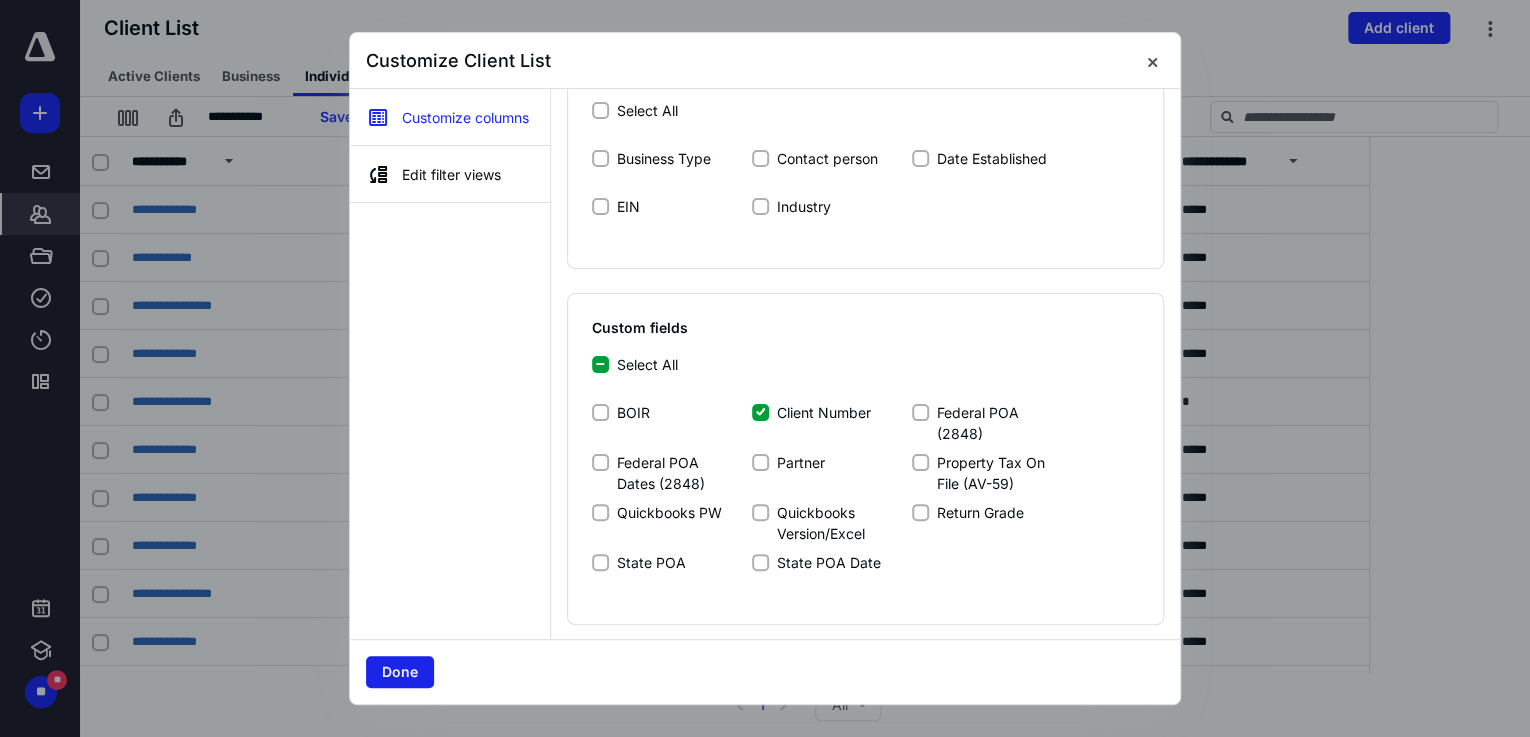 click on "Done" at bounding box center (400, 672) 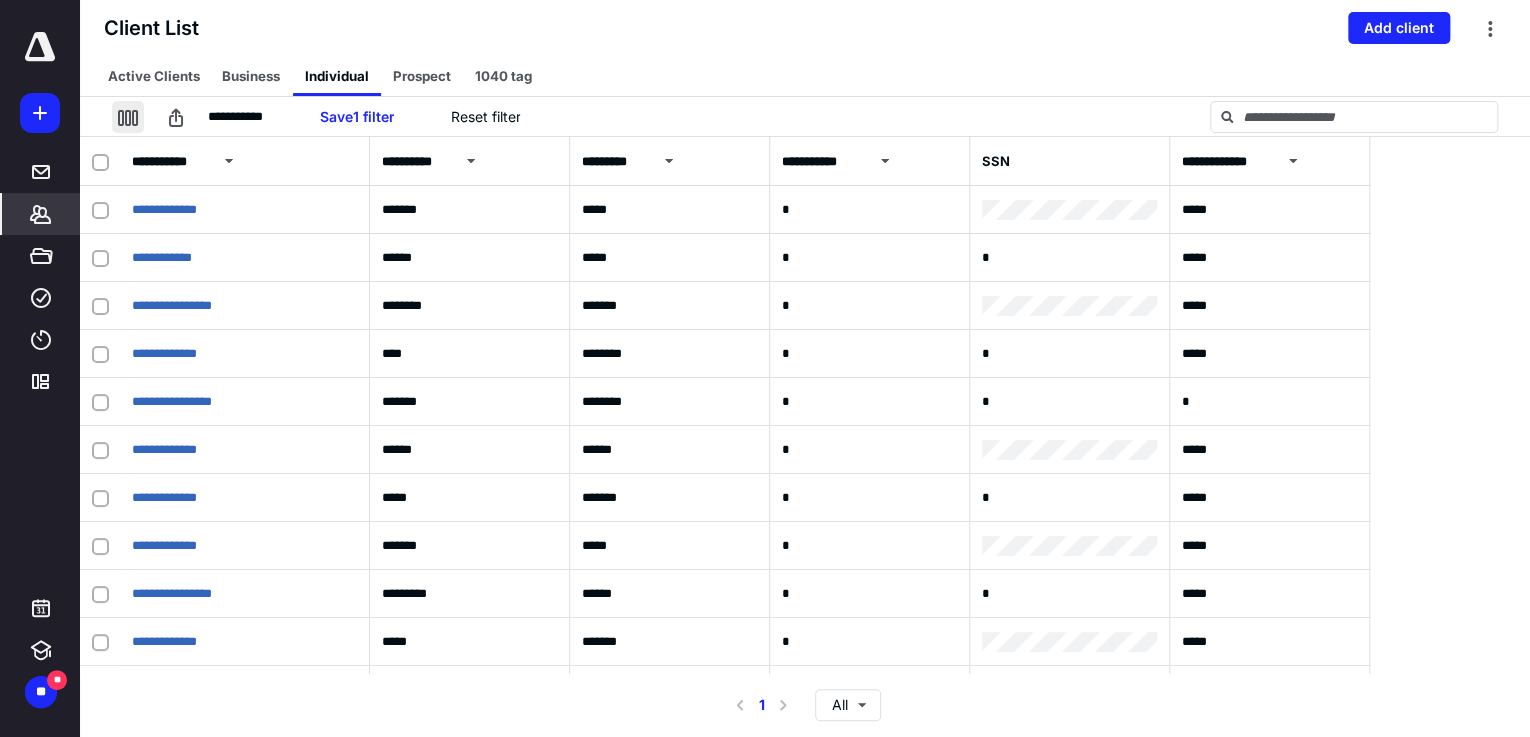 click at bounding box center [128, 117] 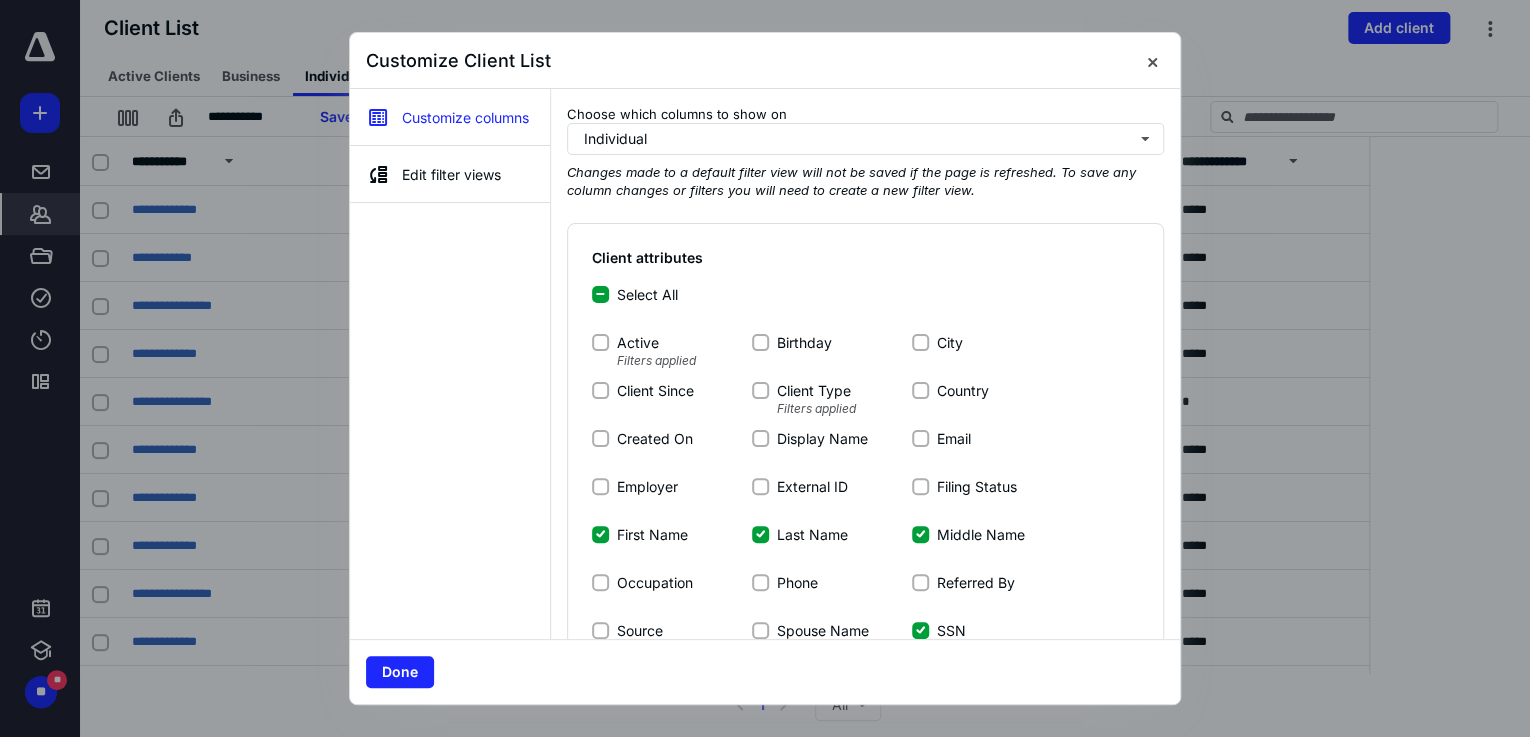 scroll, scrollTop: 160, scrollLeft: 0, axis: vertical 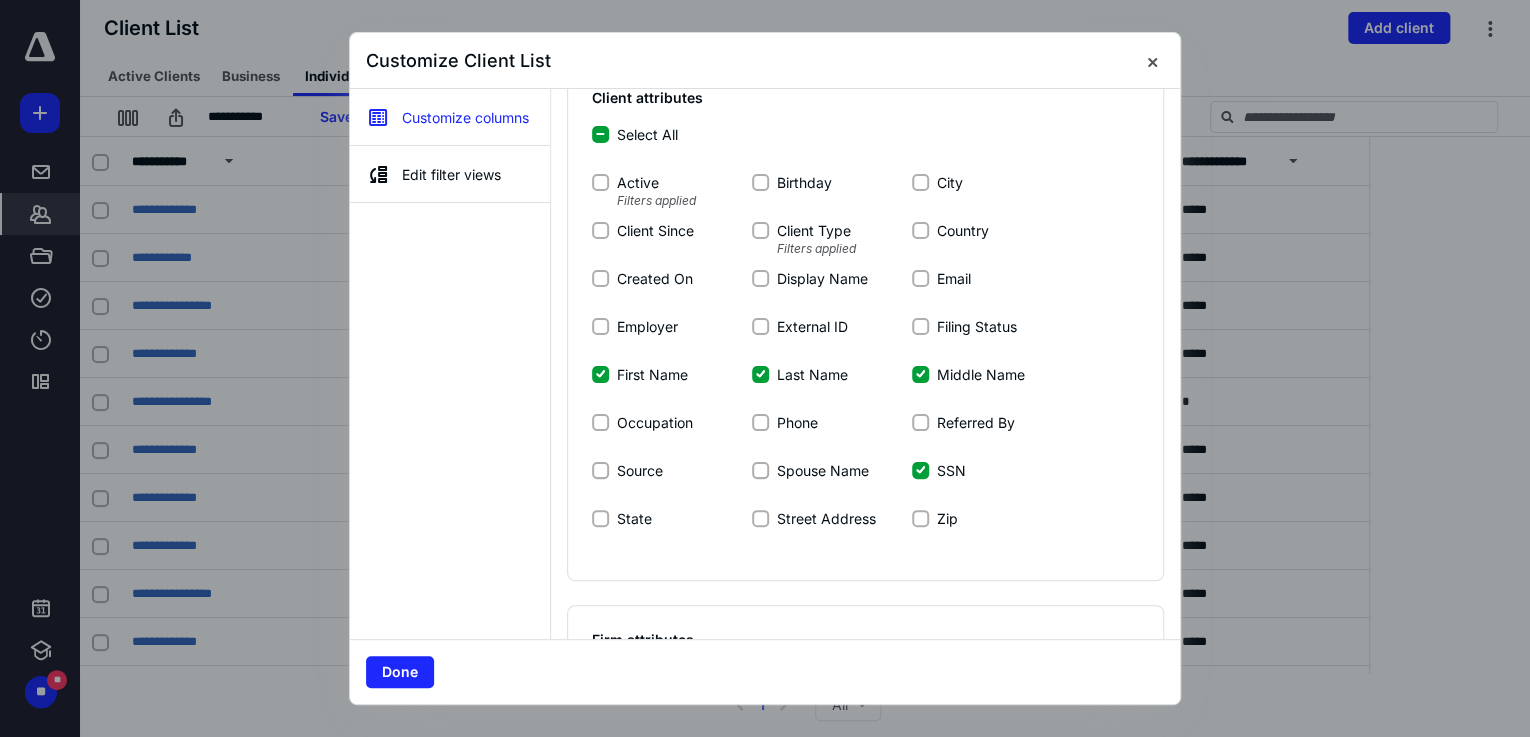 click 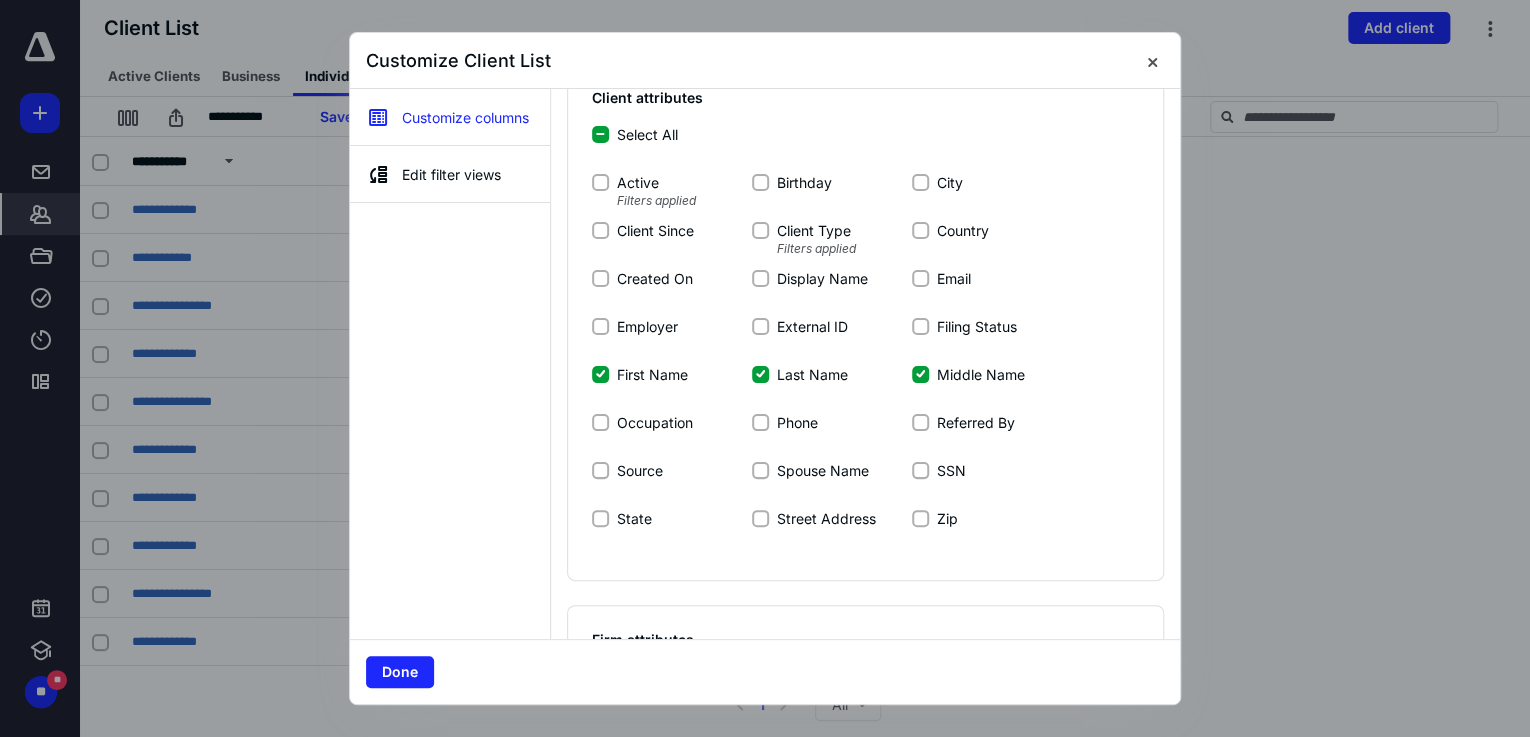 click 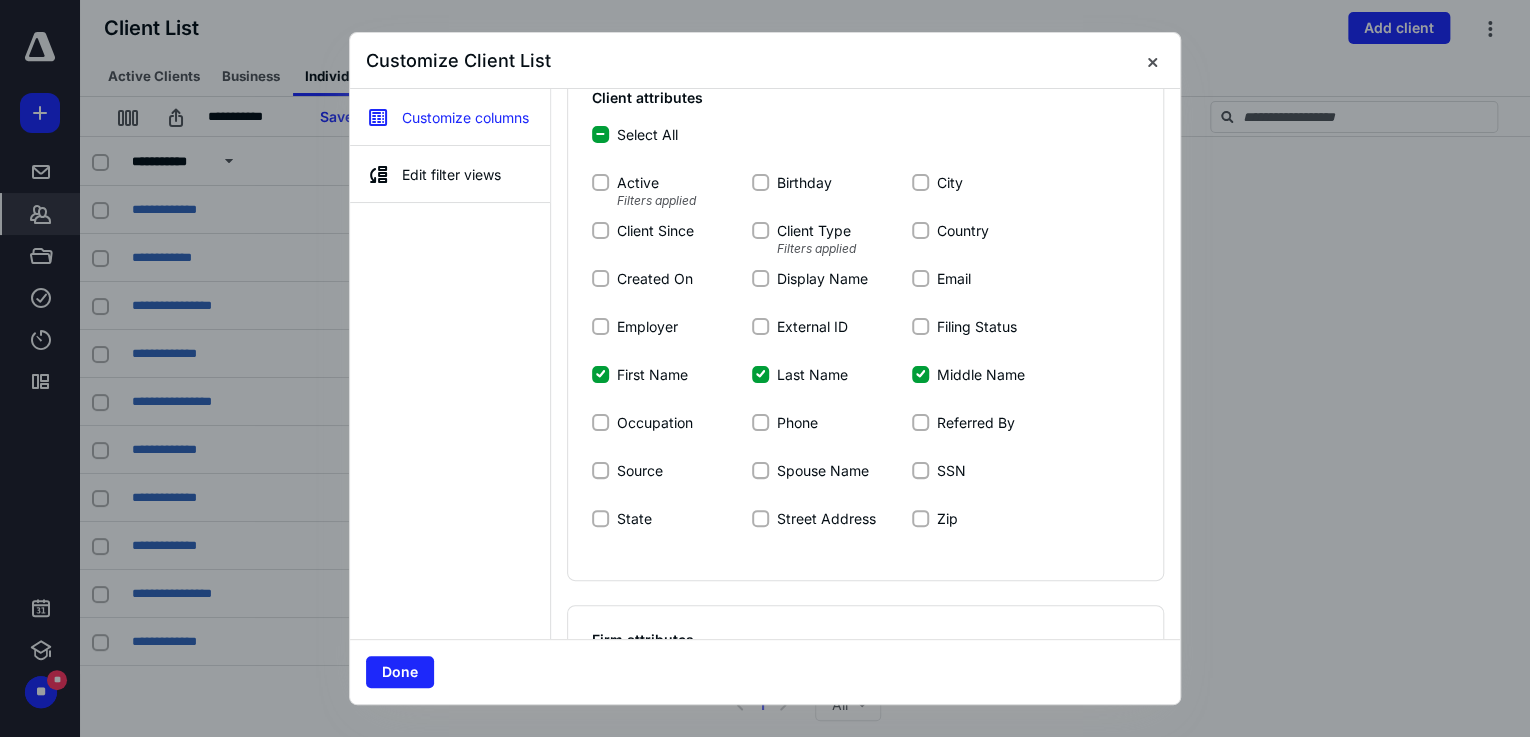 click on "Middle Name" 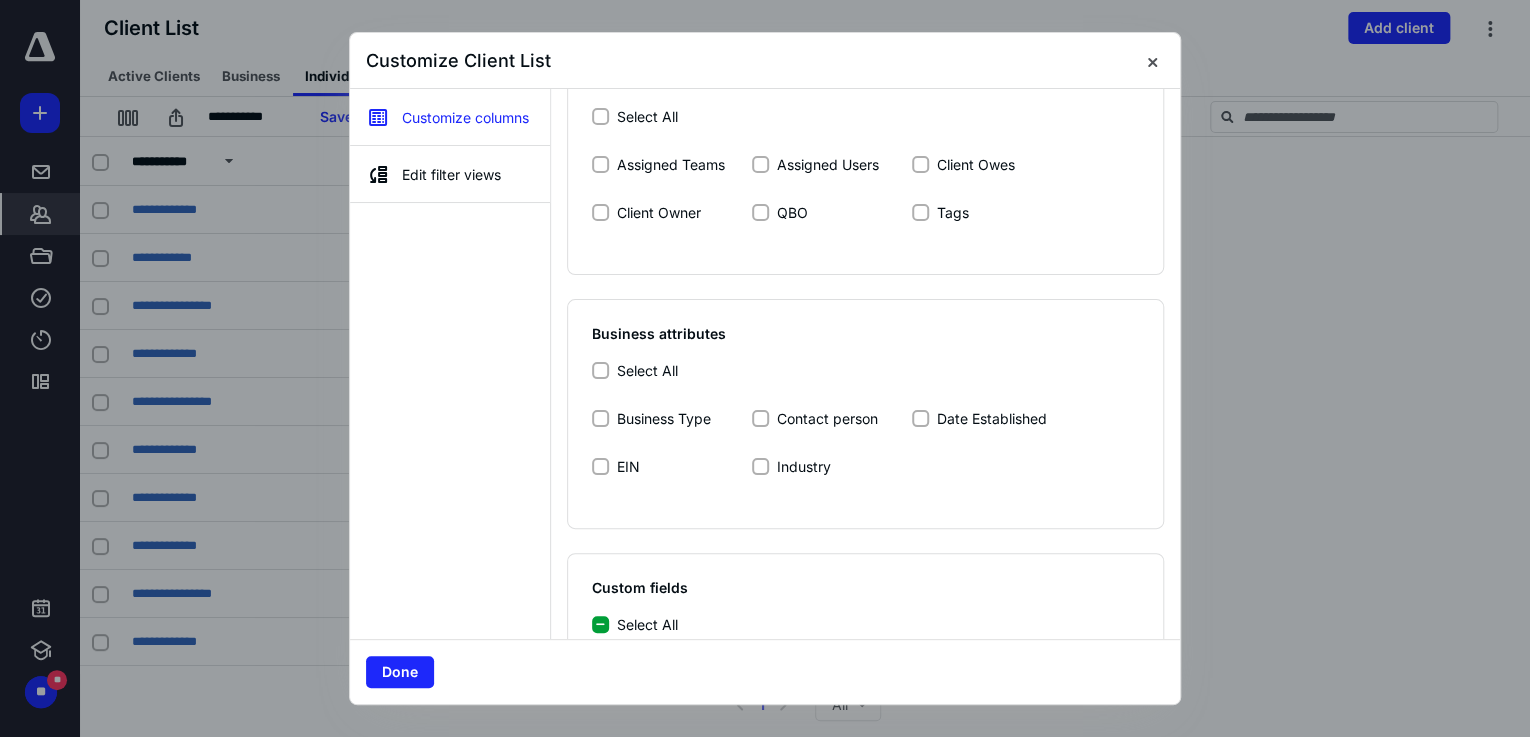 scroll, scrollTop: 980, scrollLeft: 0, axis: vertical 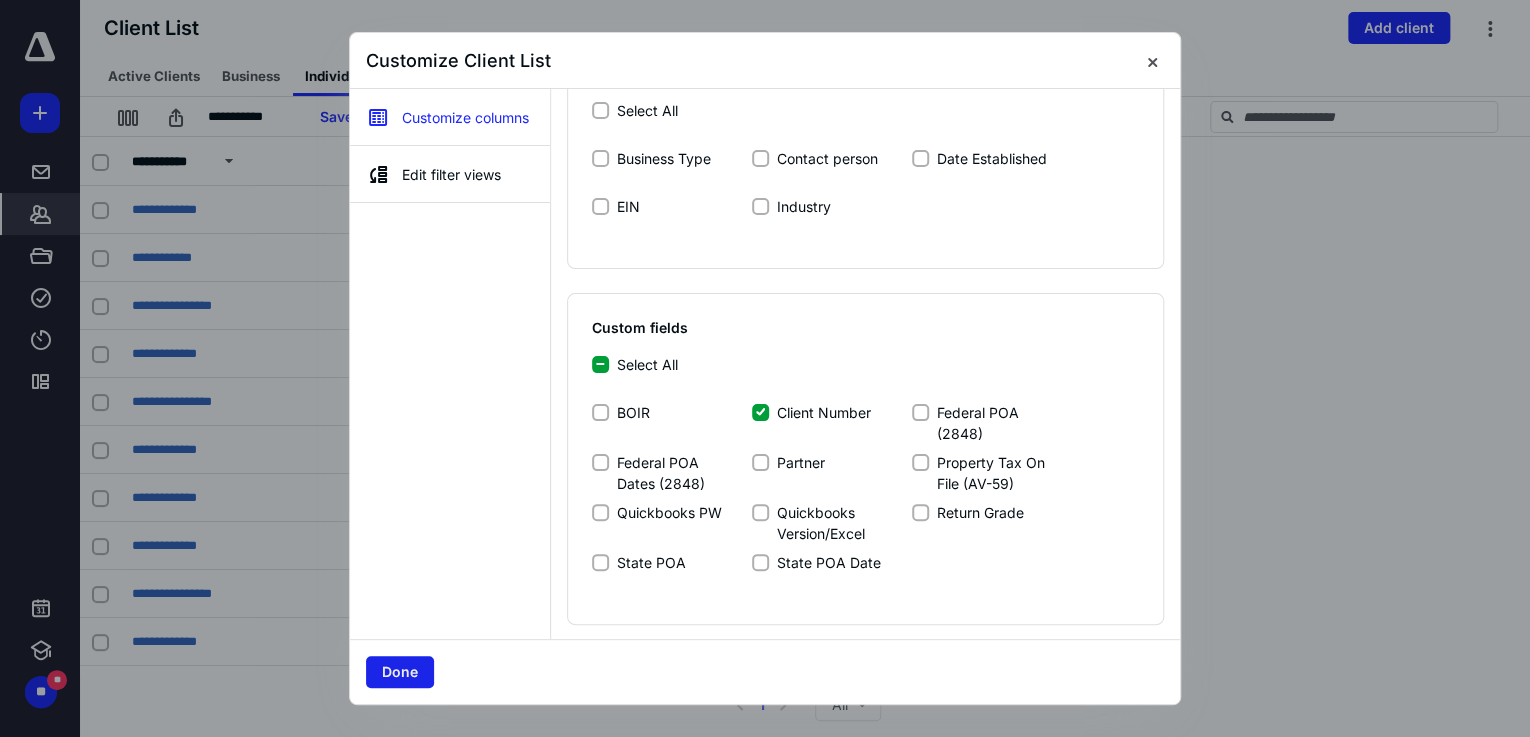click on "Done" 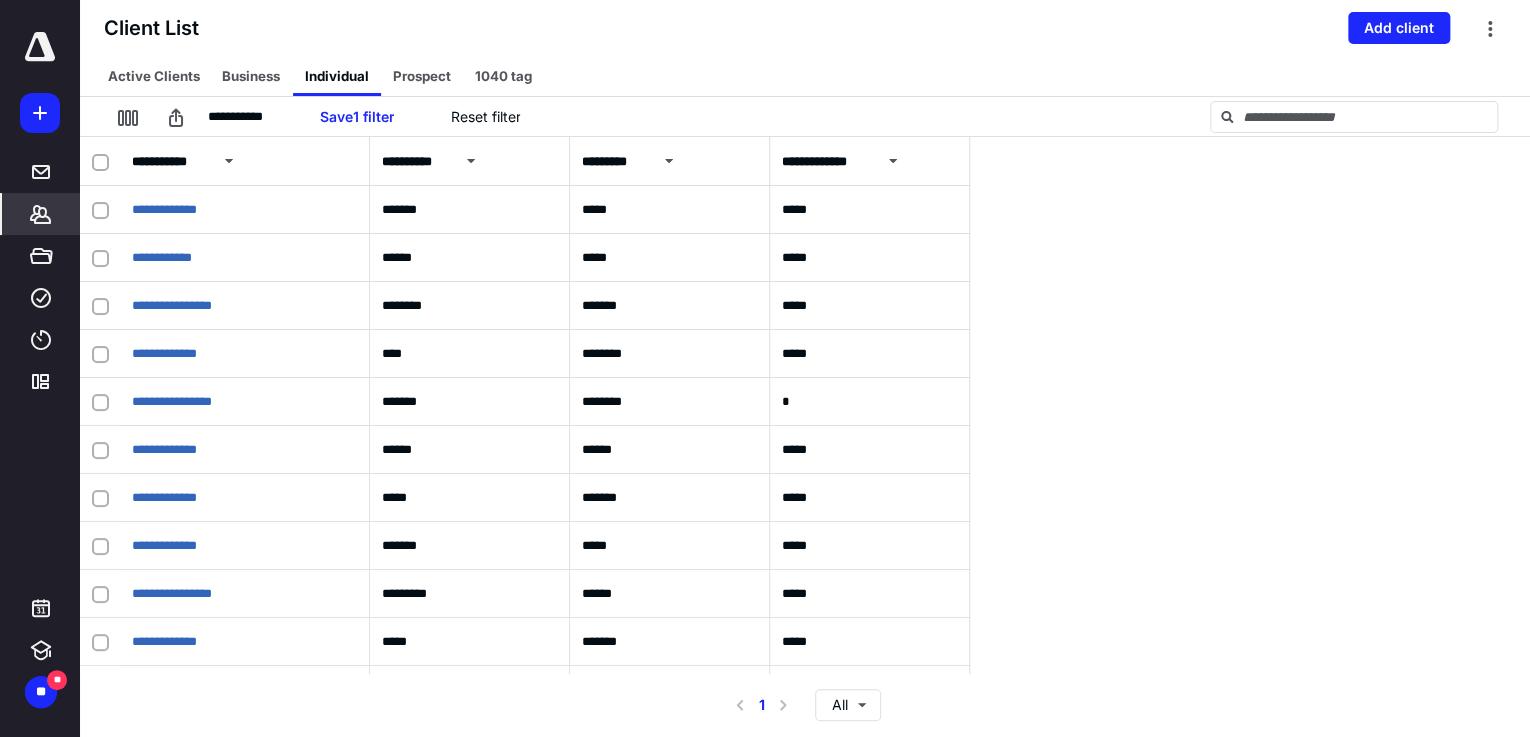 click on "*********" 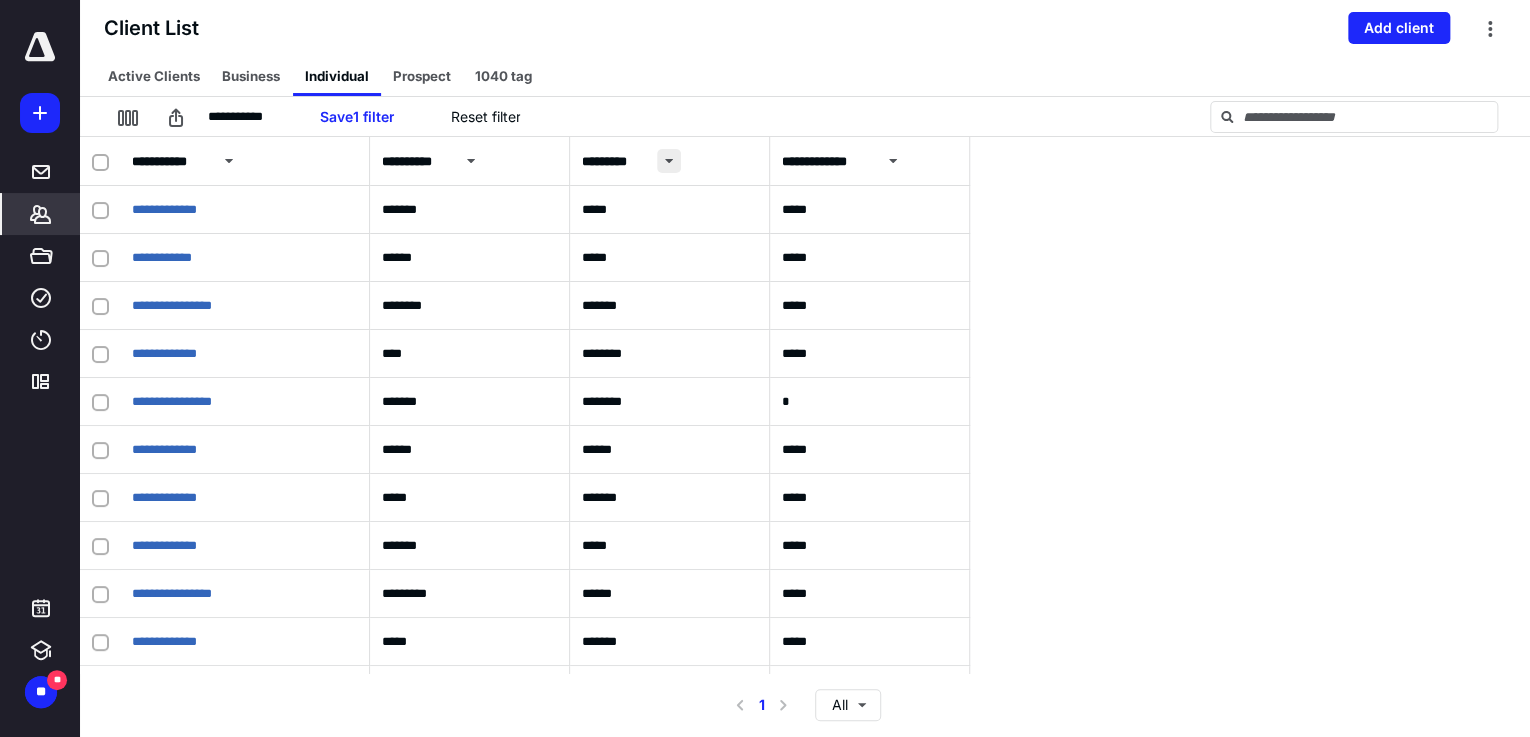 click 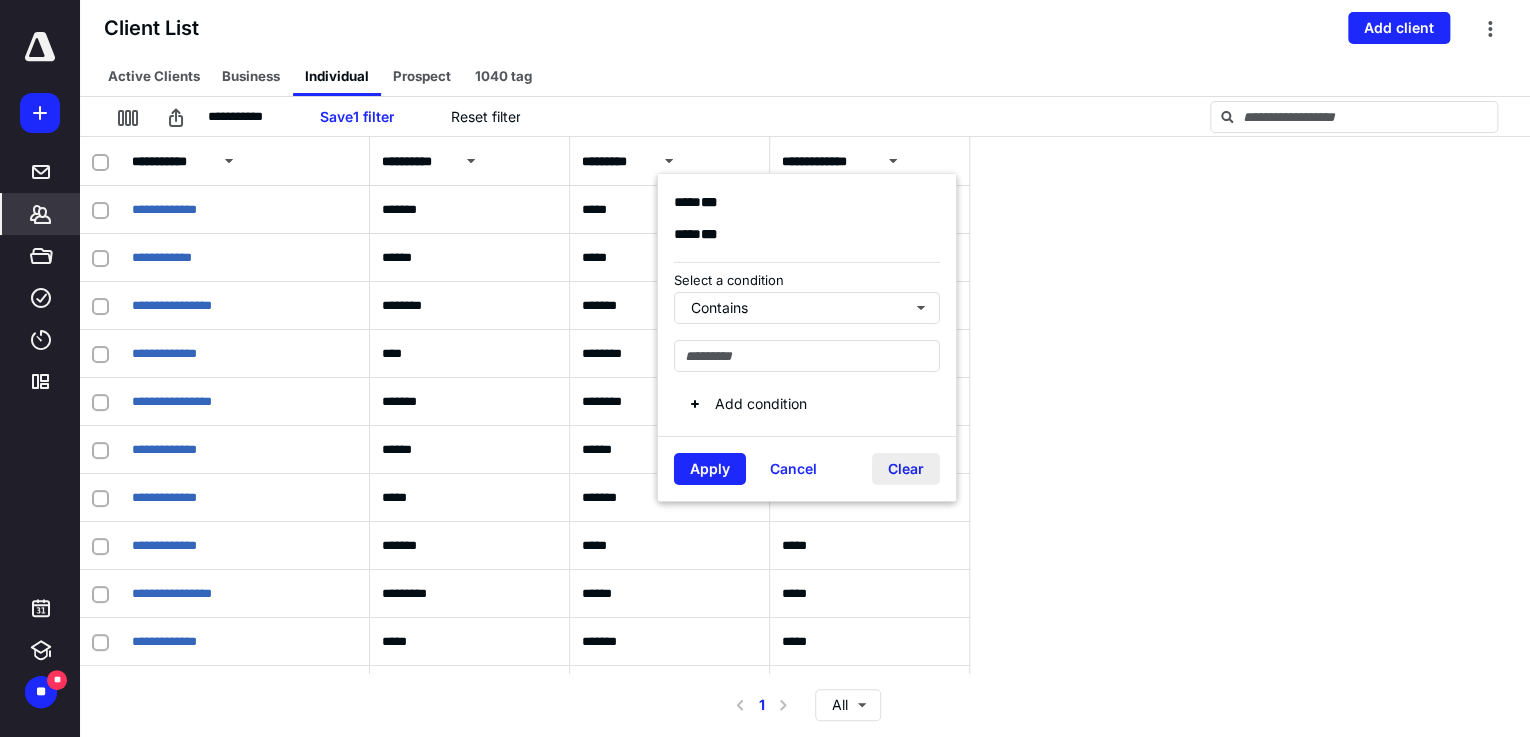 click on "Clear" 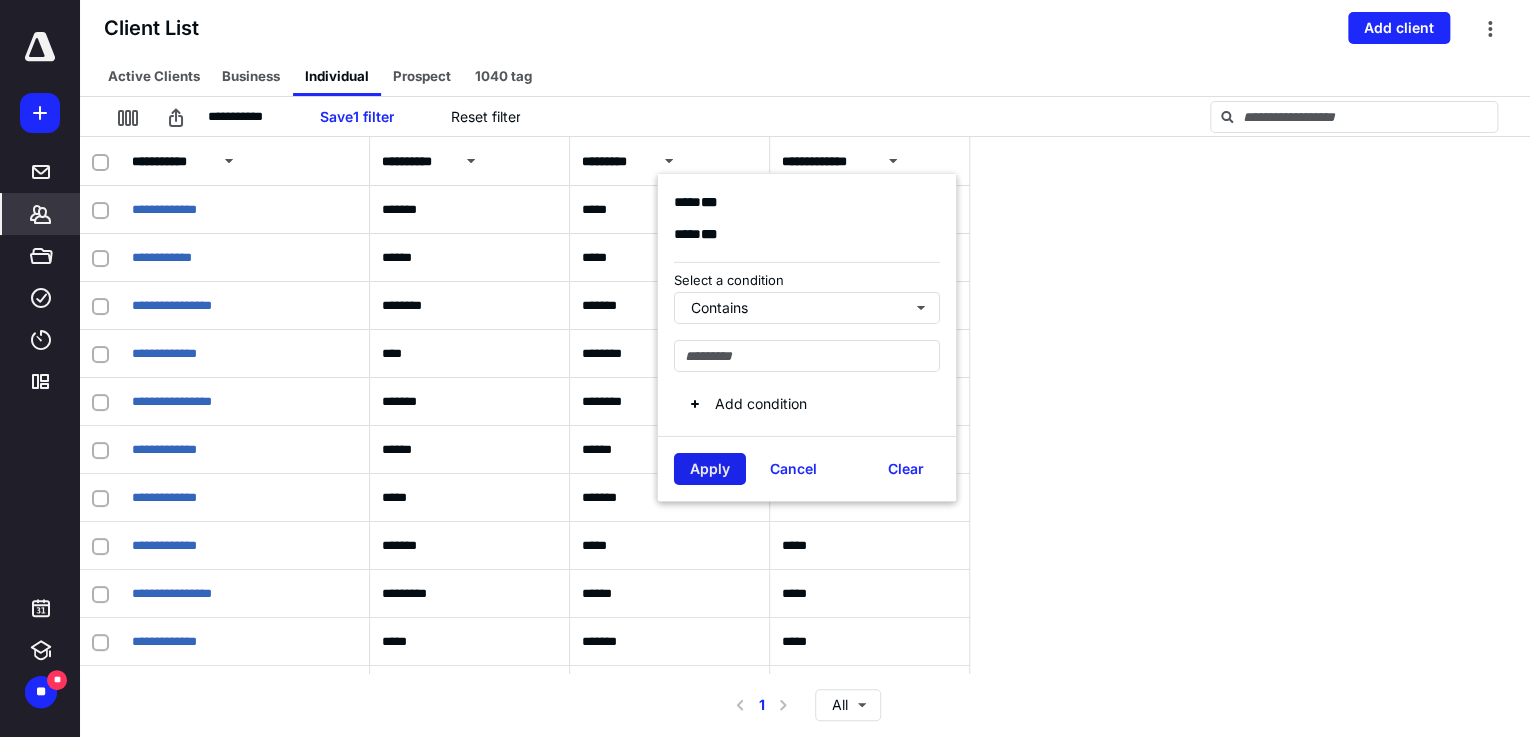 click on "Apply" 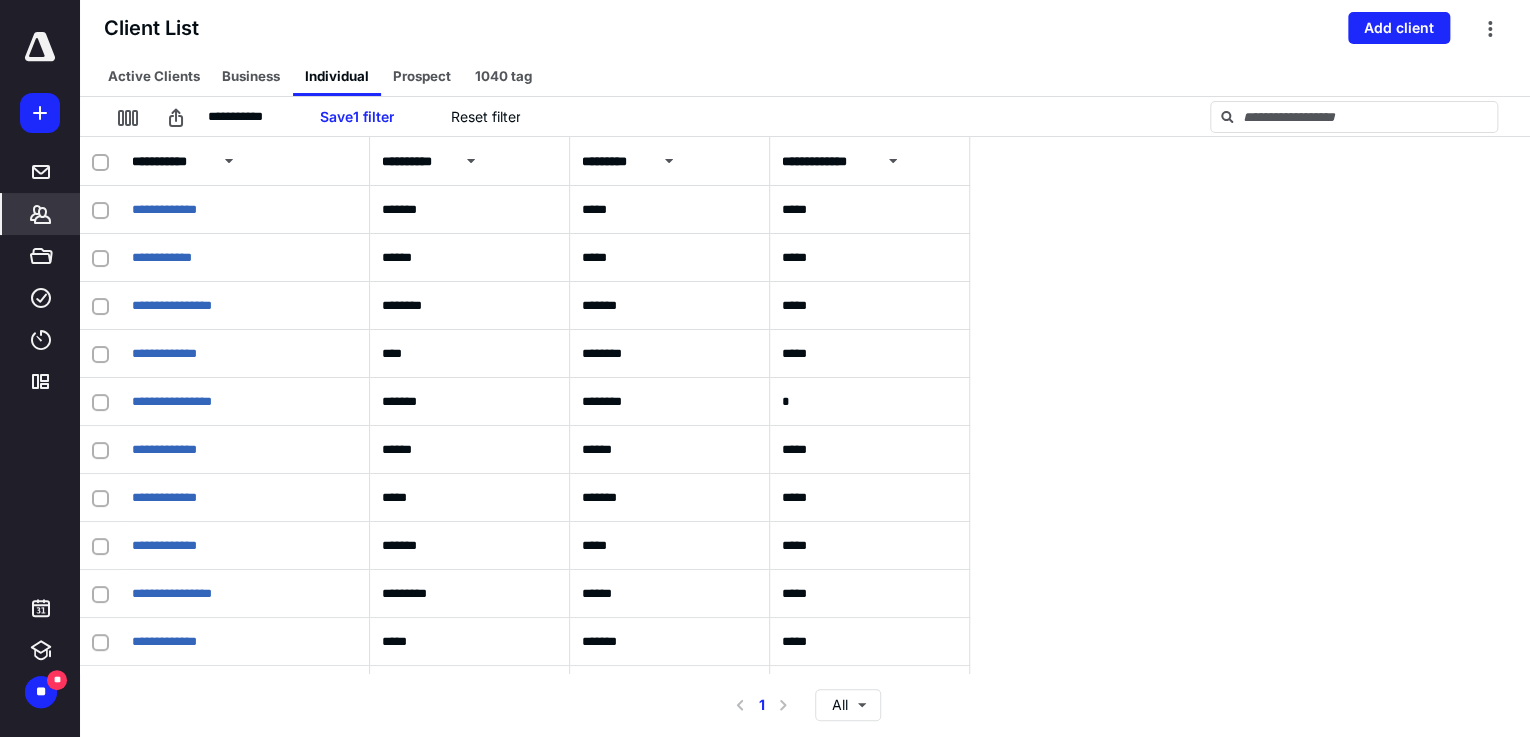 click on "**********" 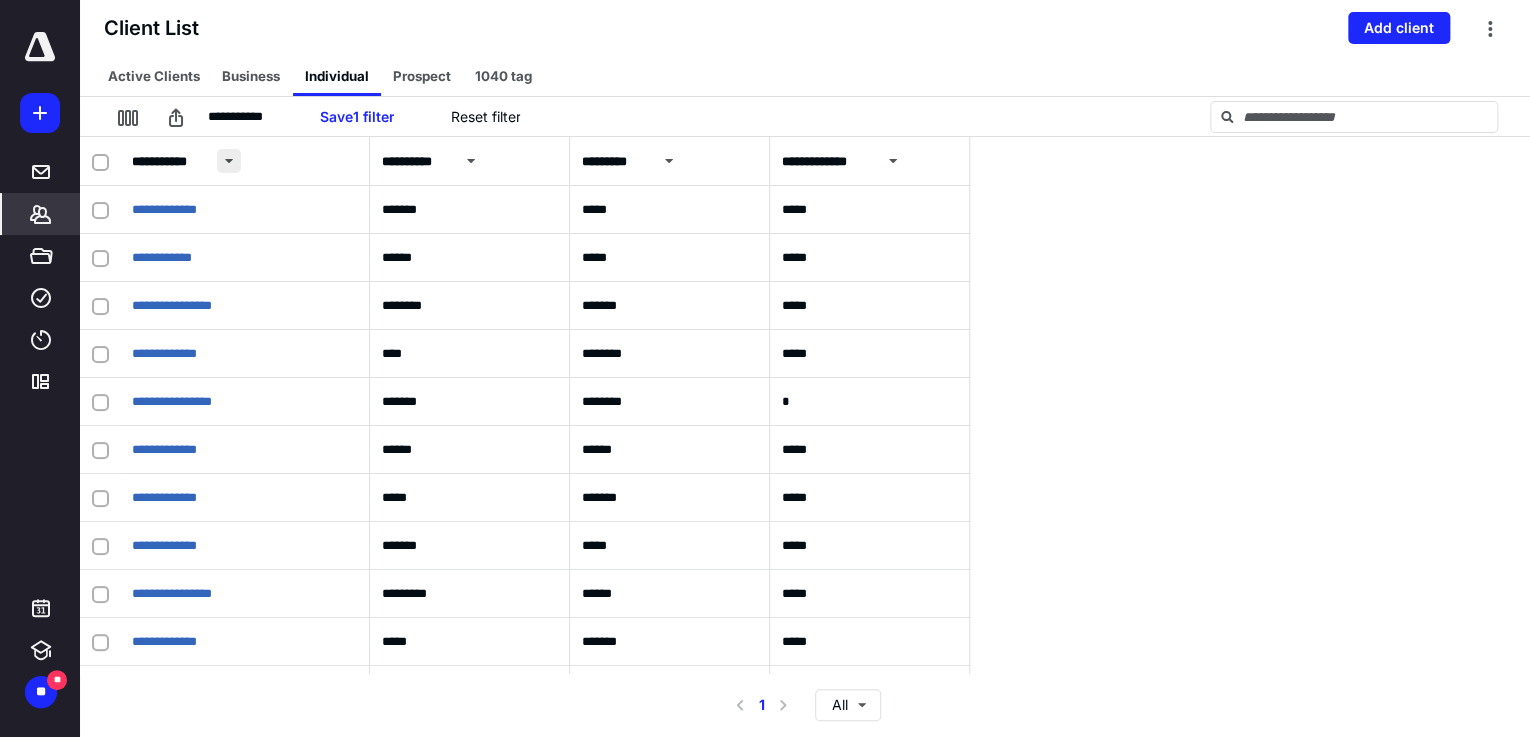 click 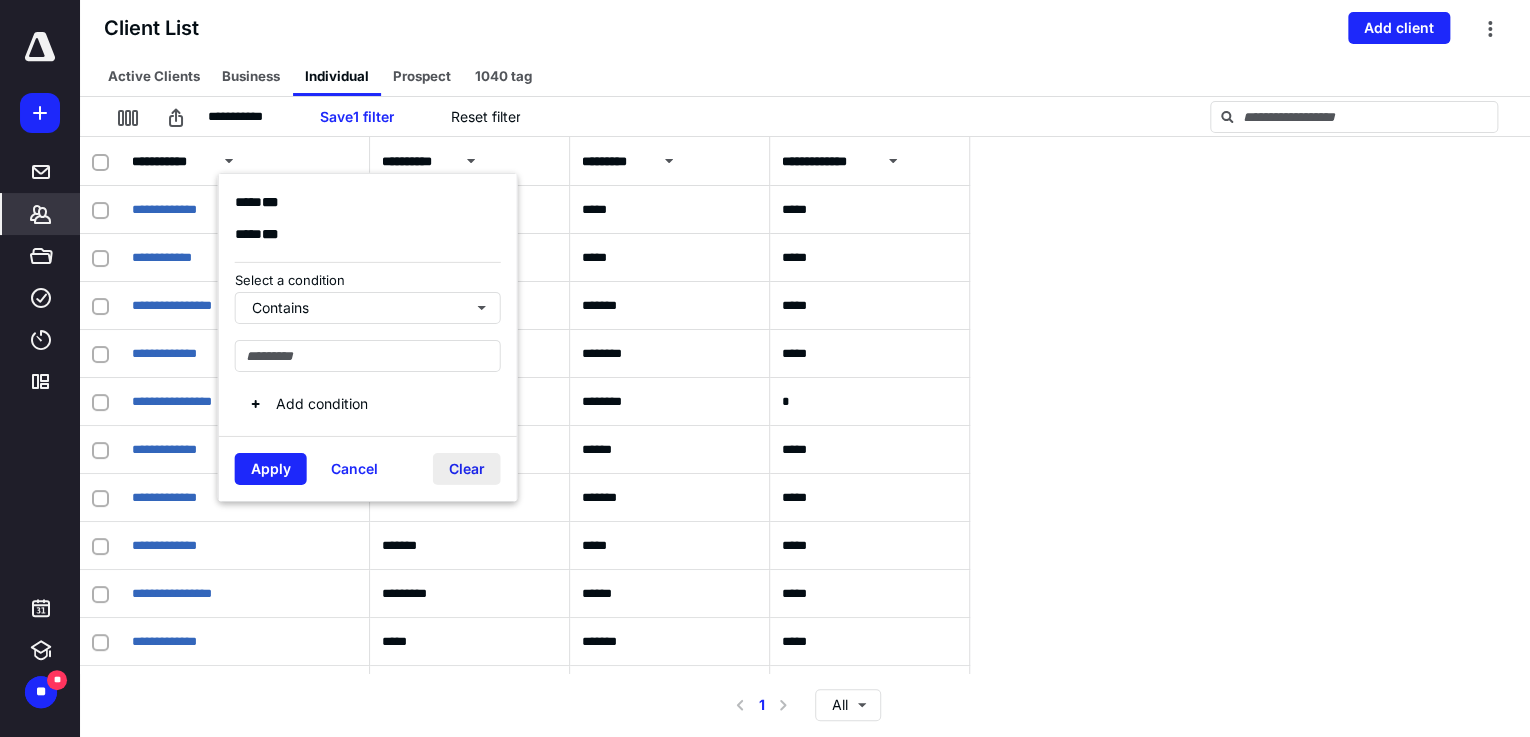 click on "Clear" 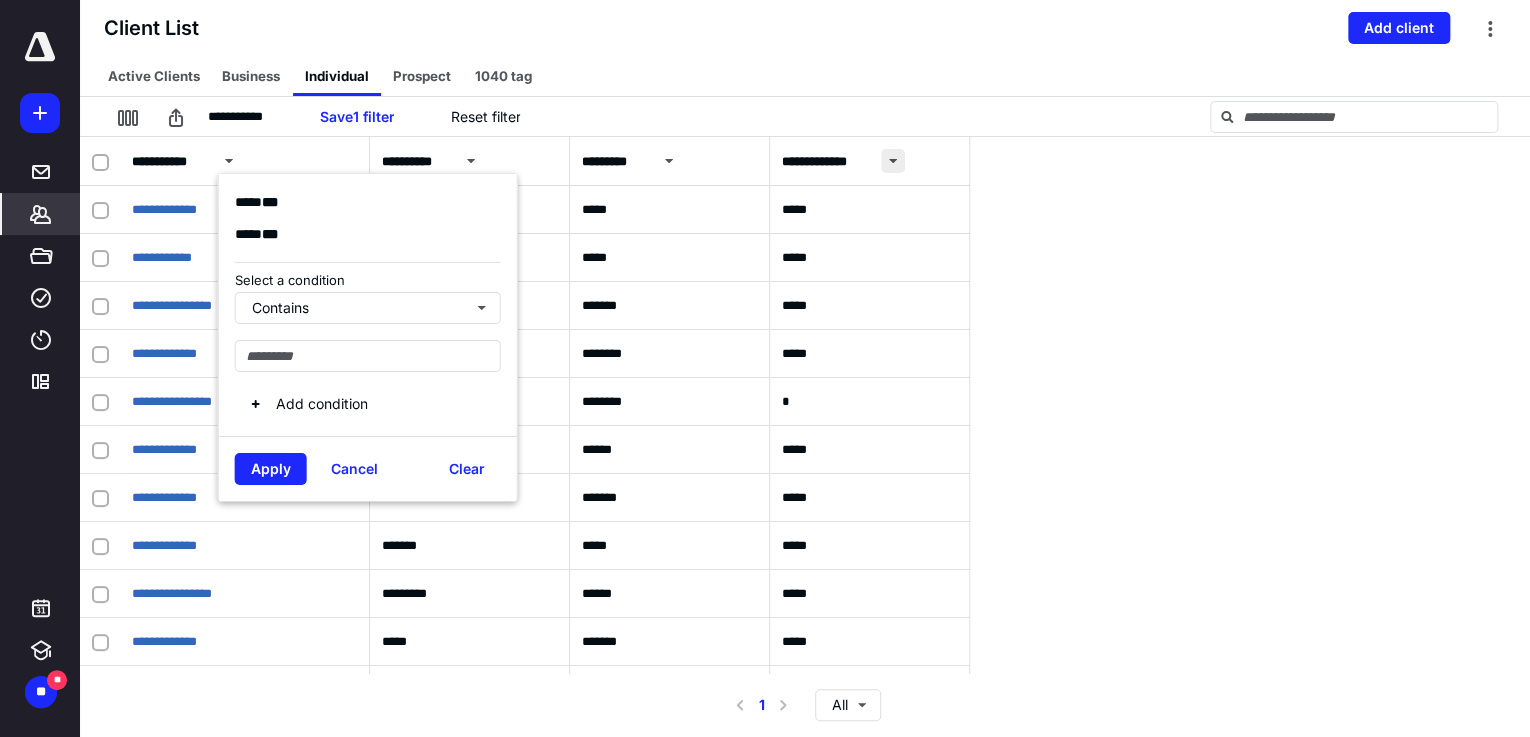 click 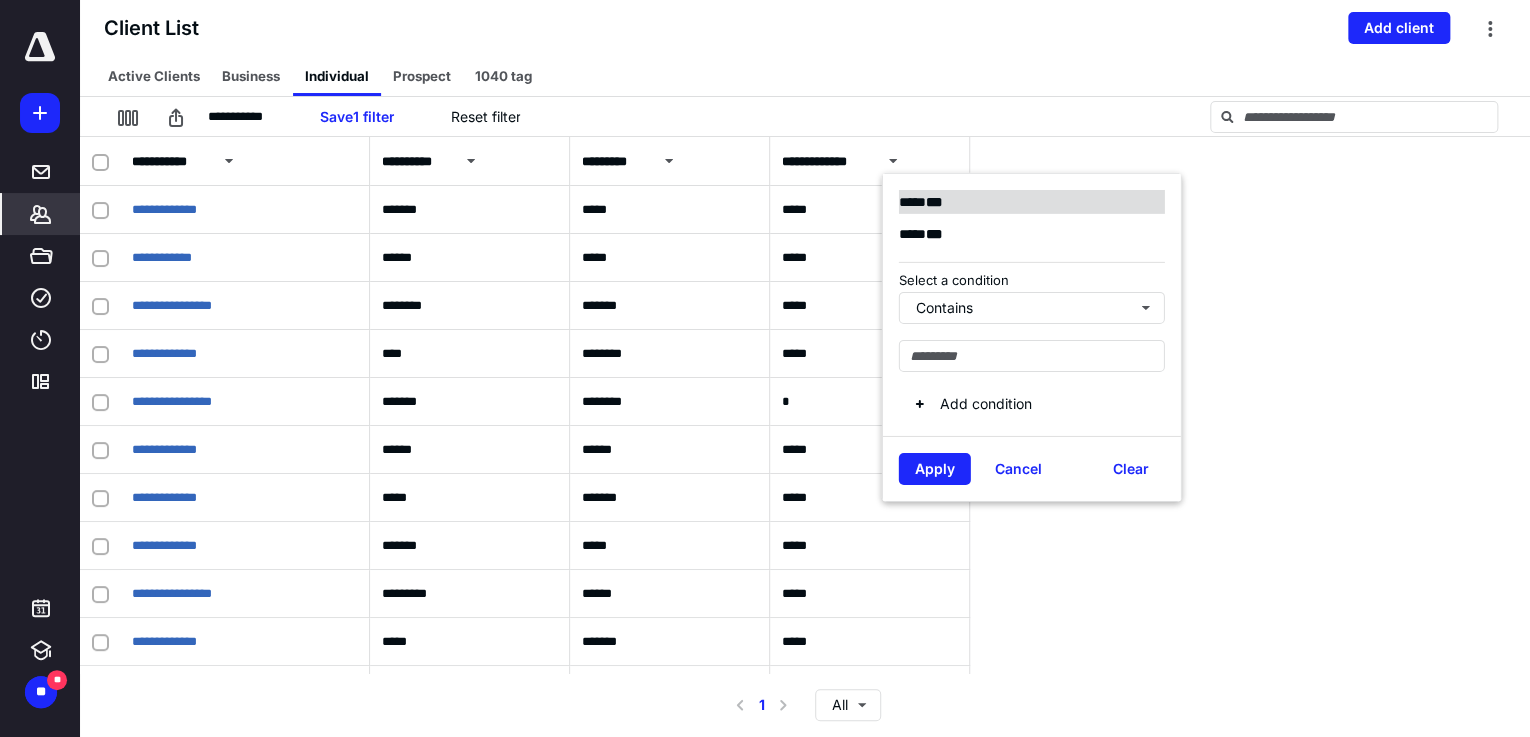 click on "***" 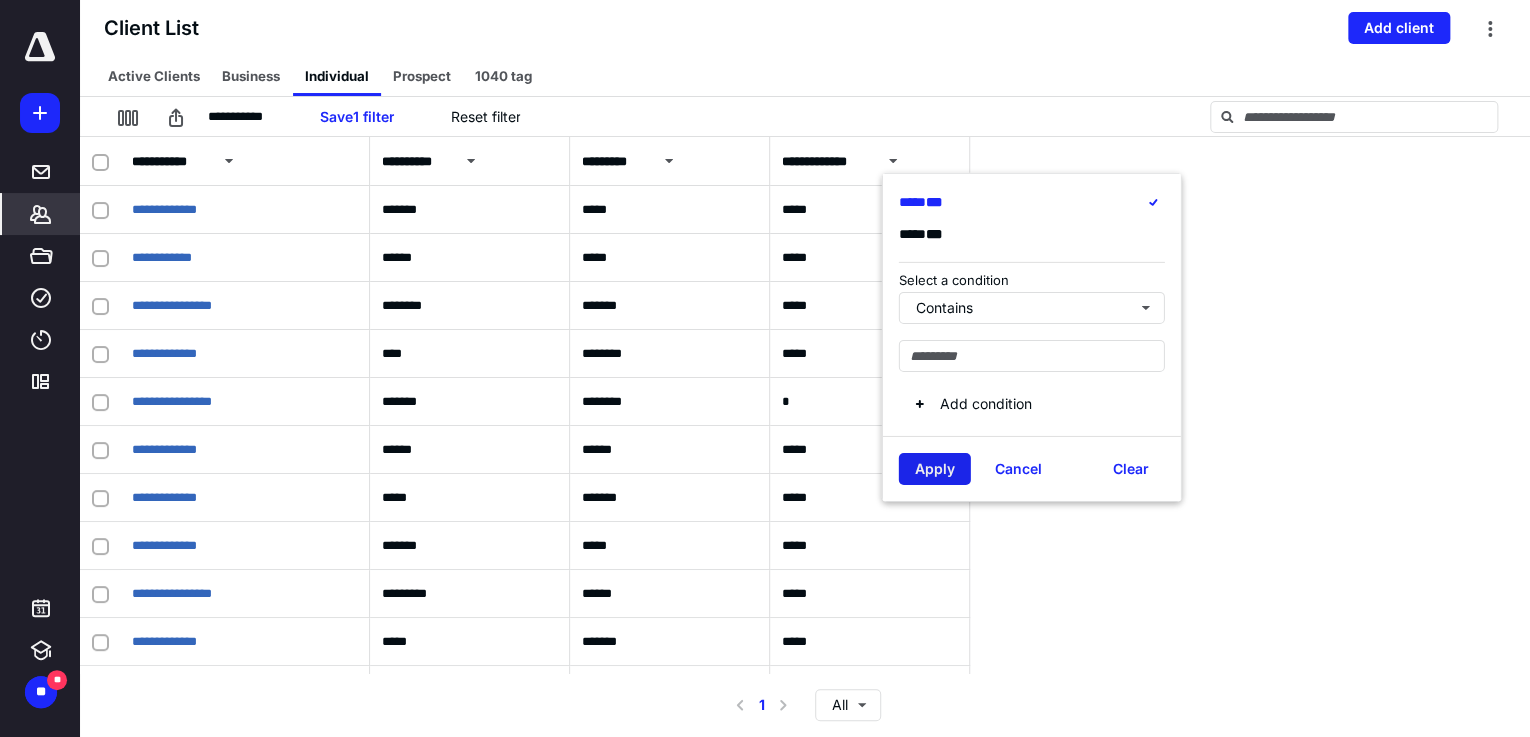 click on "Apply" 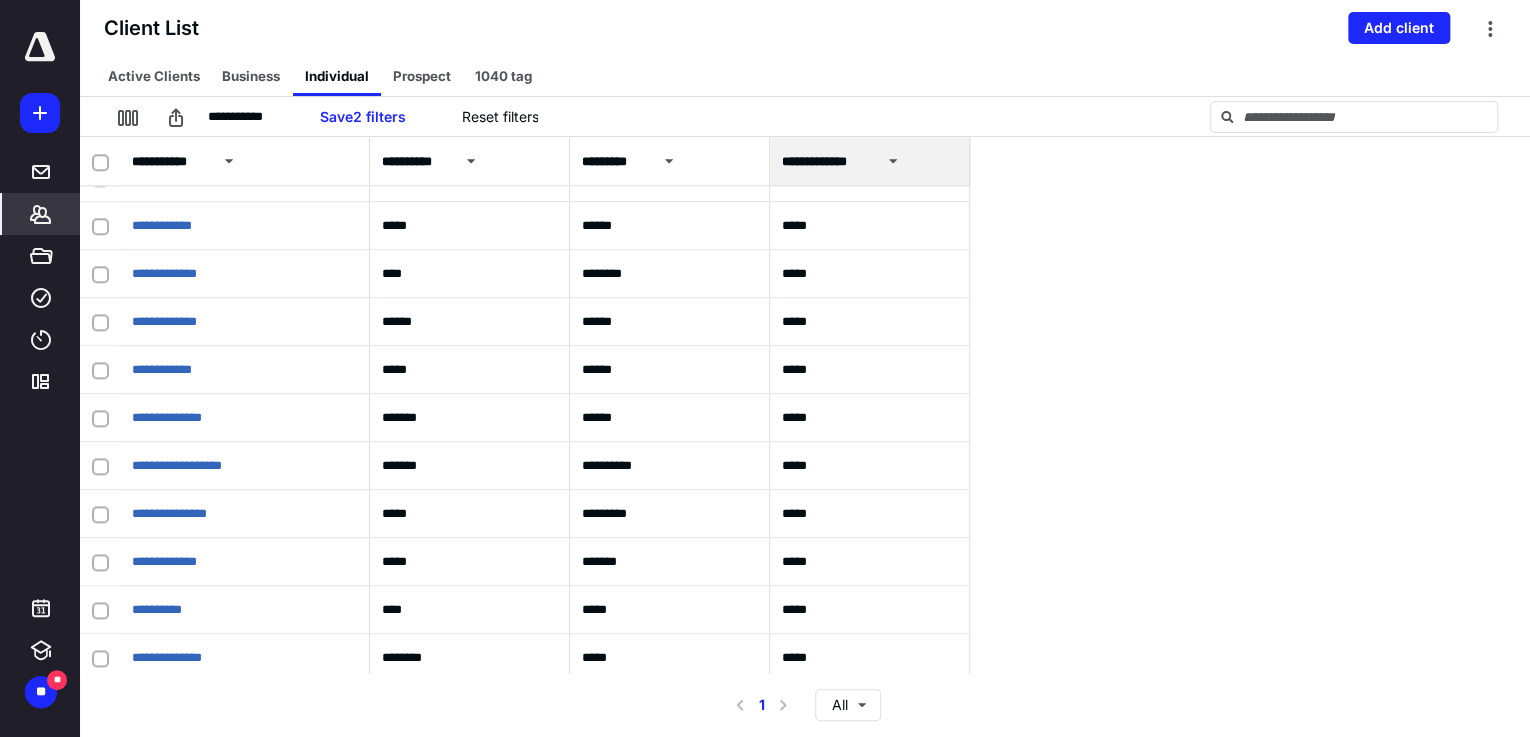 scroll, scrollTop: 1120, scrollLeft: 0, axis: vertical 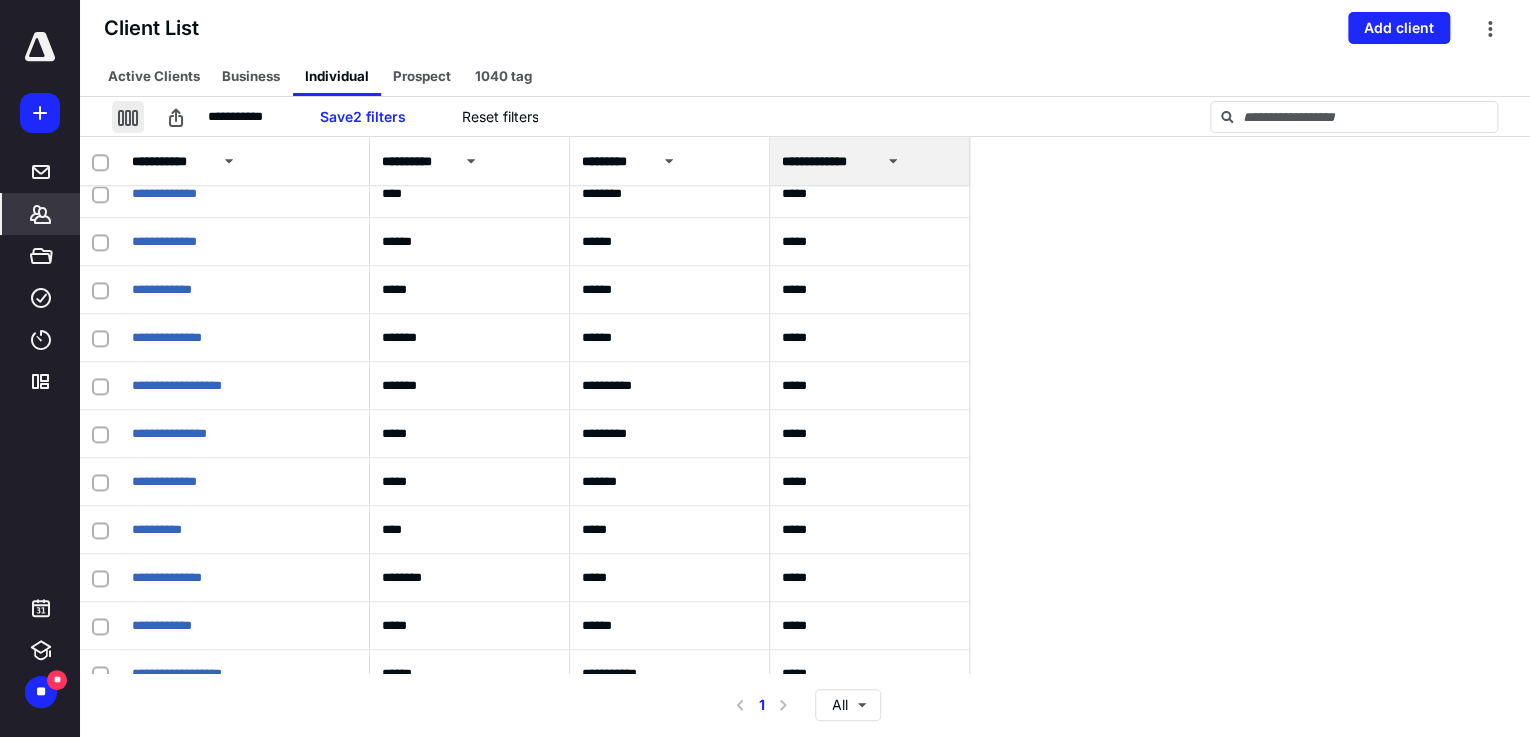 click 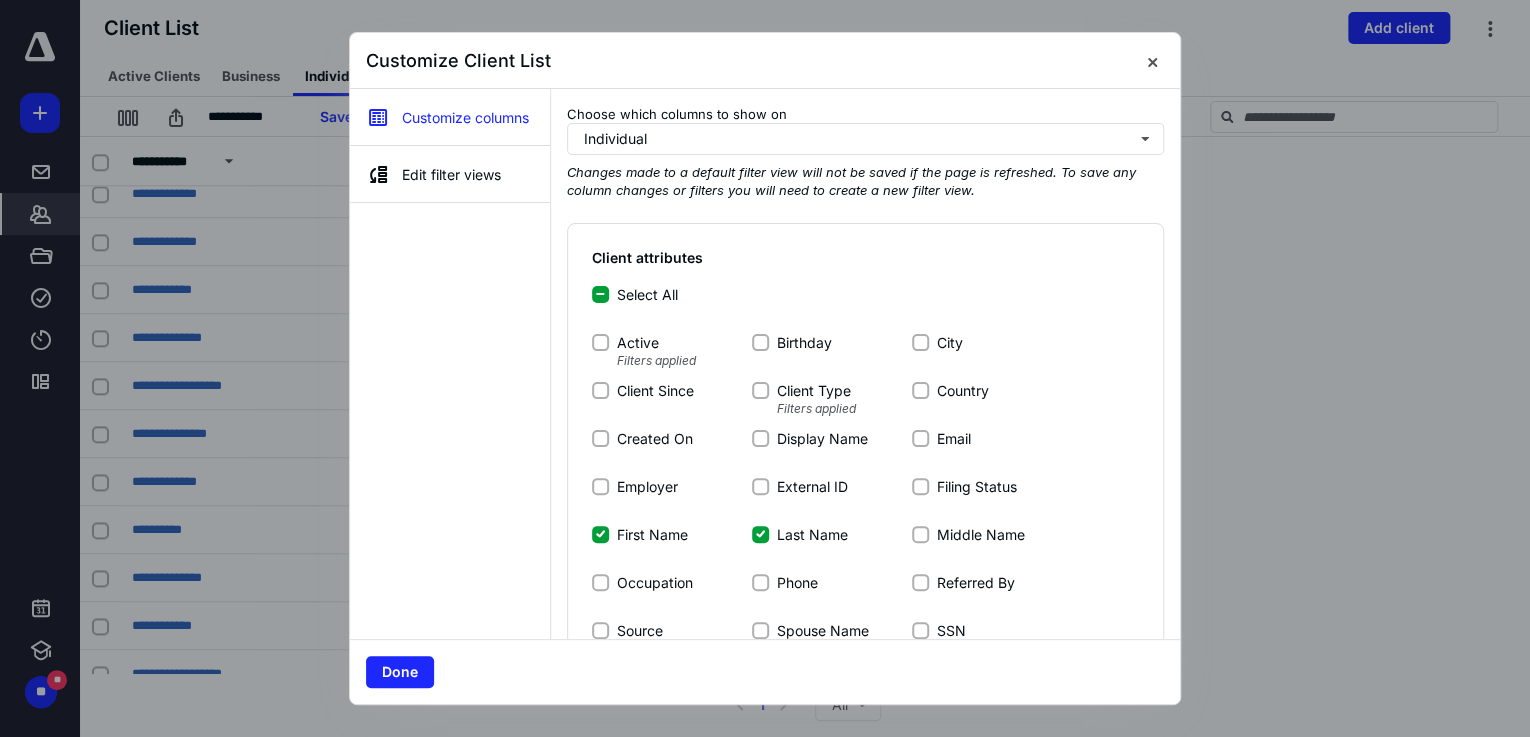 click on "Middle Name" 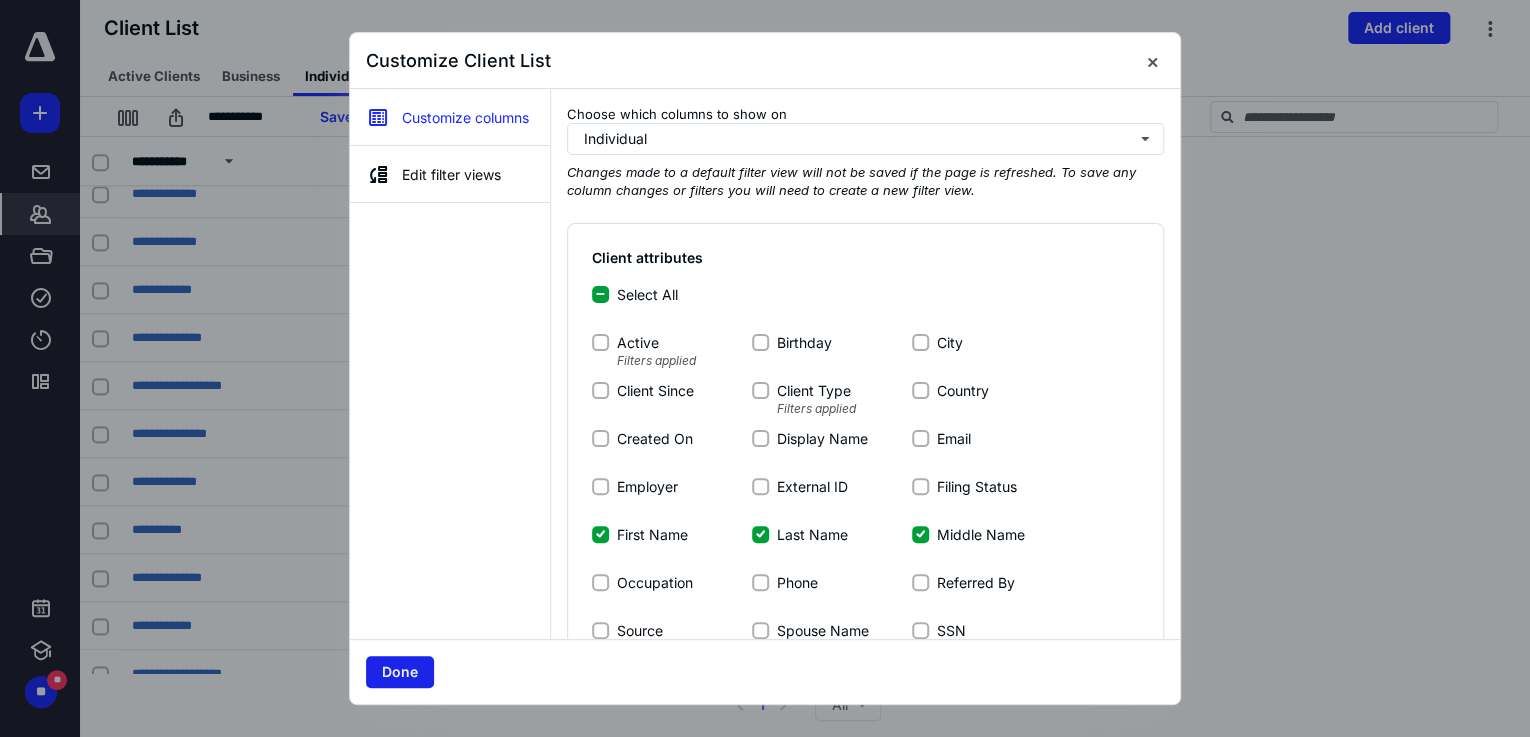 click on "Done" 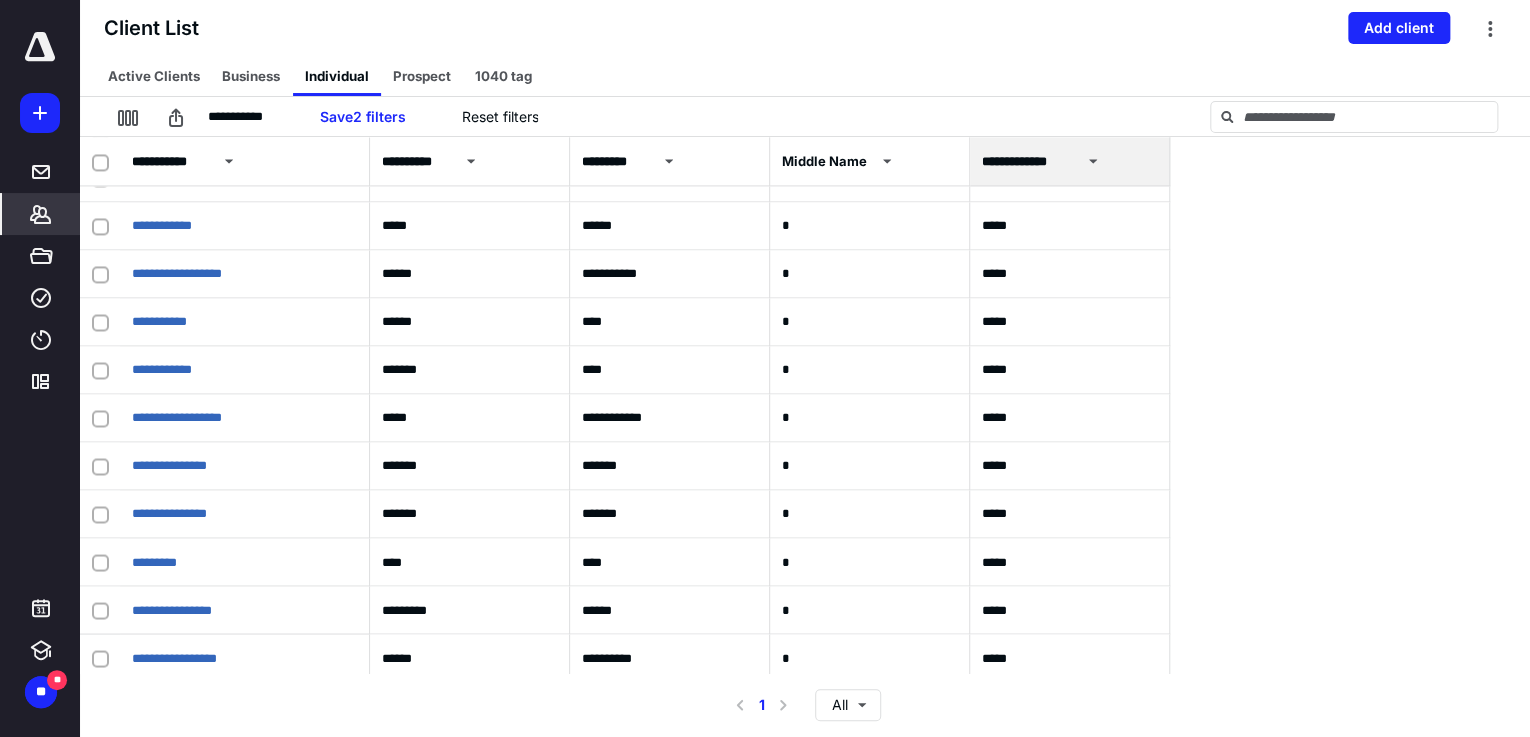 scroll, scrollTop: 1912, scrollLeft: 0, axis: vertical 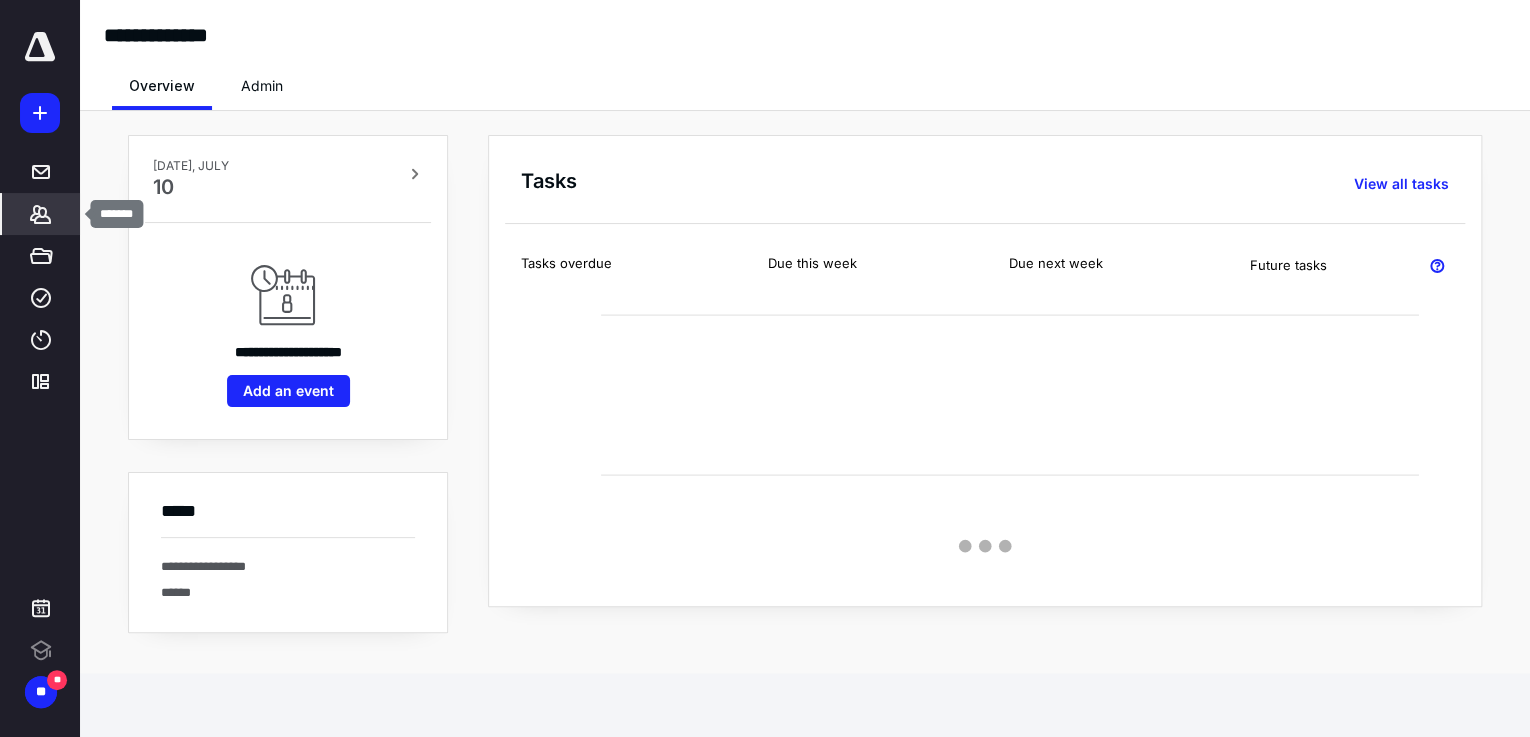click 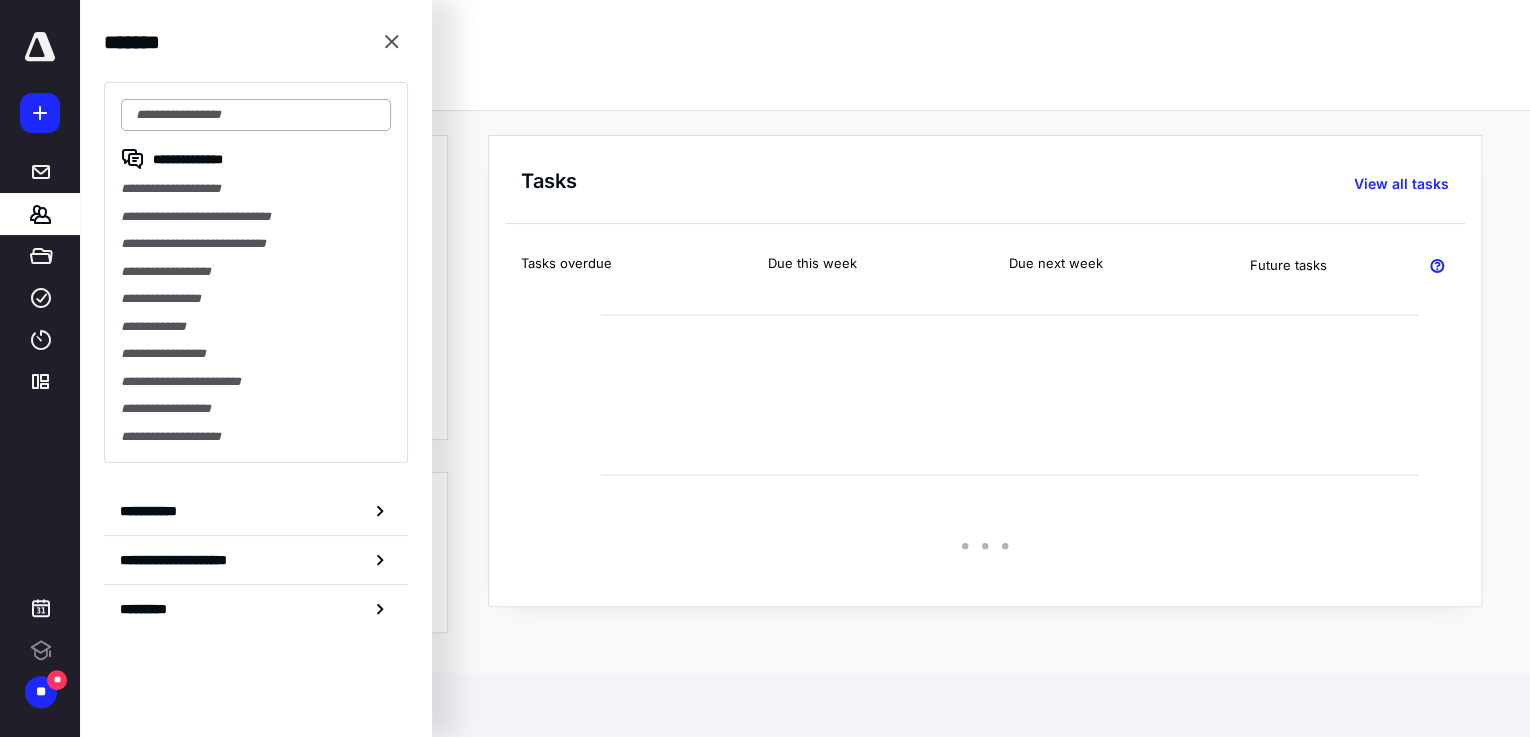 click at bounding box center [256, 115] 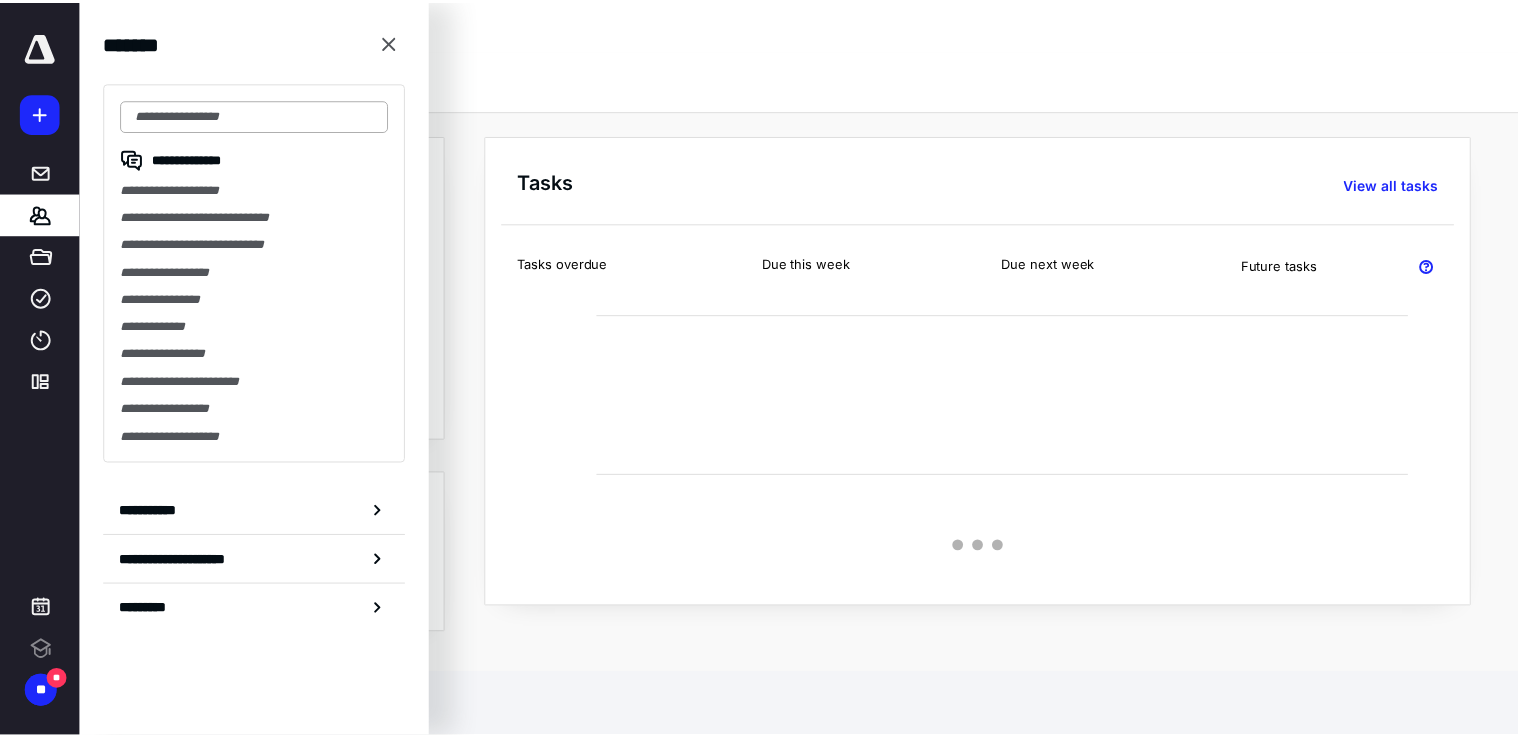 scroll, scrollTop: 0, scrollLeft: 0, axis: both 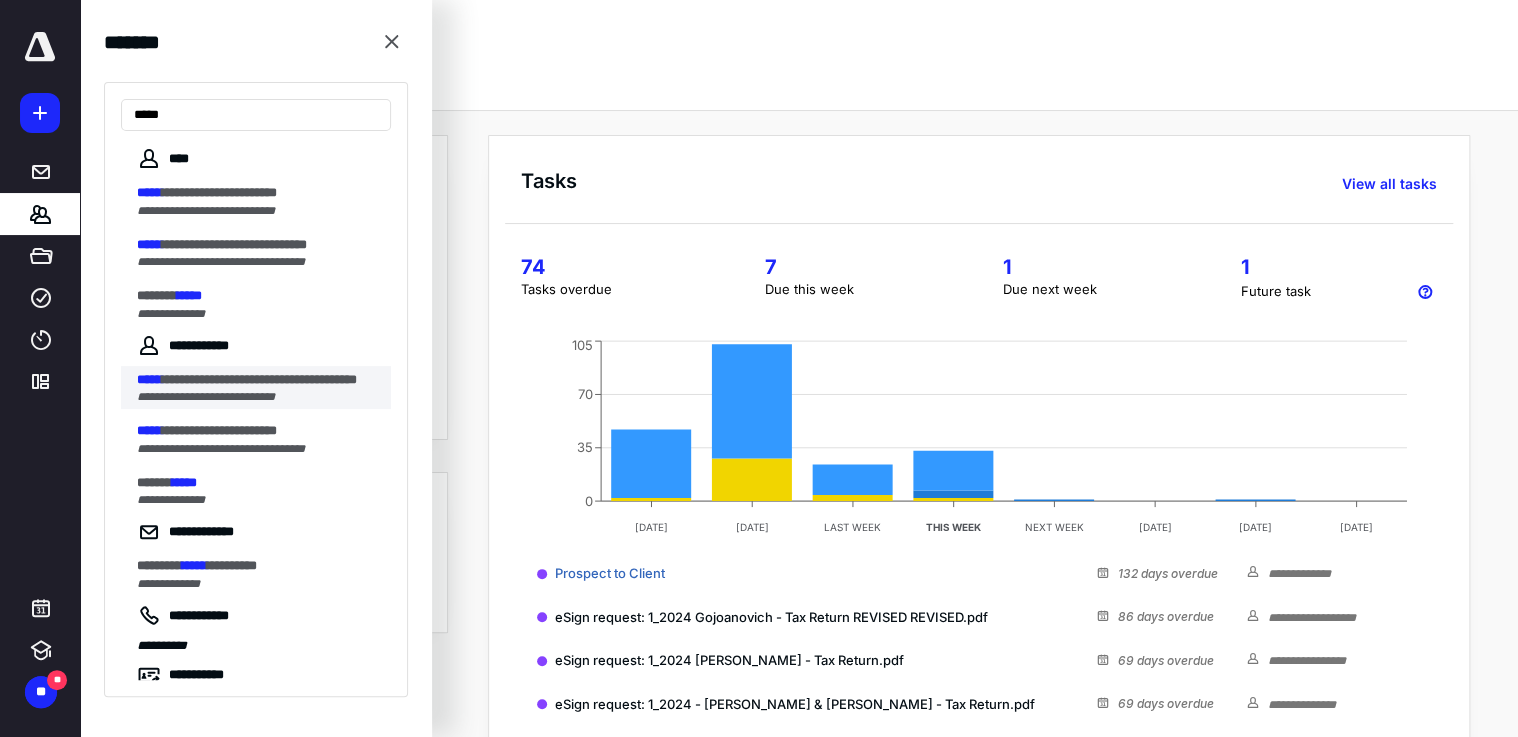 type on "*****" 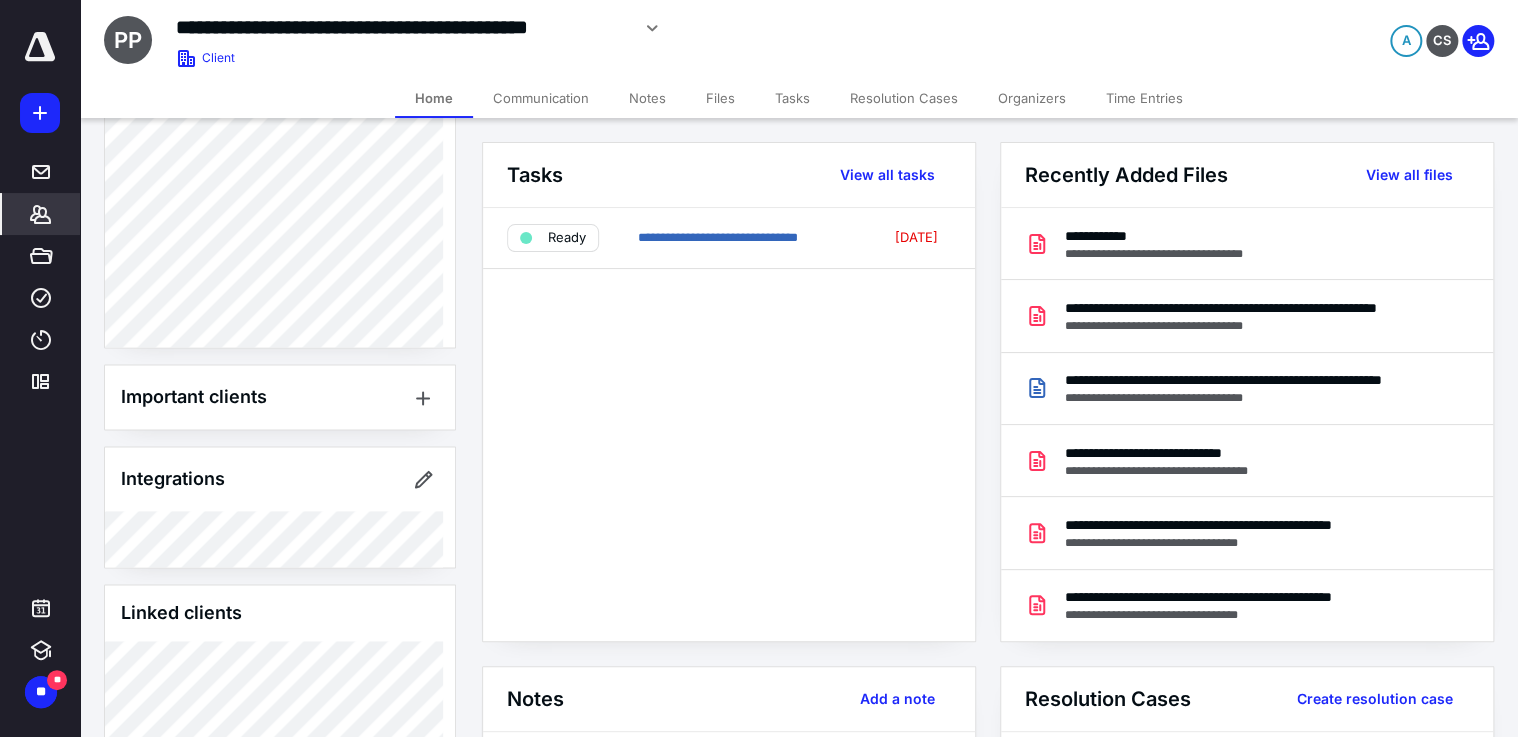 scroll, scrollTop: 1520, scrollLeft: 0, axis: vertical 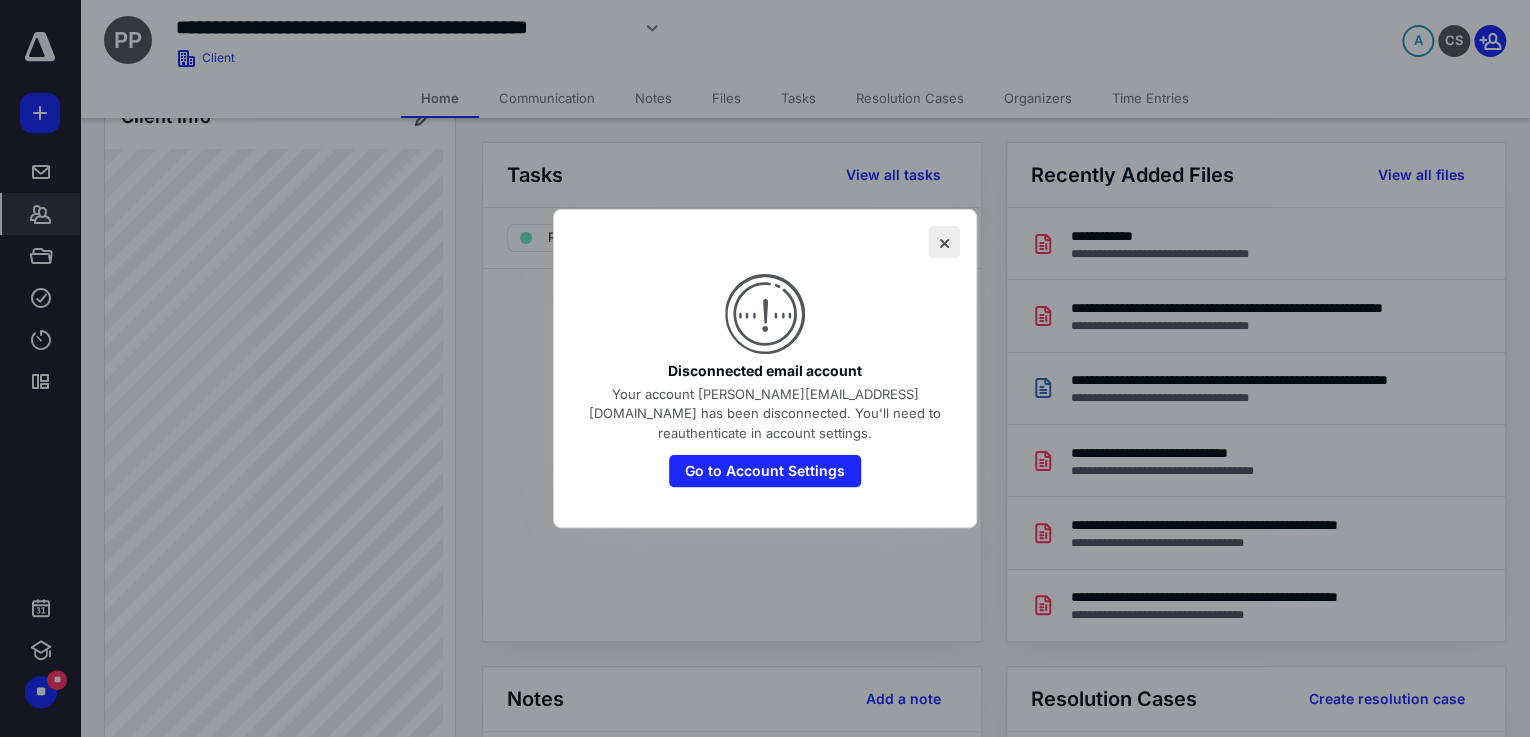 click at bounding box center (944, 242) 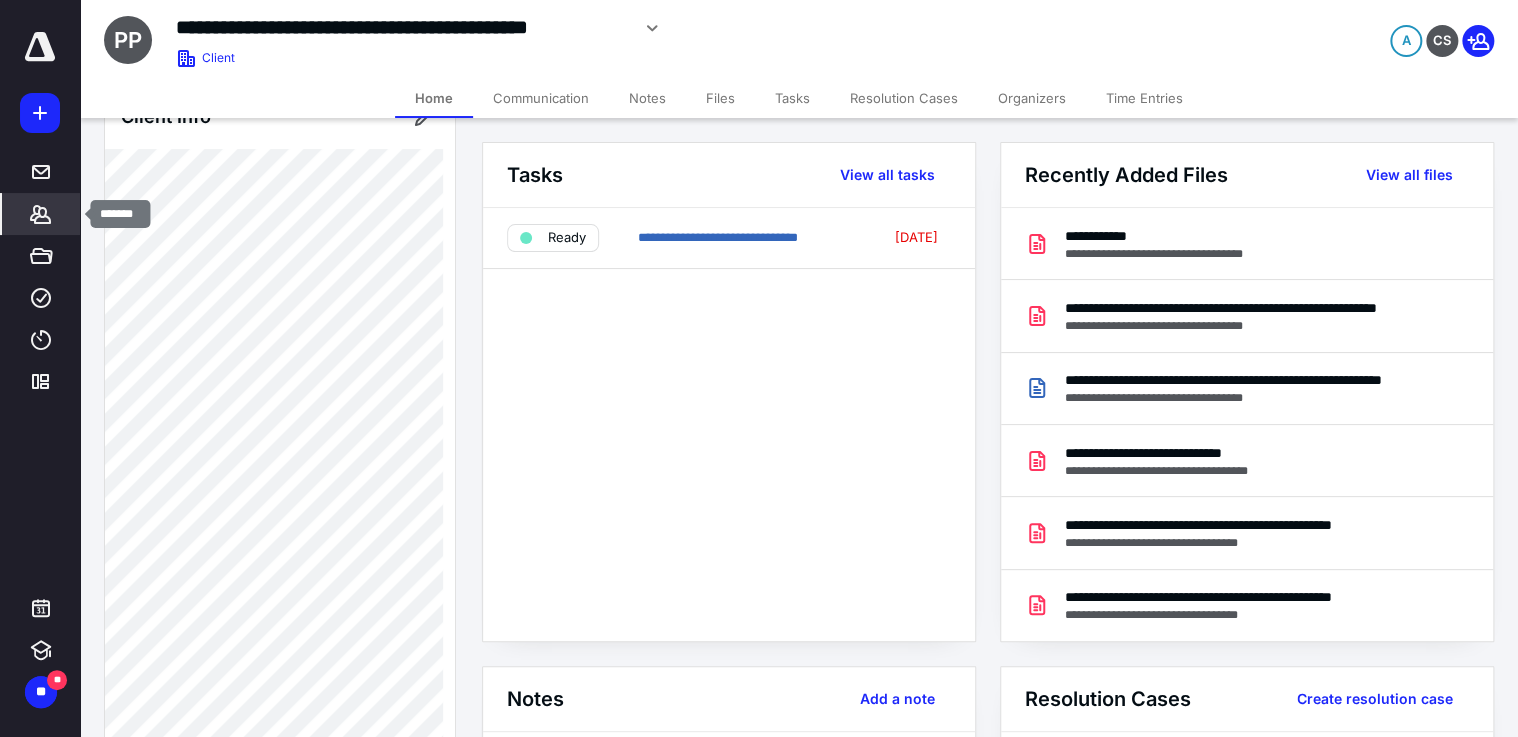 click 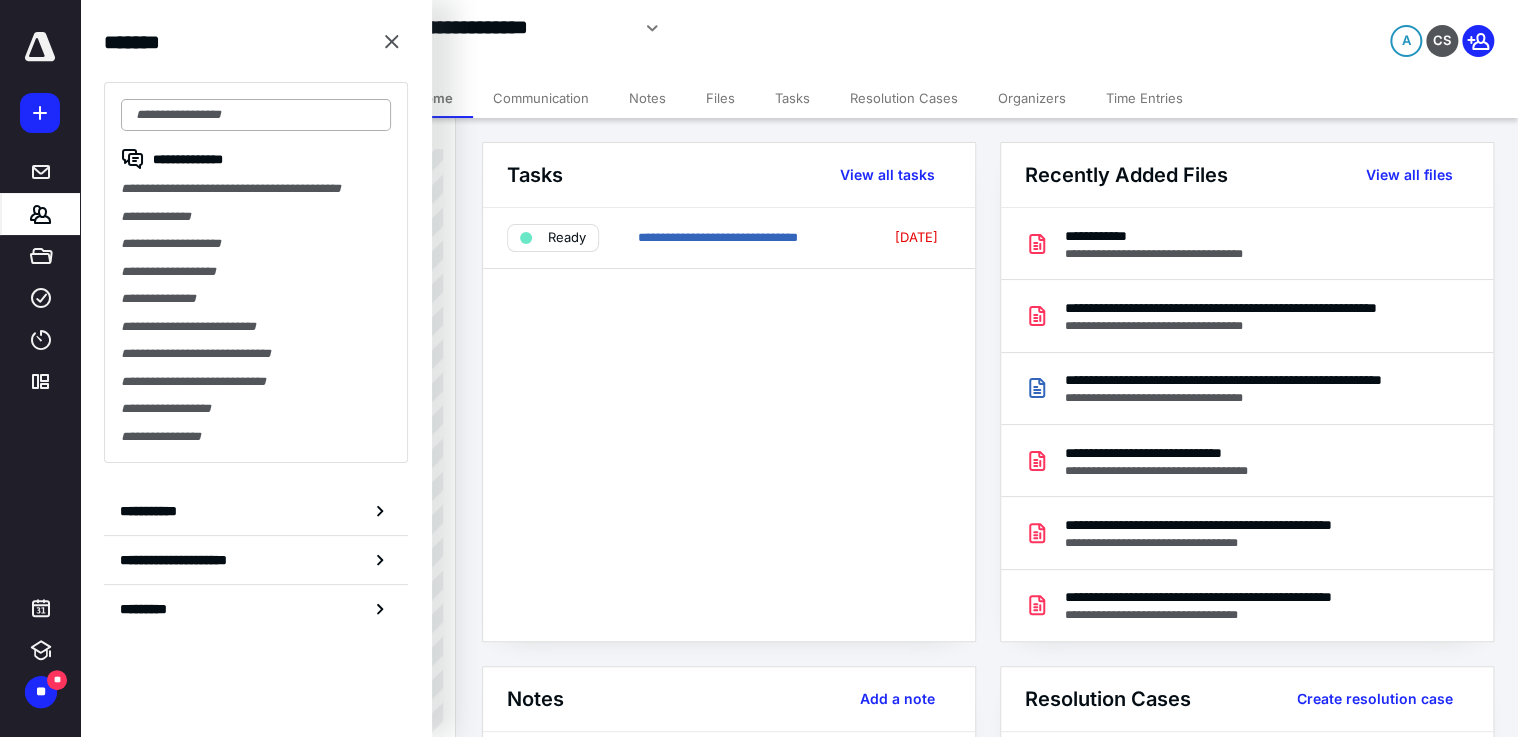 click at bounding box center [256, 115] 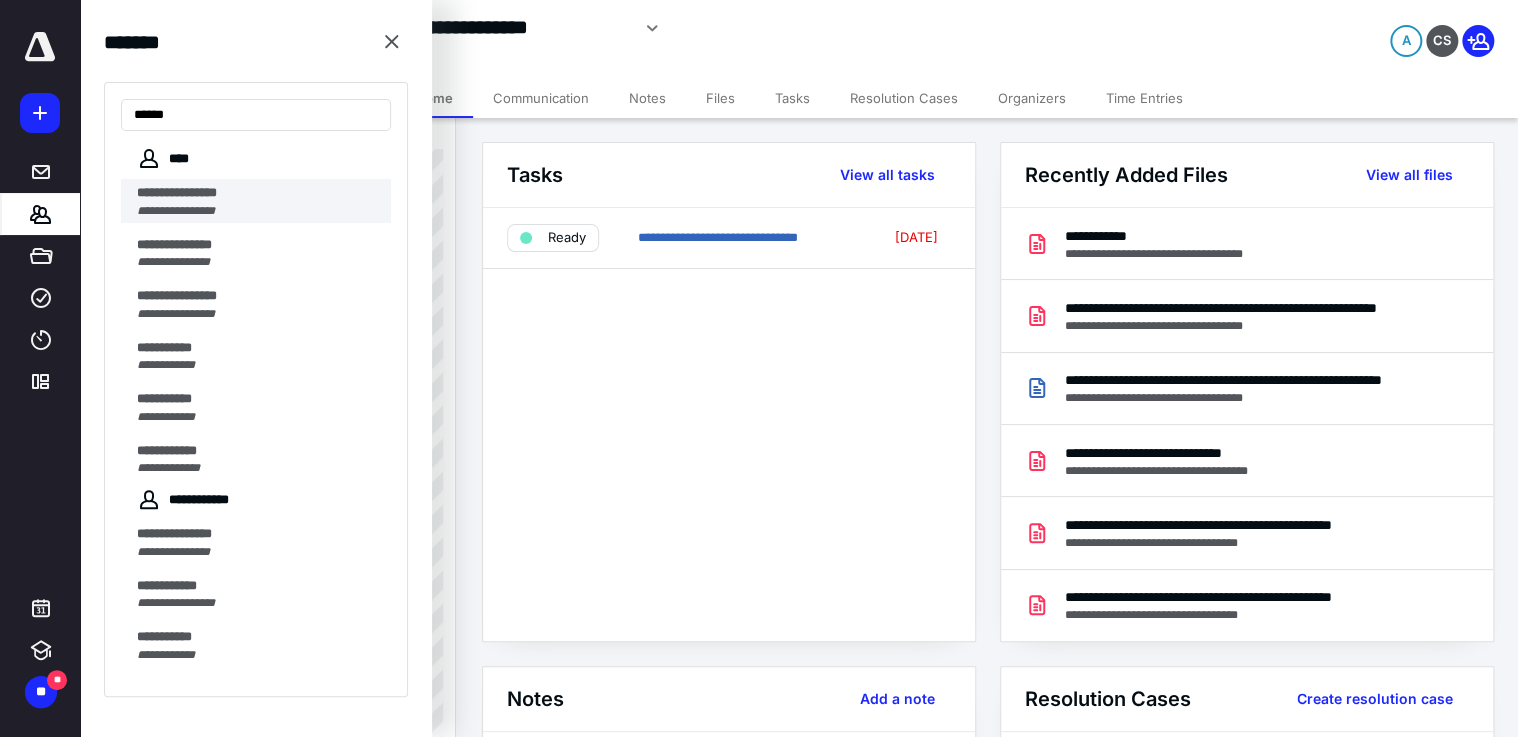 type on "*****" 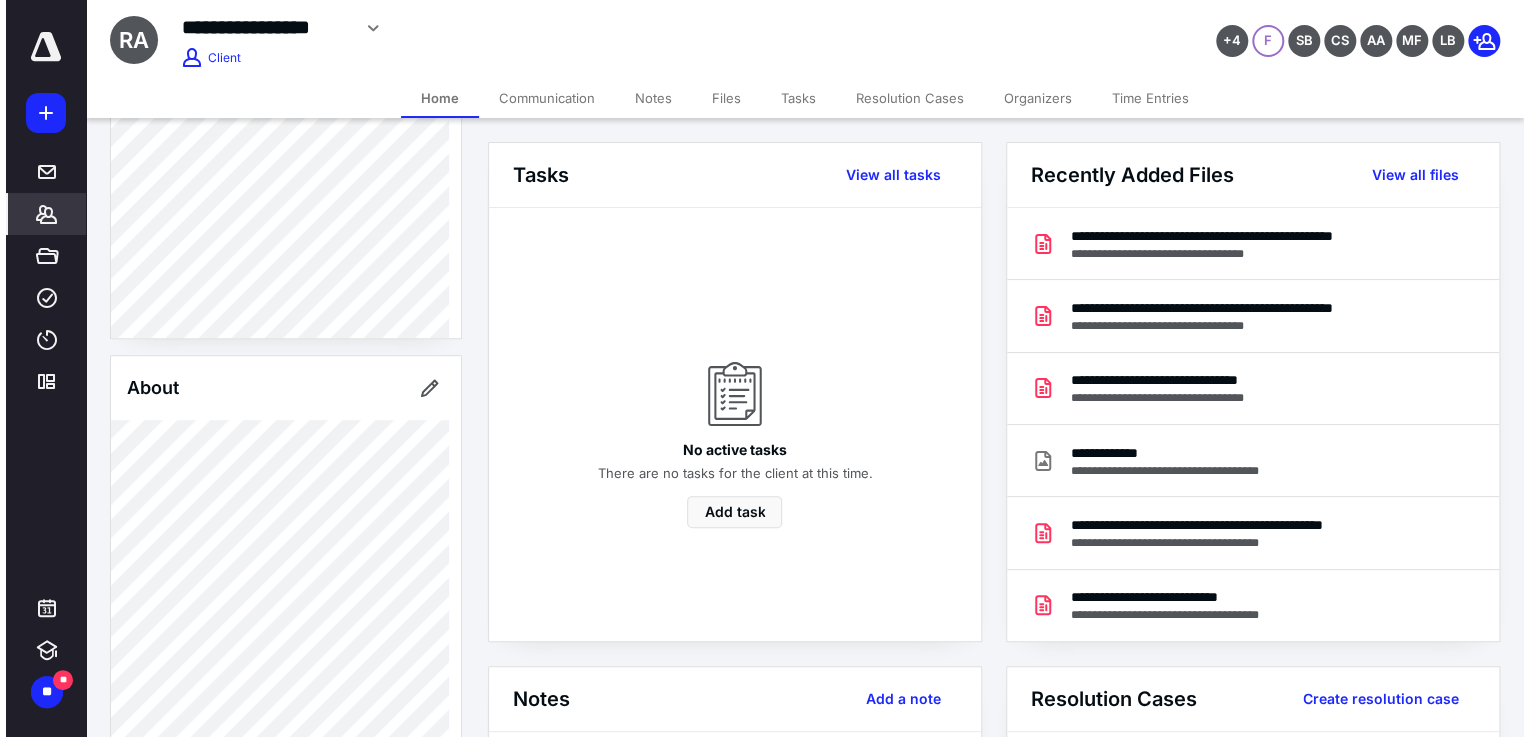 scroll, scrollTop: 560, scrollLeft: 0, axis: vertical 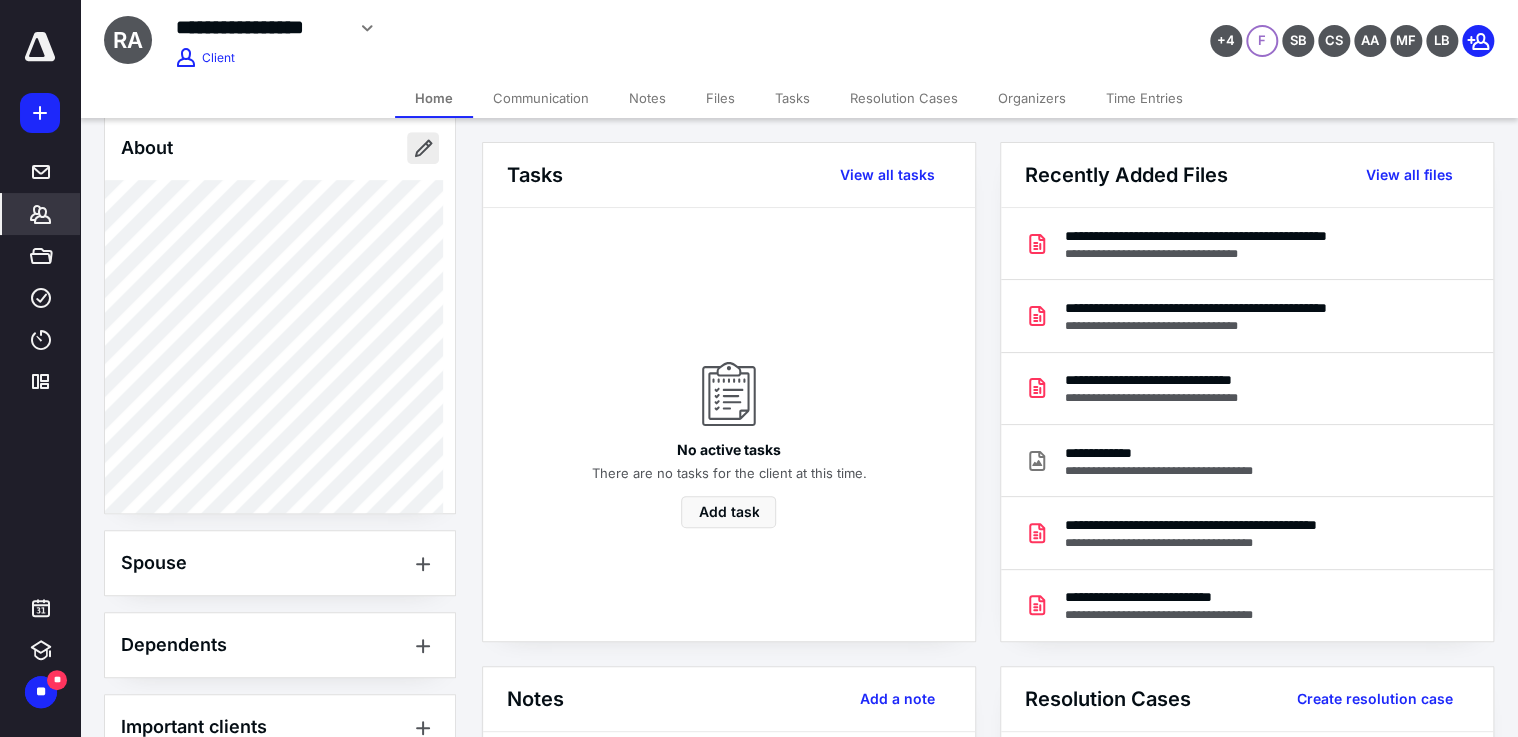 click at bounding box center (423, 148) 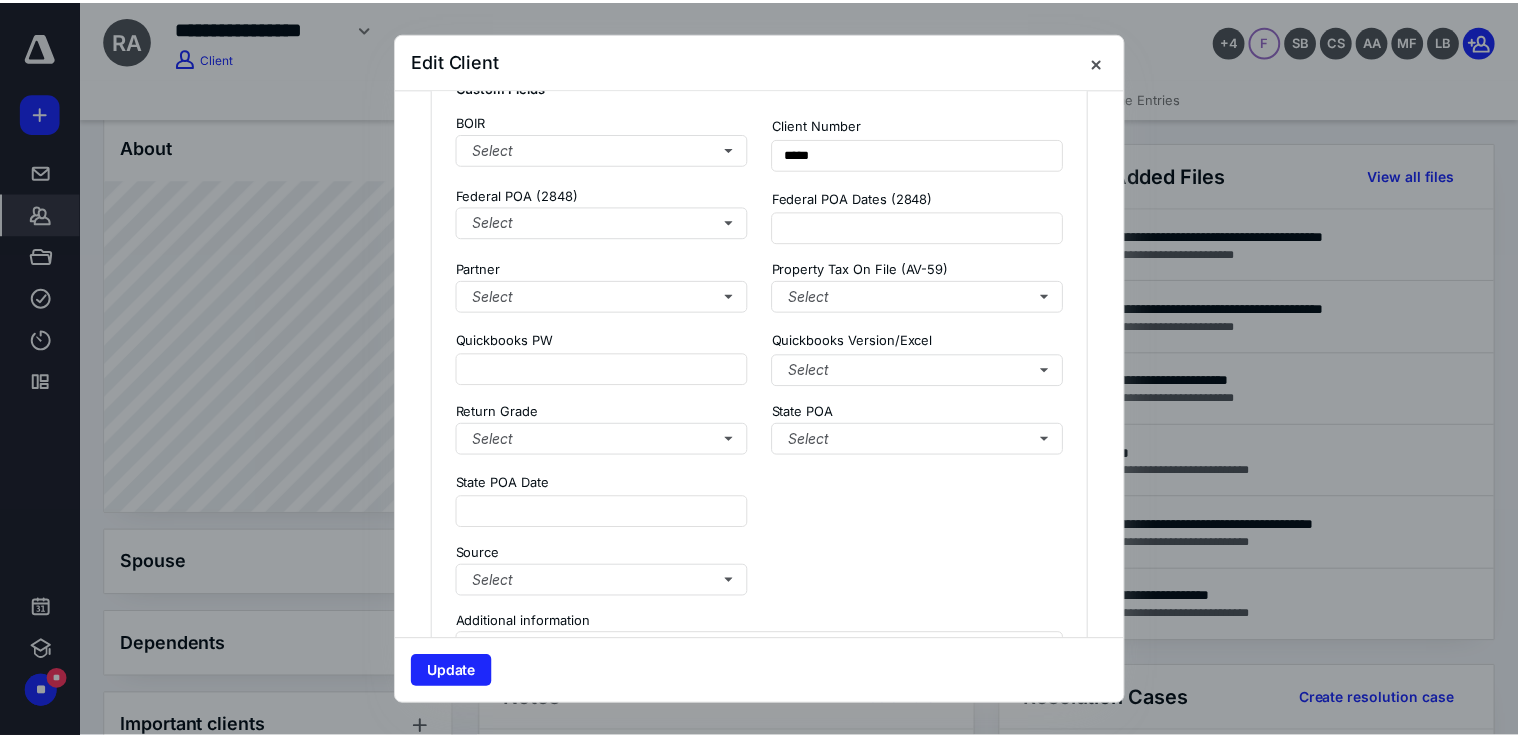 scroll, scrollTop: 1249, scrollLeft: 0, axis: vertical 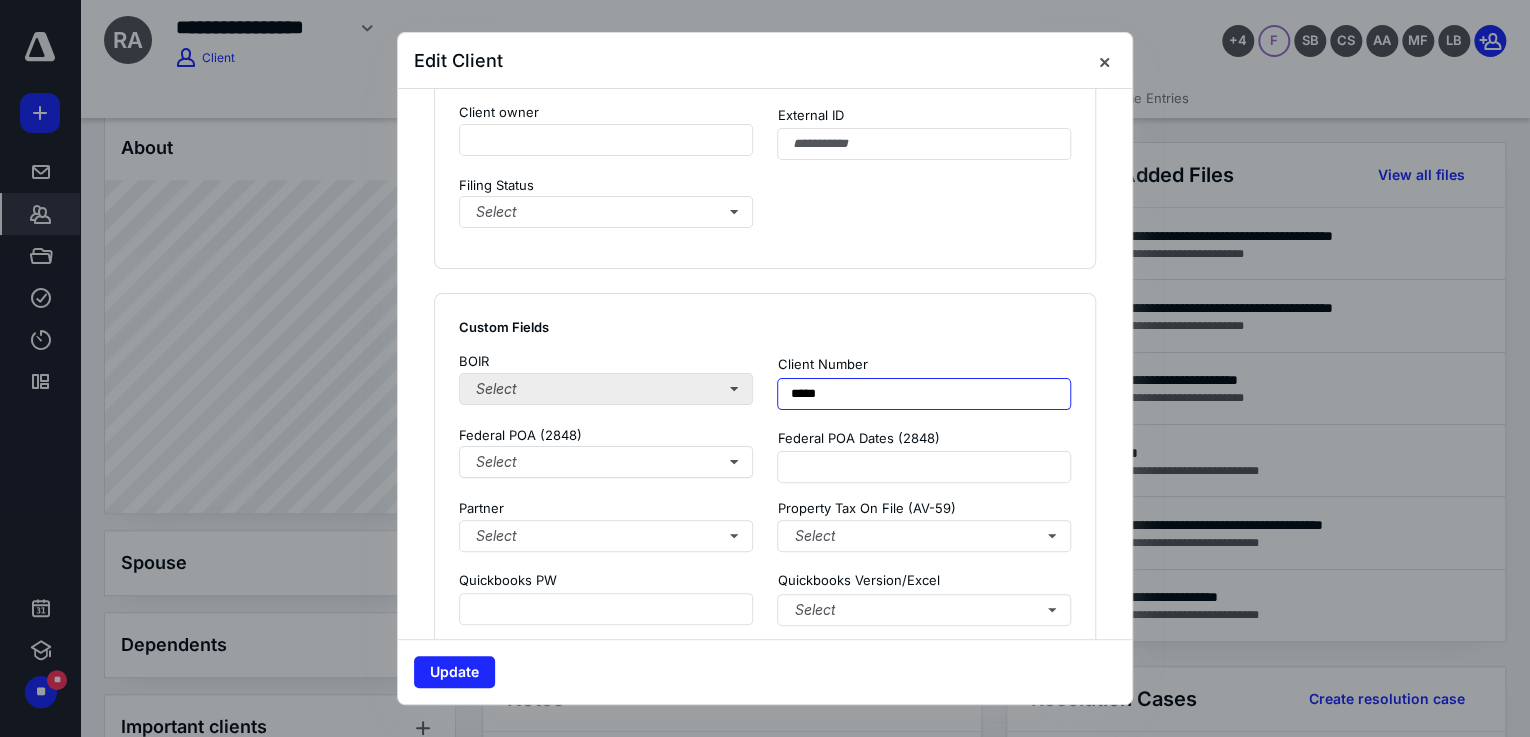 drag, startPoint x: 835, startPoint y: 393, endPoint x: 725, endPoint y: 394, distance: 110.00455 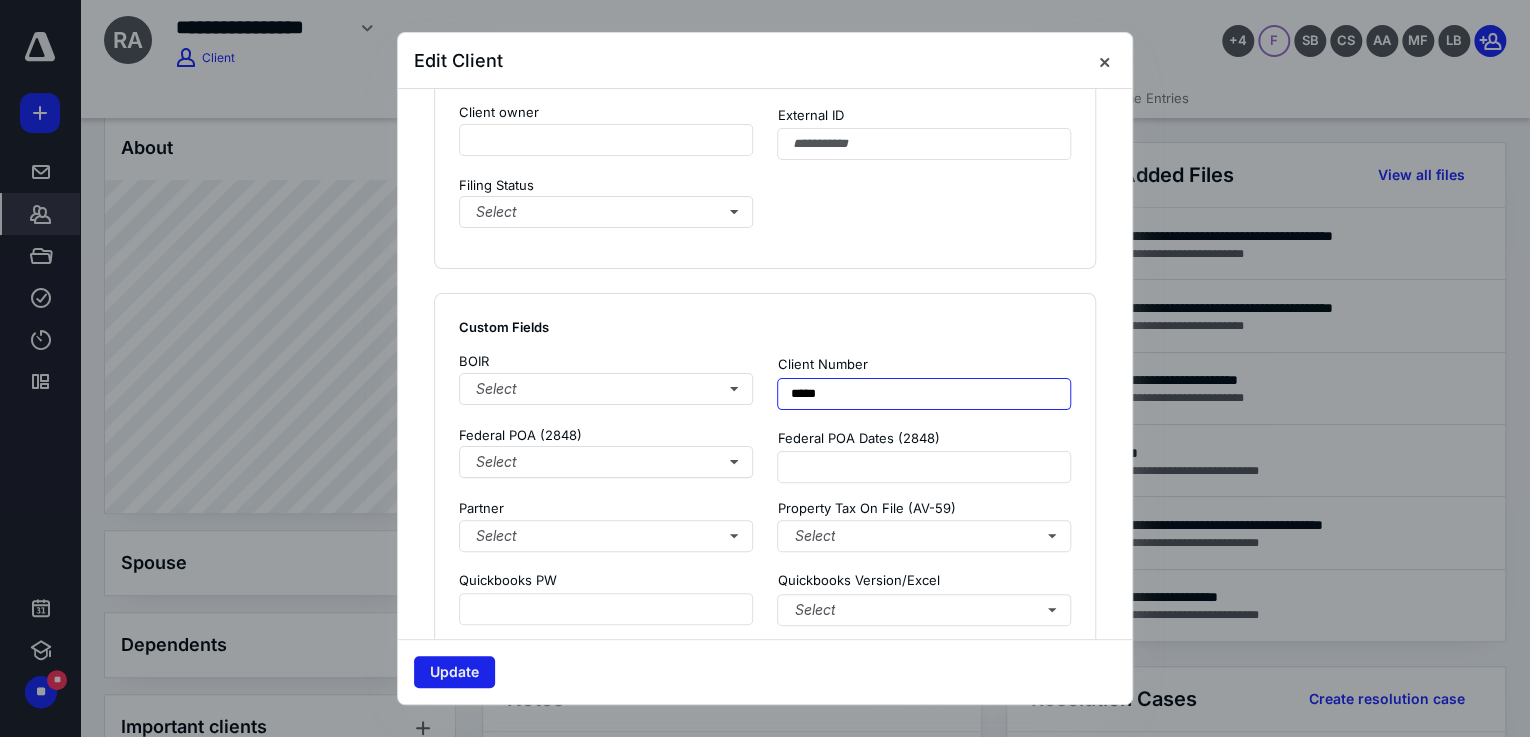 type on "*****" 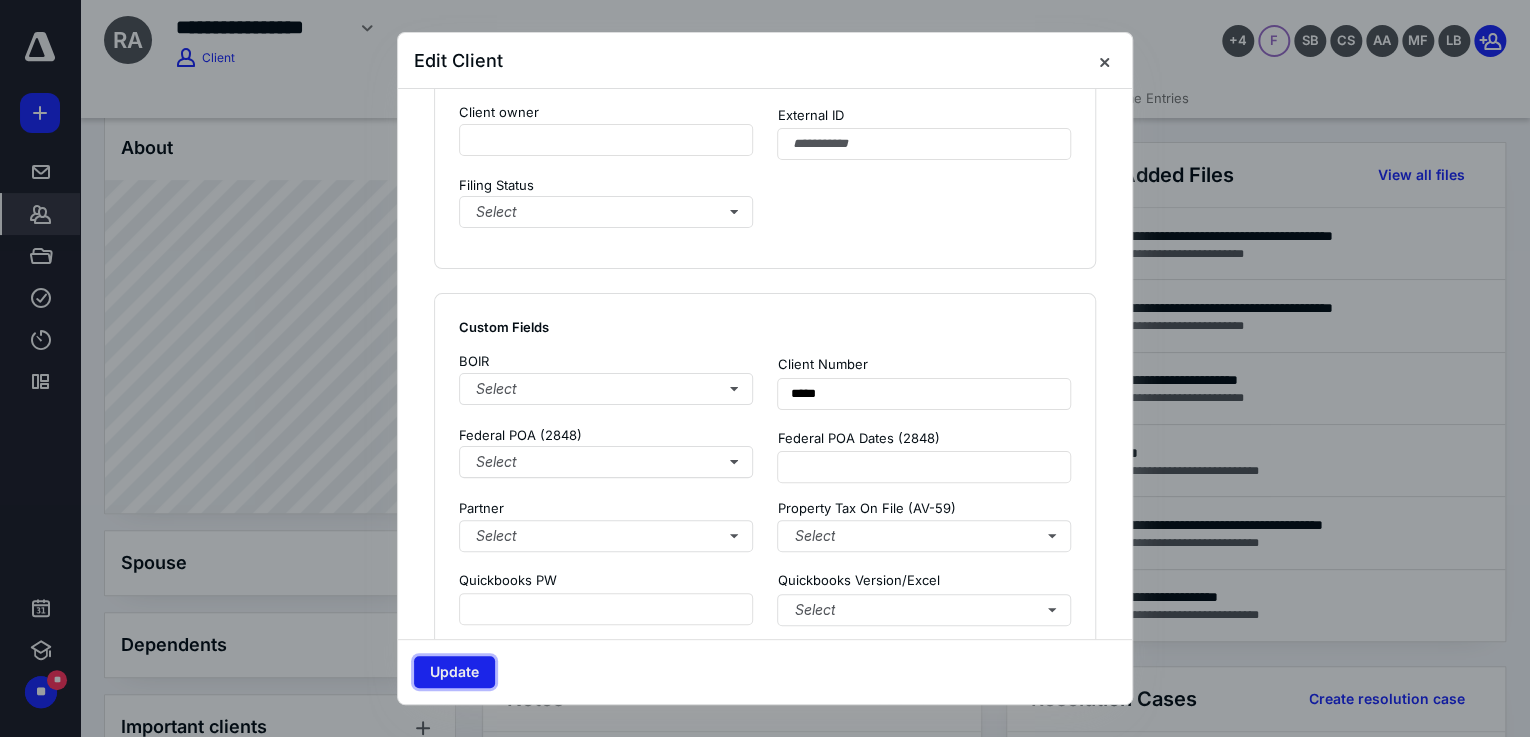 click on "Update" at bounding box center (454, 672) 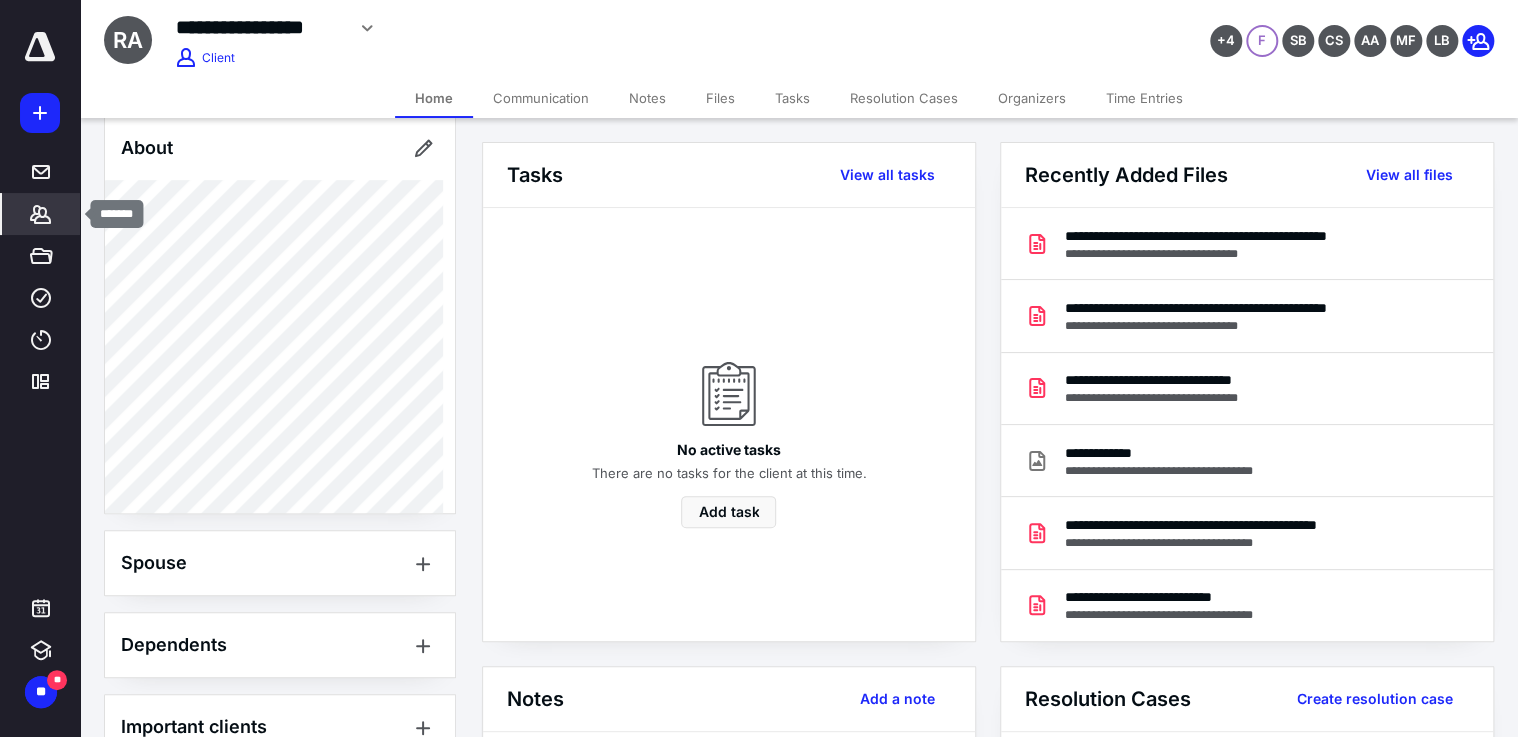 click on "*******" at bounding box center [41, 214] 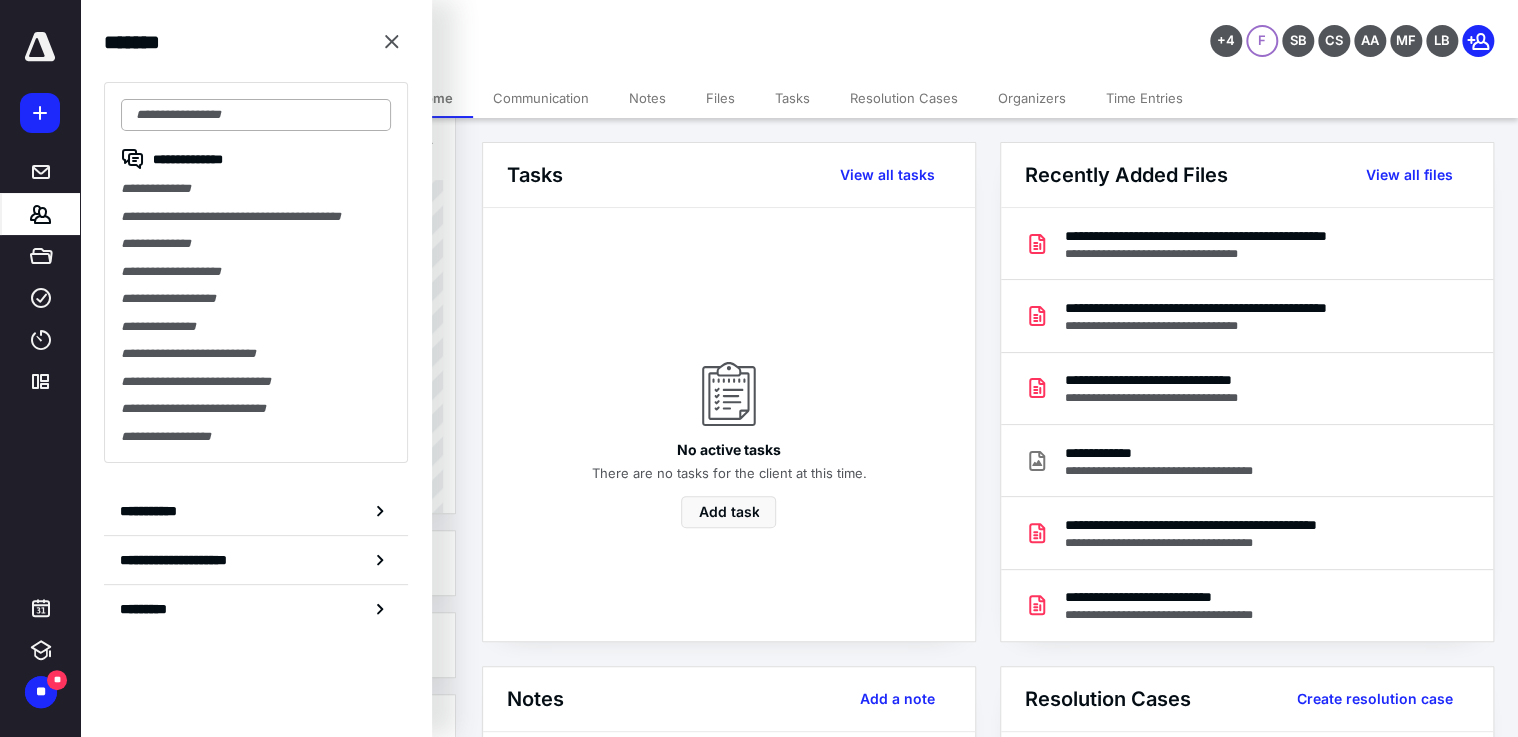 click at bounding box center (256, 115) 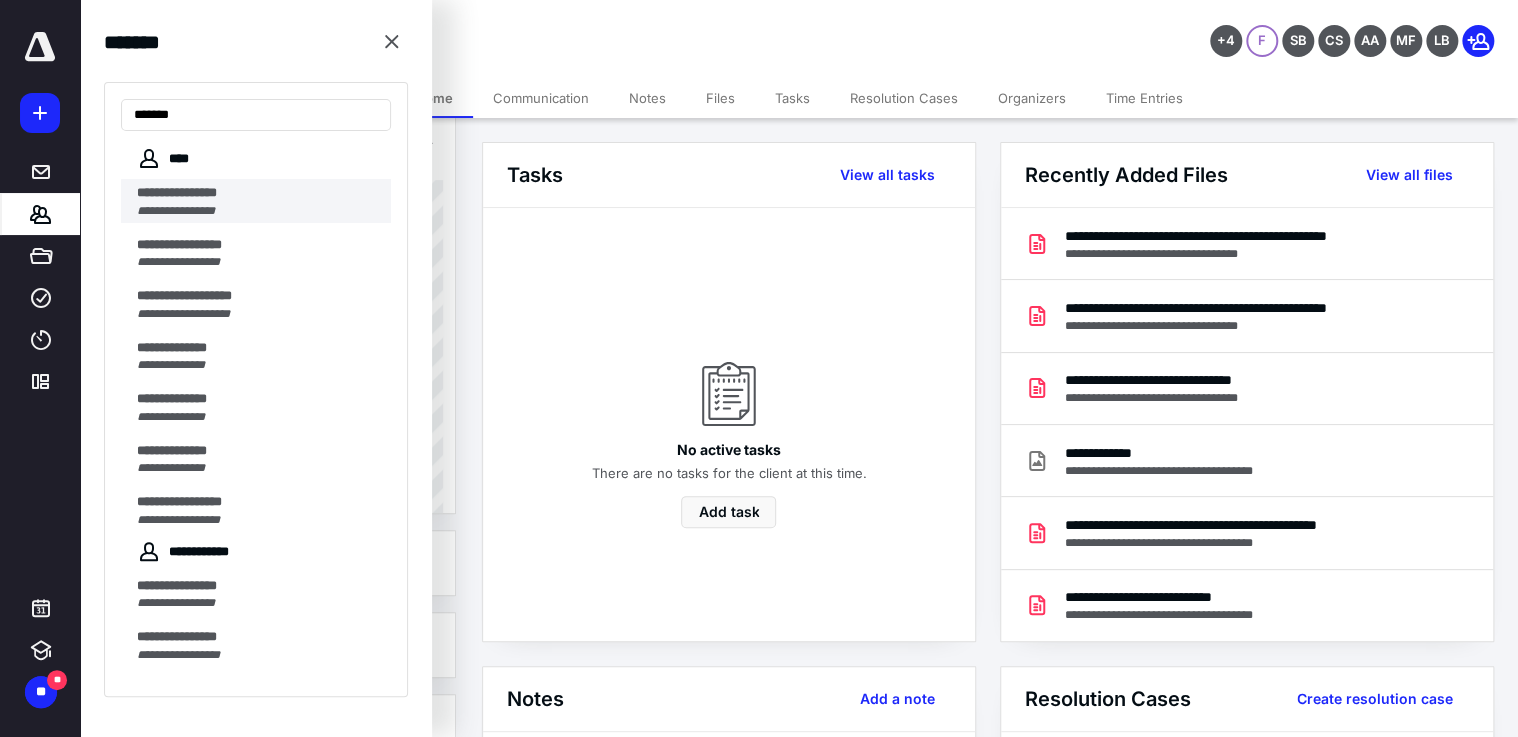 type on "******" 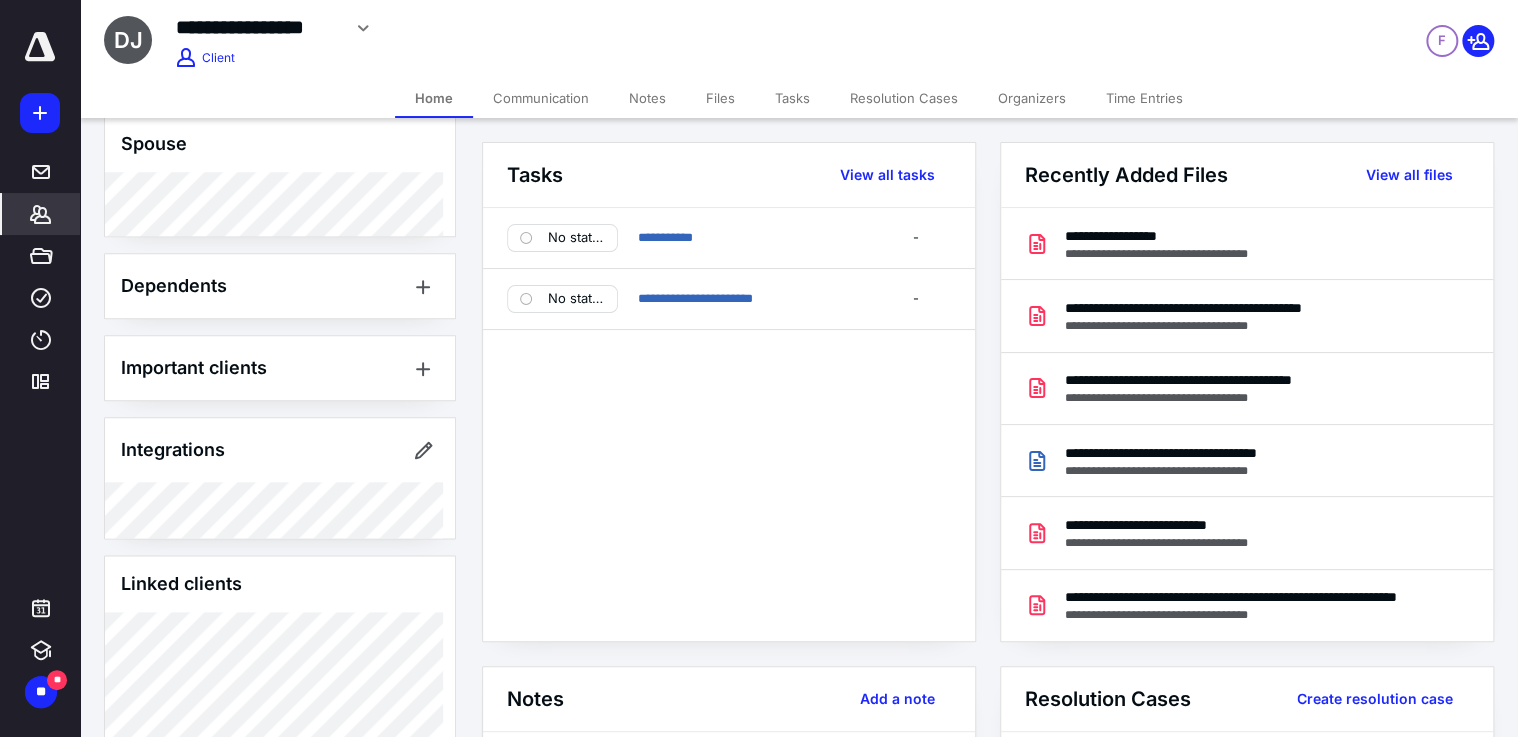 scroll, scrollTop: 1230, scrollLeft: 0, axis: vertical 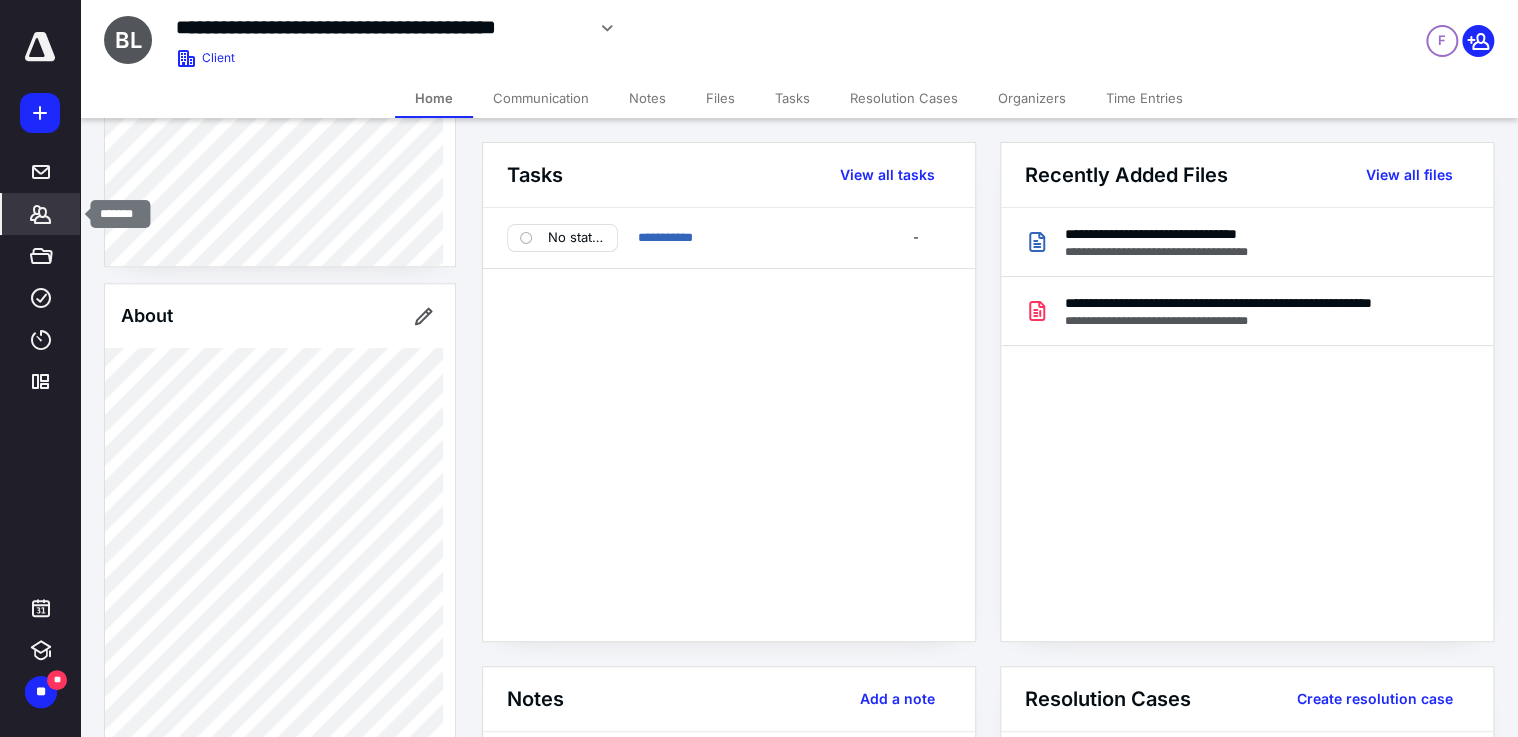 click 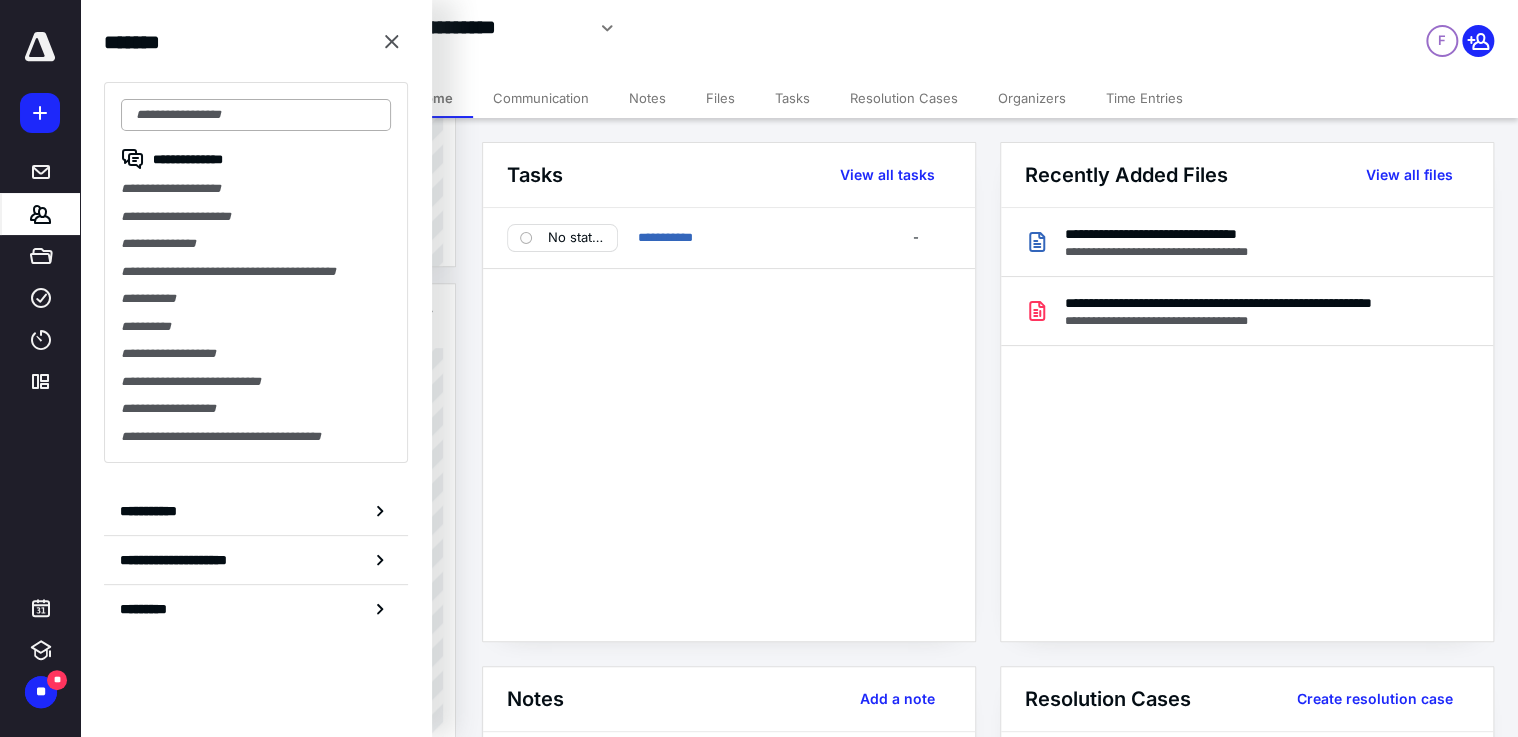 click at bounding box center [256, 115] 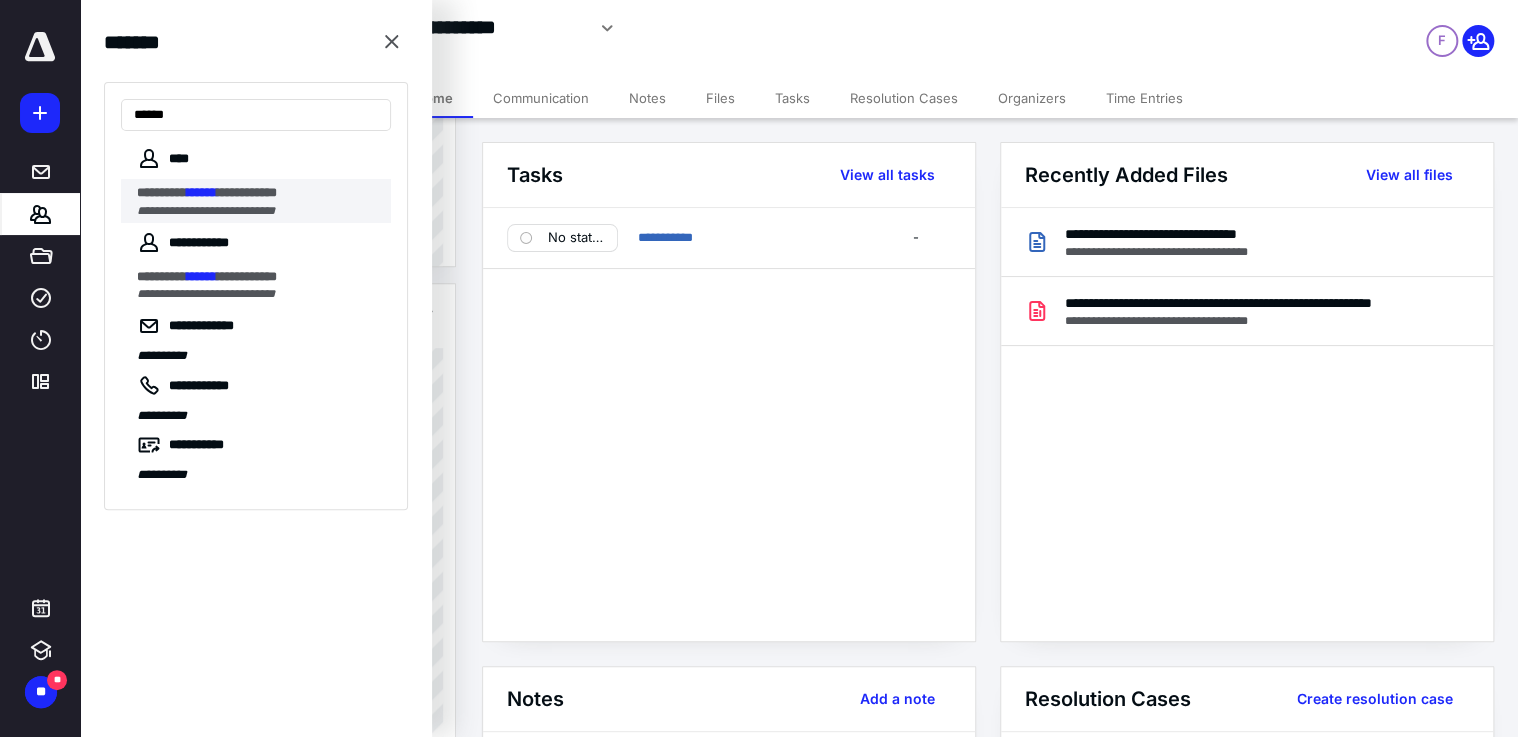 type on "******" 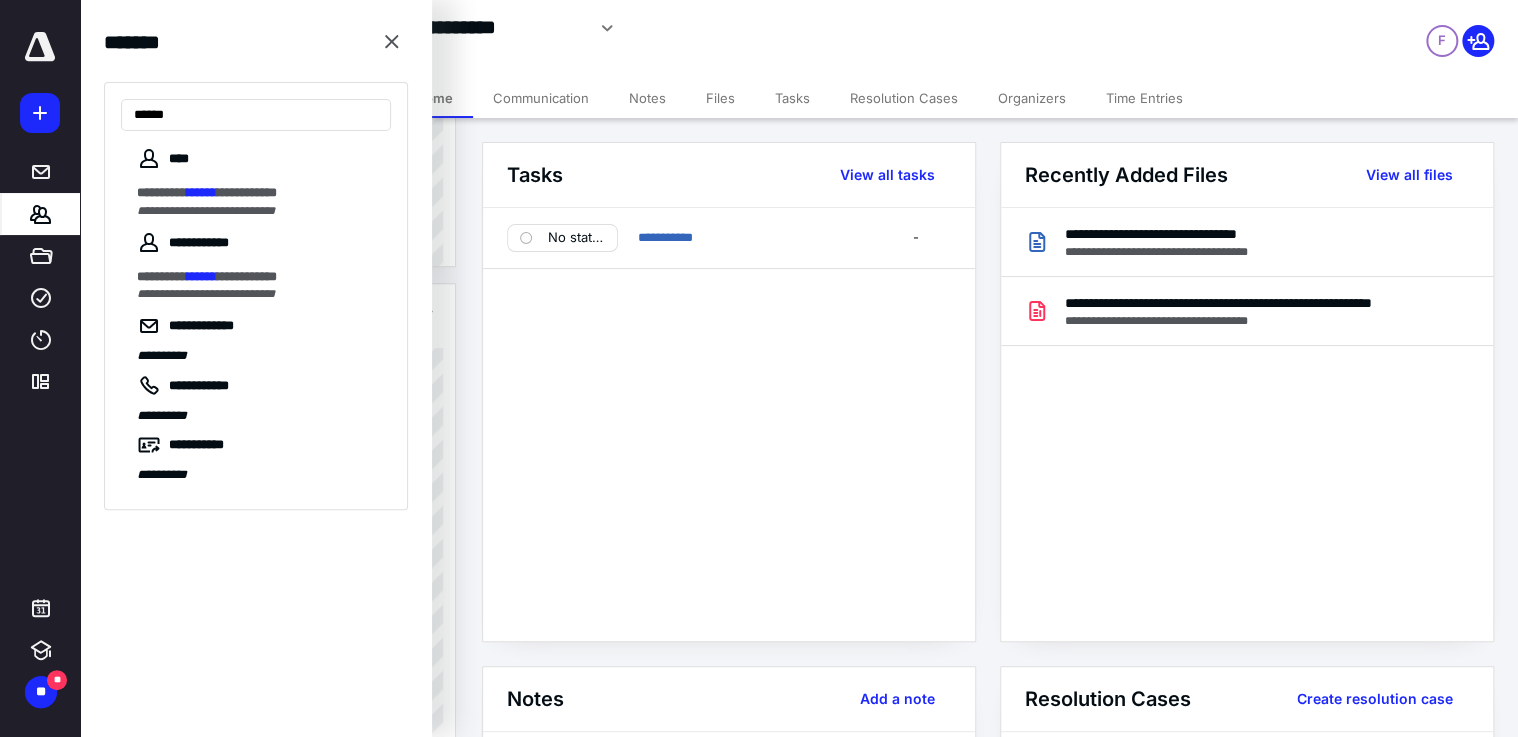click on "******" at bounding box center (202, 192) 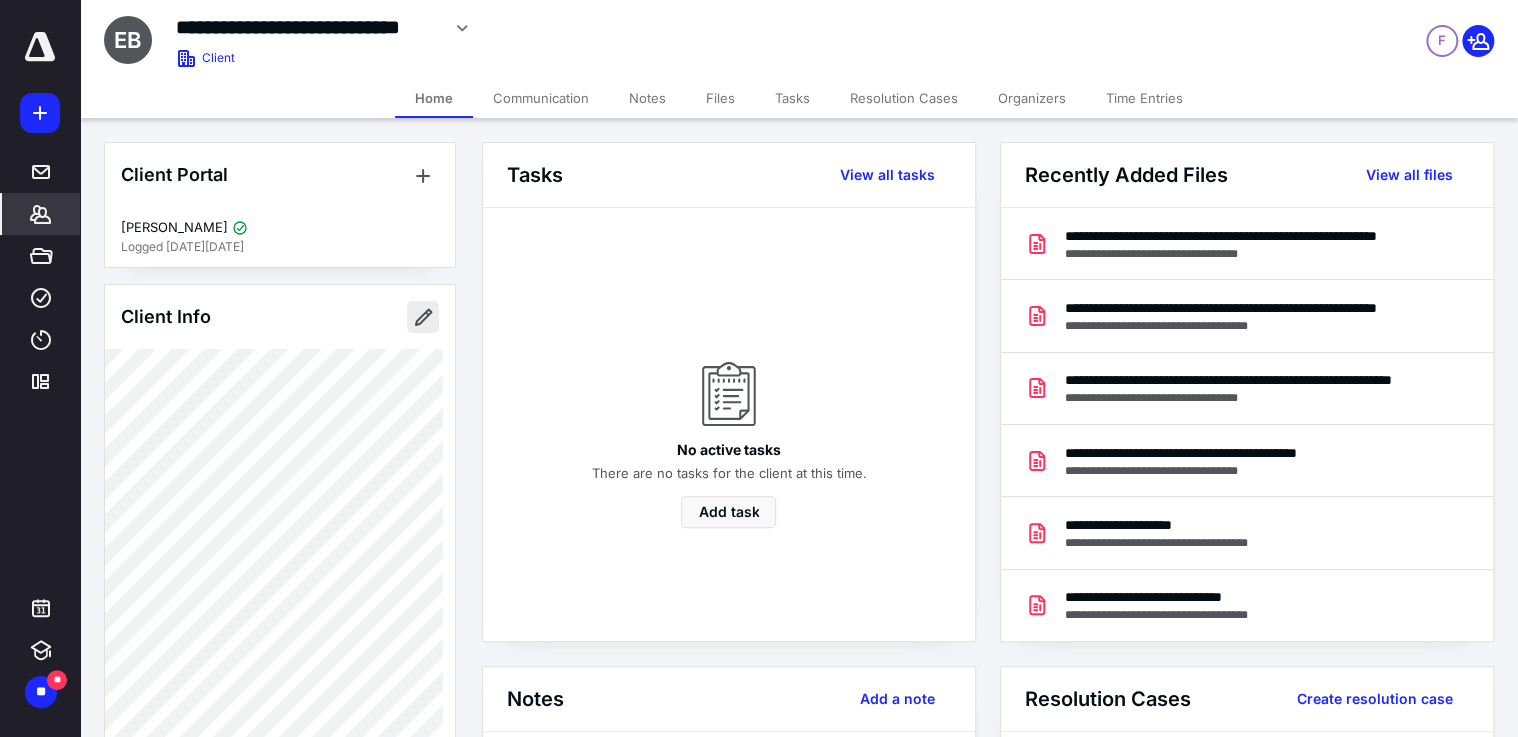 click at bounding box center [423, 317] 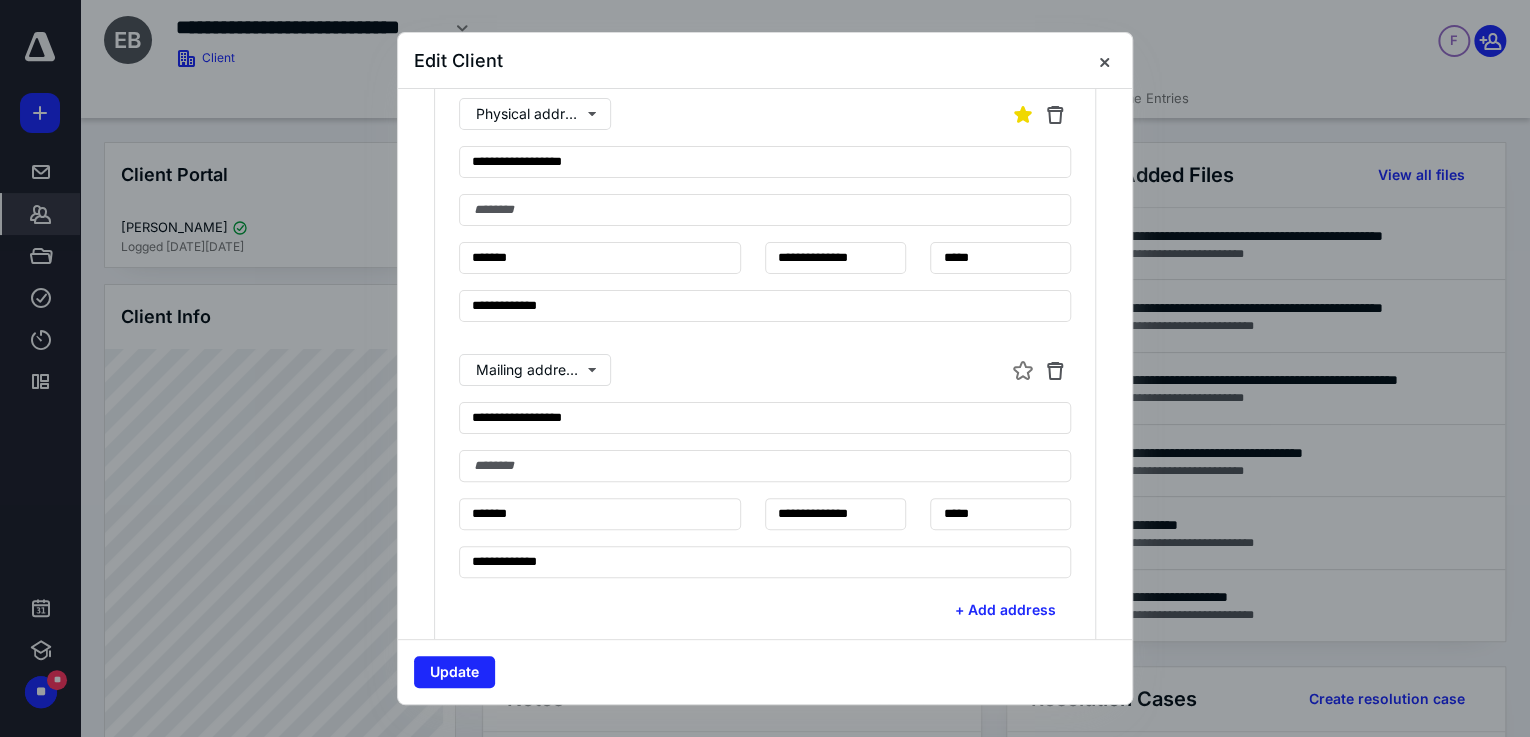 scroll, scrollTop: 480, scrollLeft: 0, axis: vertical 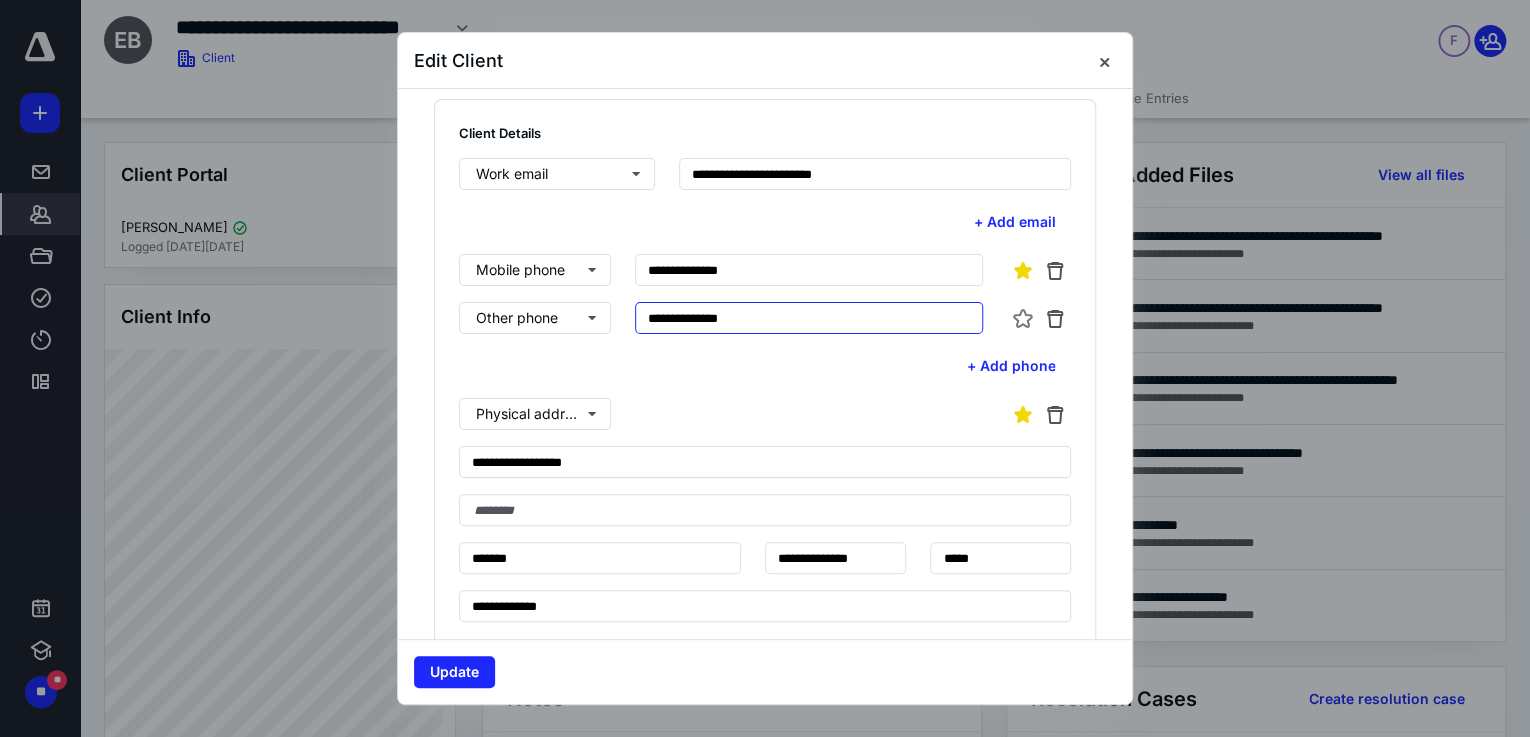 drag, startPoint x: 730, startPoint y: 315, endPoint x: 627, endPoint y: 314, distance: 103.00485 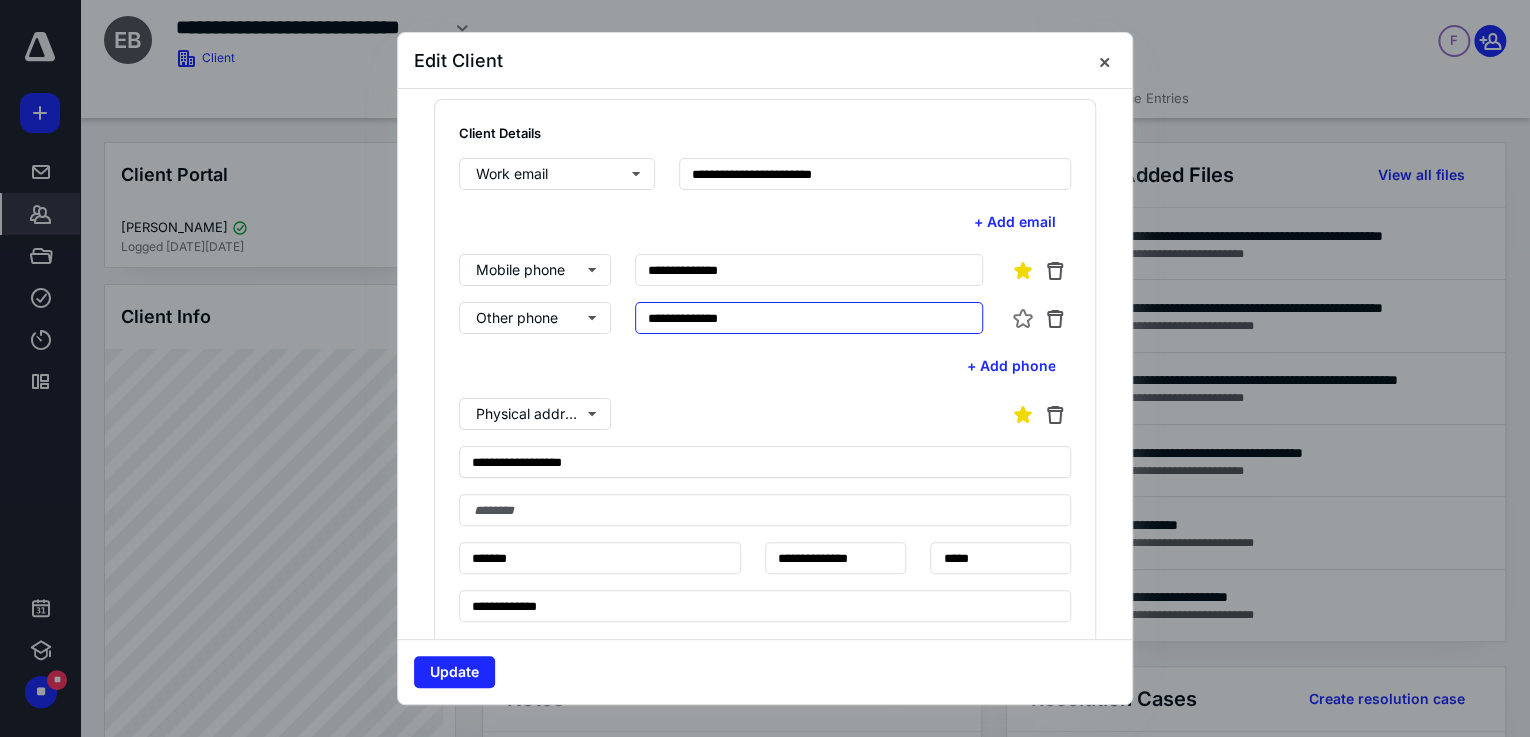 click on "**********" at bounding box center [765, 318] 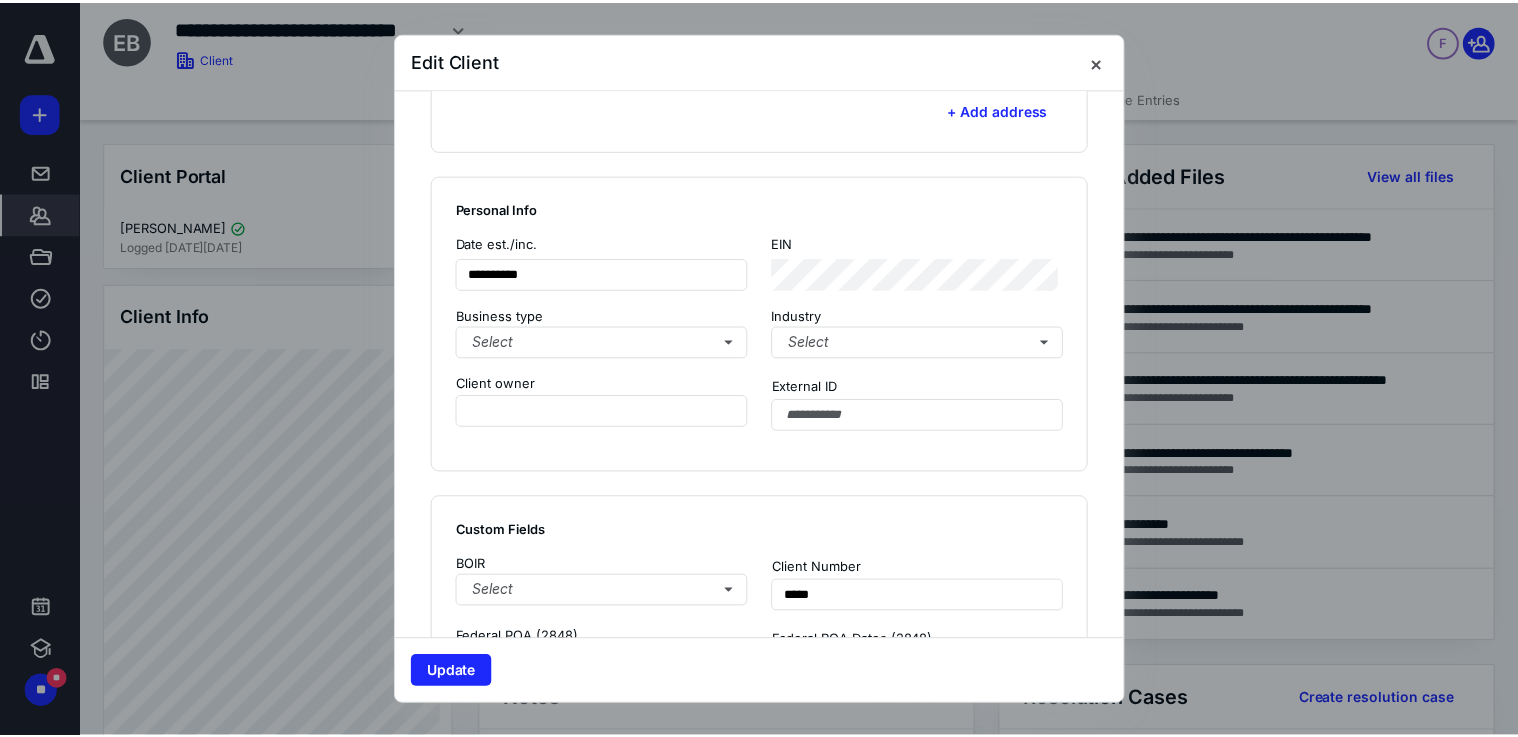 scroll, scrollTop: 1440, scrollLeft: 0, axis: vertical 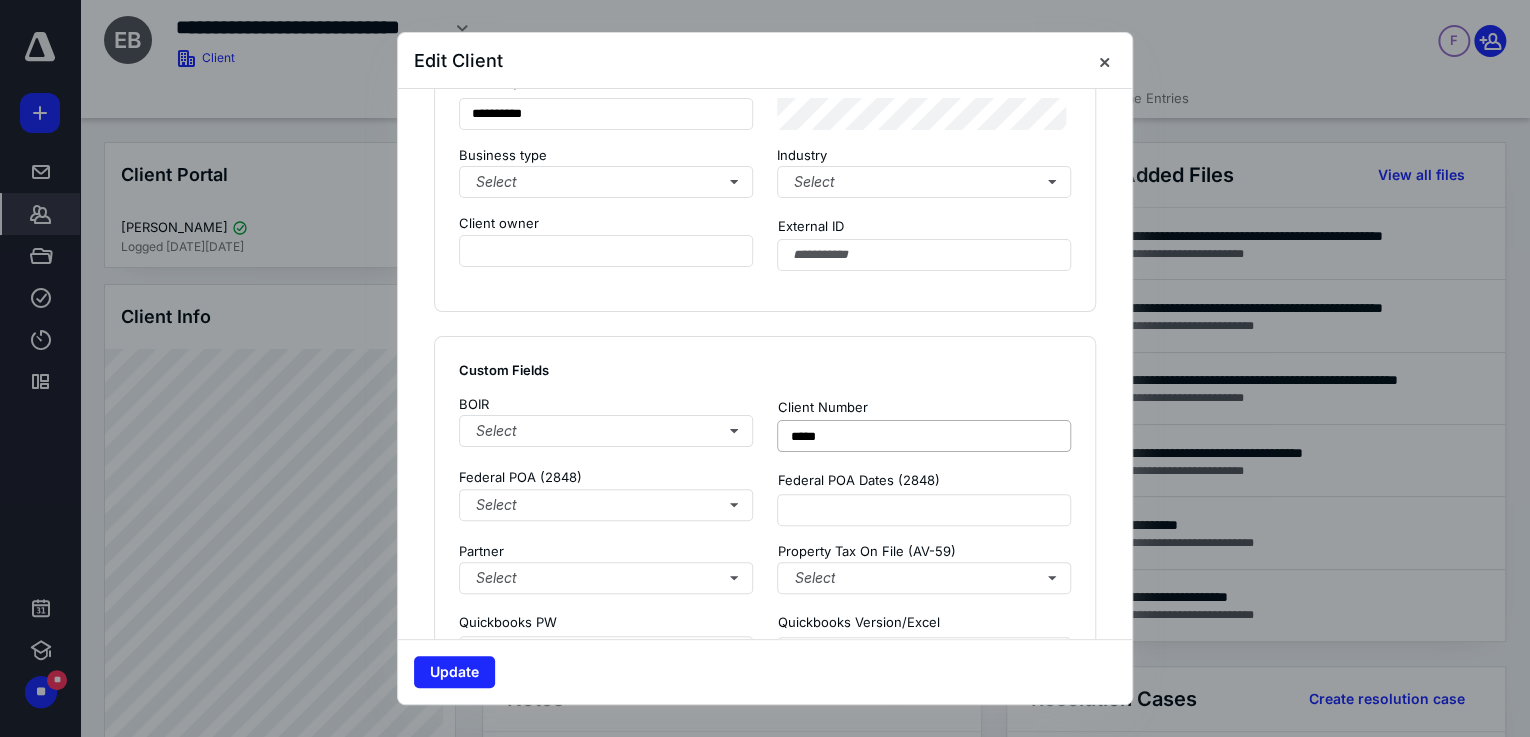 type 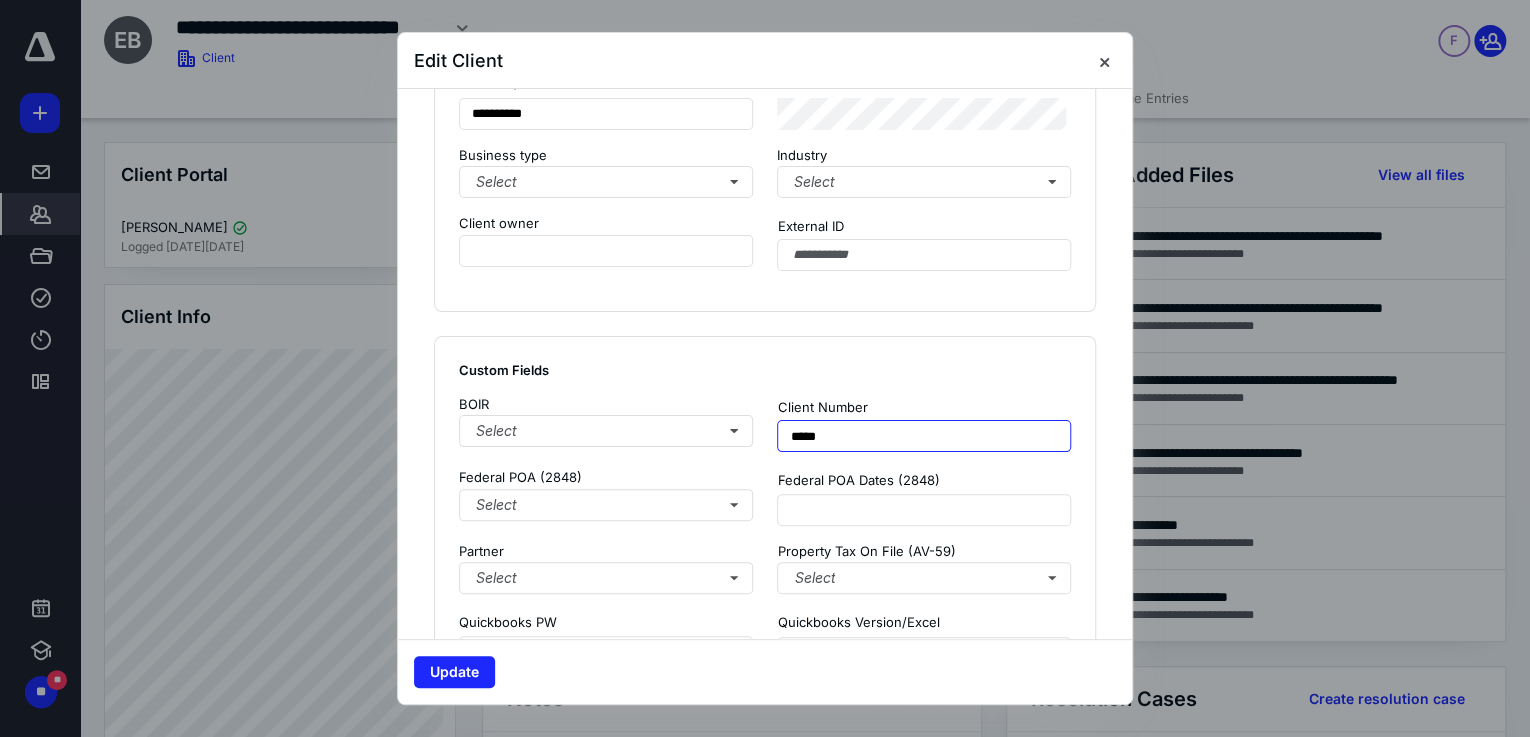 drag, startPoint x: 834, startPoint y: 437, endPoint x: 801, endPoint y: 435, distance: 33.06055 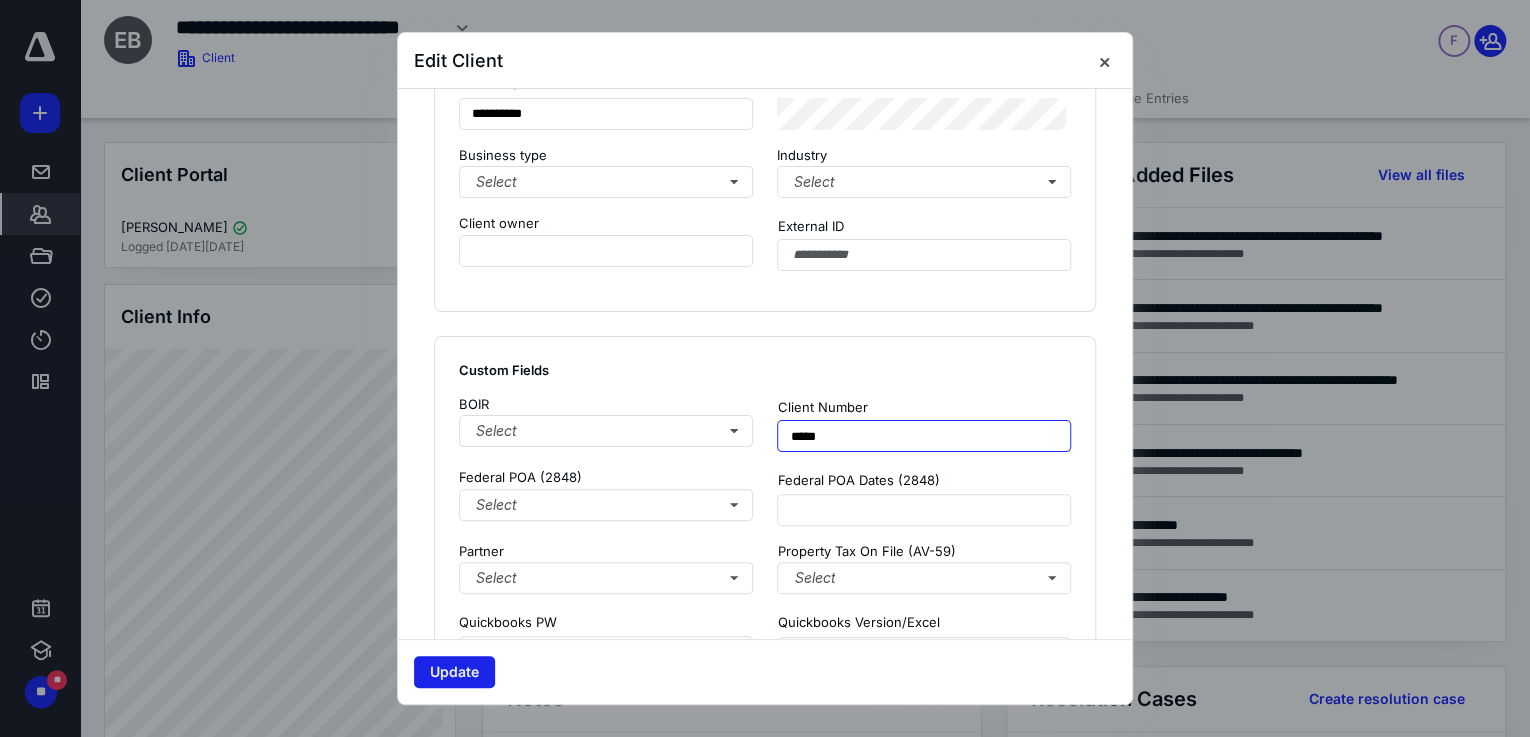 type on "*****" 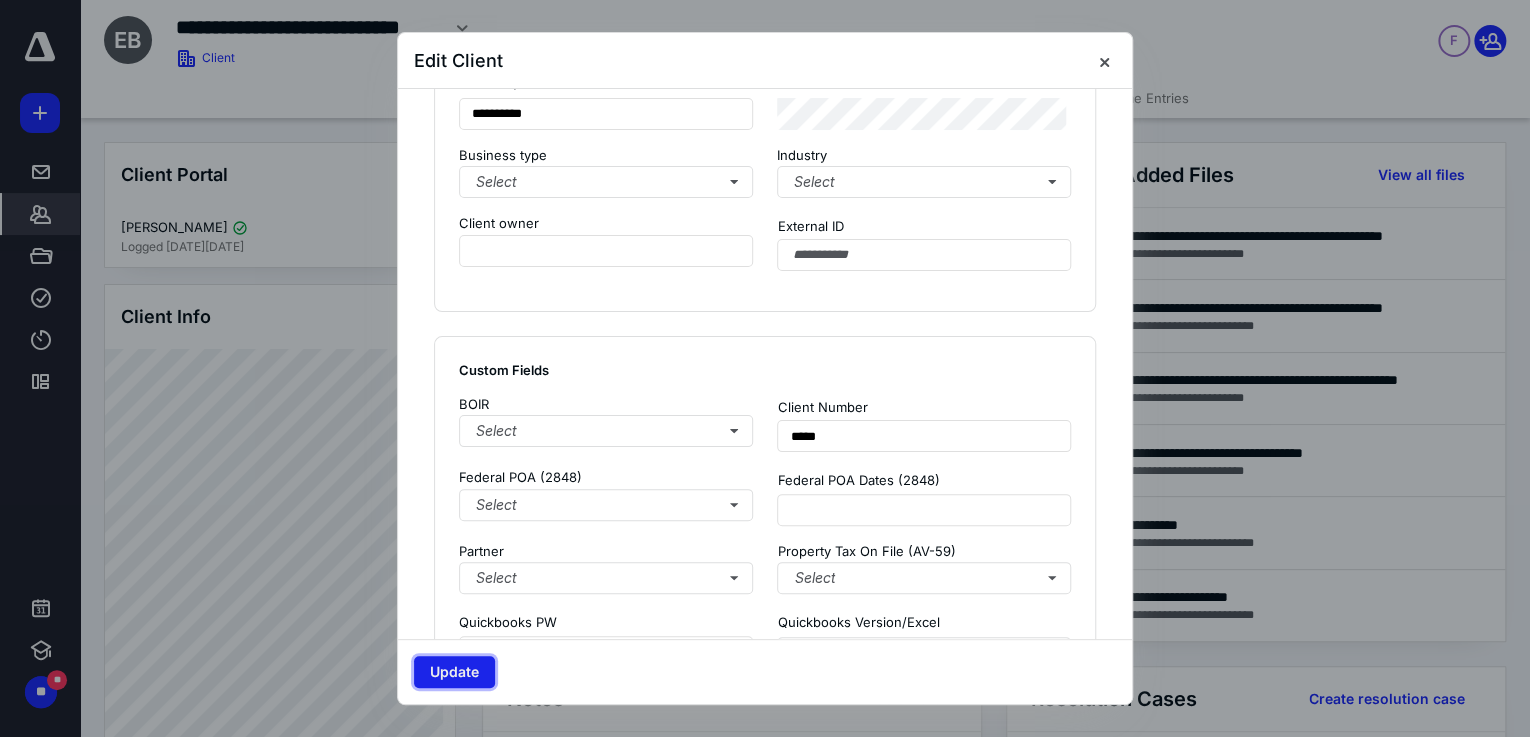 click on "Update" at bounding box center (454, 672) 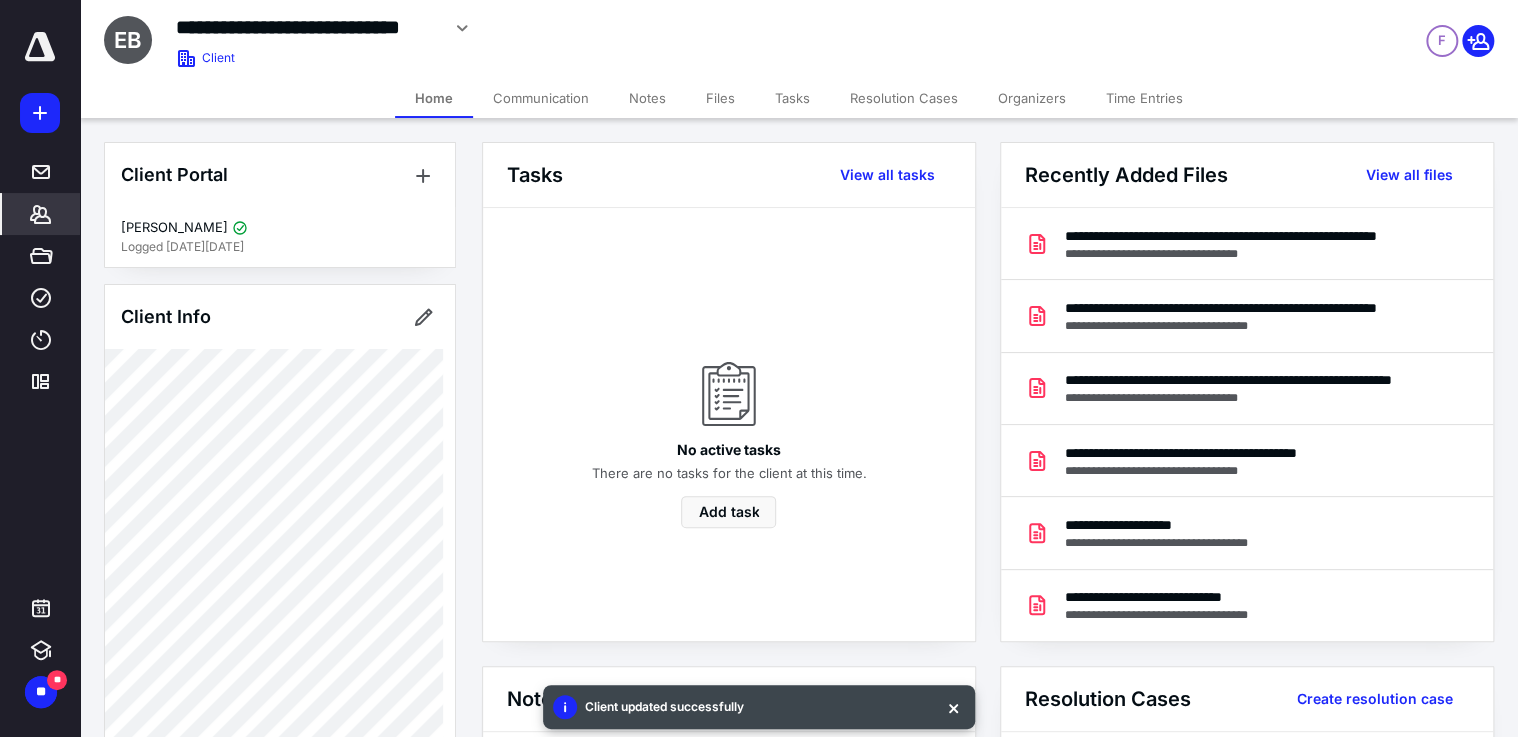 scroll, scrollTop: 720, scrollLeft: 0, axis: vertical 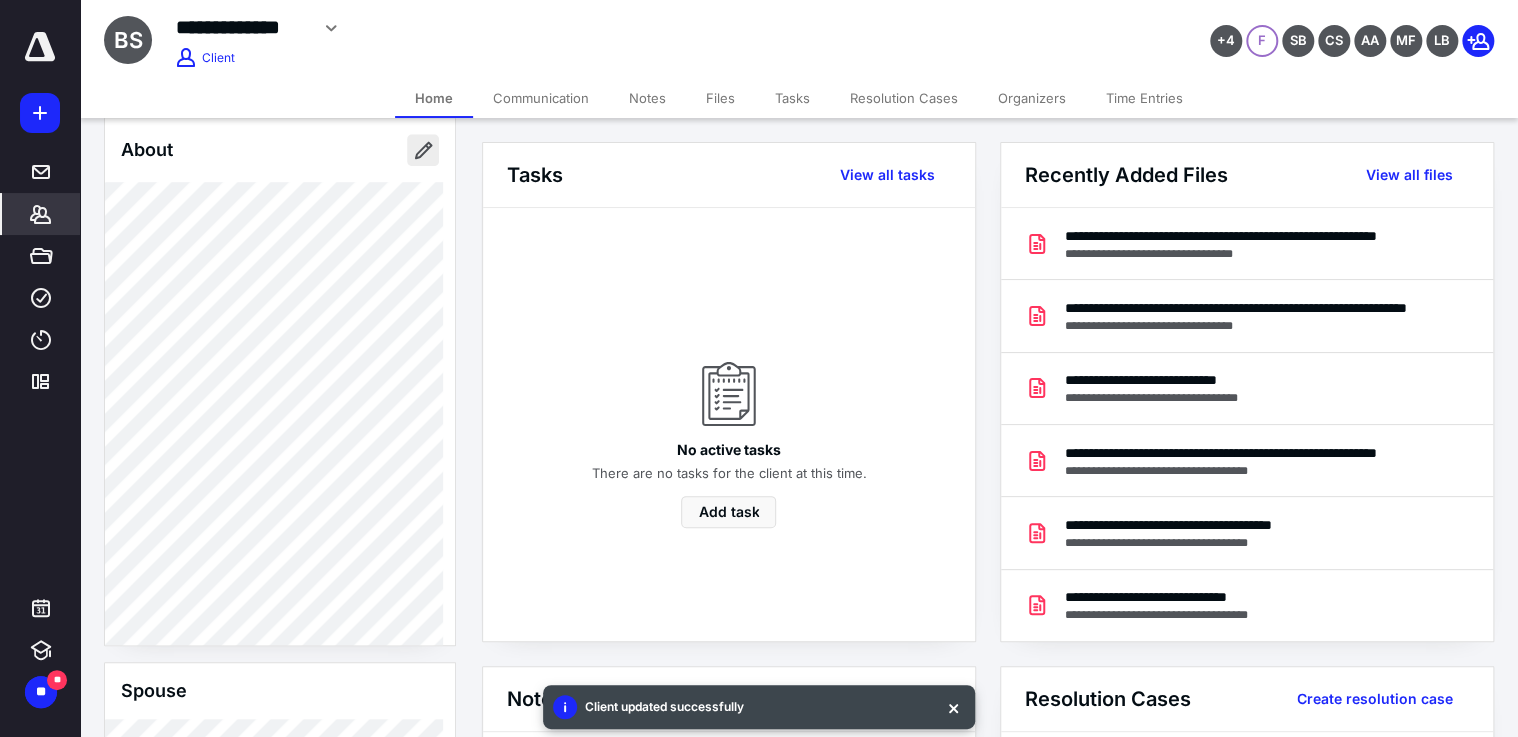 click at bounding box center [423, 150] 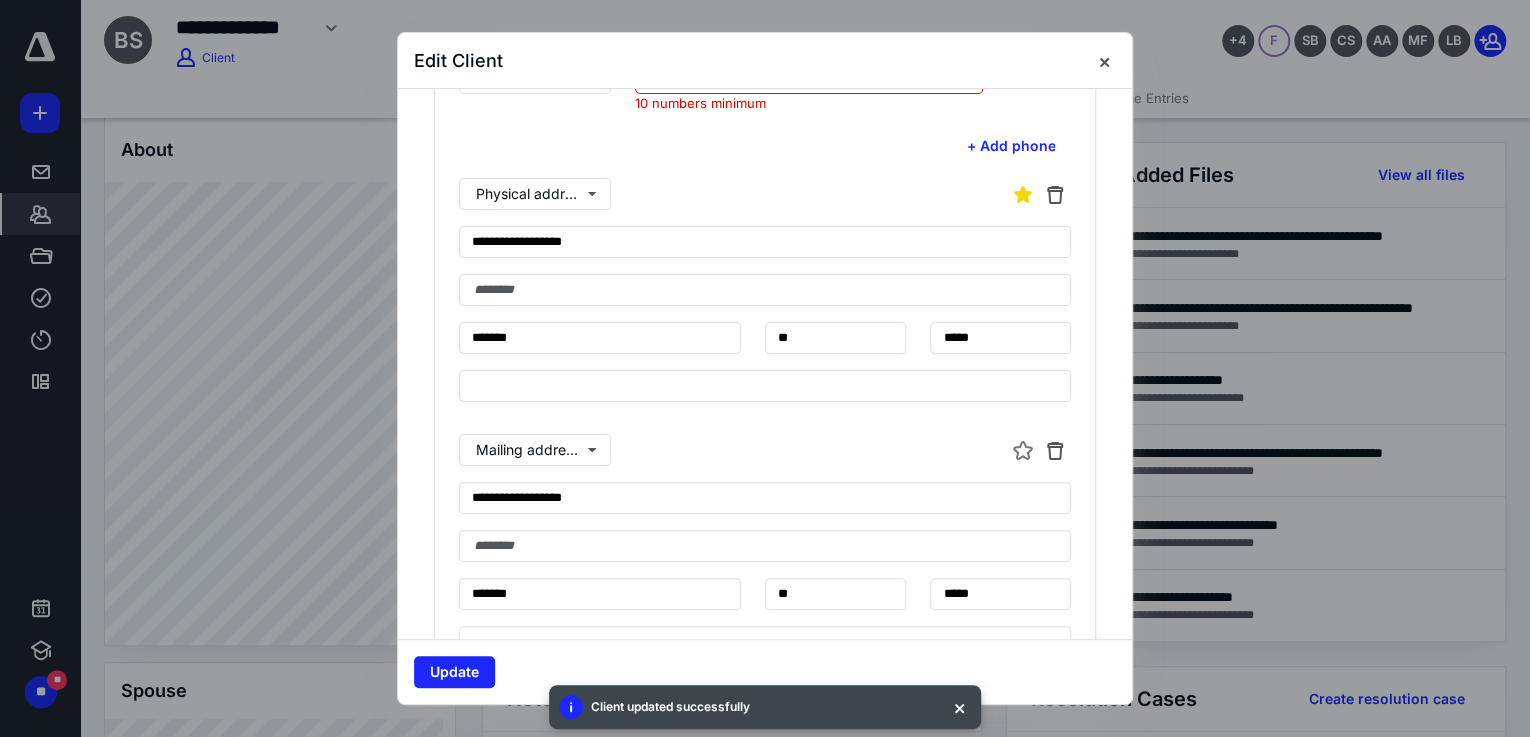 scroll, scrollTop: 400, scrollLeft: 0, axis: vertical 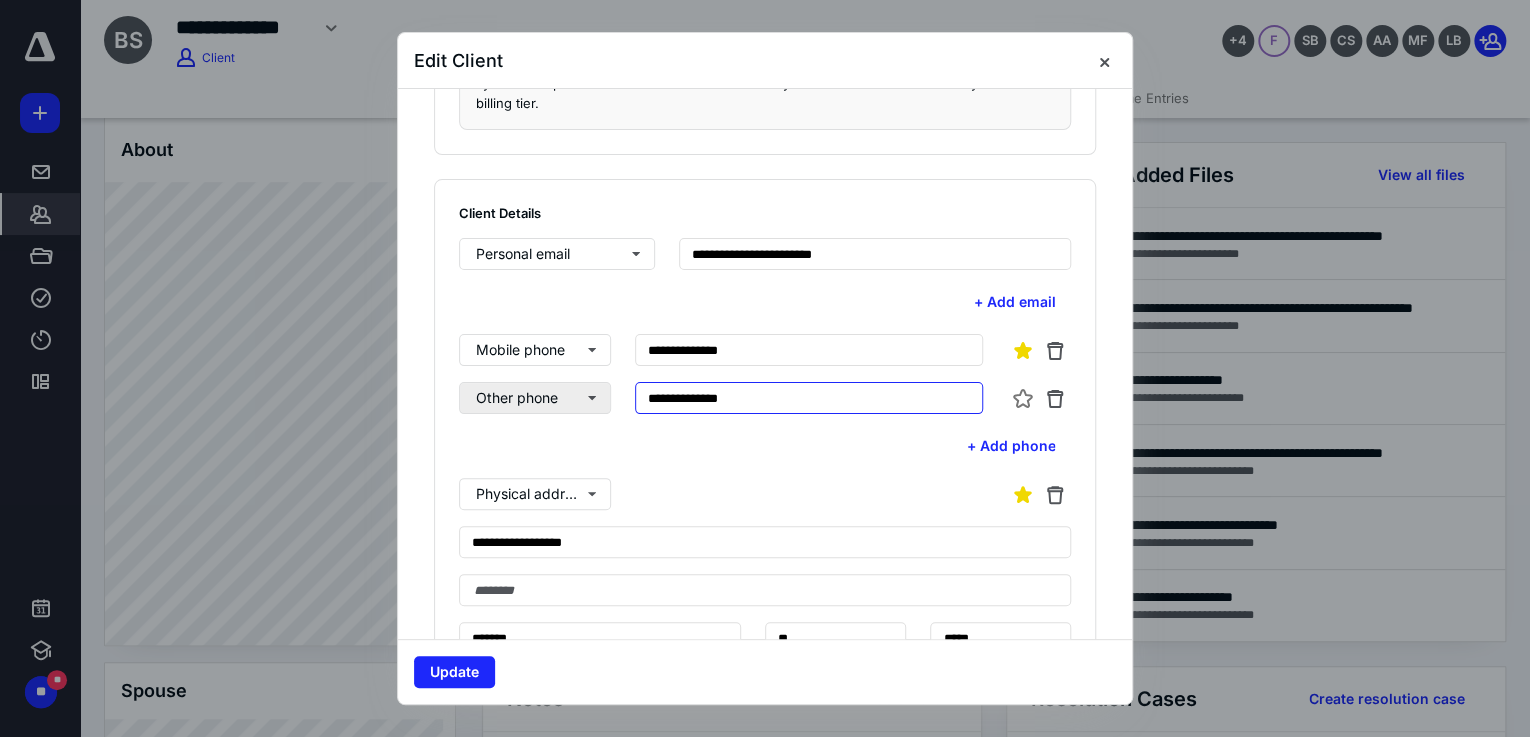 drag, startPoint x: 748, startPoint y: 402, endPoint x: 576, endPoint y: 392, distance: 172.29045 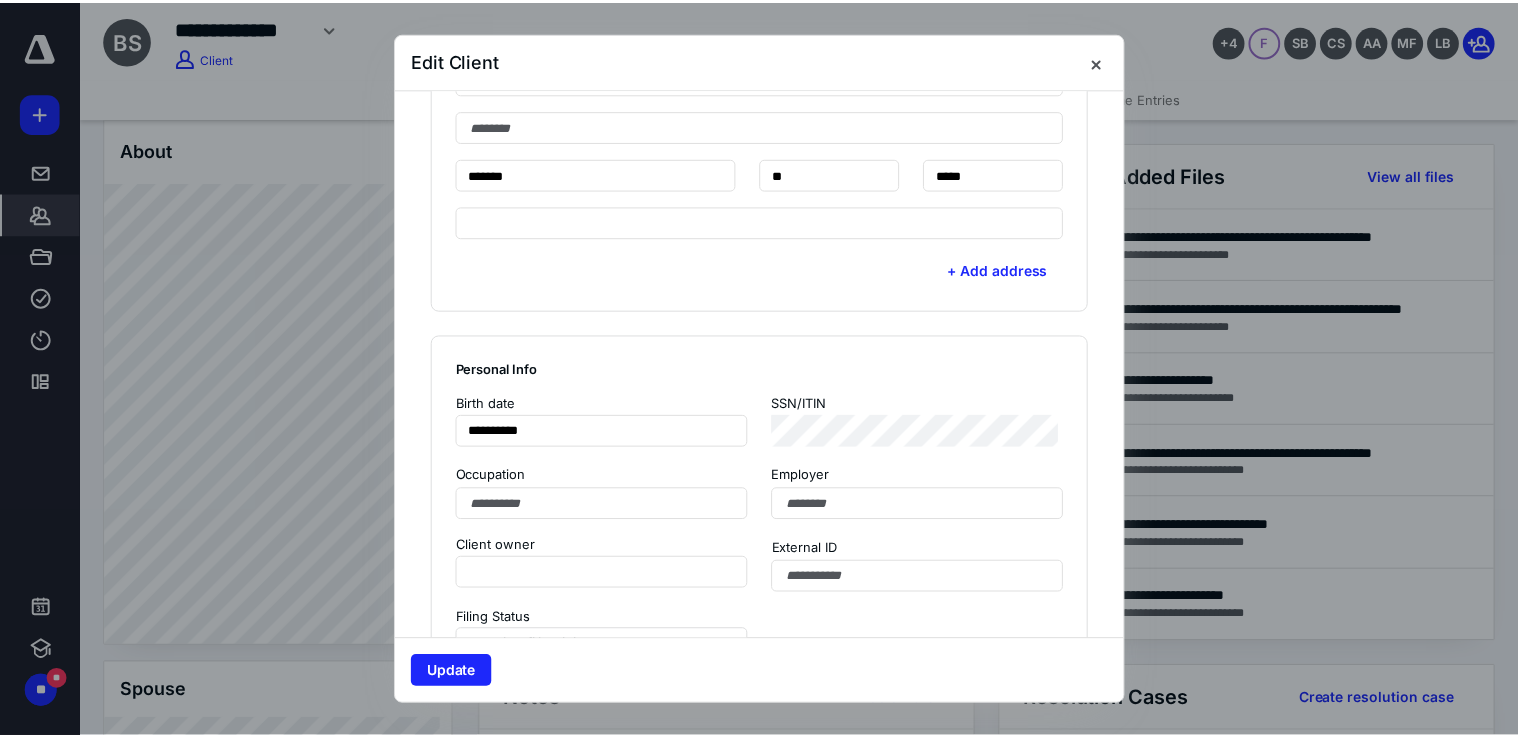 scroll, scrollTop: 1680, scrollLeft: 0, axis: vertical 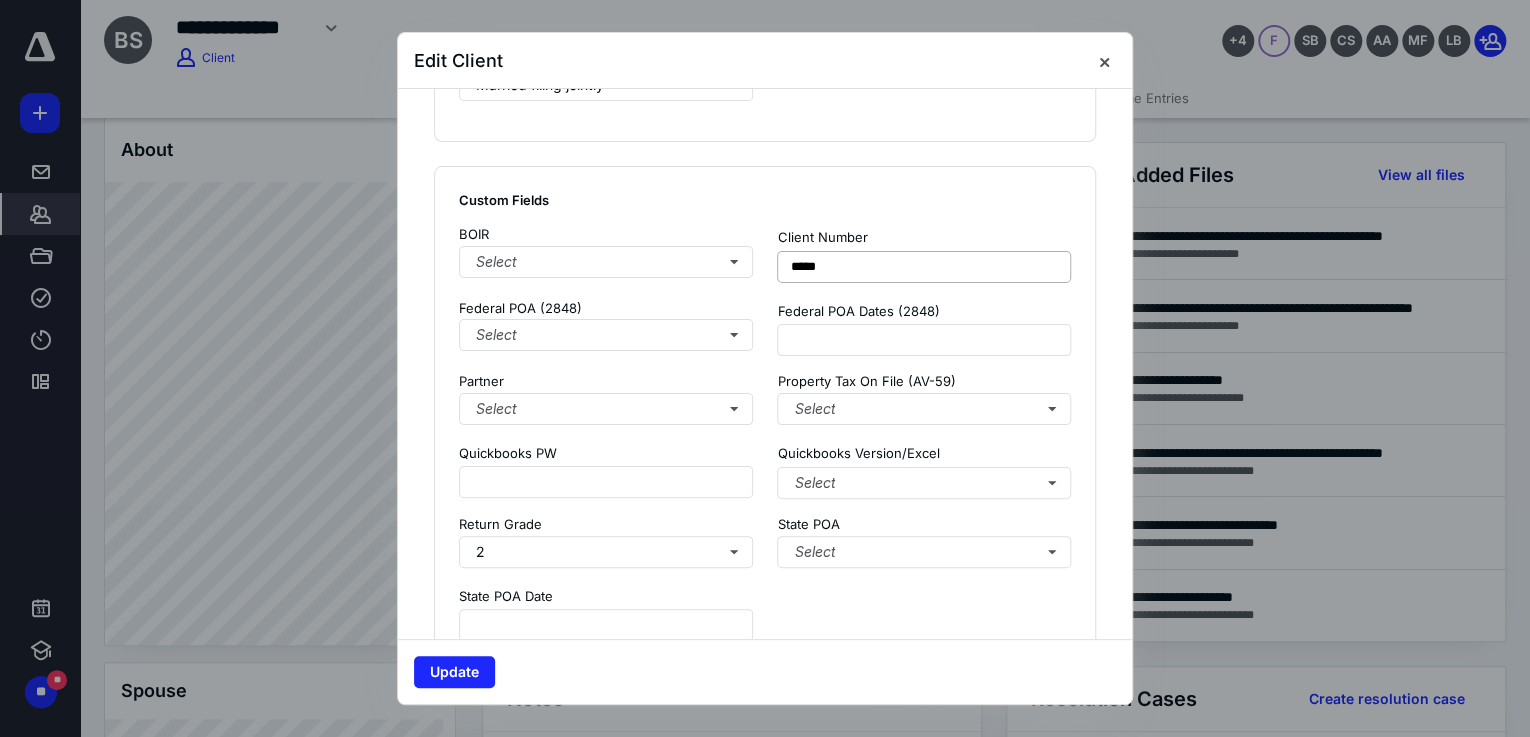 type 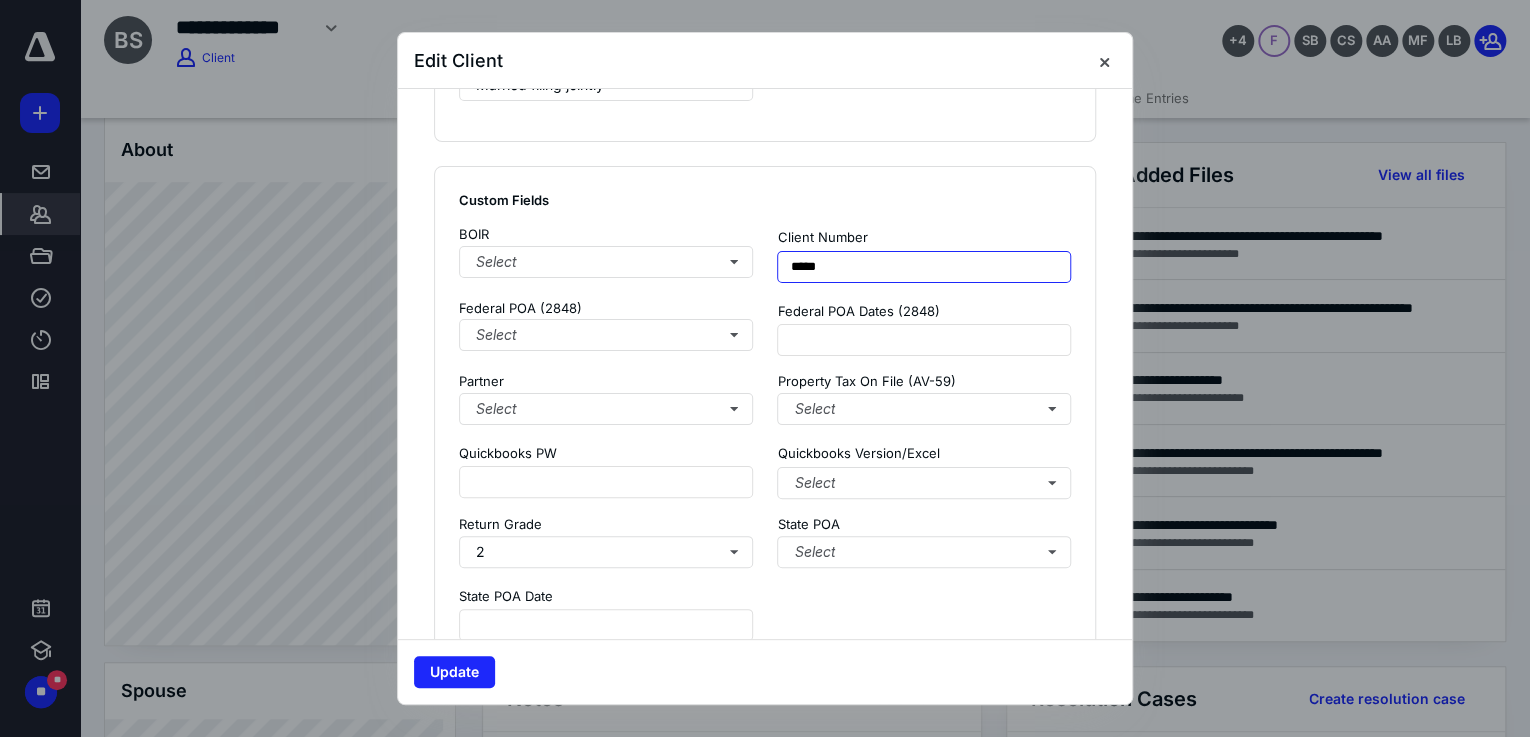drag, startPoint x: 821, startPoint y: 268, endPoint x: 800, endPoint y: 254, distance: 25.23886 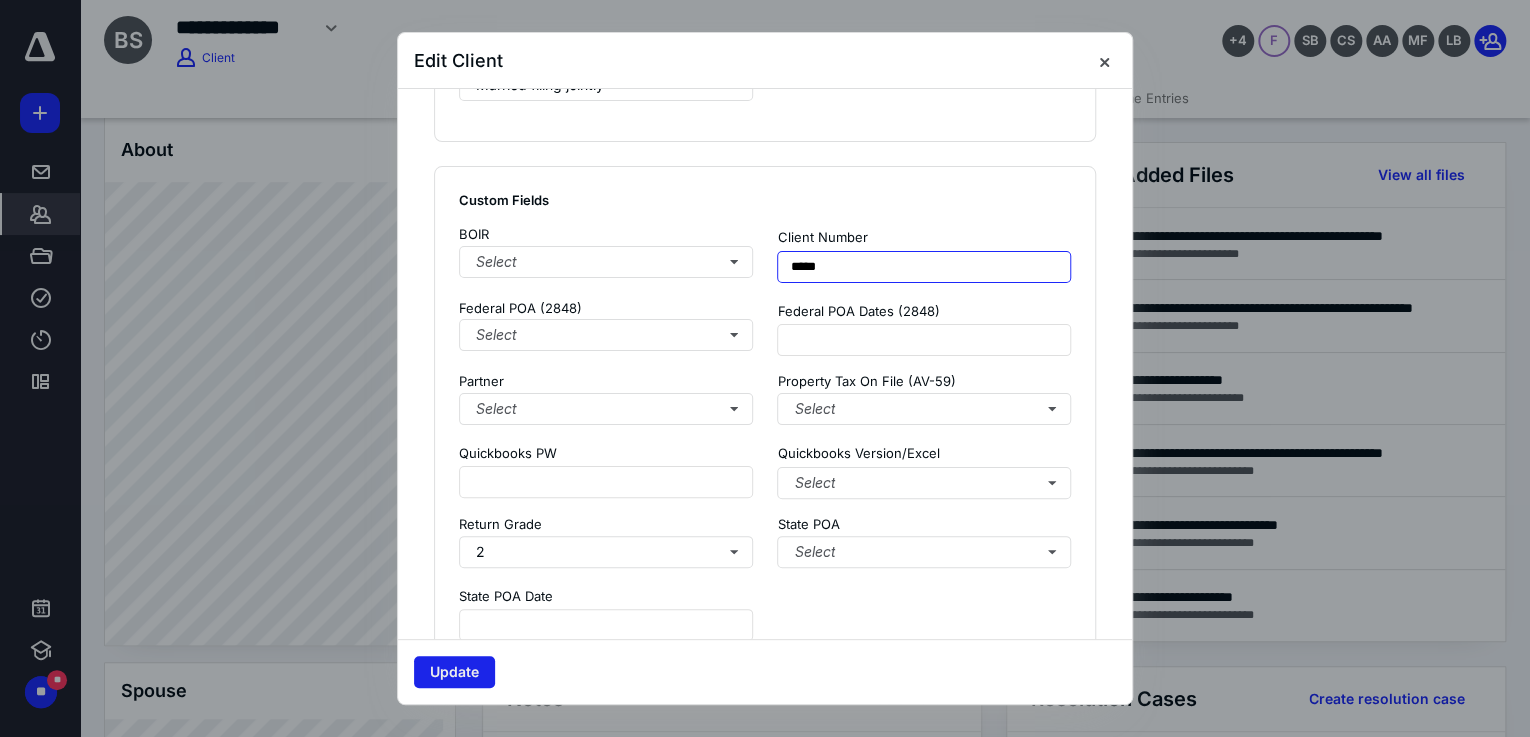 type on "*****" 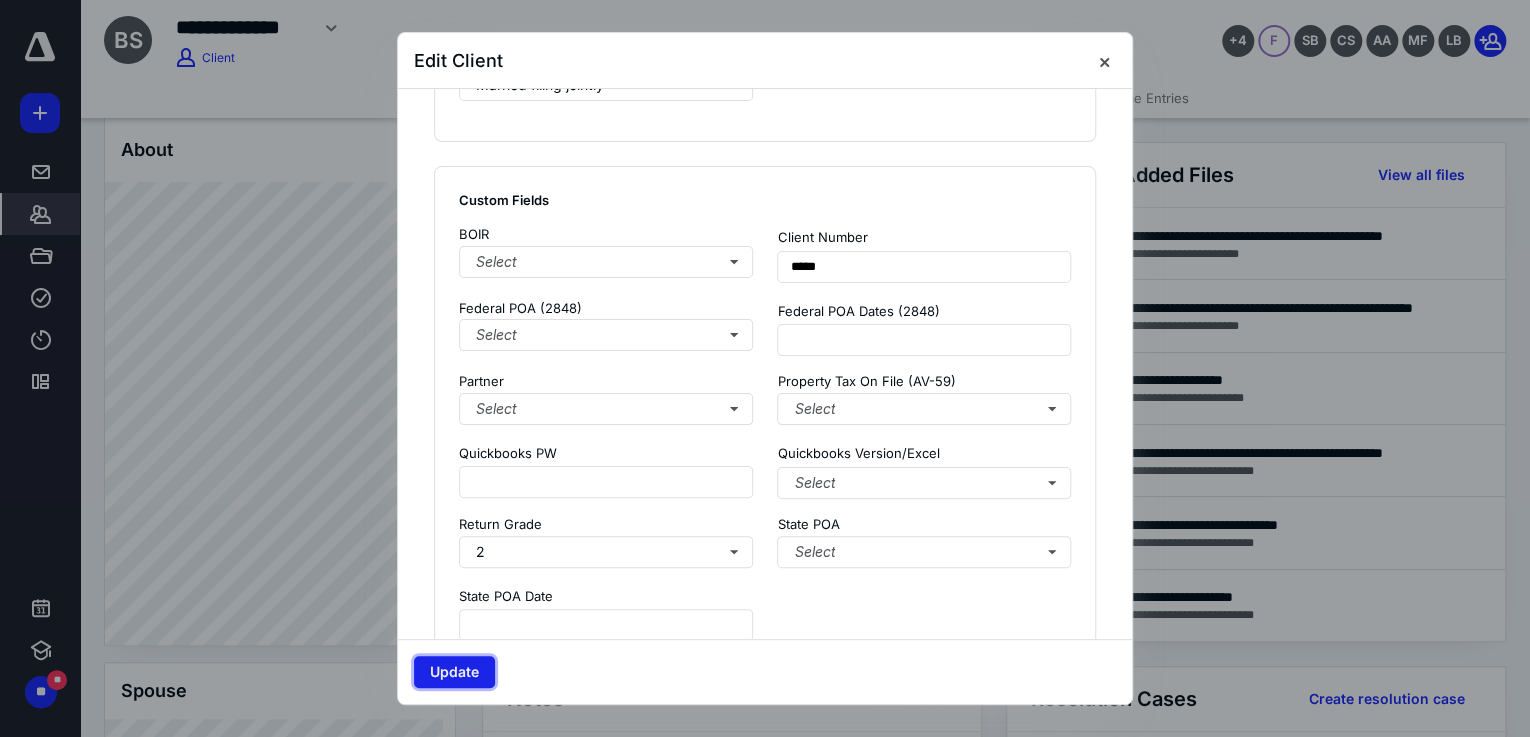 click on "Update" at bounding box center (454, 672) 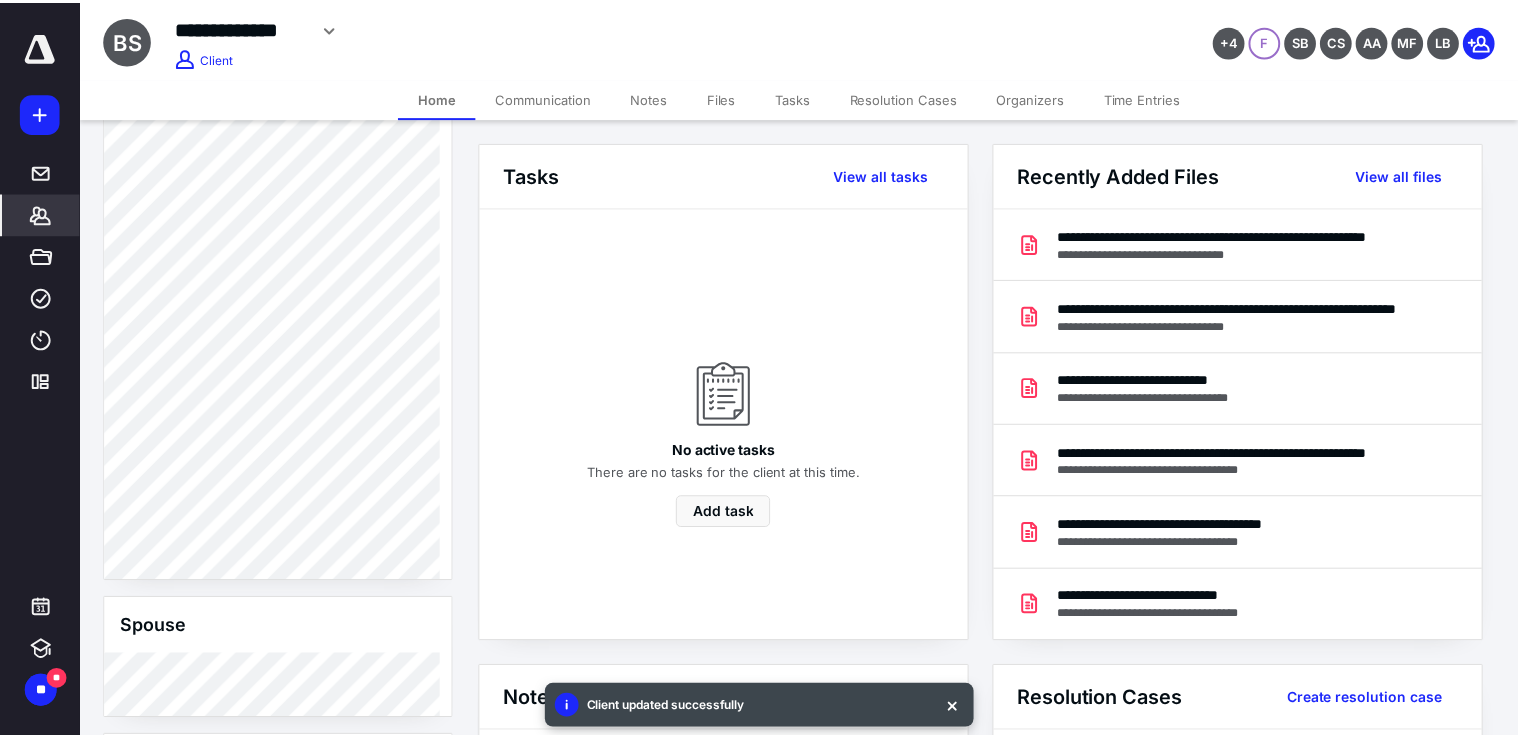 scroll, scrollTop: 655, scrollLeft: 0, axis: vertical 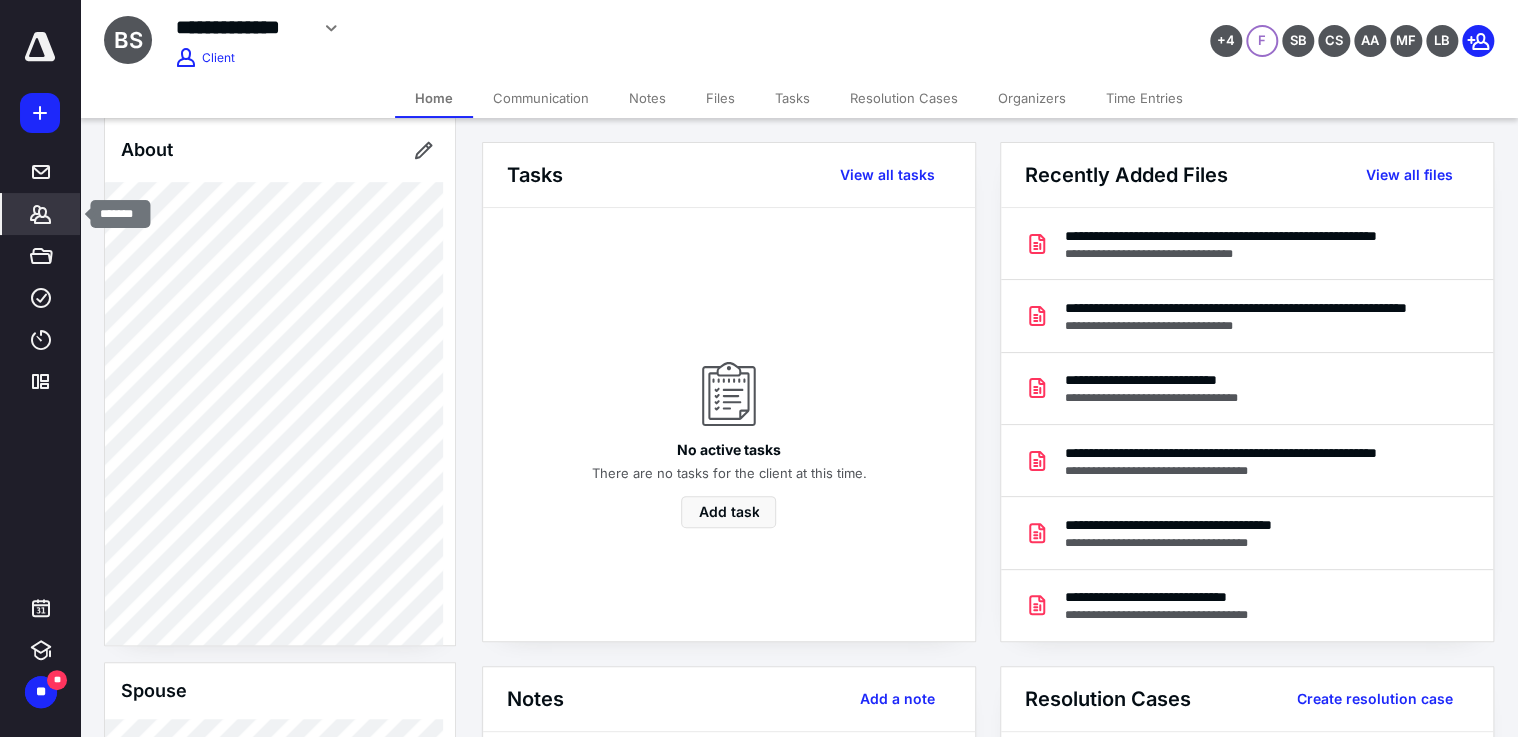click 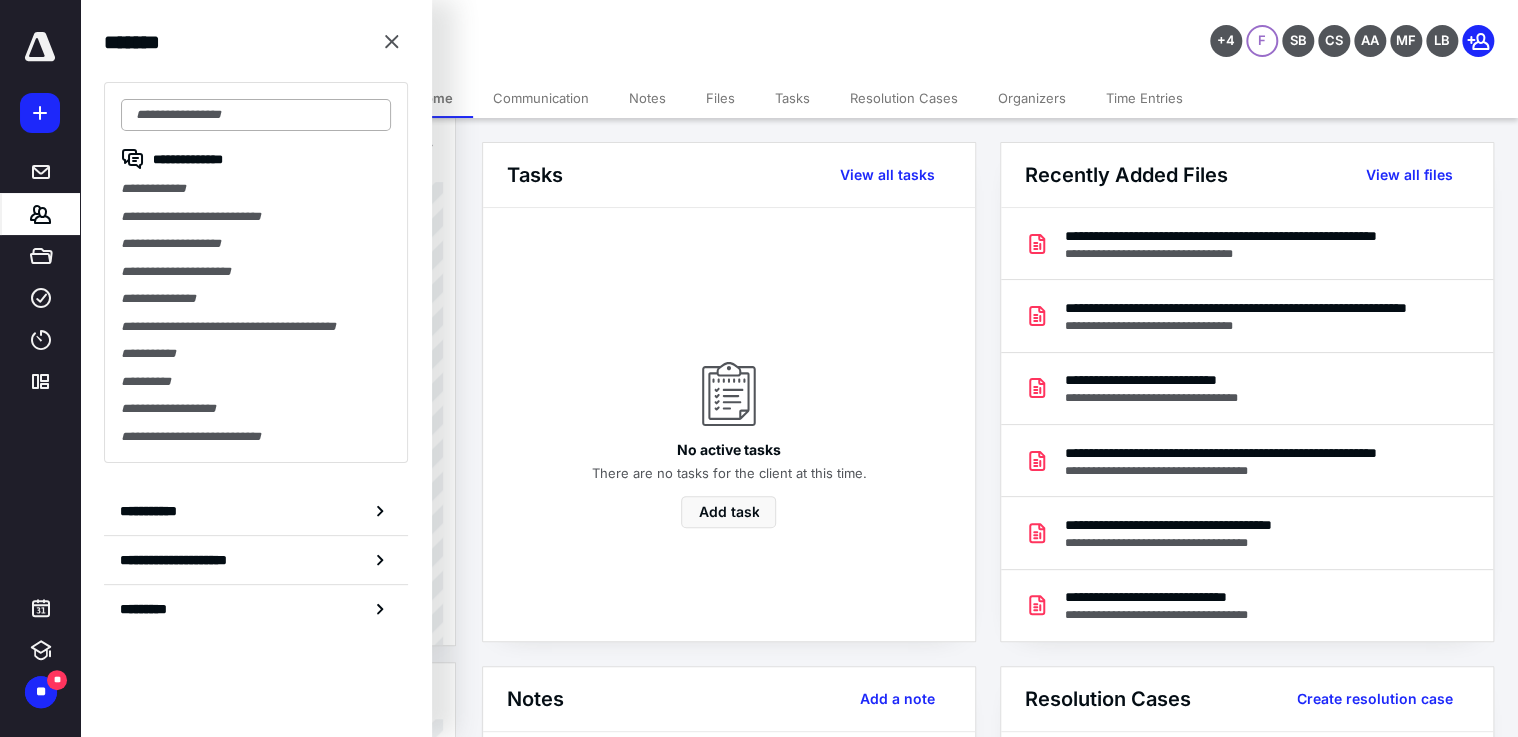 click at bounding box center (256, 115) 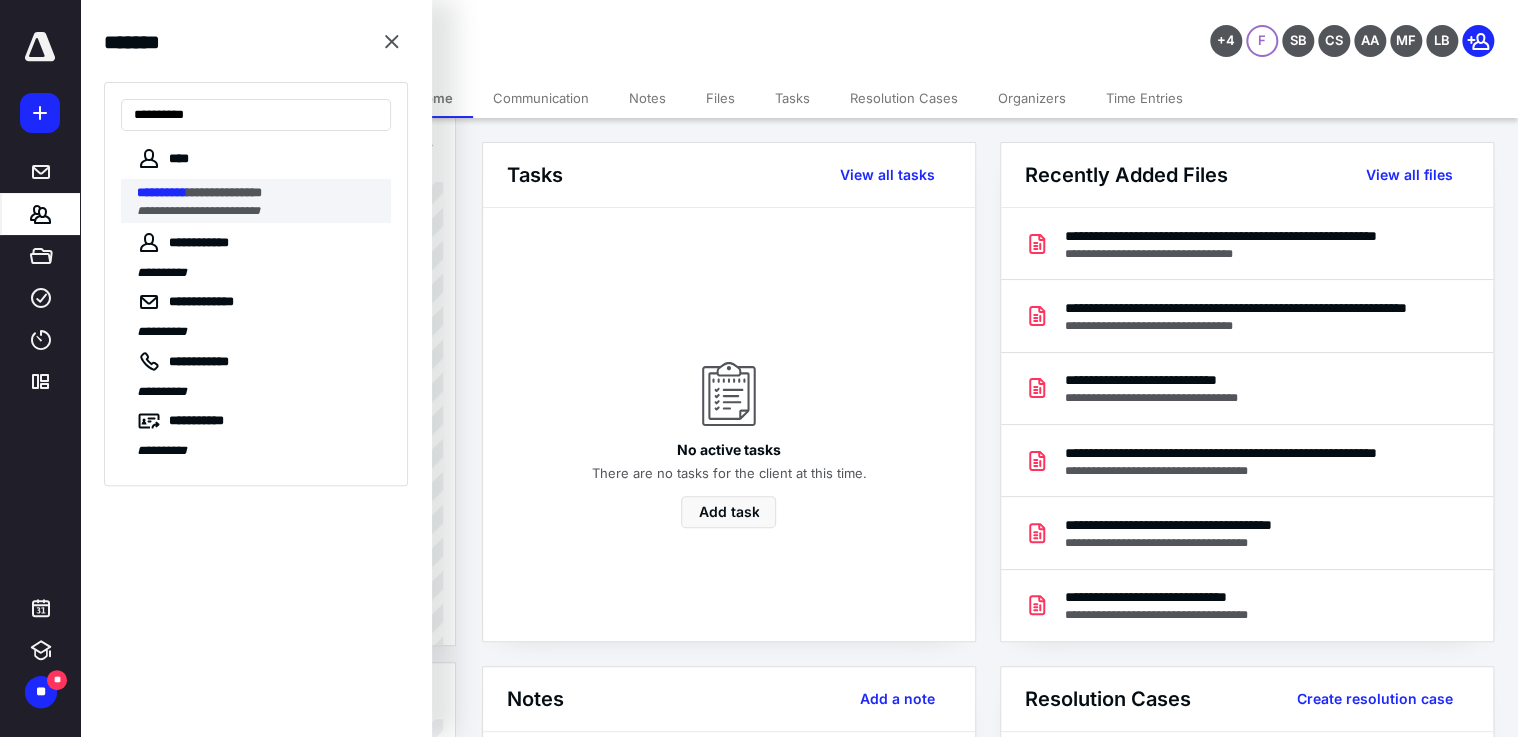 type on "**********" 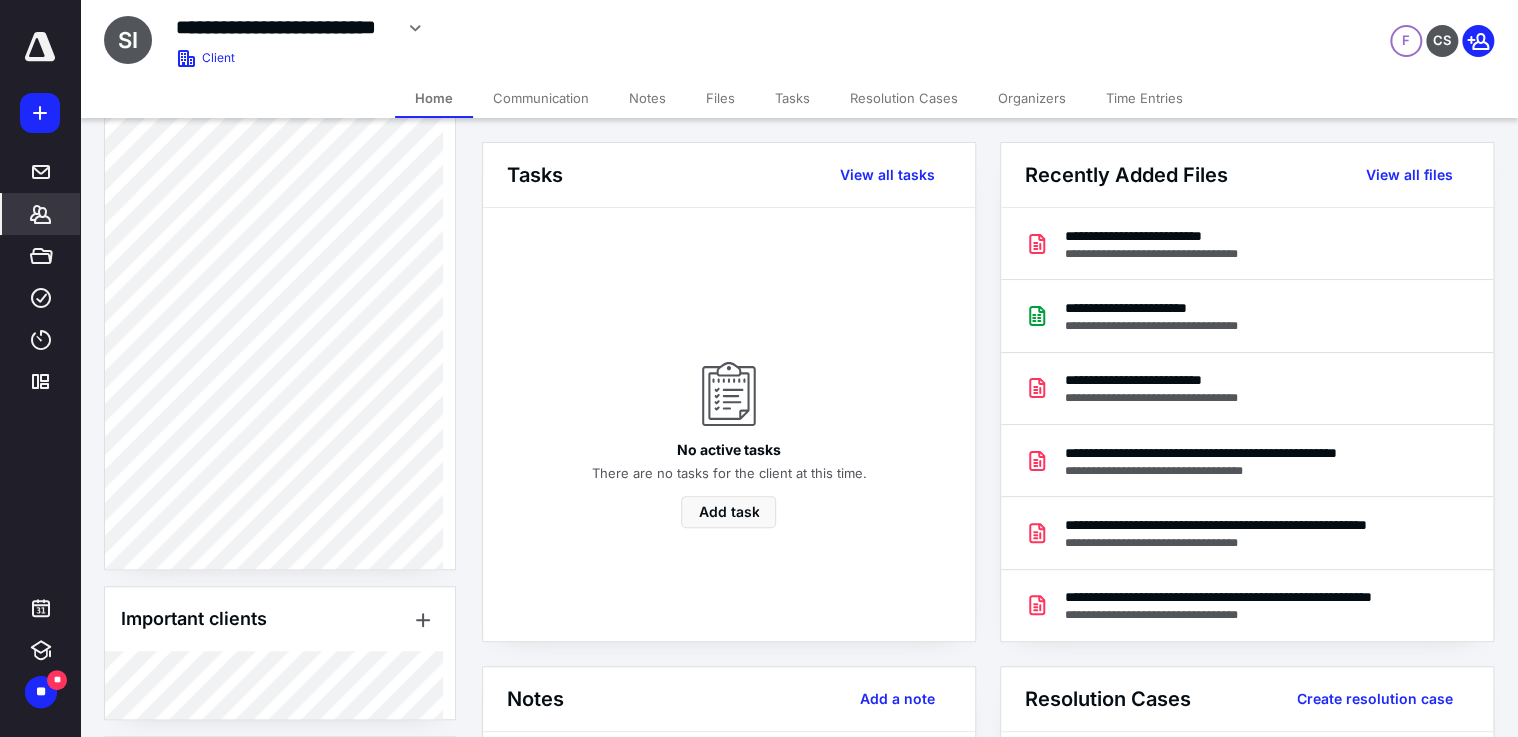 scroll, scrollTop: 924, scrollLeft: 0, axis: vertical 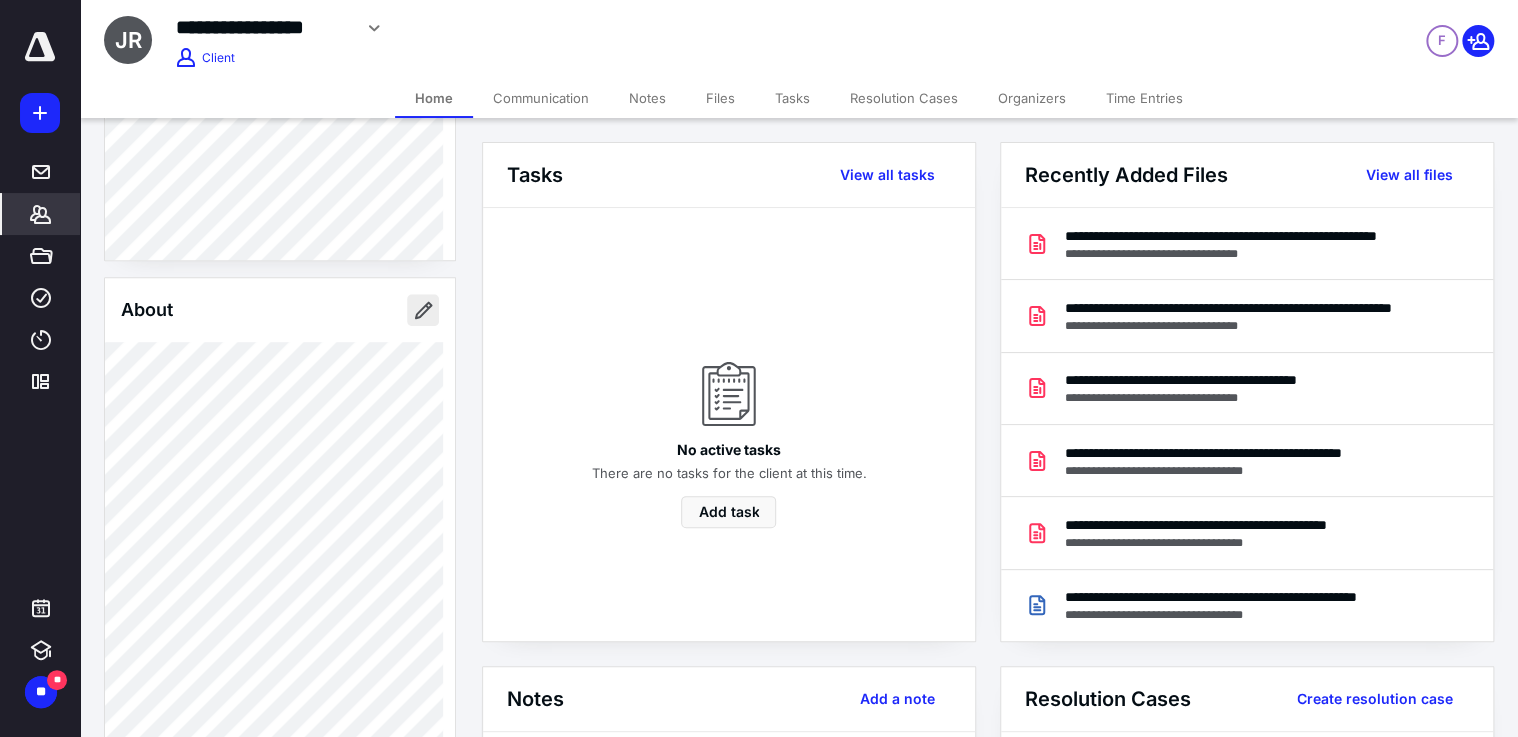 click at bounding box center [423, 310] 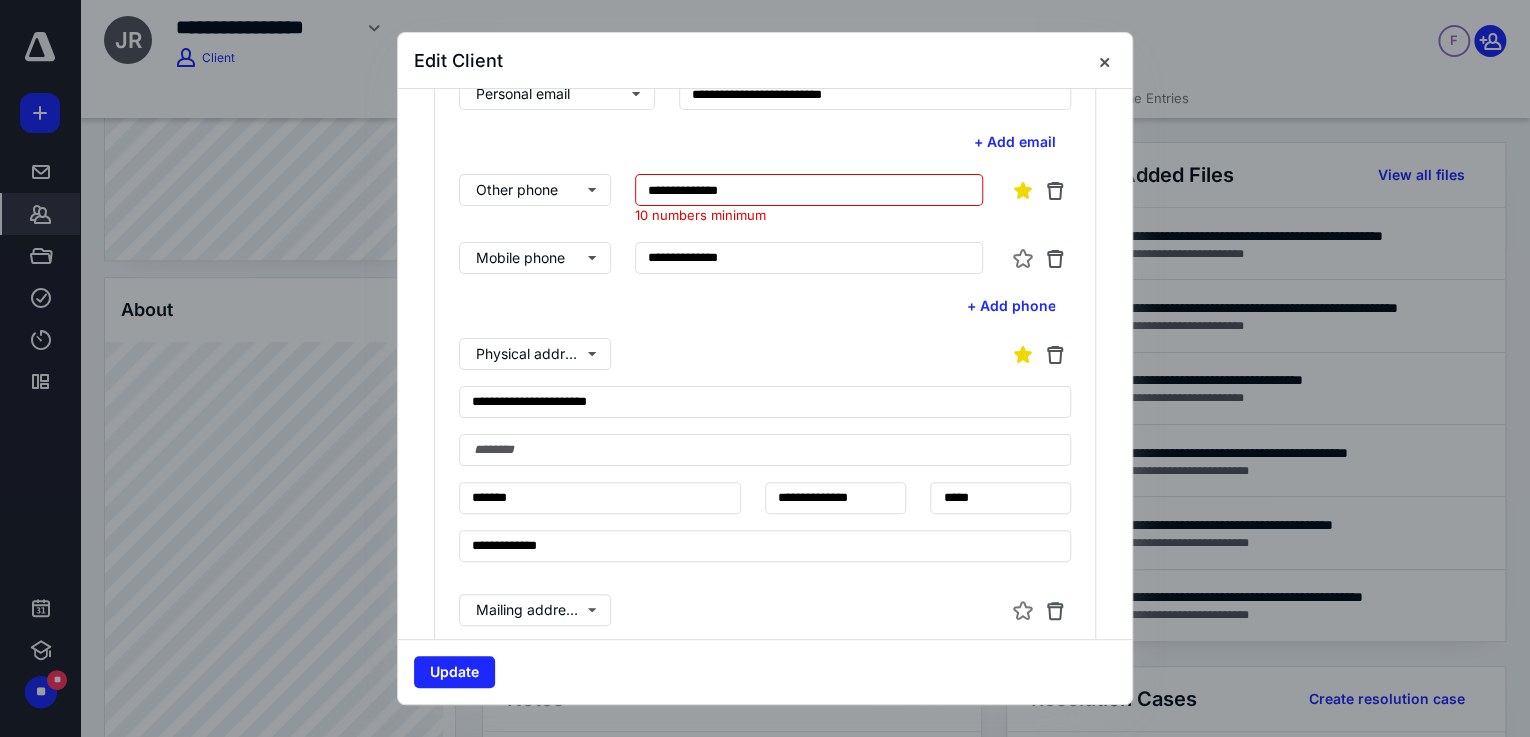 scroll, scrollTop: 480, scrollLeft: 0, axis: vertical 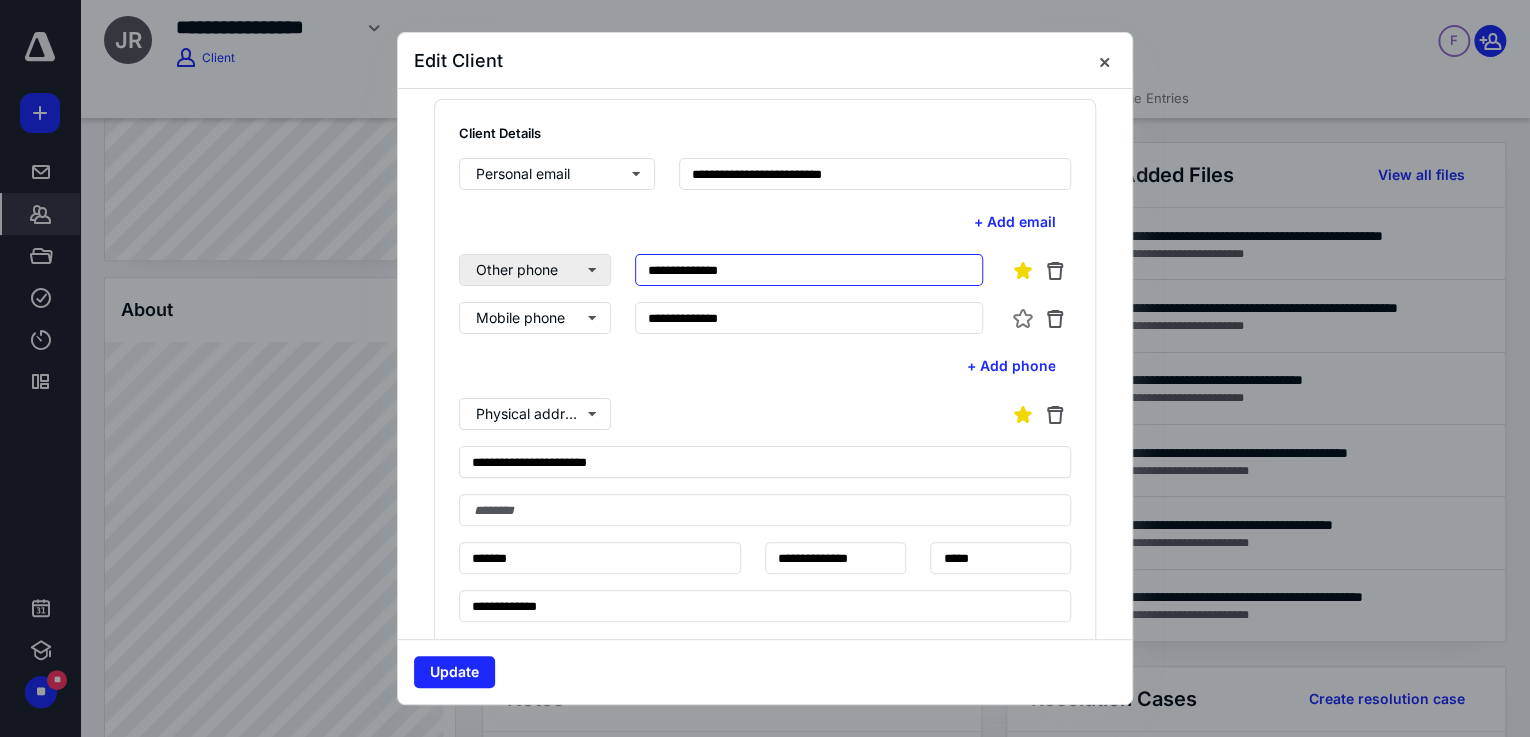 drag, startPoint x: 727, startPoint y: 273, endPoint x: 544, endPoint y: 284, distance: 183.3303 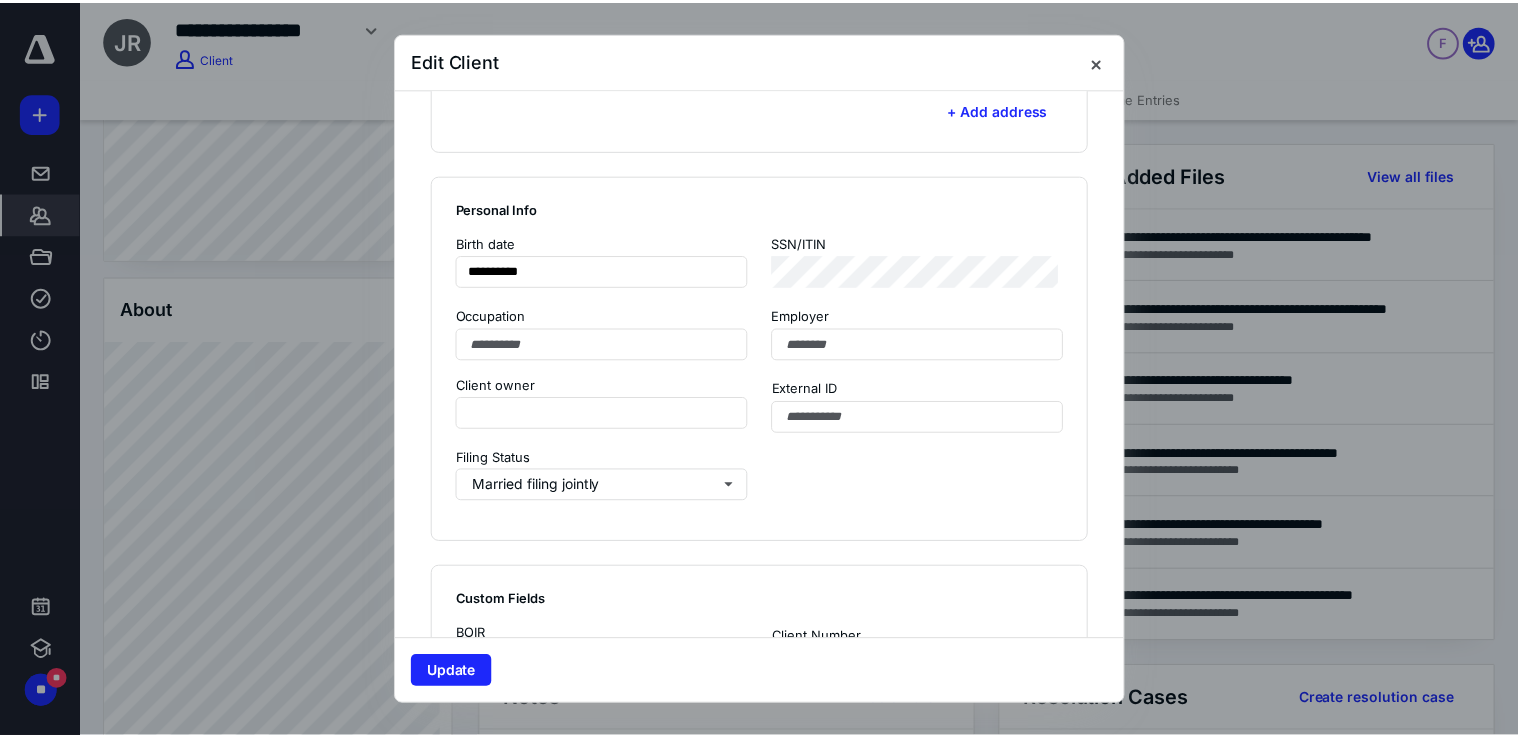 scroll, scrollTop: 1440, scrollLeft: 0, axis: vertical 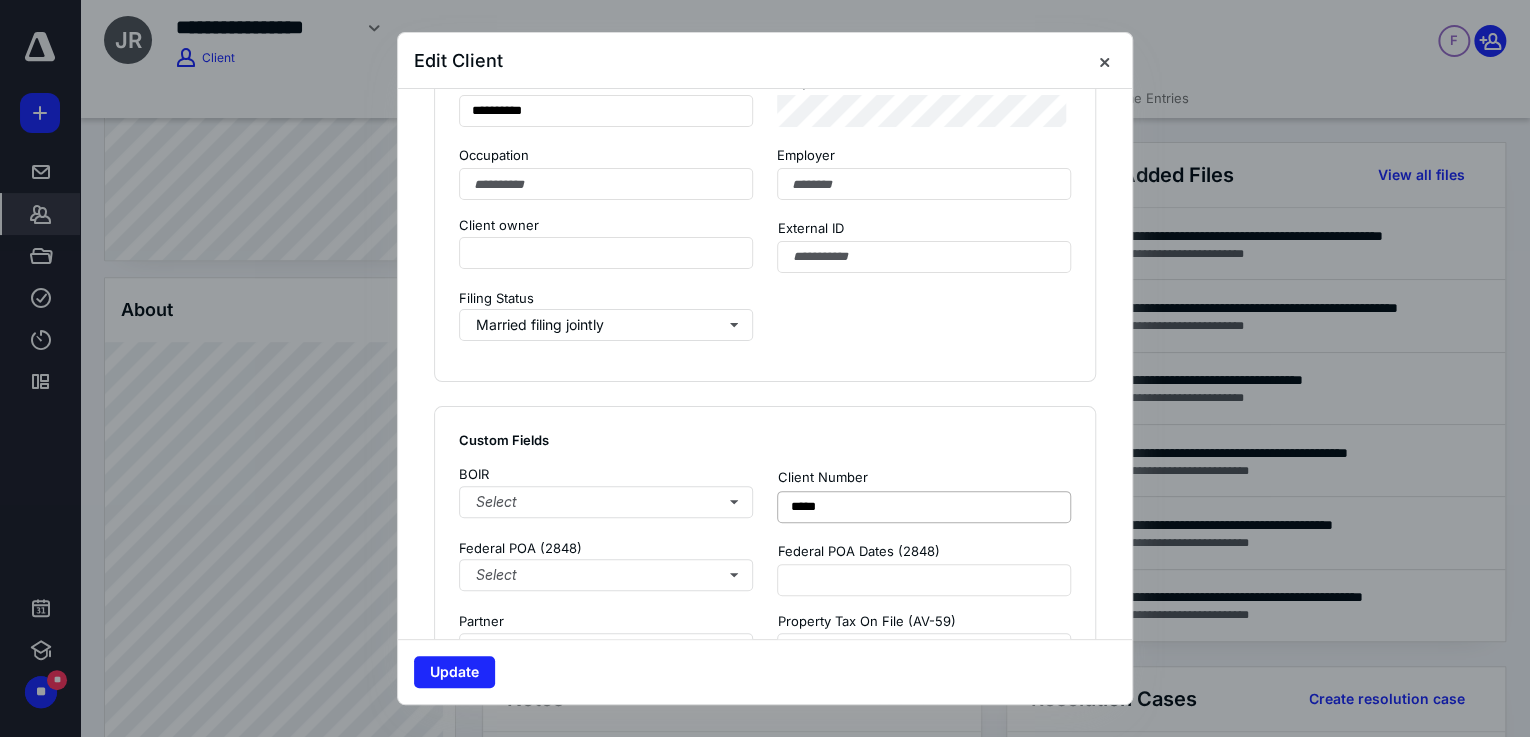 type 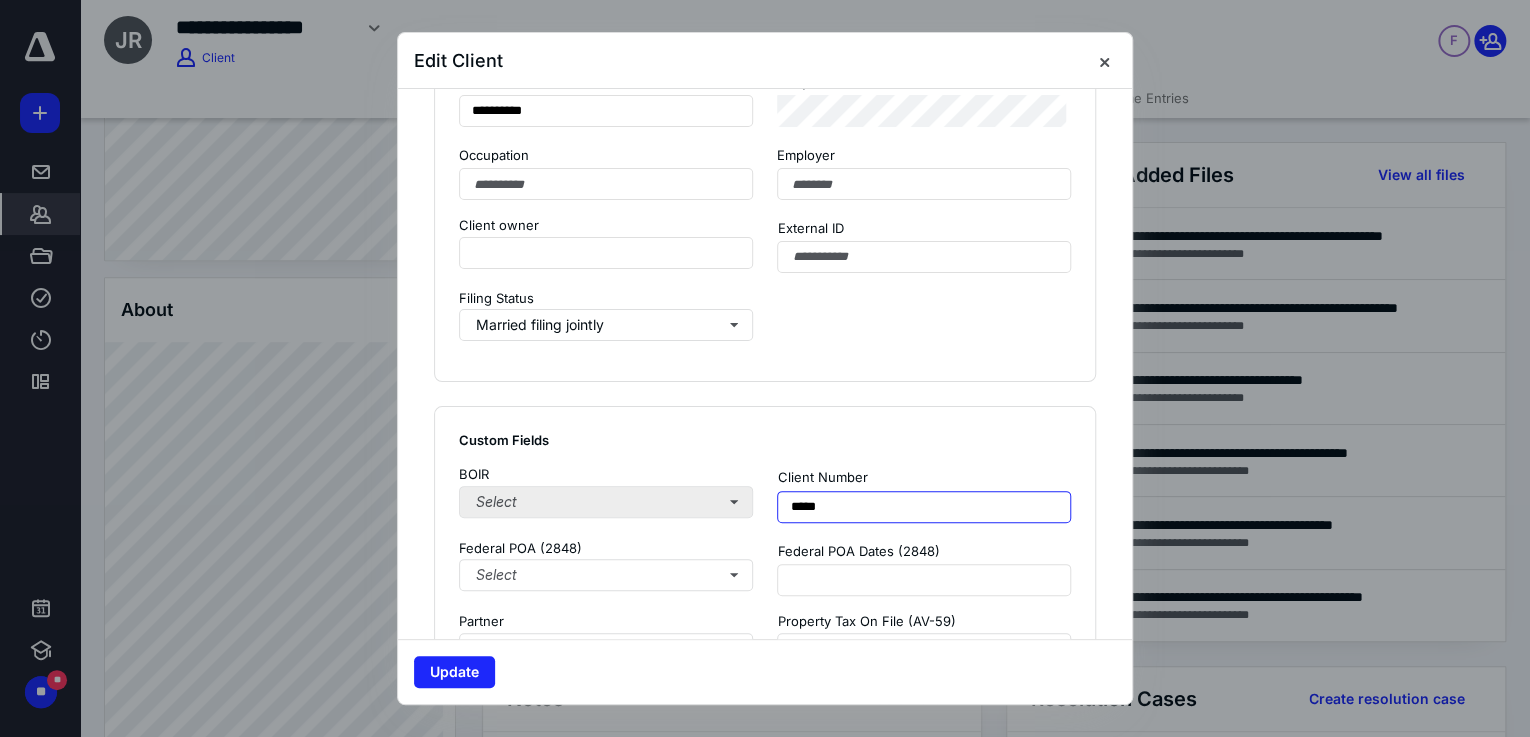 drag, startPoint x: 858, startPoint y: 508, endPoint x: 726, endPoint y: 508, distance: 132 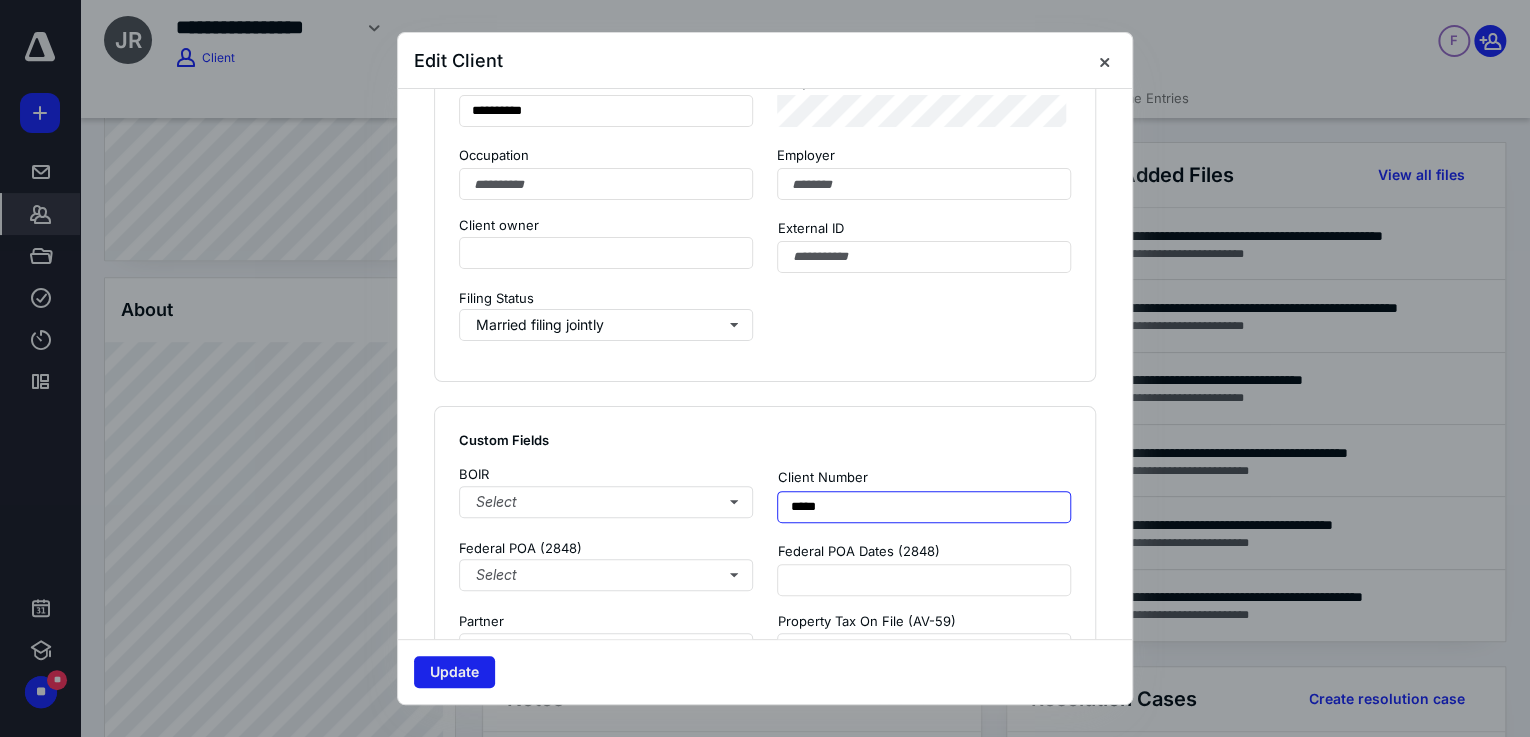 type on "*****" 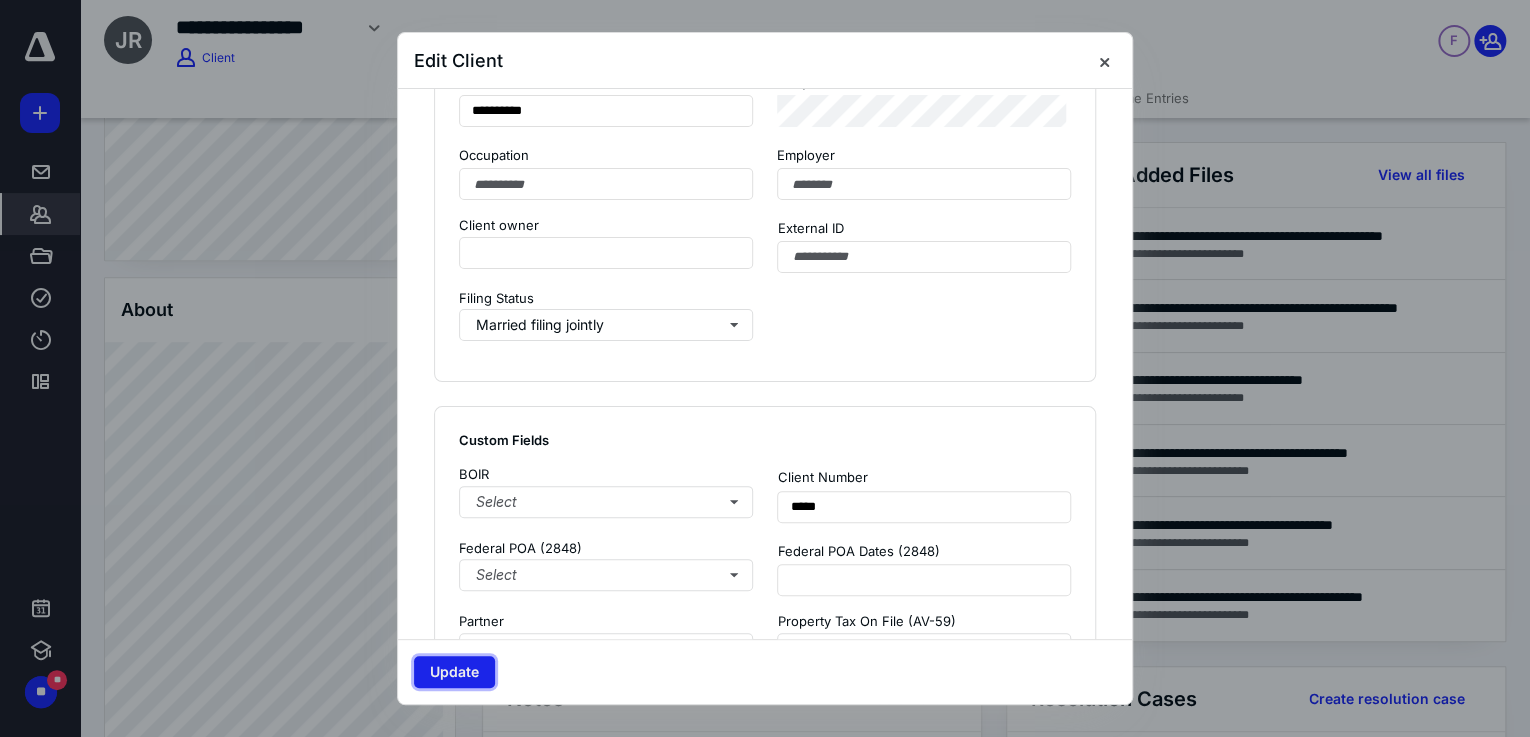 click on "Update" at bounding box center [454, 672] 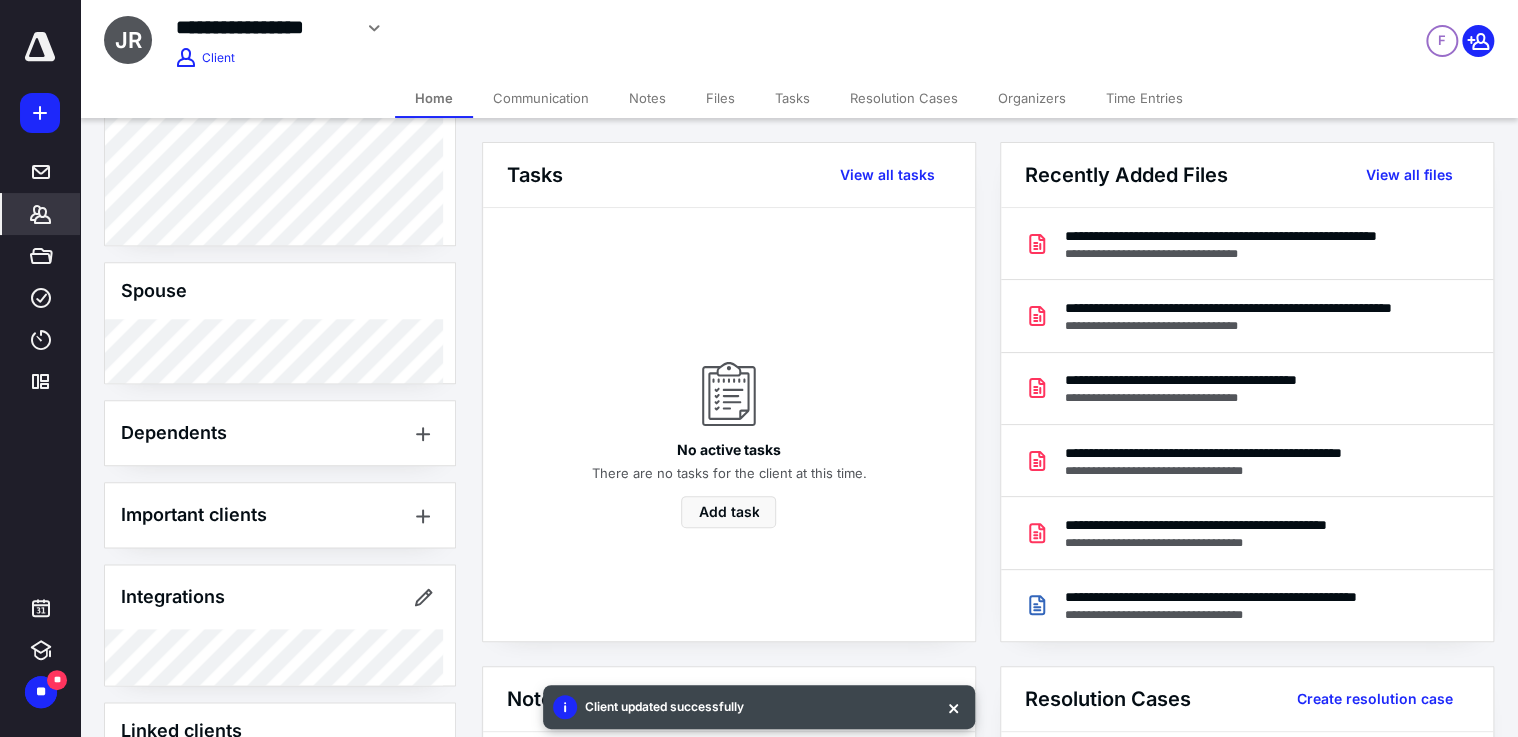 scroll, scrollTop: 1295, scrollLeft: 0, axis: vertical 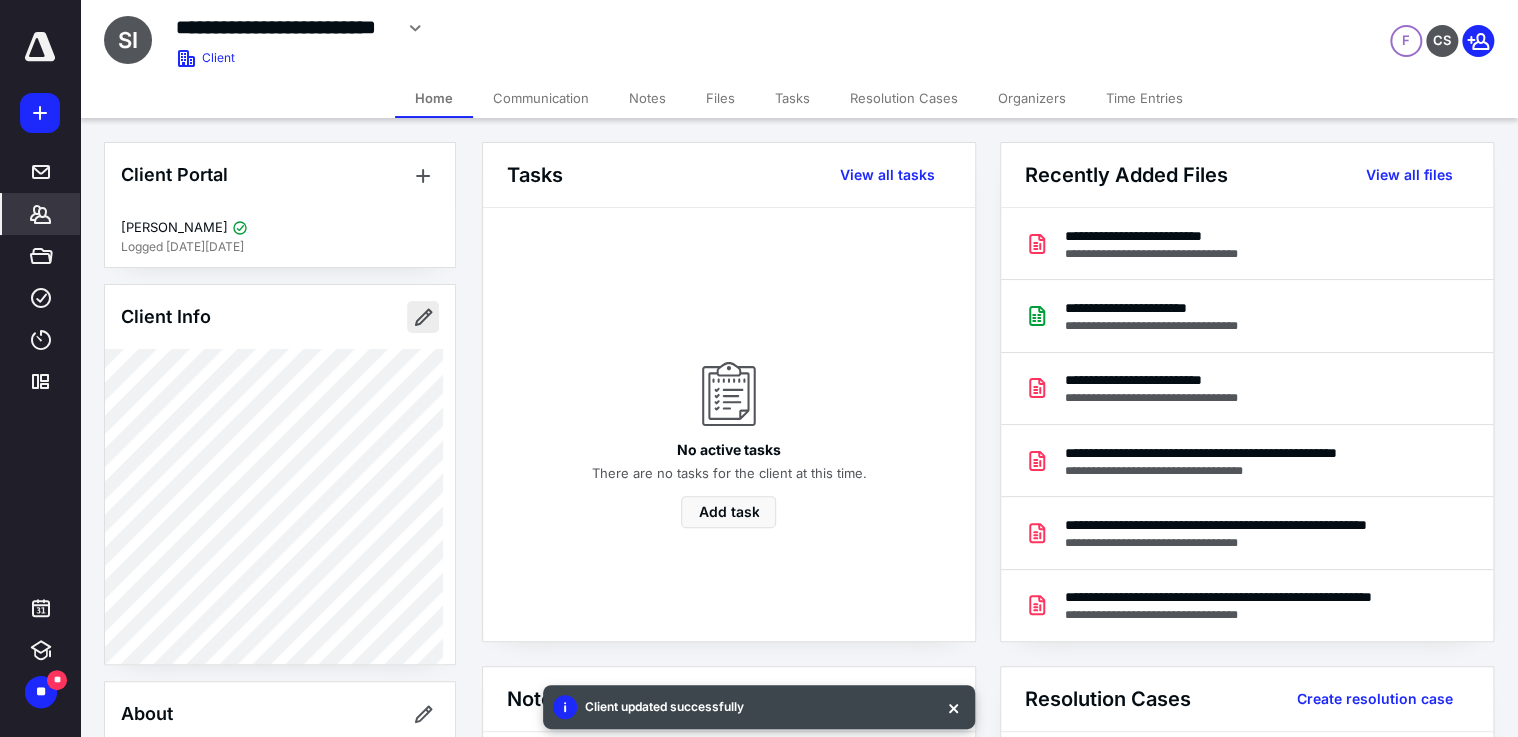 click at bounding box center (423, 317) 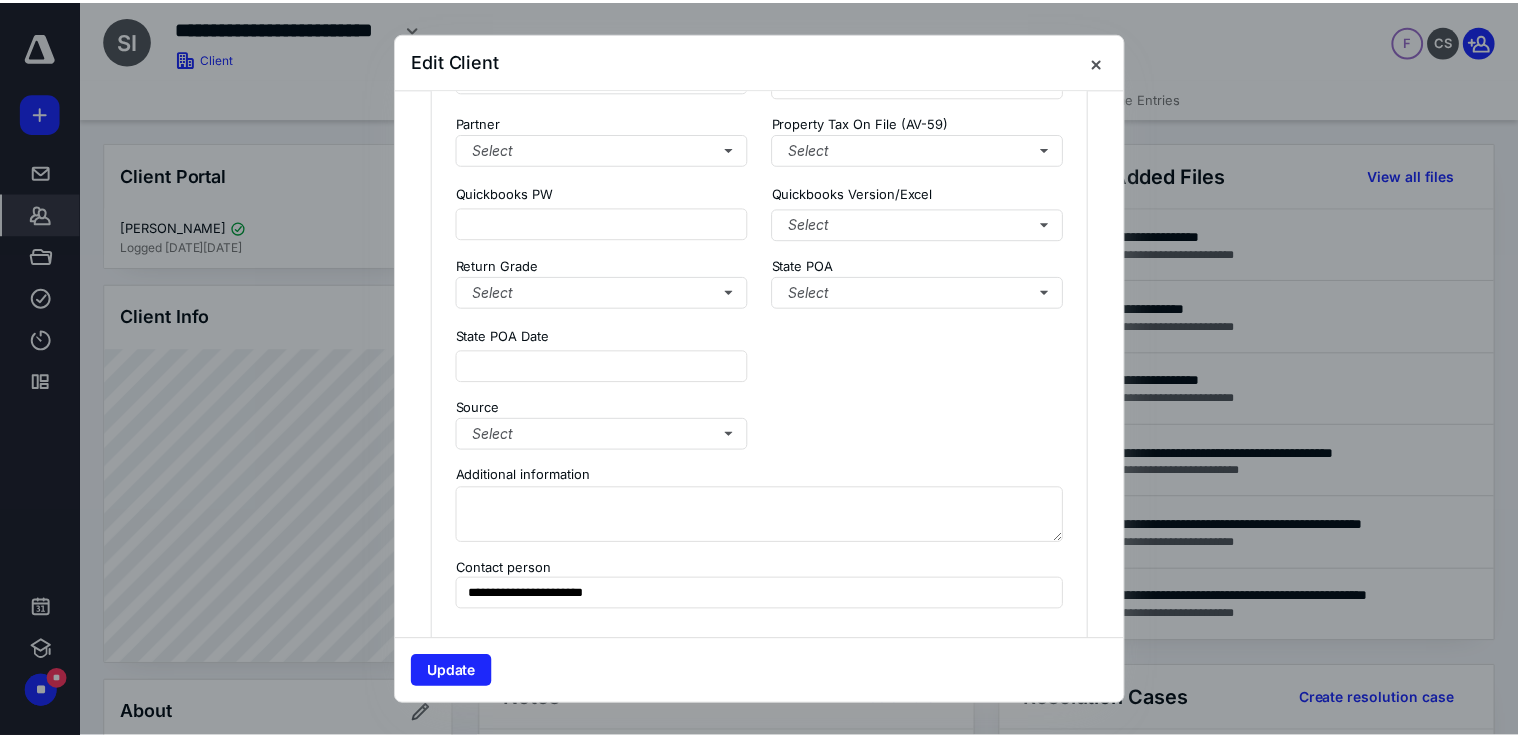 scroll, scrollTop: 1165, scrollLeft: 0, axis: vertical 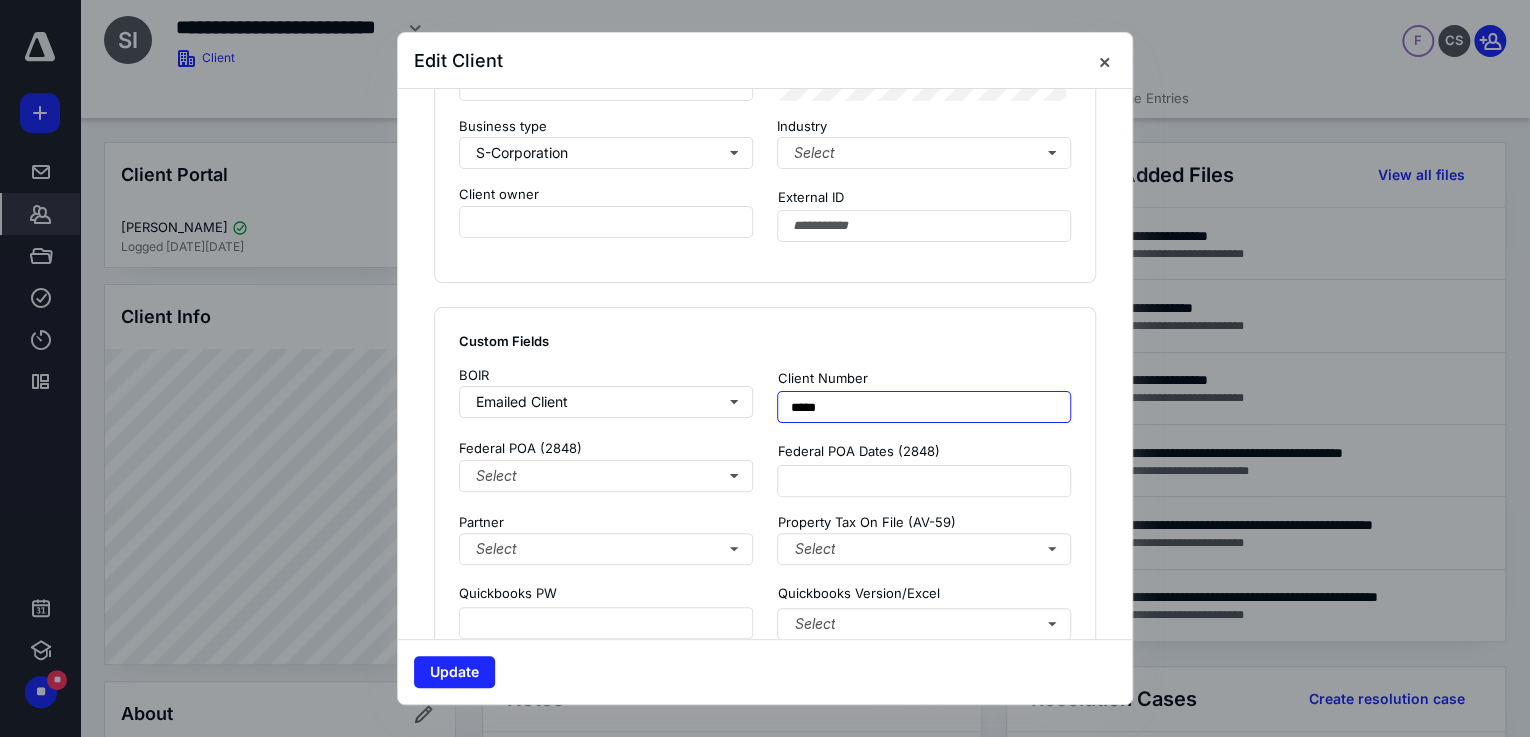 drag, startPoint x: 826, startPoint y: 402, endPoint x: 773, endPoint y: 404, distance: 53.037724 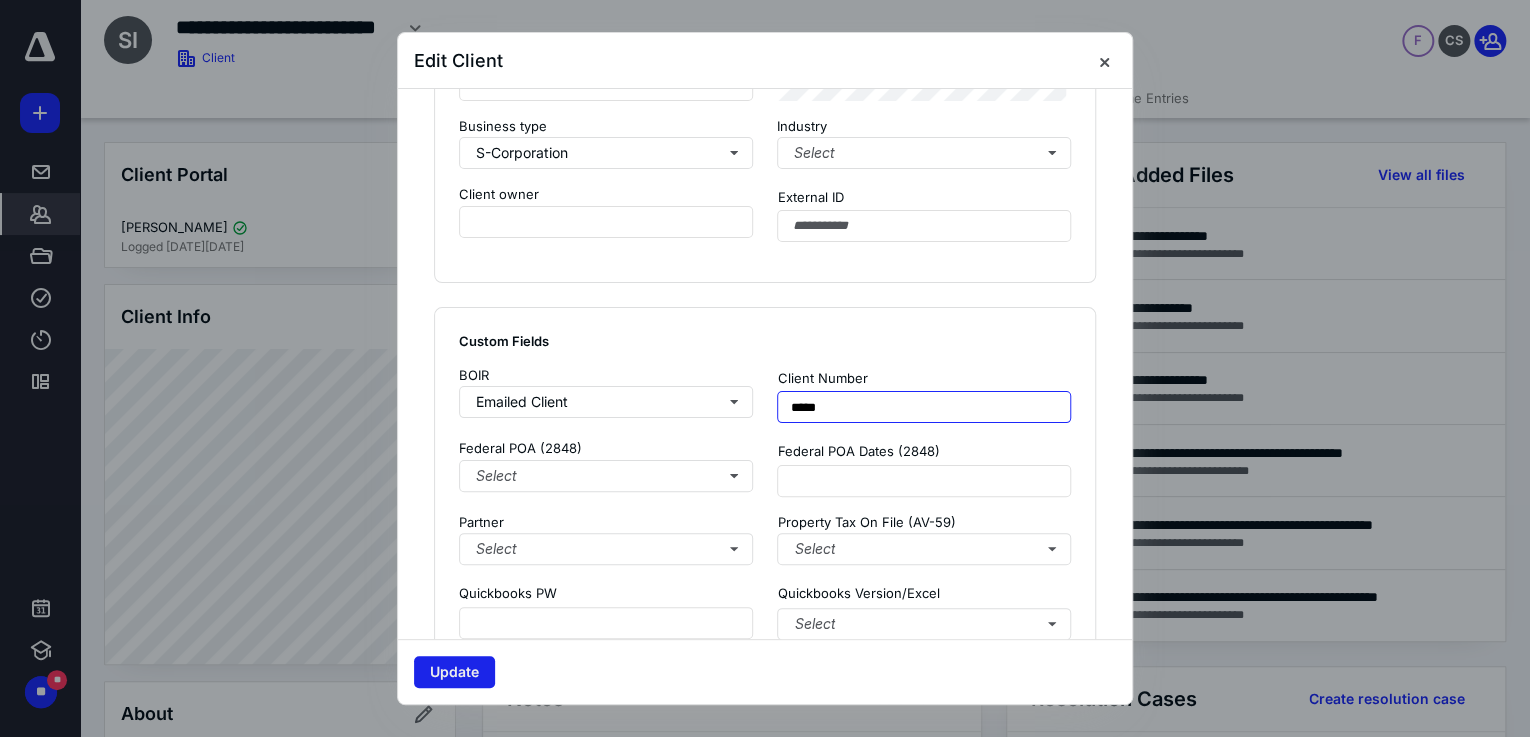 type on "*****" 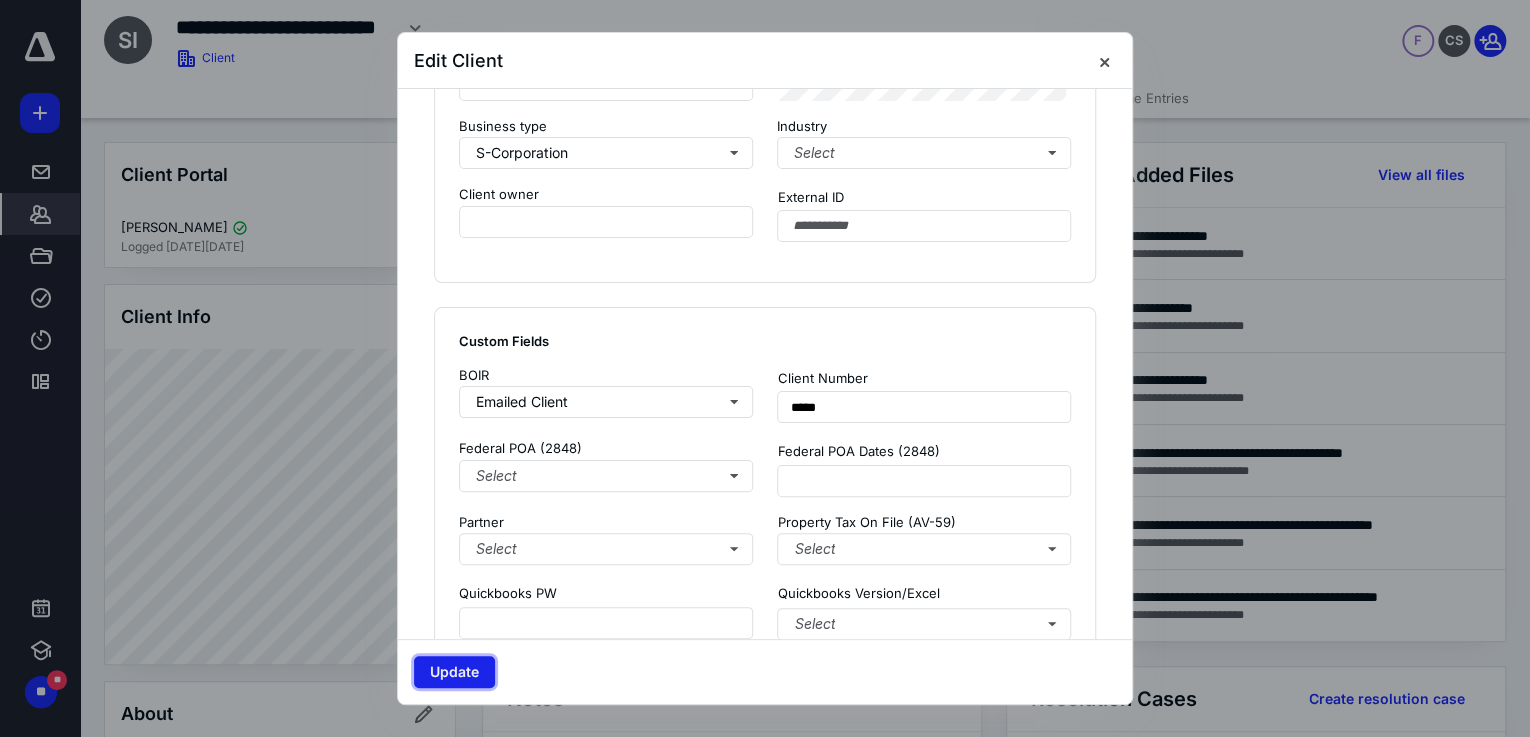 click on "Update" at bounding box center (454, 672) 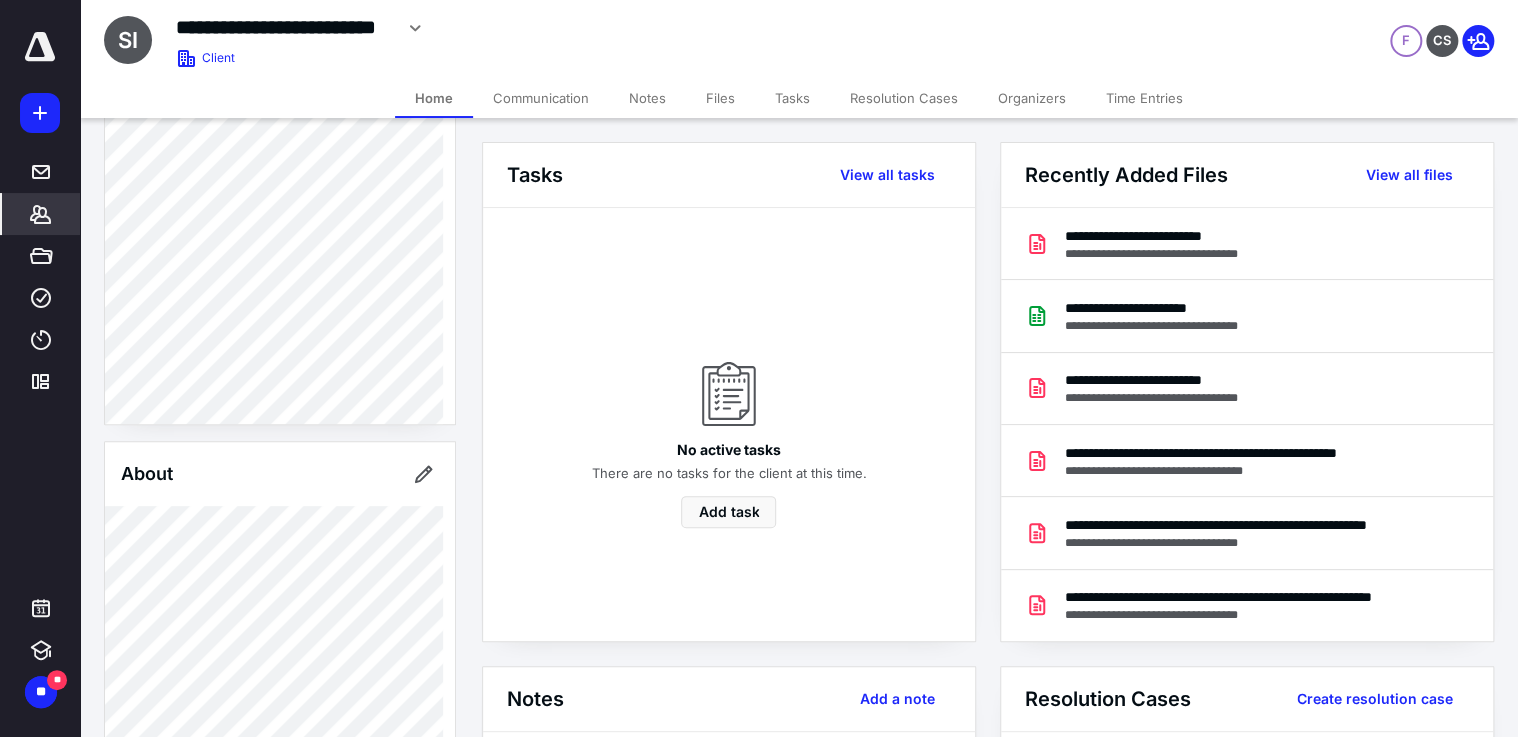 scroll, scrollTop: 0, scrollLeft: 0, axis: both 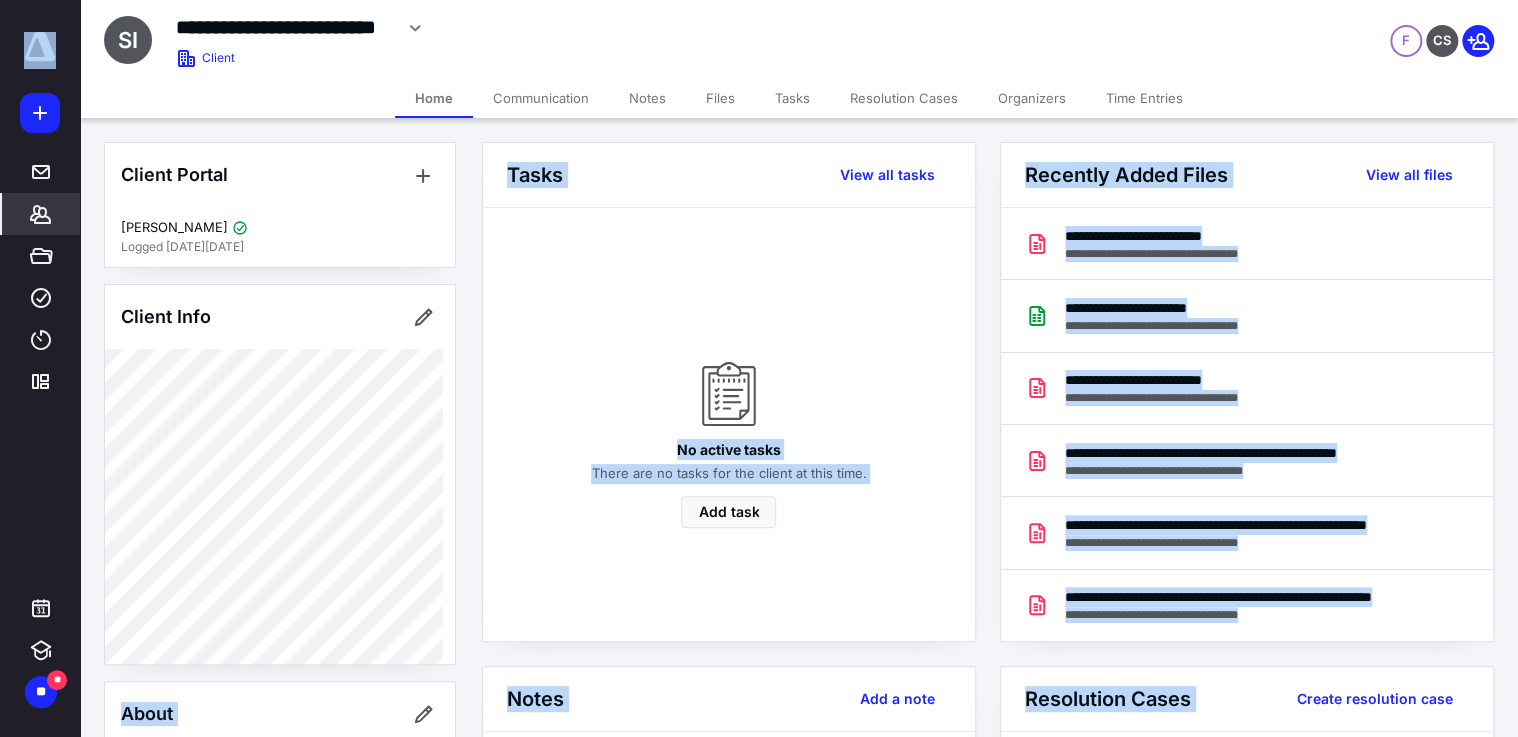 click on "**********" at bounding box center [759, 824] 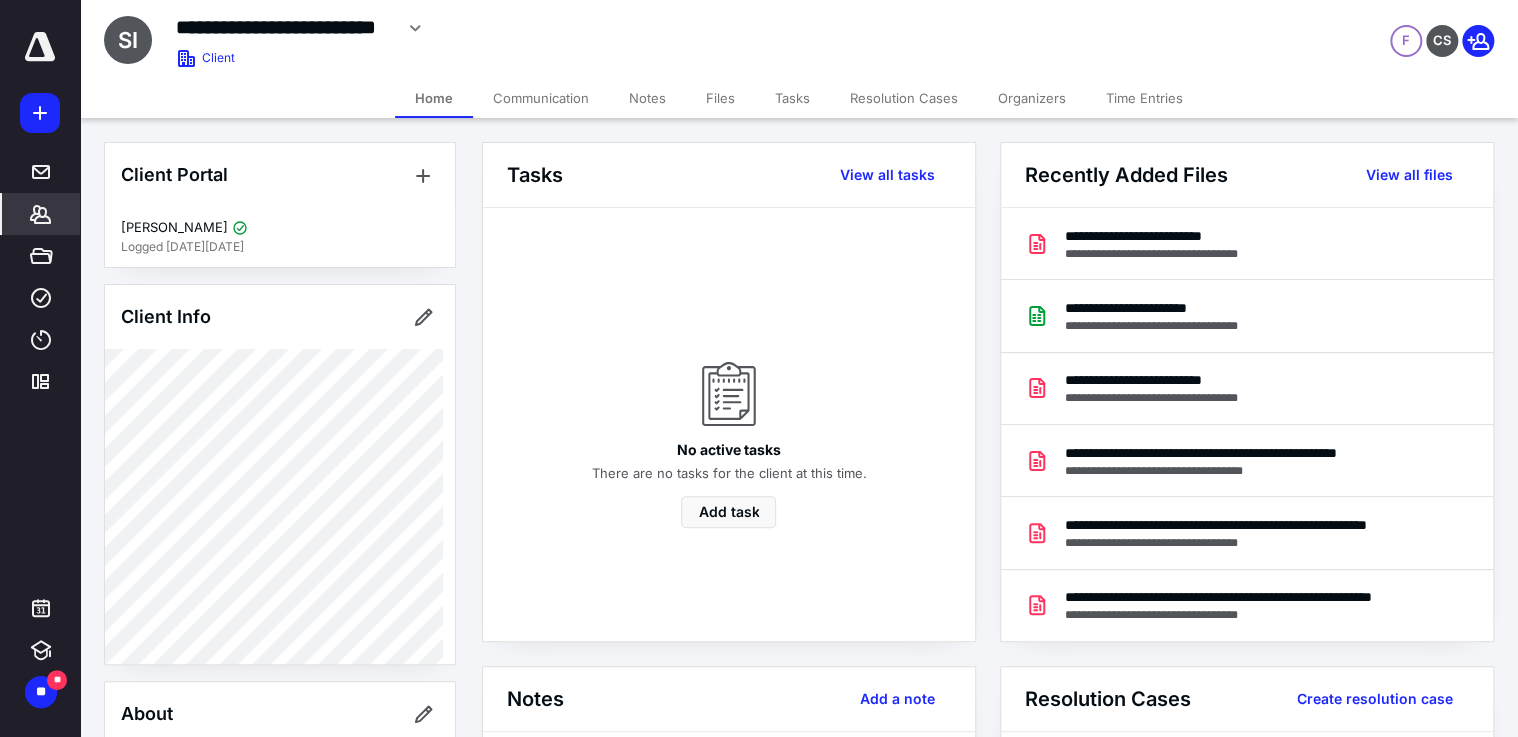 click on "Client Portal Josh Rathbun Logged in 1 month ago Client Info About Important clients Integrations Tags Manage all tags" at bounding box center [280, 891] 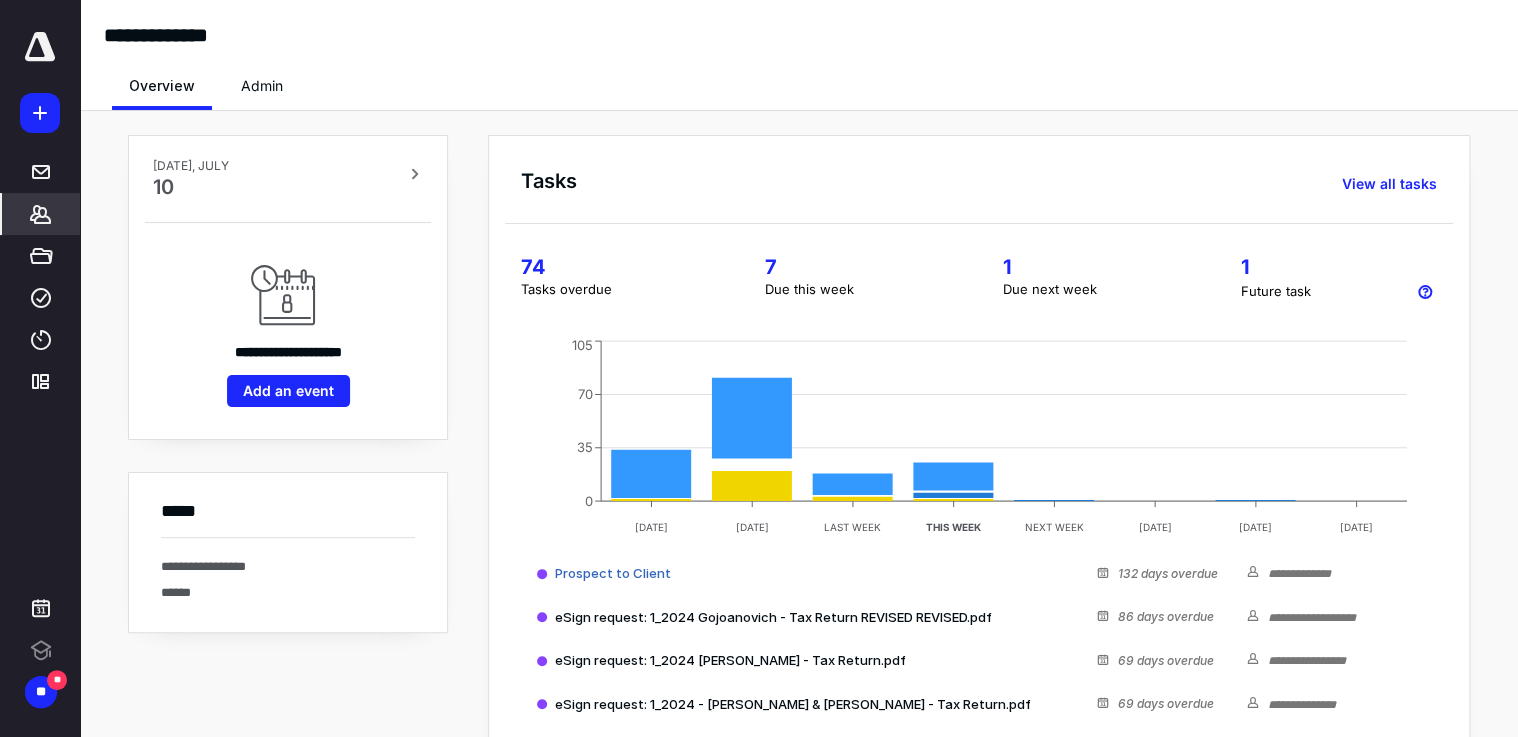 scroll, scrollTop: 0, scrollLeft: 0, axis: both 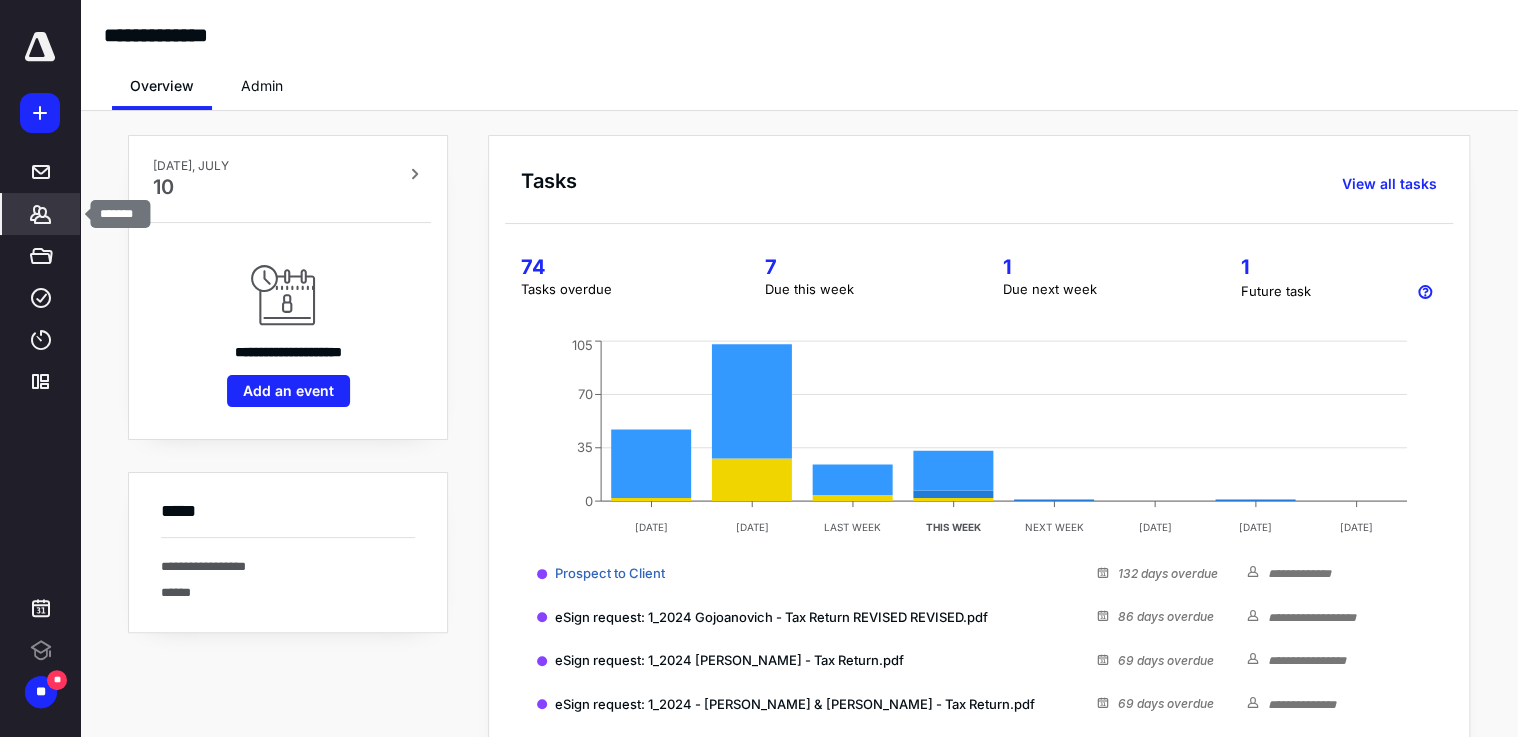 drag, startPoint x: 41, startPoint y: 222, endPoint x: 47, endPoint y: 213, distance: 10.816654 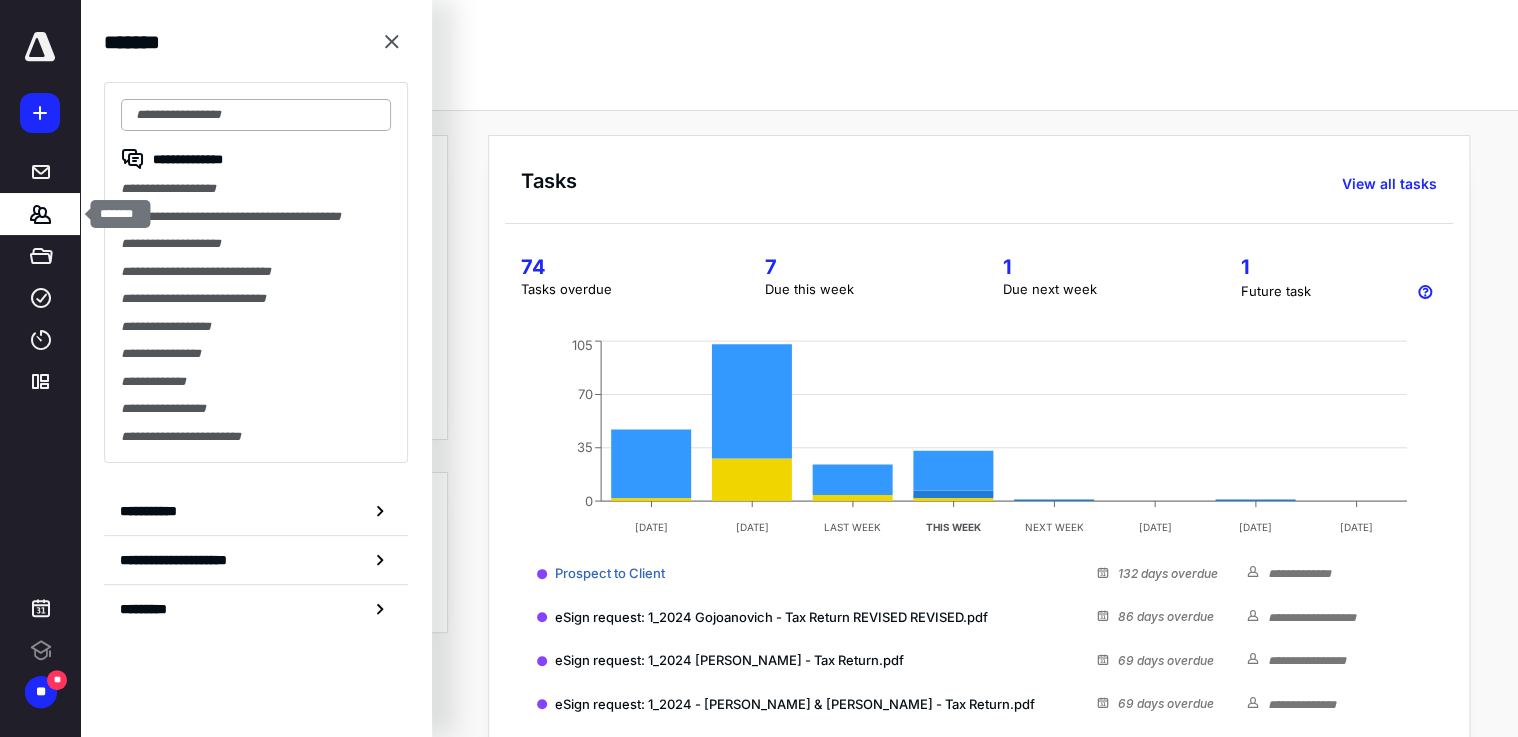 scroll, scrollTop: 0, scrollLeft: 0, axis: both 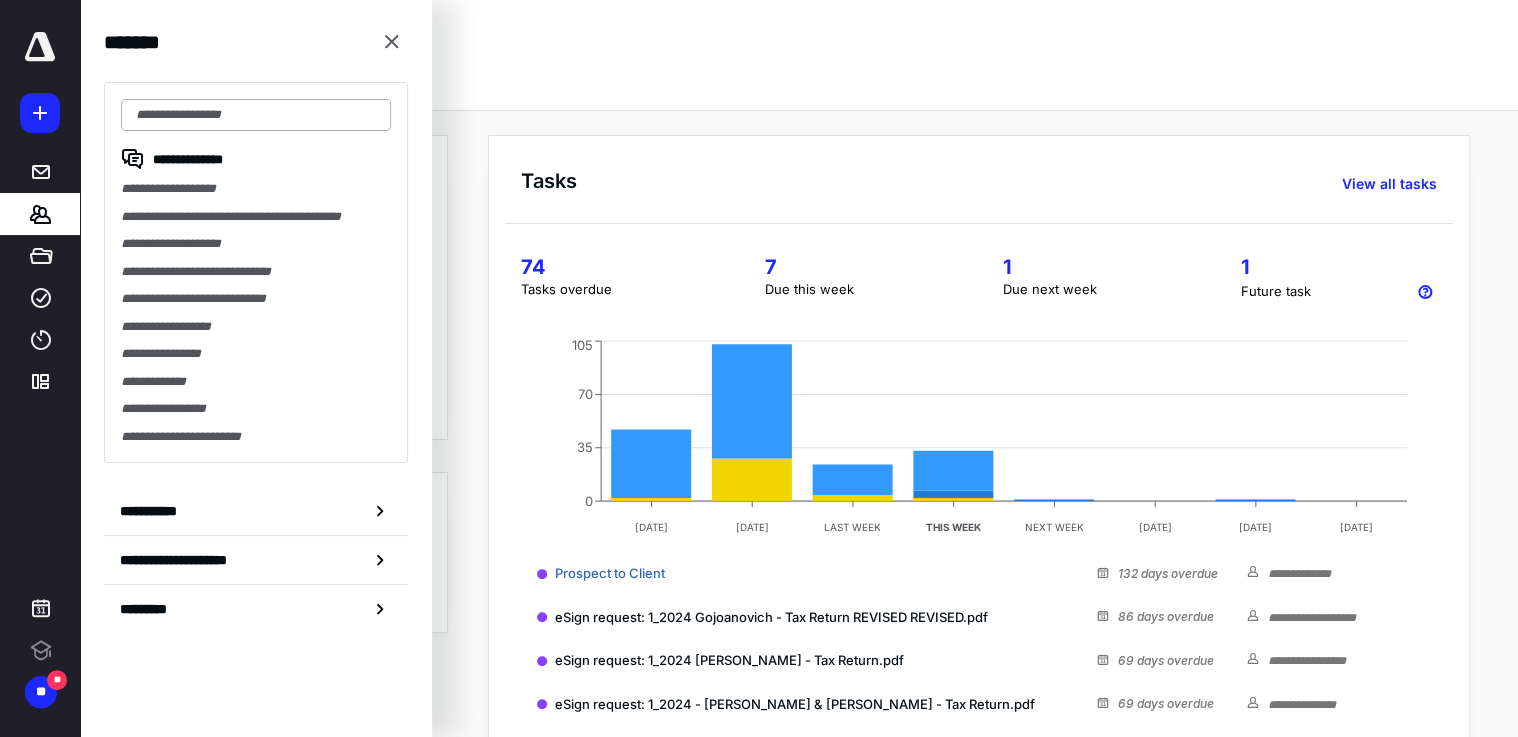 click at bounding box center (256, 115) 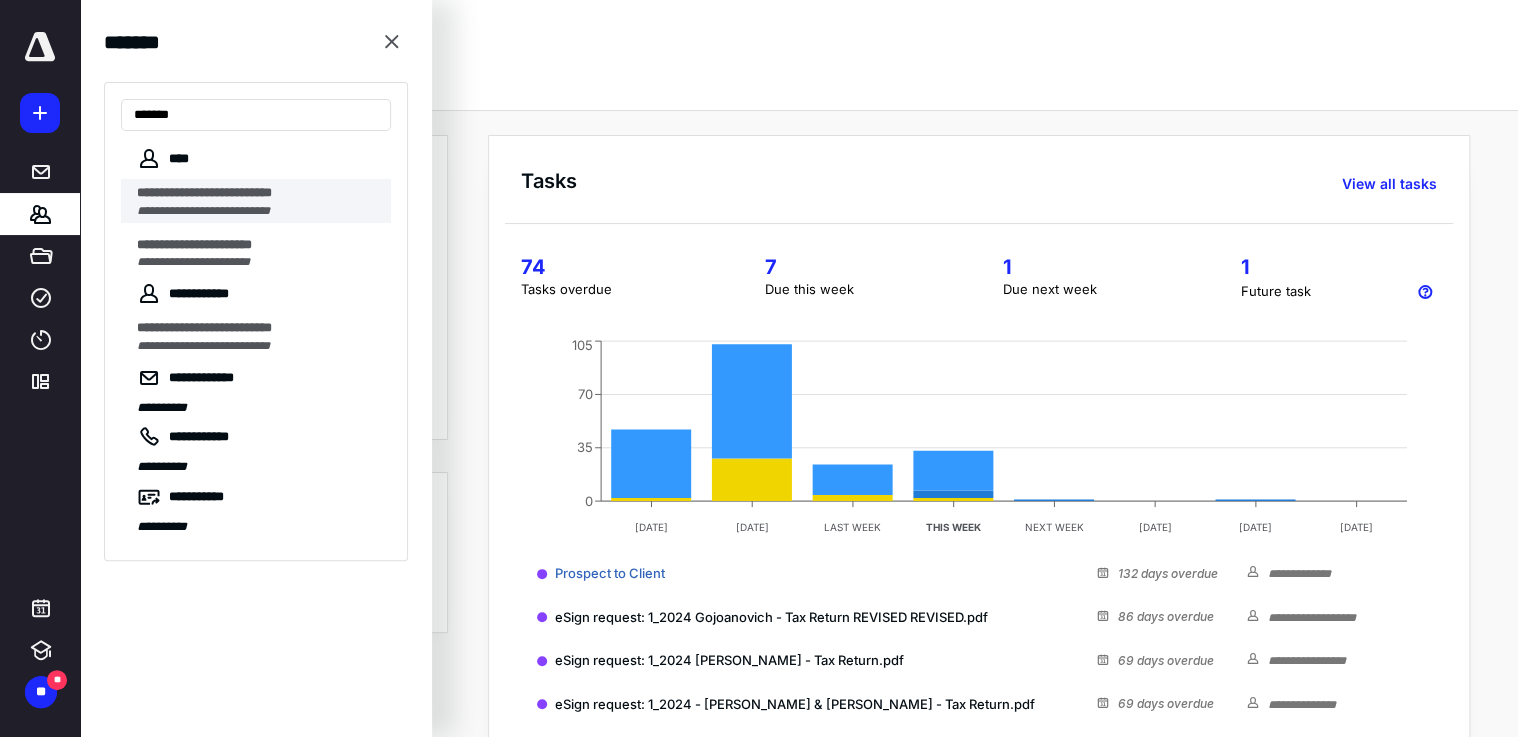 type on "******" 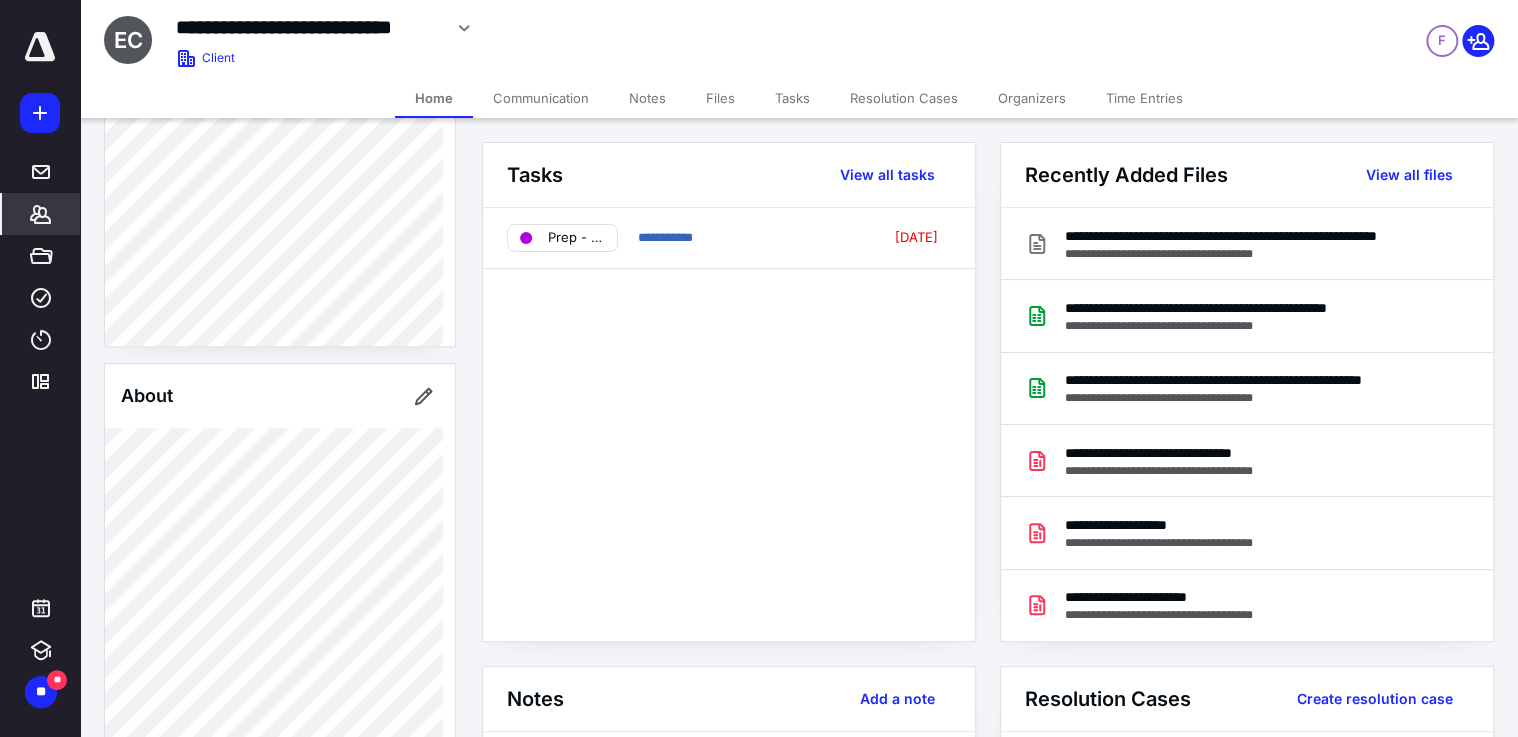 scroll, scrollTop: 800, scrollLeft: 0, axis: vertical 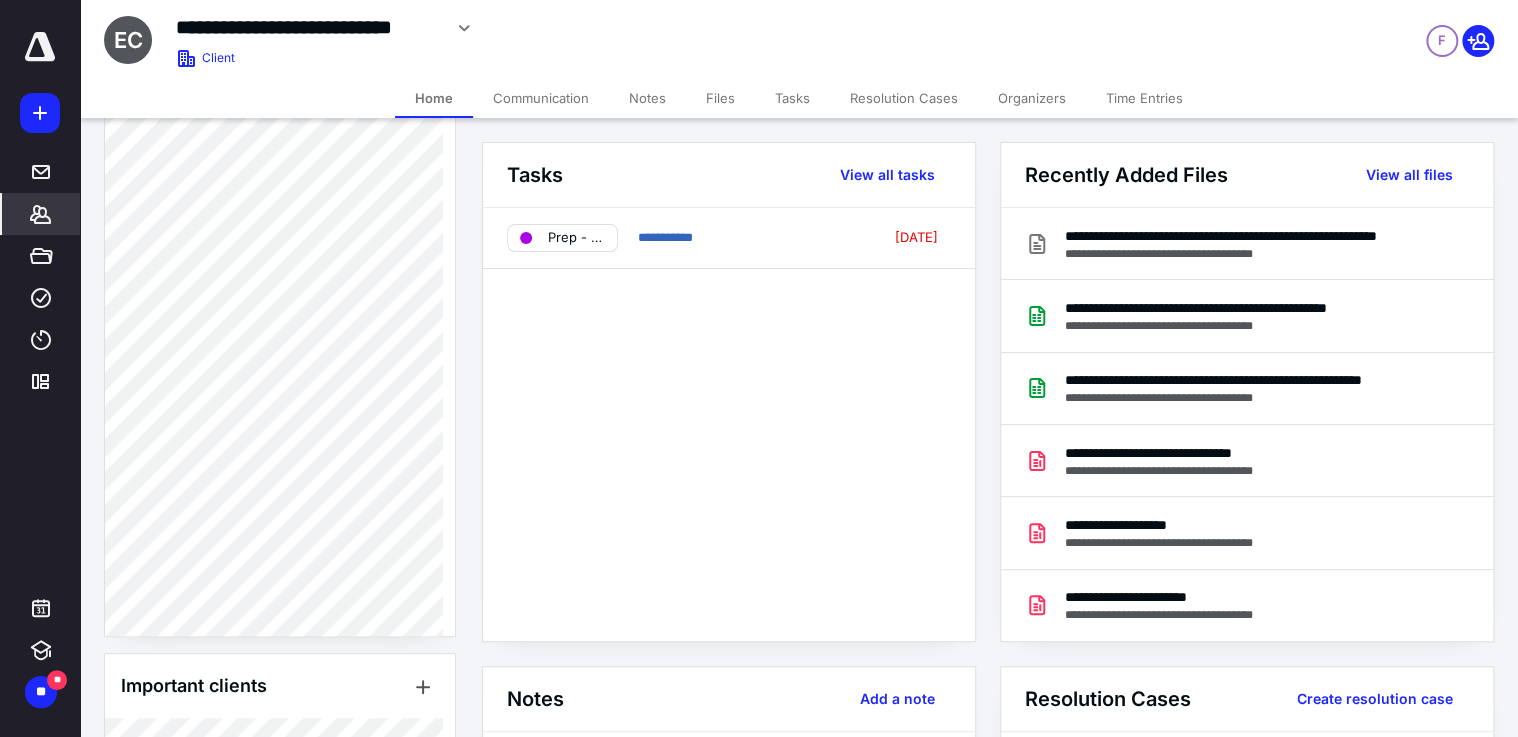 click on "**********" at bounding box center [799, 35] 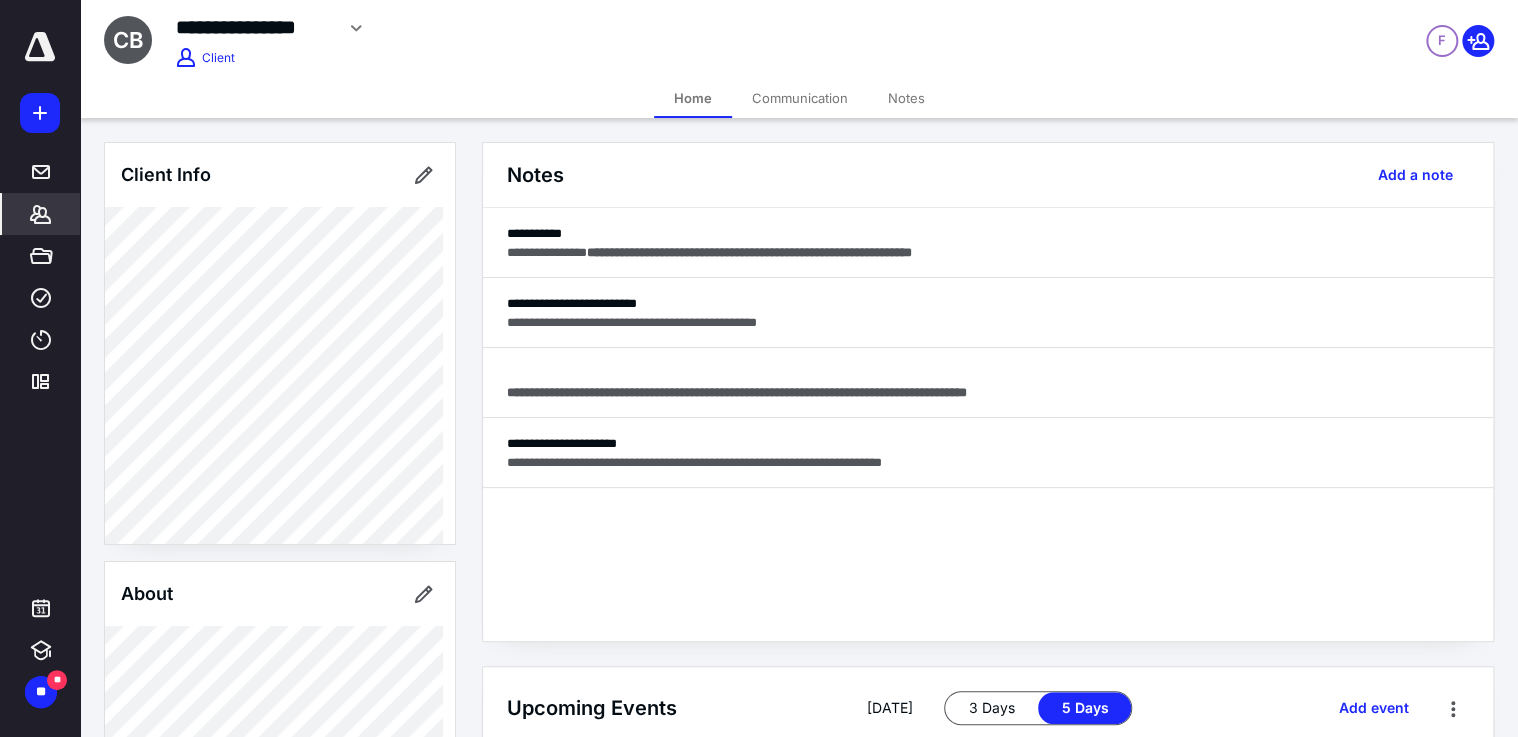 scroll, scrollTop: 480, scrollLeft: 0, axis: vertical 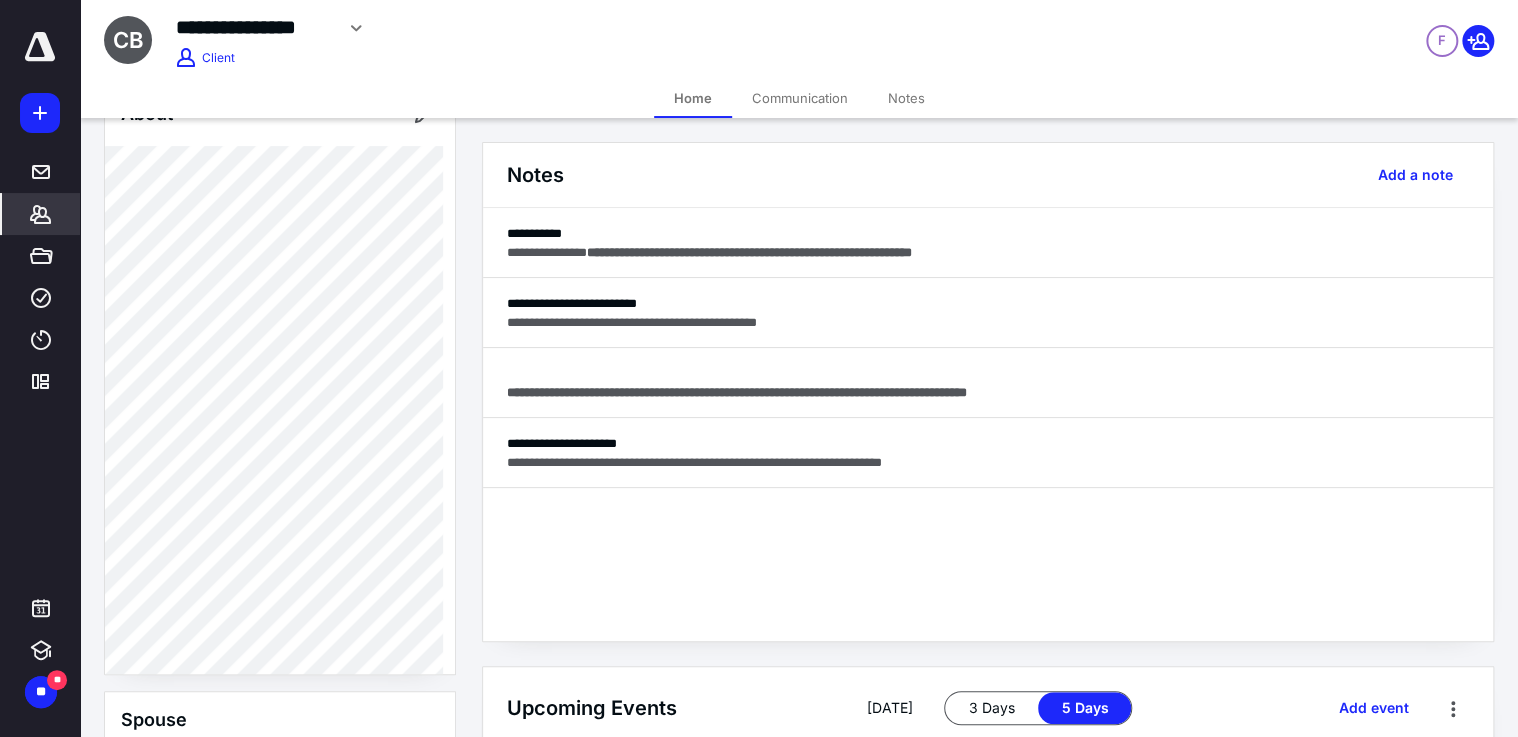 click 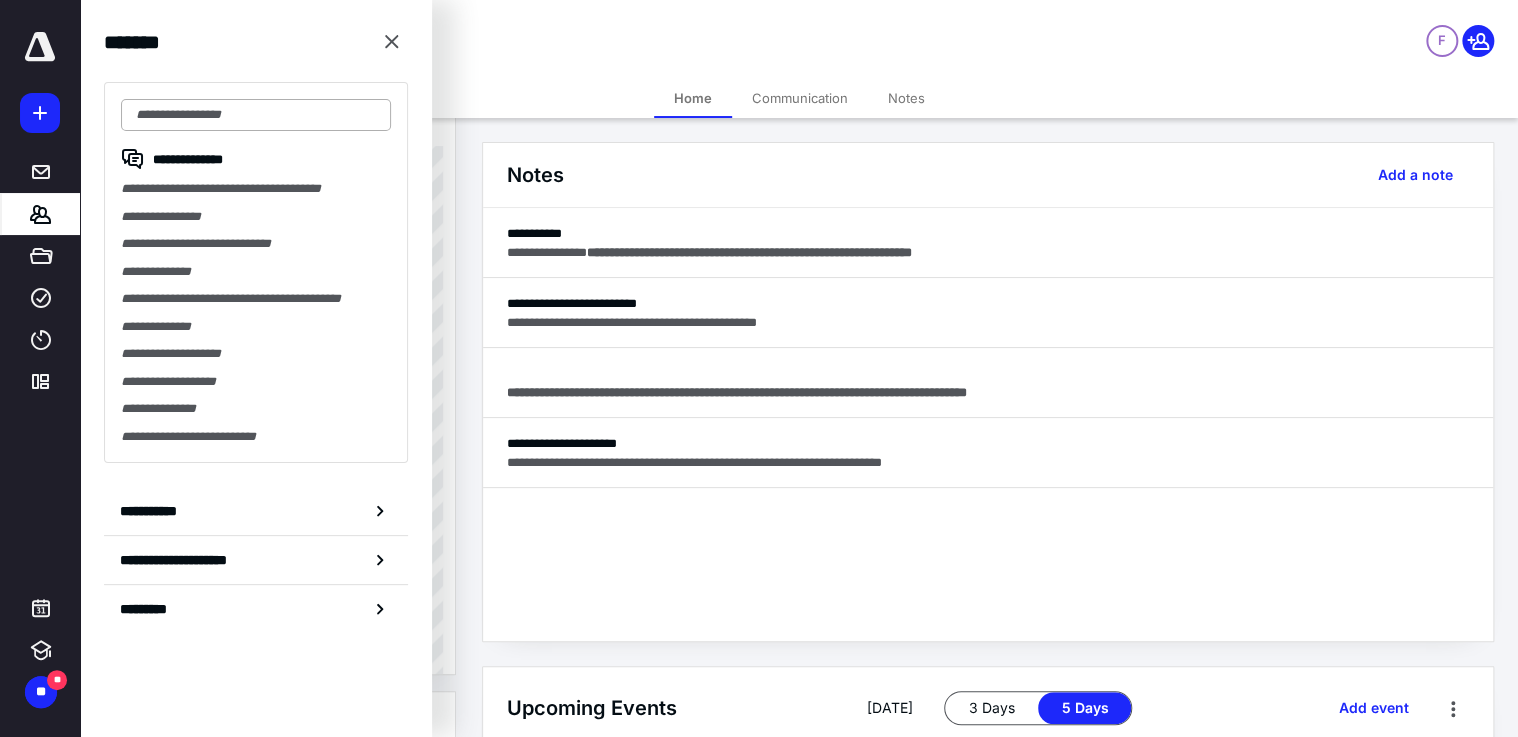 click at bounding box center [256, 115] 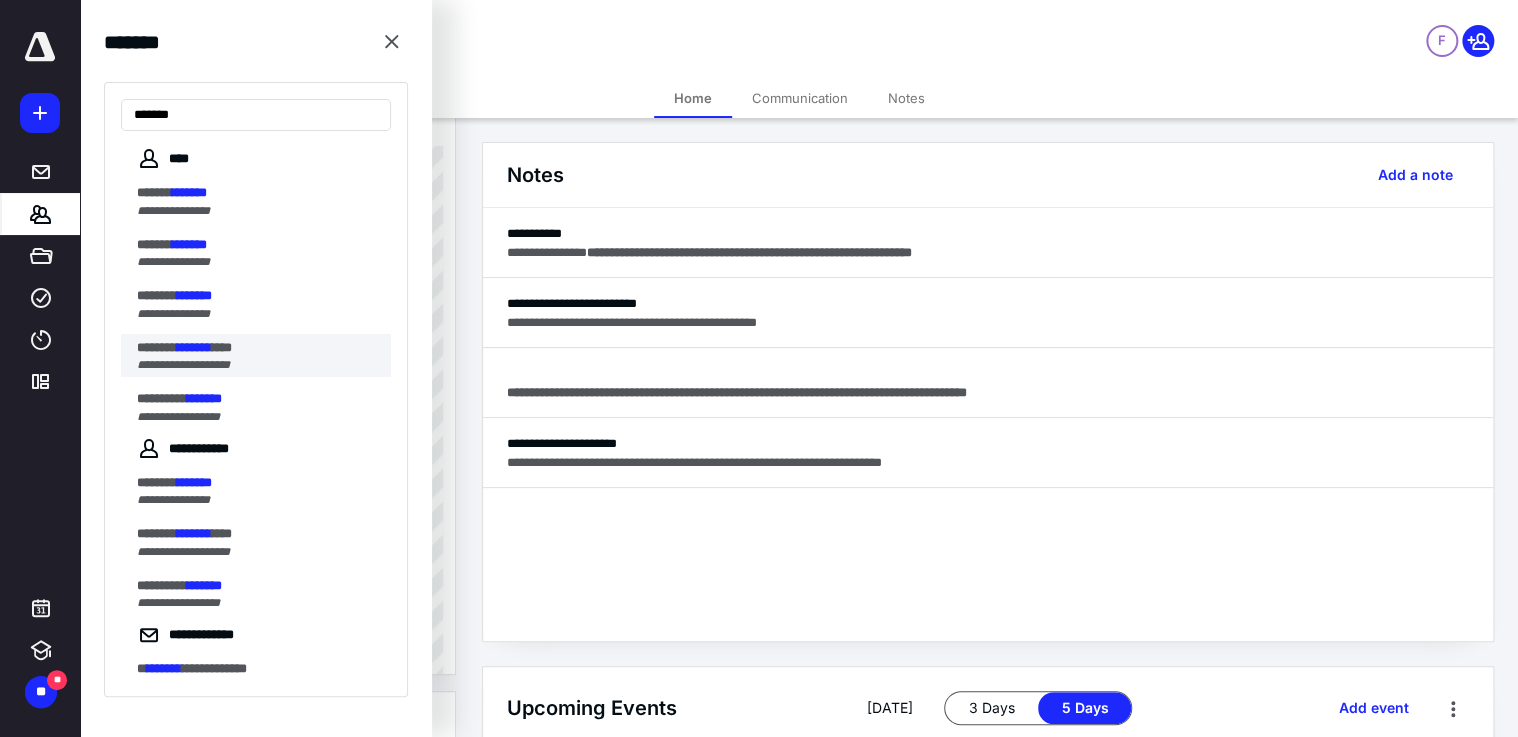 type on "*******" 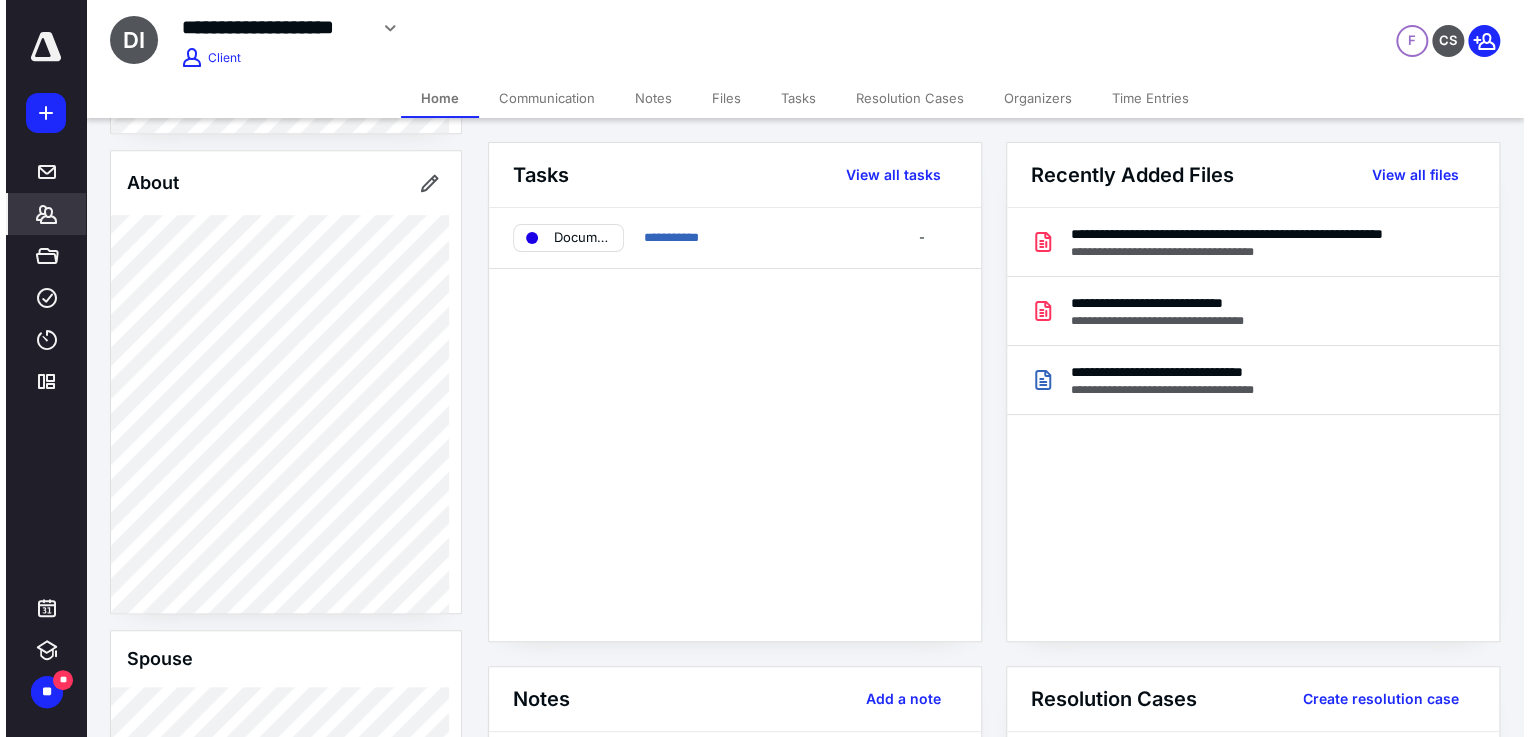 scroll, scrollTop: 560, scrollLeft: 0, axis: vertical 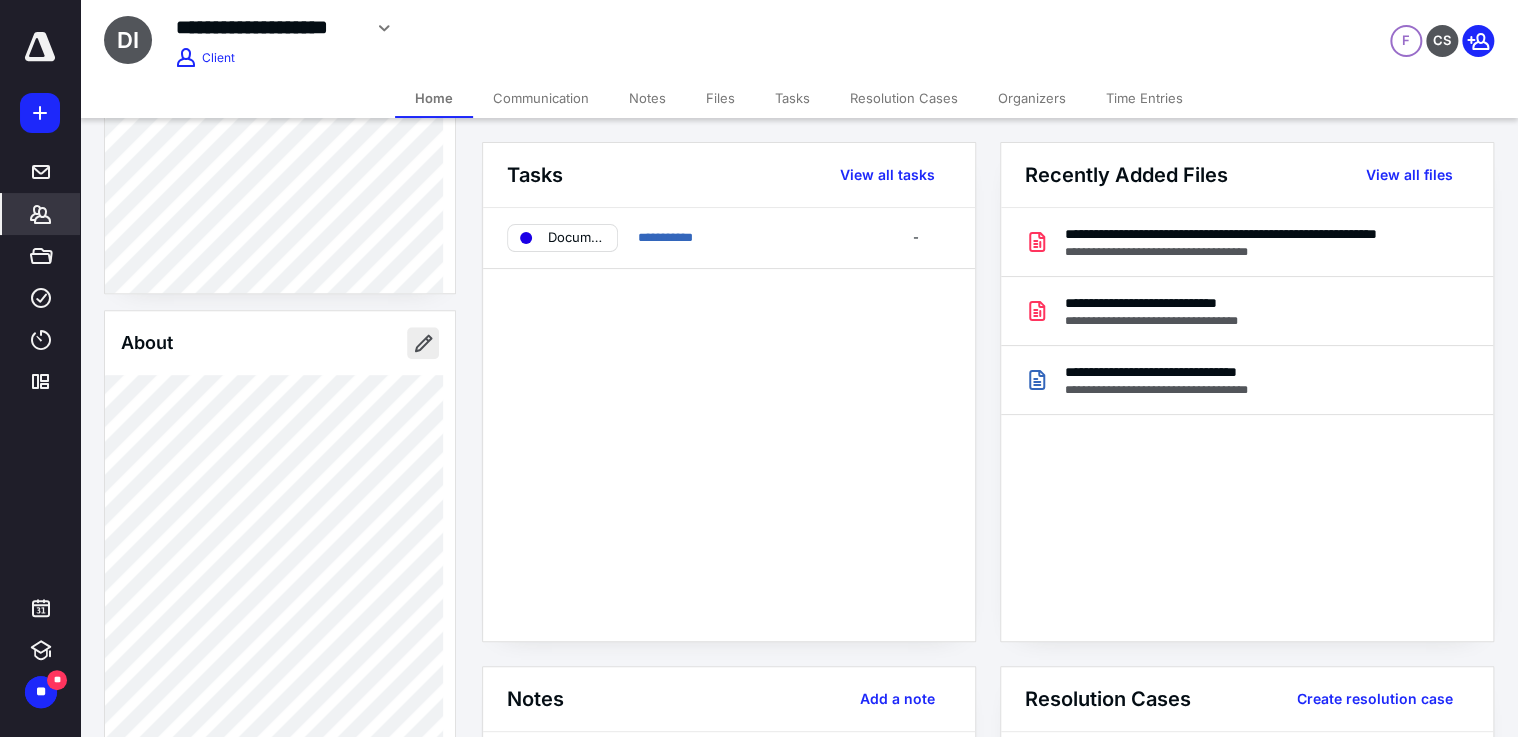 click at bounding box center [423, 343] 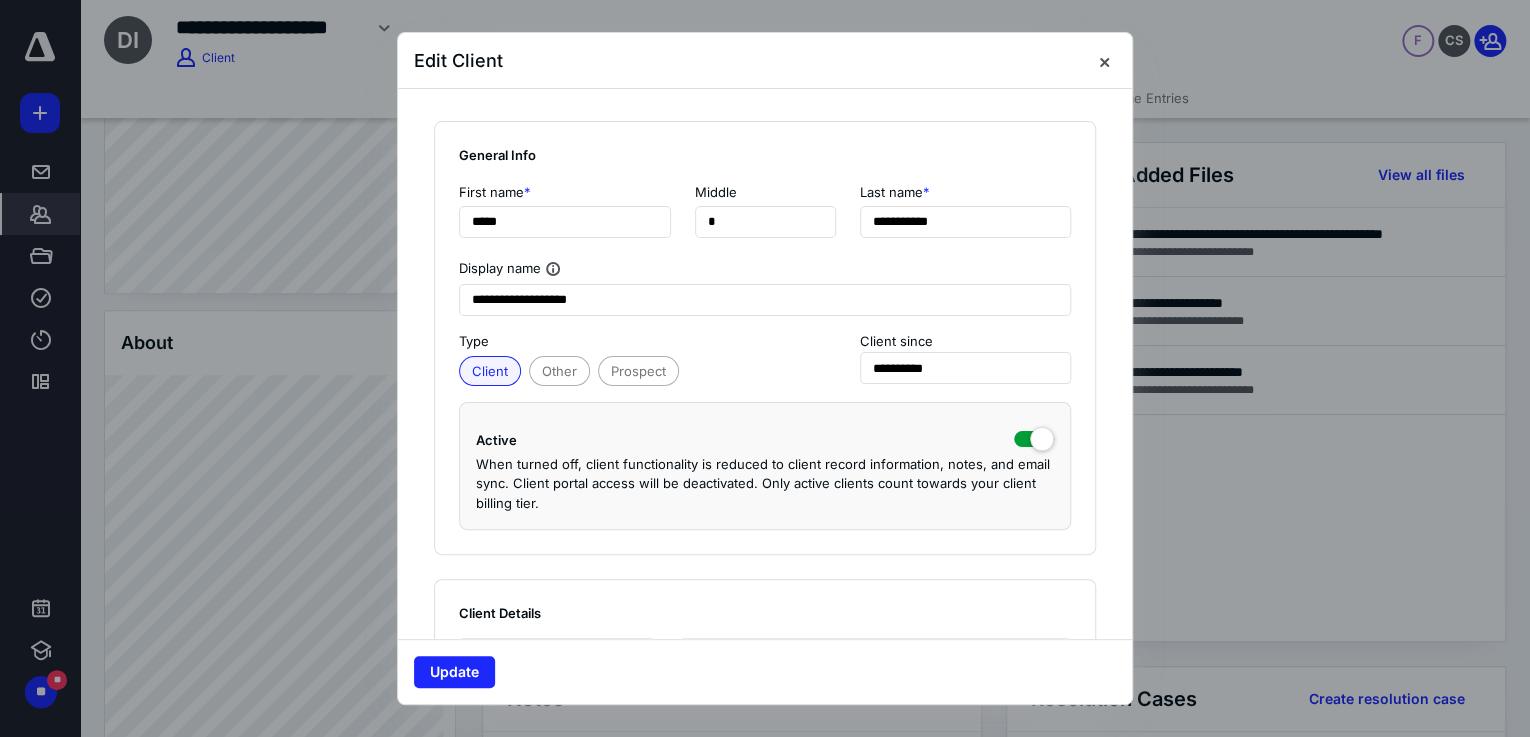 scroll, scrollTop: 720, scrollLeft: 0, axis: vertical 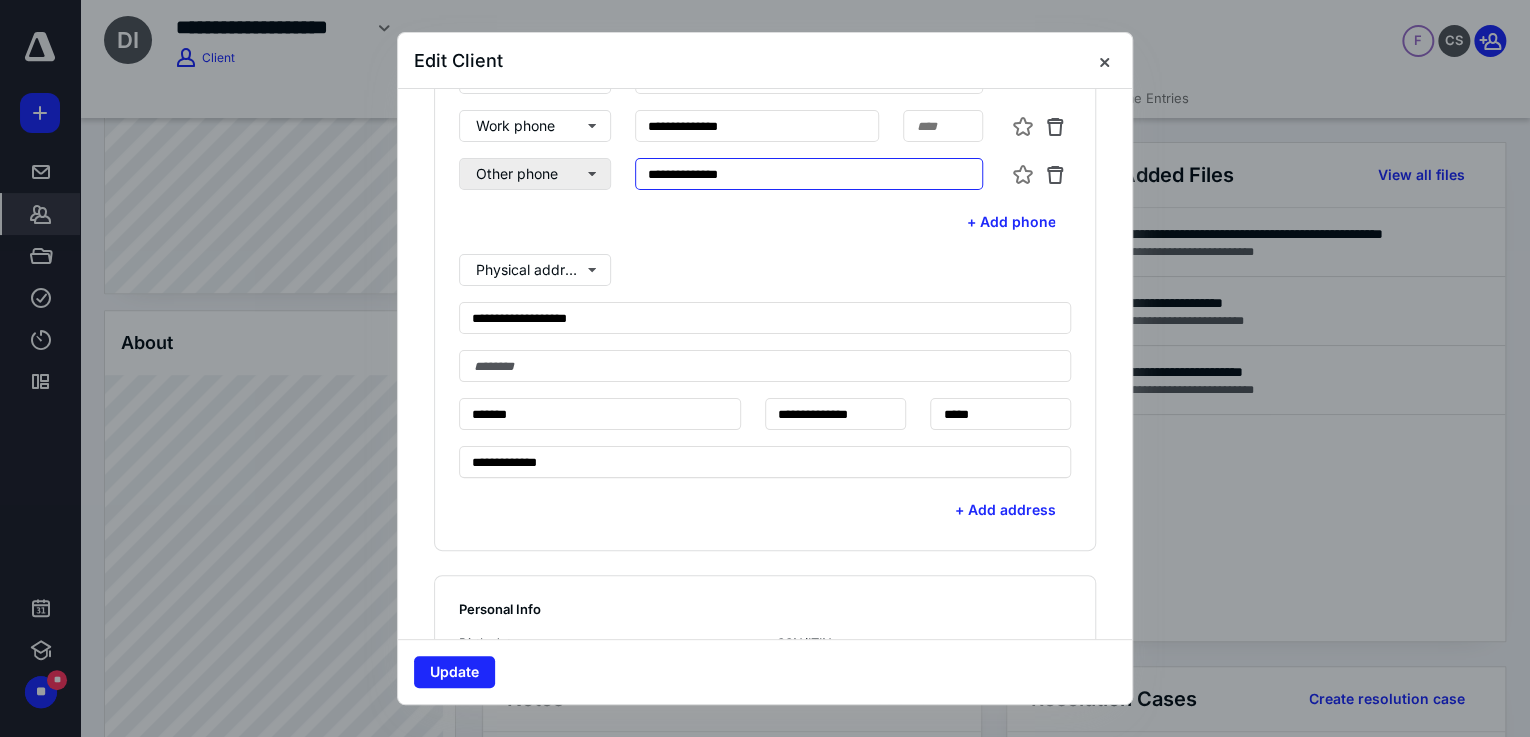 drag, startPoint x: 720, startPoint y: 176, endPoint x: 531, endPoint y: 179, distance: 189.0238 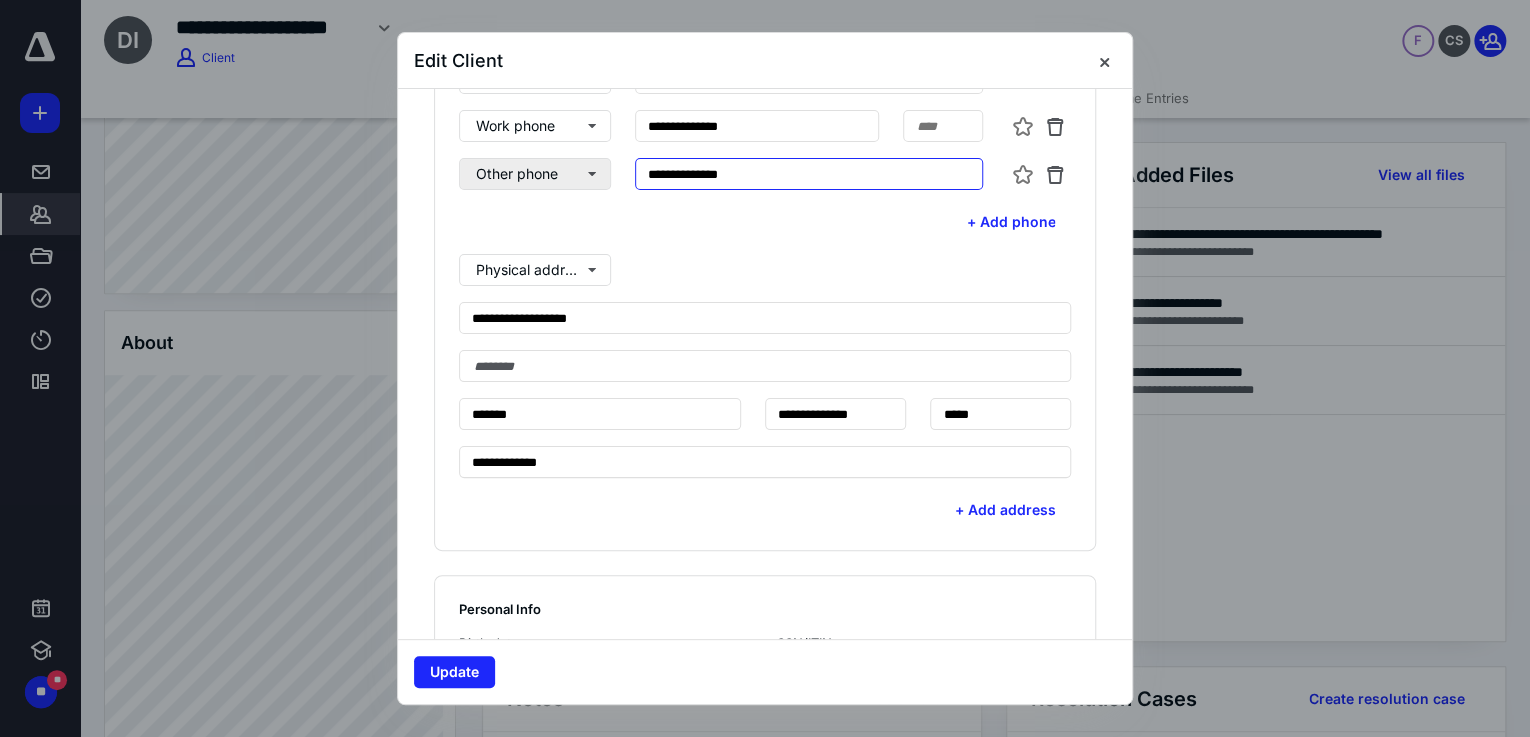 click on "**********" at bounding box center (765, 174) 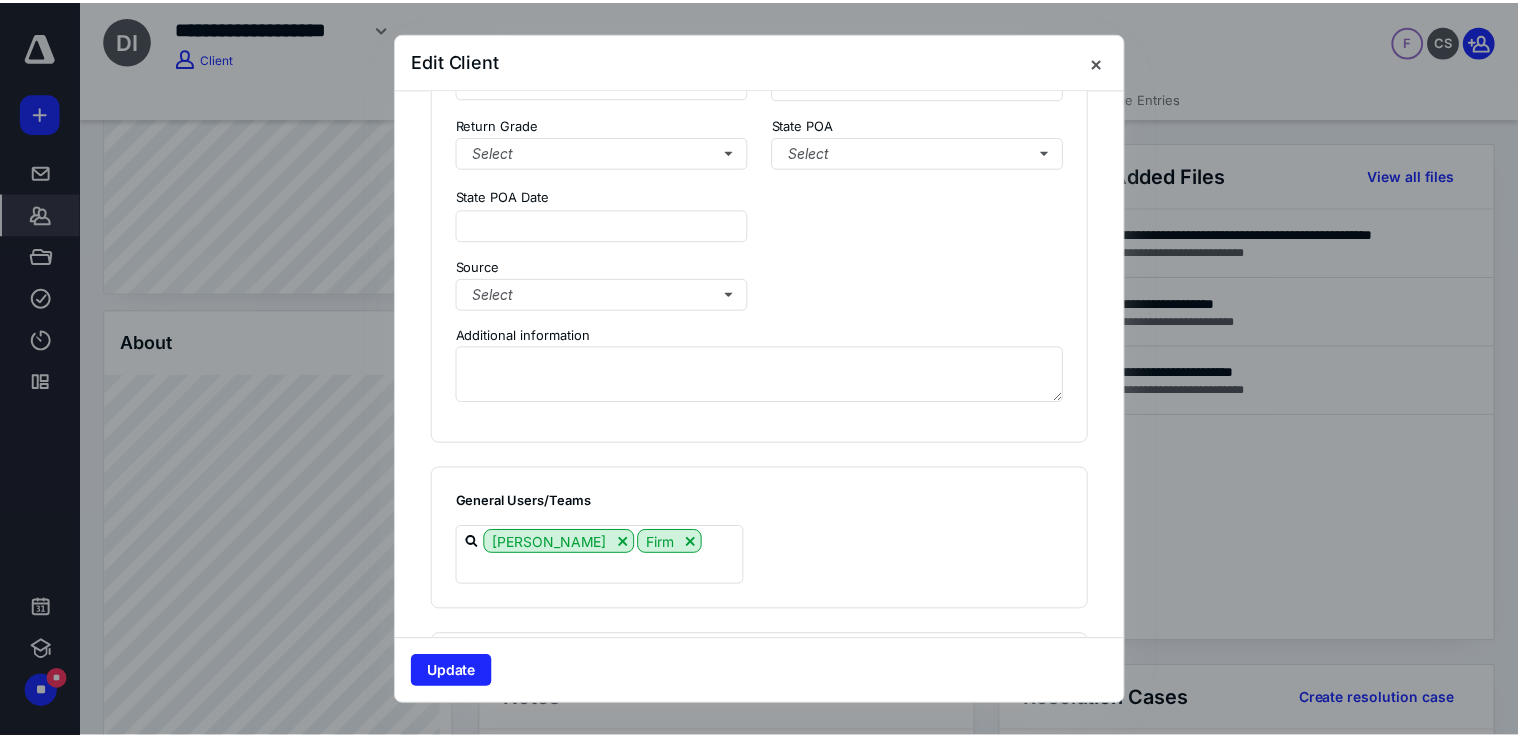 scroll, scrollTop: 1600, scrollLeft: 0, axis: vertical 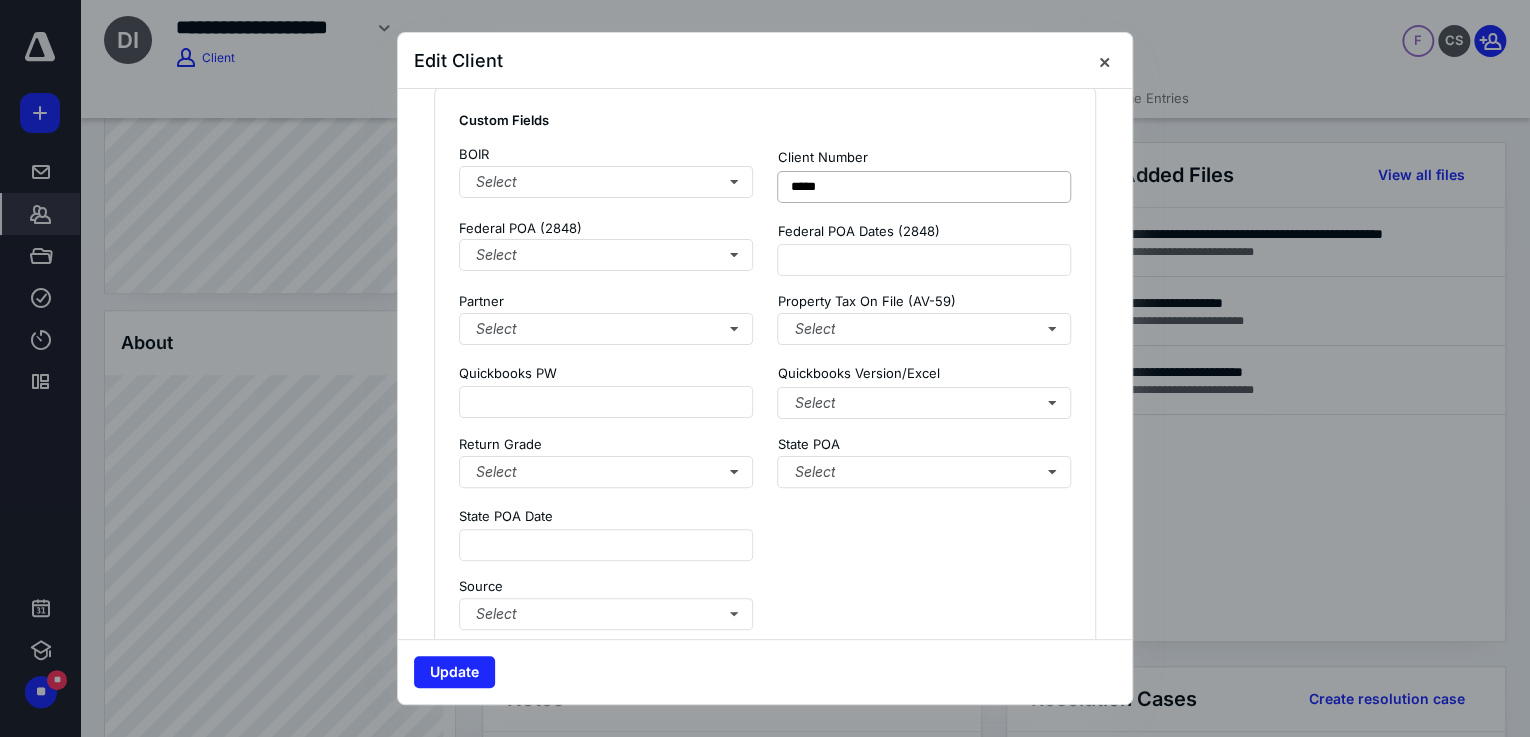 type 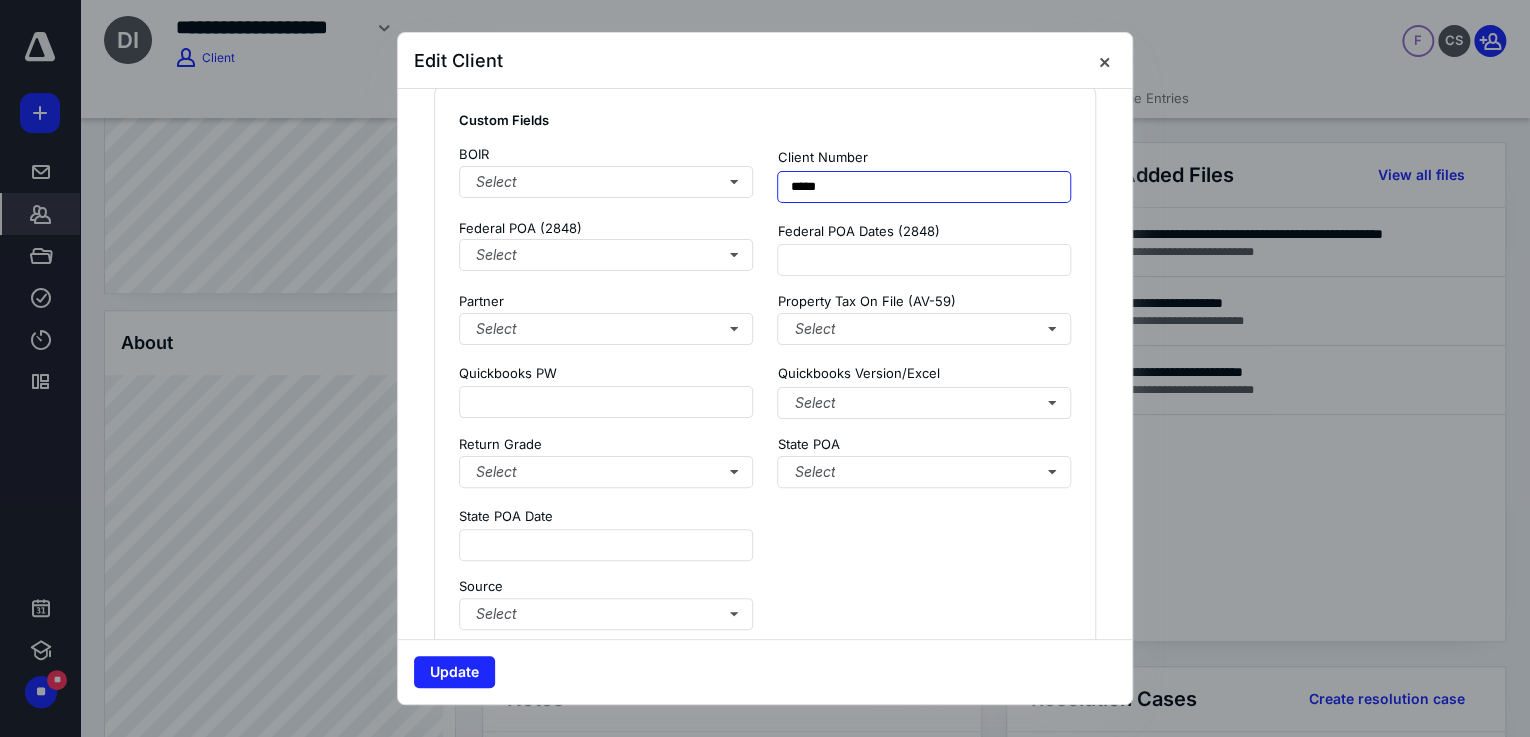 click on "*****" at bounding box center [924, 187] 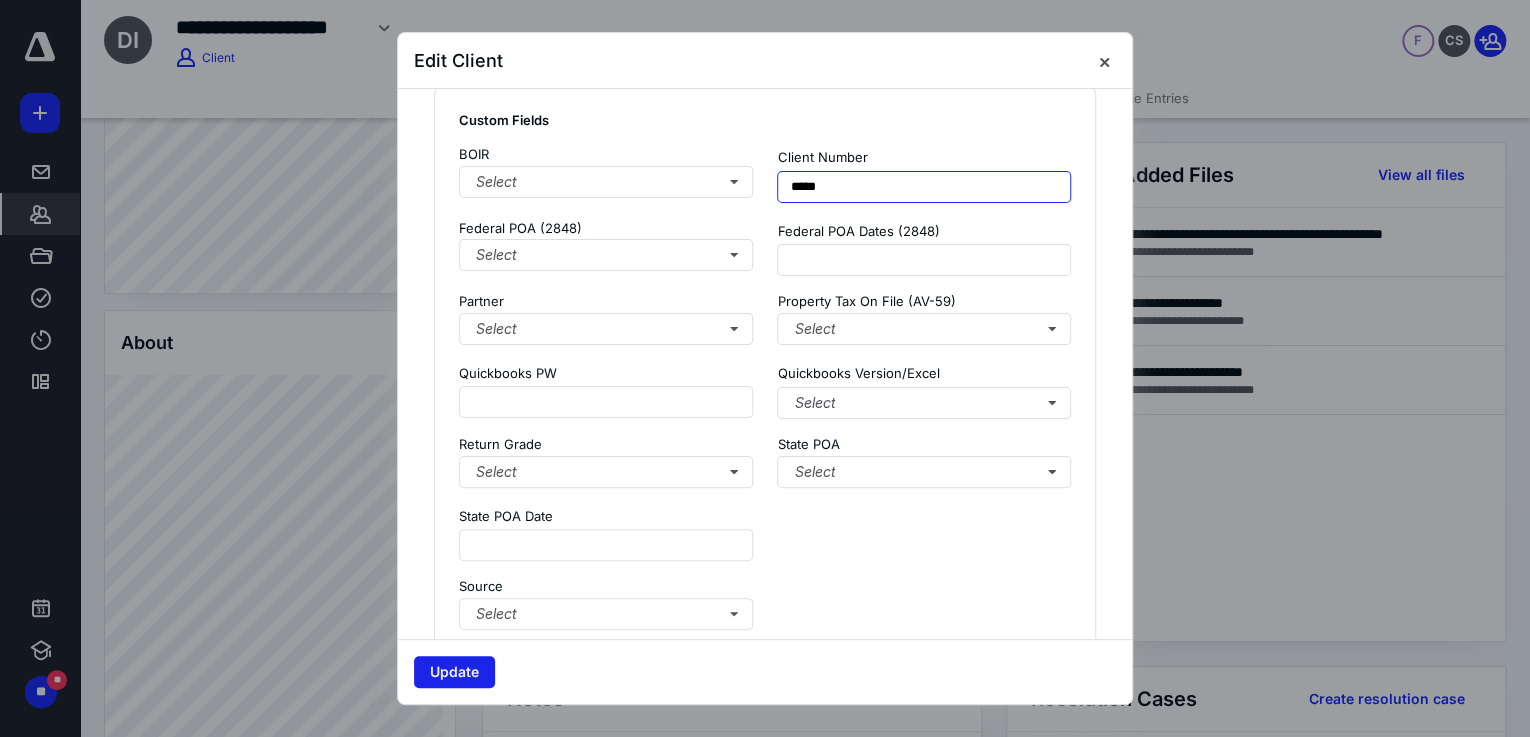 type on "*****" 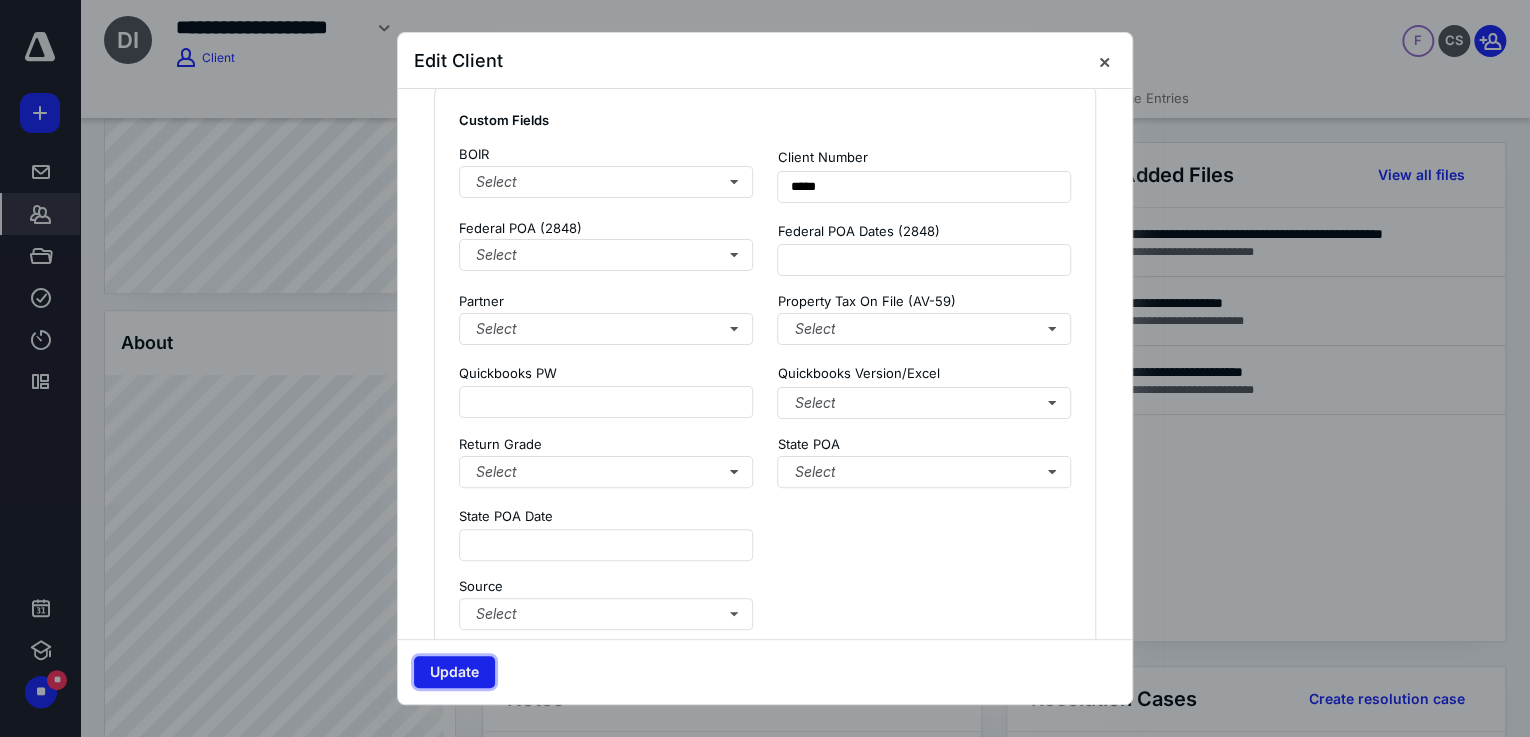 click on "Update" at bounding box center [454, 672] 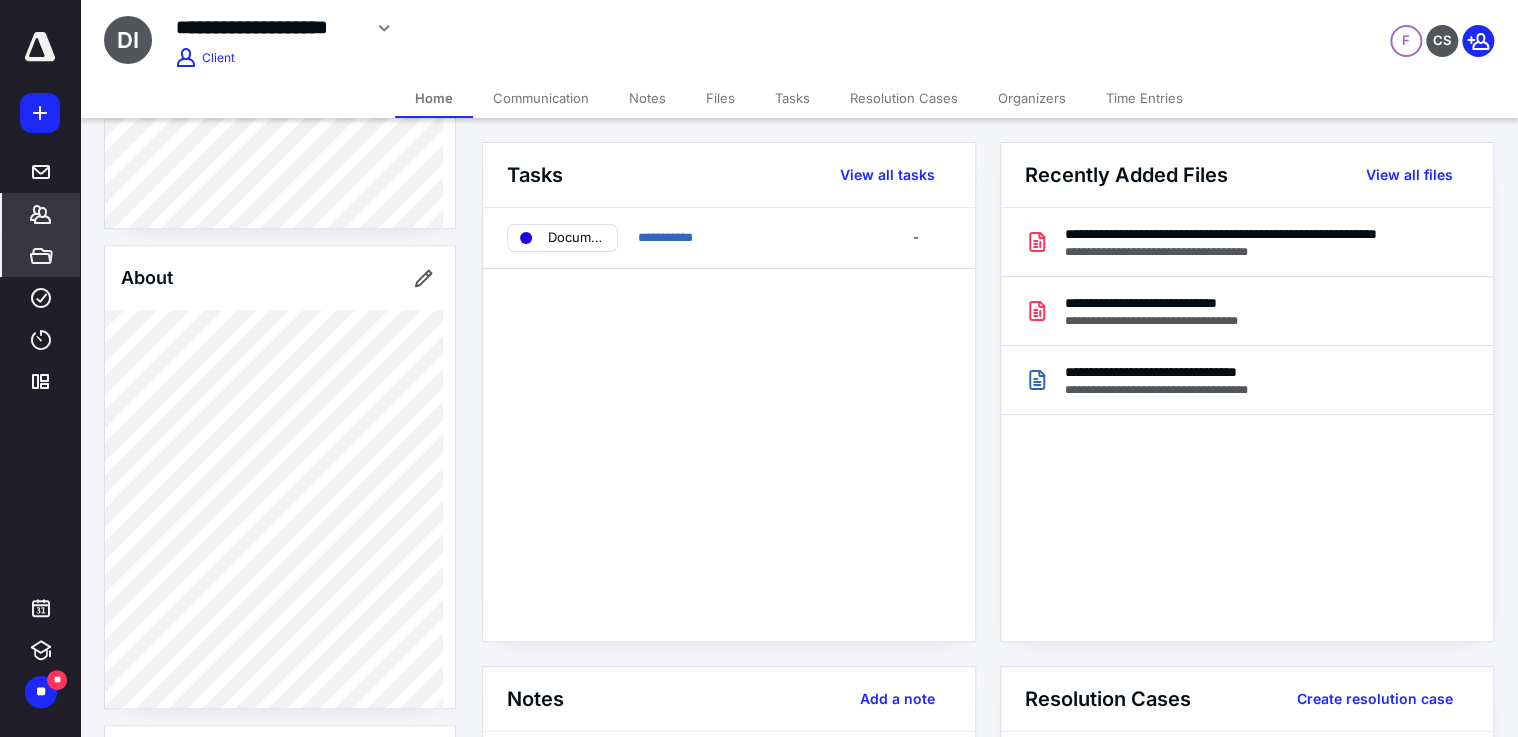 click on "*****" at bounding box center [41, 256] 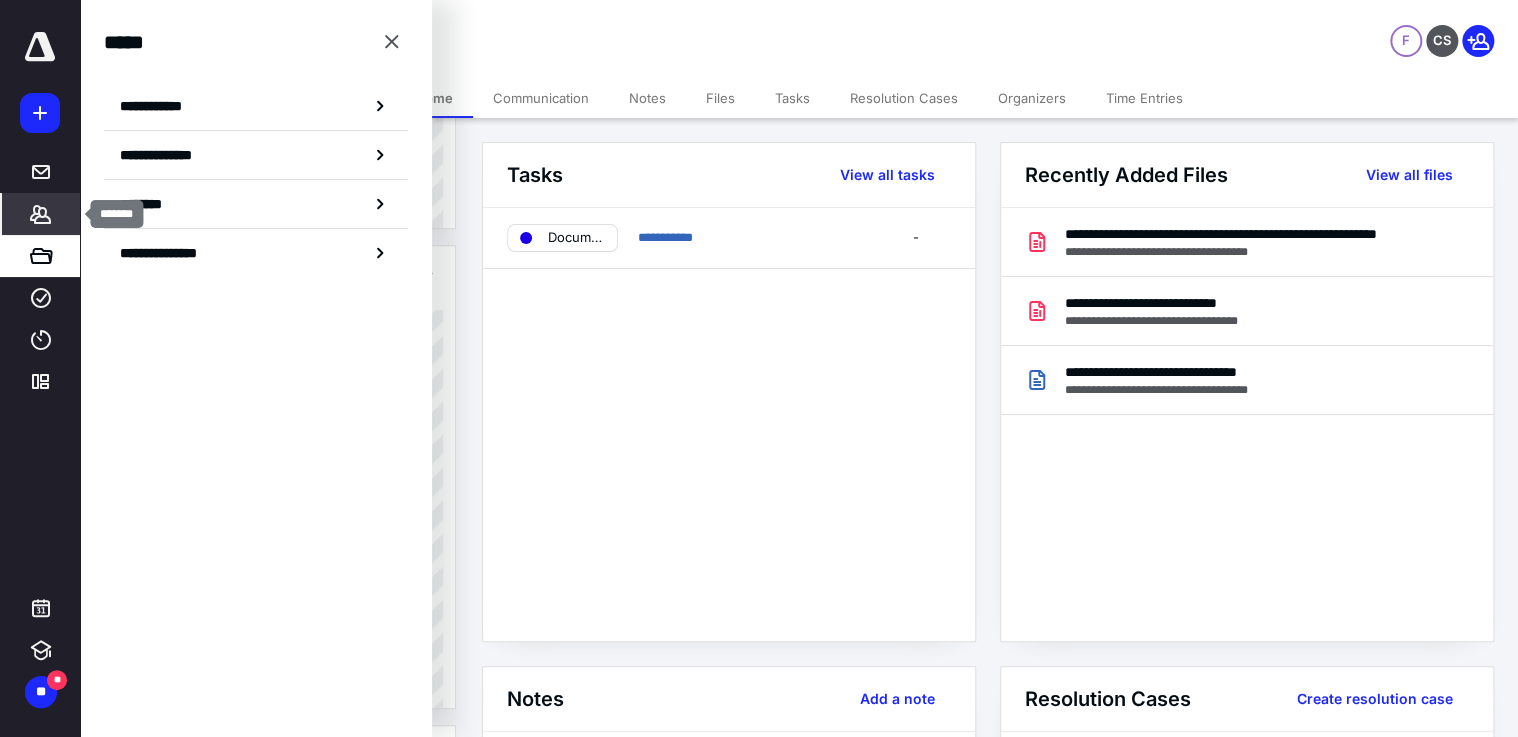 drag, startPoint x: 46, startPoint y: 220, endPoint x: 68, endPoint y: 205, distance: 26.627054 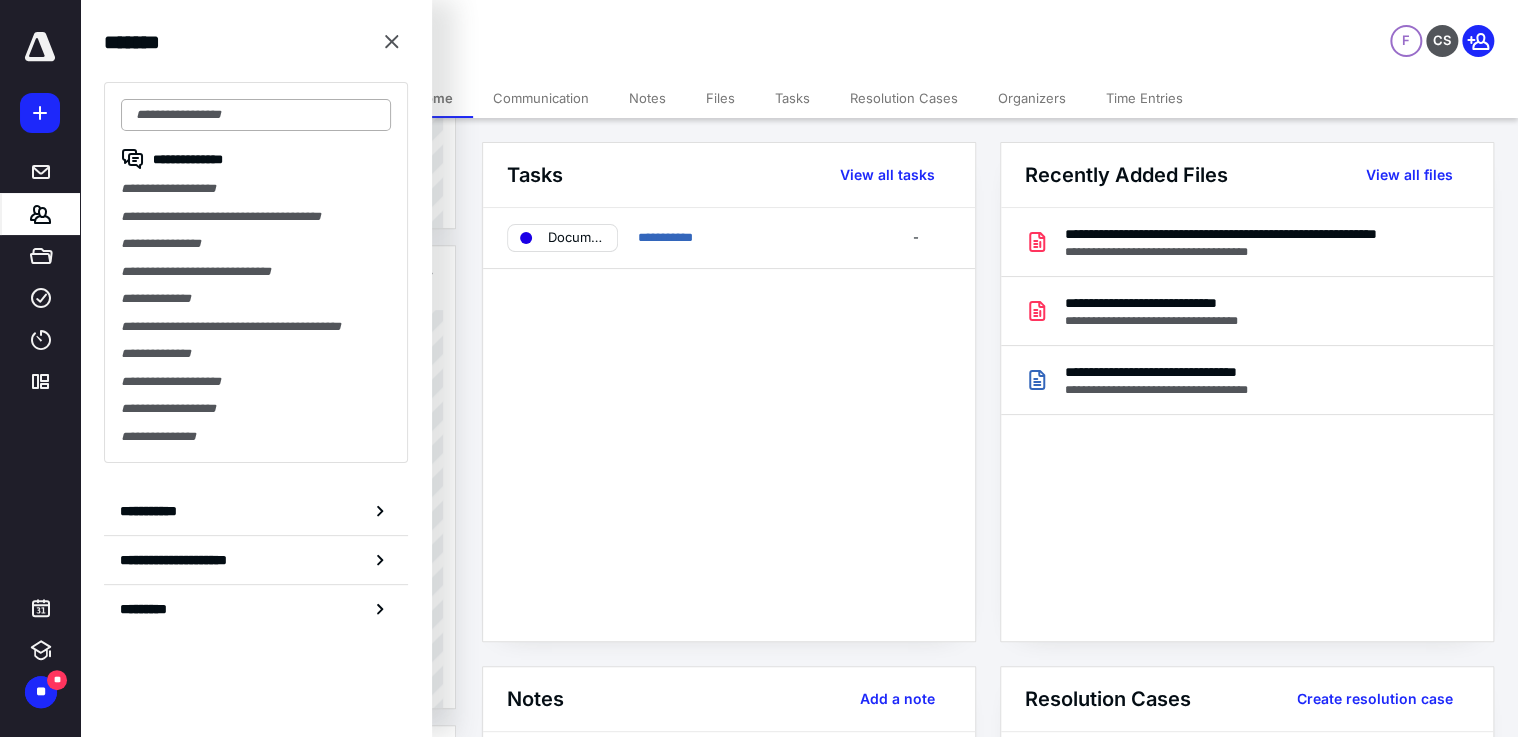 click at bounding box center (256, 115) 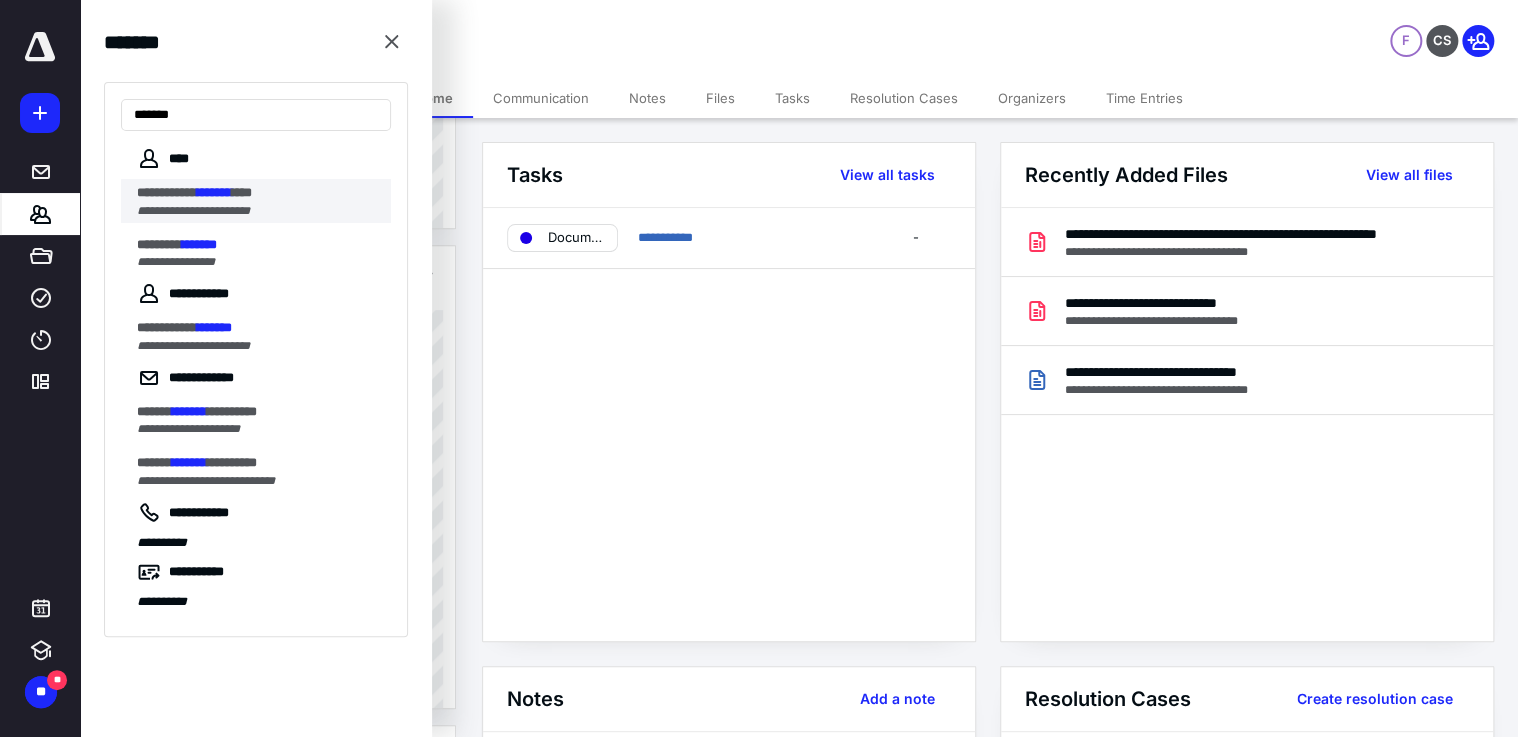 type on "*******" 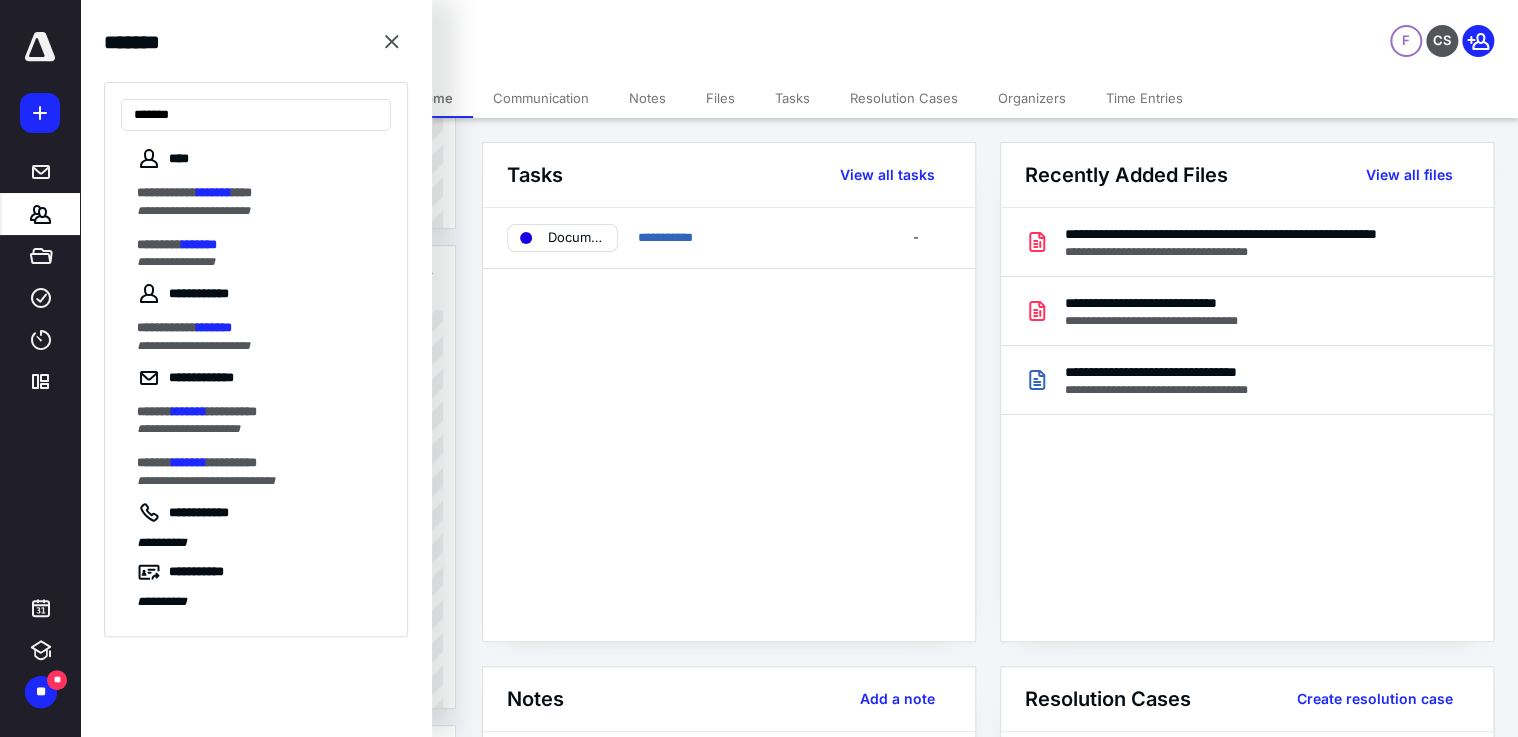 click on "*******" at bounding box center (214, 192) 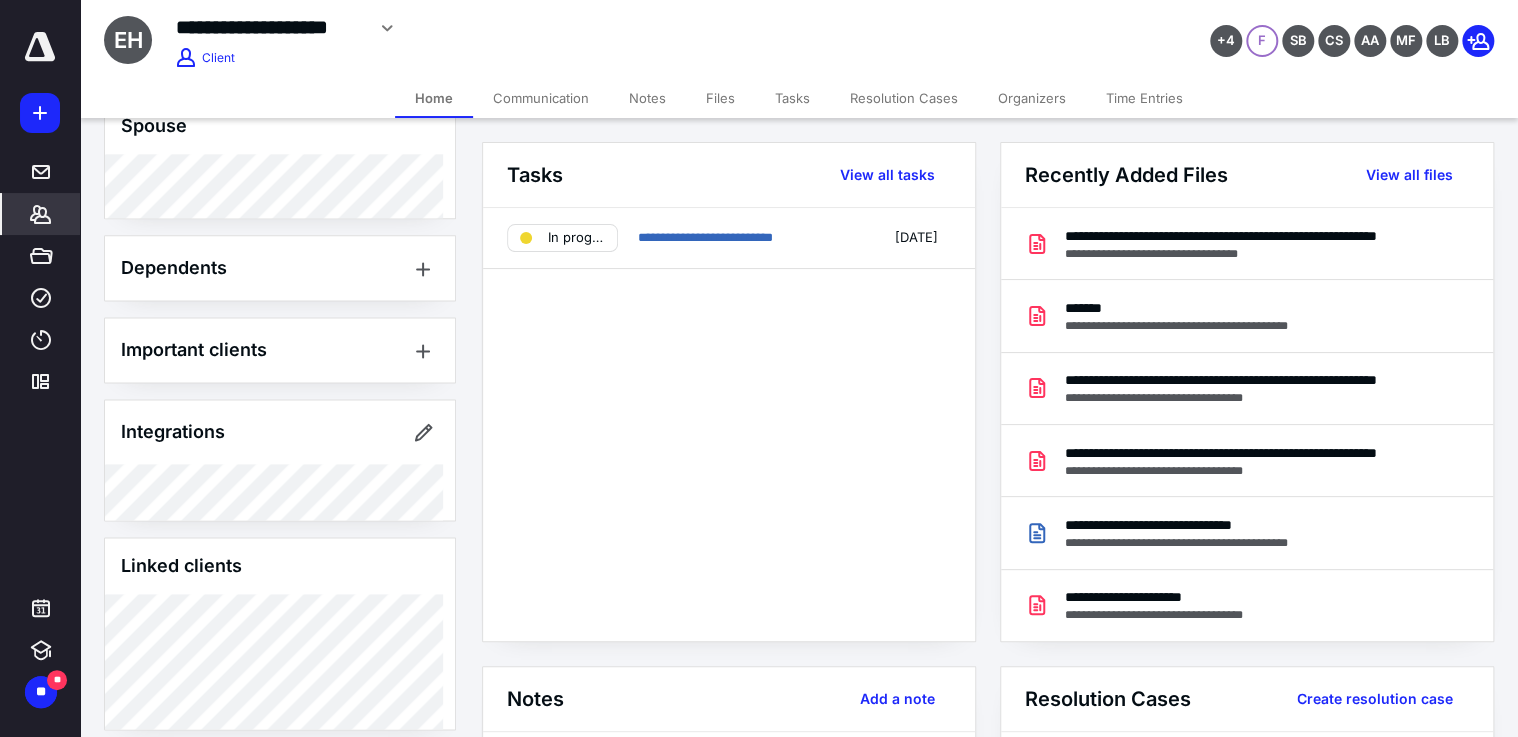 scroll, scrollTop: 1440, scrollLeft: 0, axis: vertical 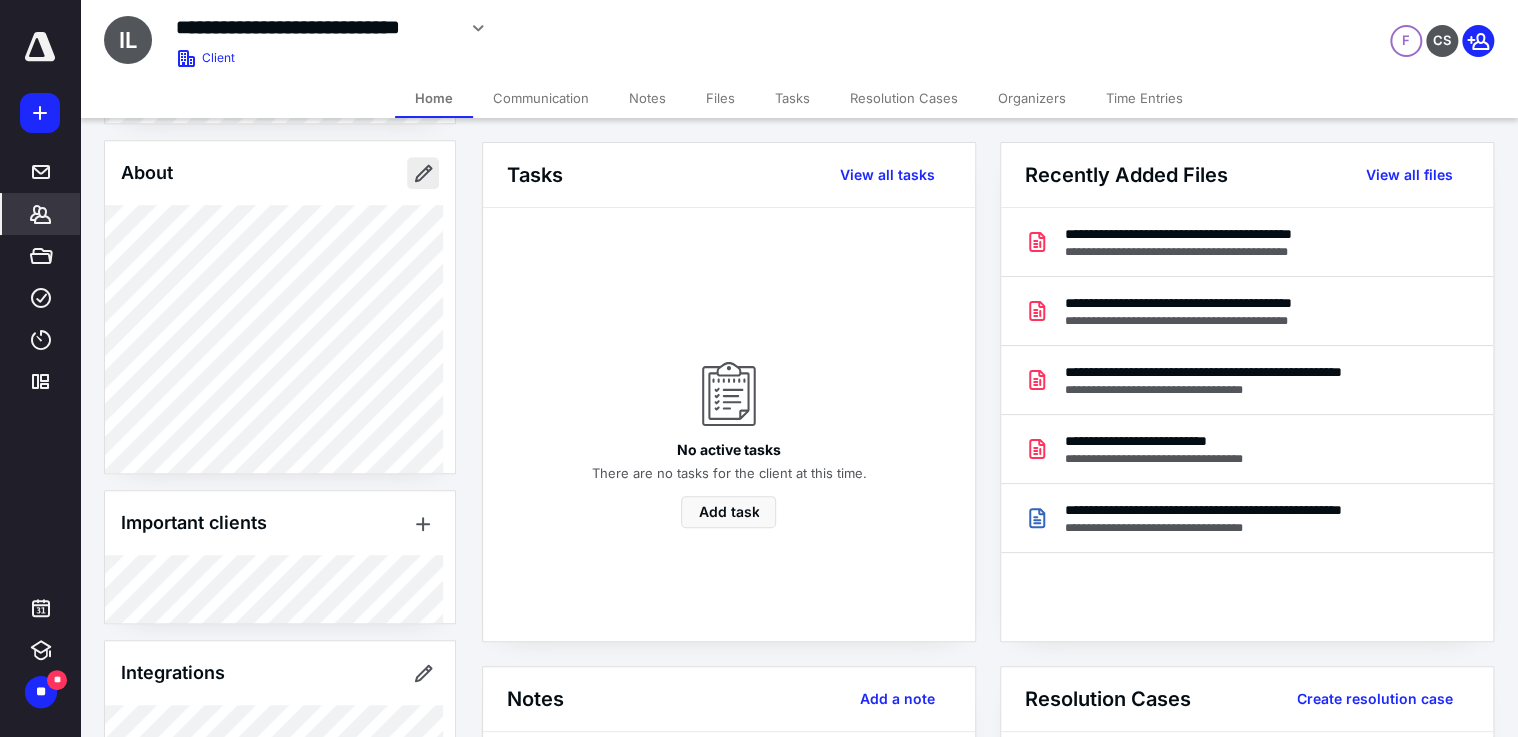click at bounding box center (423, 173) 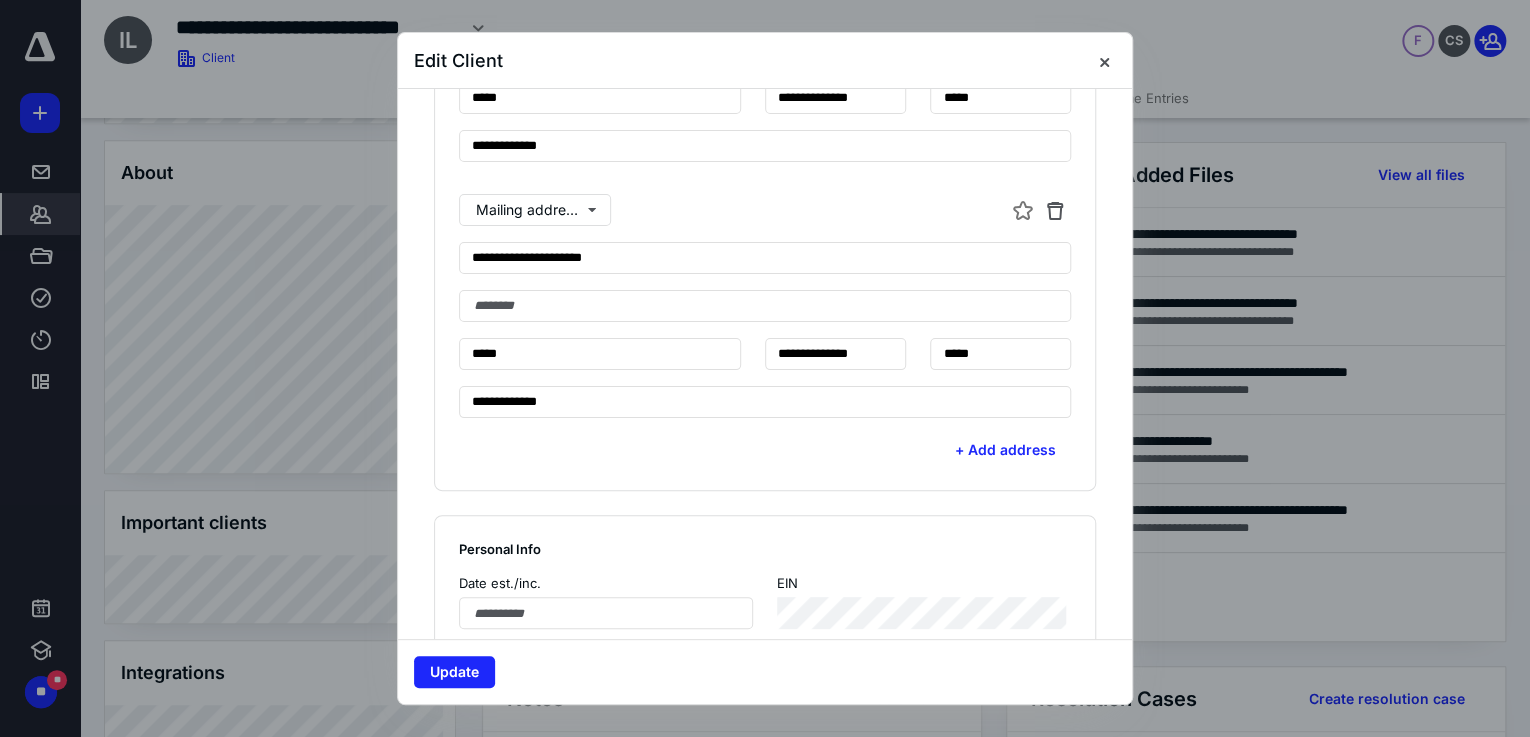 scroll, scrollTop: 640, scrollLeft: 0, axis: vertical 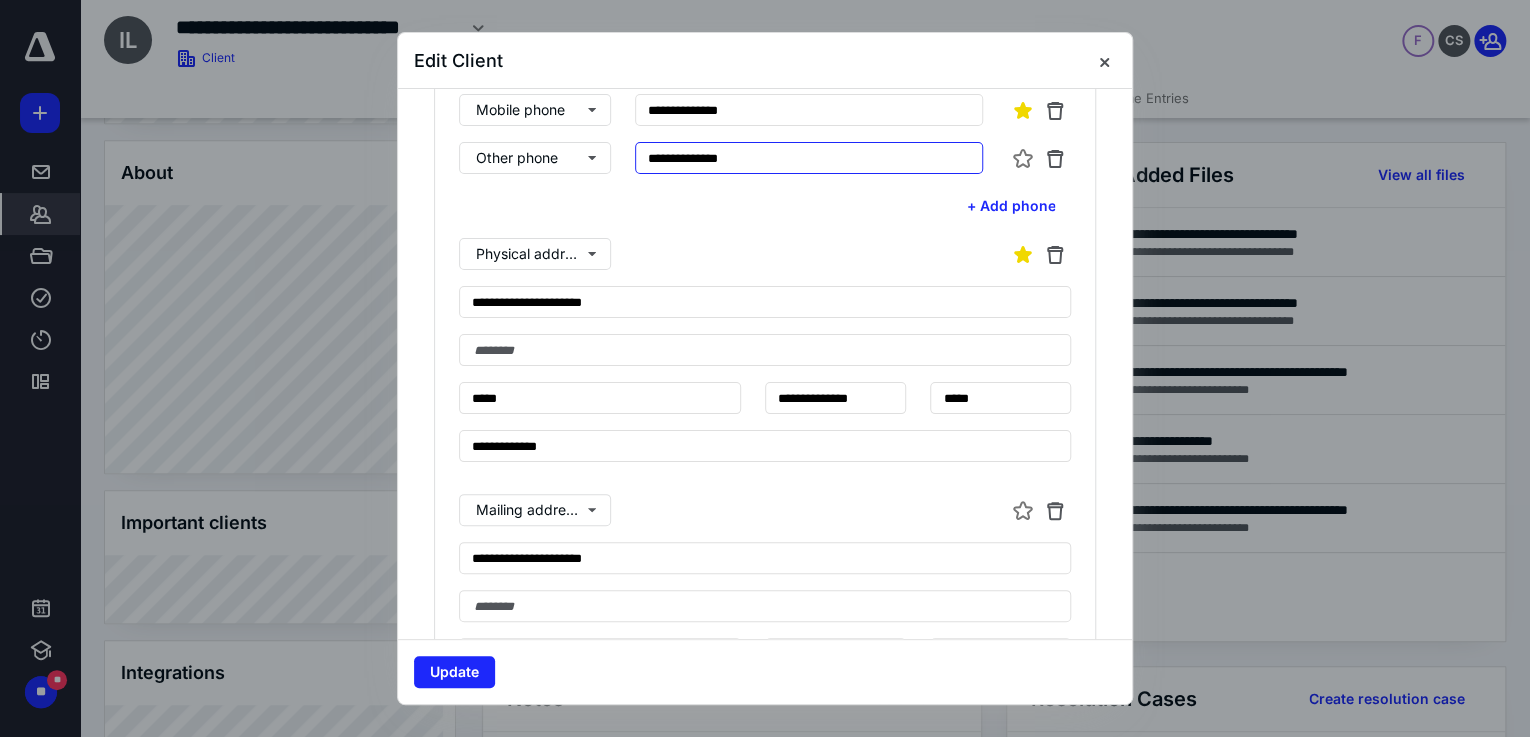drag, startPoint x: 718, startPoint y: 154, endPoint x: 523, endPoint y: 175, distance: 196.1275 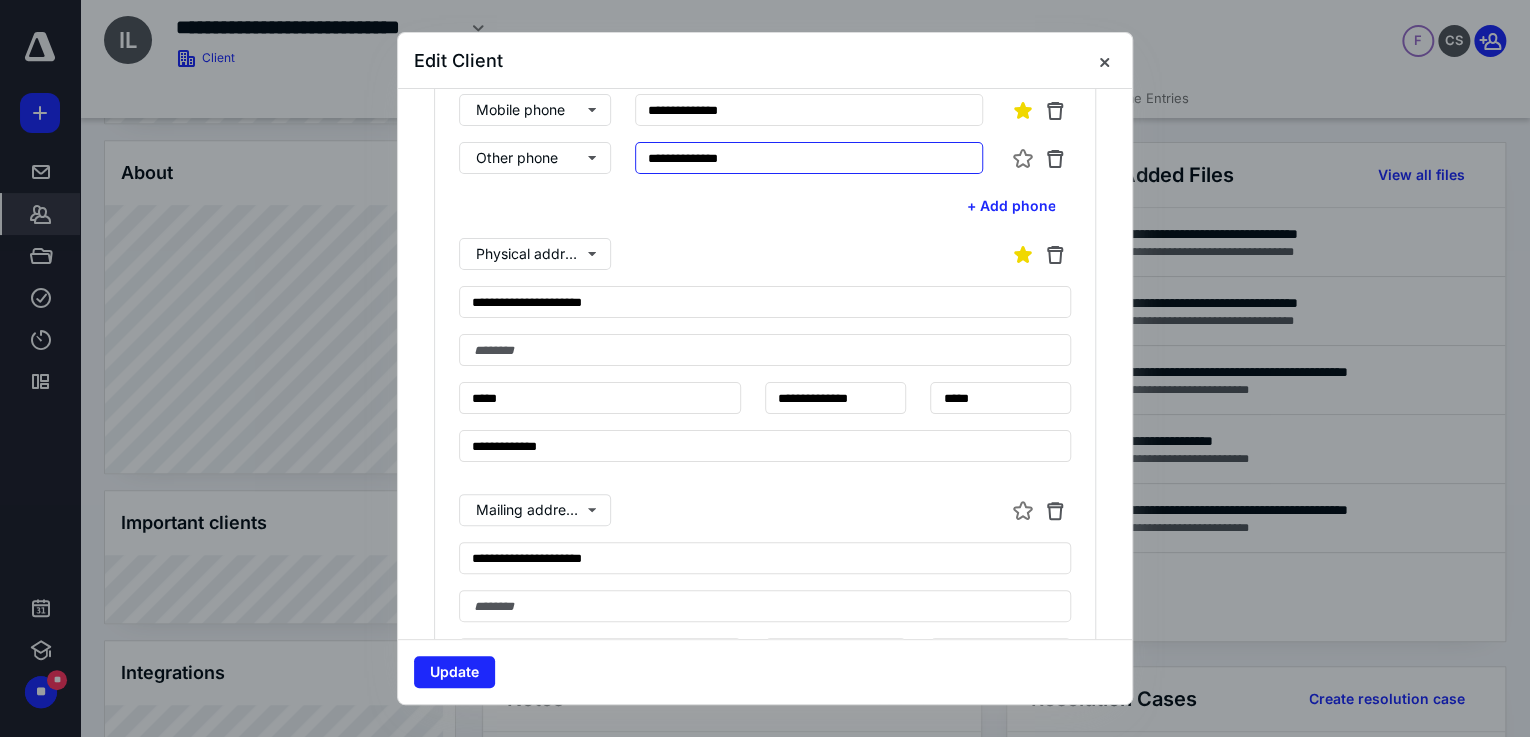 click on "**********" at bounding box center [765, 158] 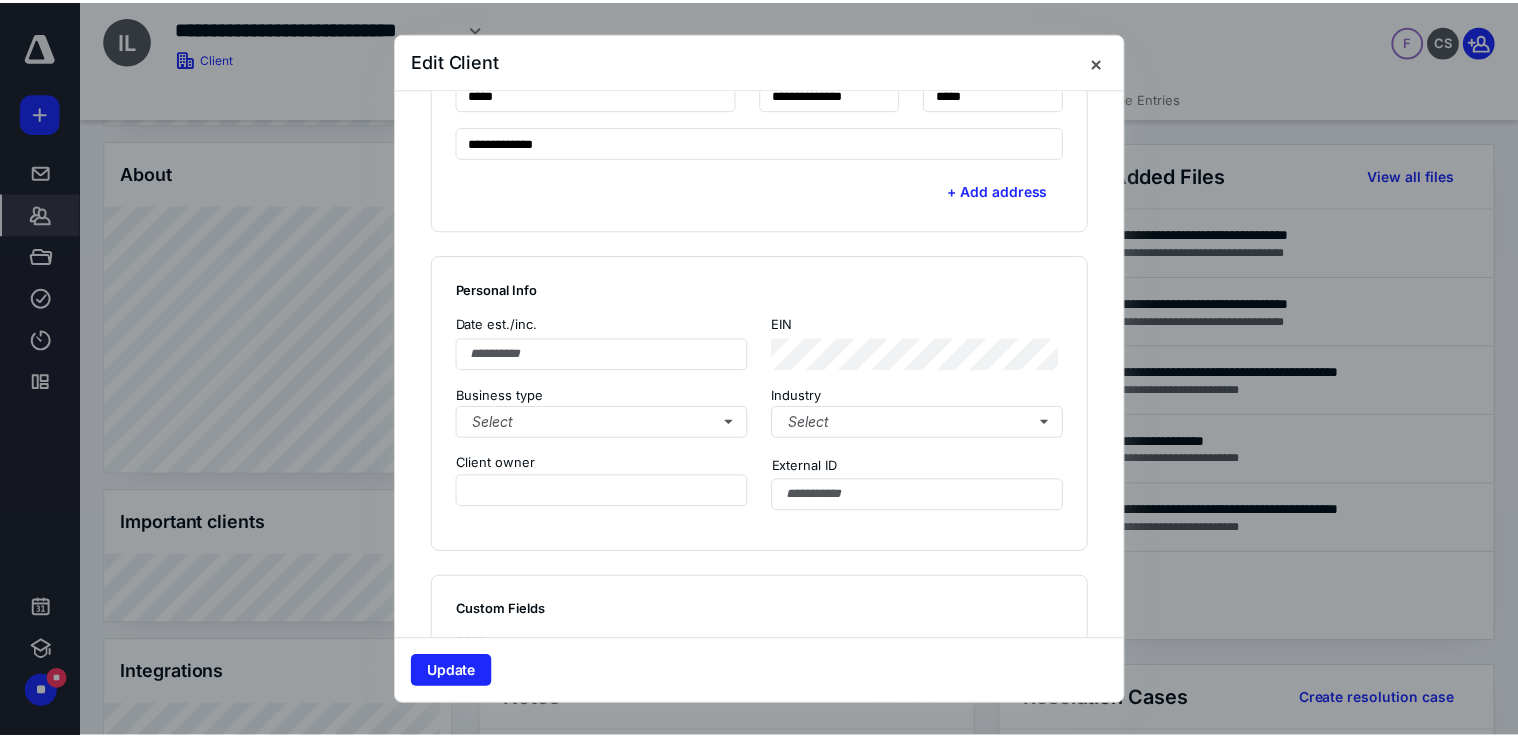 scroll, scrollTop: 1680, scrollLeft: 0, axis: vertical 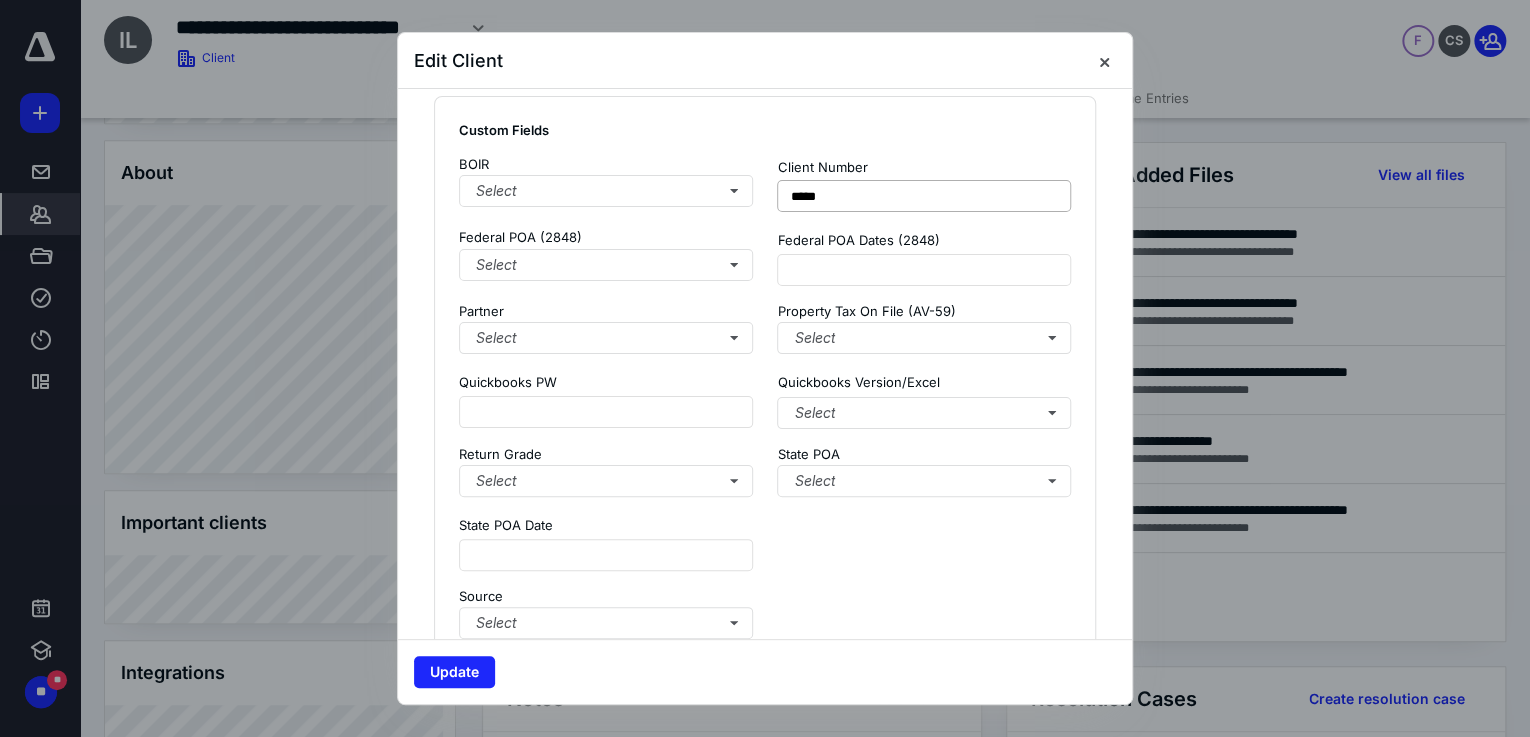 type 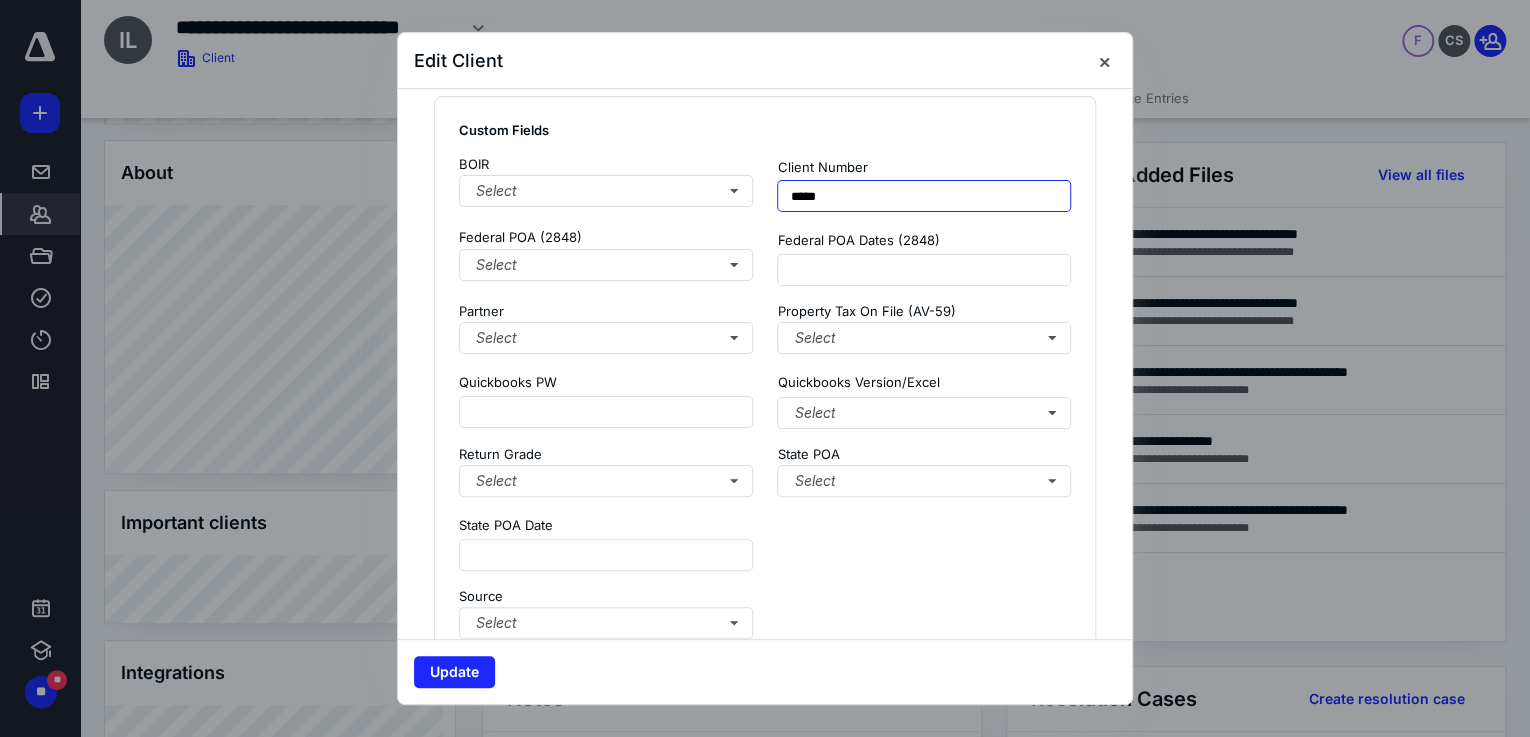 drag, startPoint x: 848, startPoint y: 196, endPoint x: 800, endPoint y: 193, distance: 48.09366 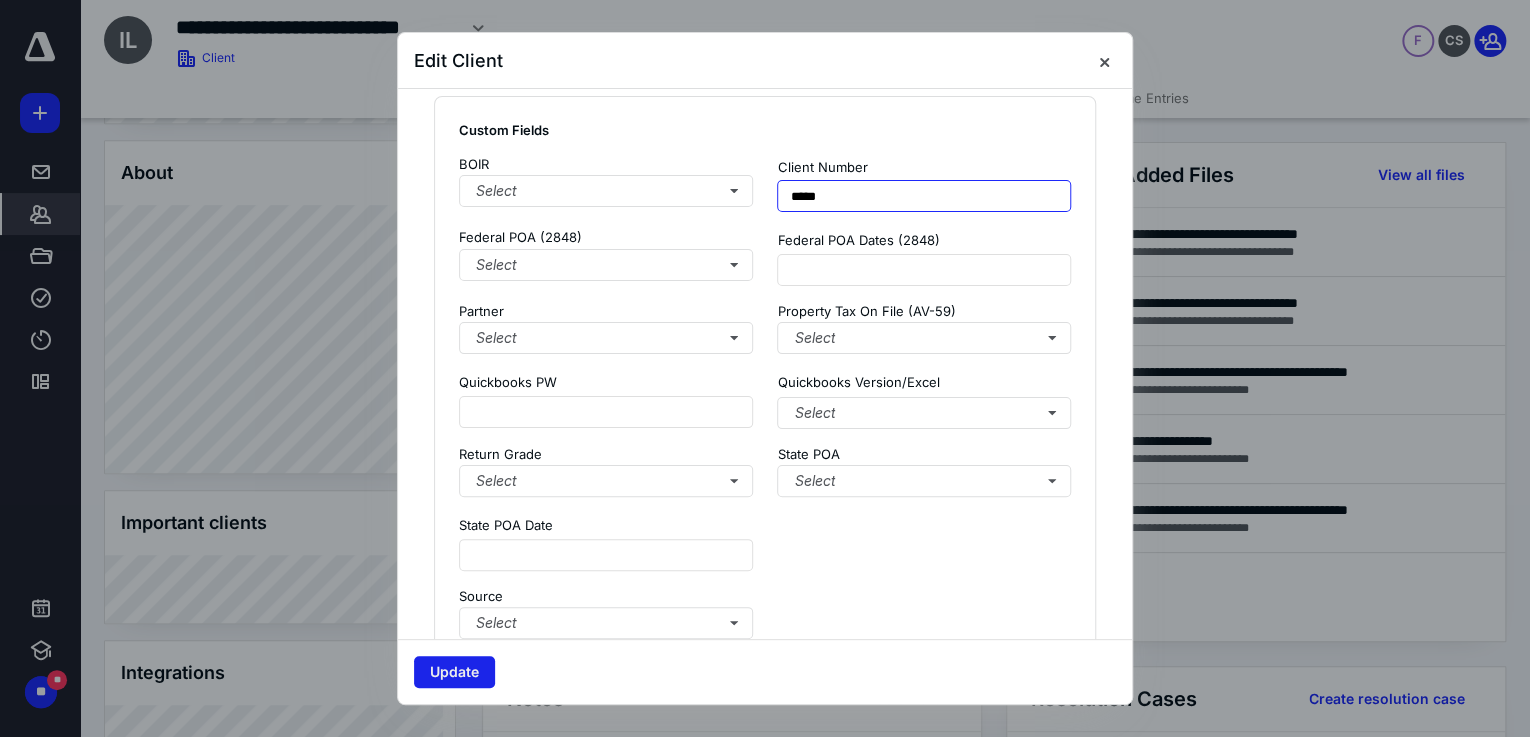 type on "*****" 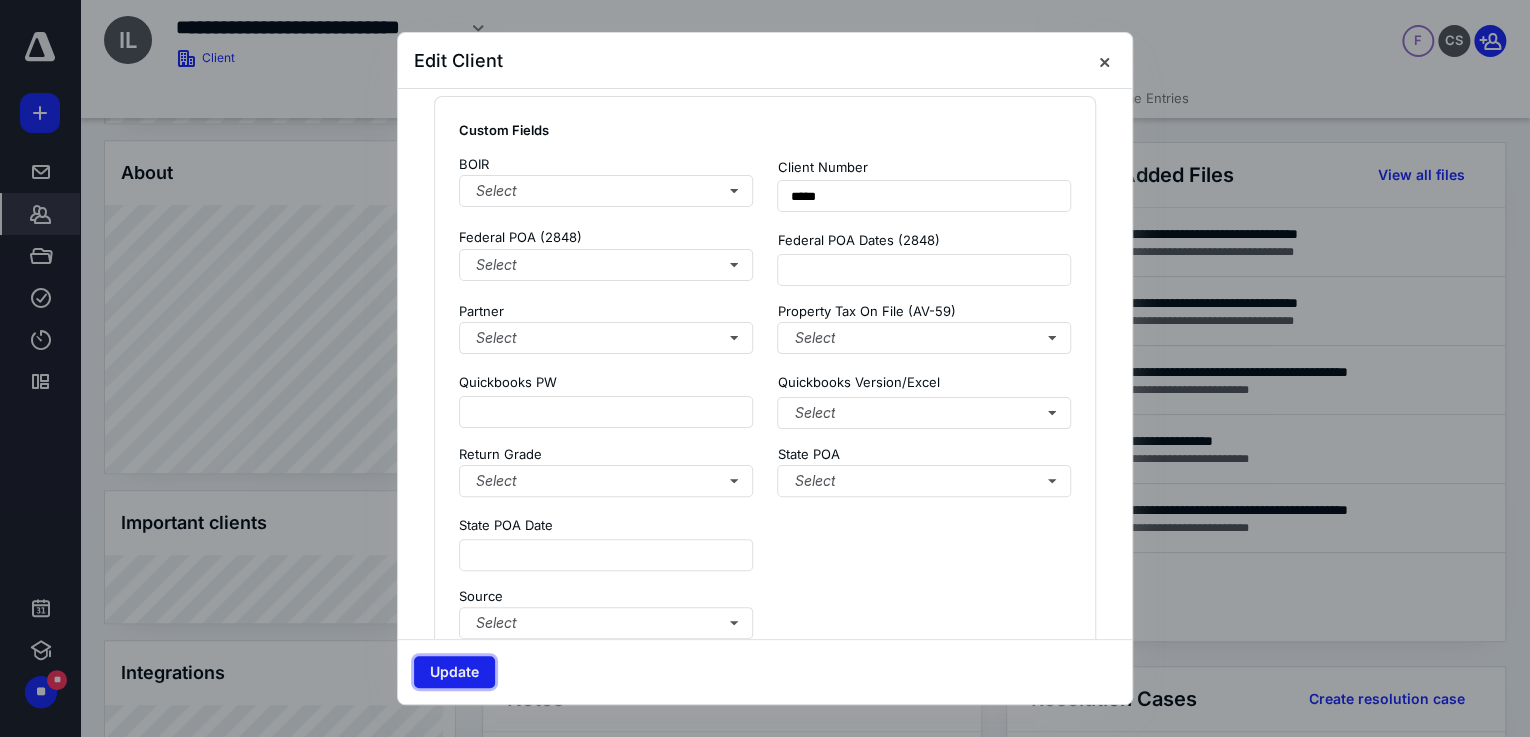 click on "Update" at bounding box center (454, 672) 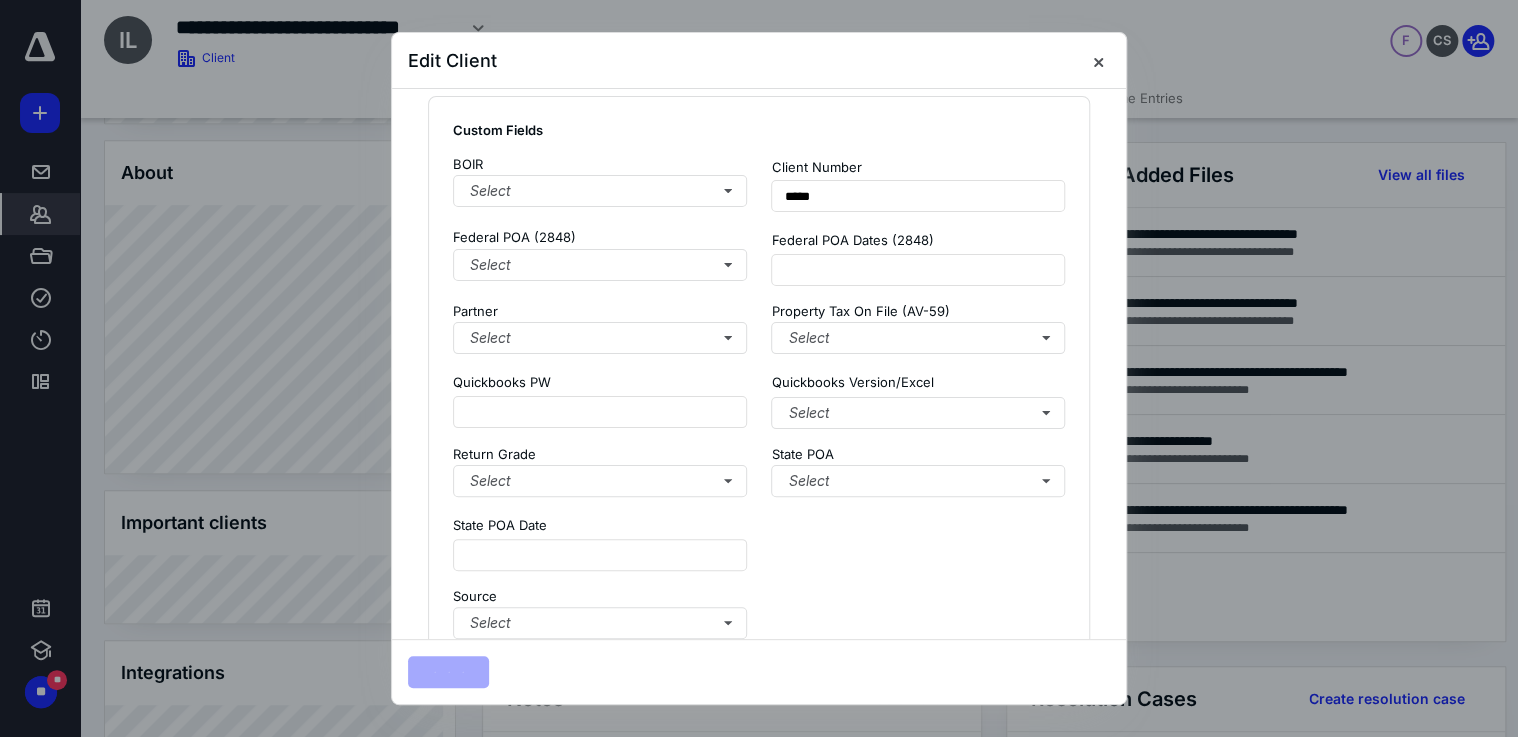 scroll, scrollTop: 575, scrollLeft: 0, axis: vertical 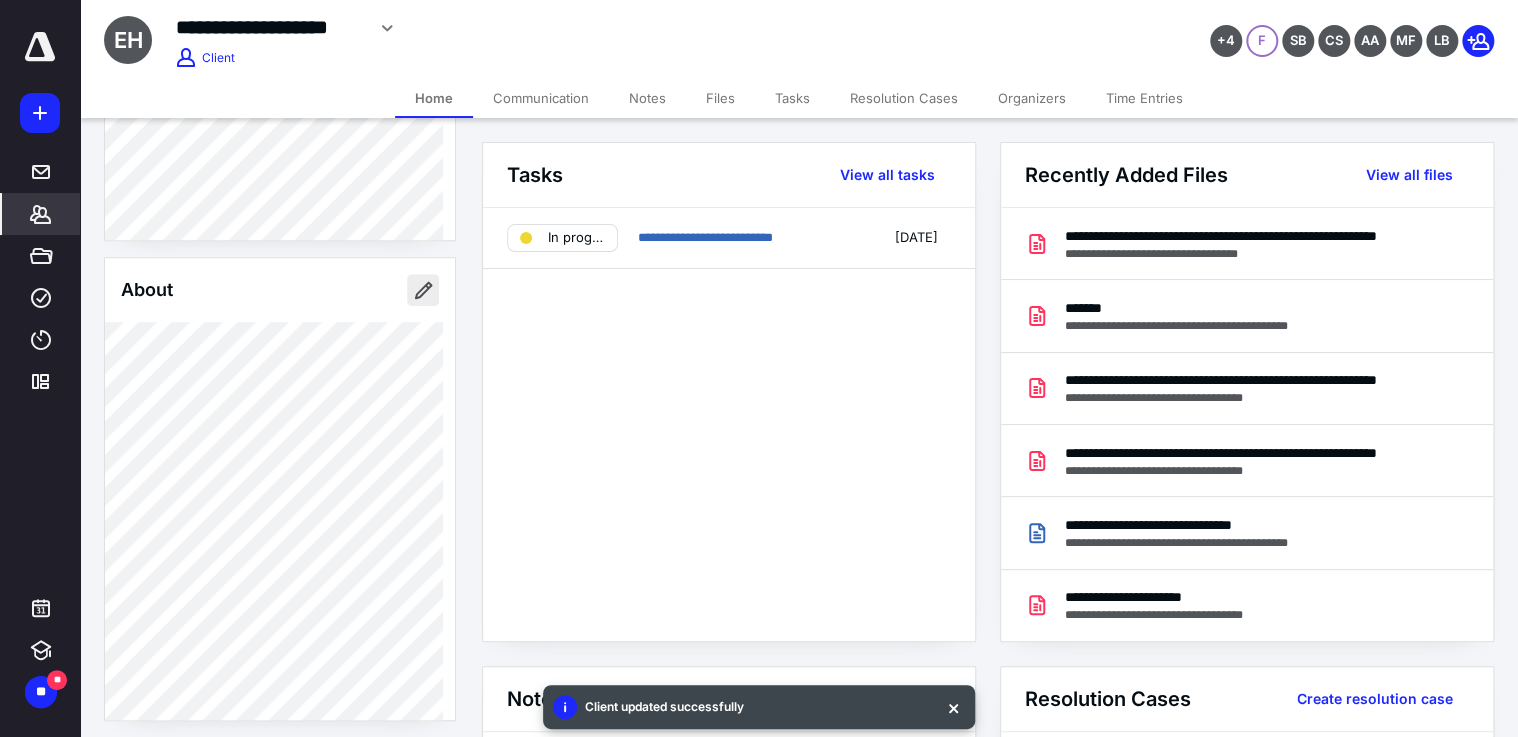 click at bounding box center [423, 290] 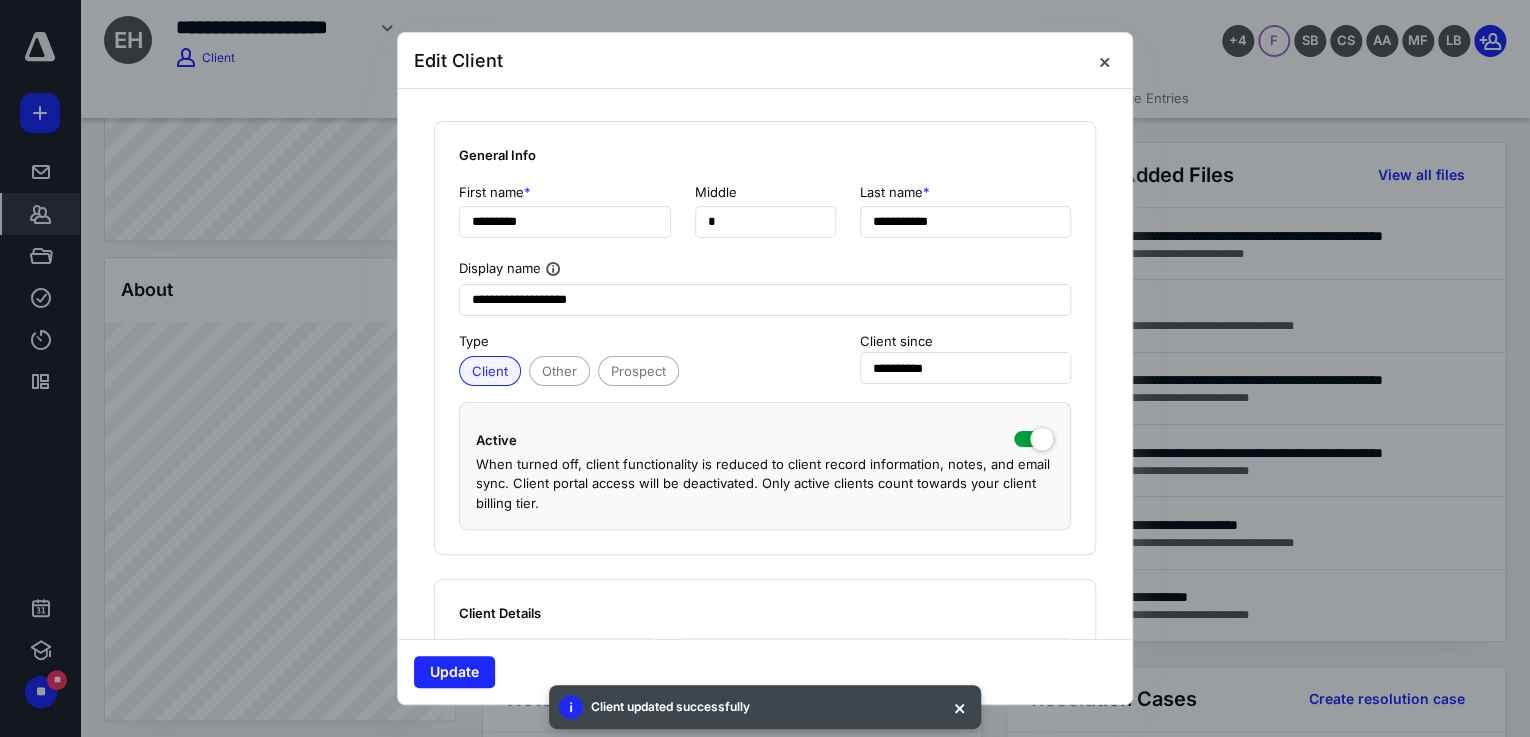 scroll, scrollTop: 560, scrollLeft: 0, axis: vertical 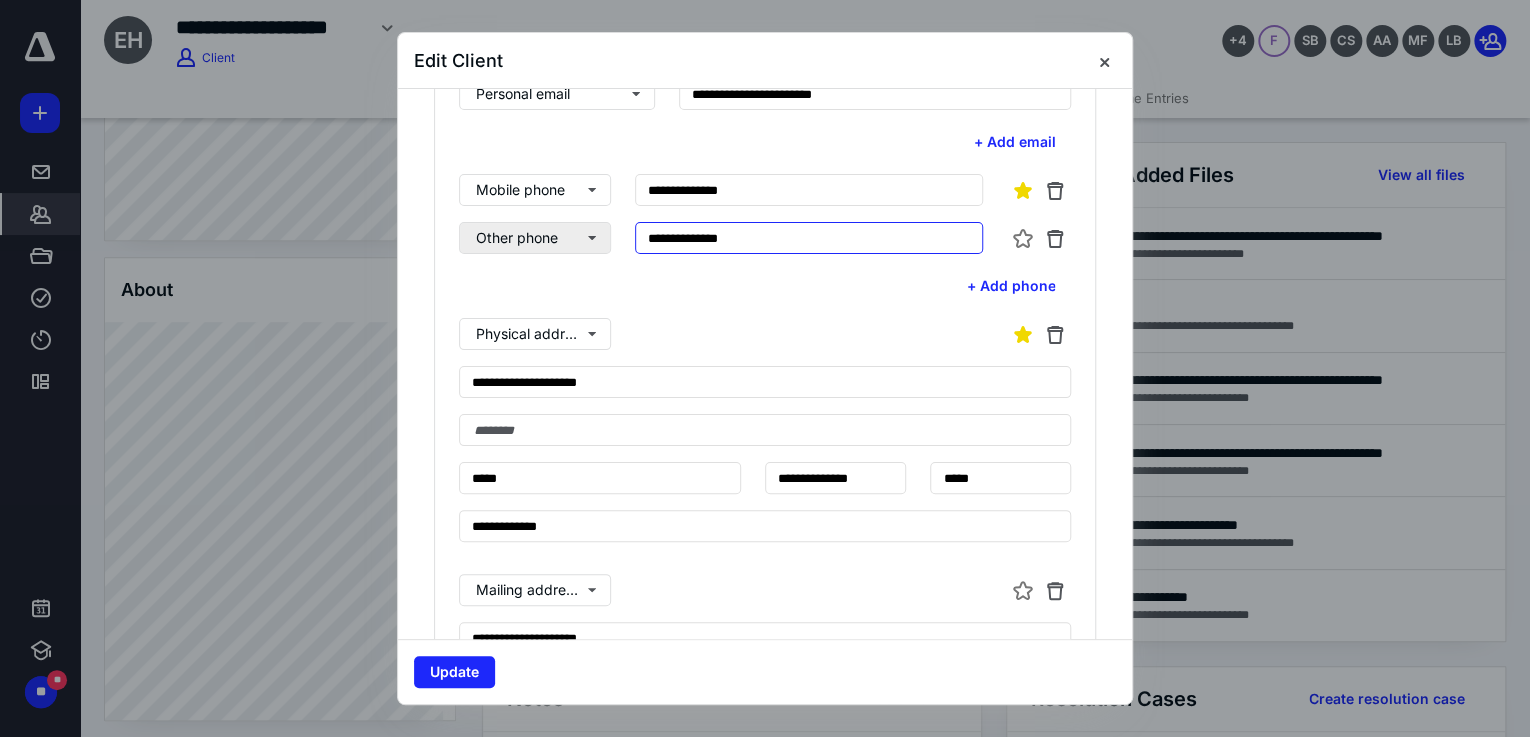 drag, startPoint x: 715, startPoint y: 239, endPoint x: 499, endPoint y: 240, distance: 216.00232 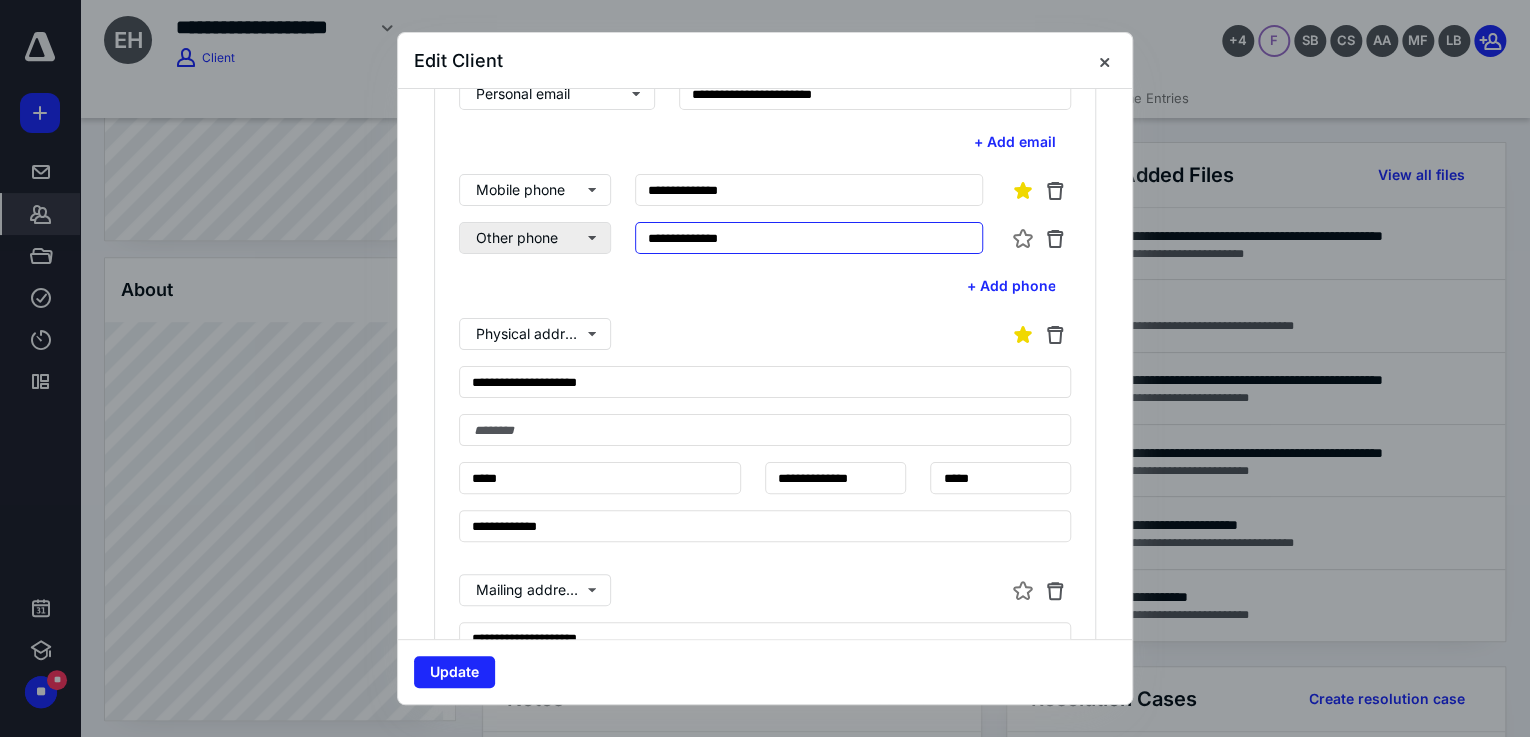 click on "**********" at bounding box center (765, 238) 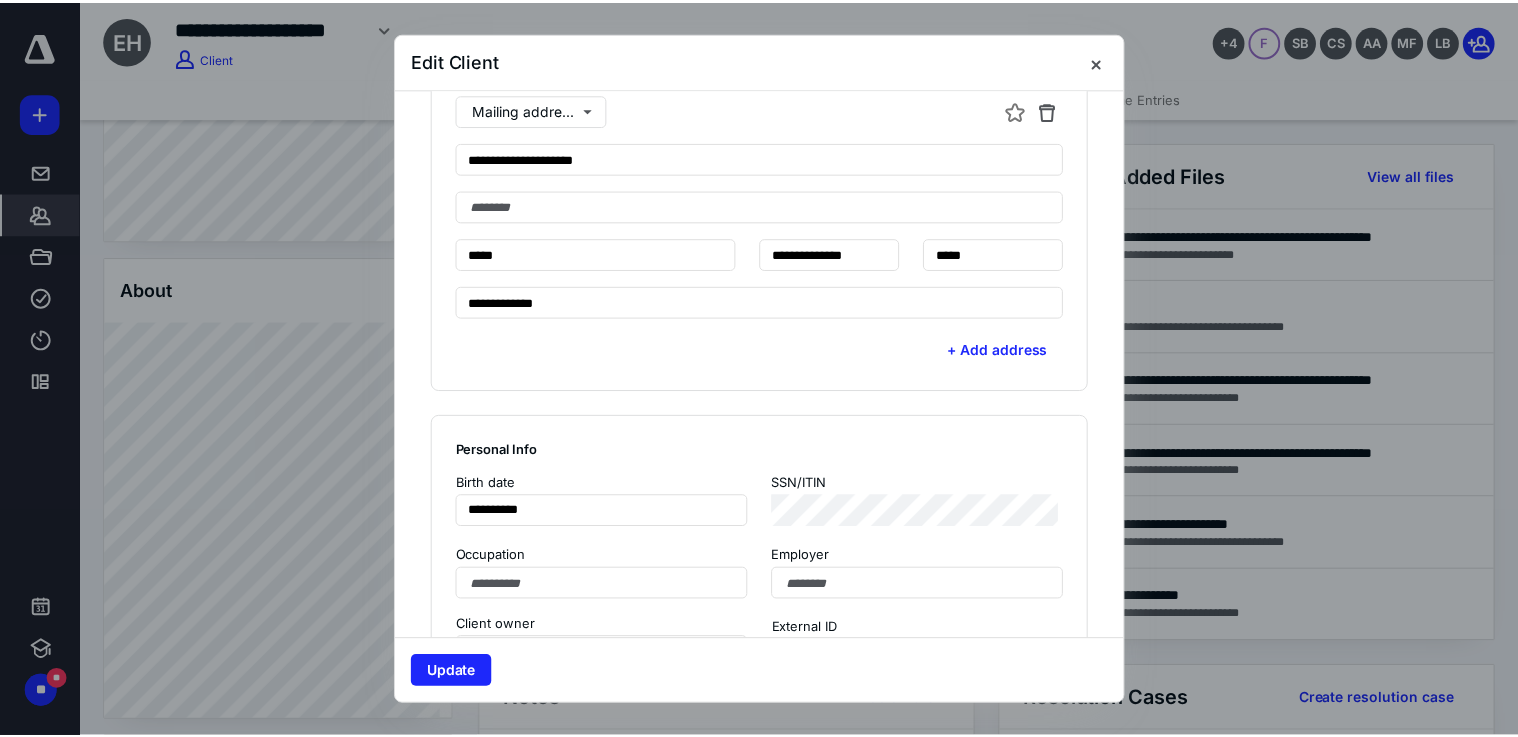 scroll, scrollTop: 1360, scrollLeft: 0, axis: vertical 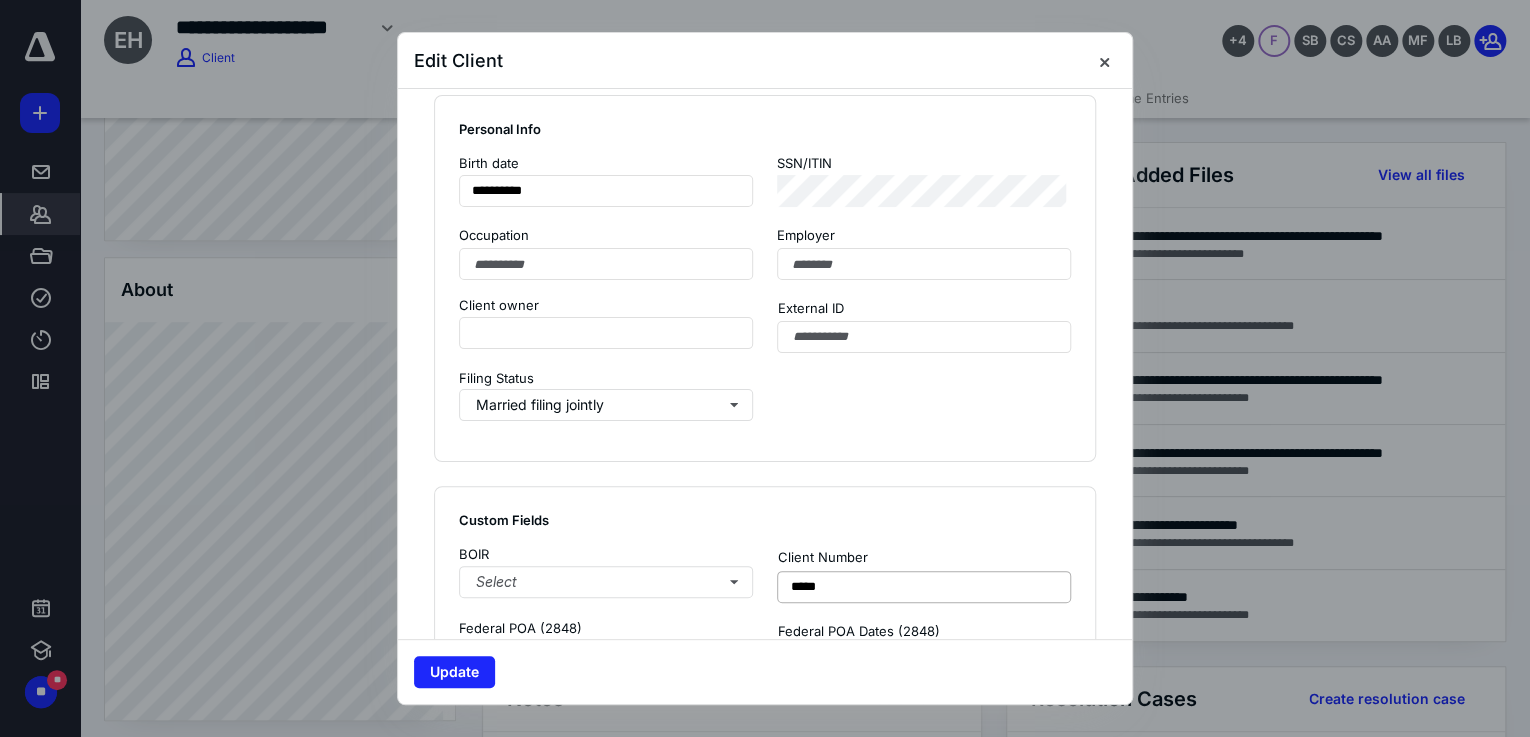 type 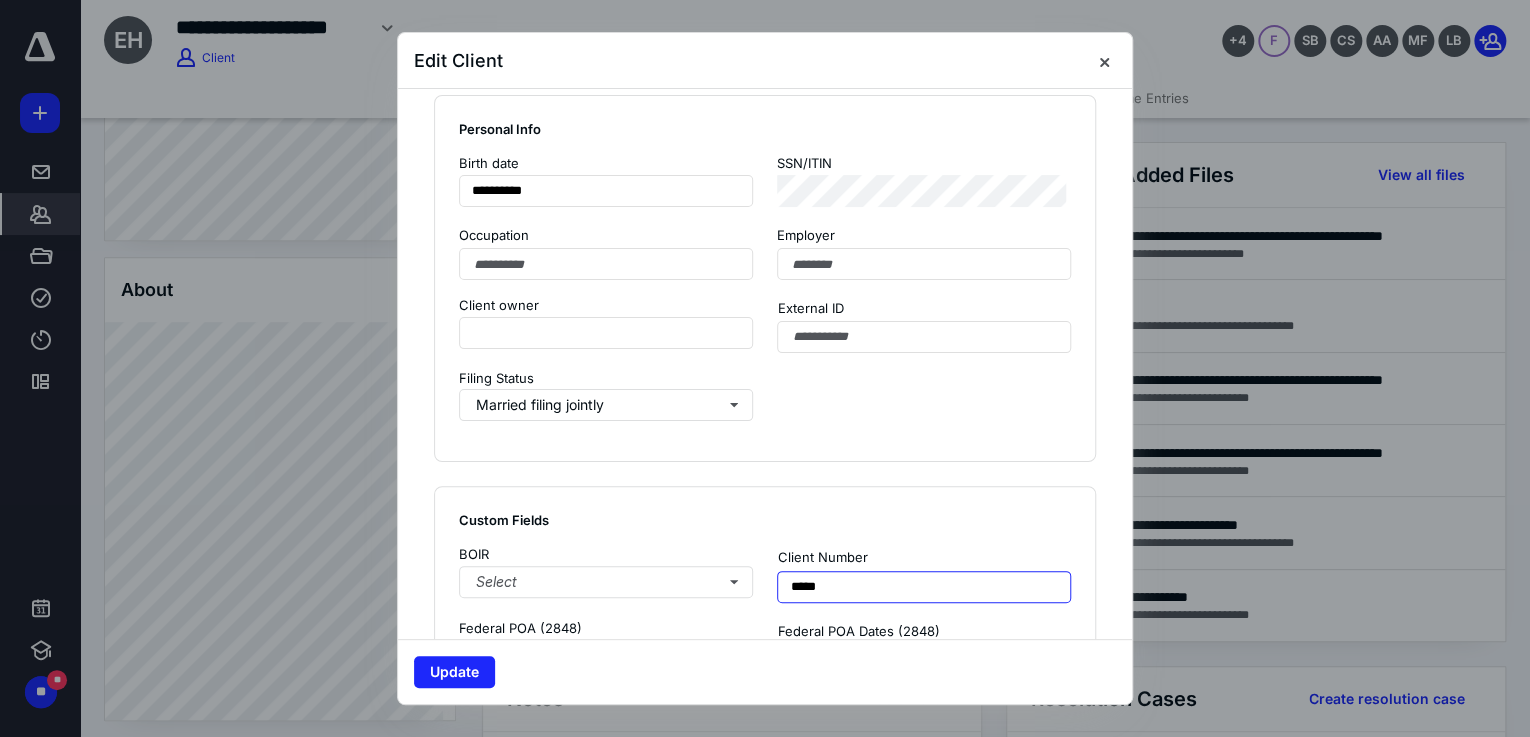 drag, startPoint x: 836, startPoint y: 576, endPoint x: 801, endPoint y: 580, distance: 35.22783 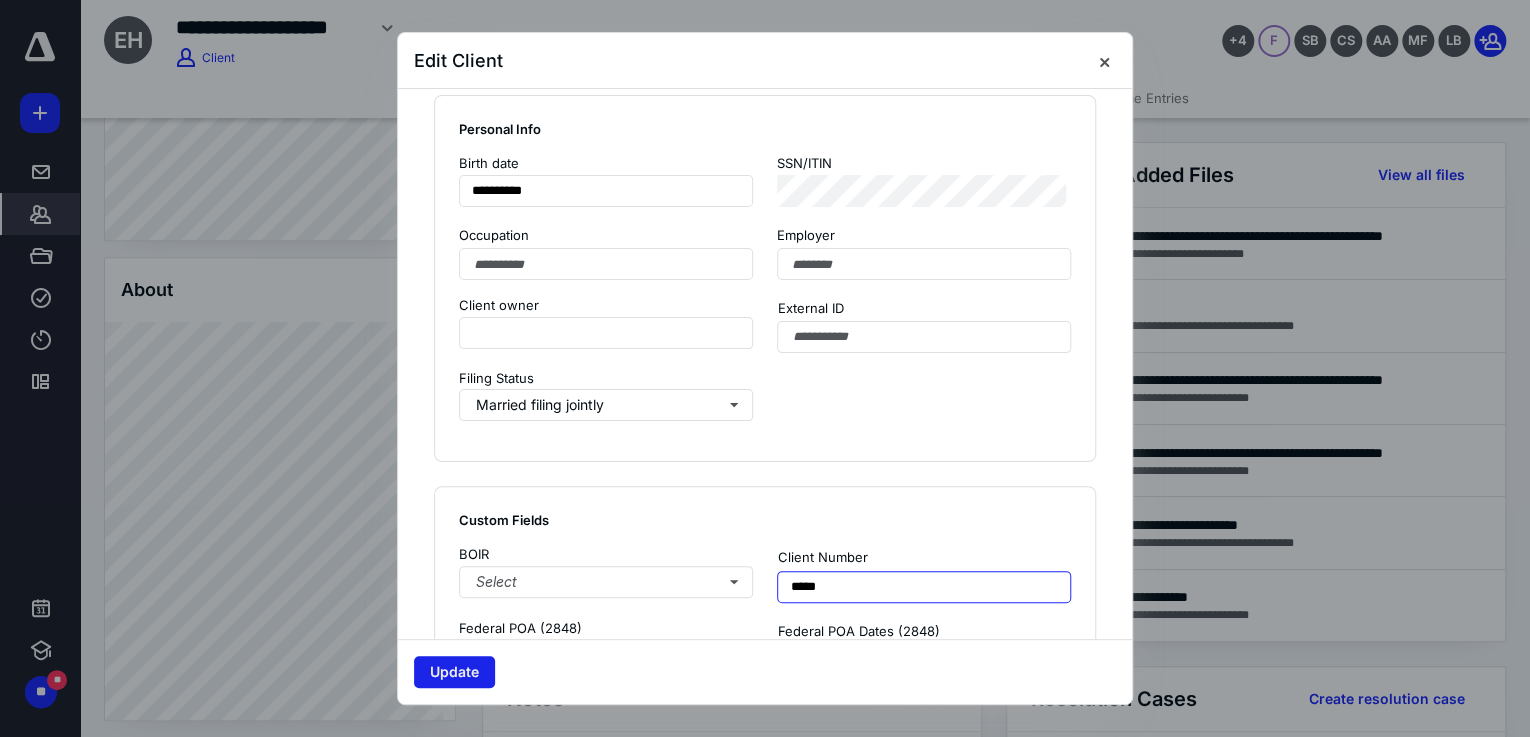 type on "*****" 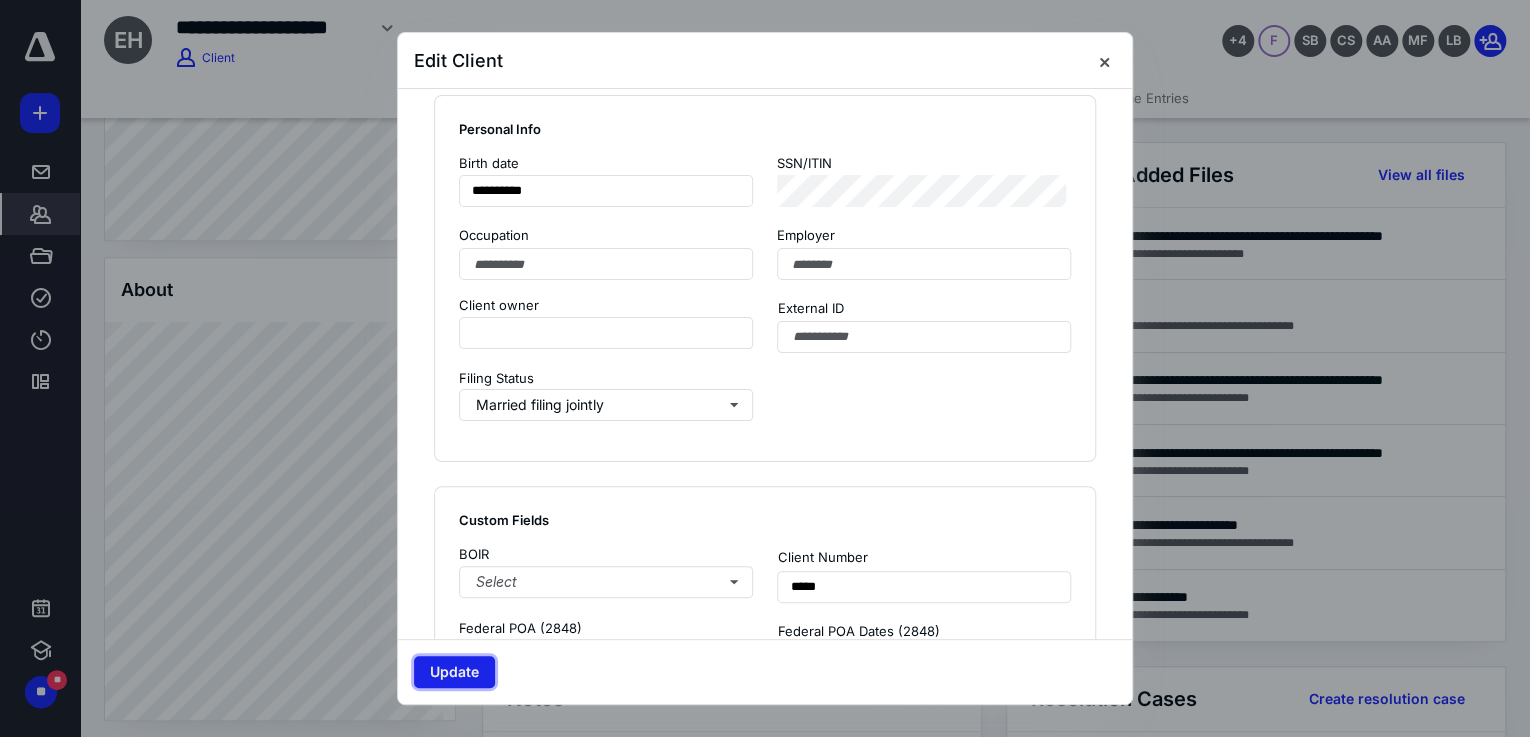 click on "Update" at bounding box center [454, 672] 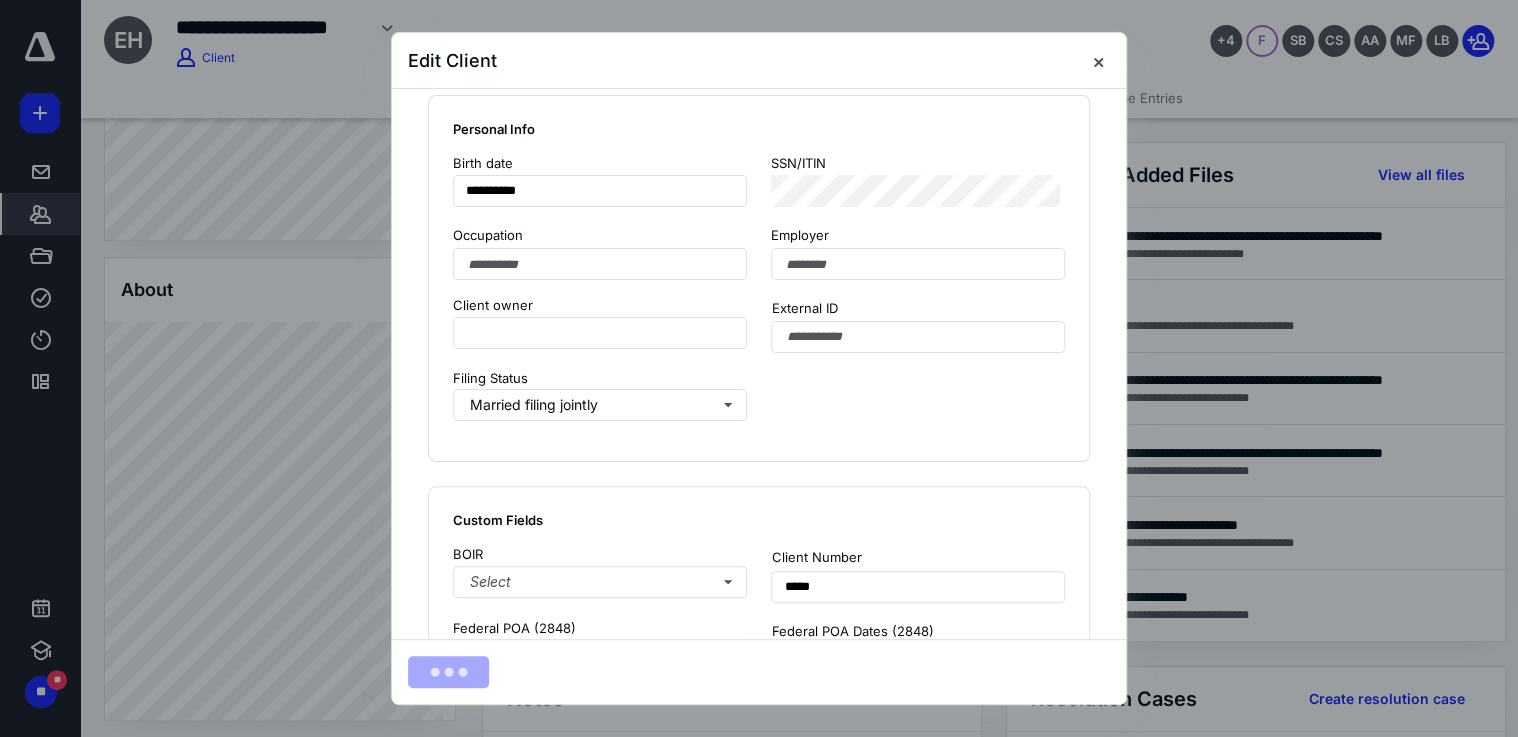 scroll, scrollTop: 575, scrollLeft: 0, axis: vertical 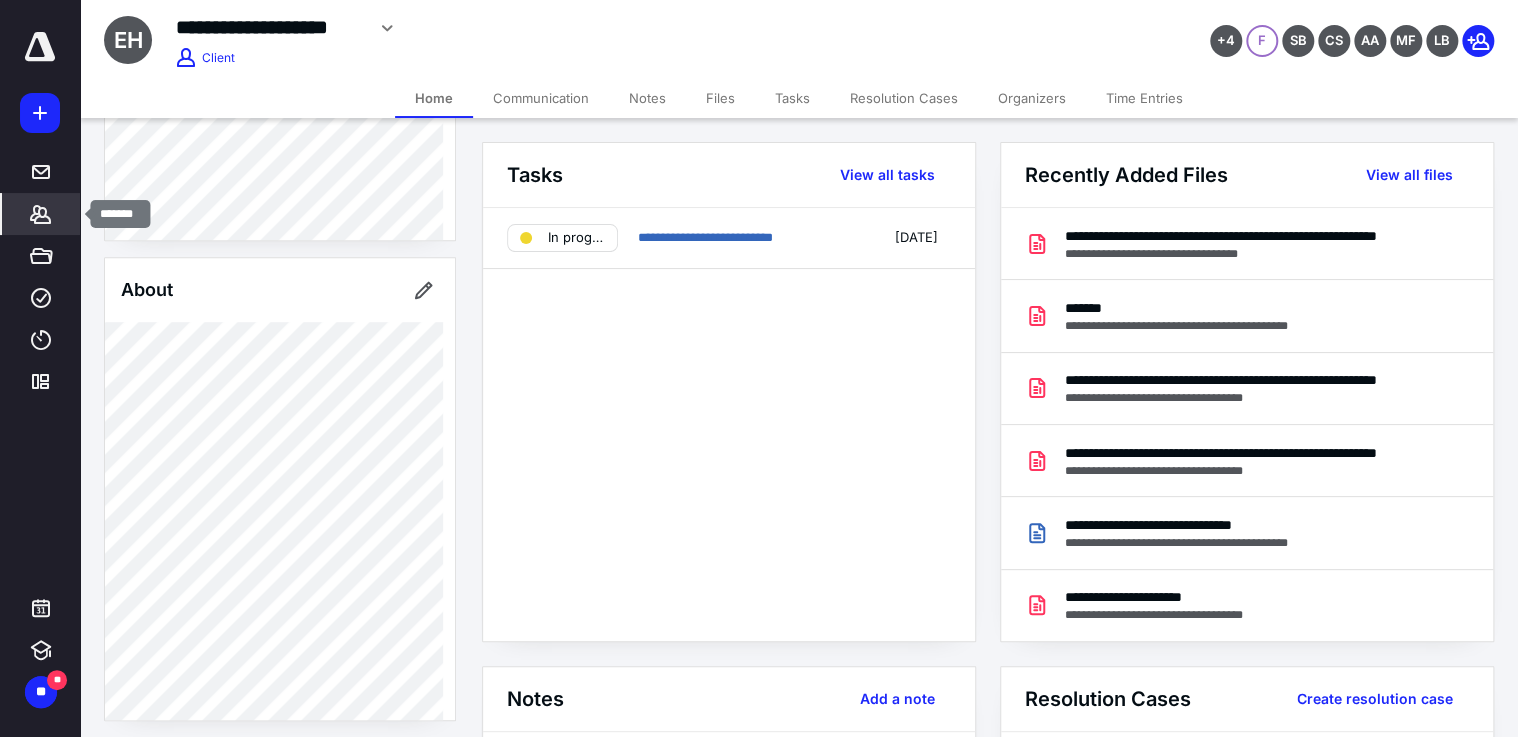 click 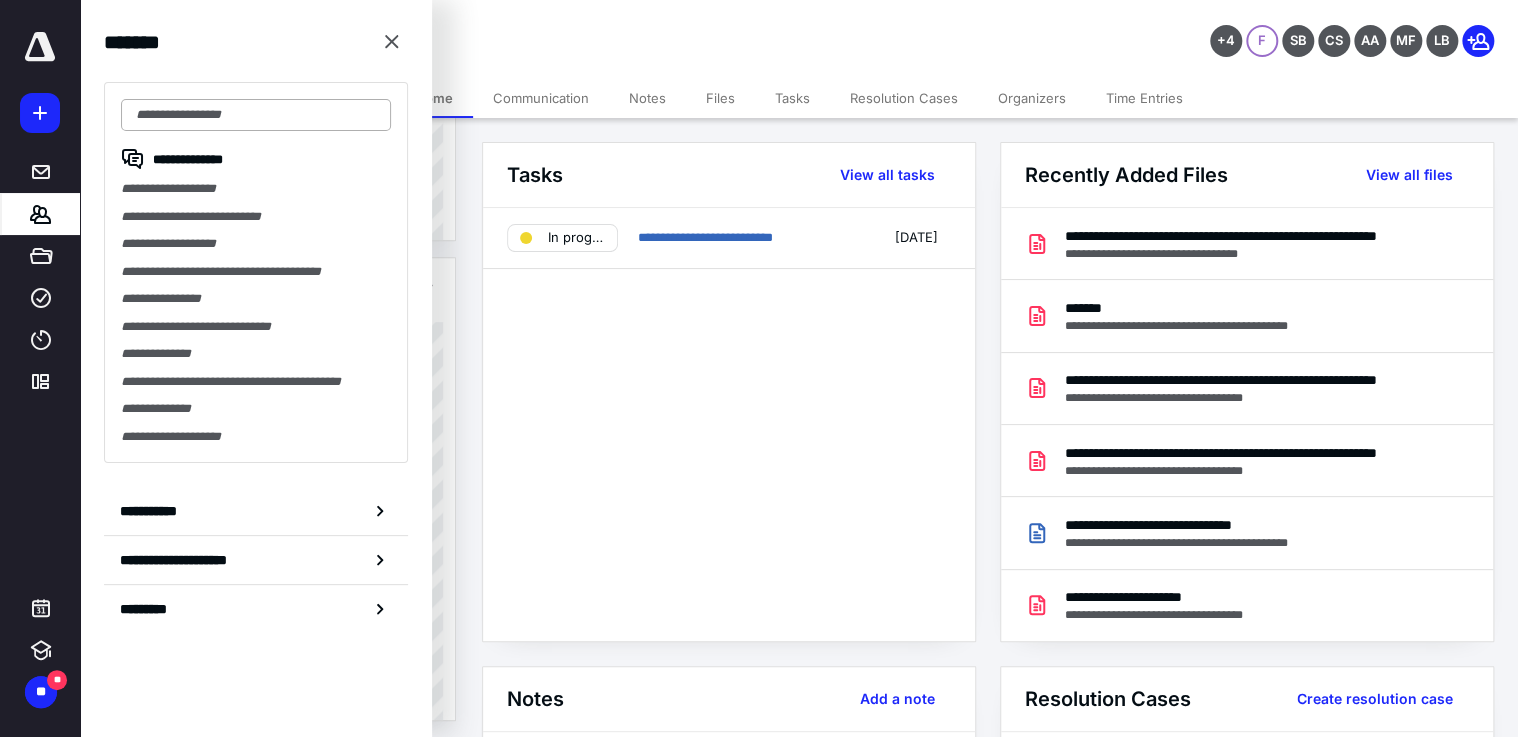 click at bounding box center (256, 115) 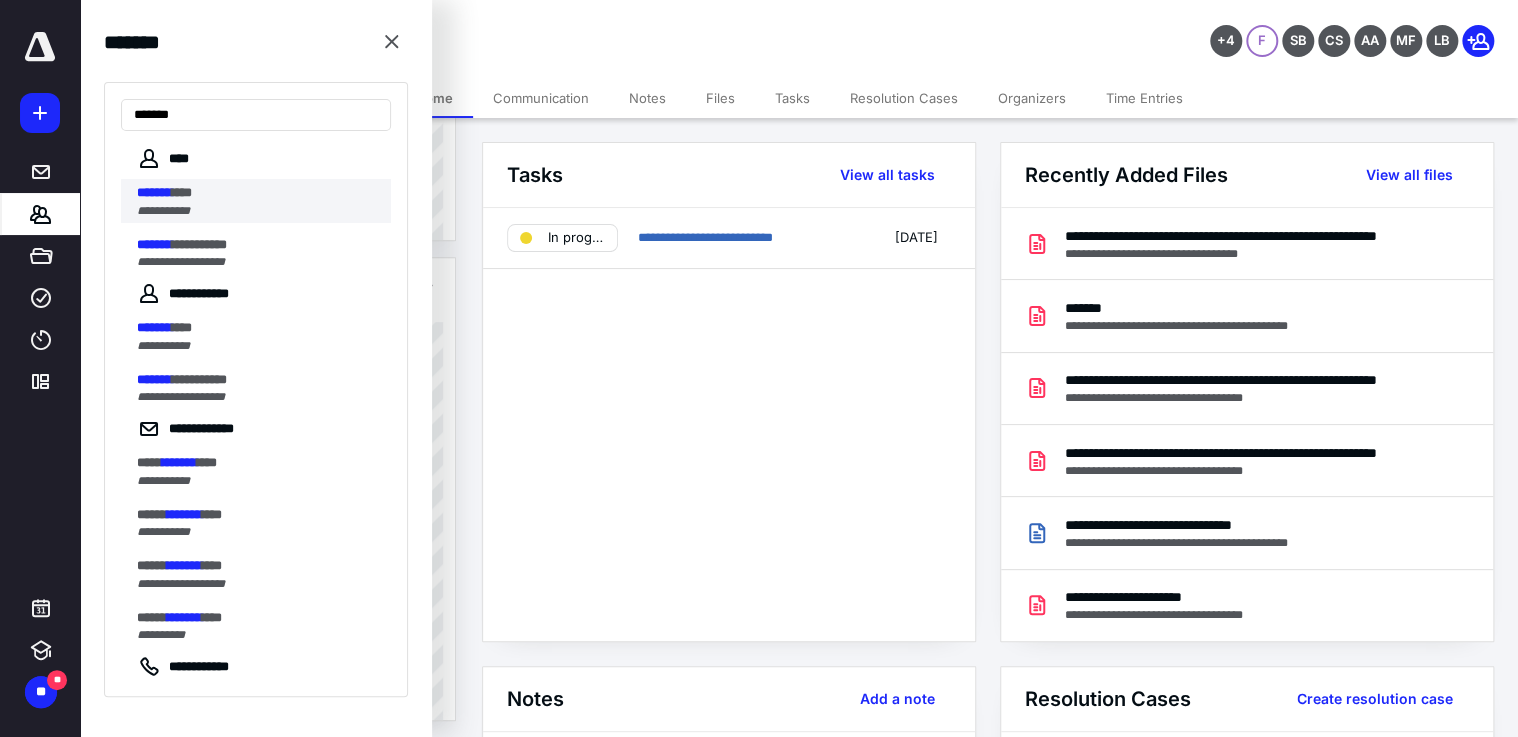 type on "*******" 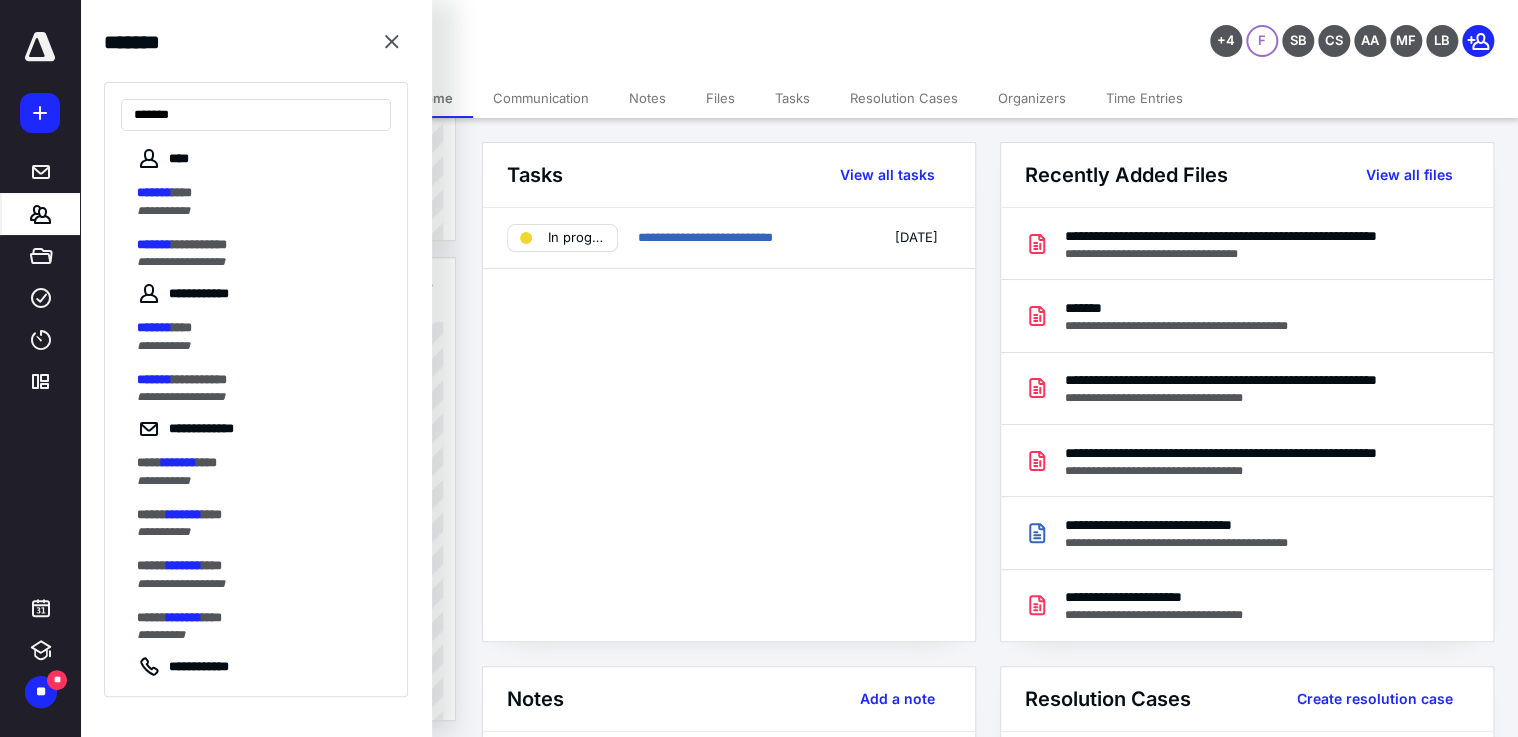 click on "***" at bounding box center [182, 192] 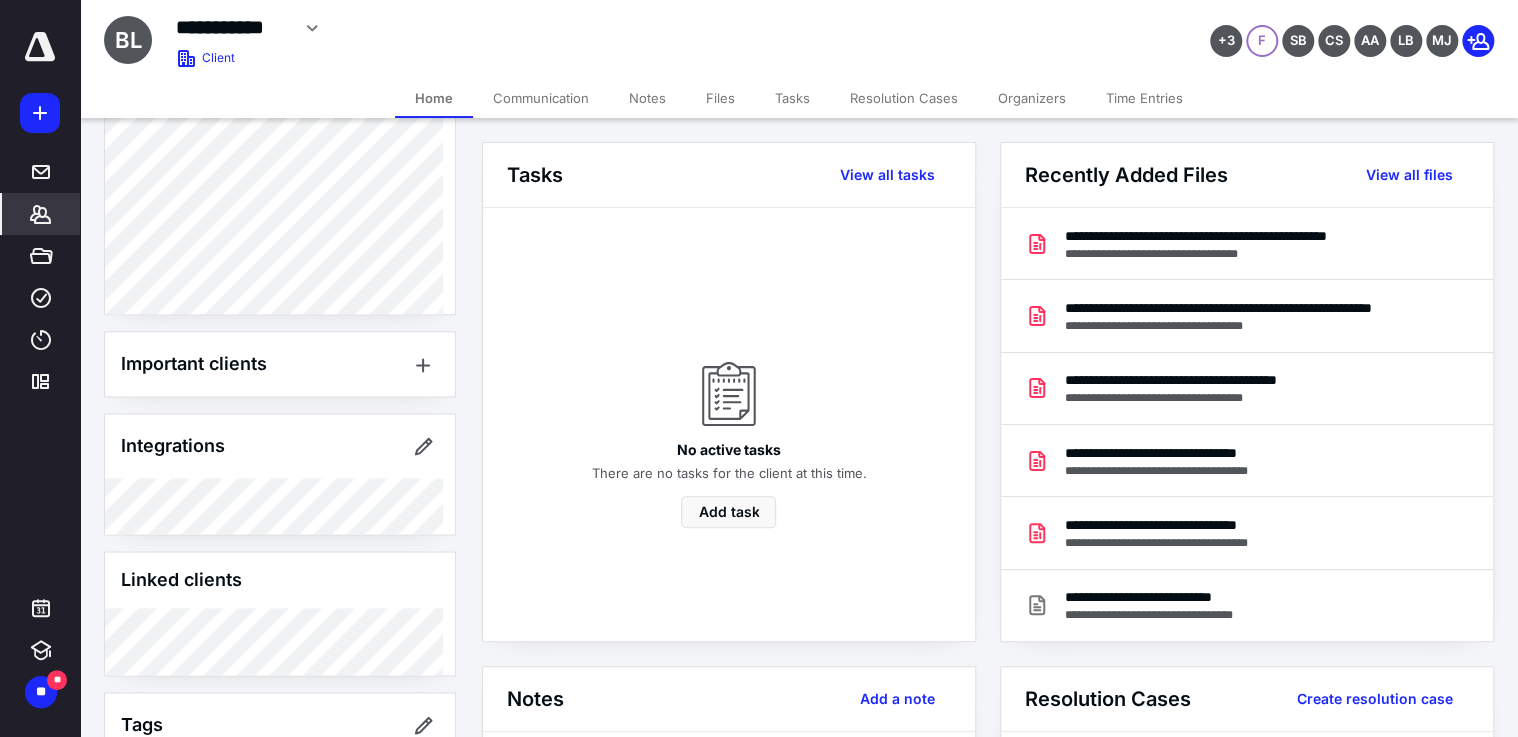 scroll, scrollTop: 1303, scrollLeft: 0, axis: vertical 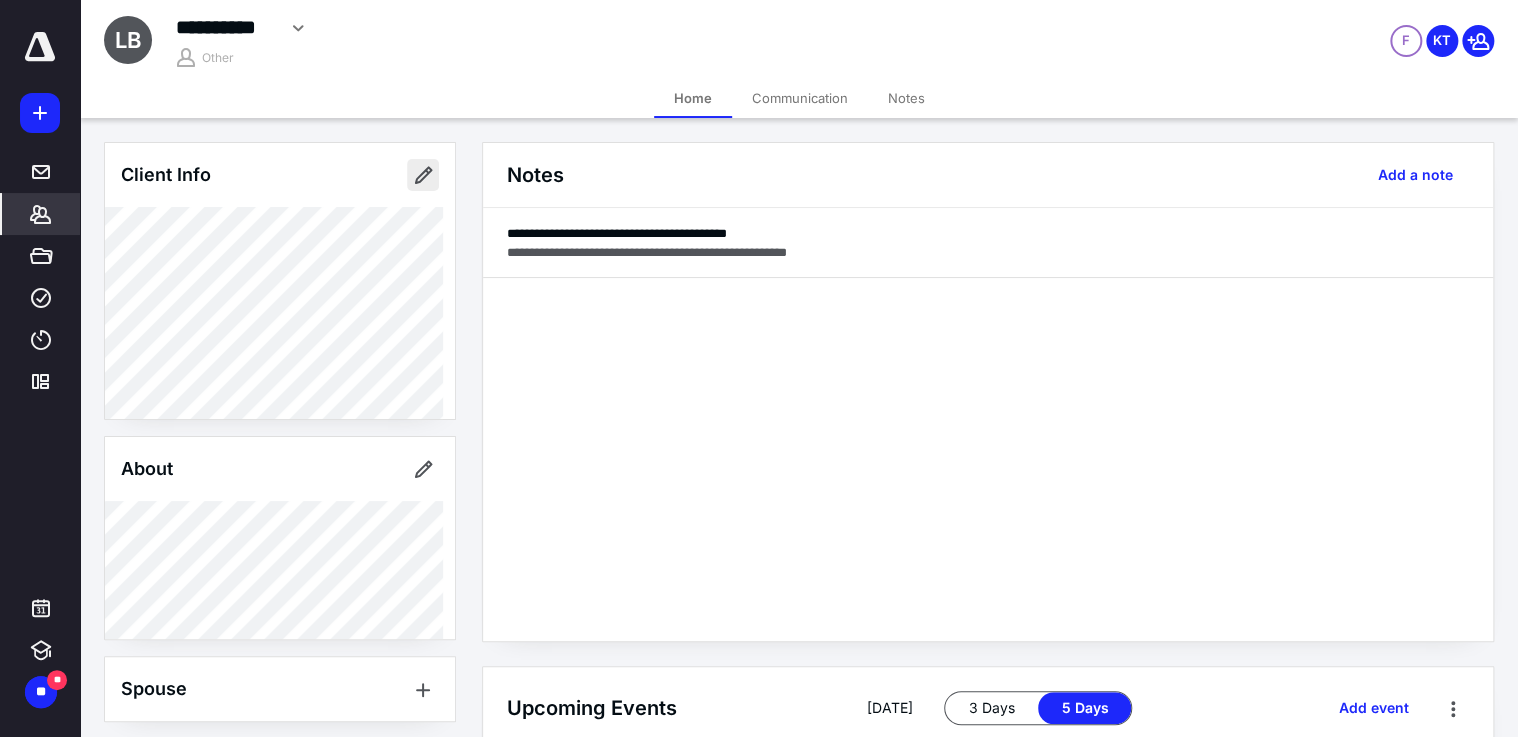 click at bounding box center (423, 175) 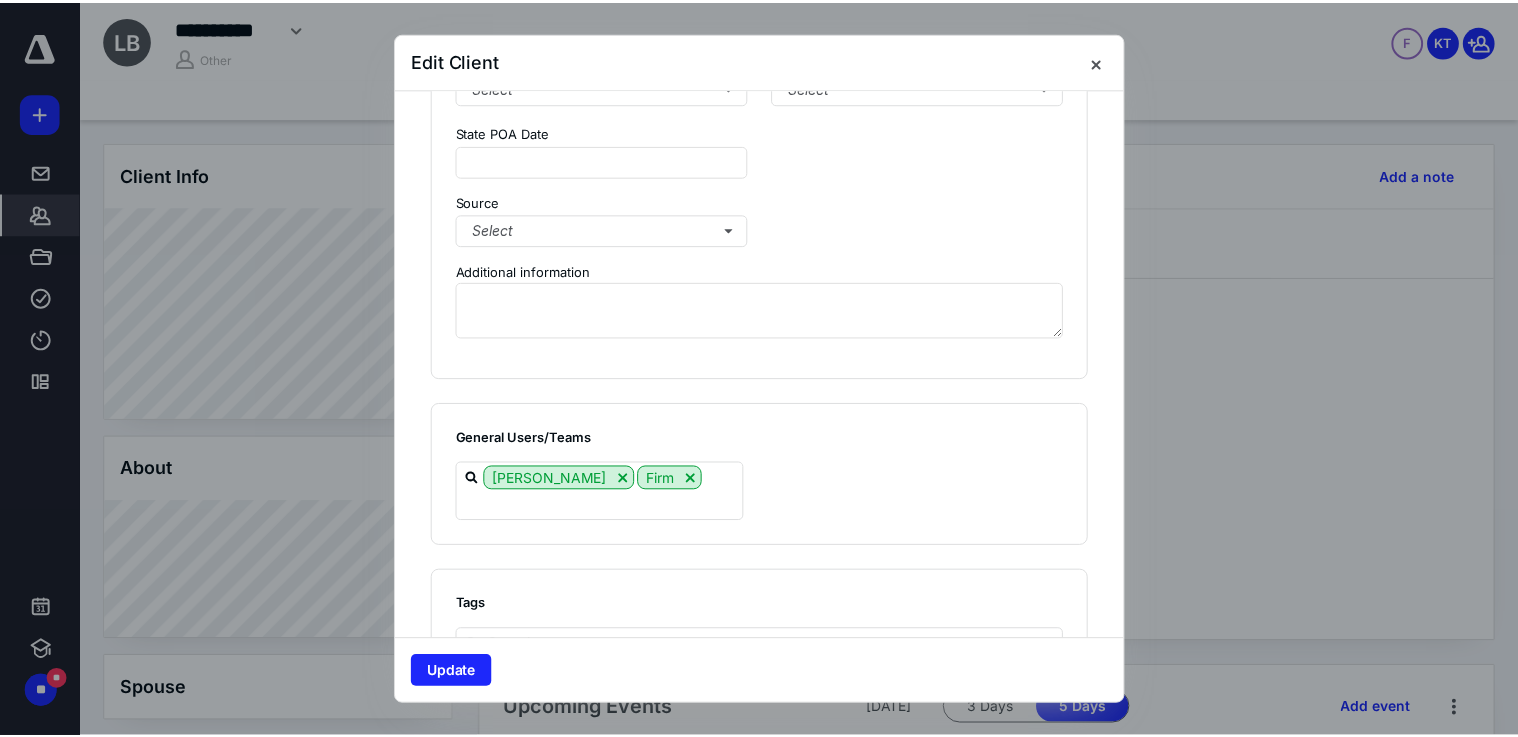 scroll, scrollTop: 1440, scrollLeft: 0, axis: vertical 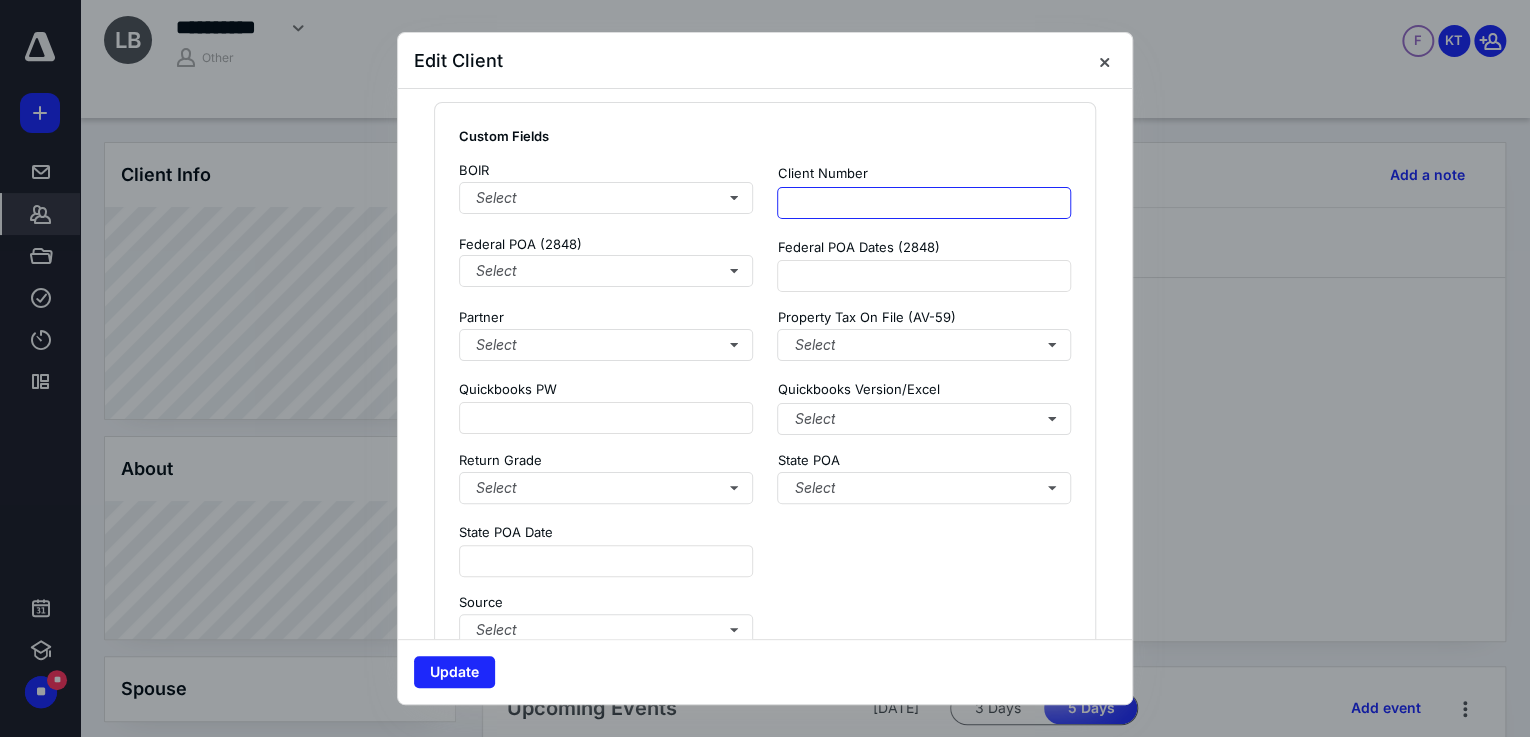 click at bounding box center [924, 203] 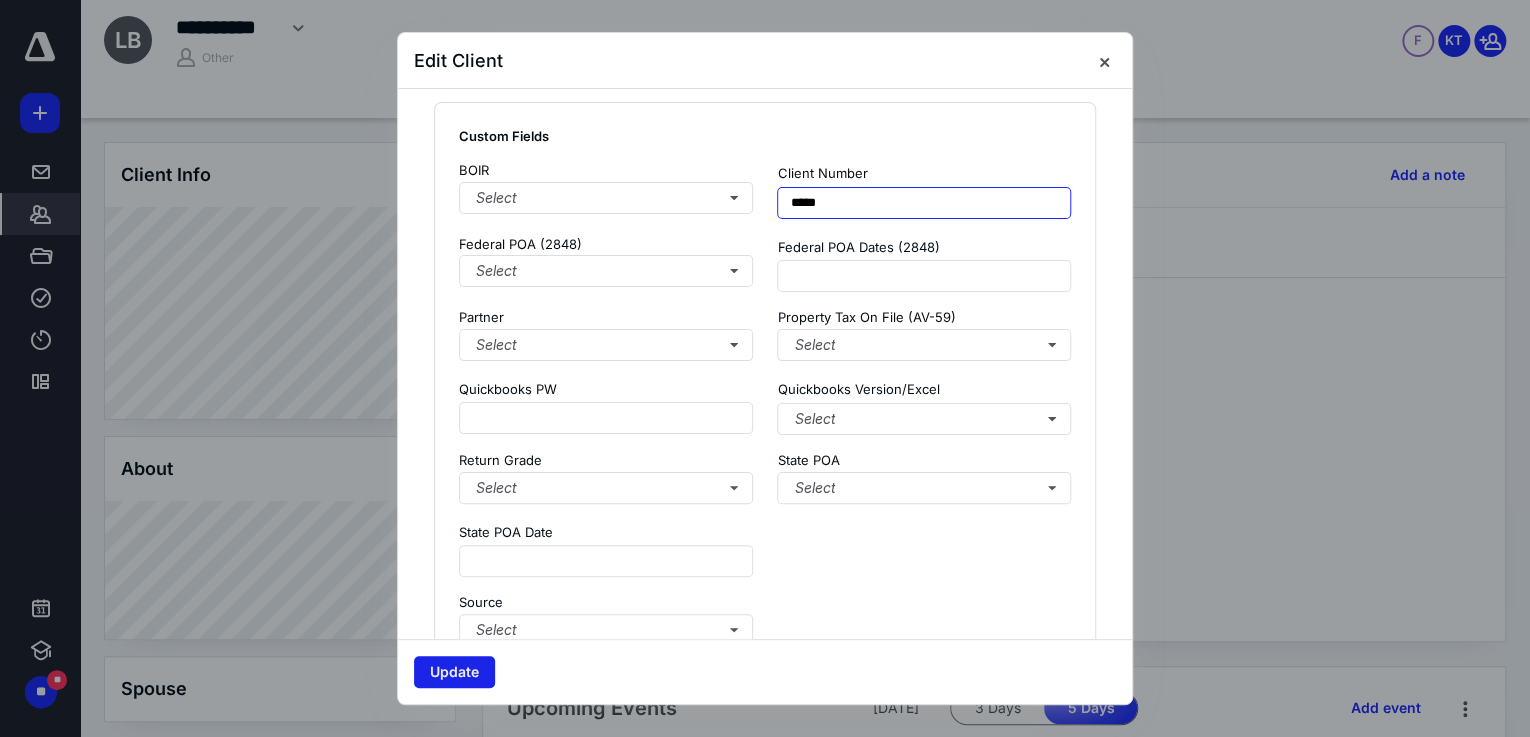 type on "*****" 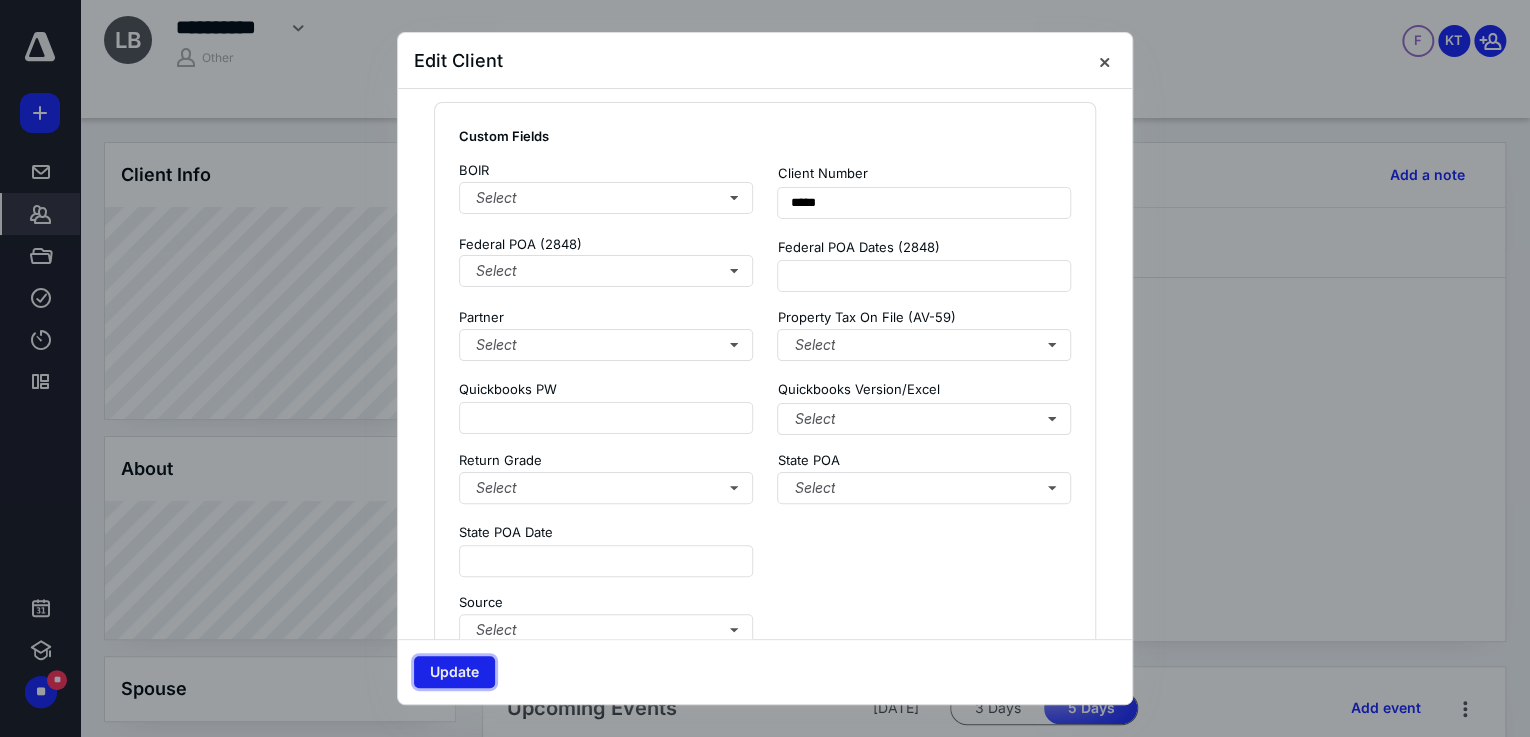 click on "Update" at bounding box center [454, 672] 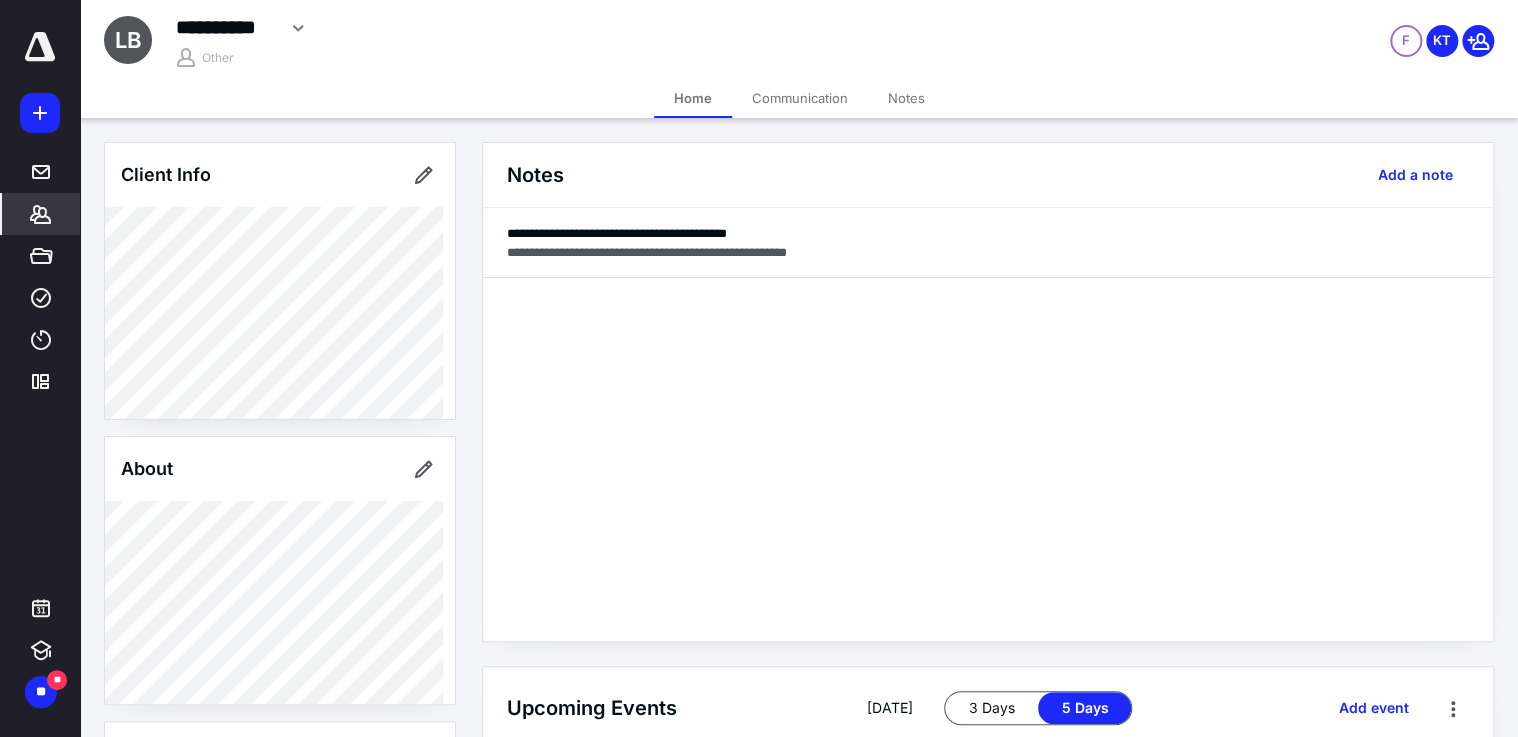 scroll, scrollTop: 522, scrollLeft: 0, axis: vertical 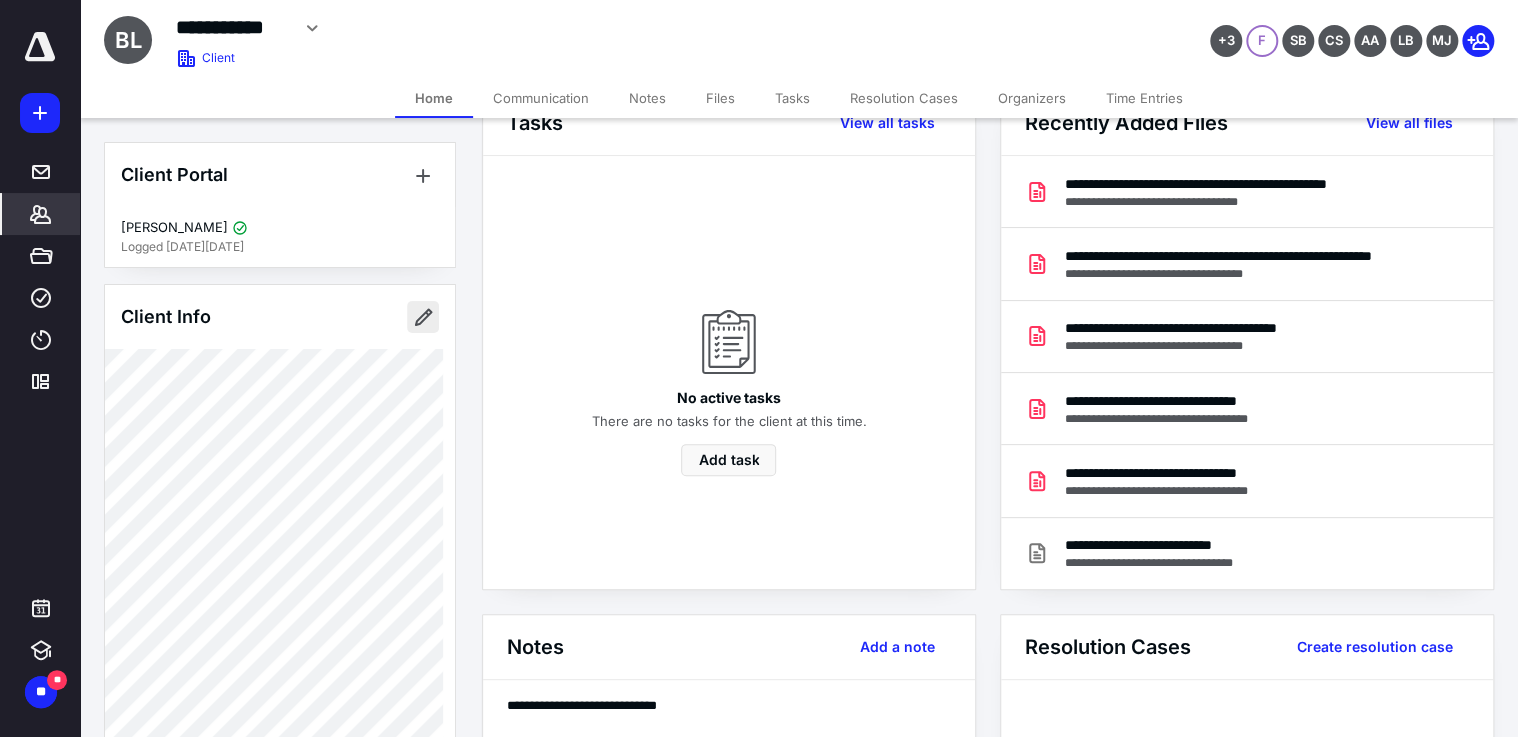 click at bounding box center [423, 317] 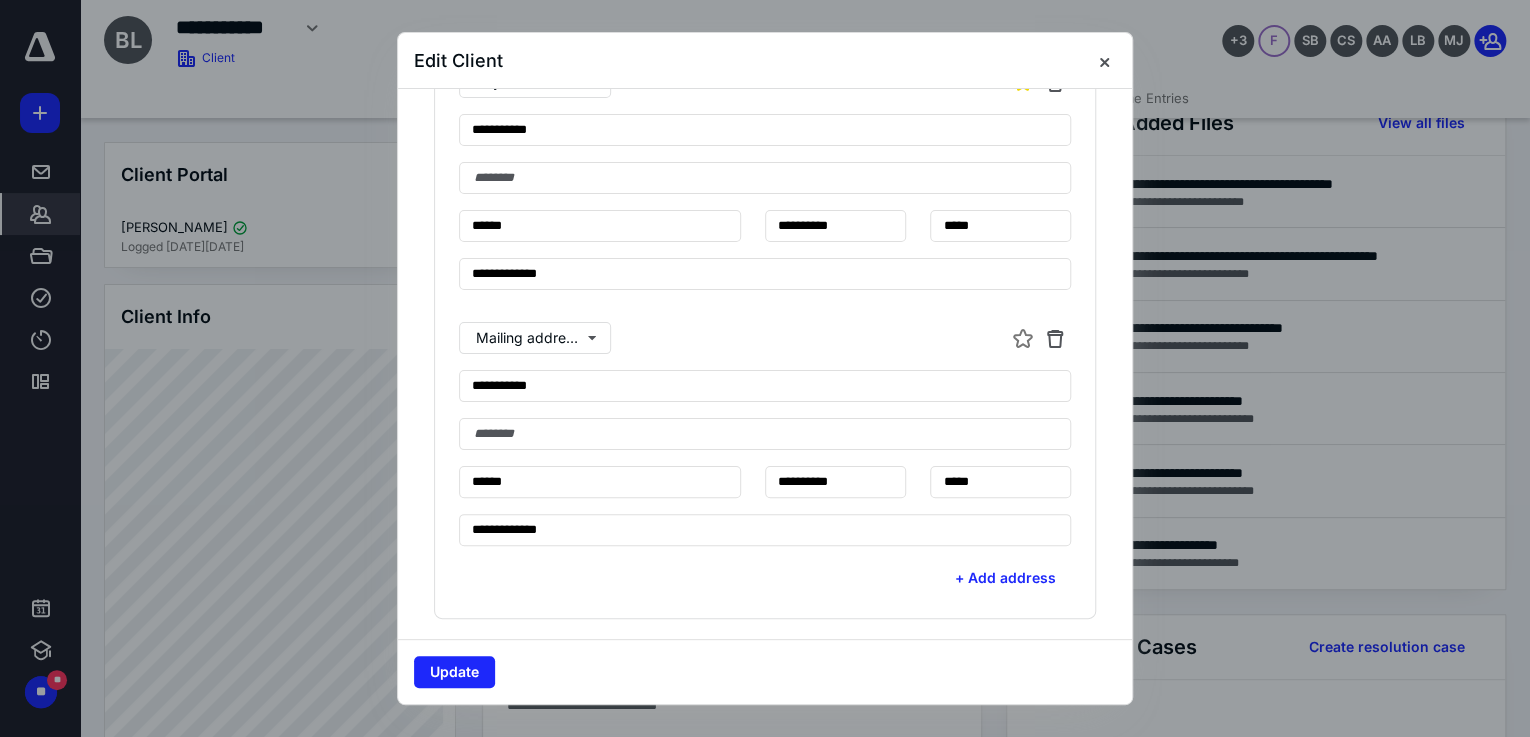 scroll, scrollTop: 560, scrollLeft: 0, axis: vertical 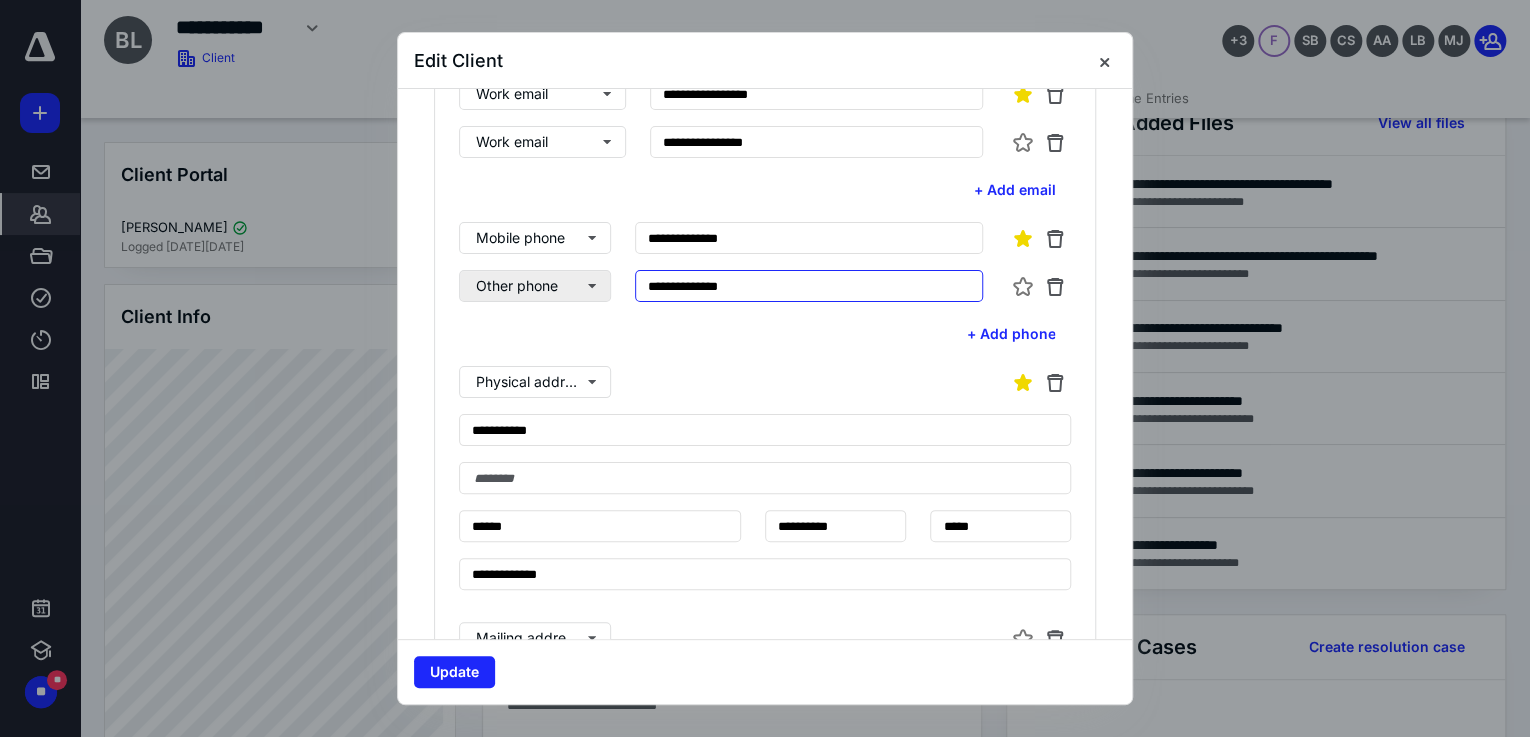 drag, startPoint x: 762, startPoint y: 290, endPoint x: 567, endPoint y: 287, distance: 195.02307 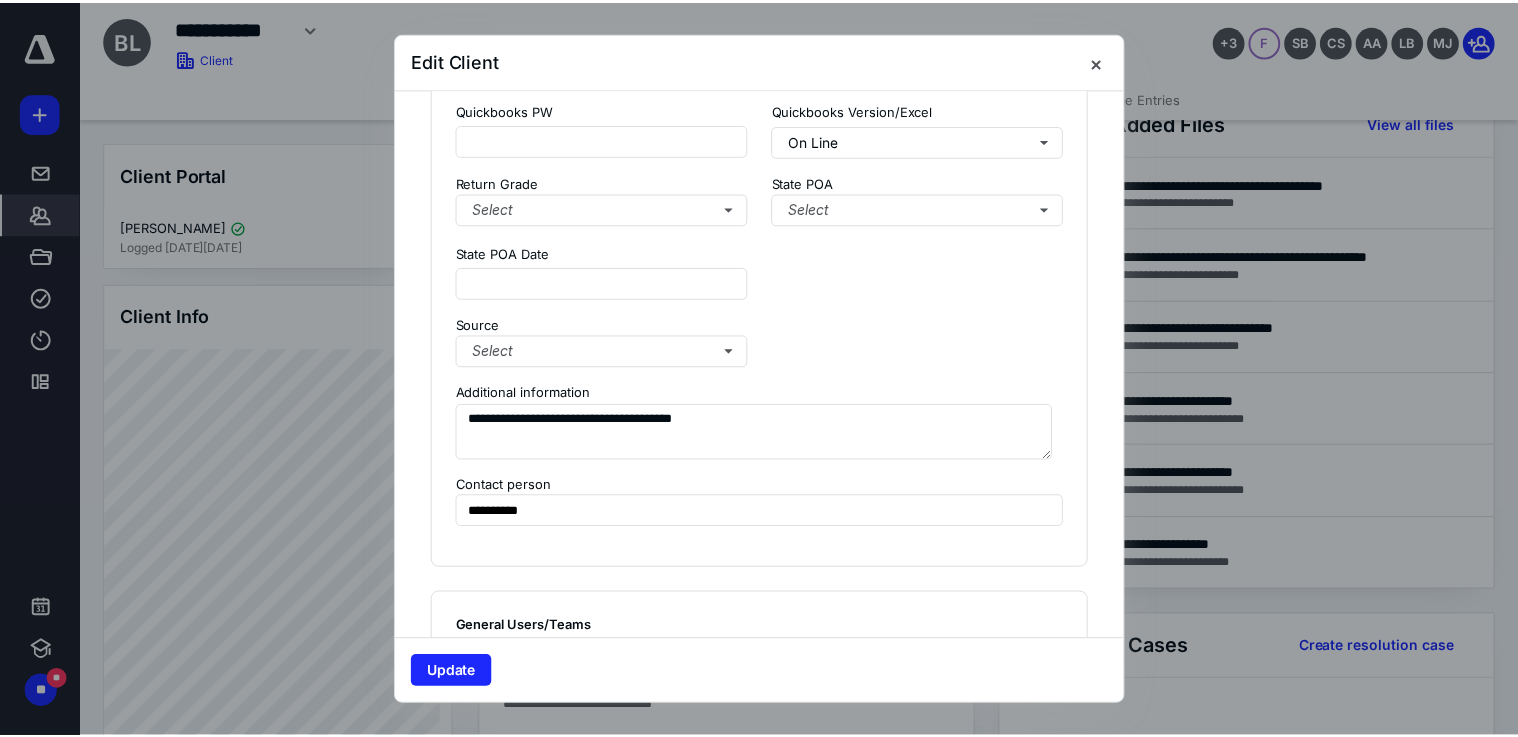 scroll, scrollTop: 1760, scrollLeft: 0, axis: vertical 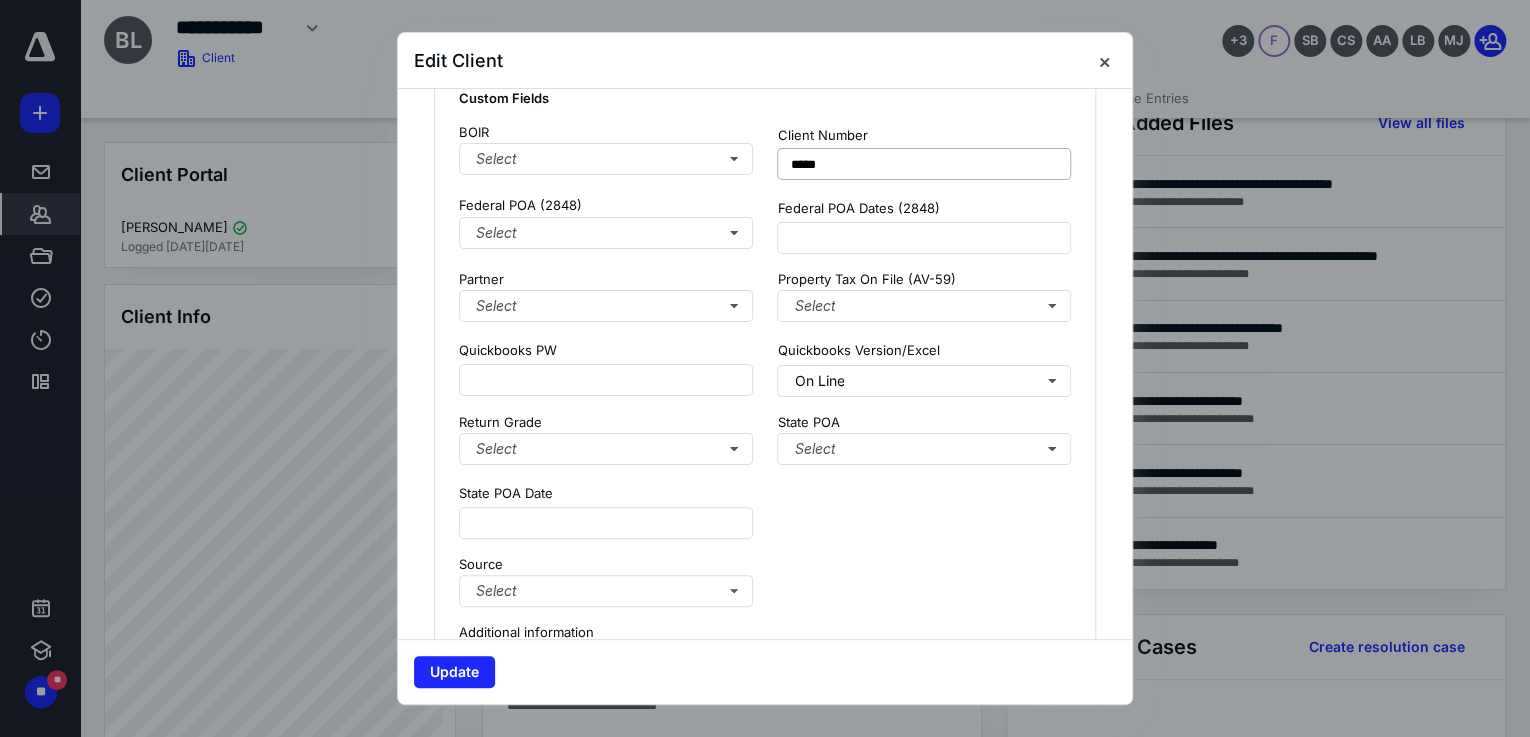 type 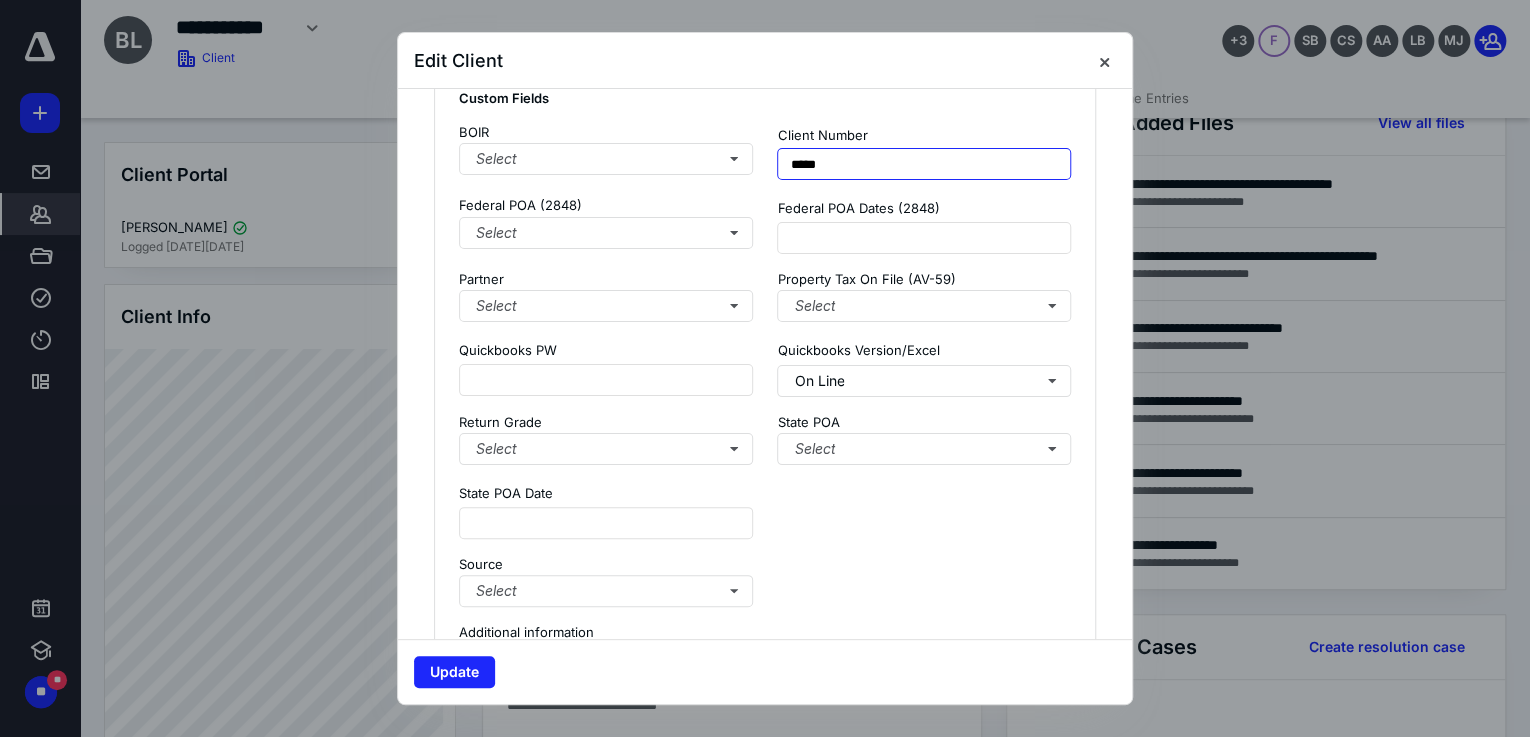 drag, startPoint x: 811, startPoint y: 161, endPoint x: 799, endPoint y: 153, distance: 14.422205 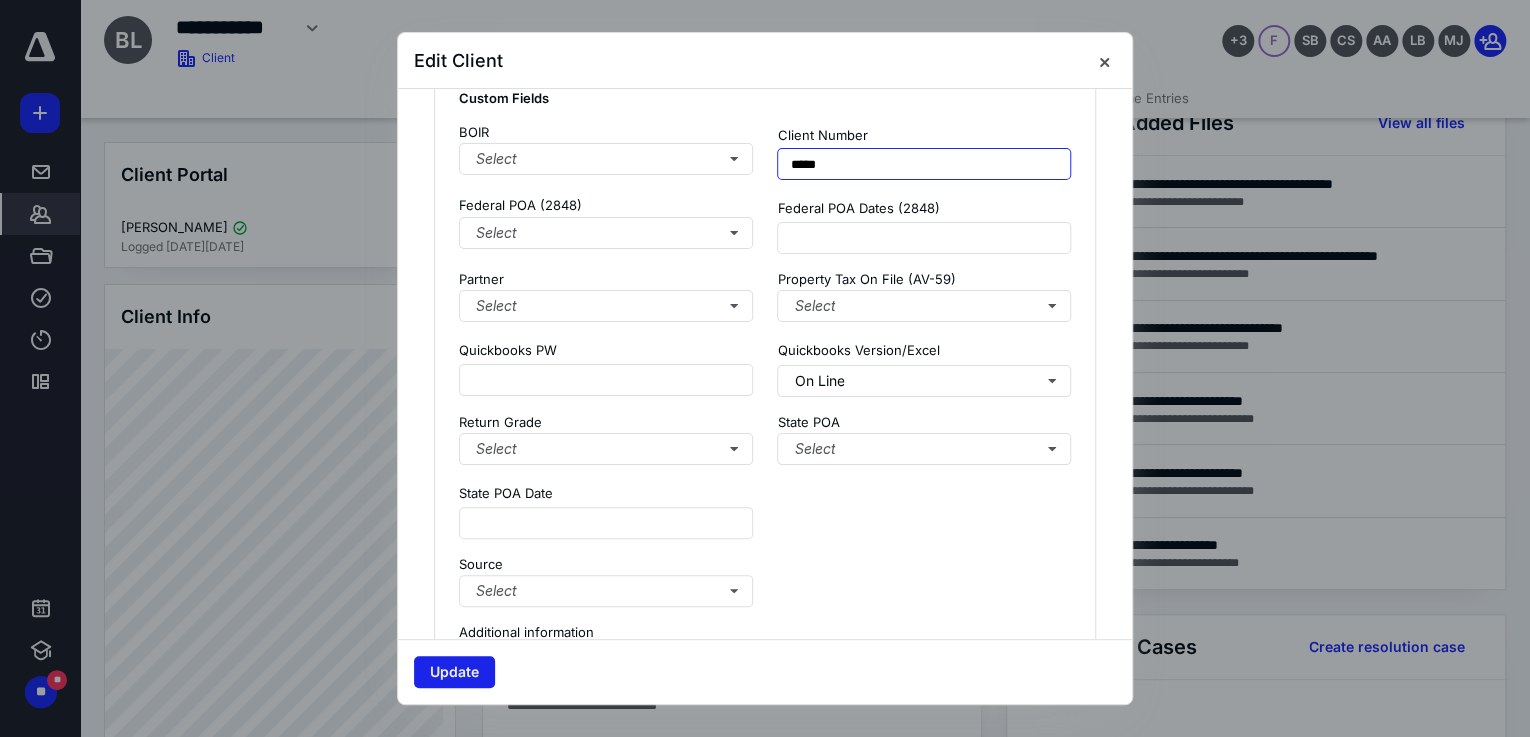 type on "*****" 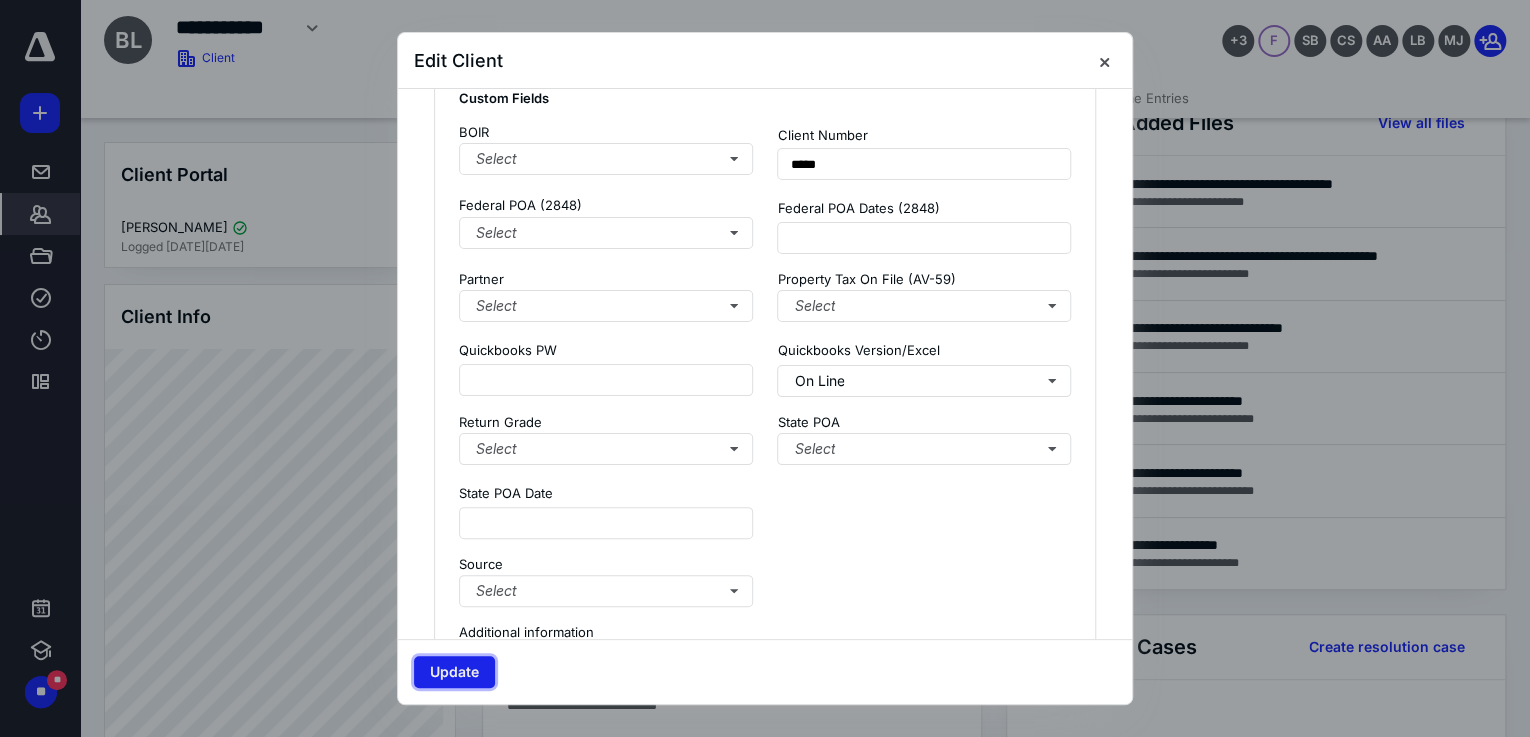 click on "Update" at bounding box center (454, 672) 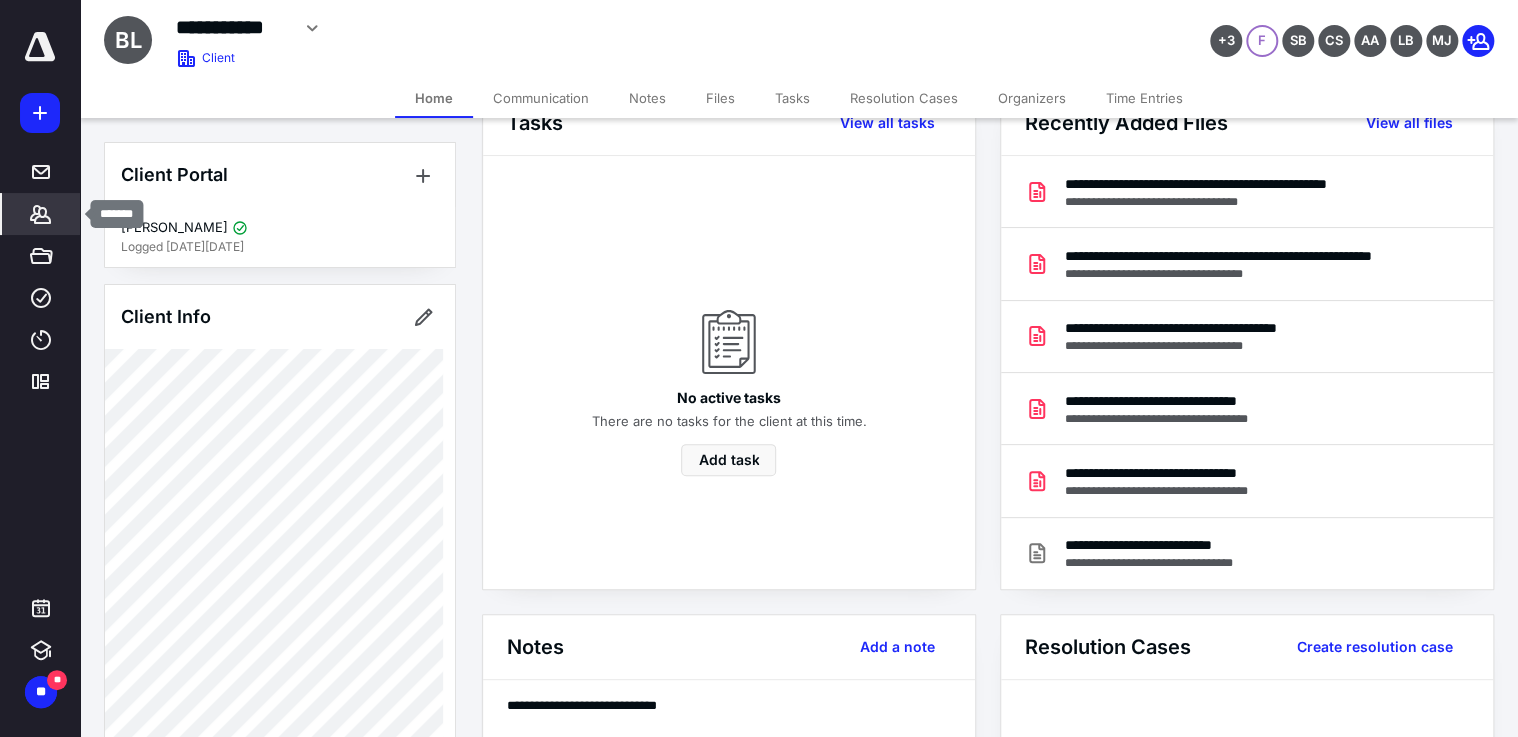click on "*******" at bounding box center [41, 214] 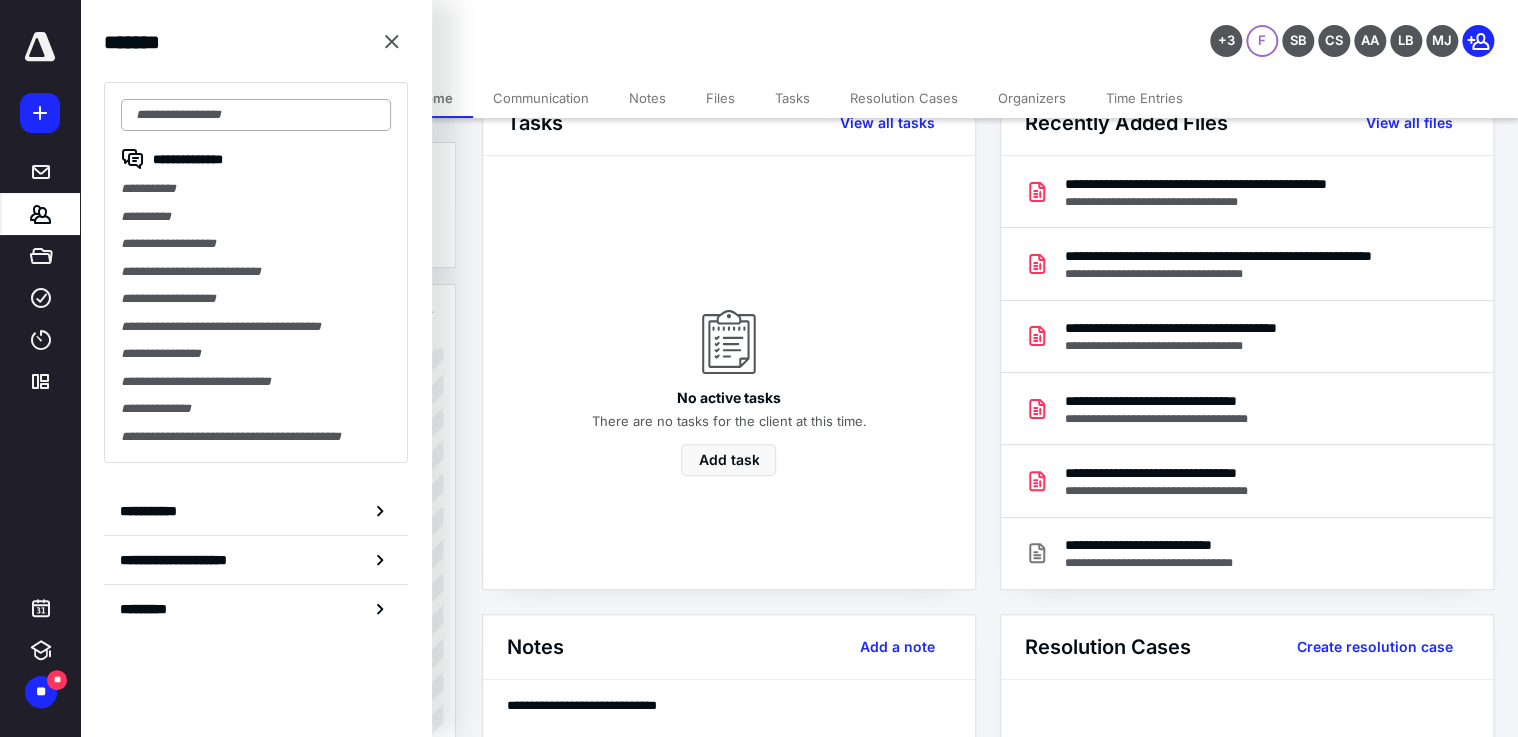 click at bounding box center (256, 115) 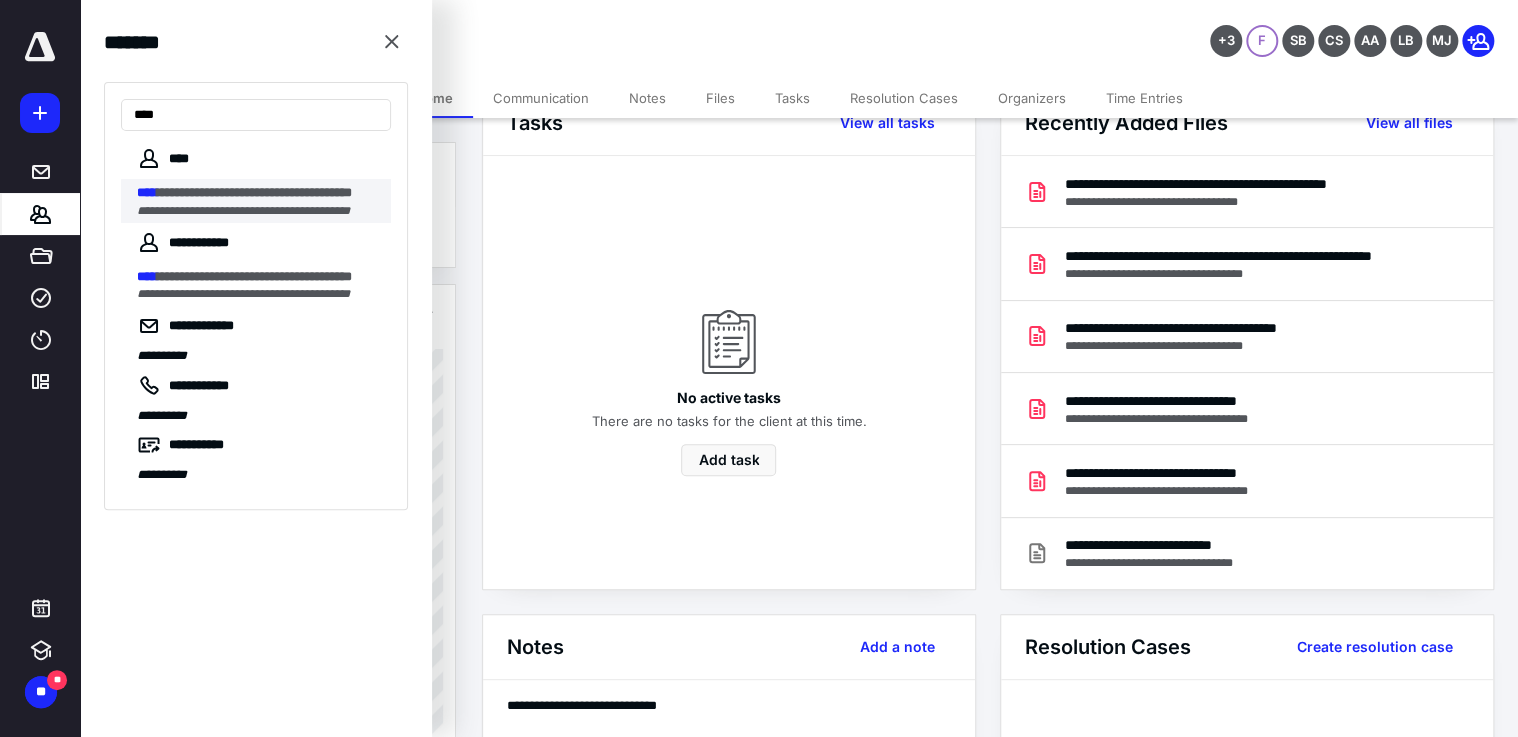 type on "****" 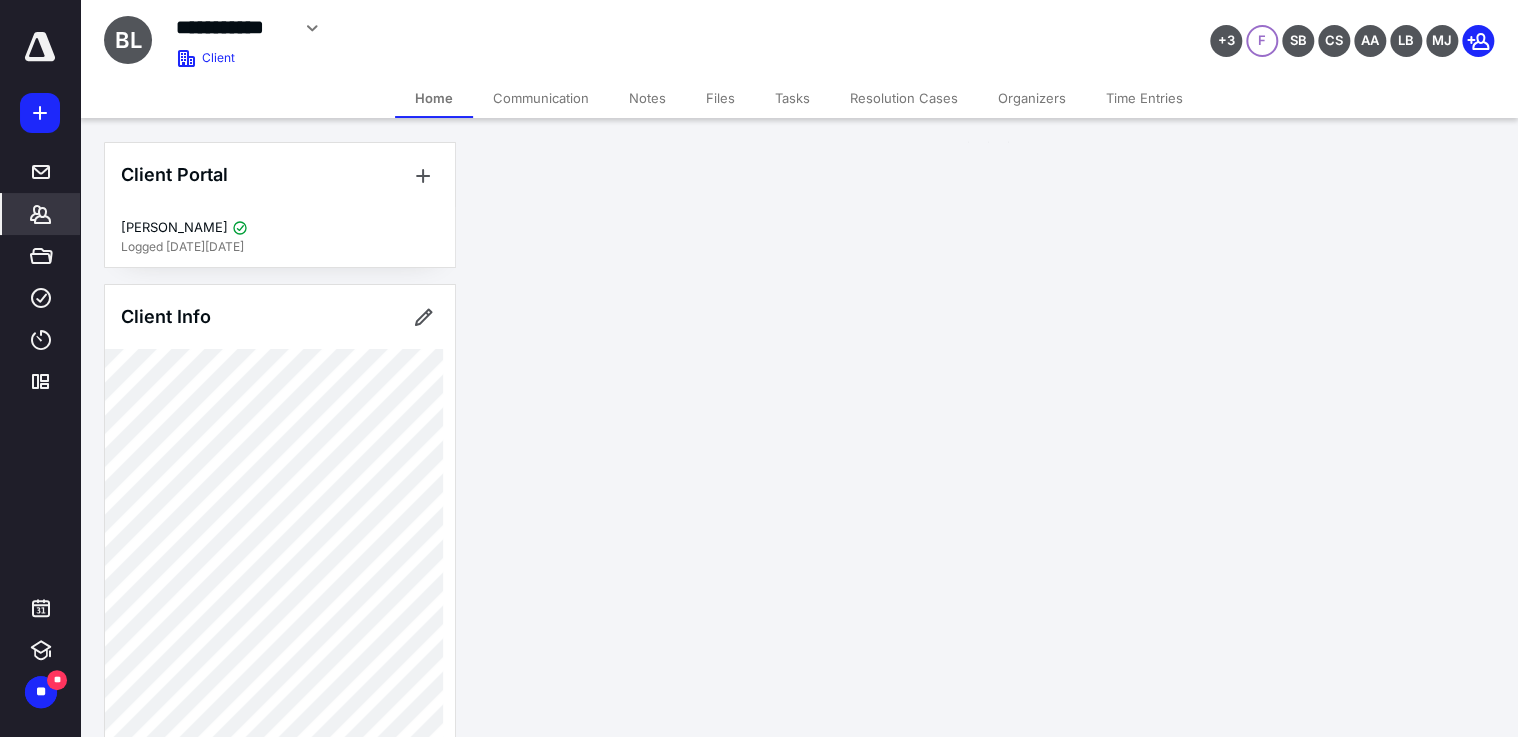 scroll, scrollTop: 0, scrollLeft: 0, axis: both 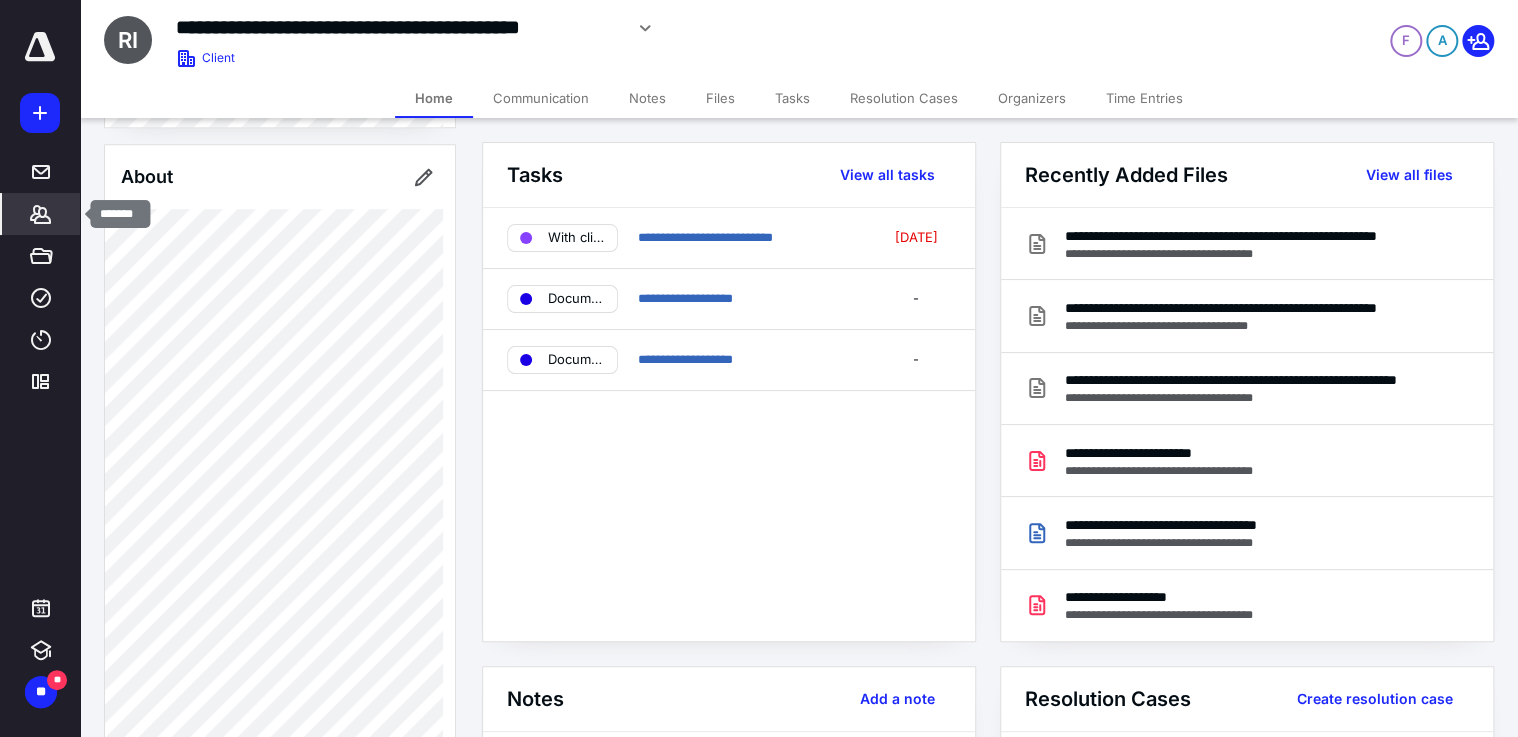click 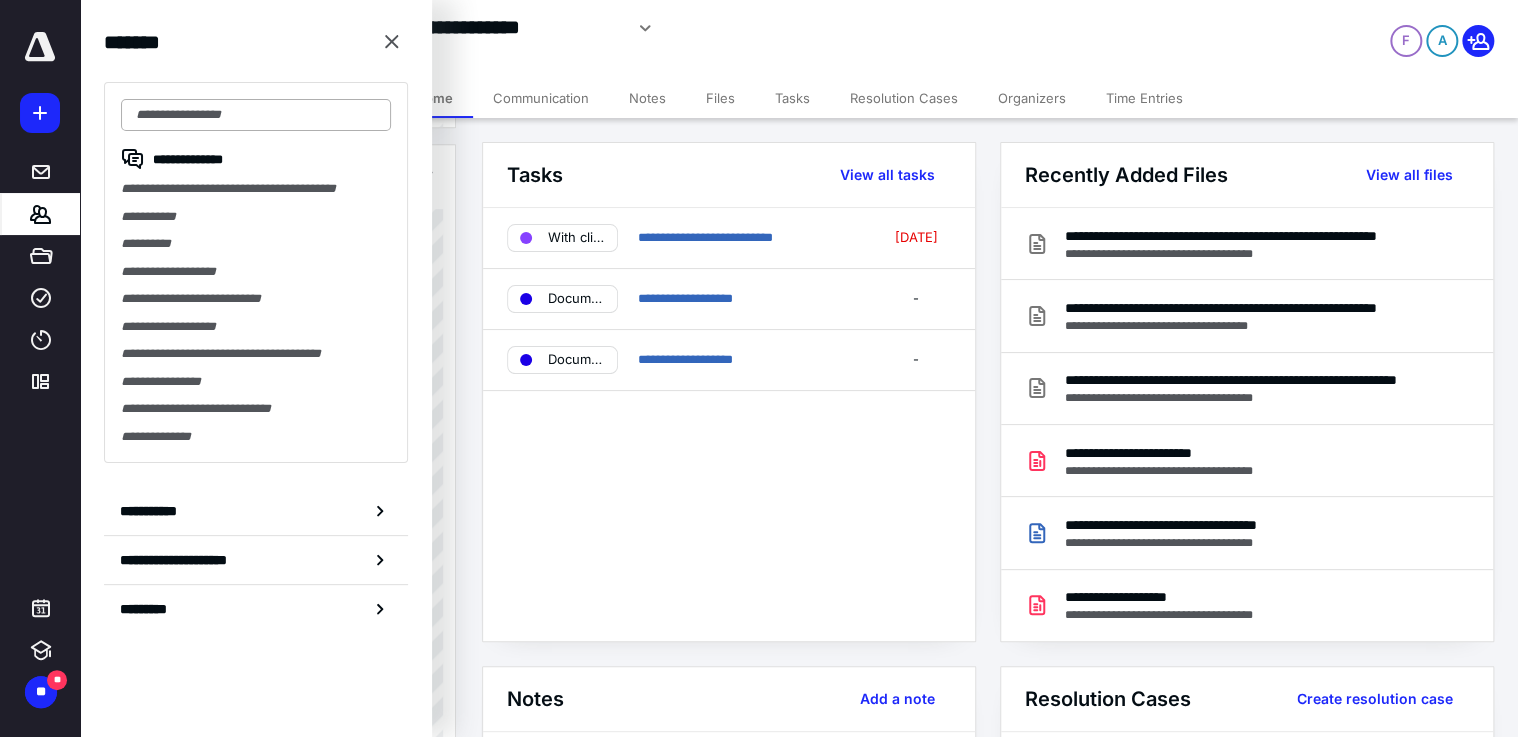 click at bounding box center (256, 115) 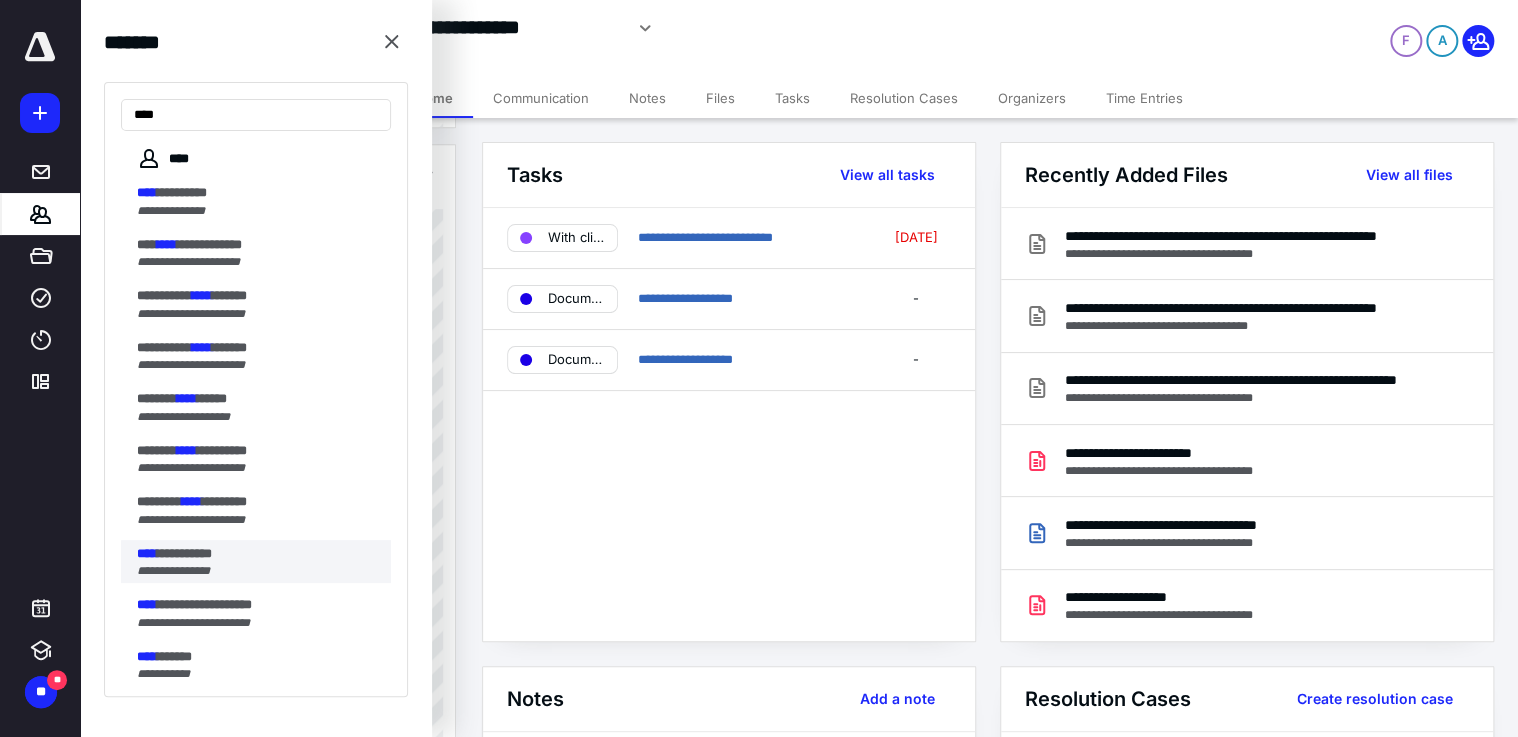 type on "****" 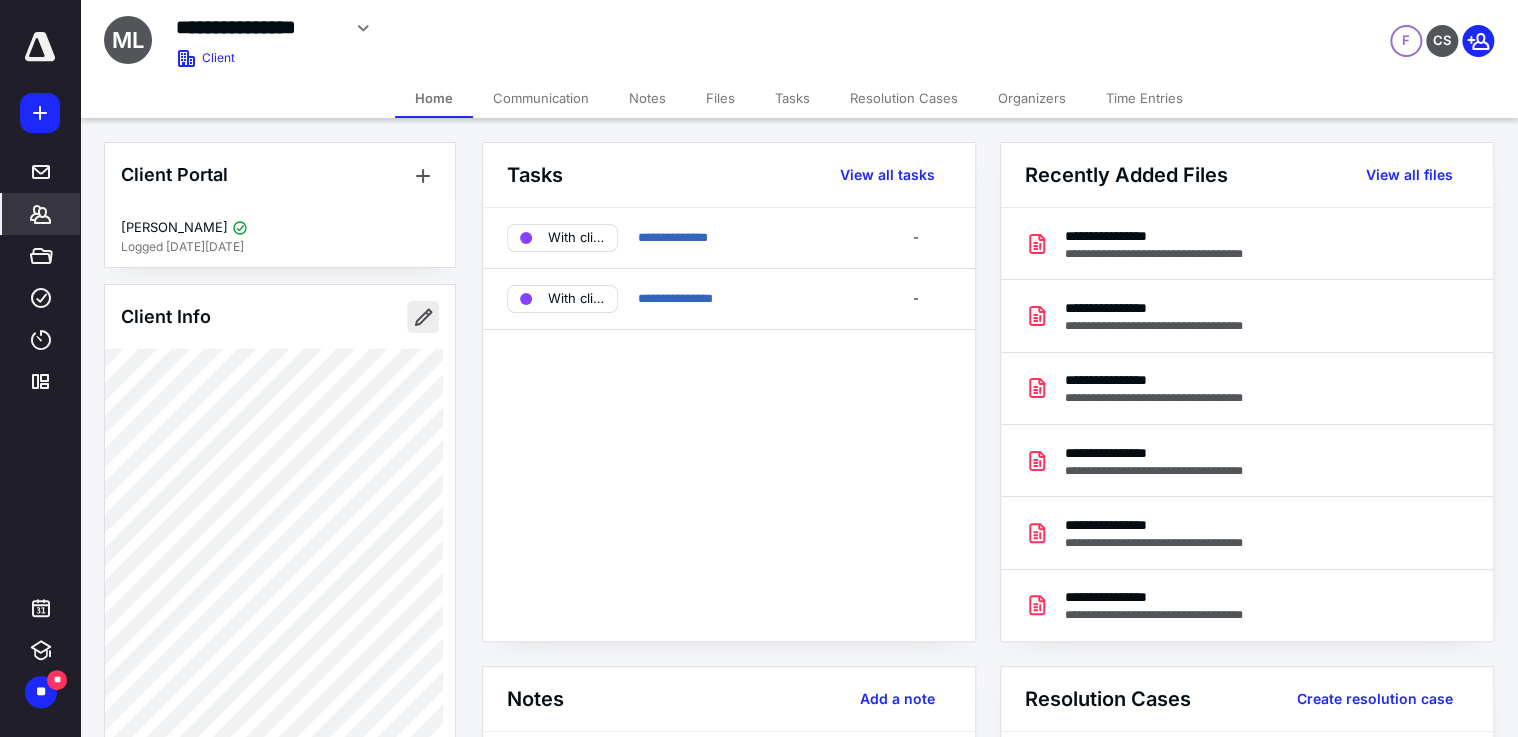 click at bounding box center (423, 317) 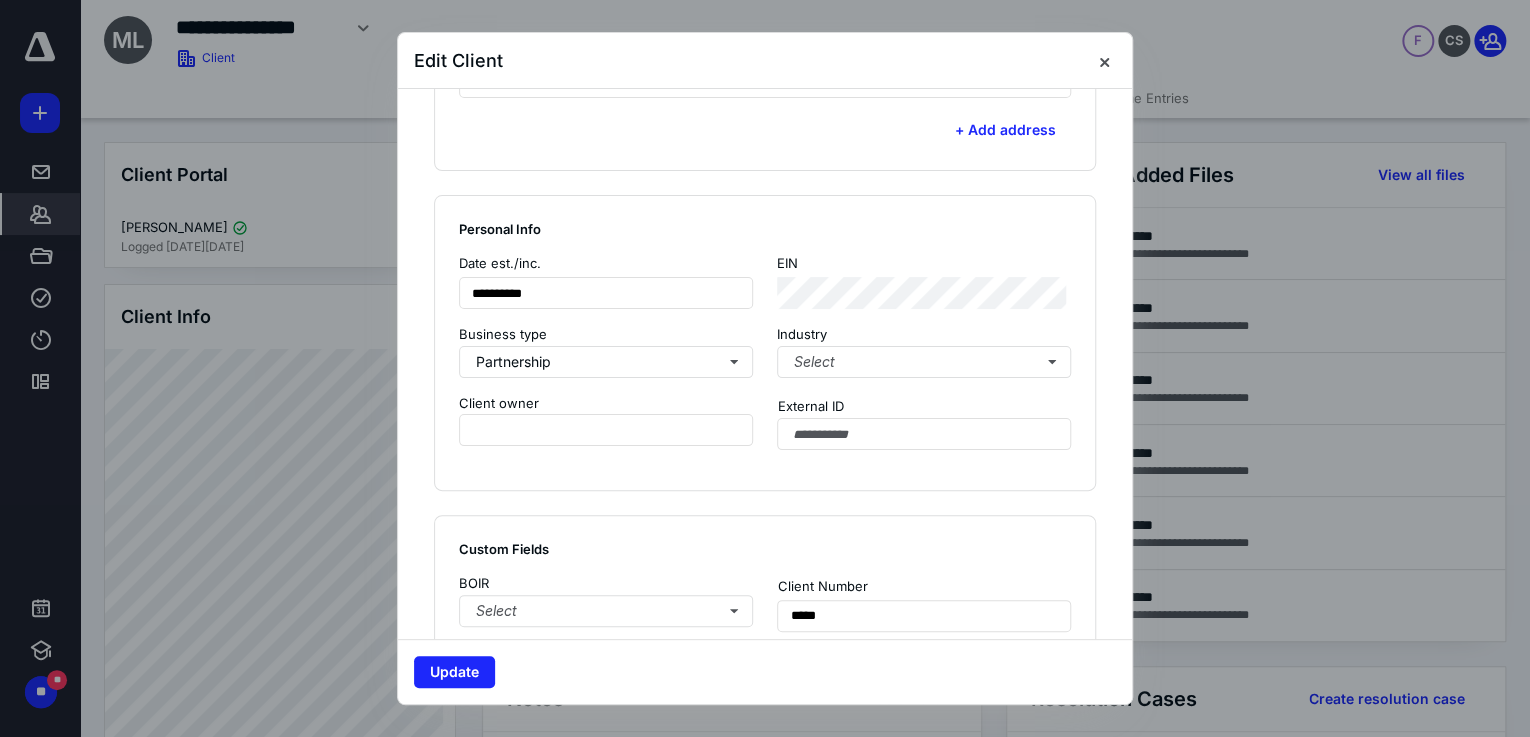 scroll, scrollTop: 1360, scrollLeft: 0, axis: vertical 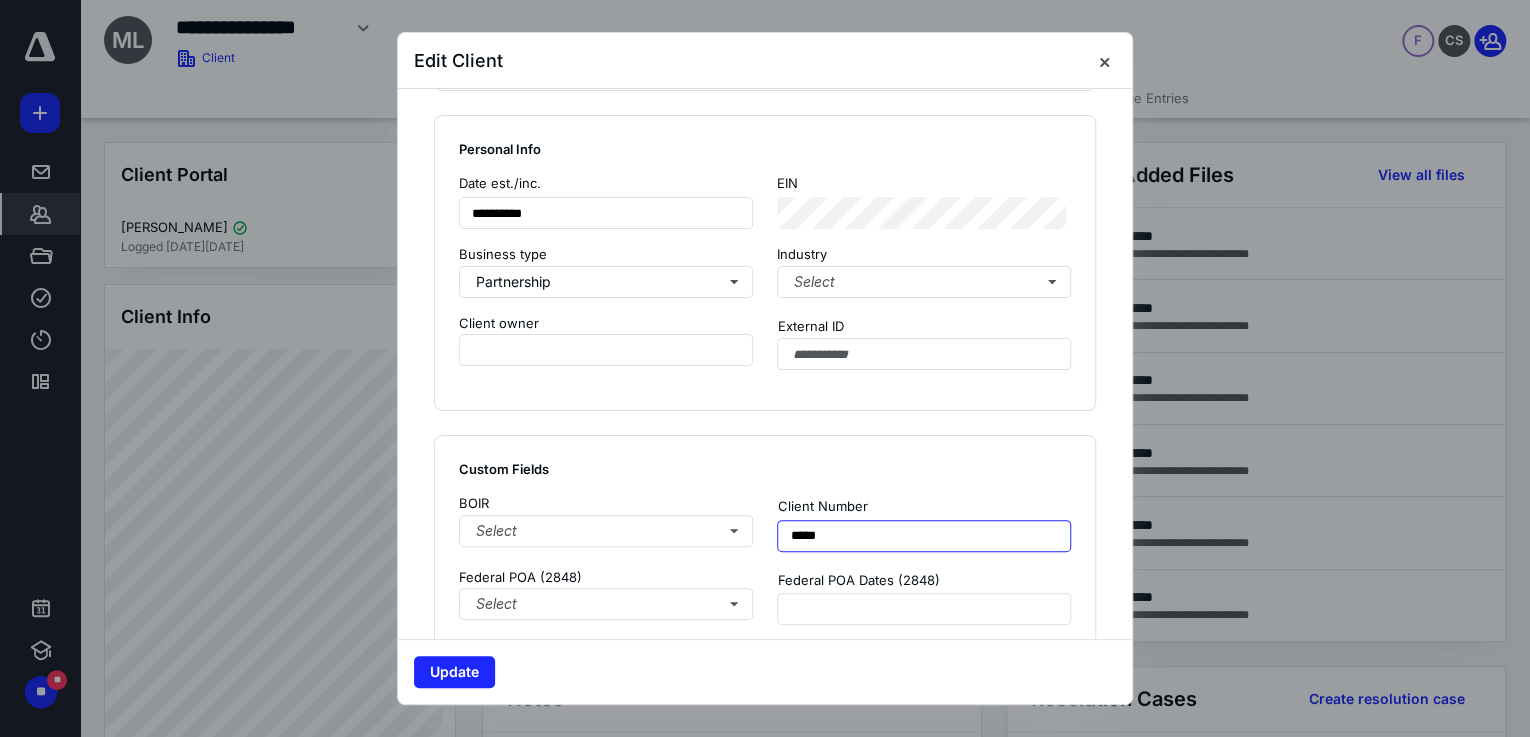 drag, startPoint x: 828, startPoint y: 533, endPoint x: 800, endPoint y: 526, distance: 28.86174 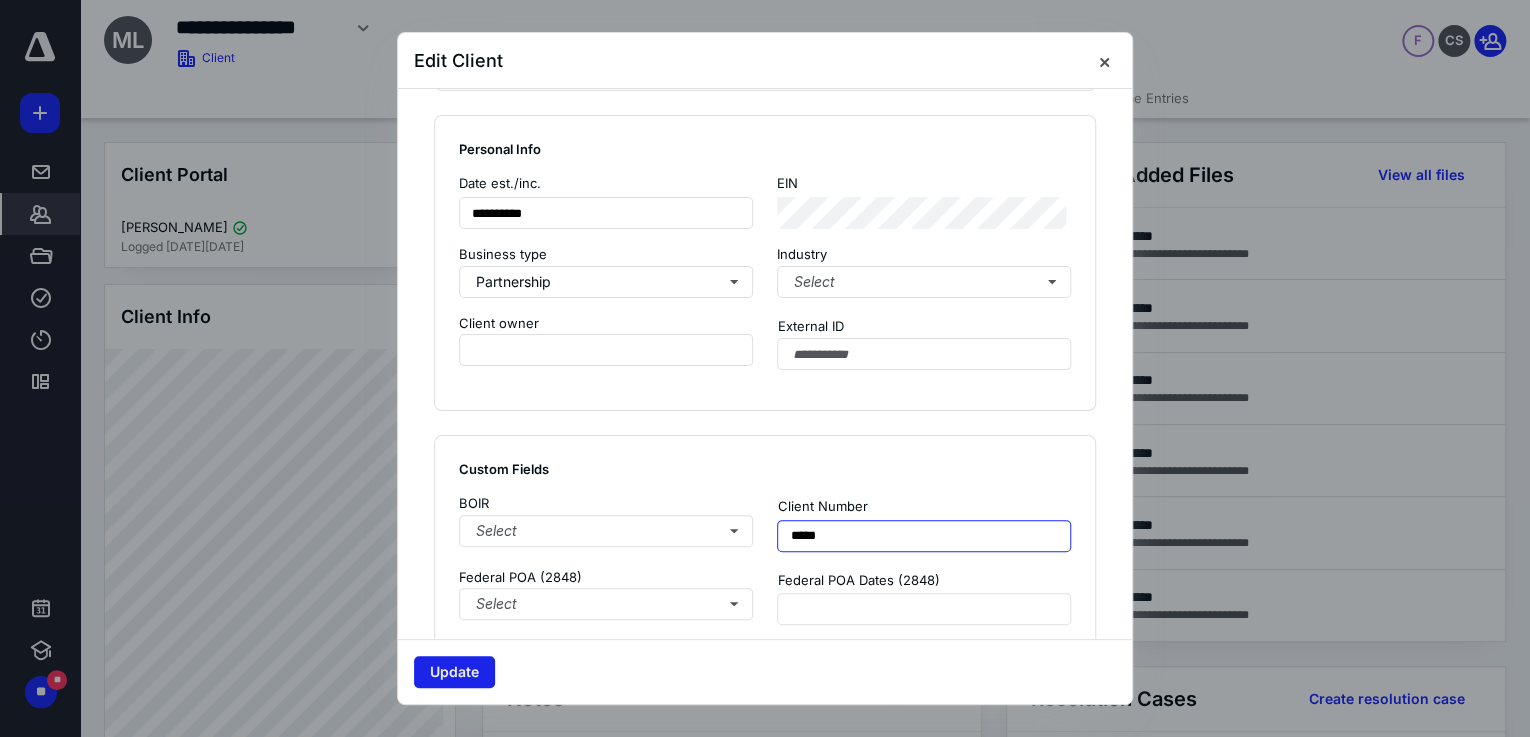 type on "*****" 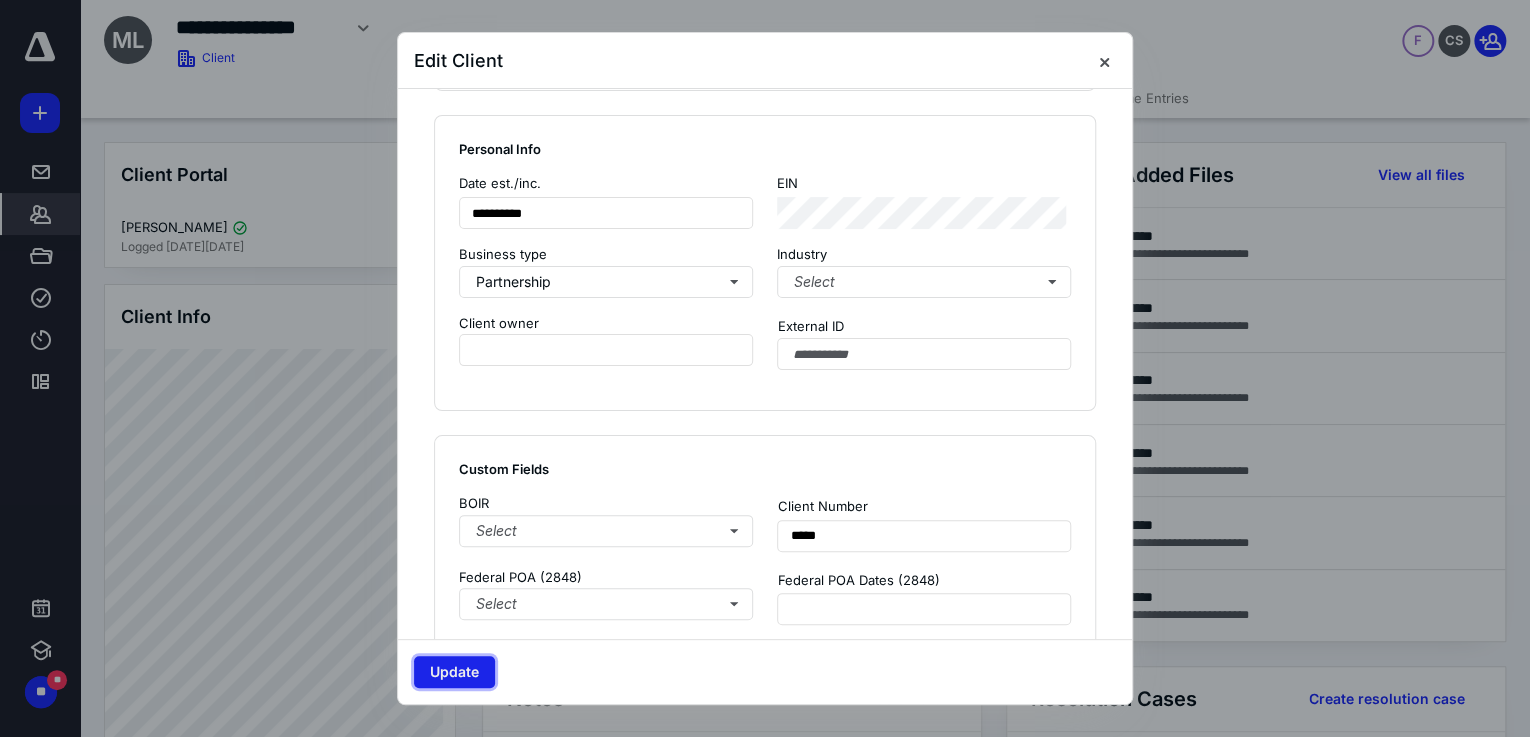 click on "Update" at bounding box center [454, 672] 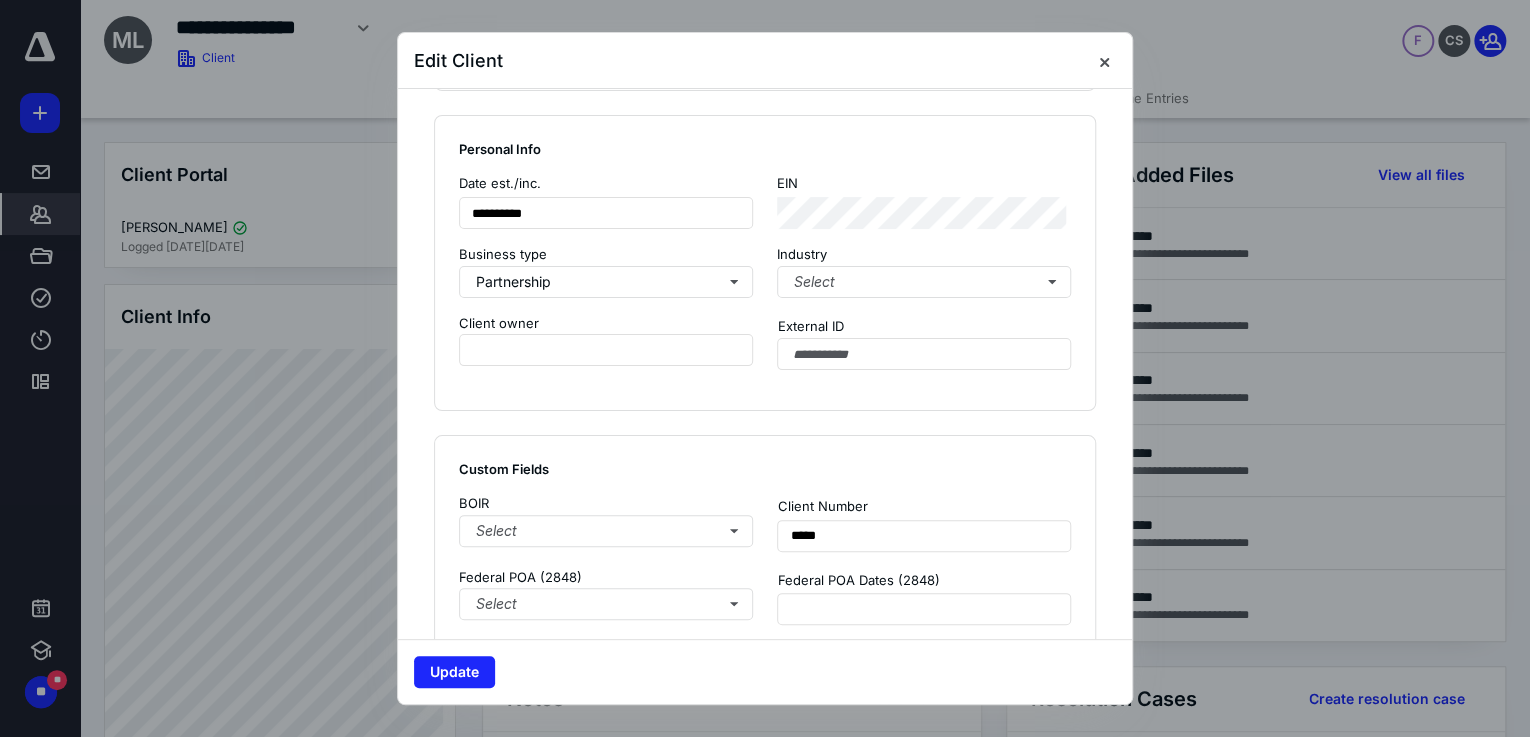 scroll, scrollTop: 432, scrollLeft: 0, axis: vertical 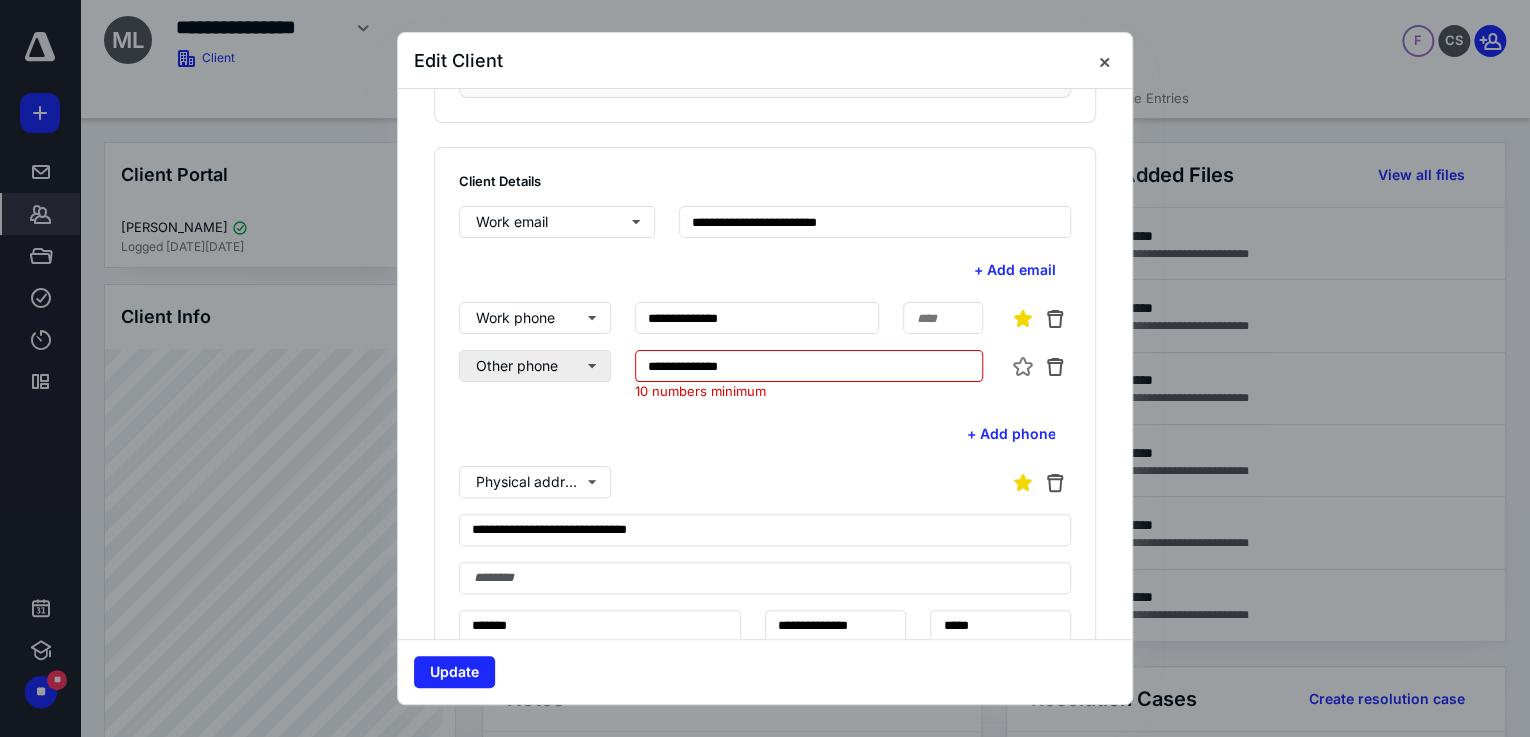 drag, startPoint x: 722, startPoint y: 365, endPoint x: 503, endPoint y: 361, distance: 219.03653 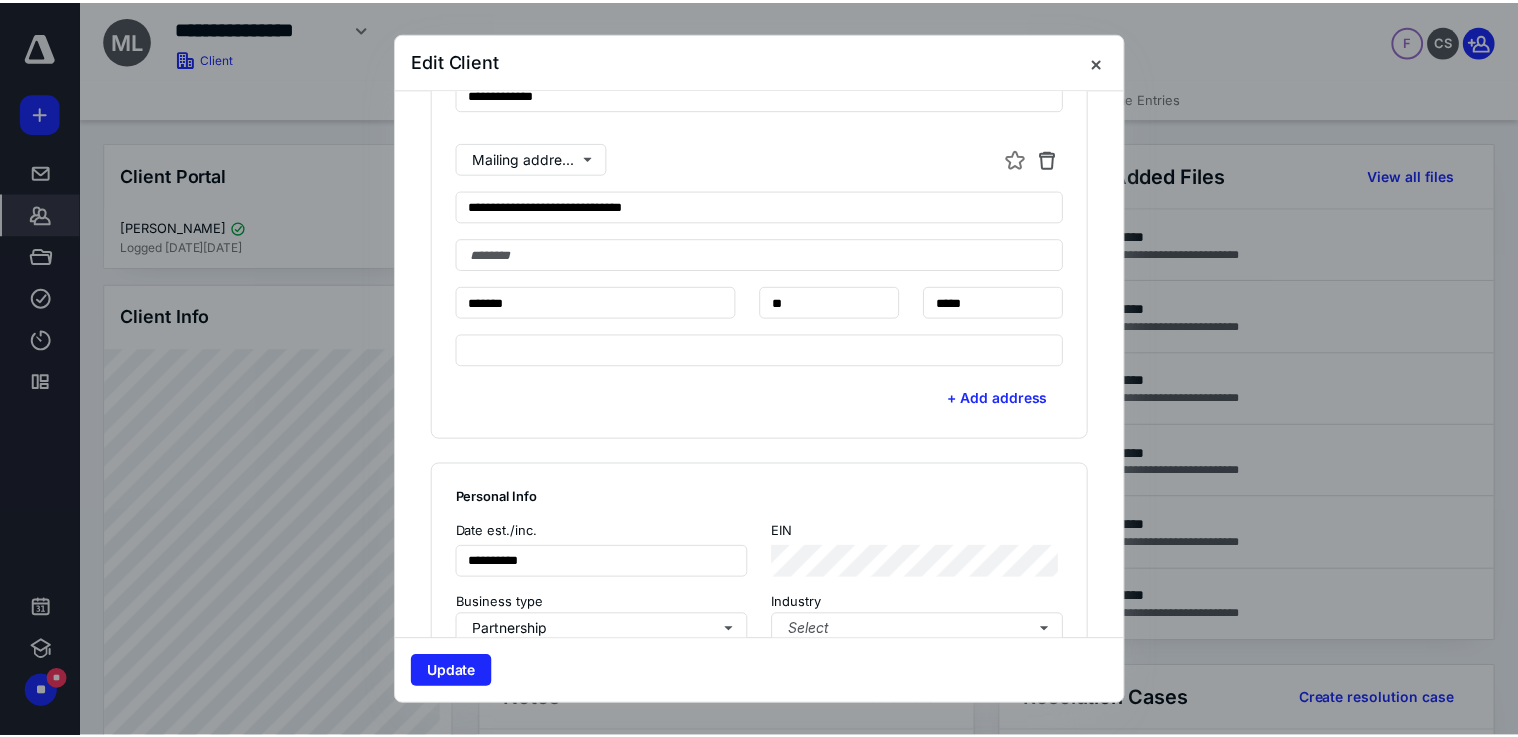 scroll, scrollTop: 1472, scrollLeft: 0, axis: vertical 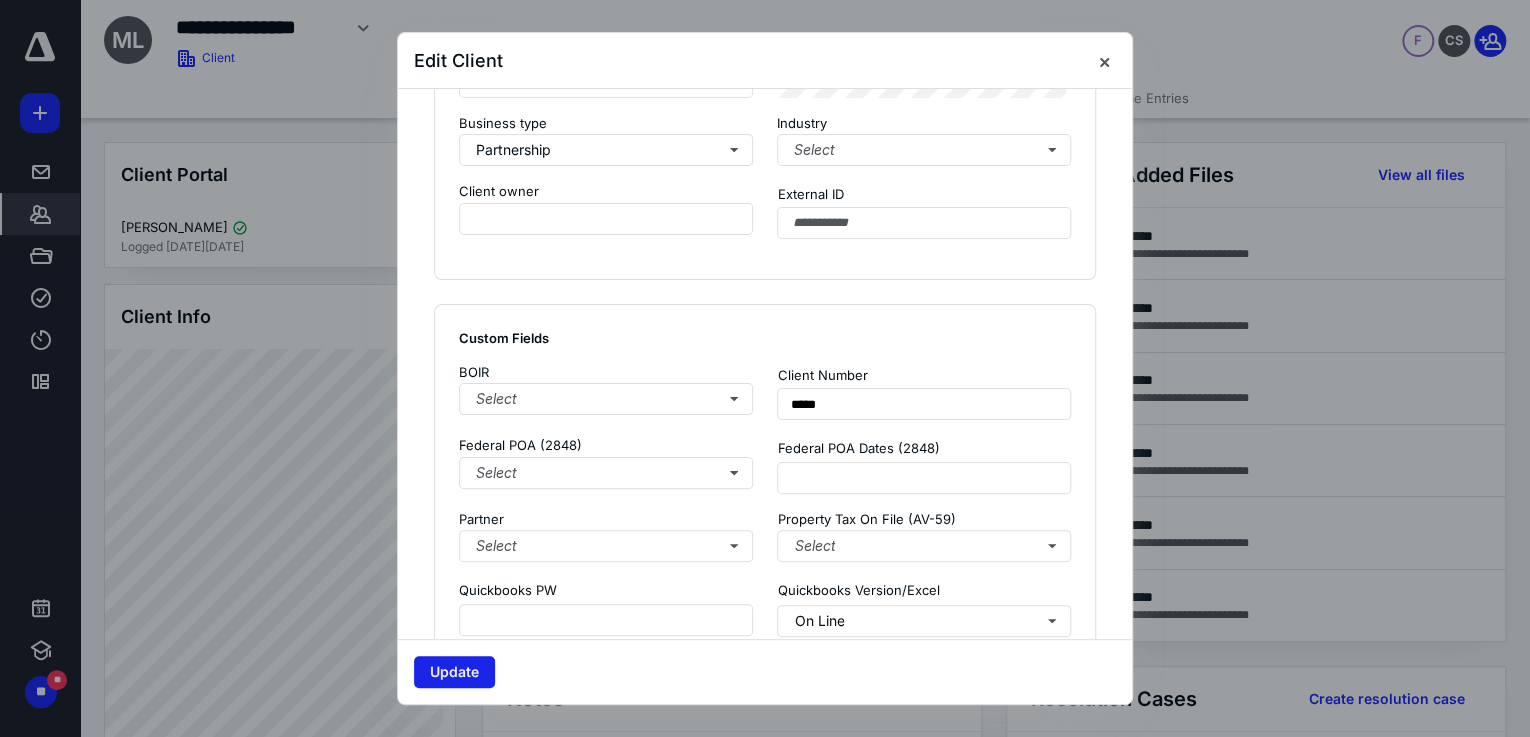 type 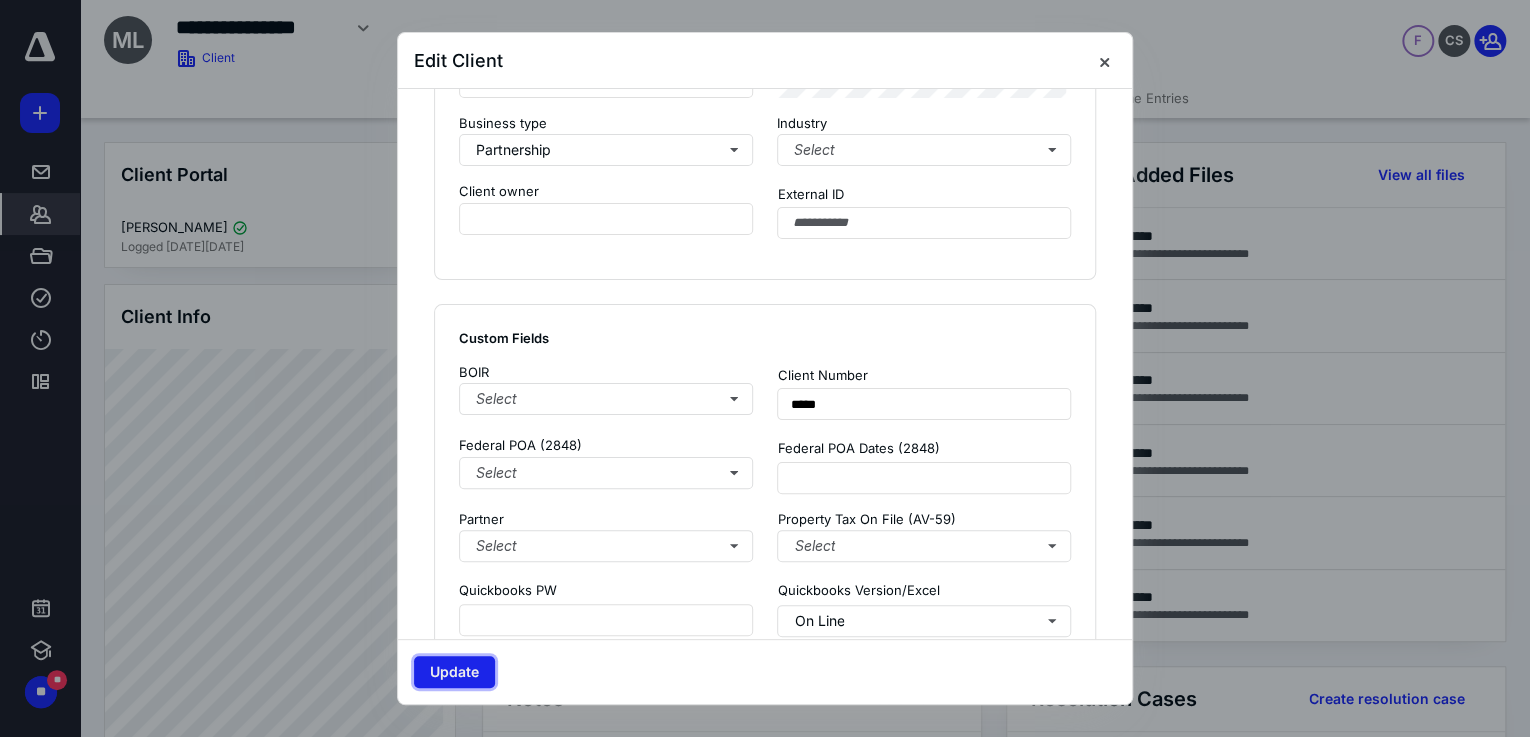 click on "Update" at bounding box center [454, 672] 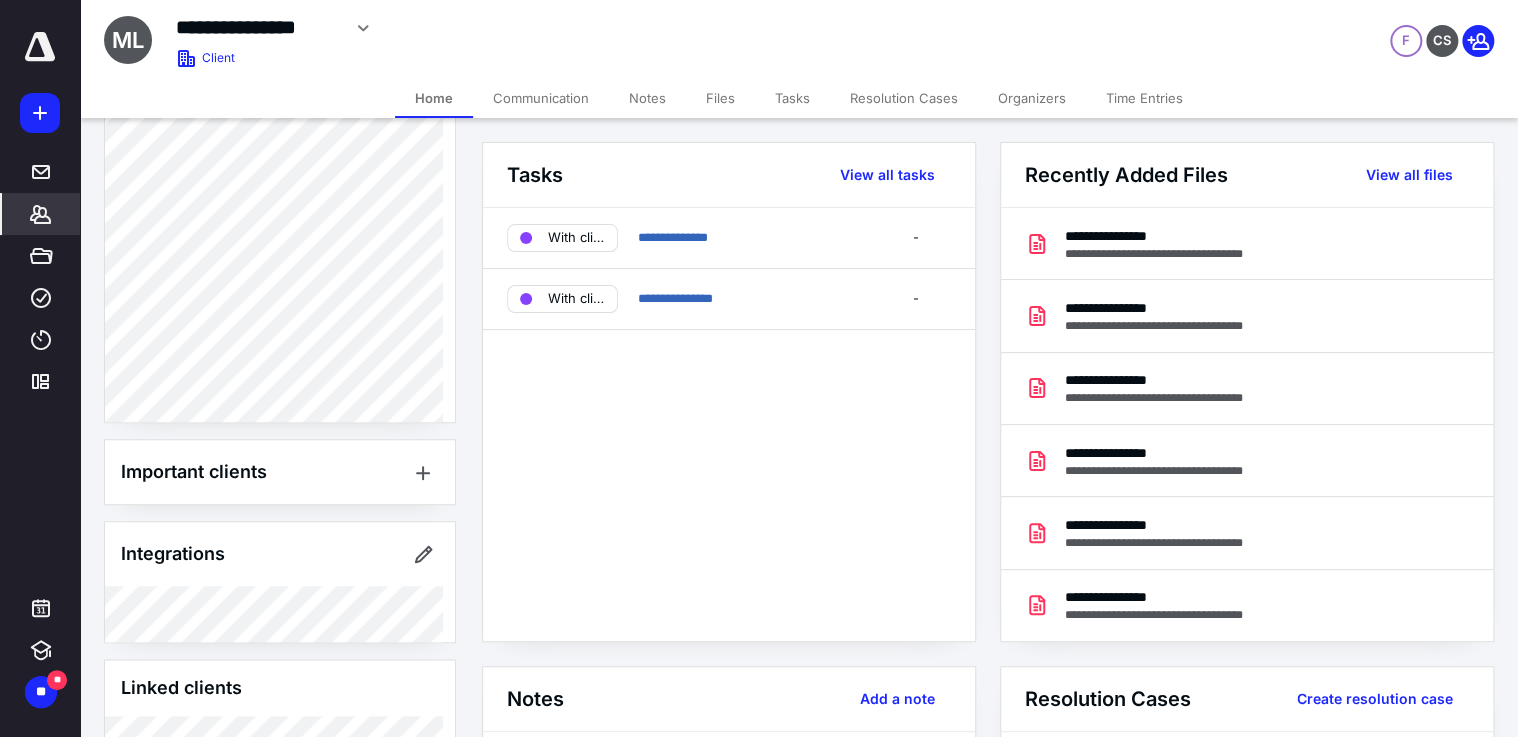 scroll, scrollTop: 1124, scrollLeft: 0, axis: vertical 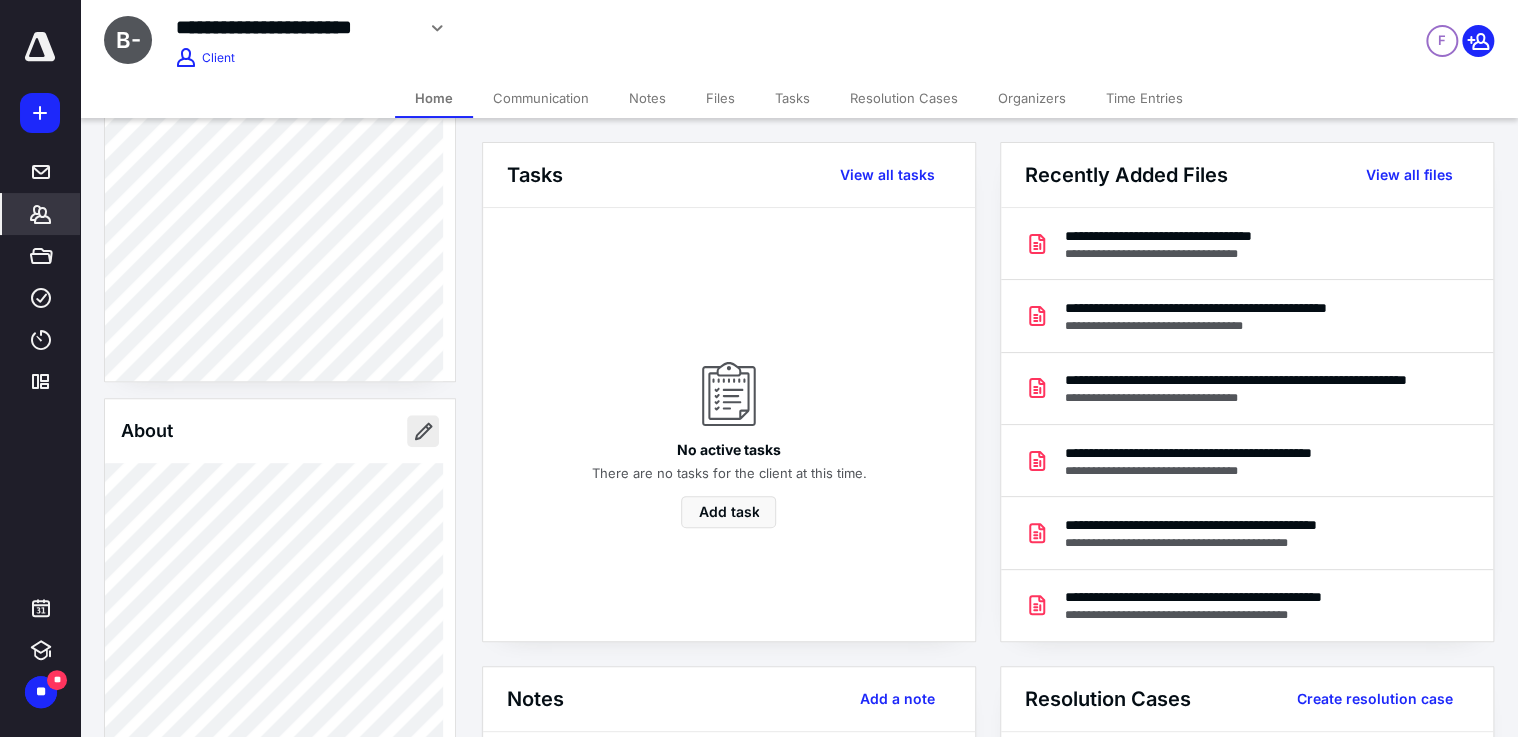 click at bounding box center (423, 431) 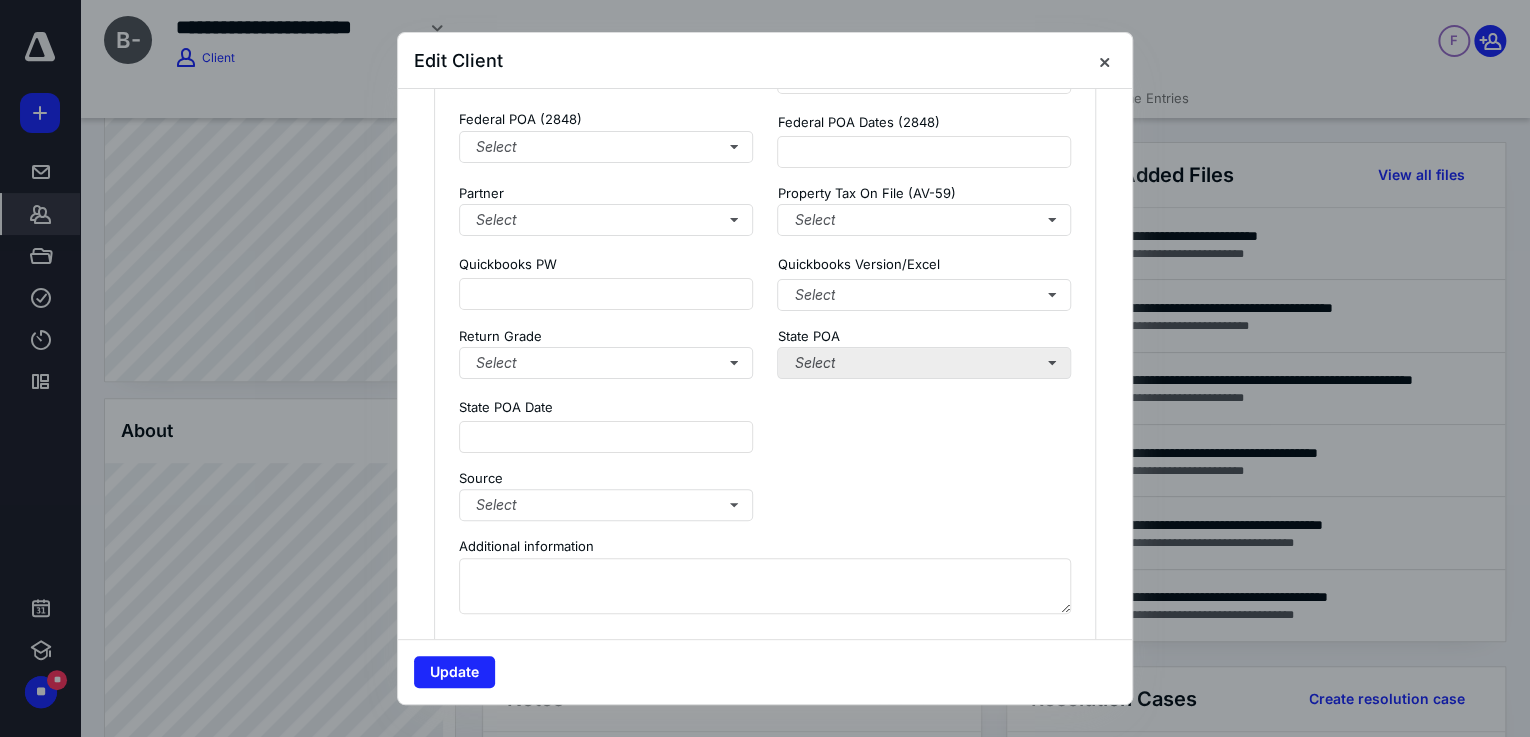 scroll, scrollTop: 1440, scrollLeft: 0, axis: vertical 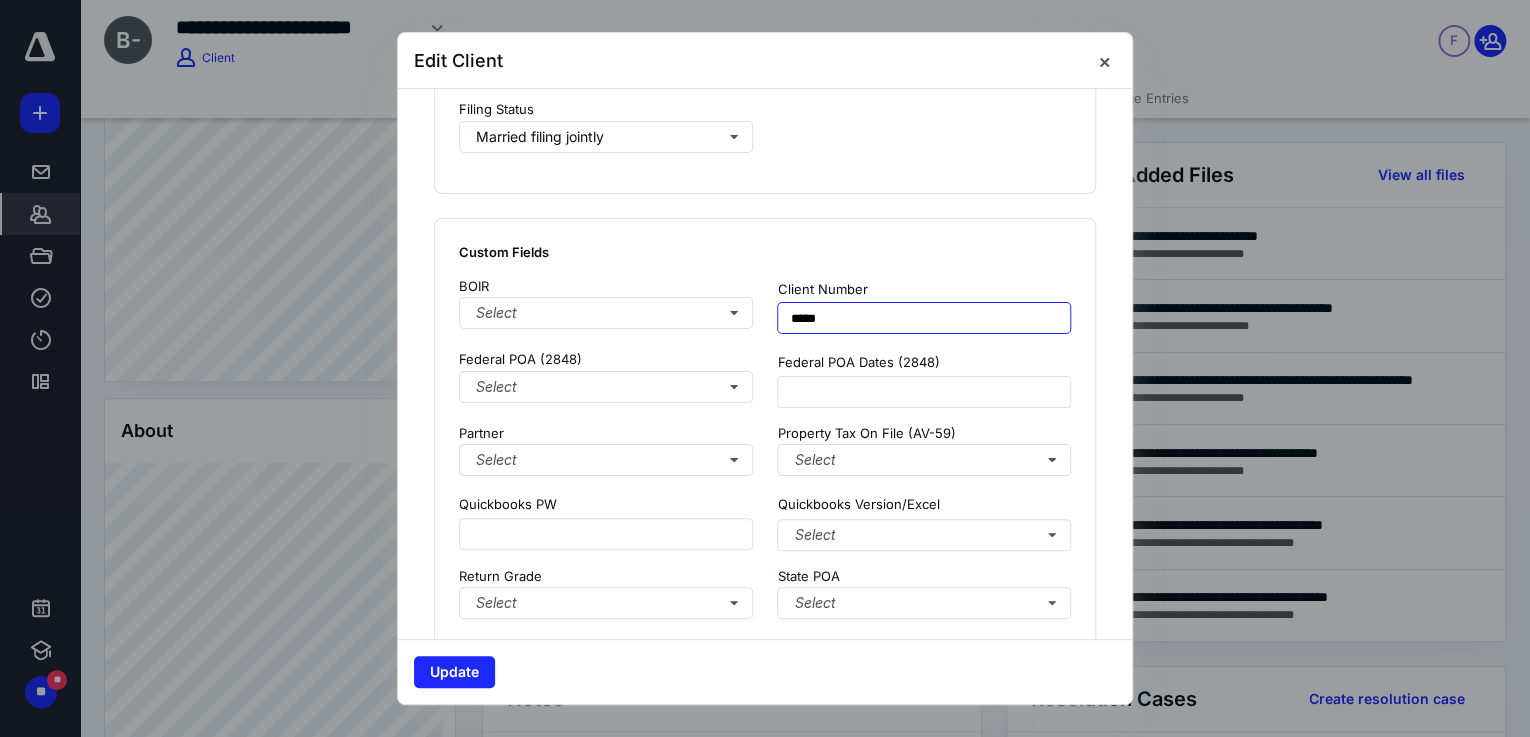 click on "*****" at bounding box center [924, 318] 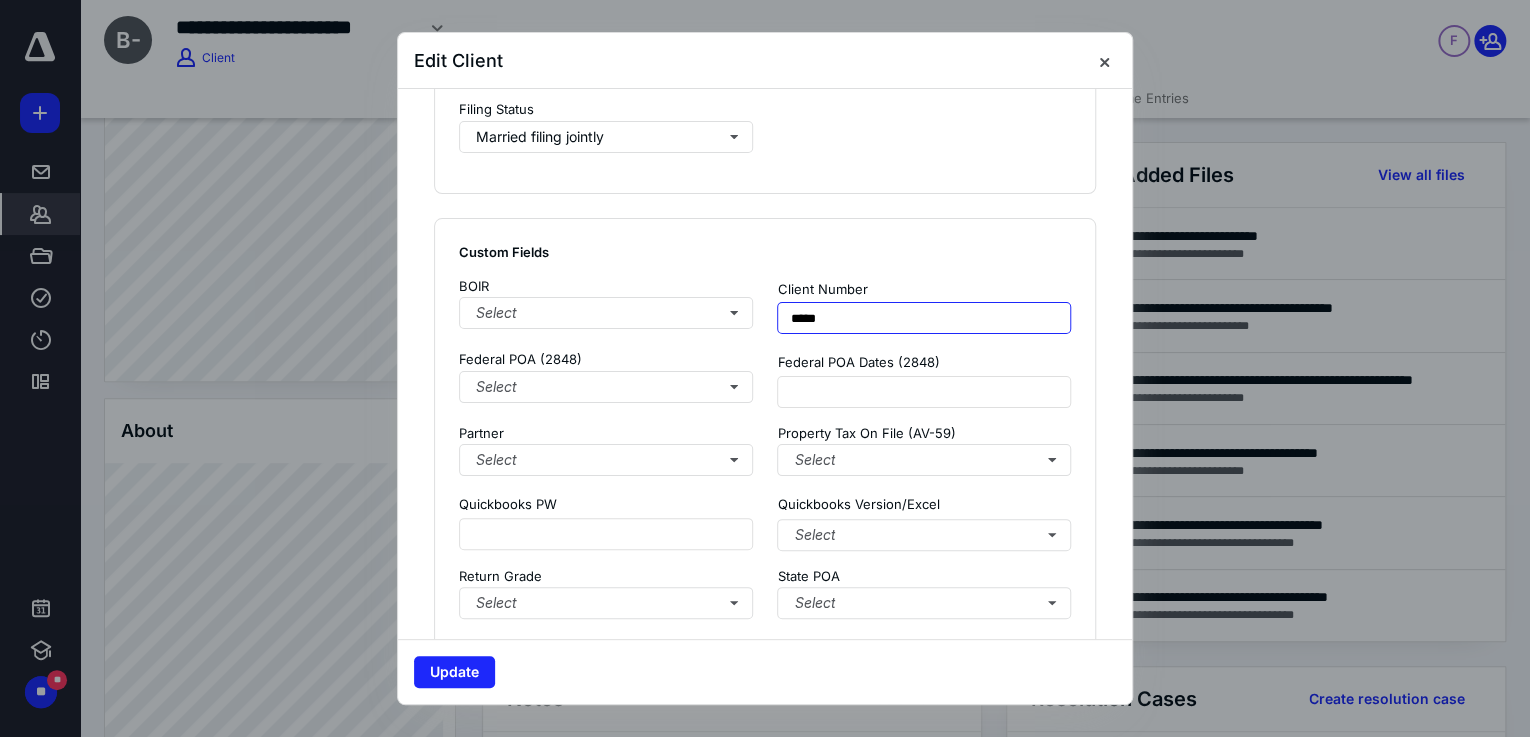 click on "*****" at bounding box center (924, 318) 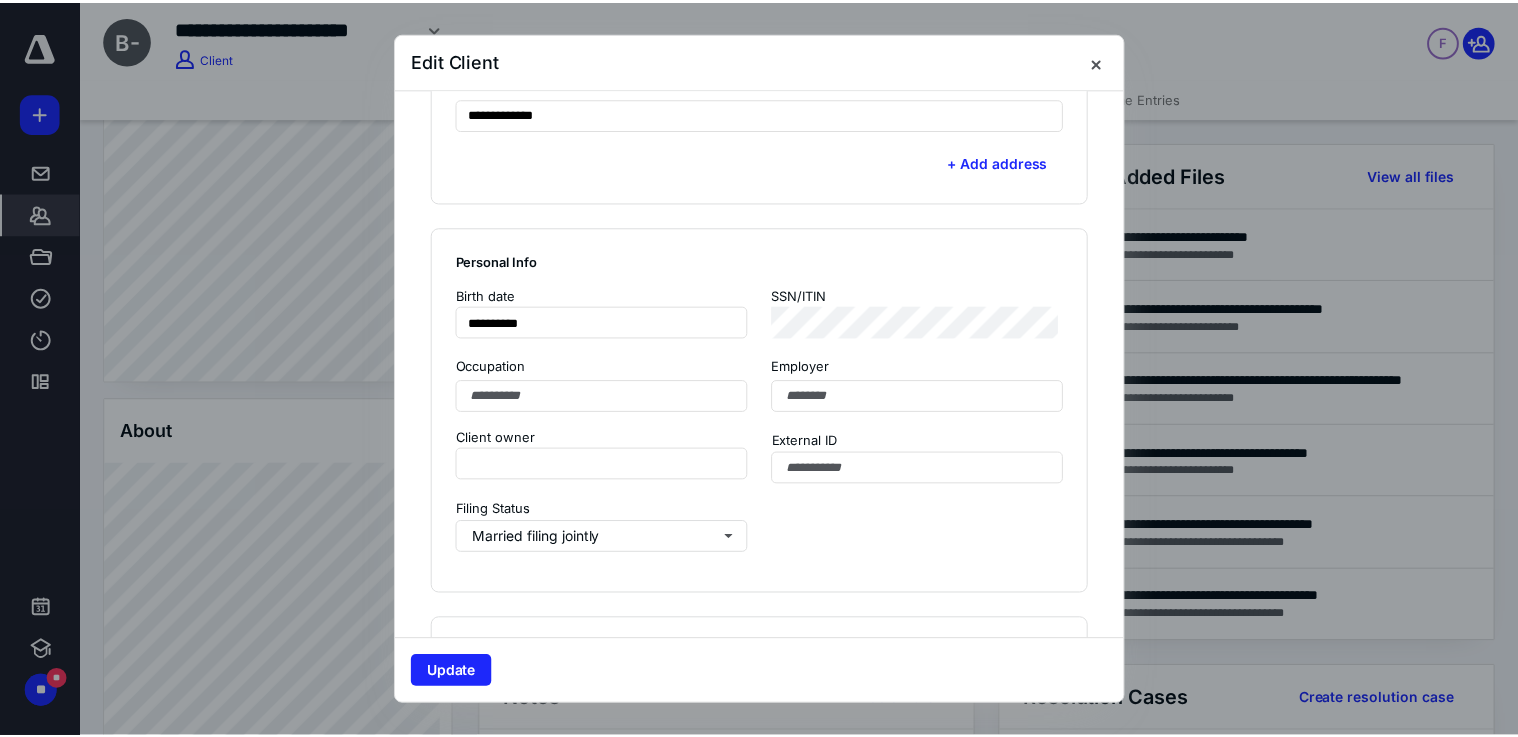 scroll, scrollTop: 640, scrollLeft: 0, axis: vertical 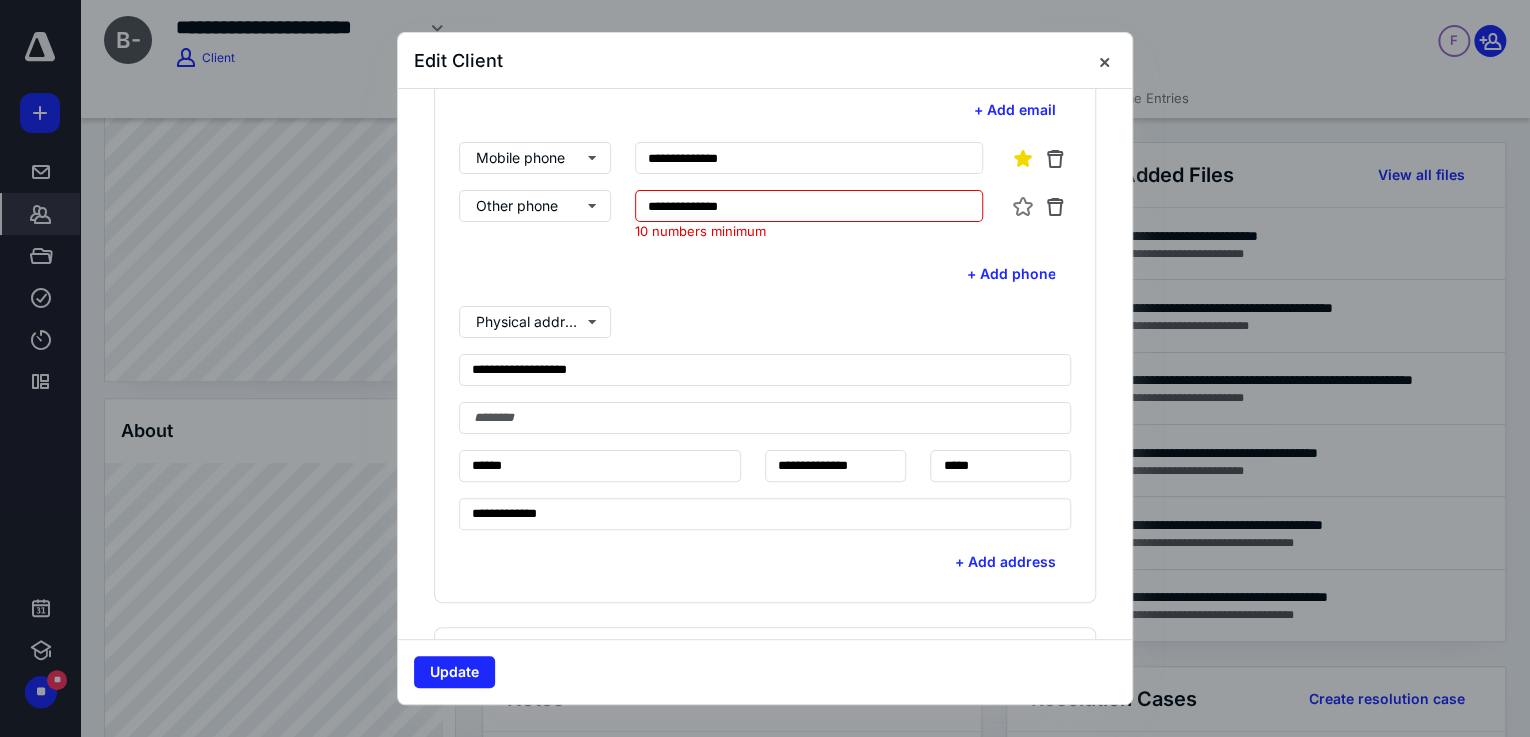 type on "*****" 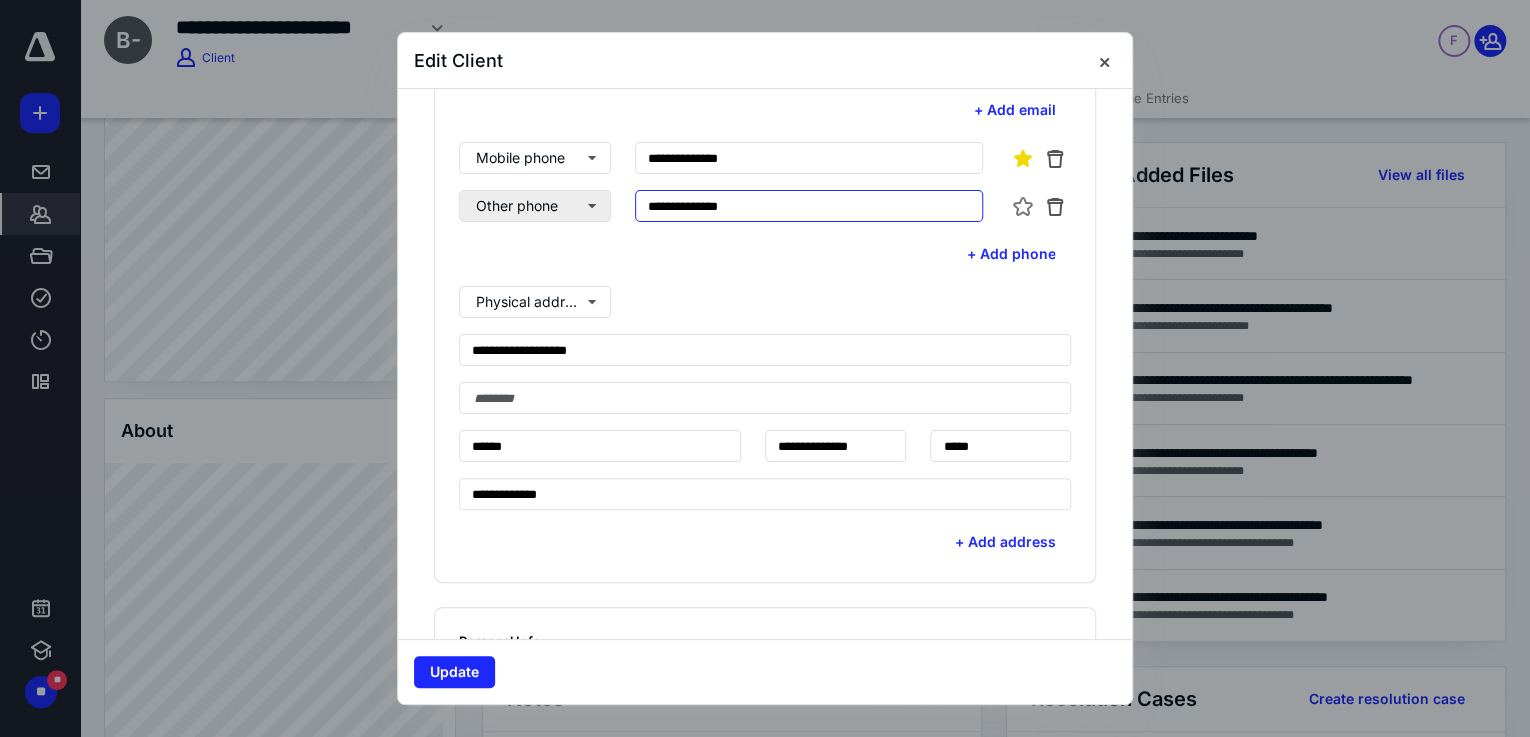 drag, startPoint x: 745, startPoint y: 201, endPoint x: 570, endPoint y: 195, distance: 175.10283 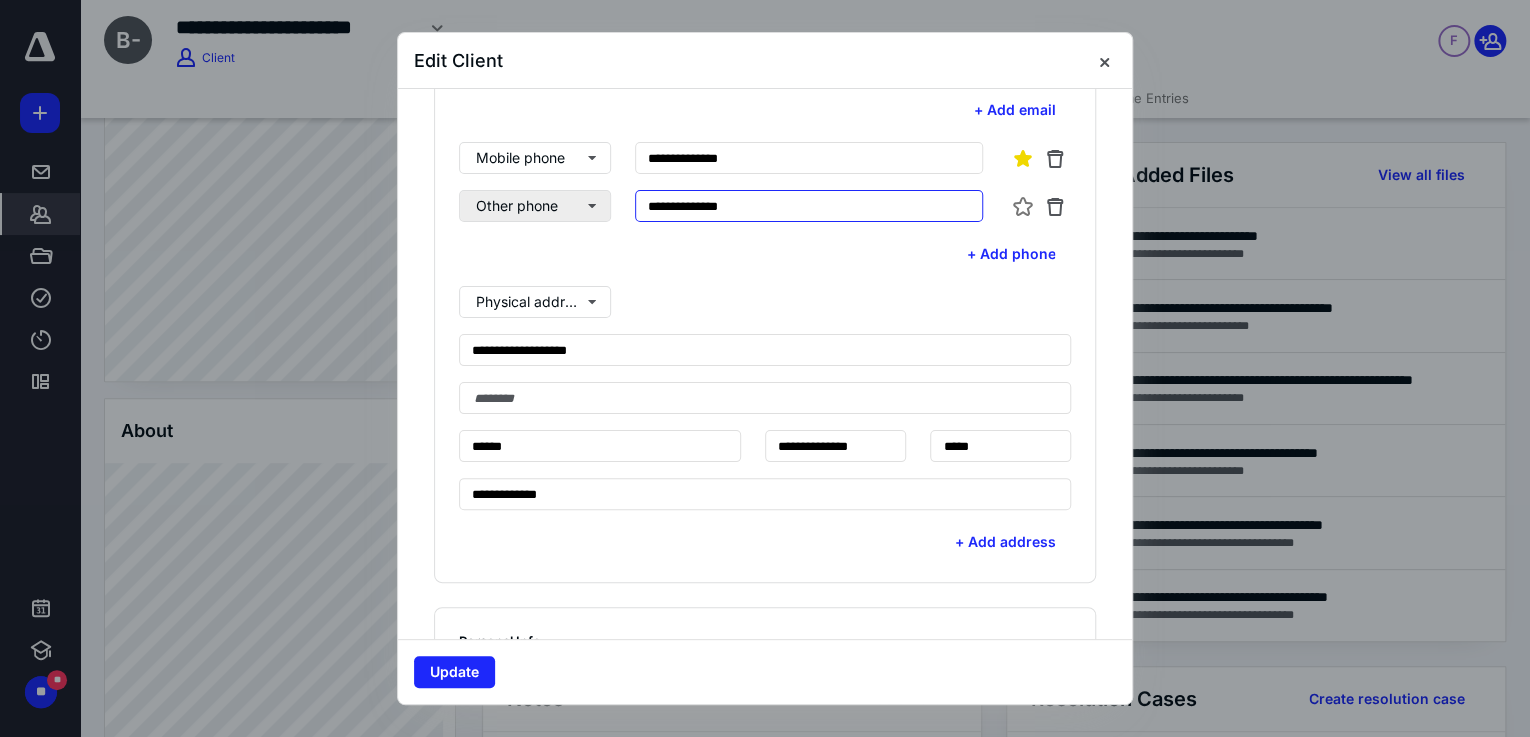 click on "**********" at bounding box center [765, 206] 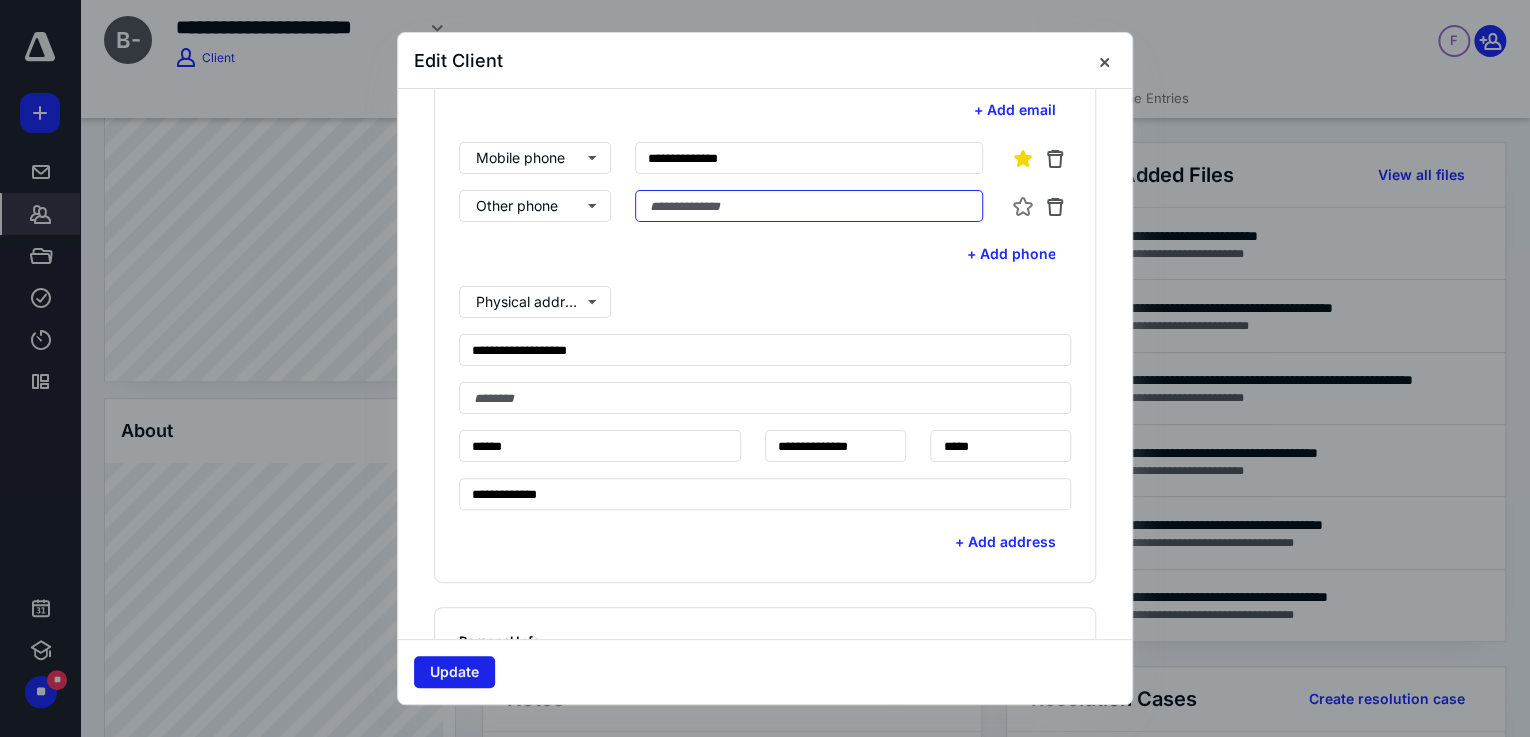 type 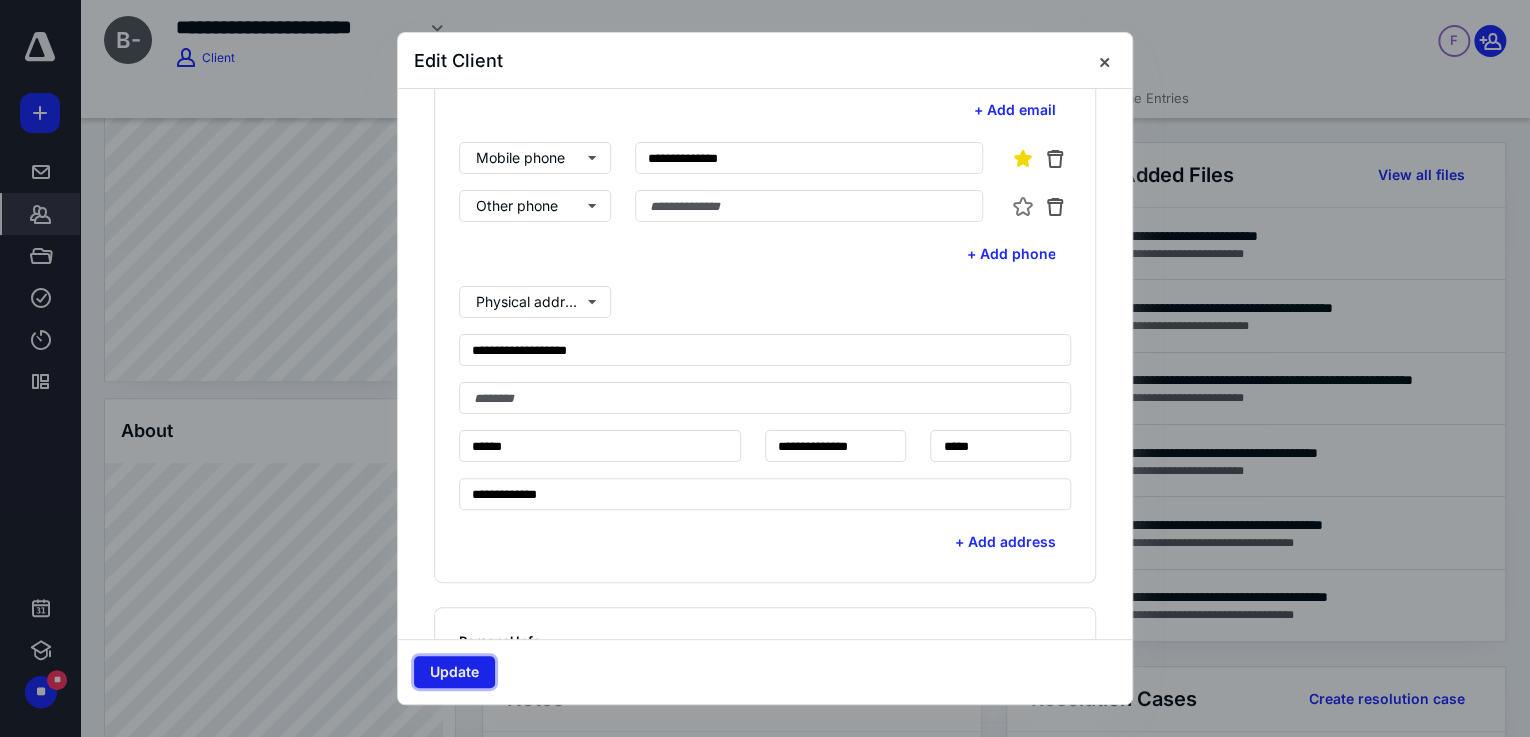 click on "Update" at bounding box center [454, 672] 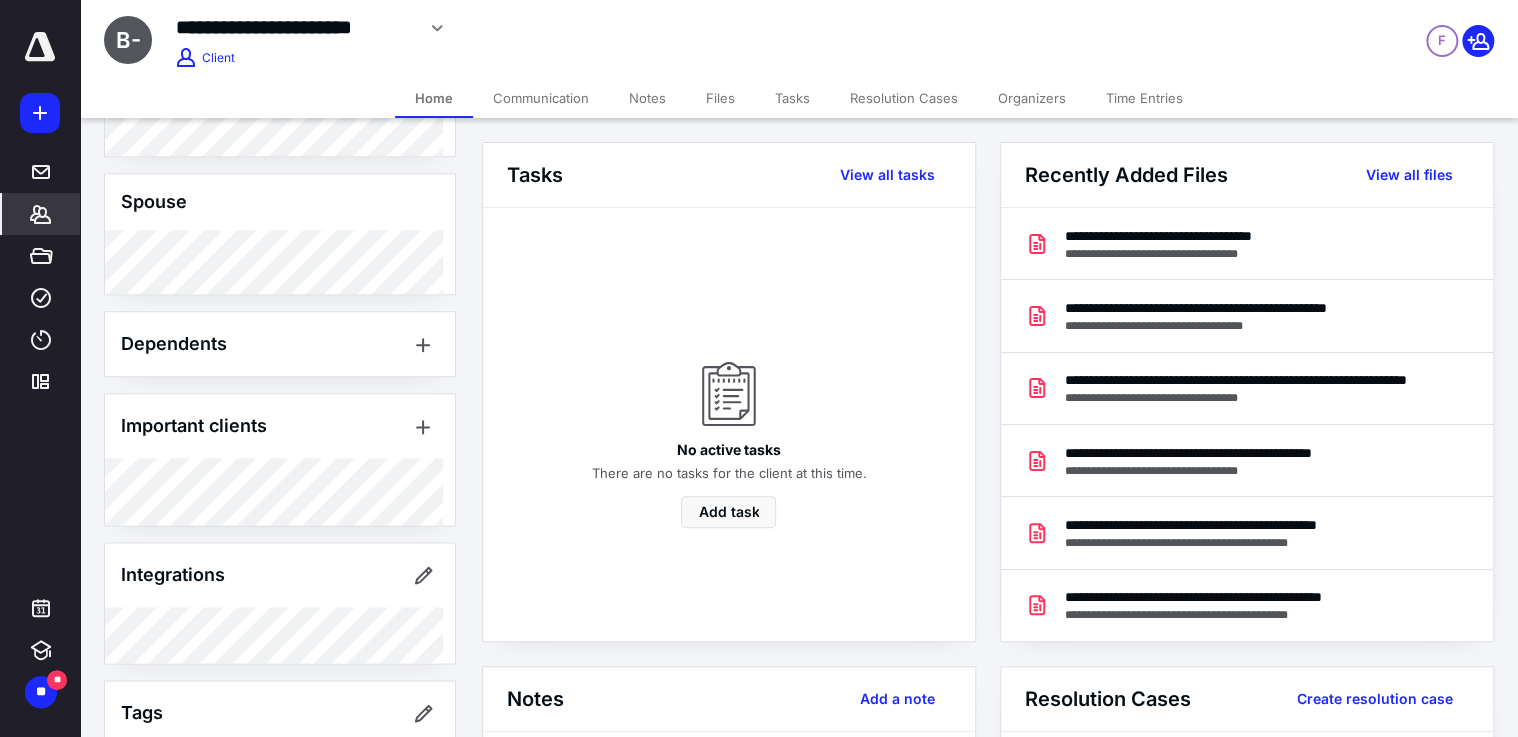 scroll, scrollTop: 1210, scrollLeft: 0, axis: vertical 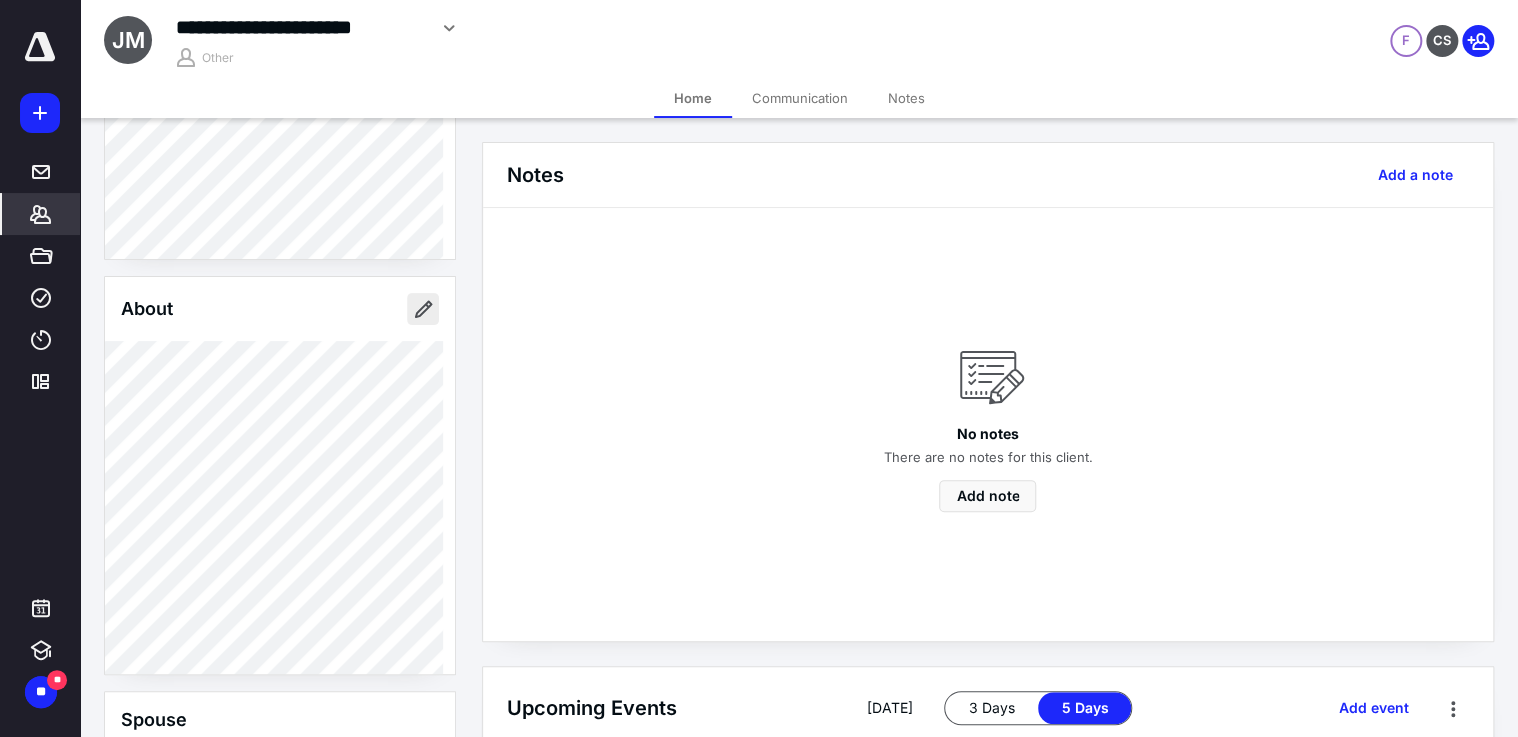 click at bounding box center (423, 309) 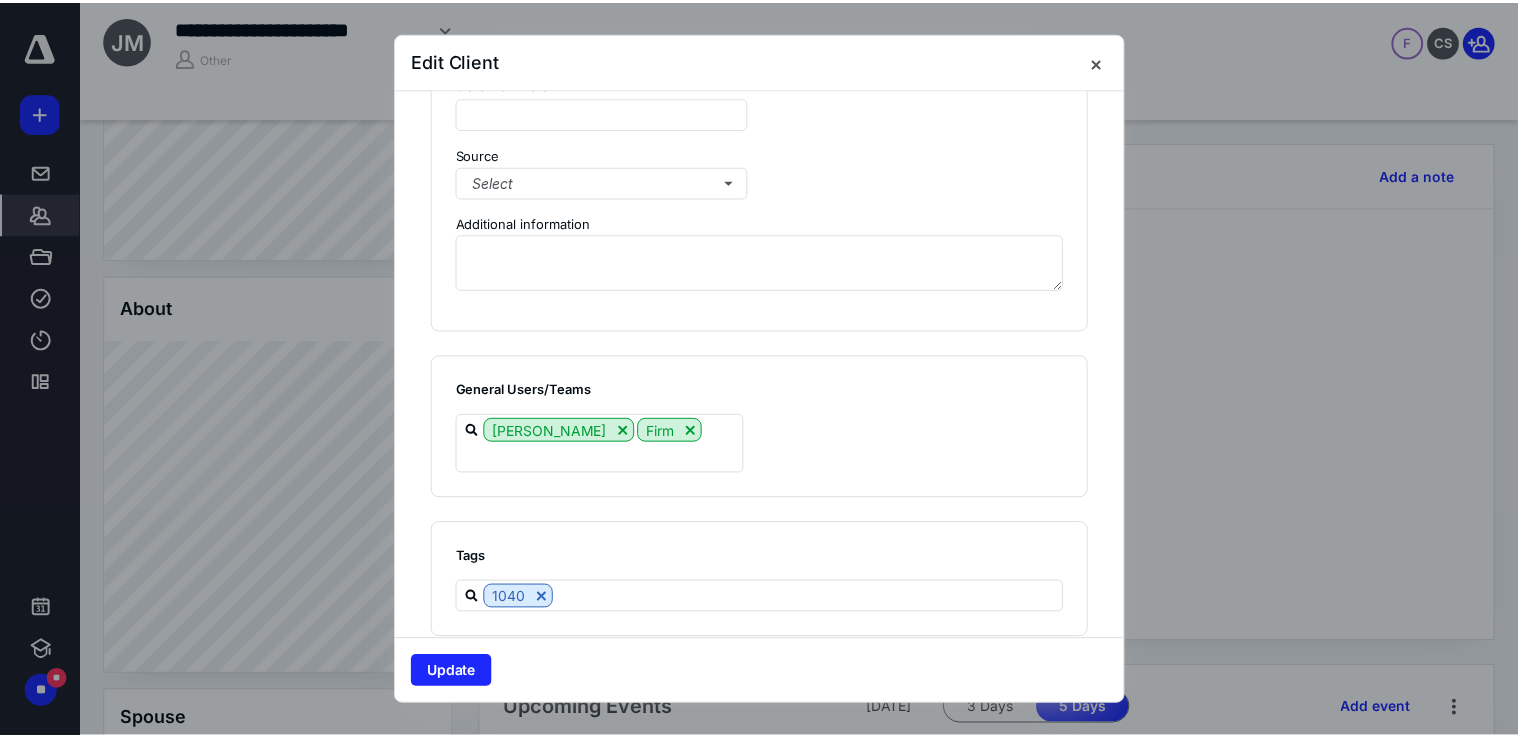 scroll, scrollTop: 1488, scrollLeft: 0, axis: vertical 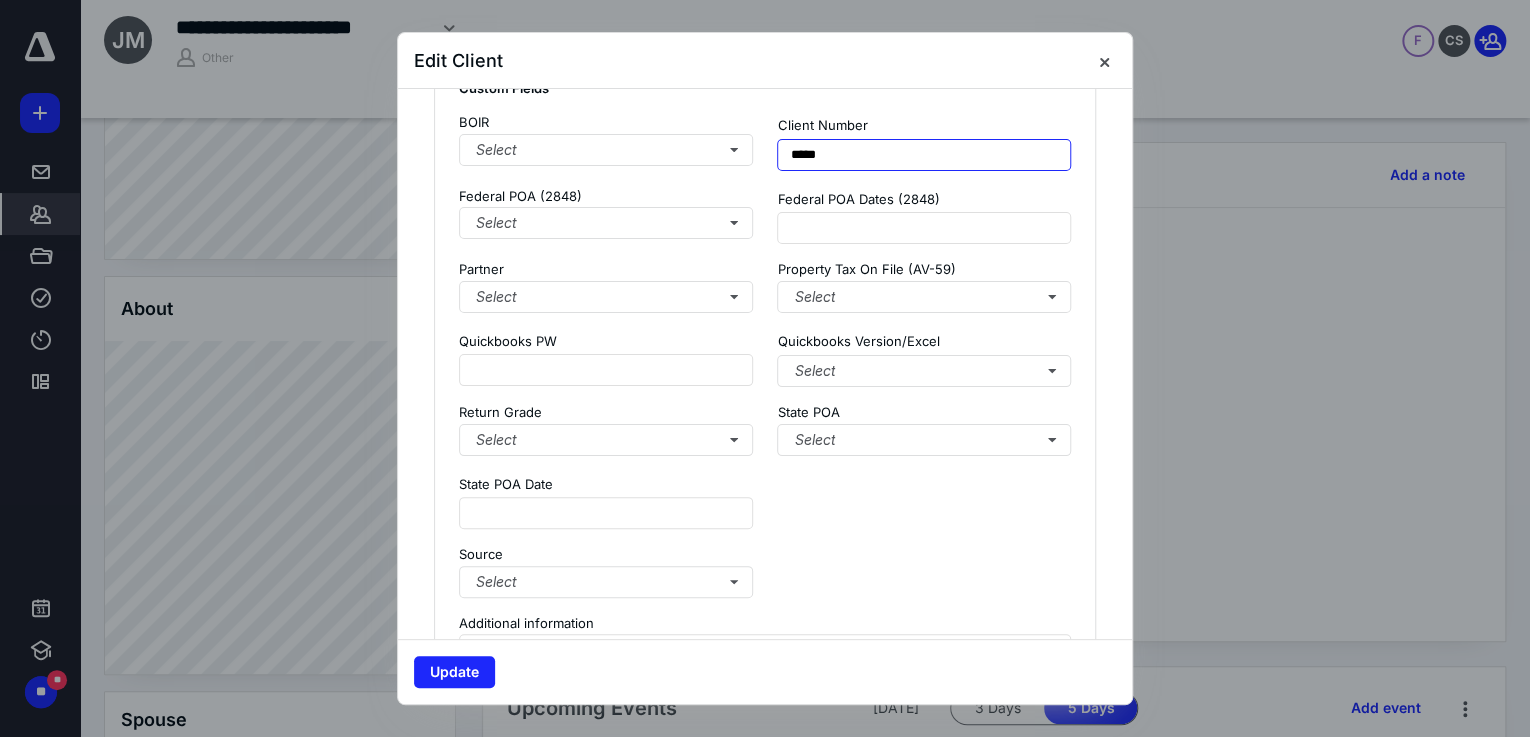 drag, startPoint x: 837, startPoint y: 154, endPoint x: 802, endPoint y: 141, distance: 37.336308 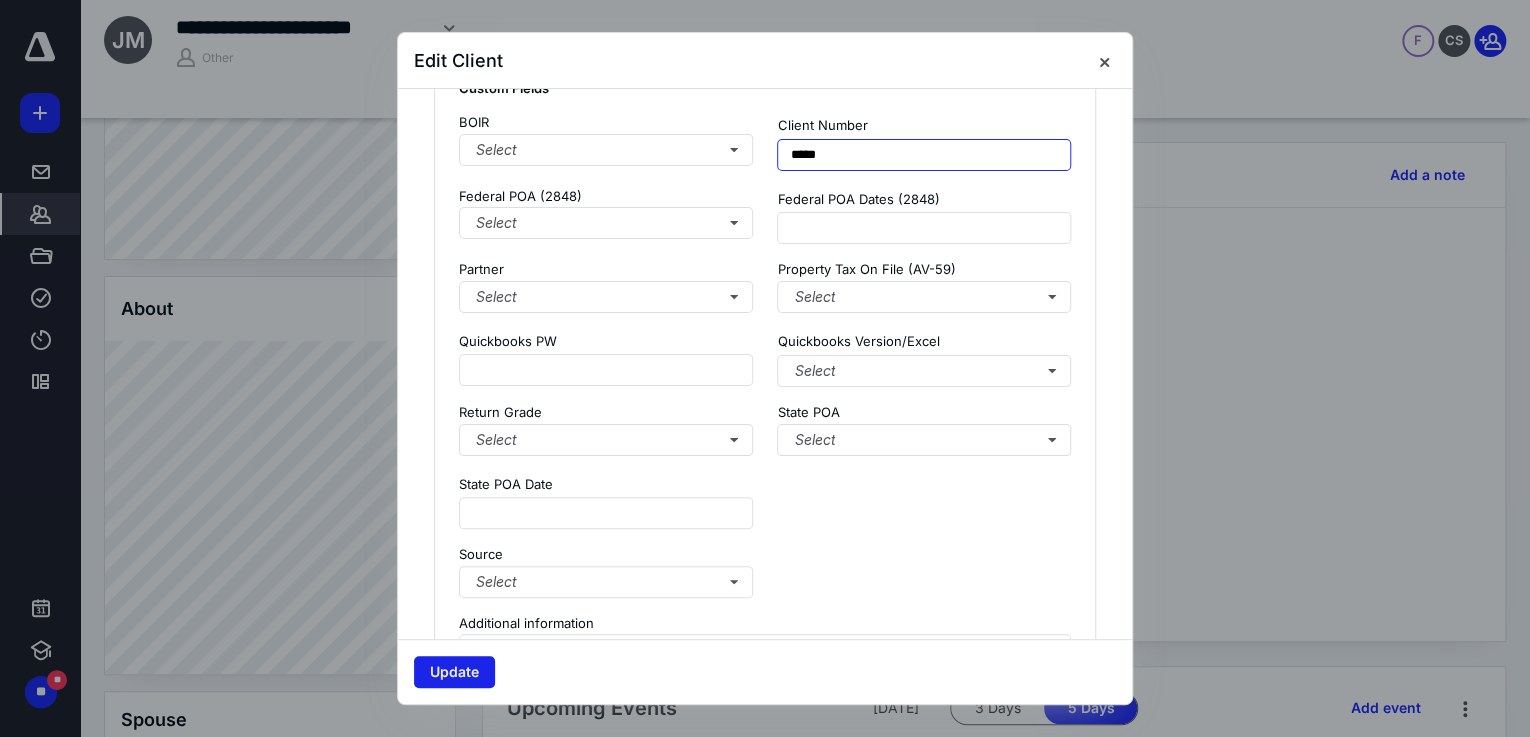 type on "*****" 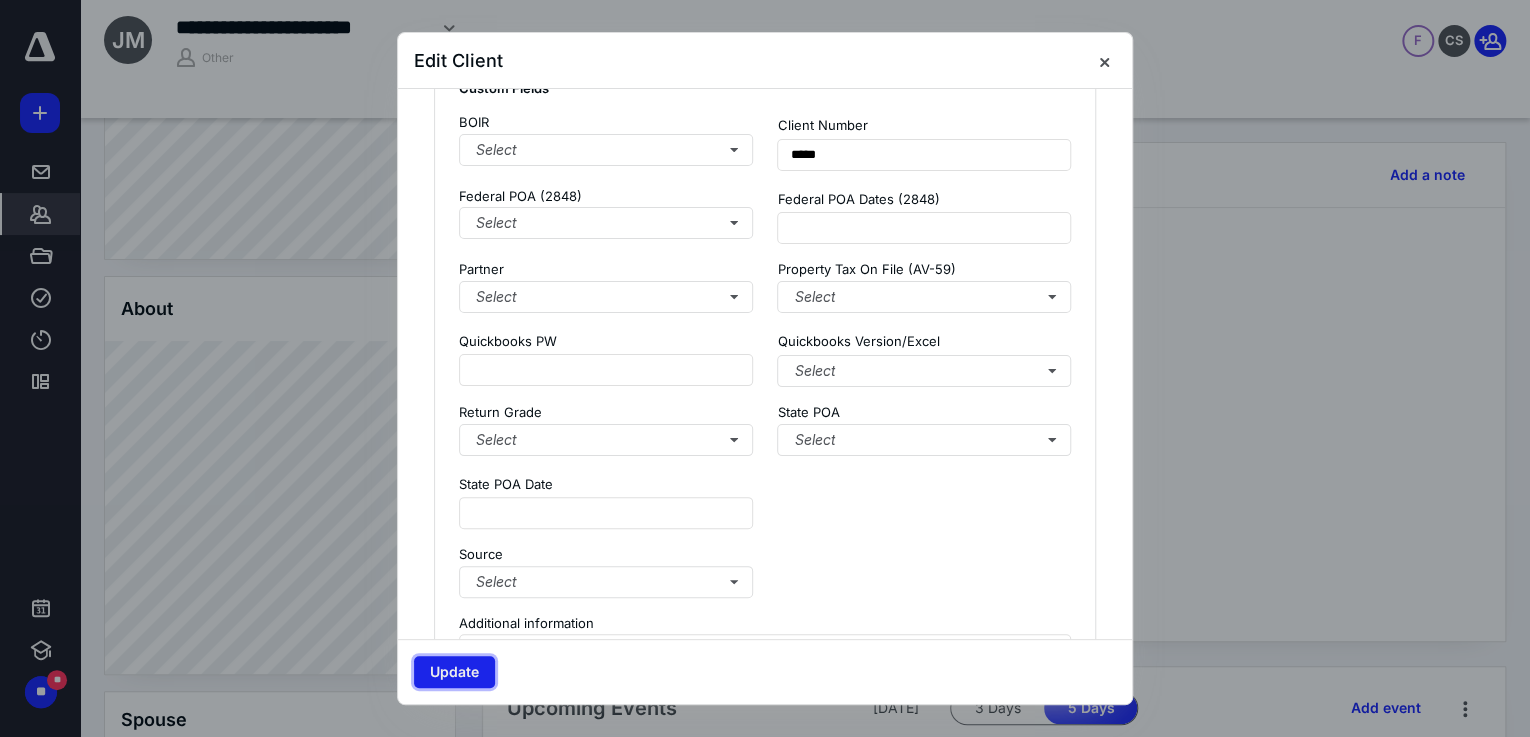 click on "Update" at bounding box center [454, 672] 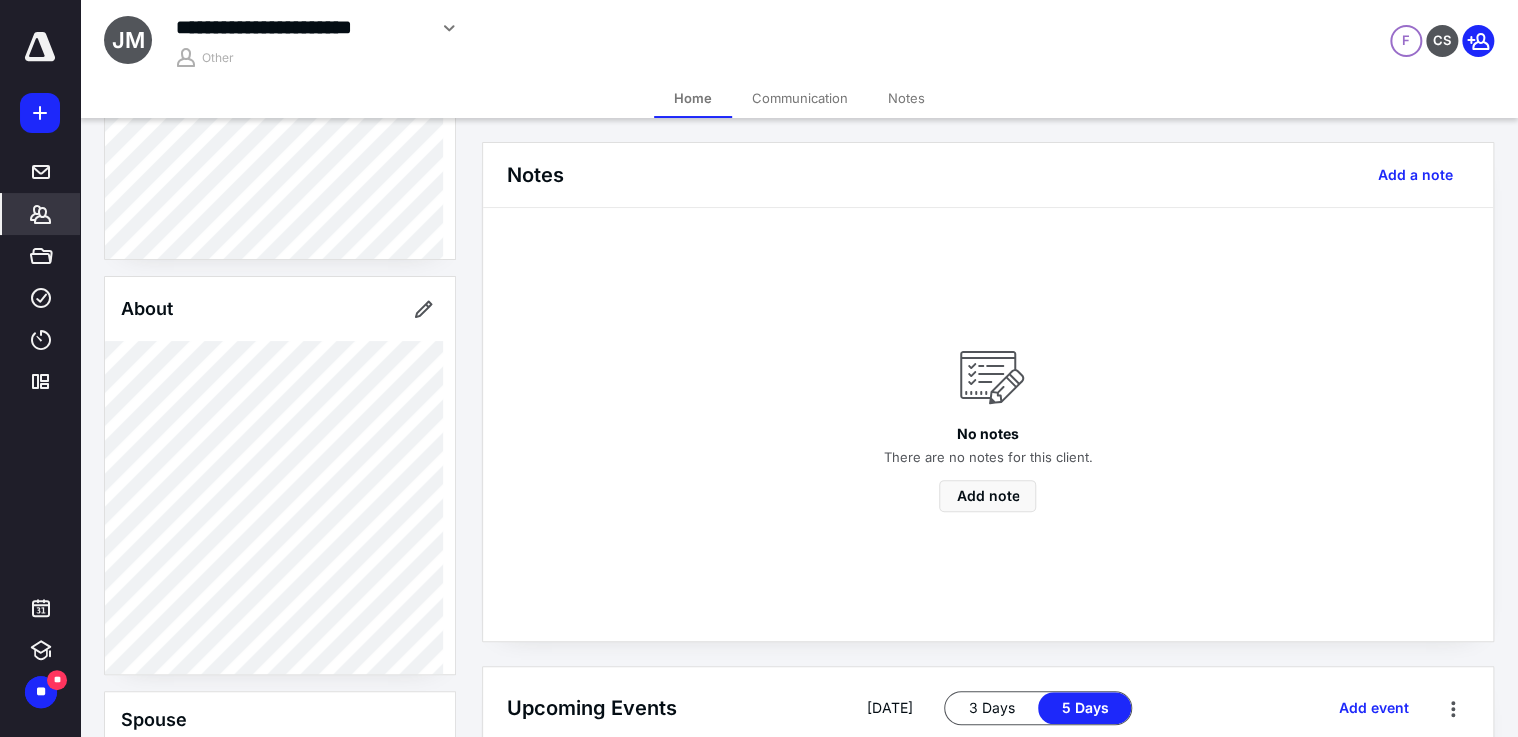 scroll, scrollTop: 702, scrollLeft: 0, axis: vertical 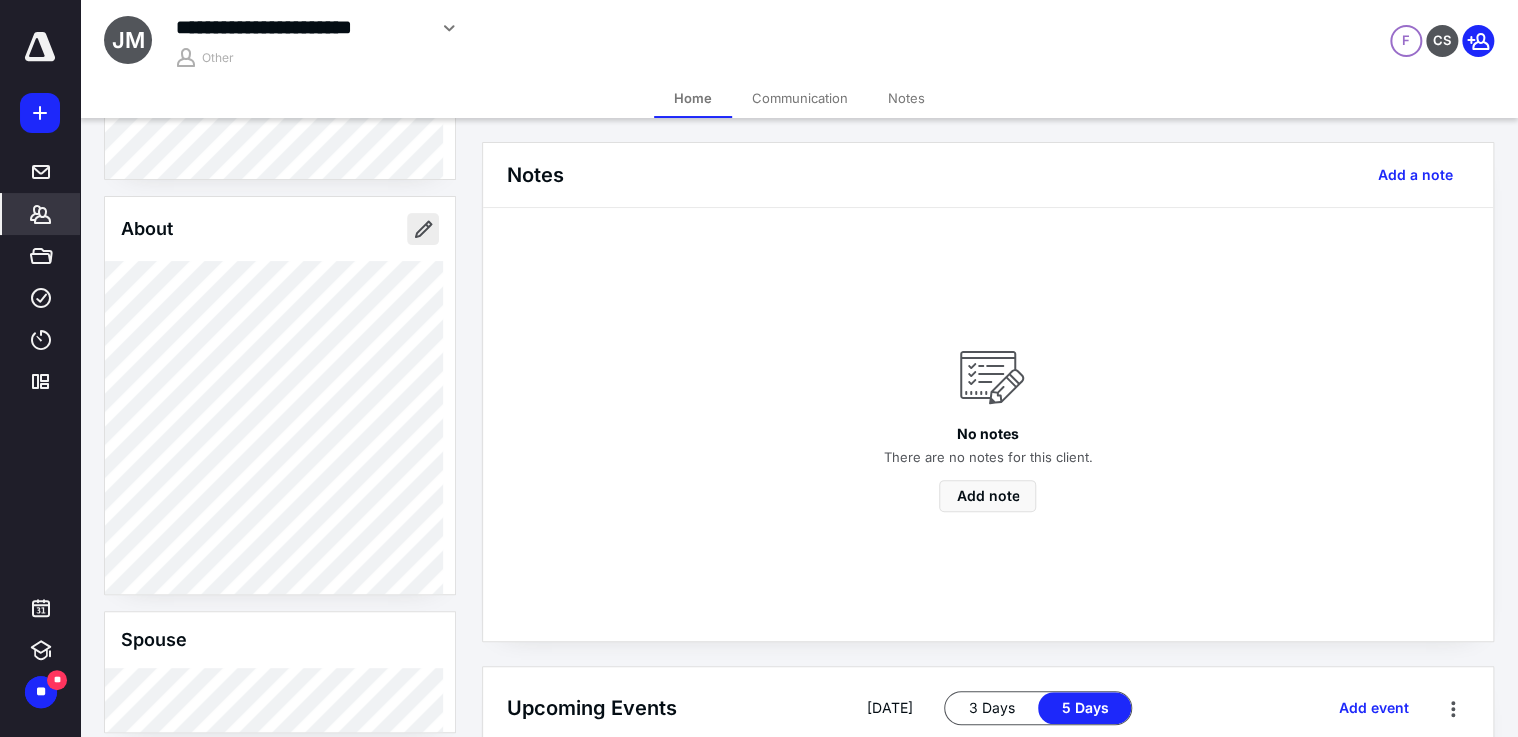 click at bounding box center [423, 229] 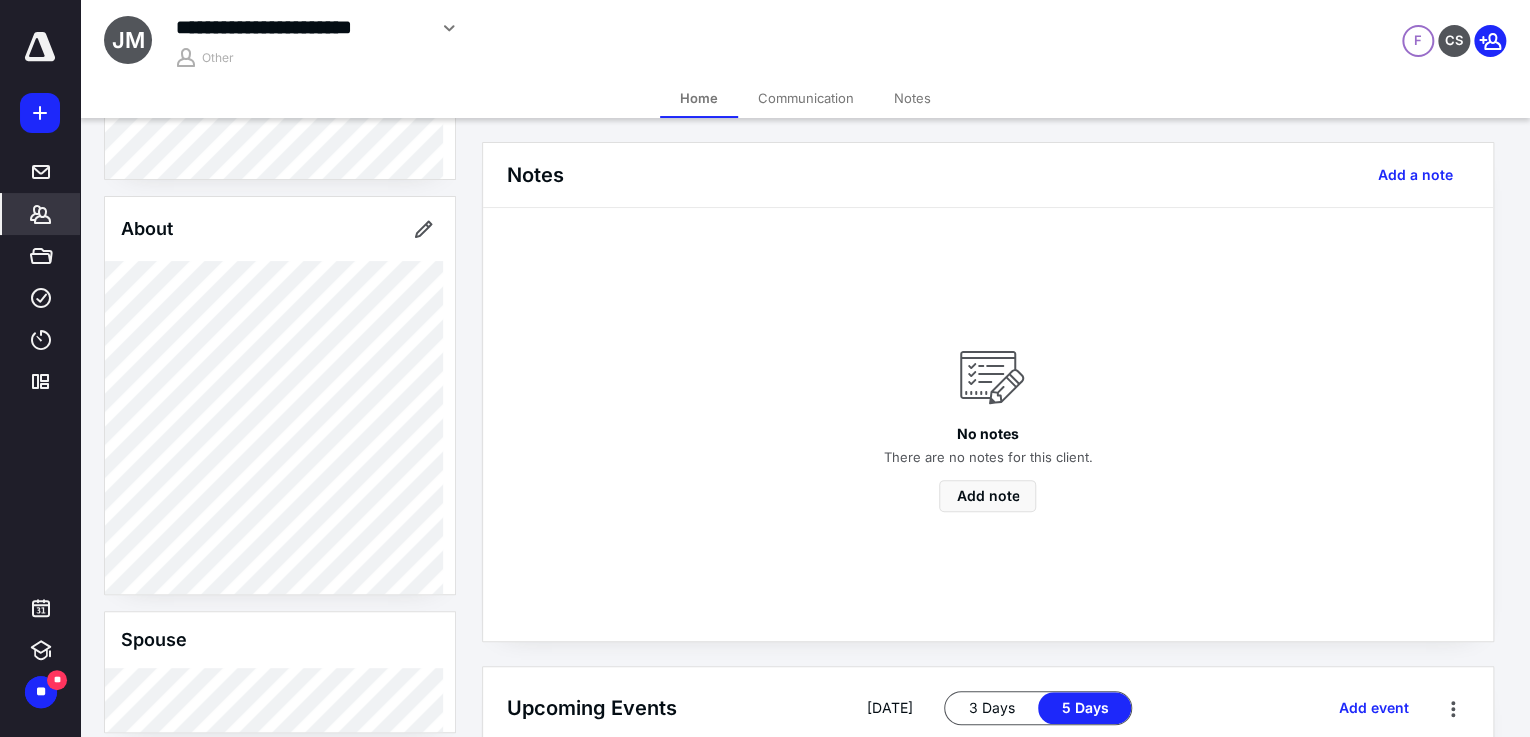 click on "**********" at bounding box center (765, 368) 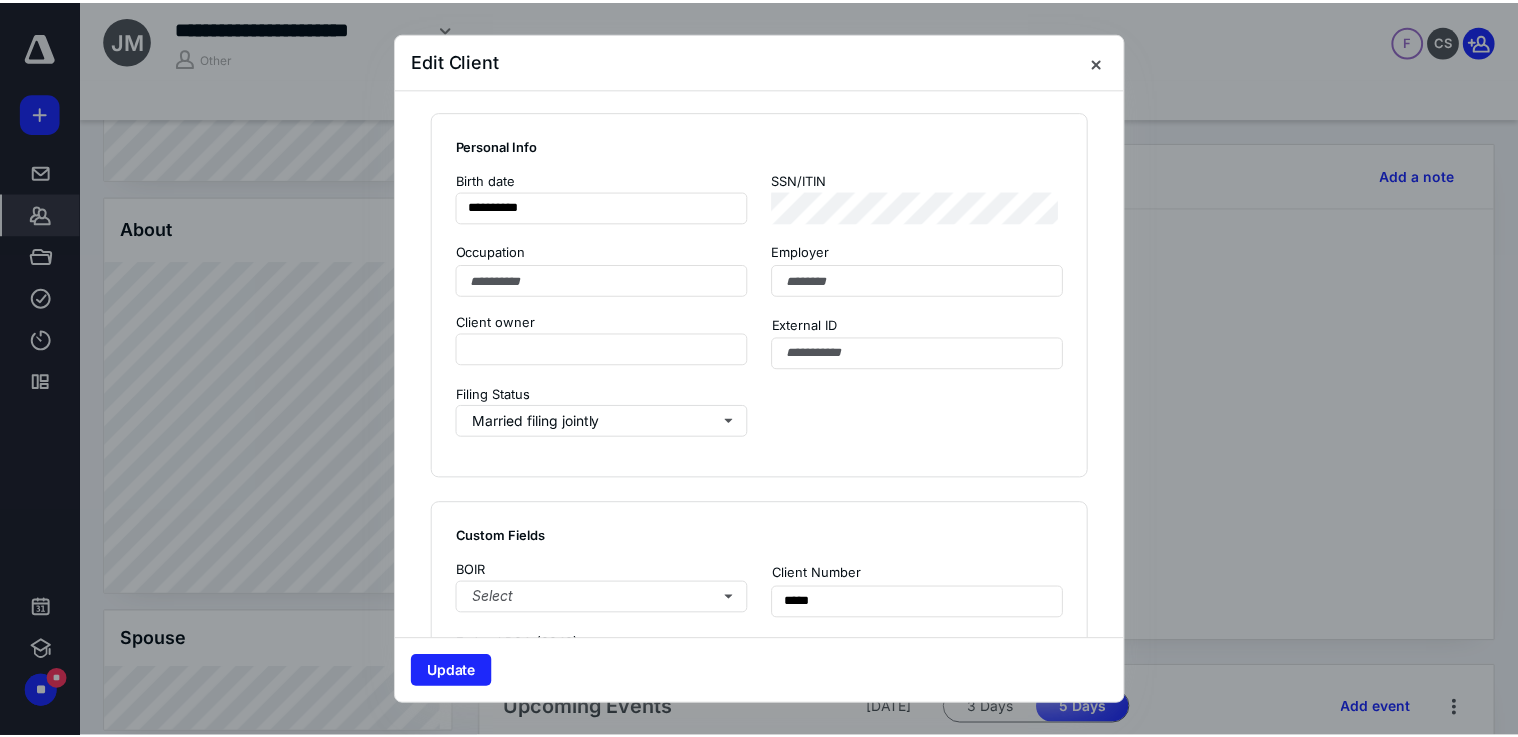 scroll, scrollTop: 1280, scrollLeft: 0, axis: vertical 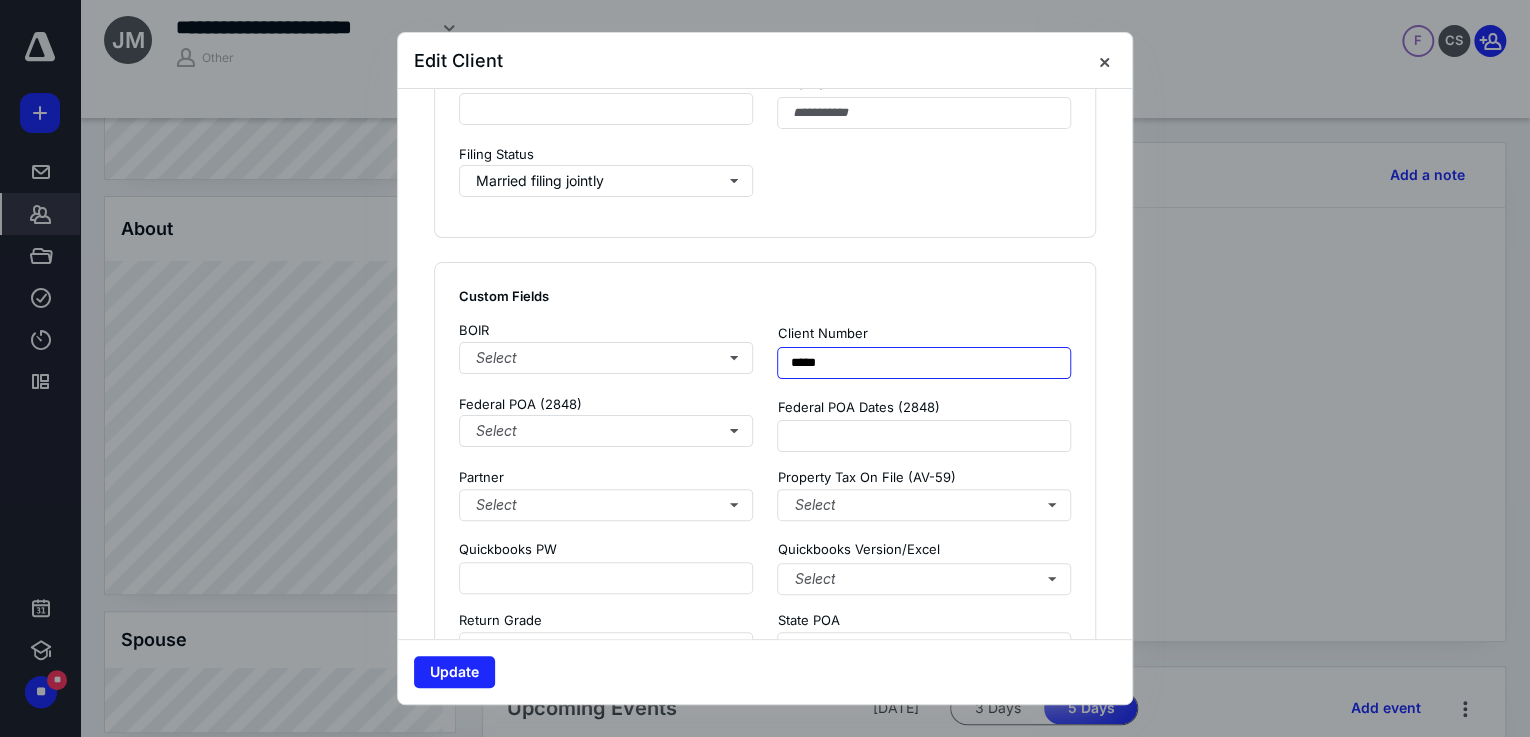 click on "*****" at bounding box center [924, 363] 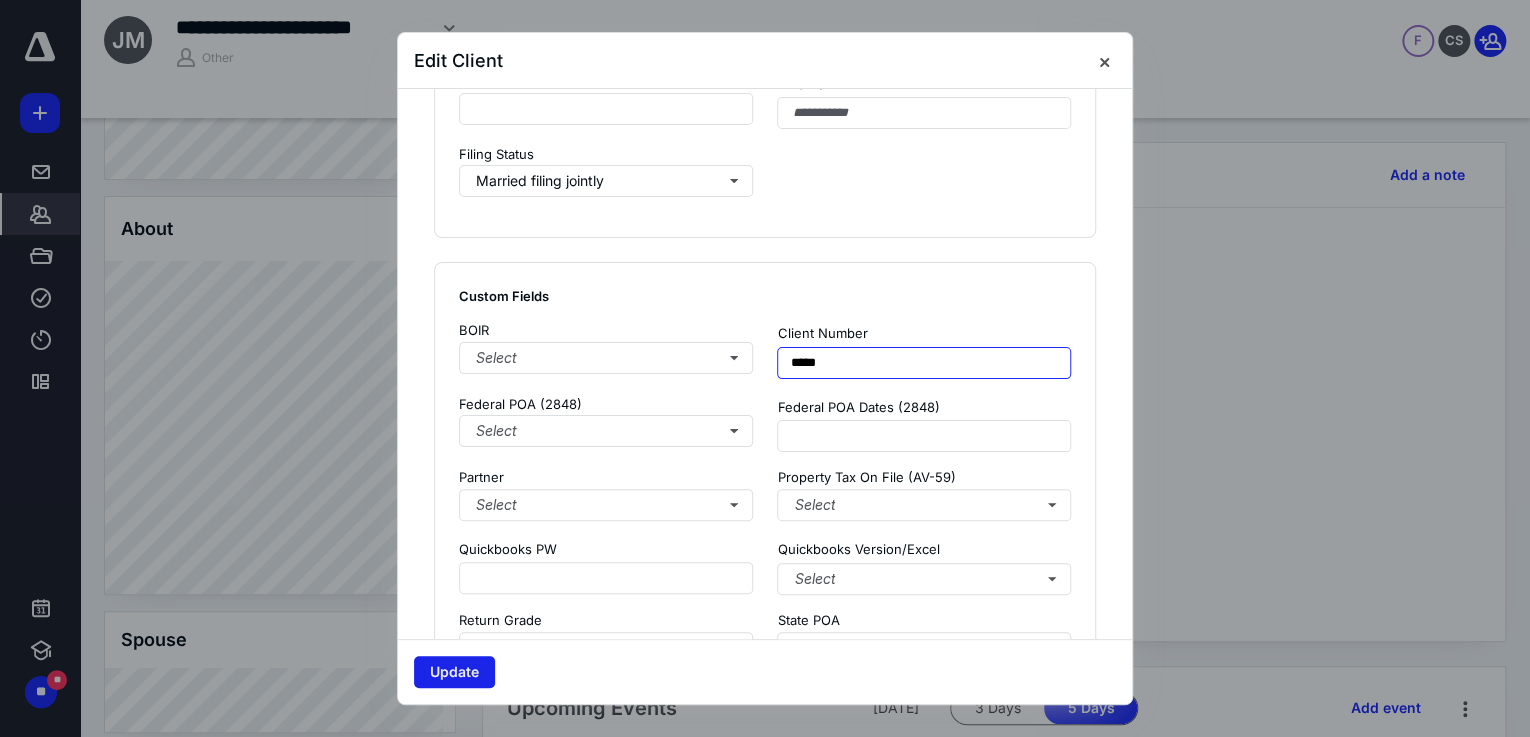 type on "*****" 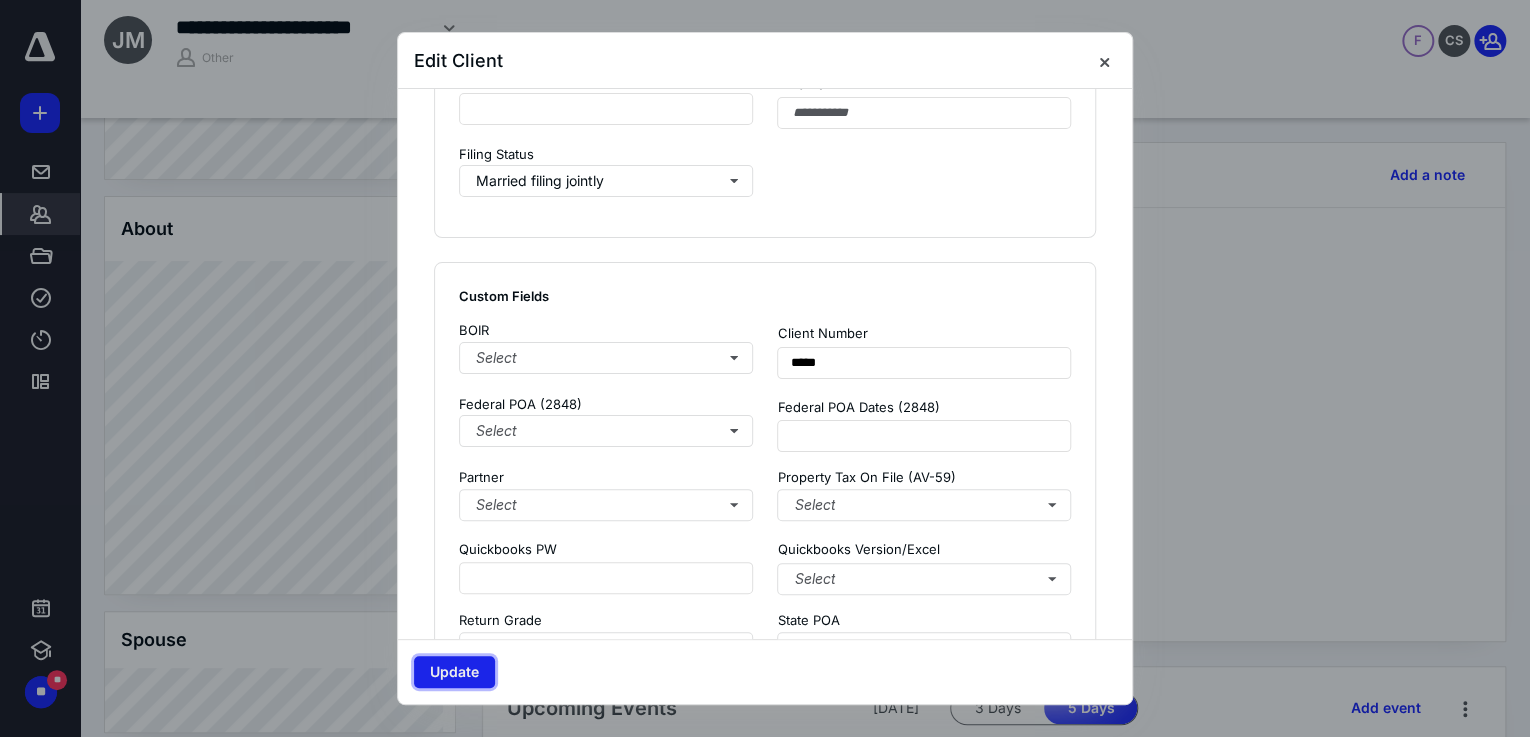 click on "Update" at bounding box center [454, 672] 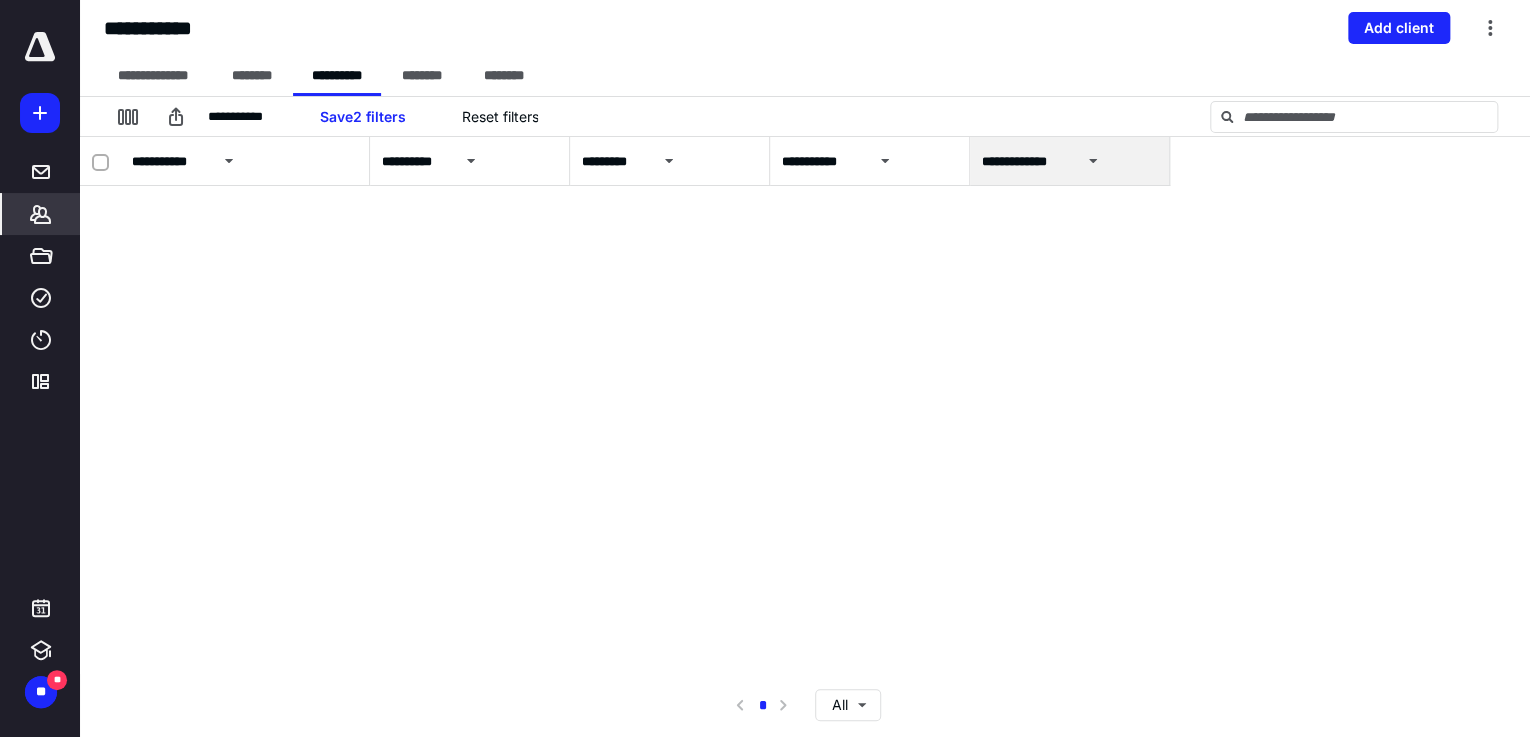 scroll, scrollTop: 0, scrollLeft: 0, axis: both 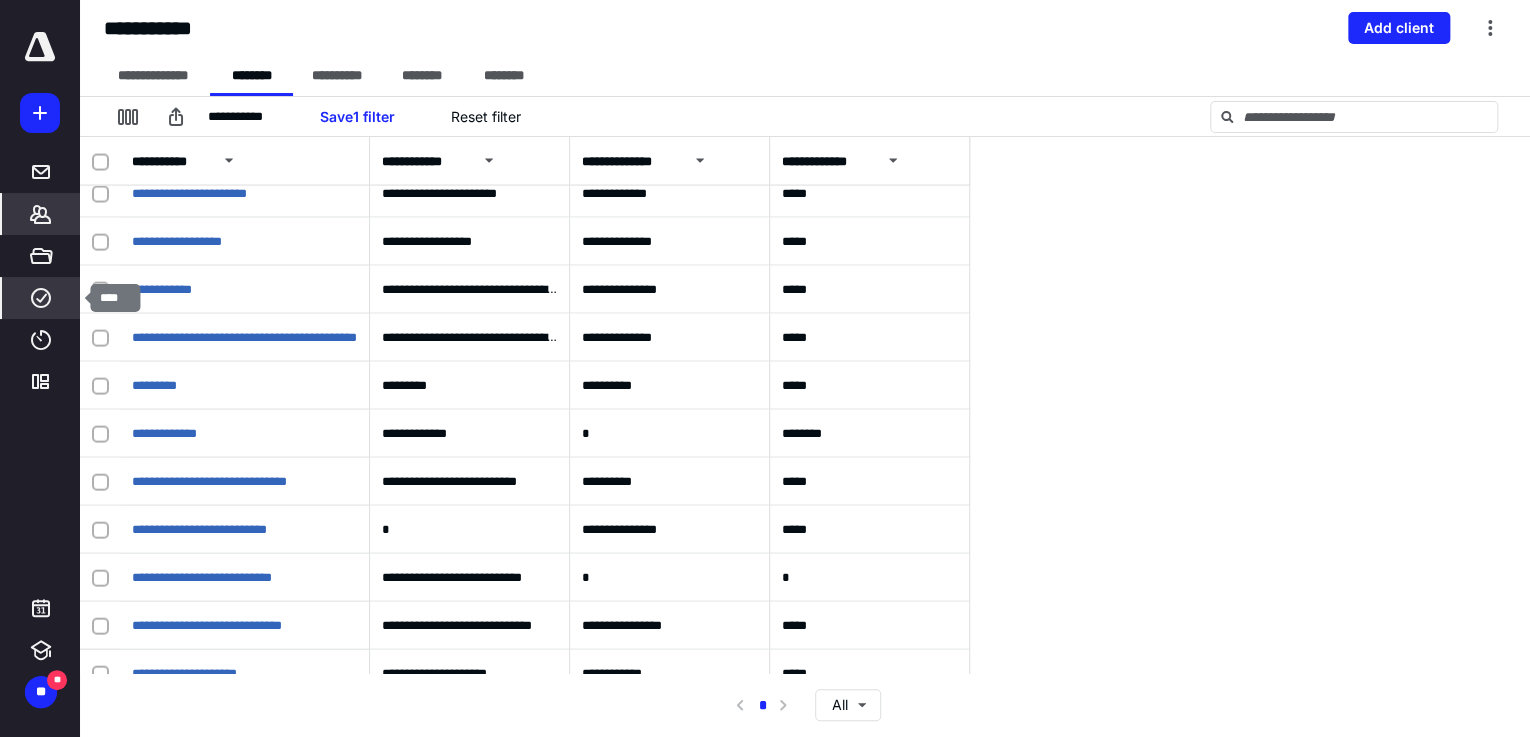 click 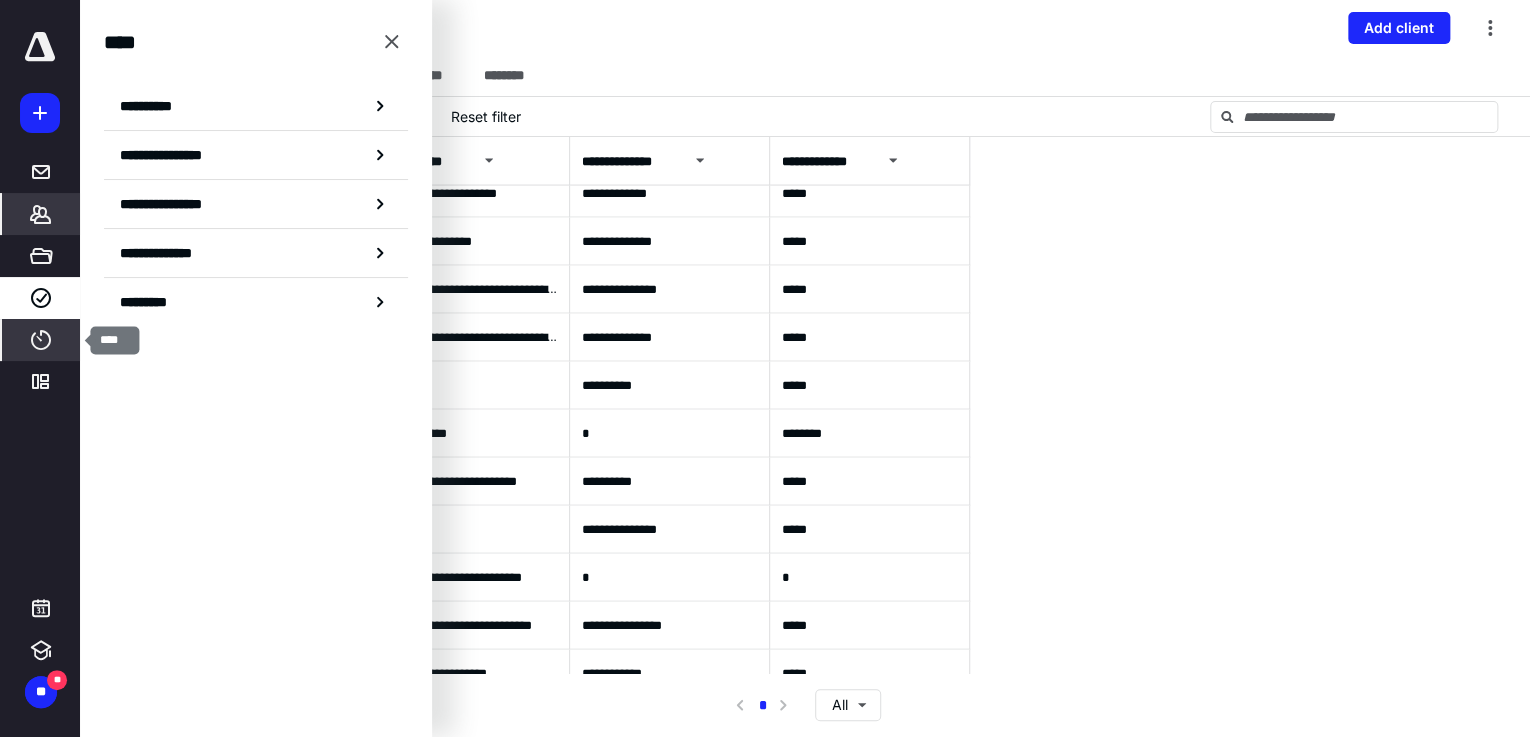 click 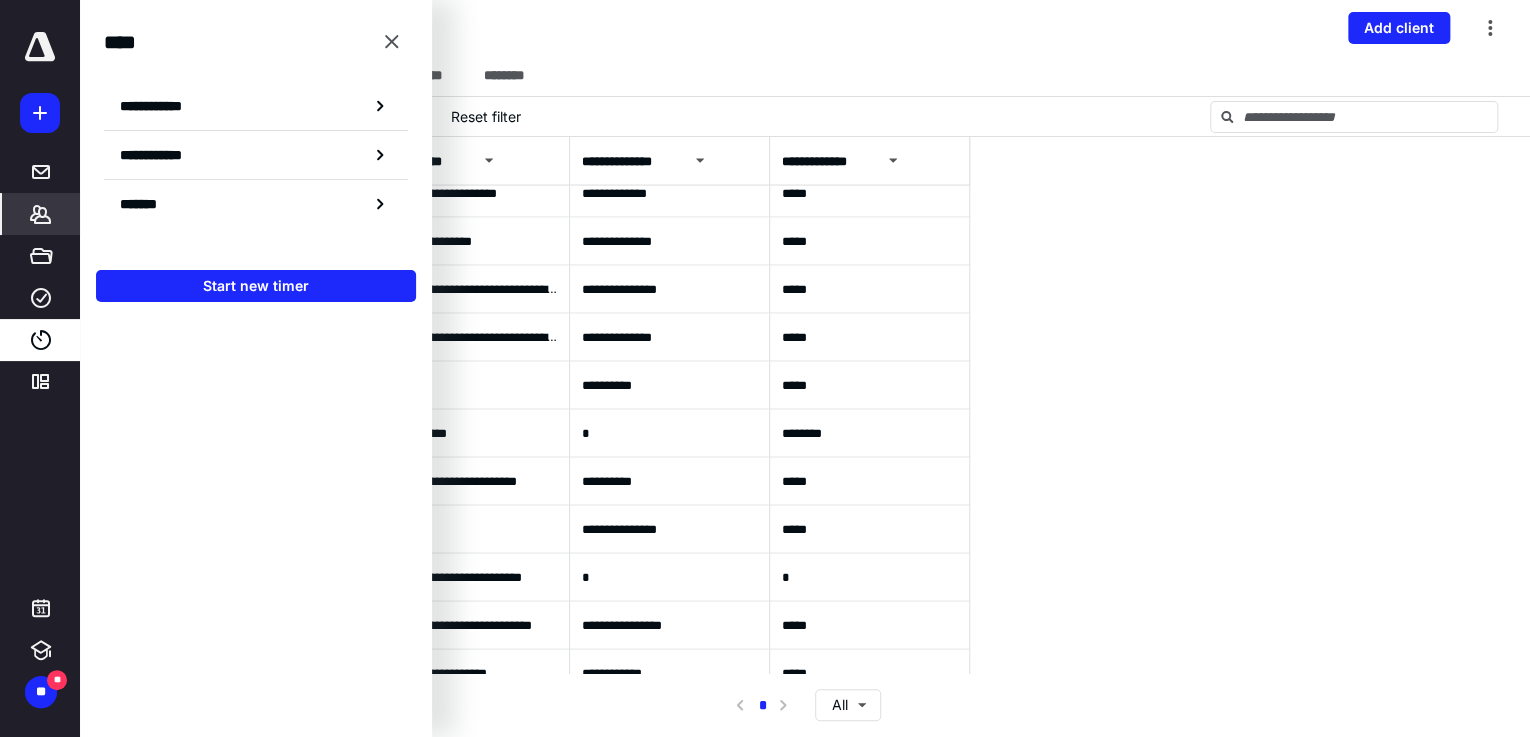 click on "**********" at bounding box center [256, 106] 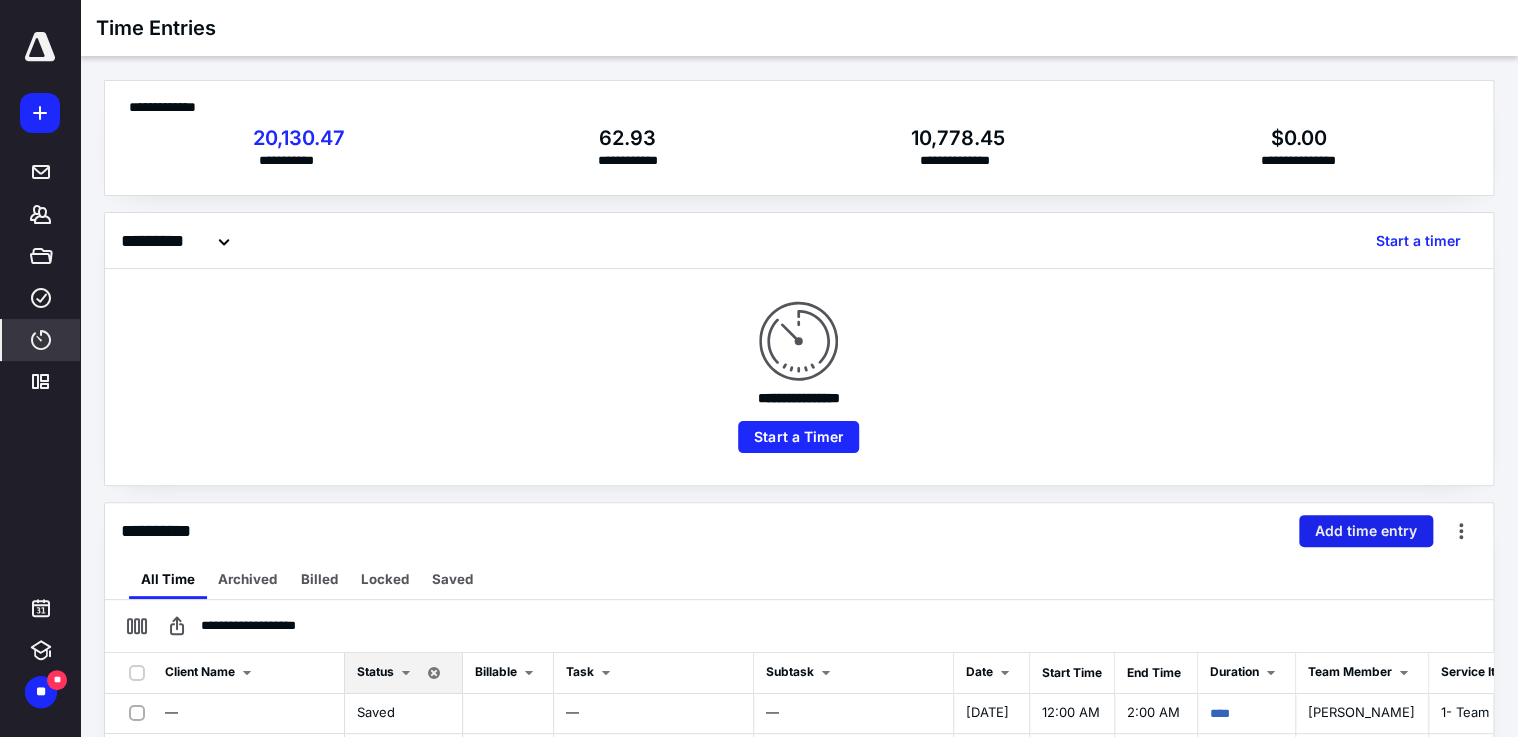 click on "Add time entry" at bounding box center [1366, 531] 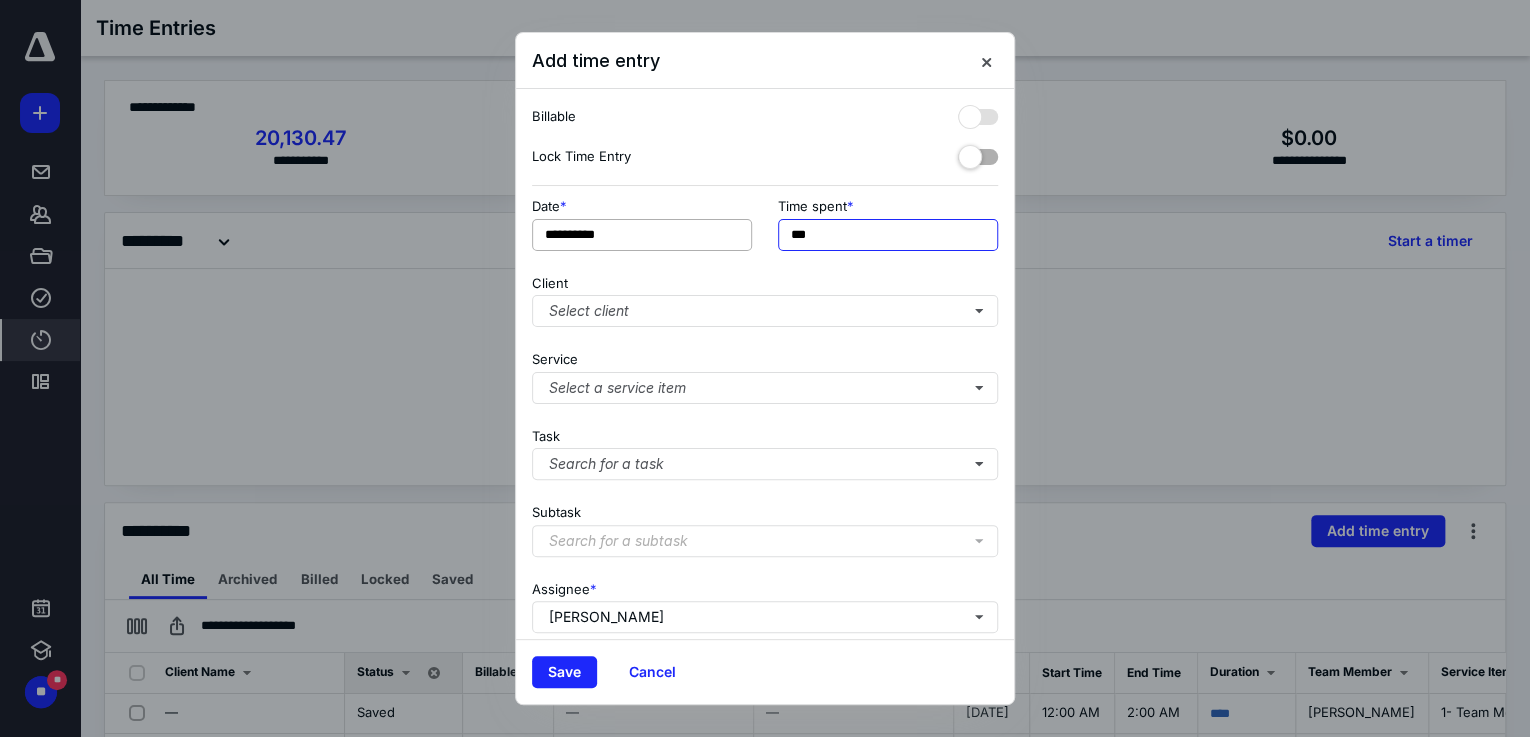 drag, startPoint x: 831, startPoint y: 232, endPoint x: 713, endPoint y: 232, distance: 118 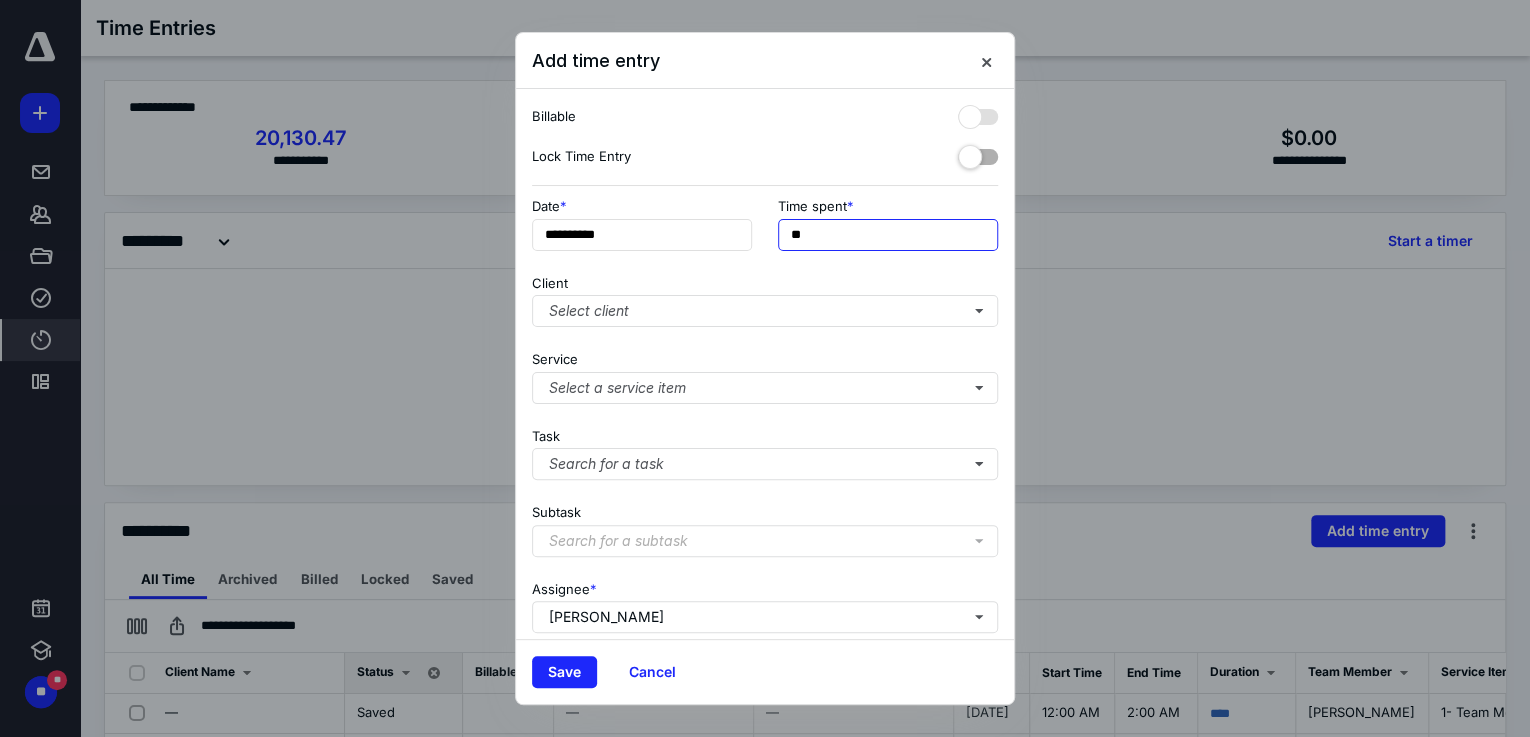 type on "******" 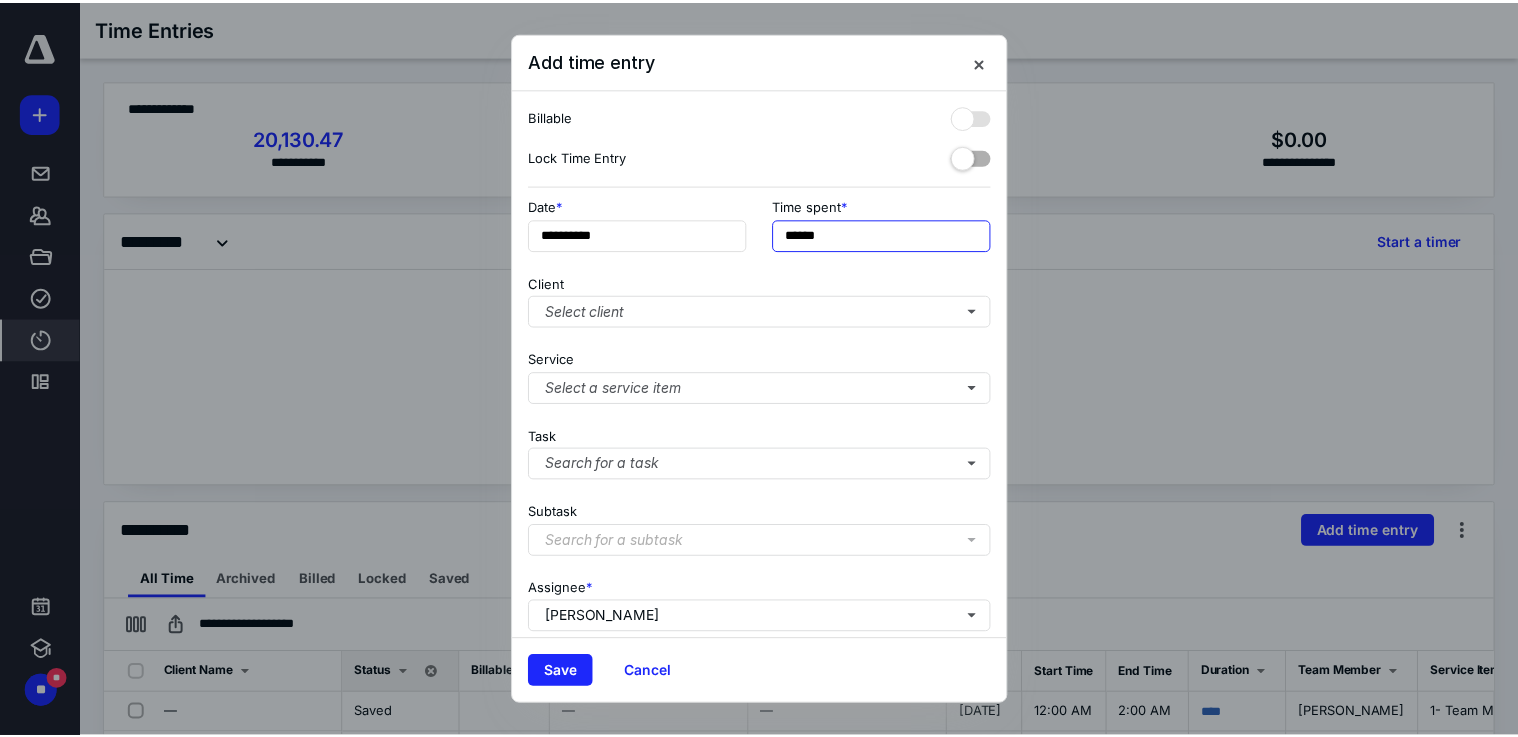 scroll, scrollTop: 148, scrollLeft: 0, axis: vertical 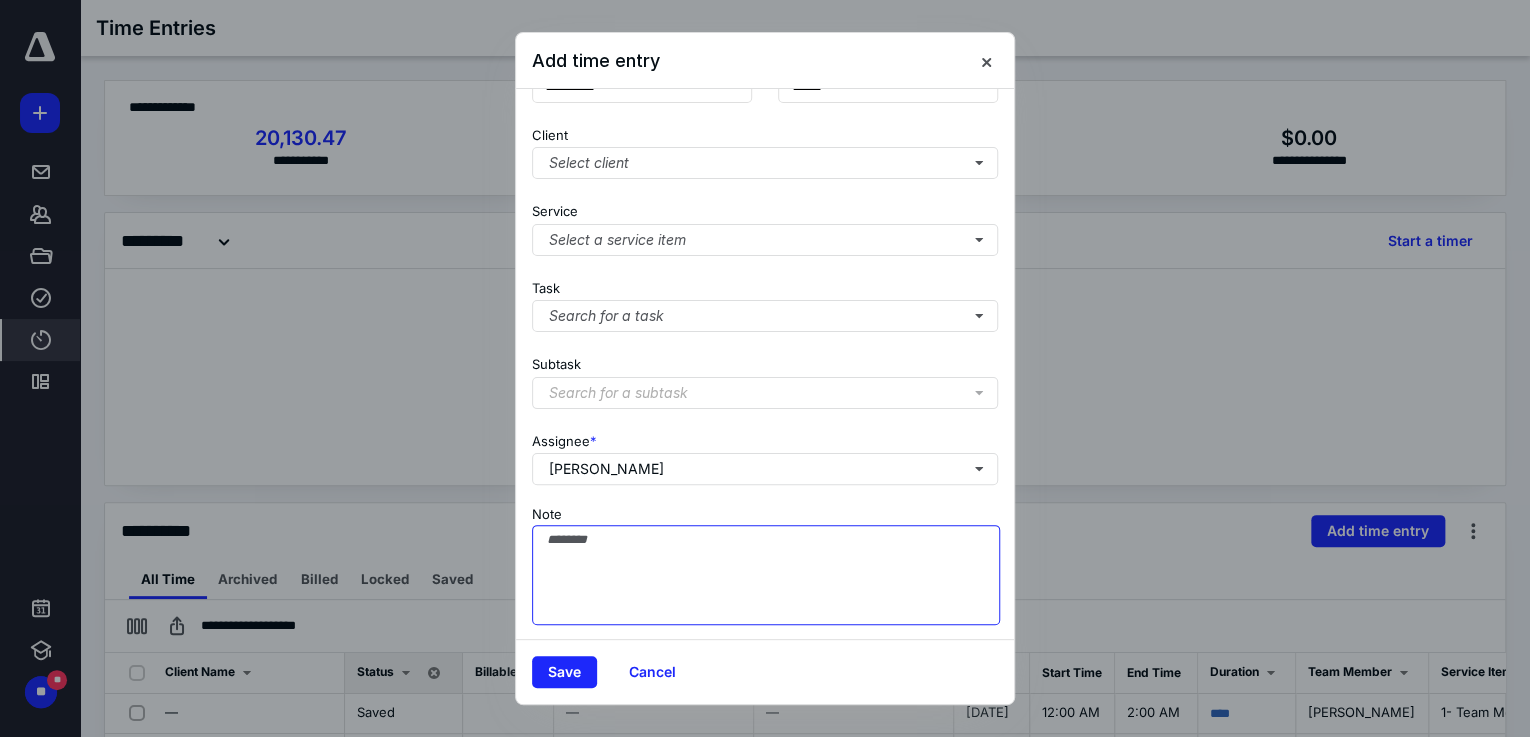 click on "Note" at bounding box center [766, 575] 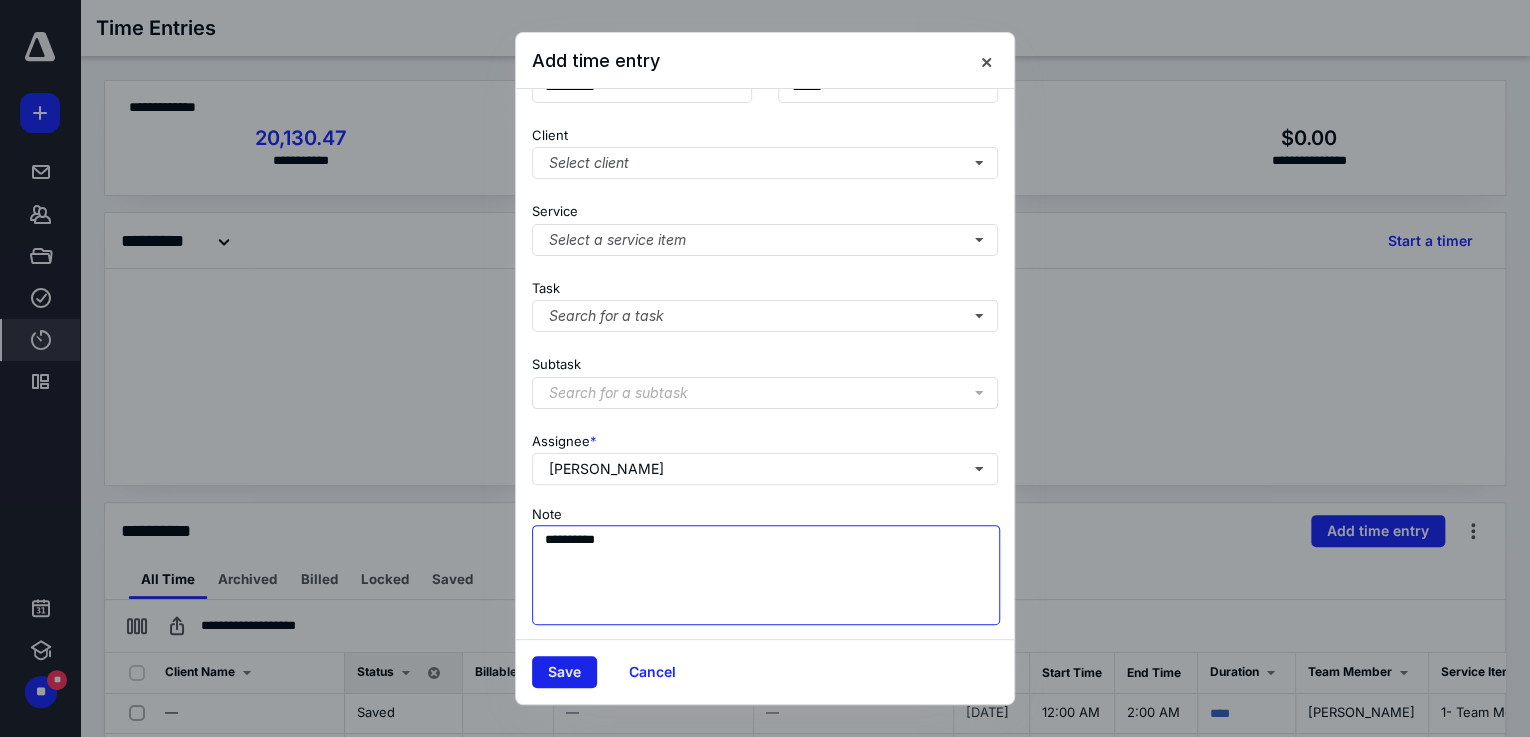 type on "**********" 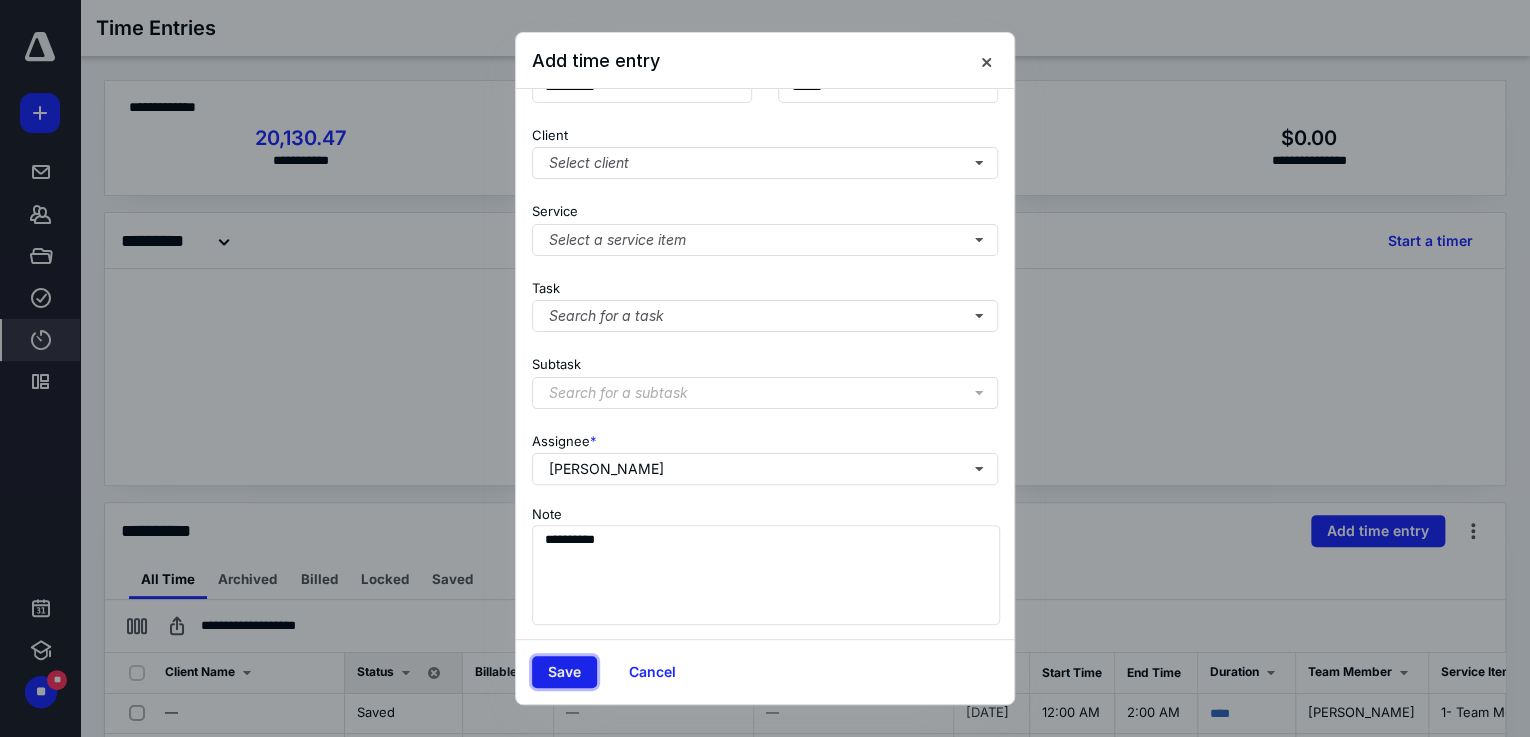 click on "Save" at bounding box center (564, 672) 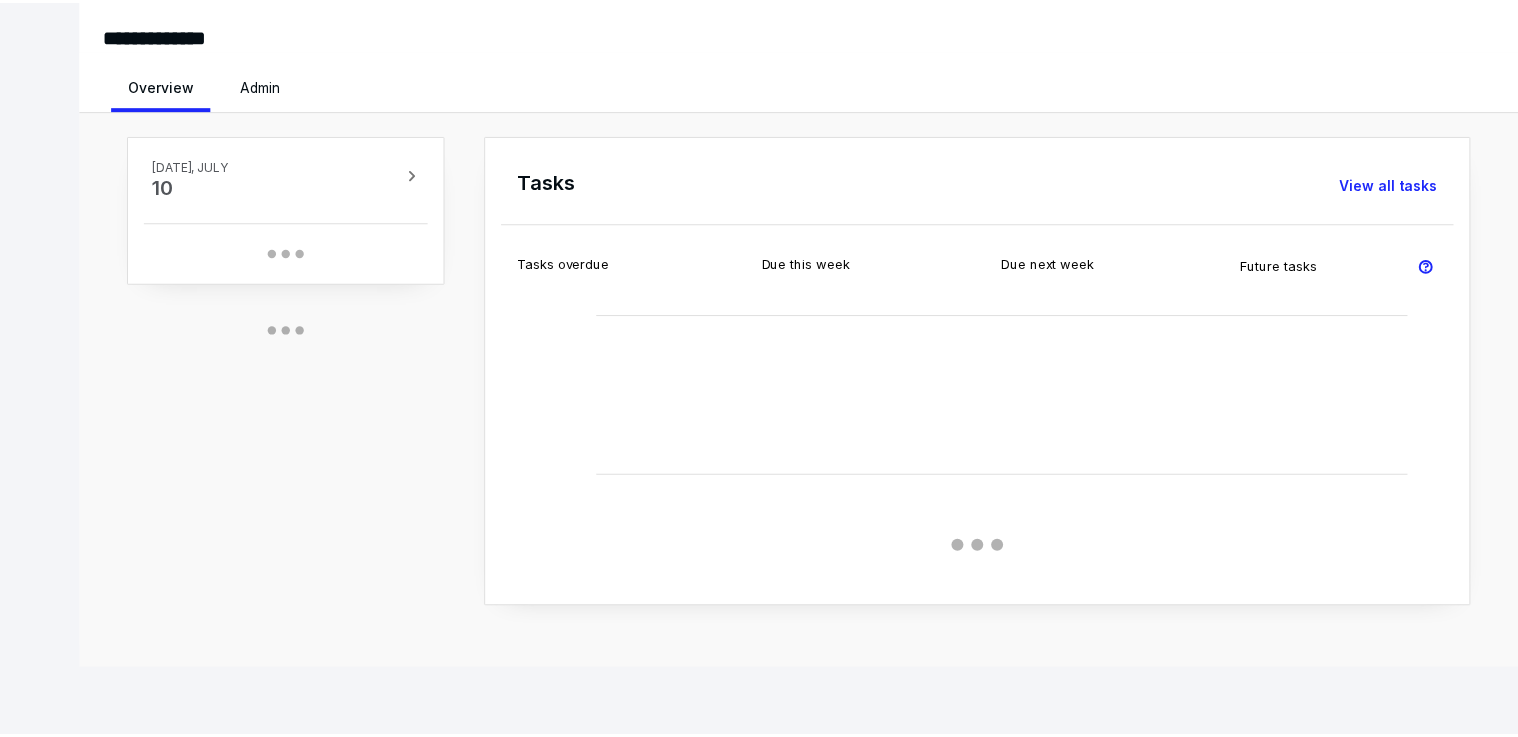 scroll, scrollTop: 0, scrollLeft: 0, axis: both 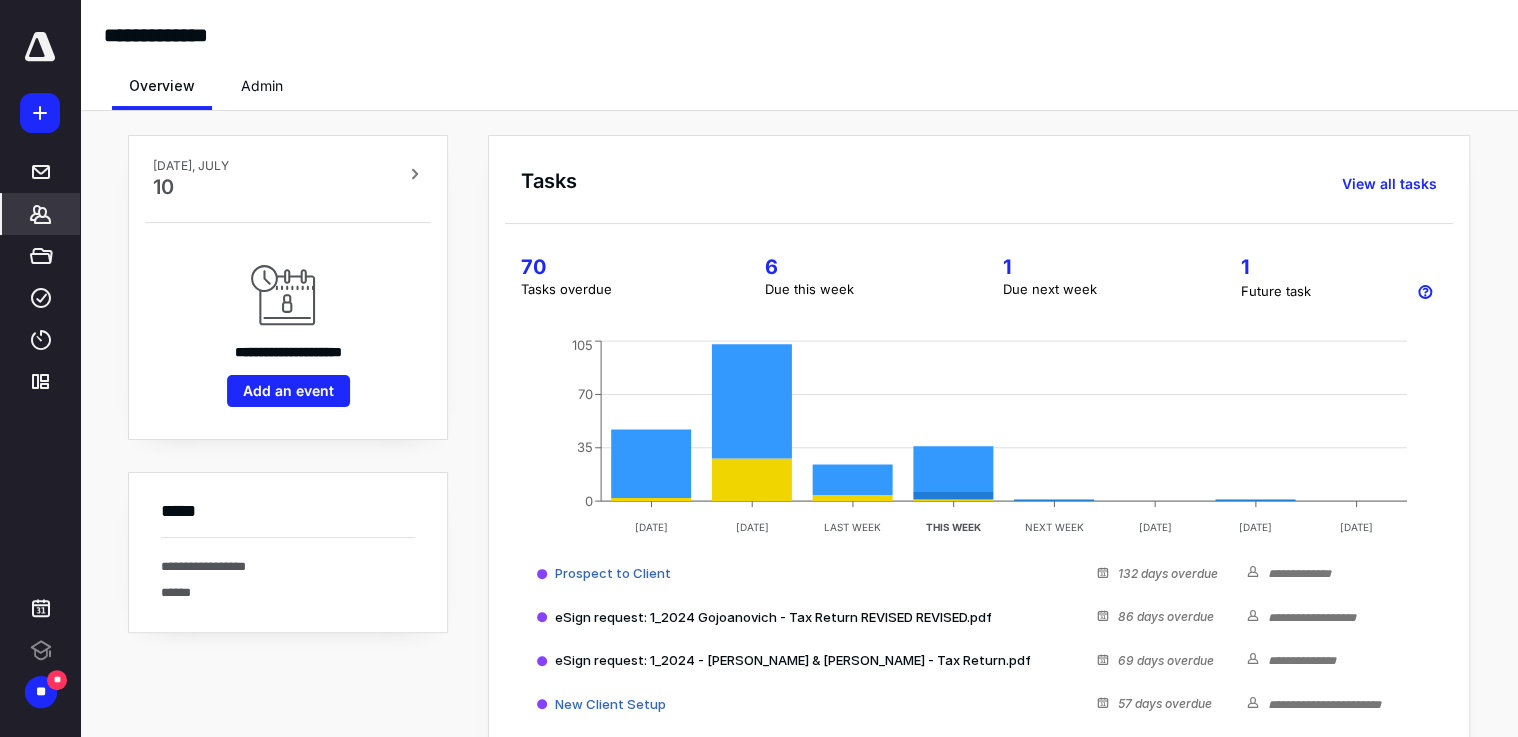 click 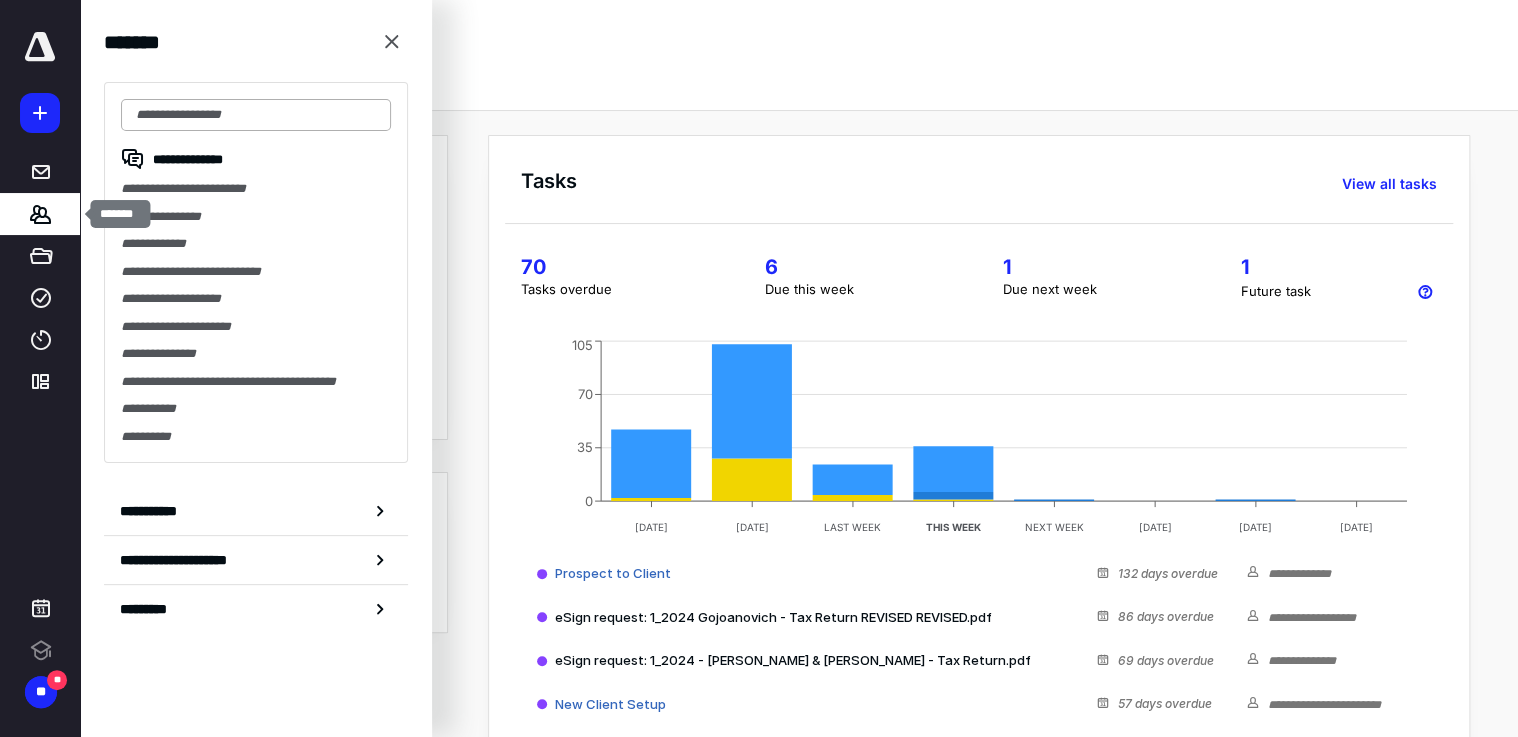 scroll, scrollTop: 0, scrollLeft: 0, axis: both 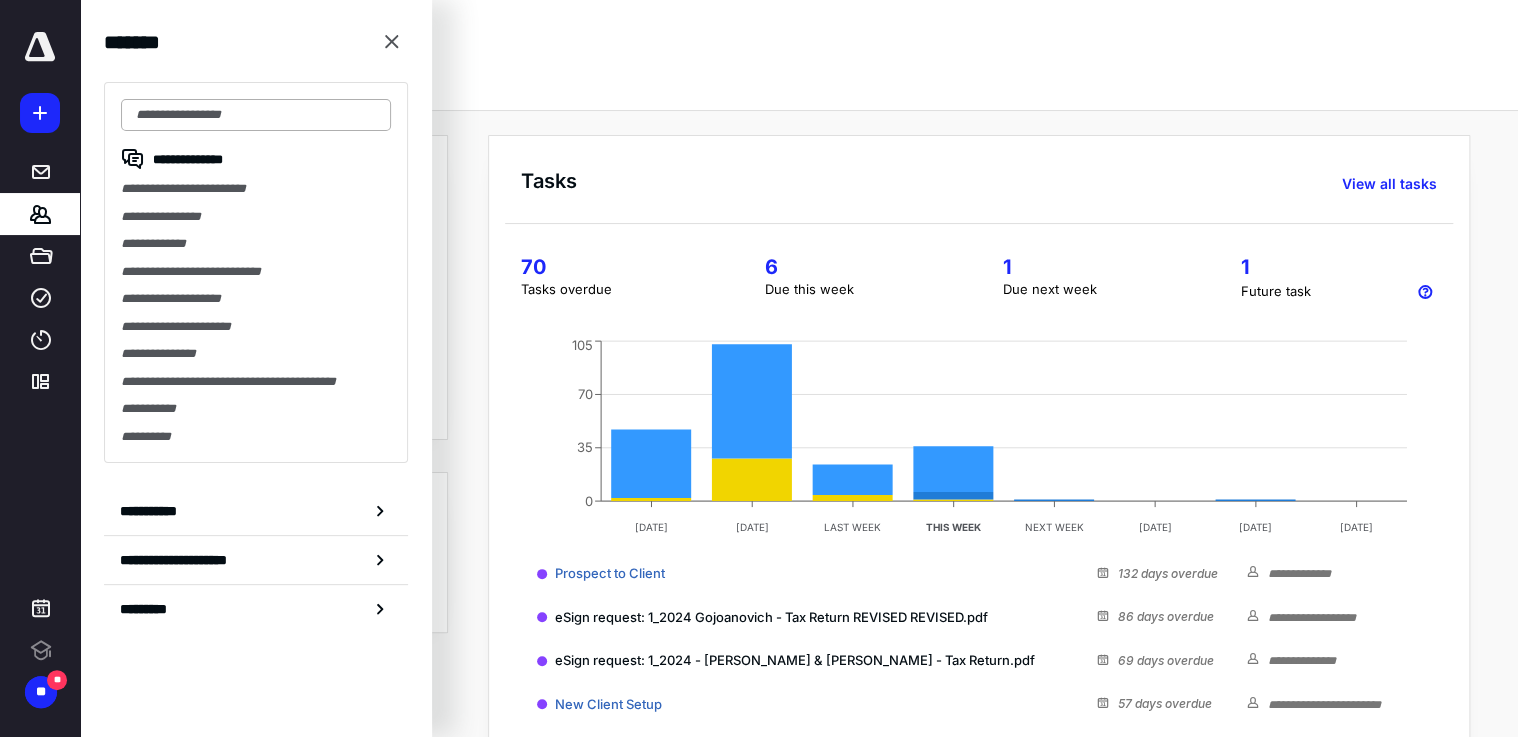 click at bounding box center [256, 115] 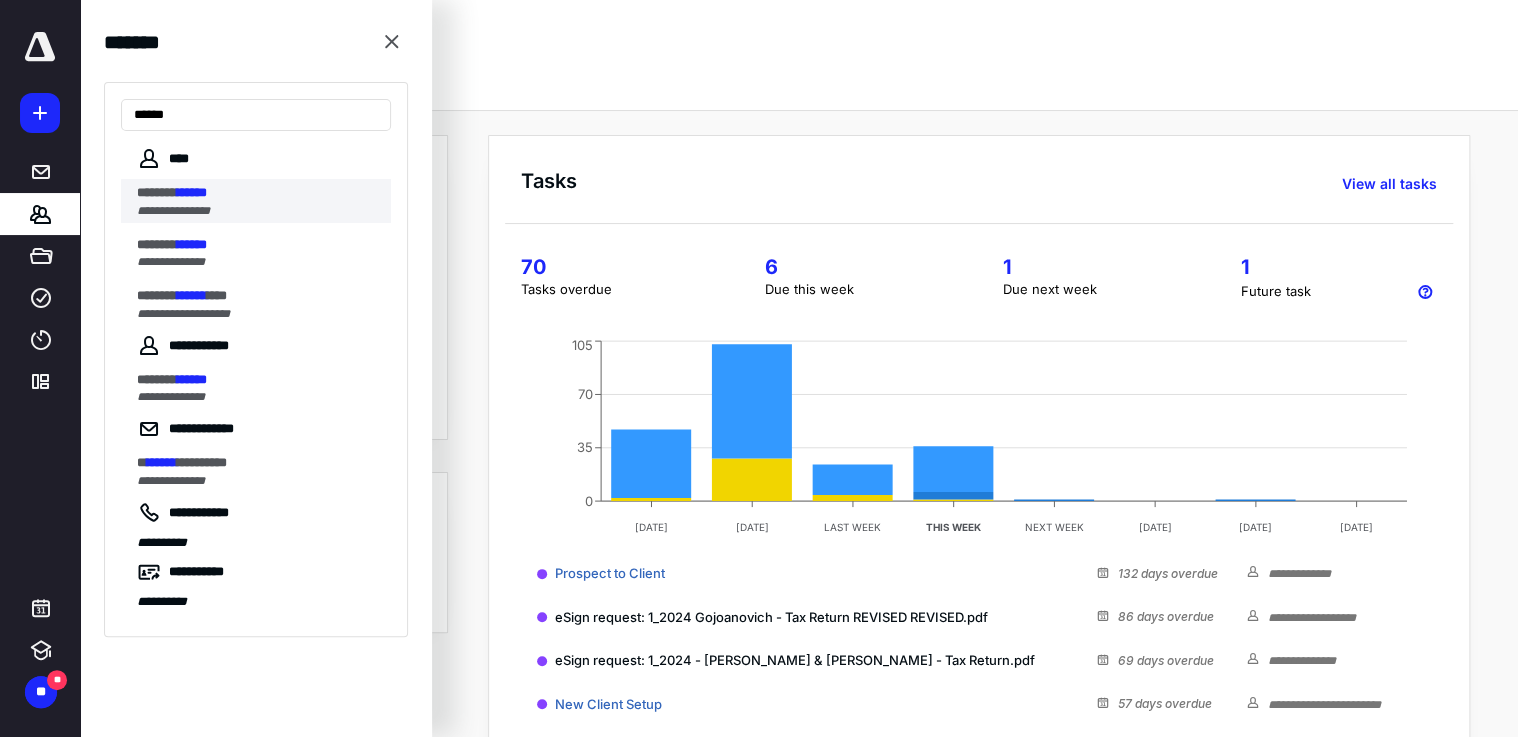 type on "******" 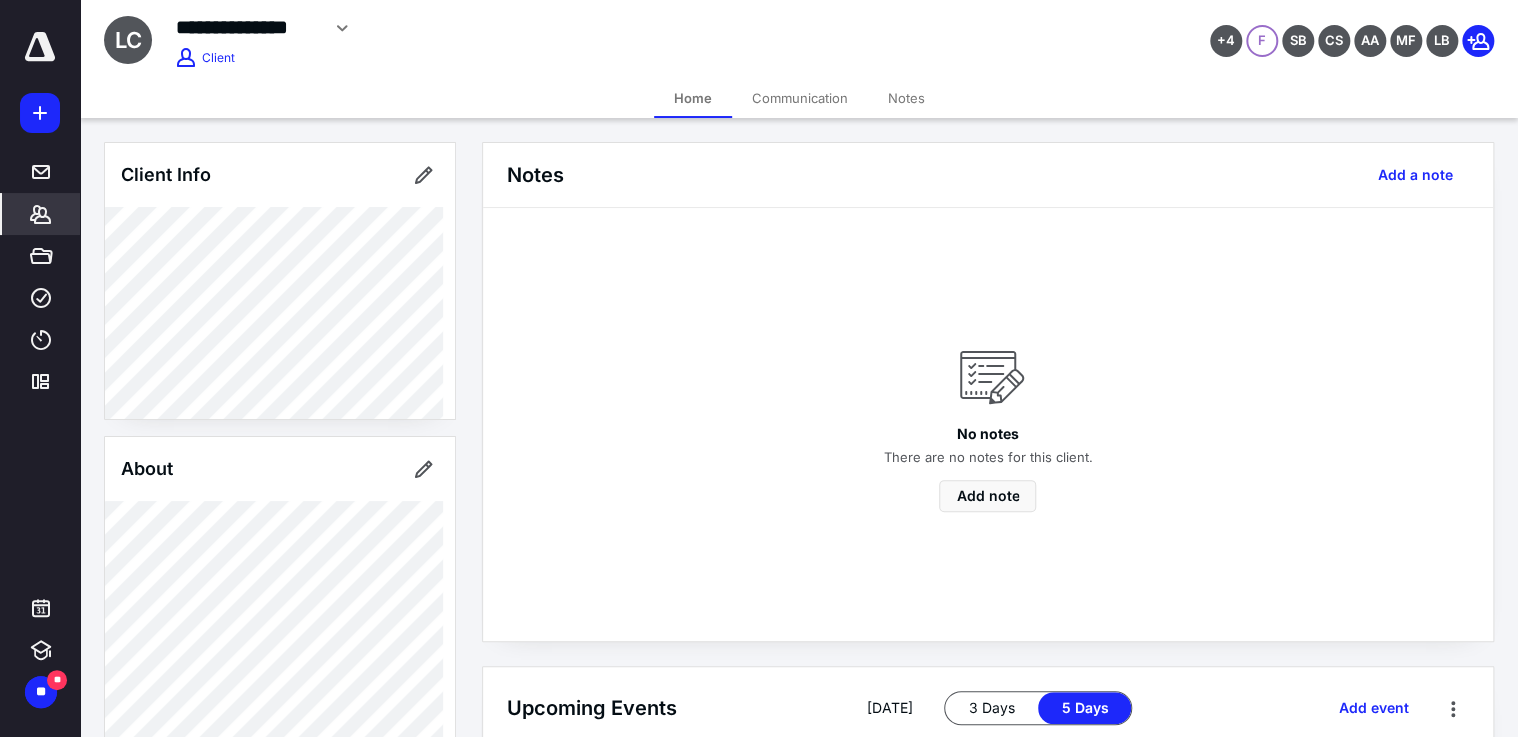 scroll, scrollTop: 636, scrollLeft: 0, axis: vertical 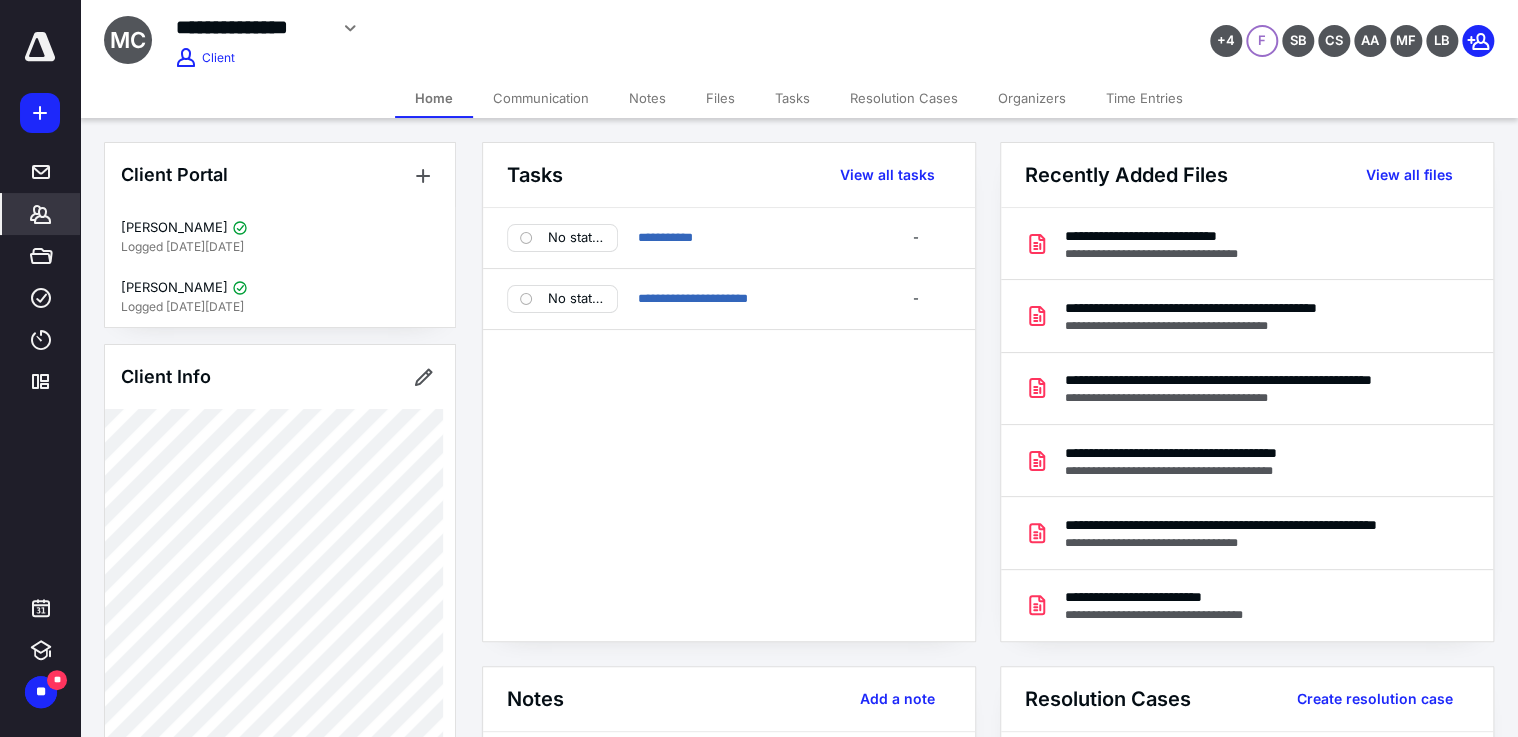 click on "Organizers" at bounding box center [1032, 98] 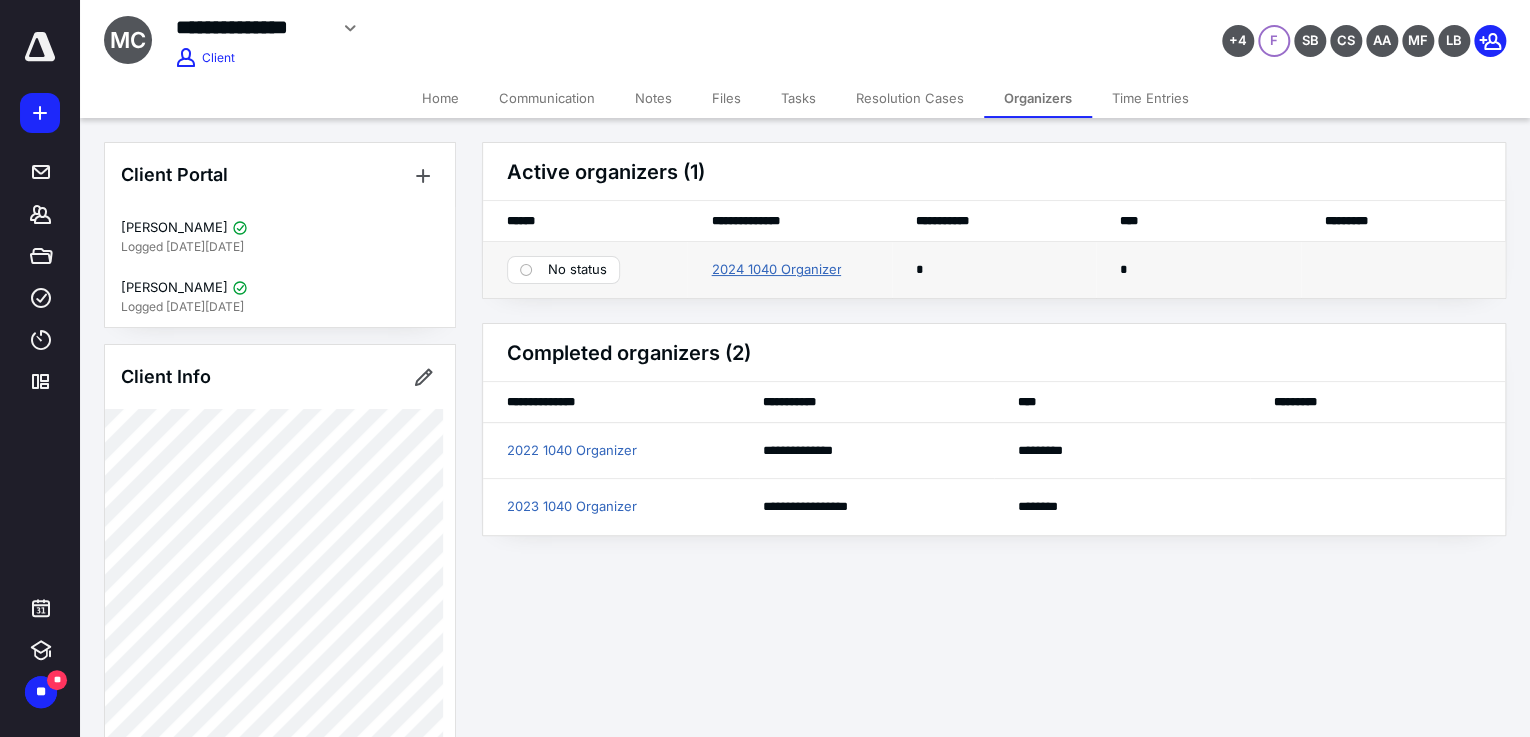 click on "2024 1040 Organizer" at bounding box center (776, 270) 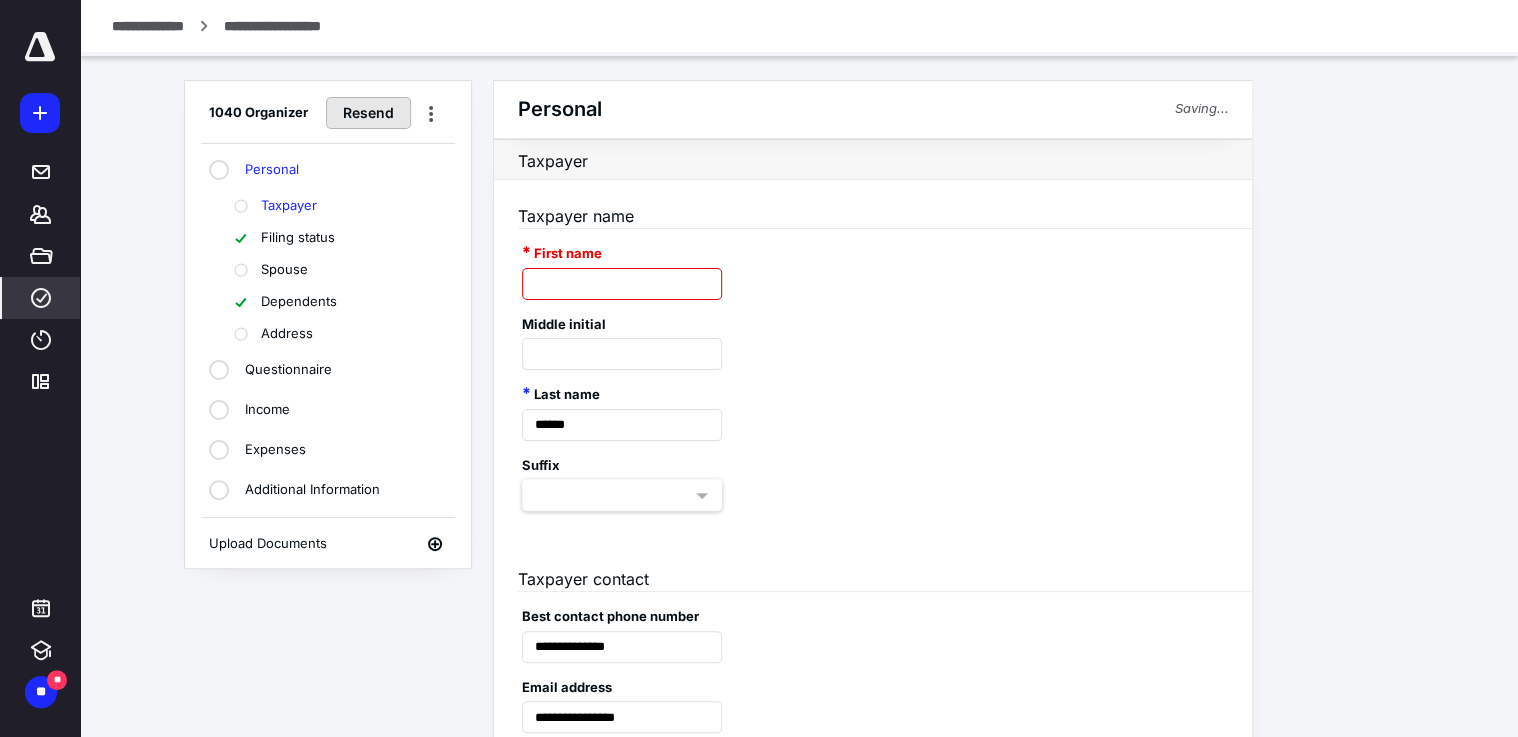 click on "Resend" at bounding box center (368, 113) 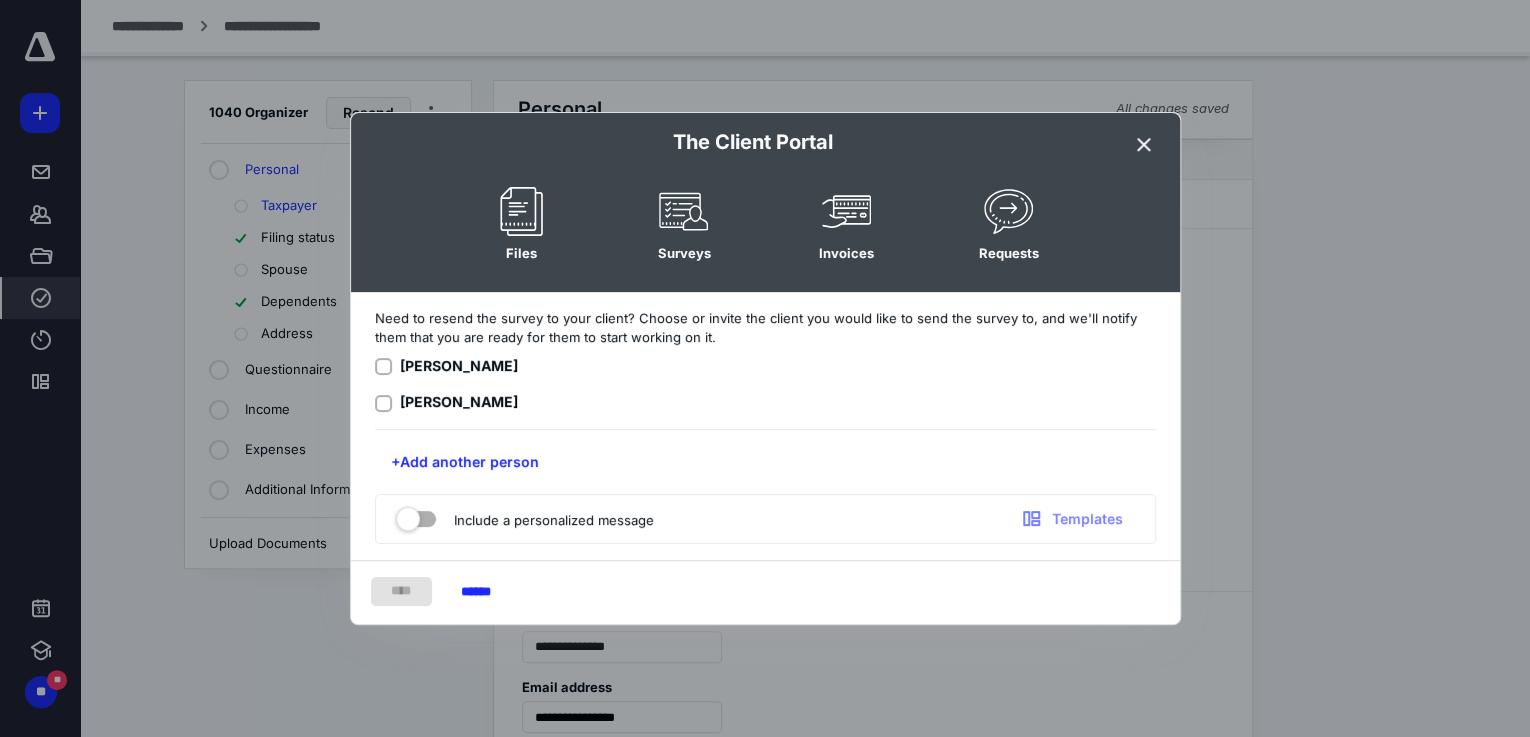 drag, startPoint x: 377, startPoint y: 362, endPoint x: 378, endPoint y: 384, distance: 22.022715 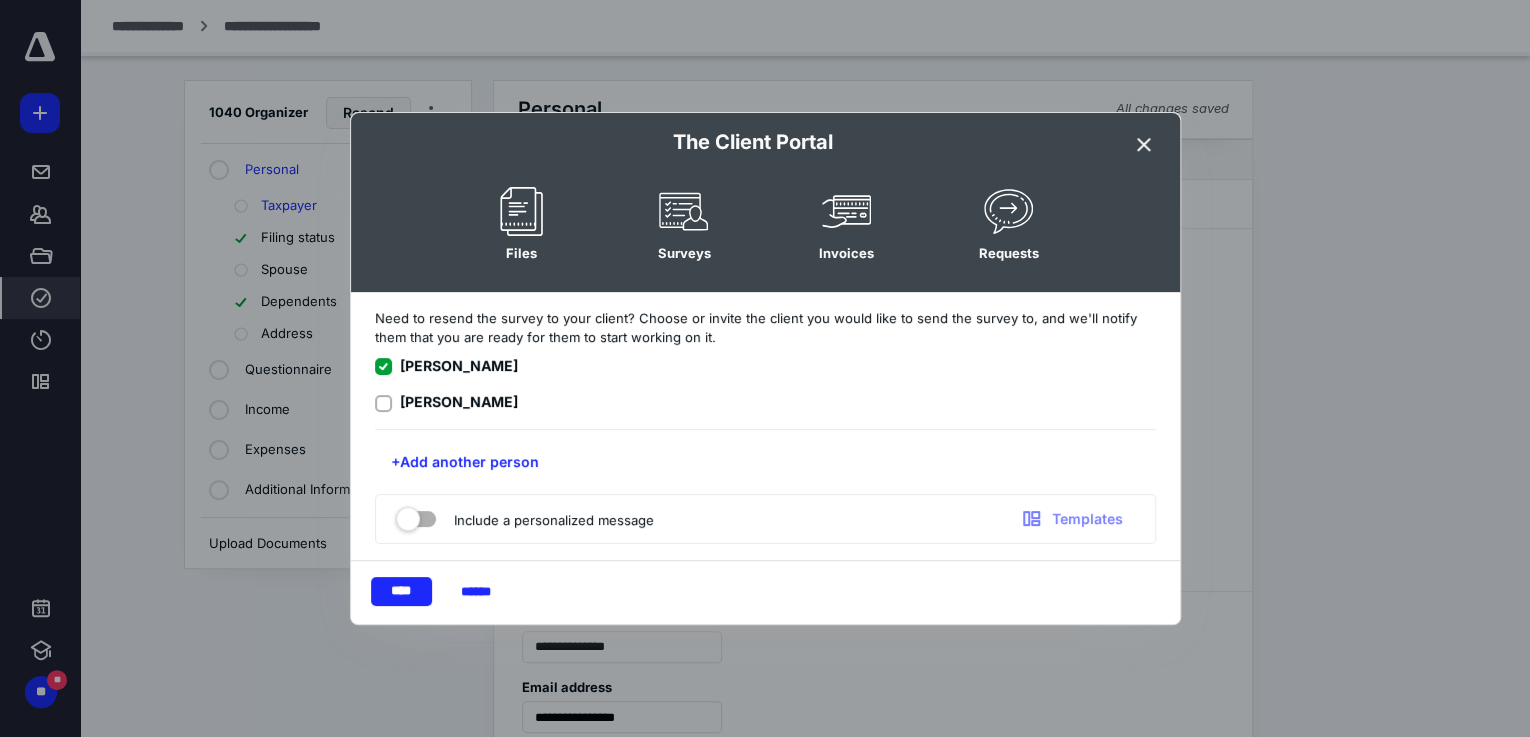 click at bounding box center [383, 403] 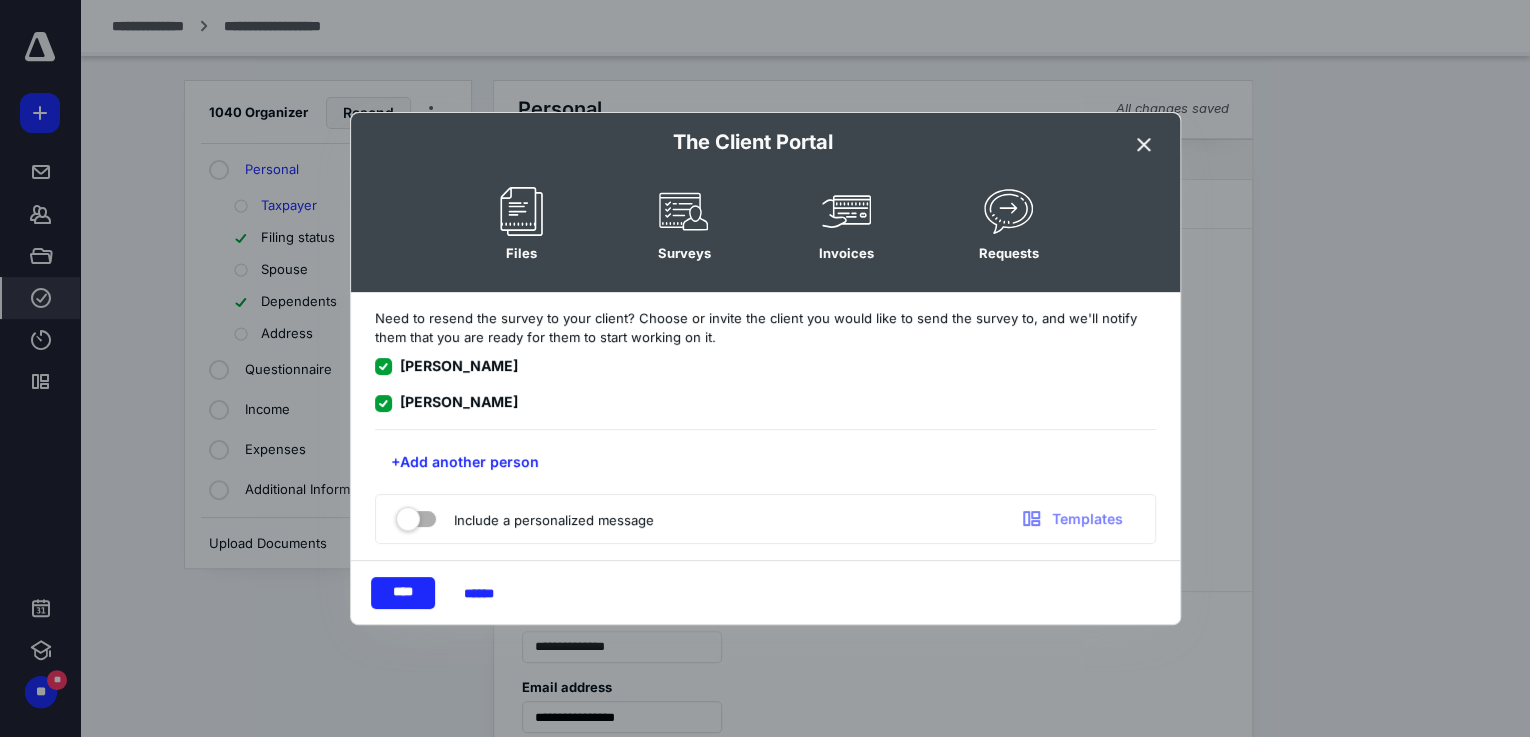 click at bounding box center [416, 515] 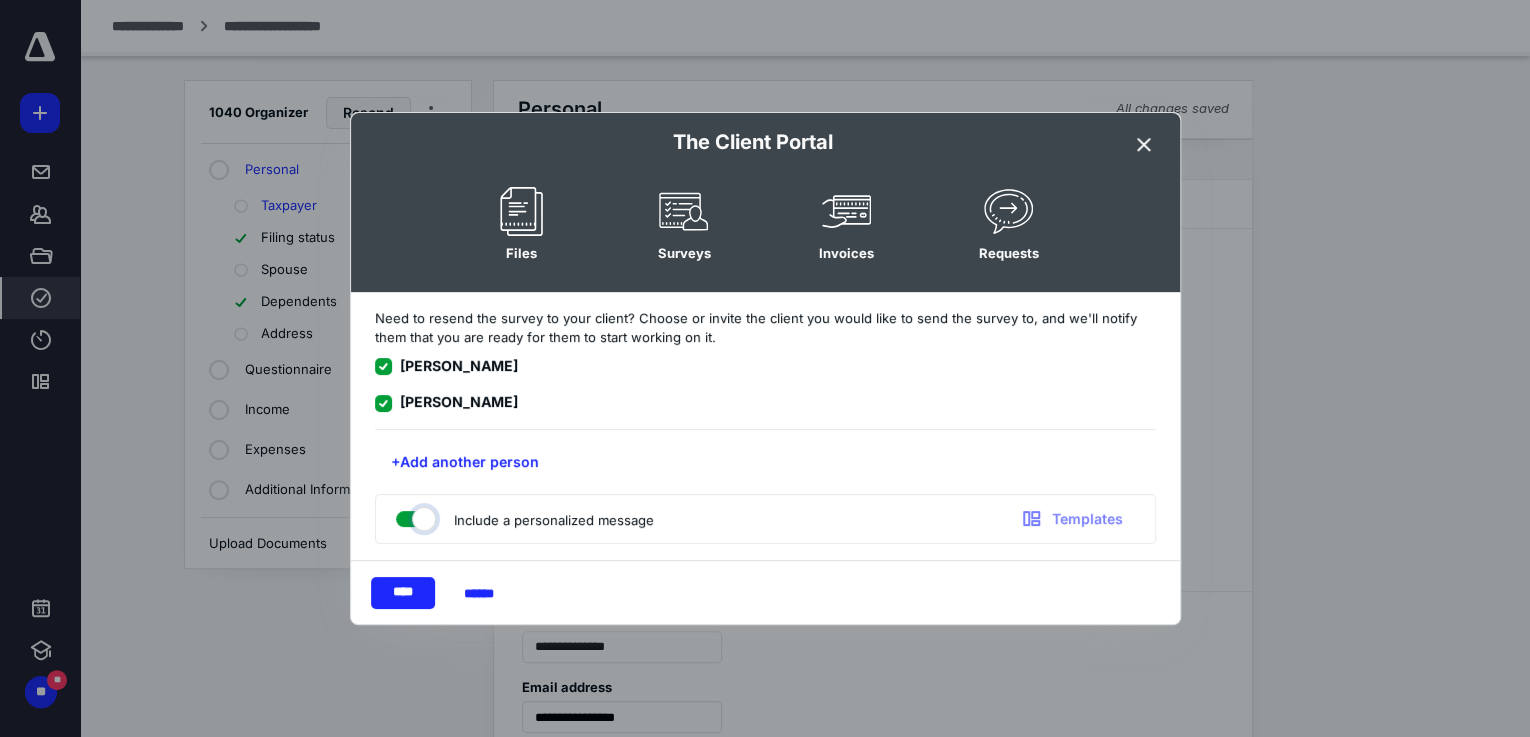 checkbox on "true" 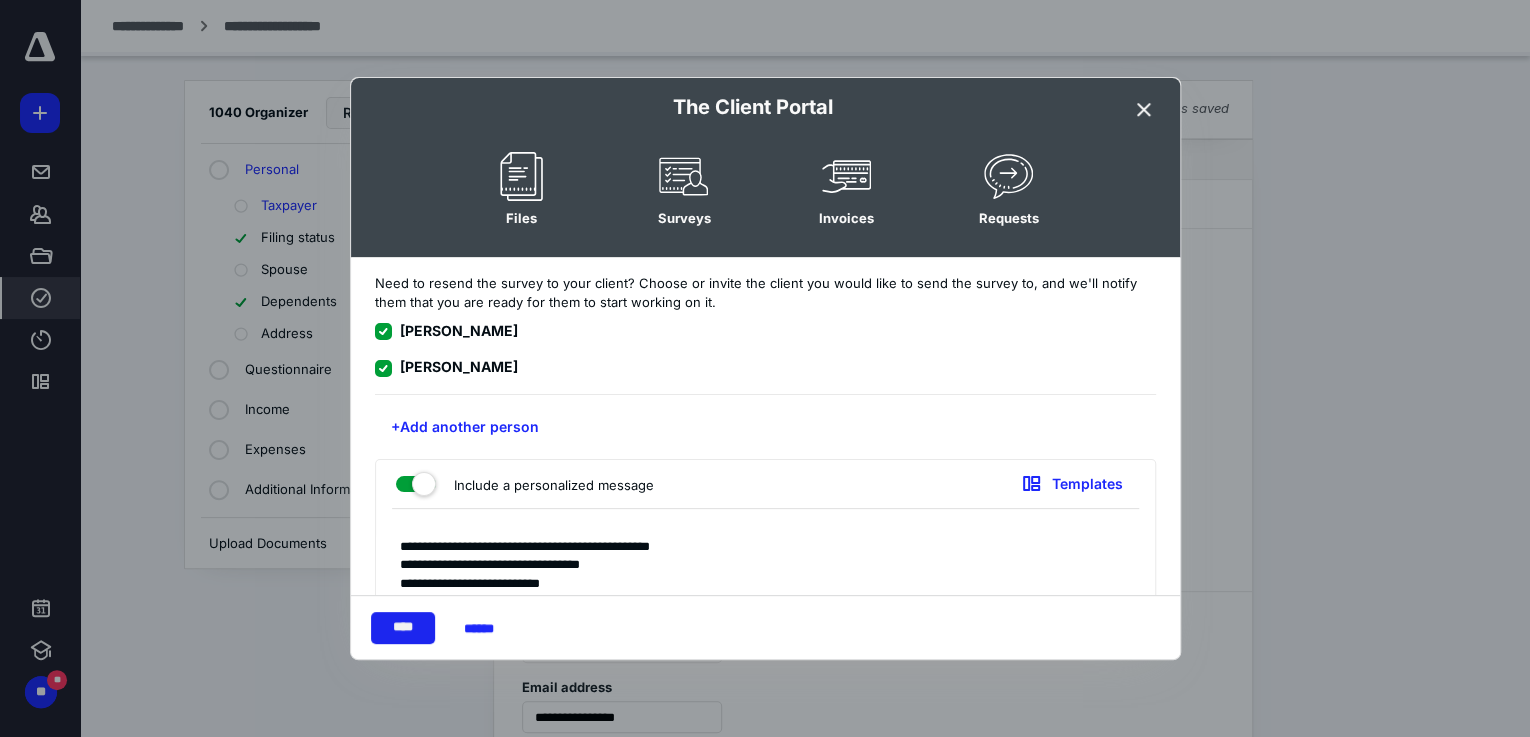 click on "****" at bounding box center (403, 628) 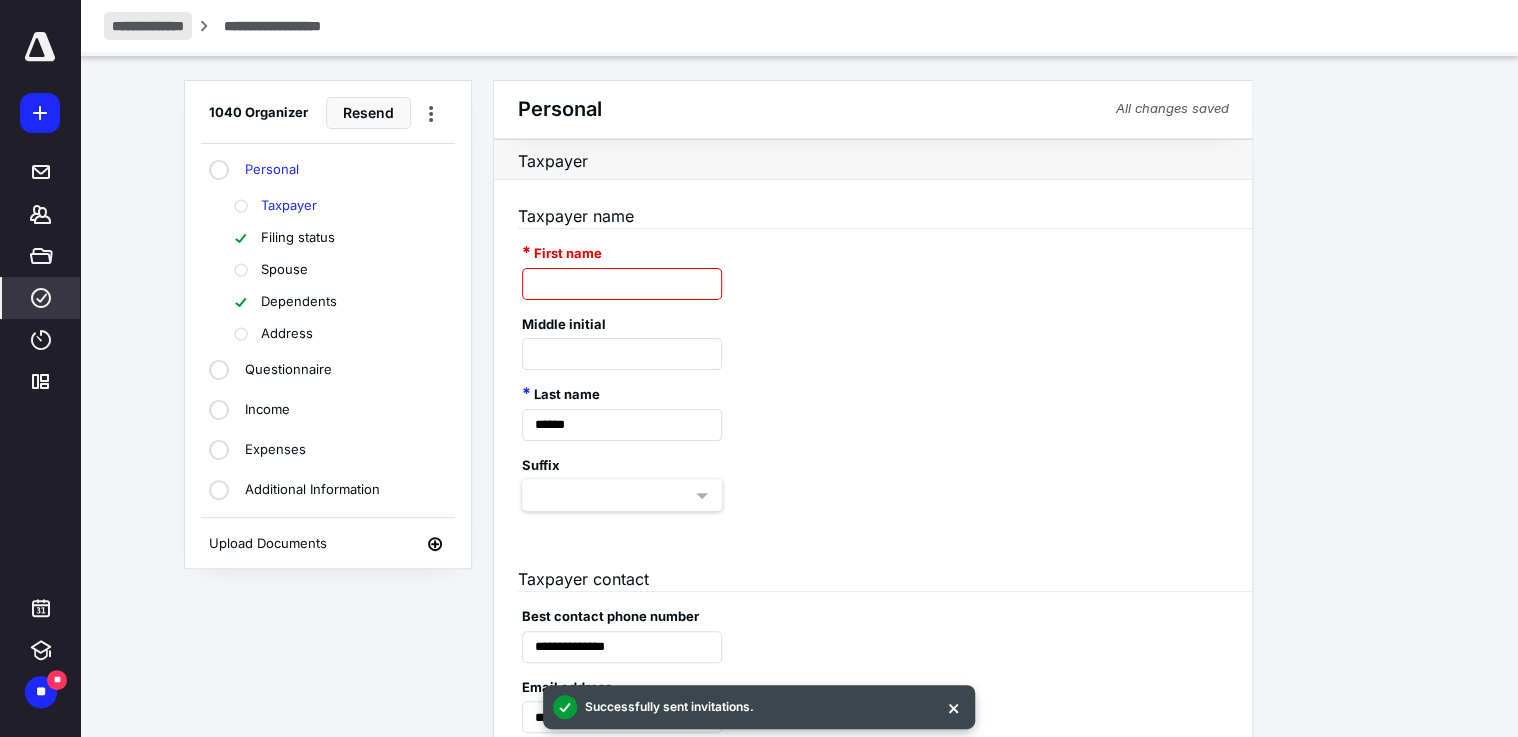 click on "**********" at bounding box center [148, 26] 